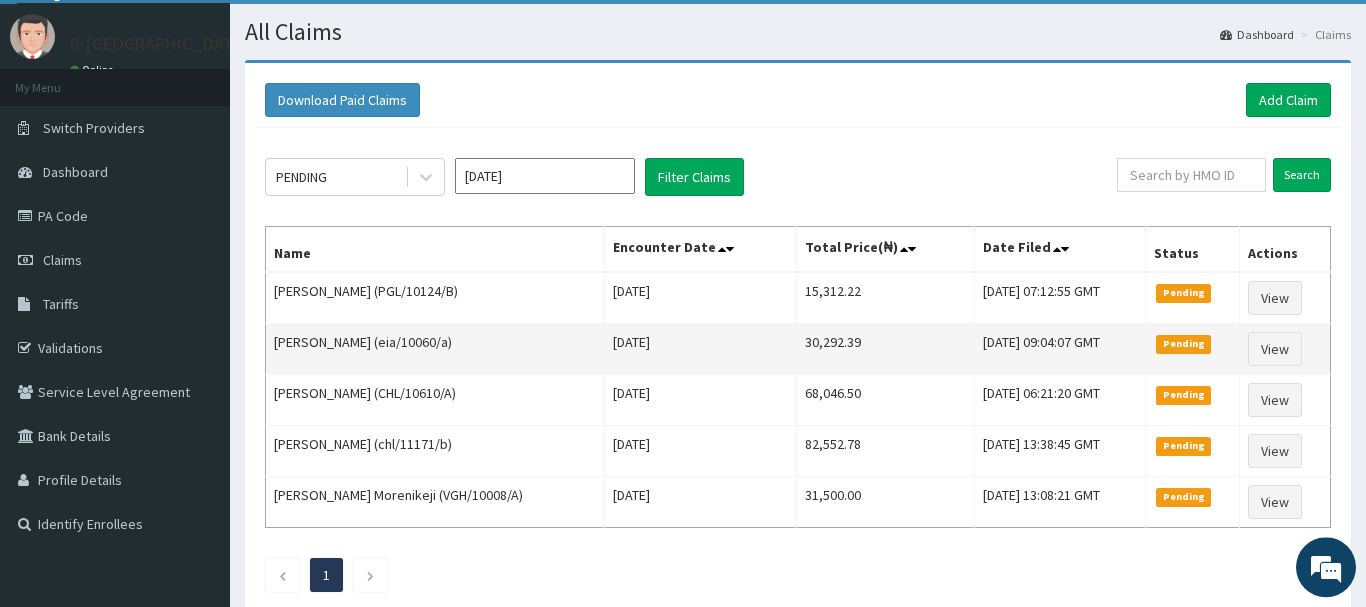 scroll, scrollTop: 0, scrollLeft: 0, axis: both 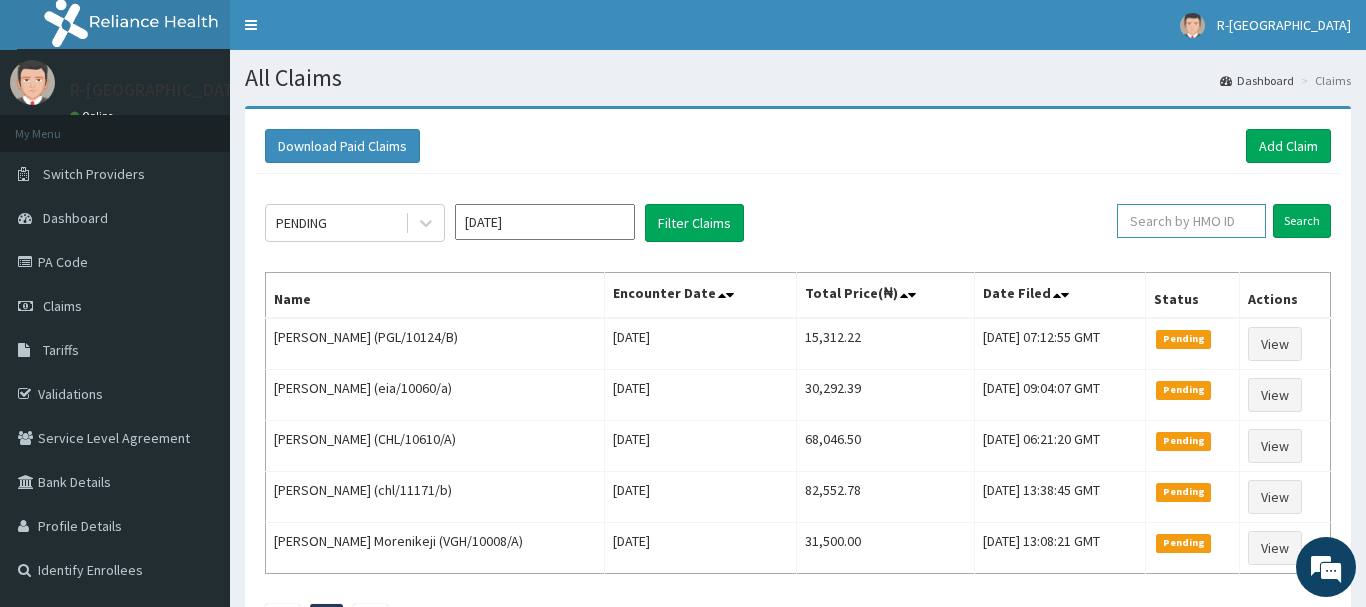 click at bounding box center [1191, 221] 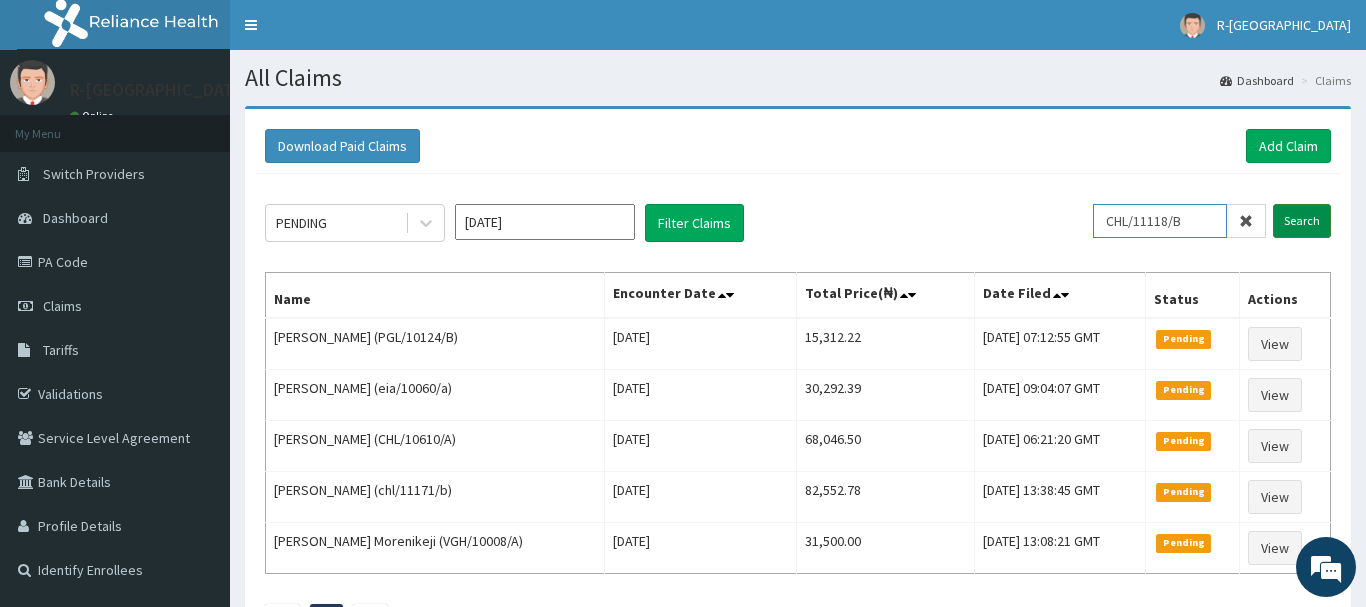 type on "CHL/11118/B" 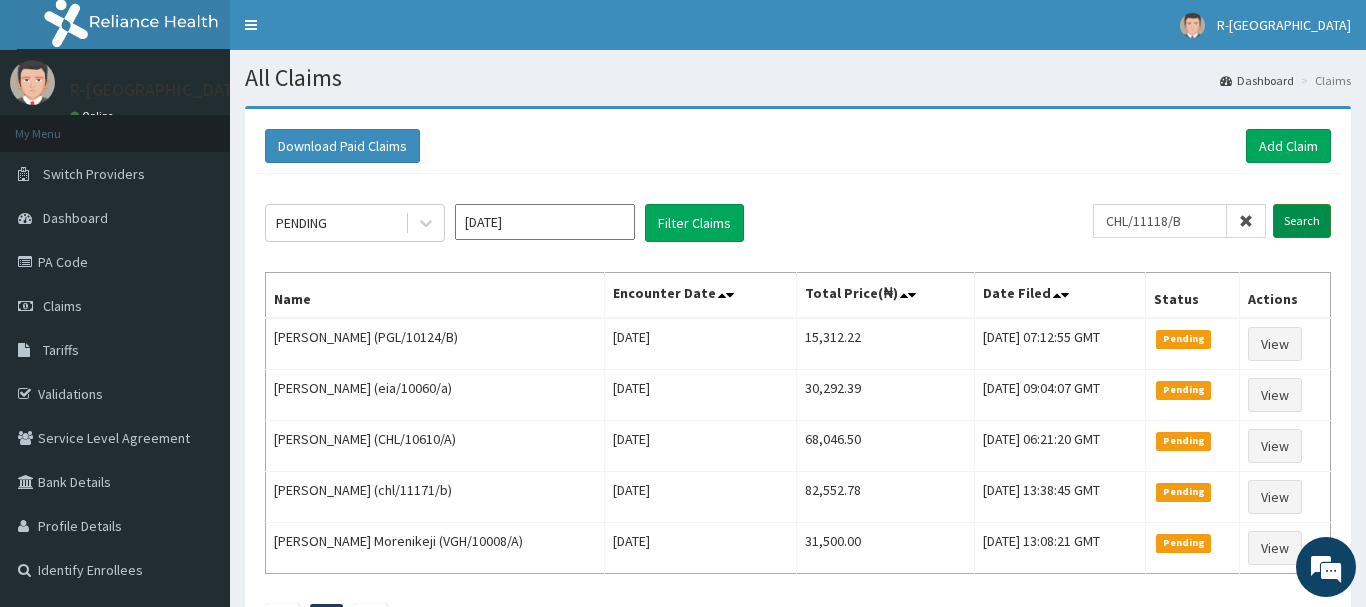 click on "Search" at bounding box center [1302, 221] 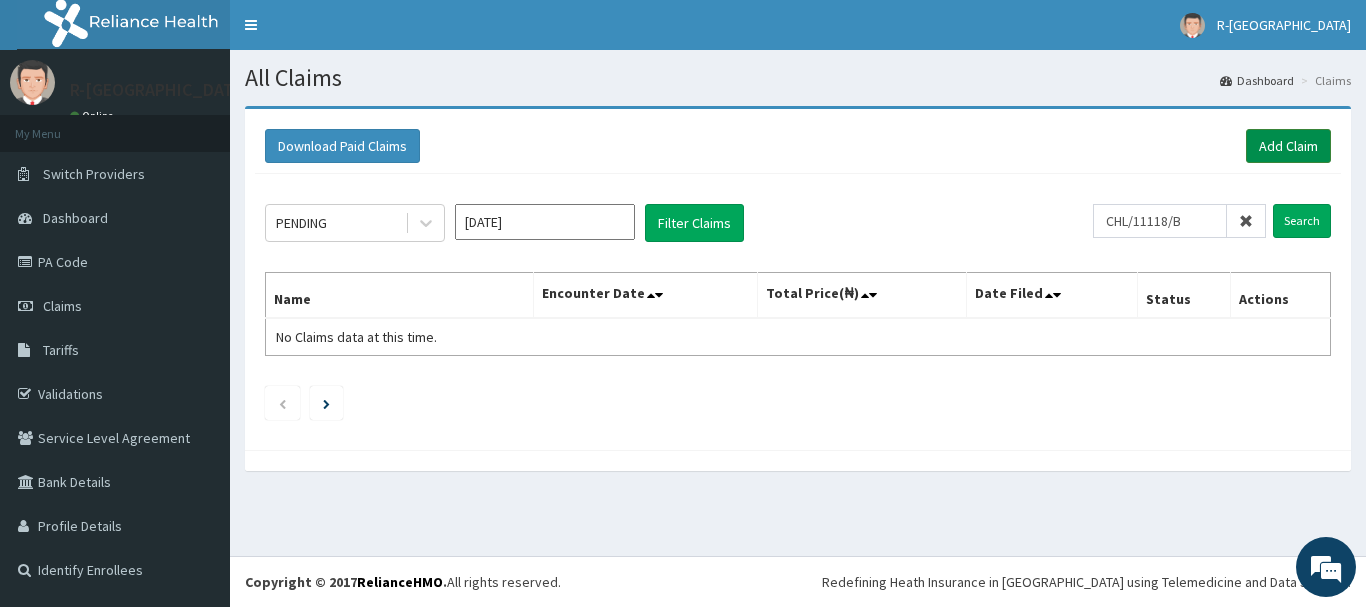 click on "Add Claim" at bounding box center [1288, 146] 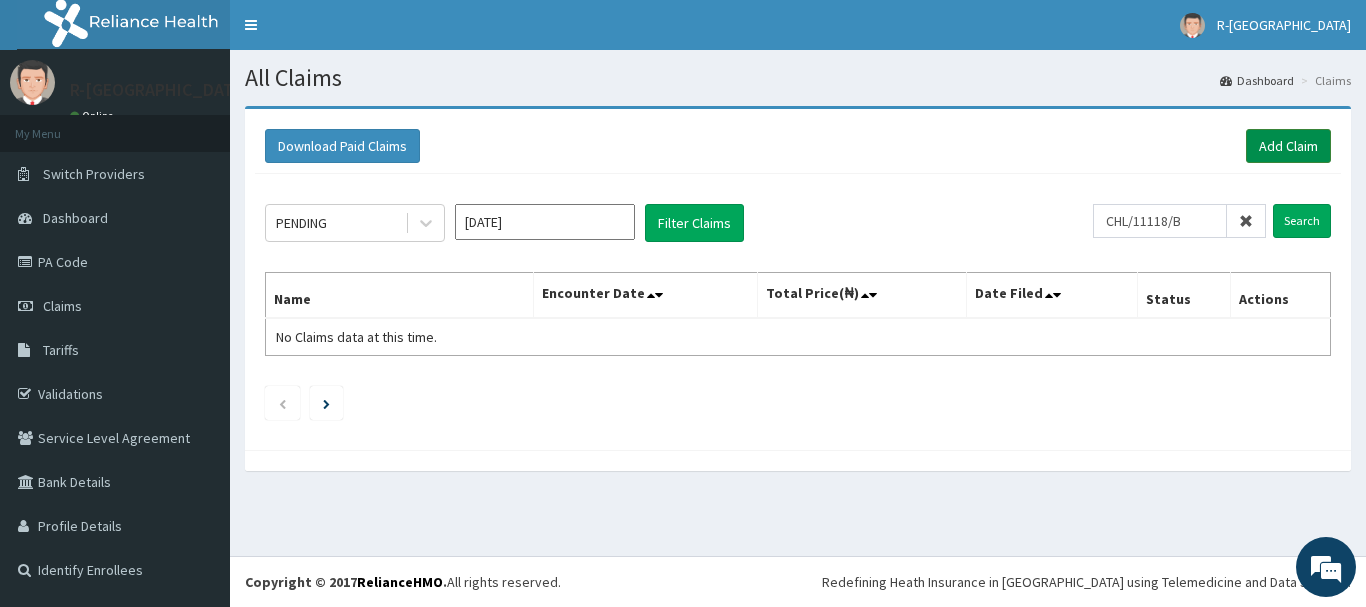 click on "Add Claim" at bounding box center [1288, 146] 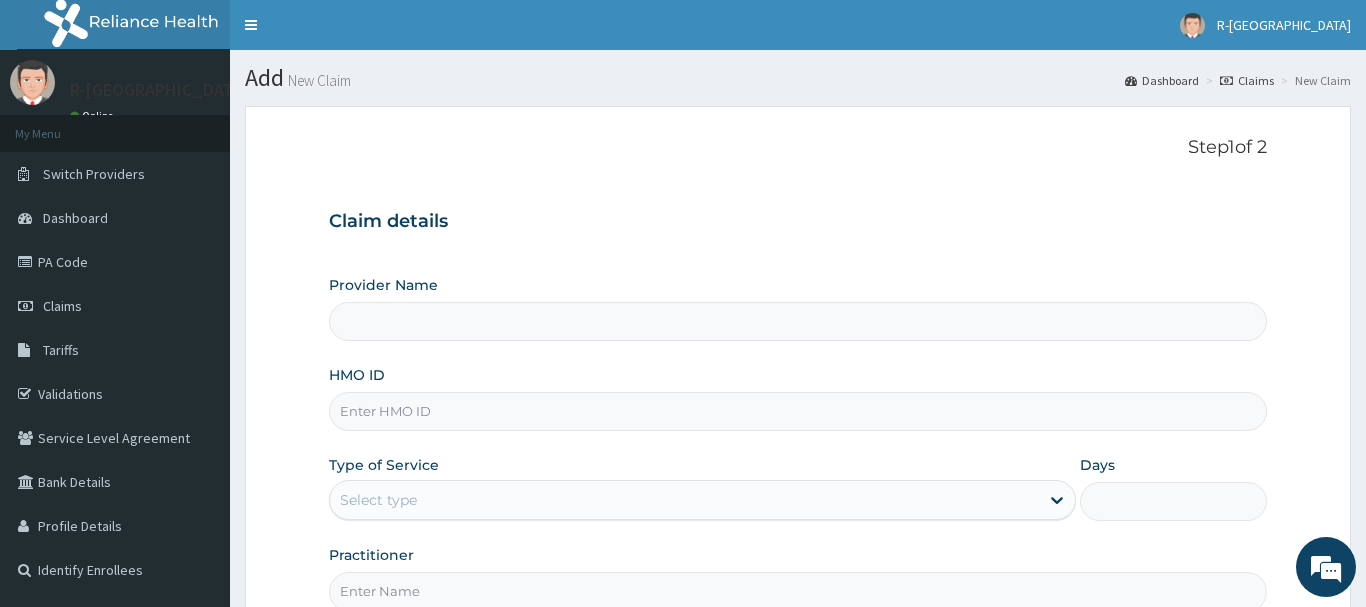 scroll, scrollTop: 204, scrollLeft: 0, axis: vertical 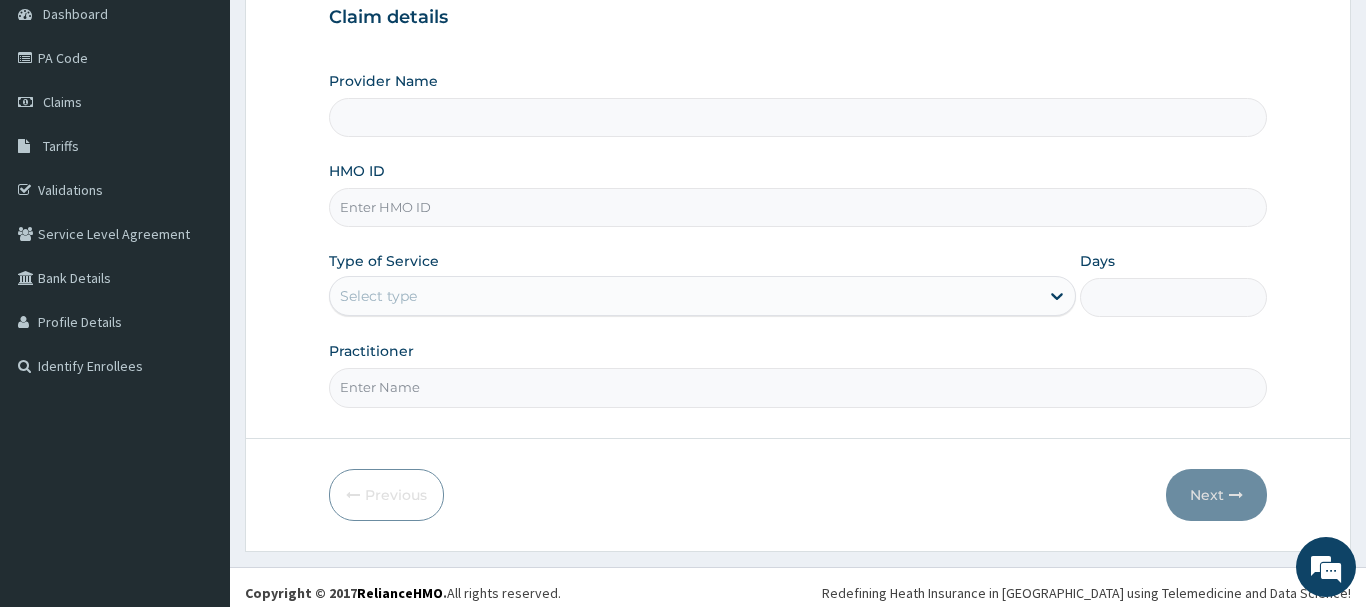 click on "HMO ID" at bounding box center (798, 207) 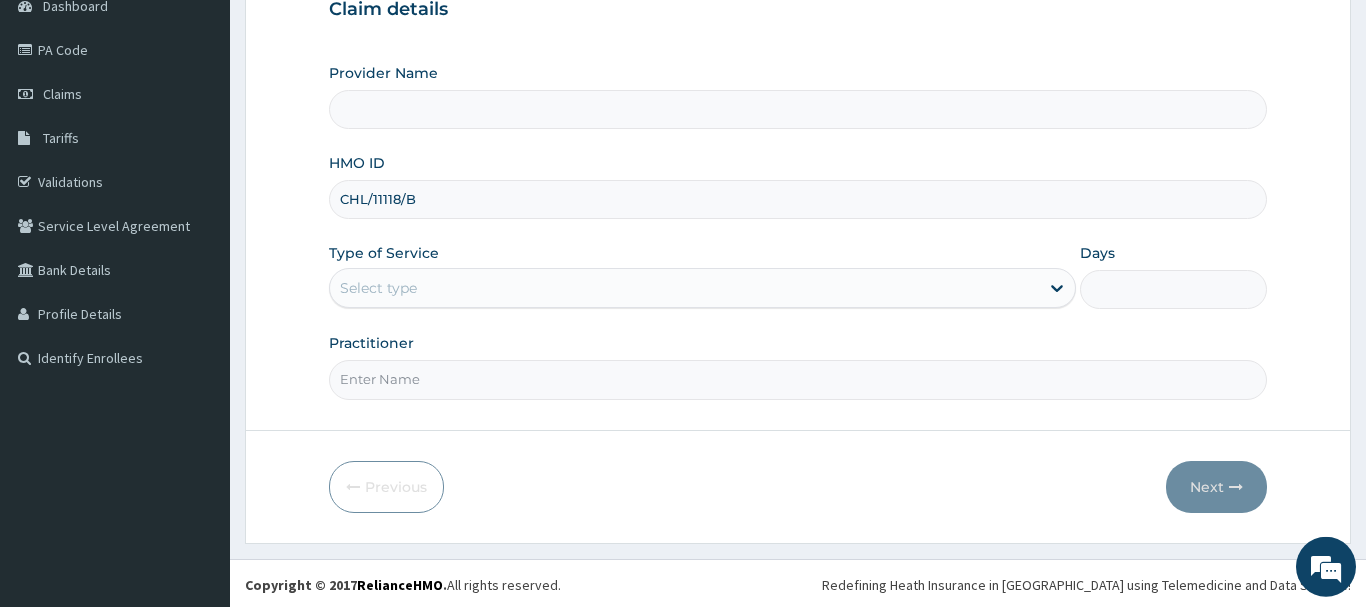 scroll, scrollTop: 215, scrollLeft: 0, axis: vertical 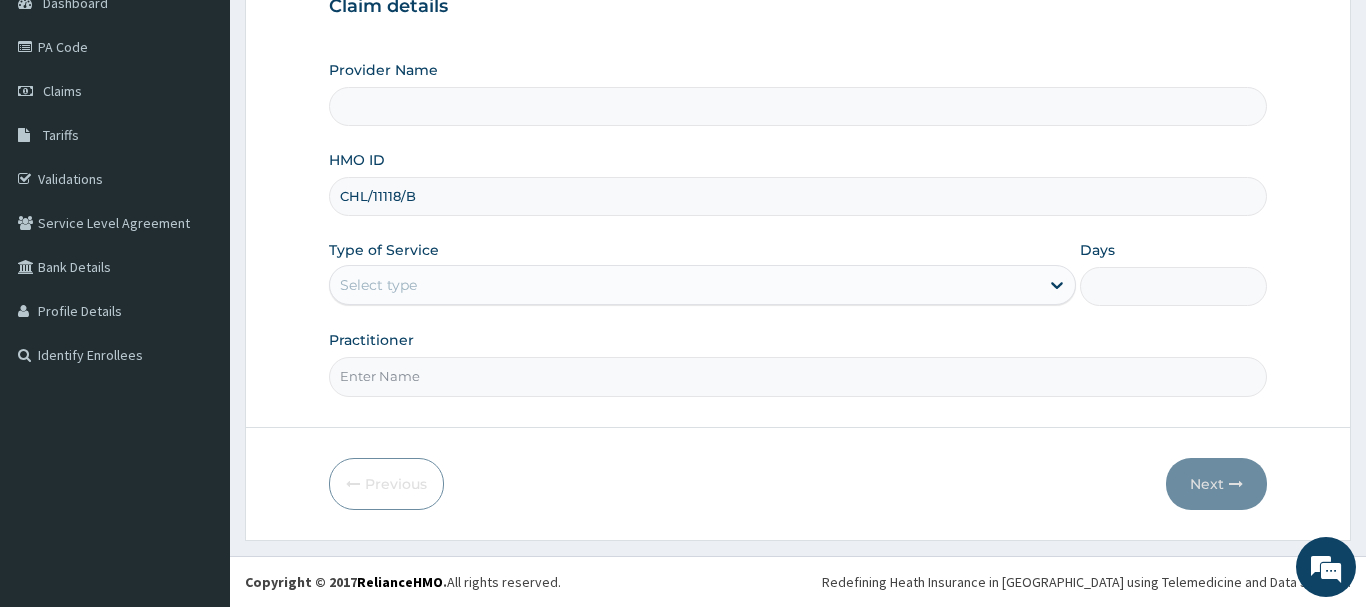 type on "CHL/11118/B" 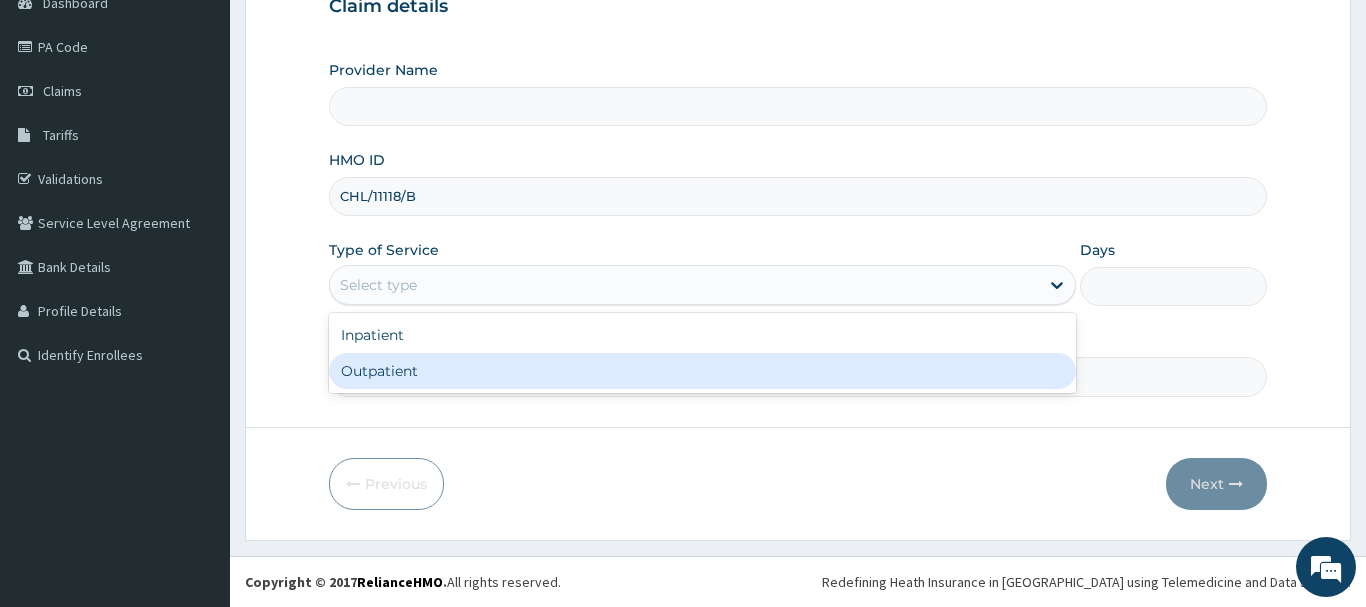 drag, startPoint x: 363, startPoint y: 373, endPoint x: 369, endPoint y: 364, distance: 10.816654 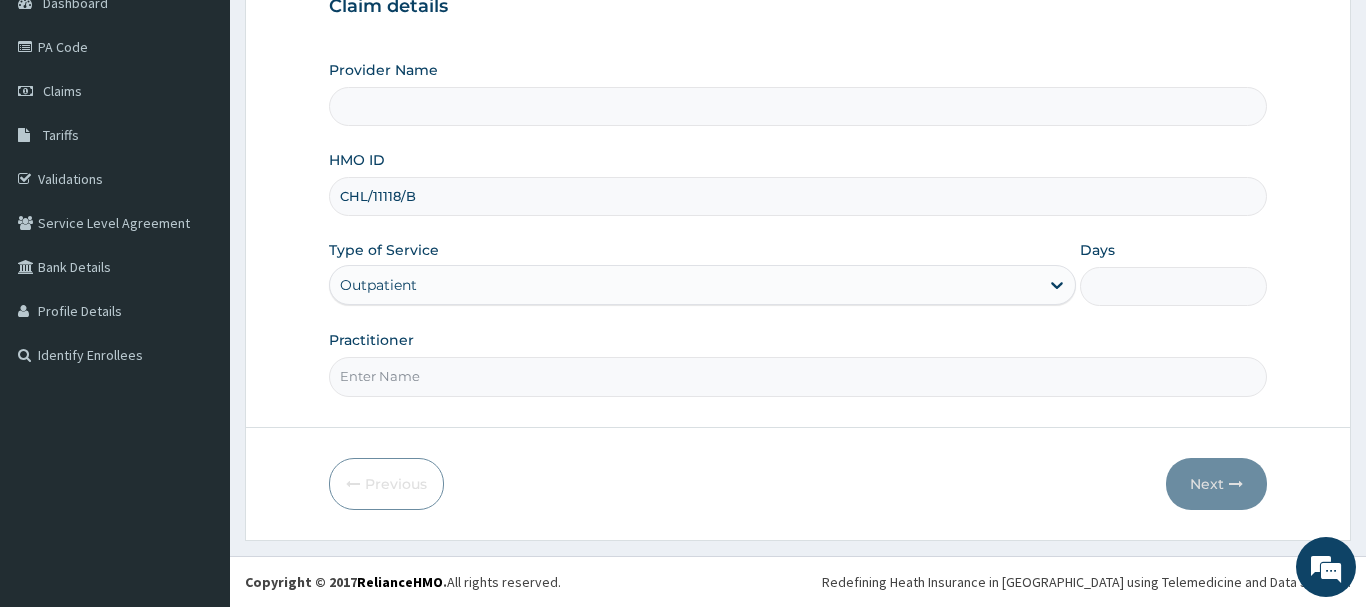 type on "1" 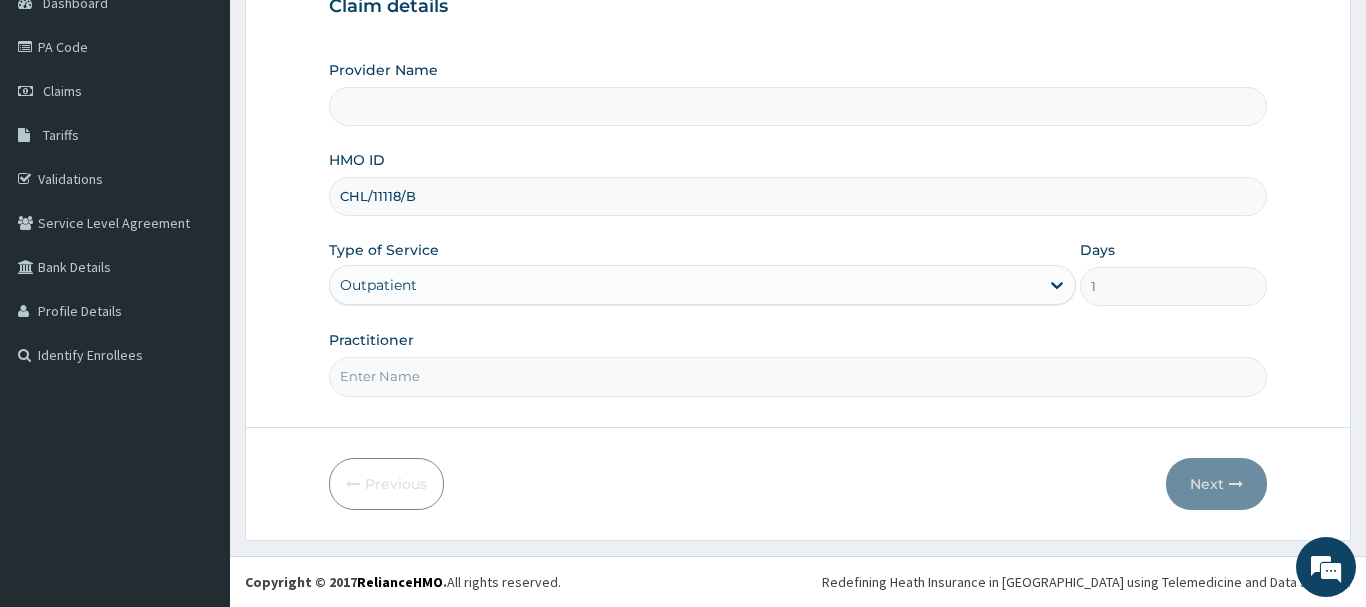 click on "Practitioner" at bounding box center (798, 376) 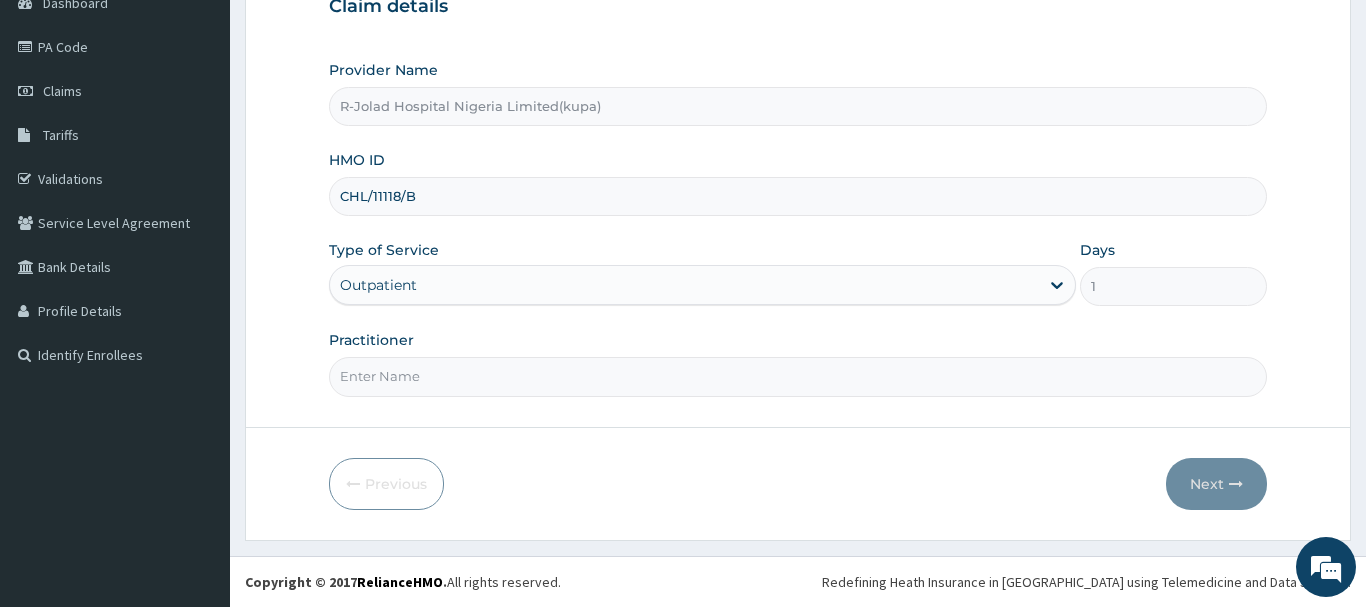 type on "R-Jolad Hospital Nigeria Limited(kupa)" 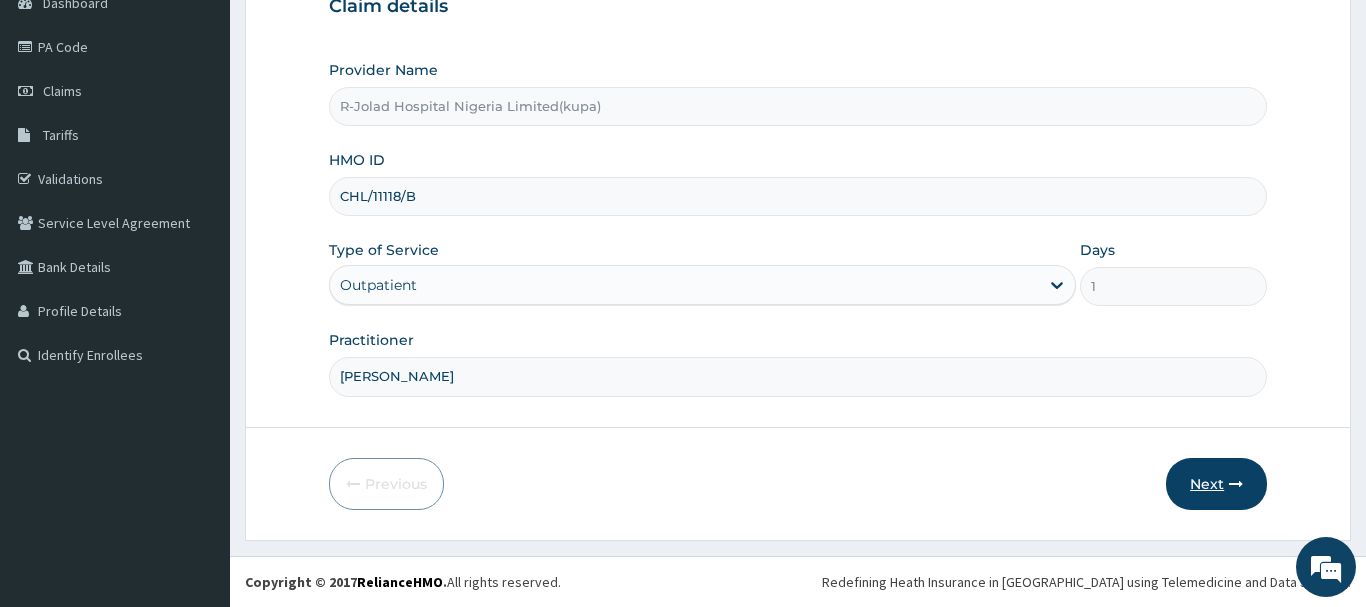 type on "JOY C. AGBO" 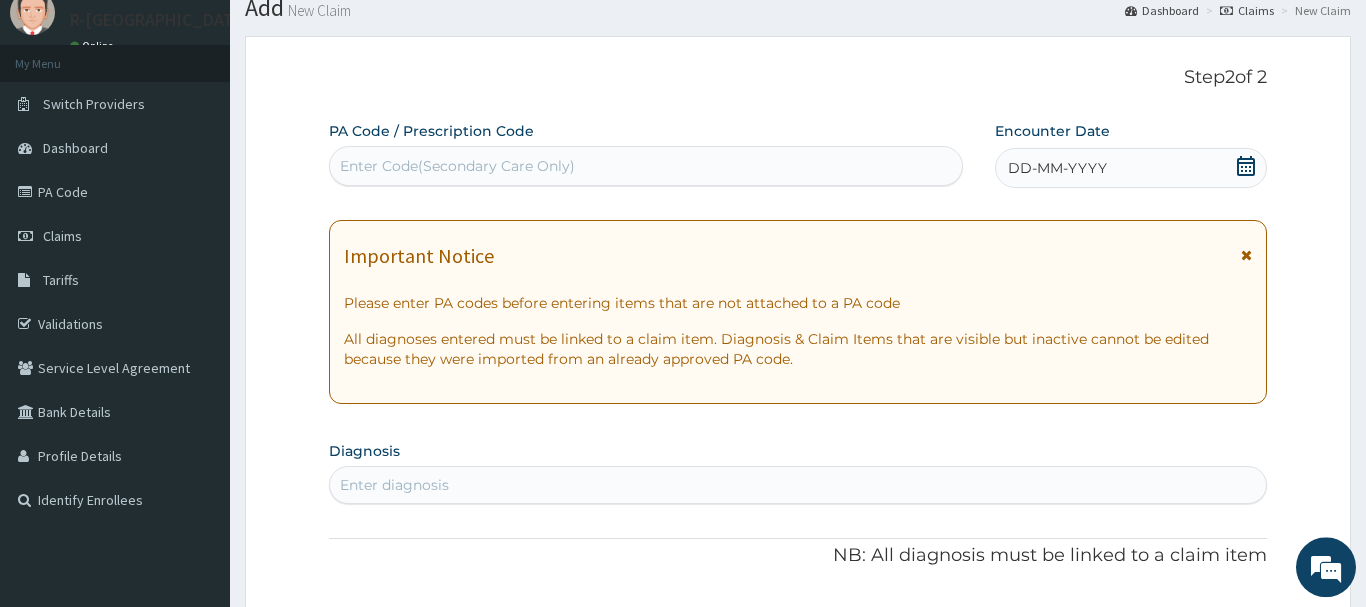 scroll, scrollTop: 0, scrollLeft: 0, axis: both 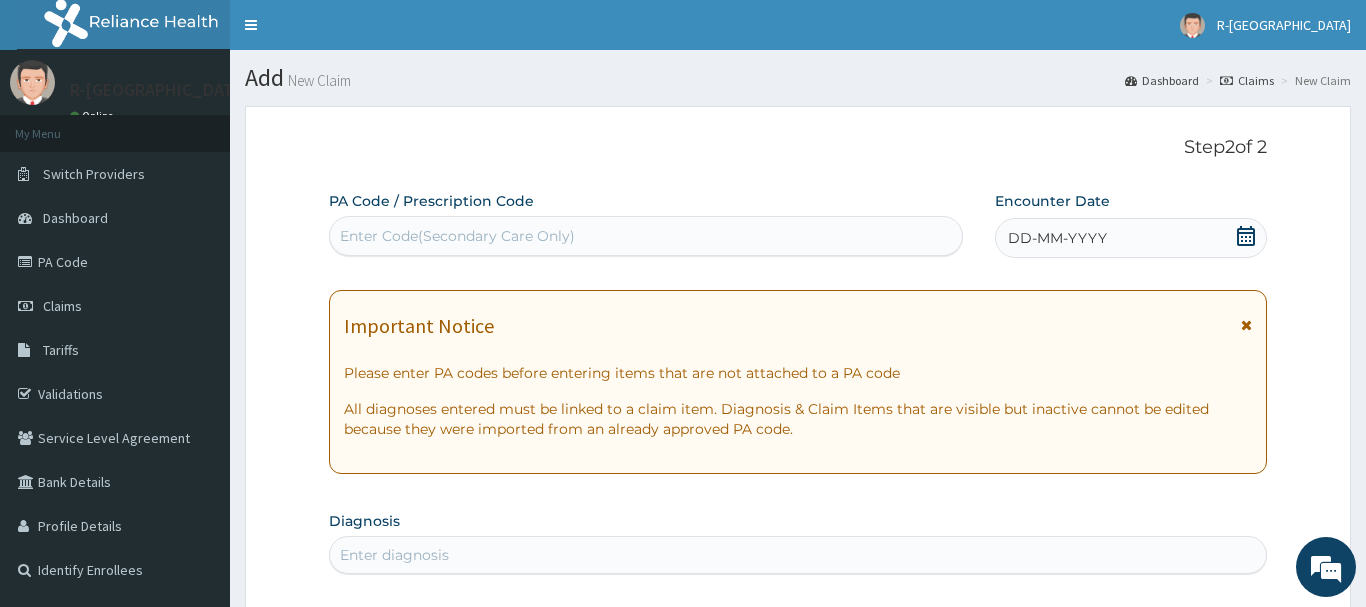 click 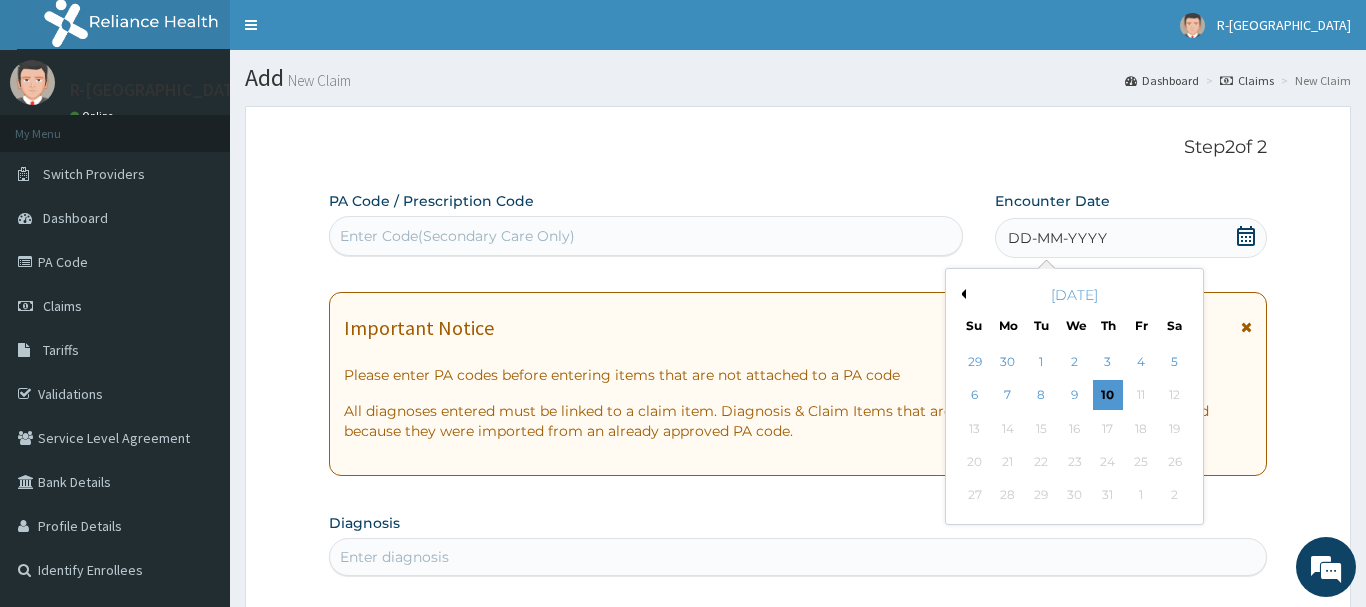 click on "5" at bounding box center [1175, 362] 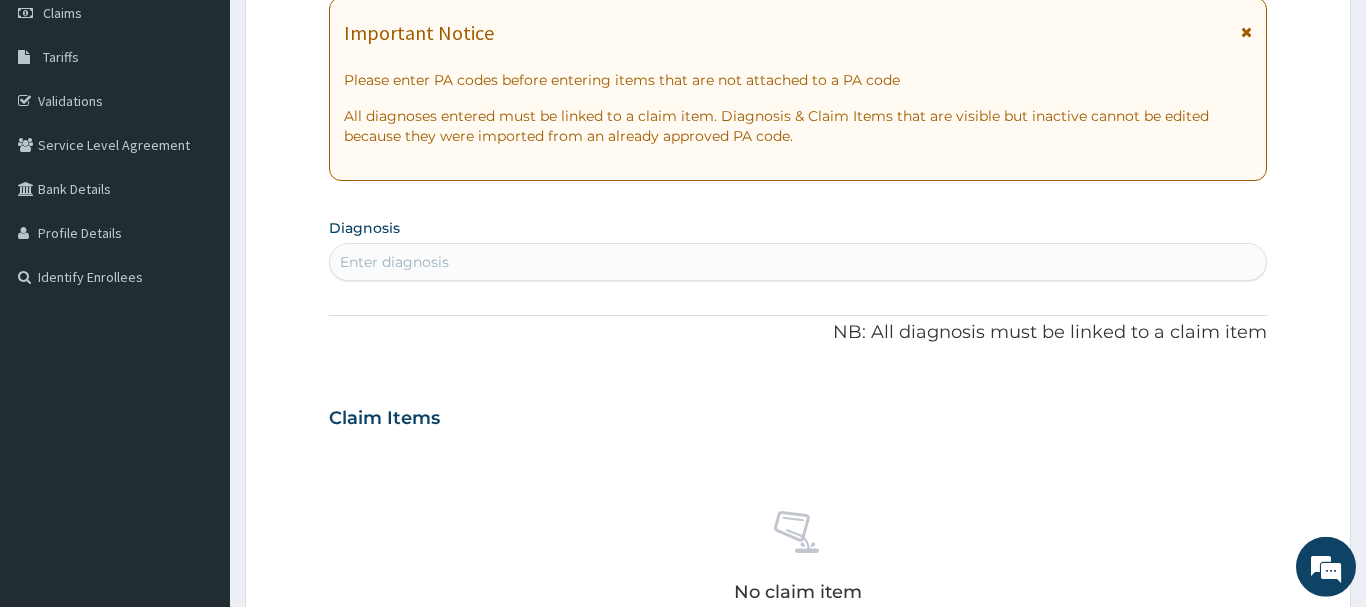 scroll, scrollTop: 306, scrollLeft: 0, axis: vertical 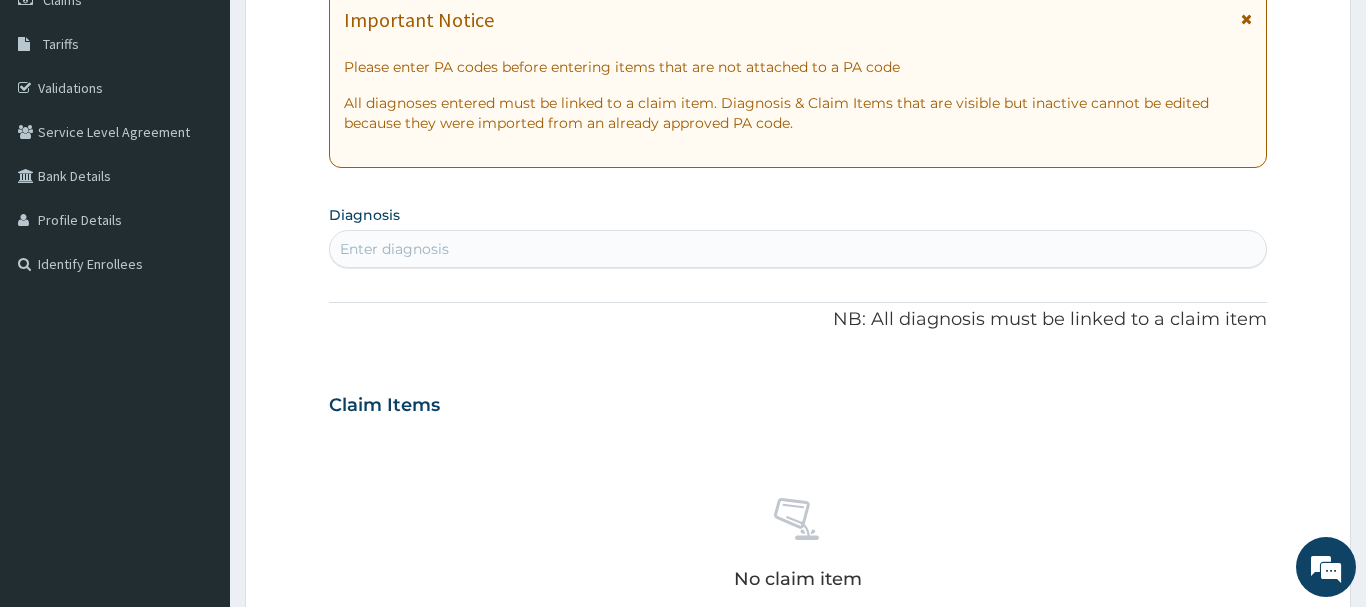 click on "Enter diagnosis" at bounding box center (394, 249) 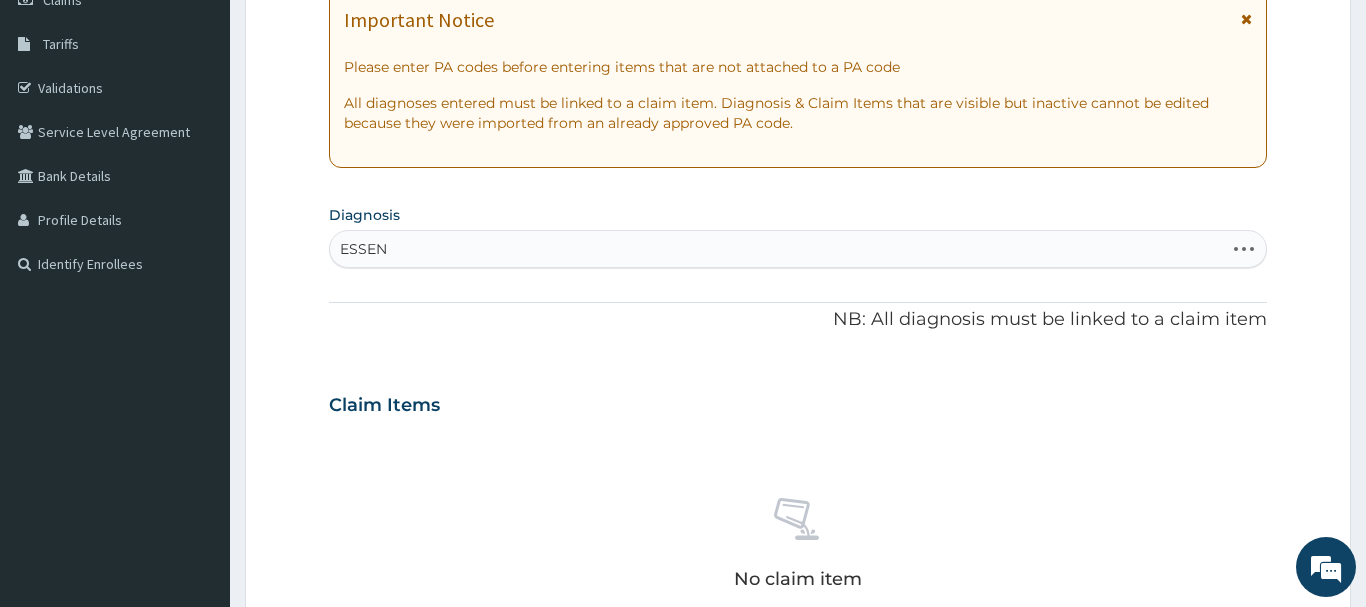 type on "ESSENT" 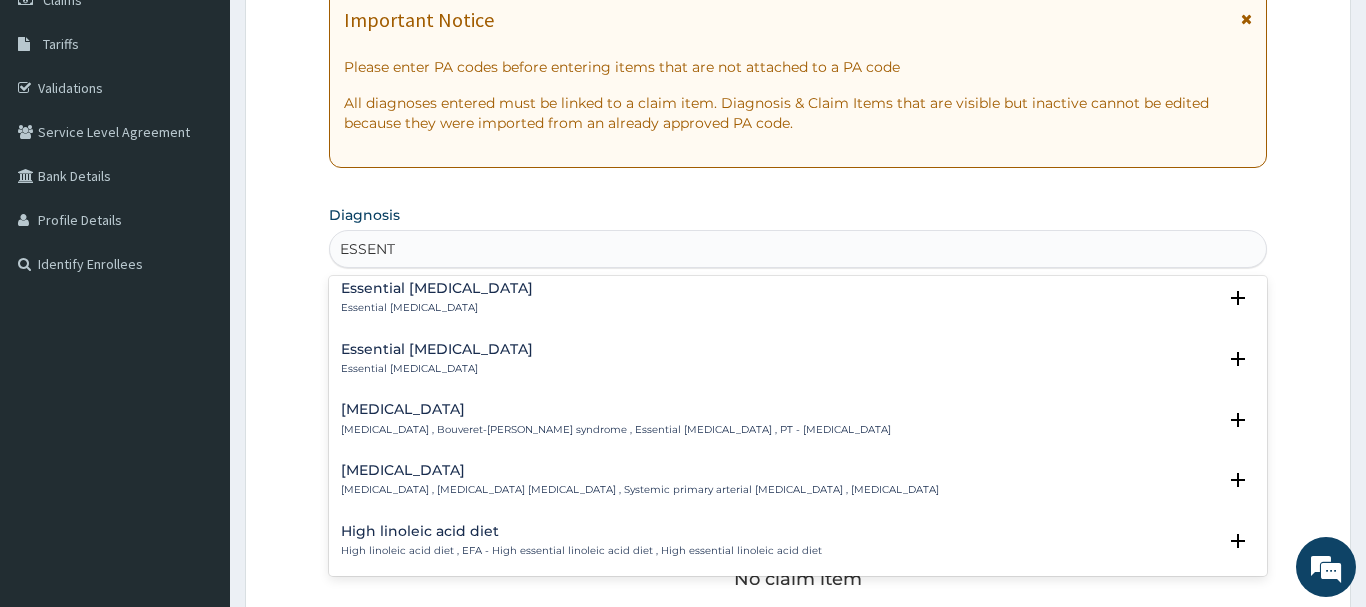 scroll, scrollTop: 540, scrollLeft: 0, axis: vertical 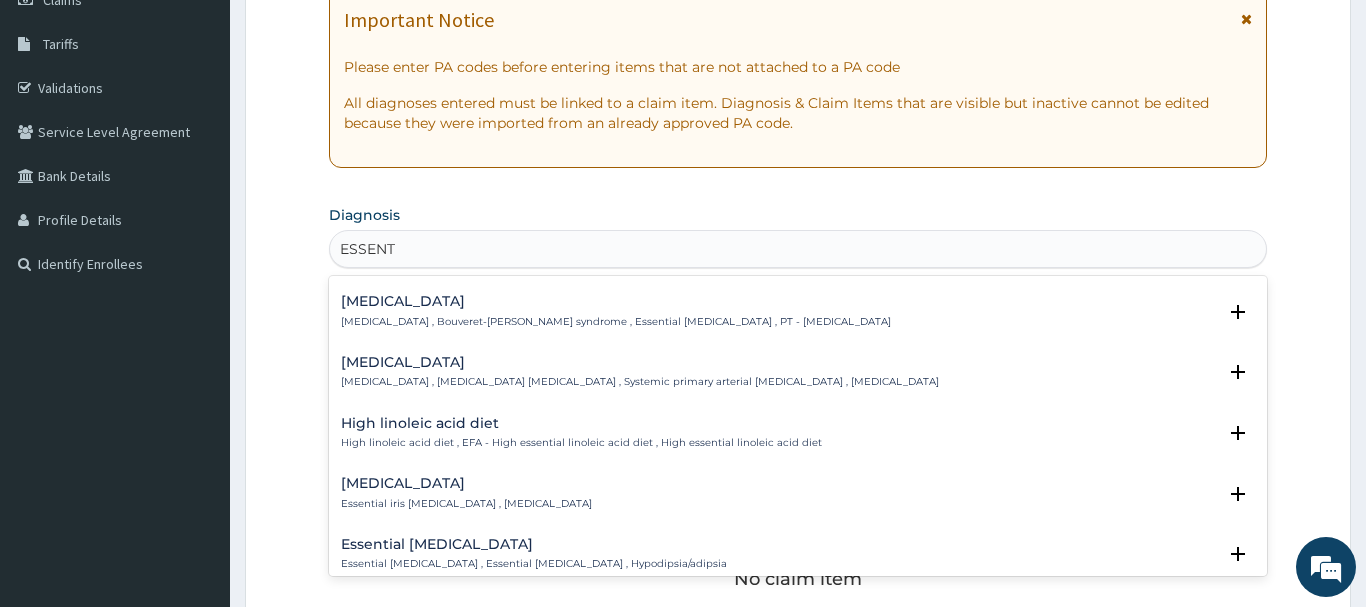 click on "Essential hypertension" at bounding box center (640, 362) 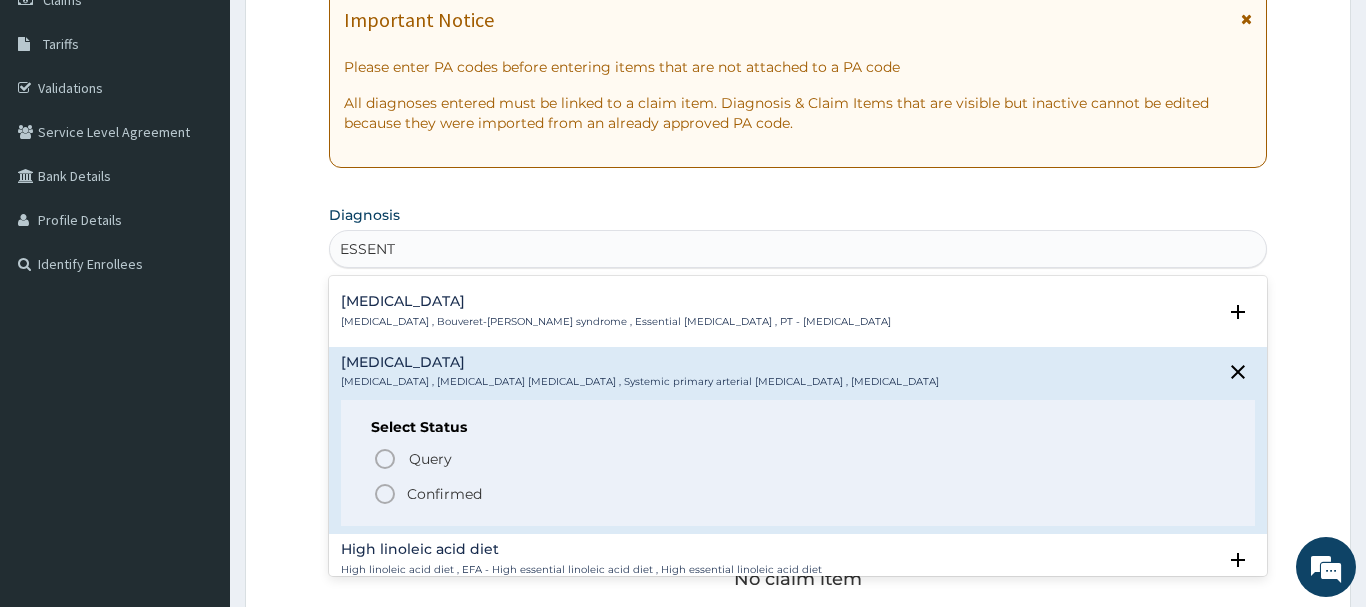 click 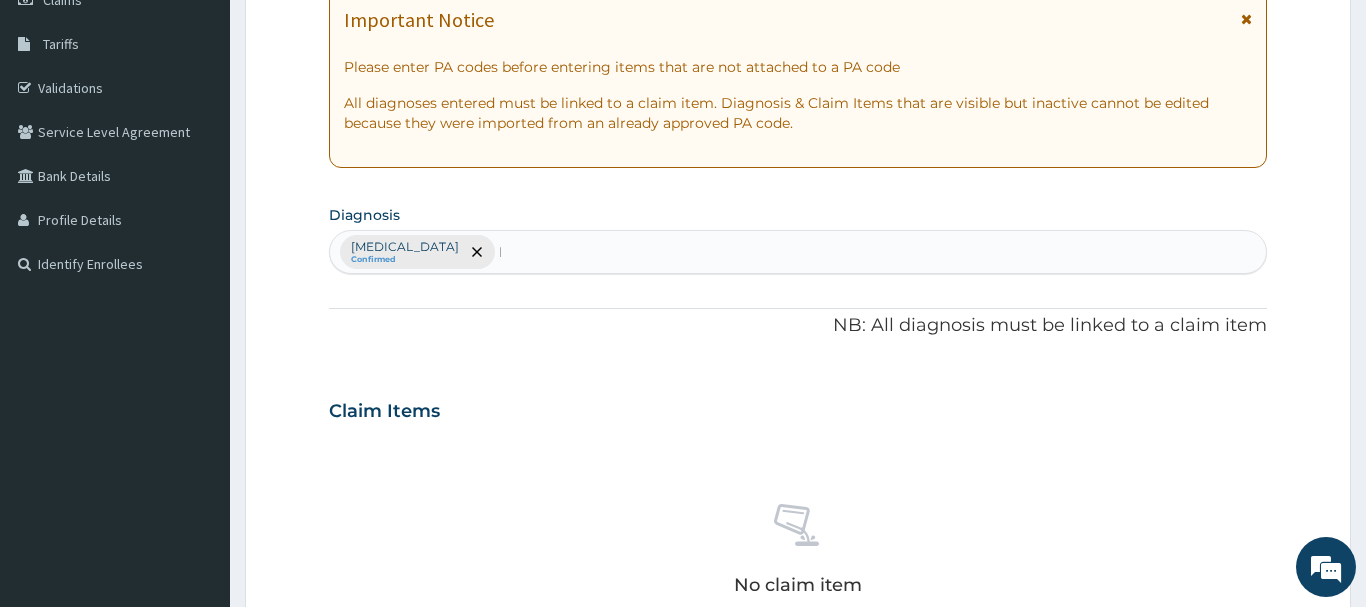 type 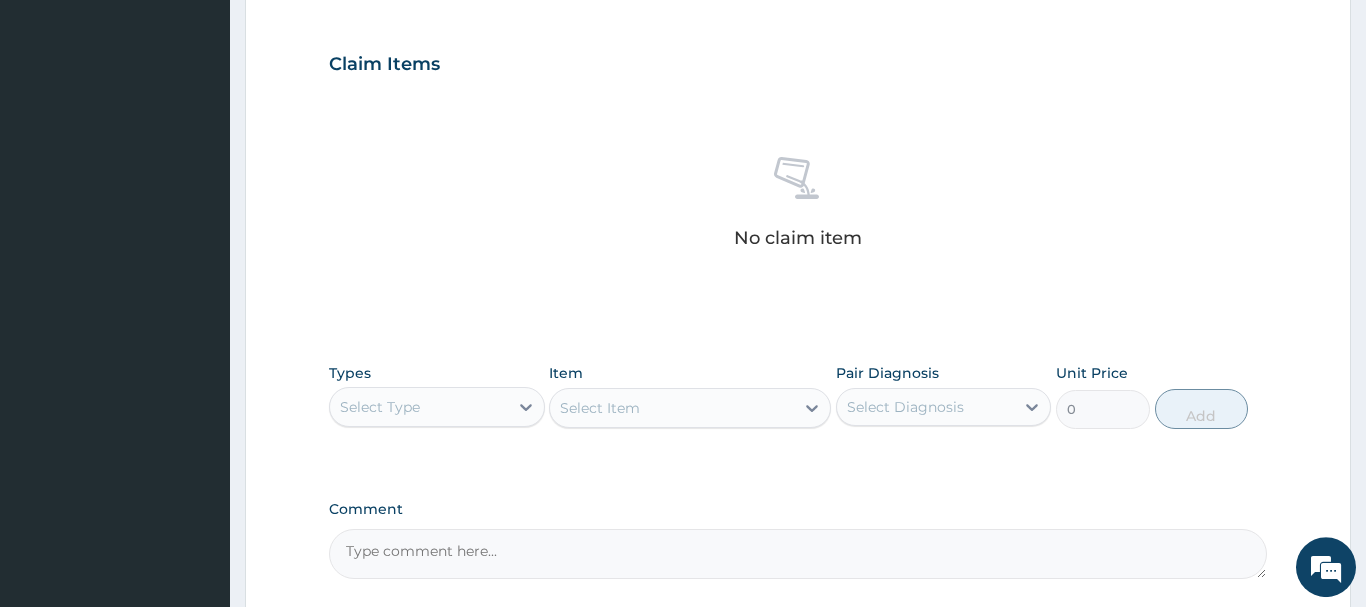 scroll, scrollTop: 714, scrollLeft: 0, axis: vertical 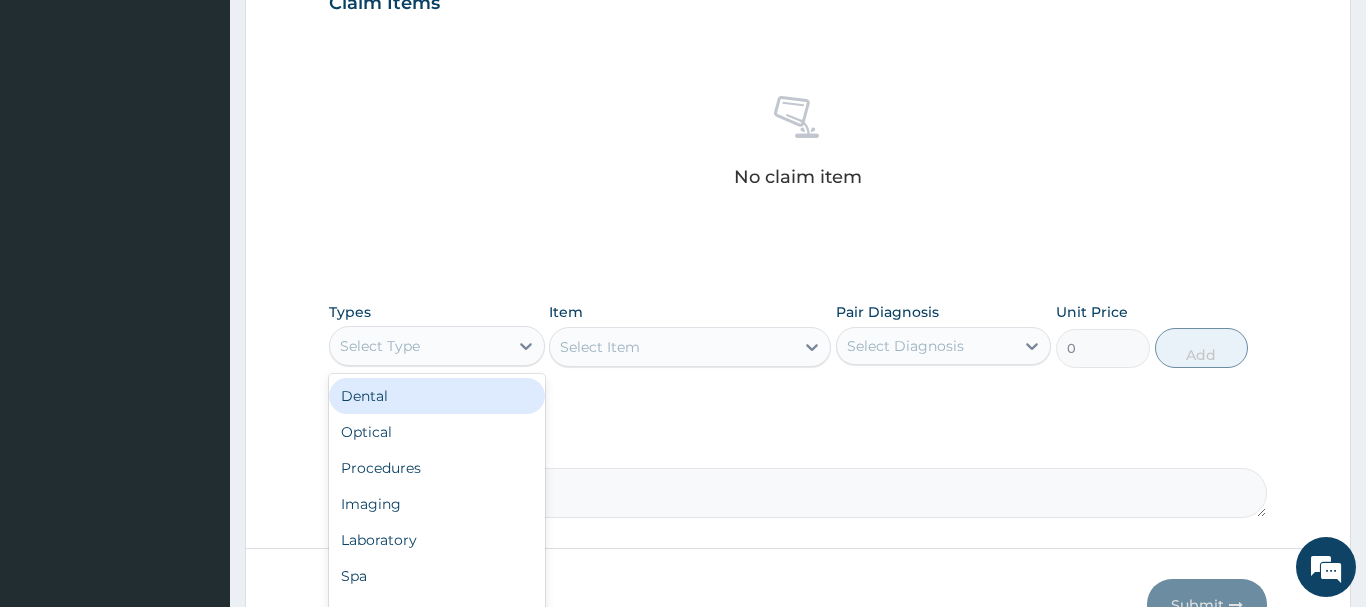 drag, startPoint x: 414, startPoint y: 353, endPoint x: 431, endPoint y: 347, distance: 18.027756 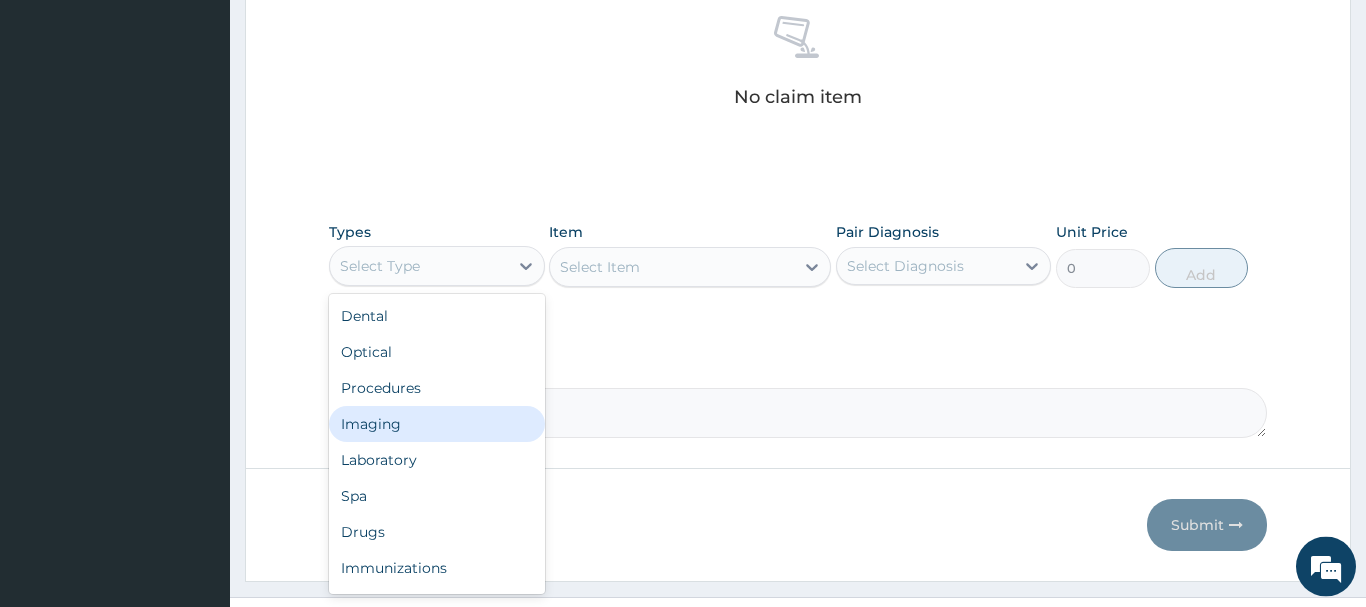 scroll, scrollTop: 835, scrollLeft: 0, axis: vertical 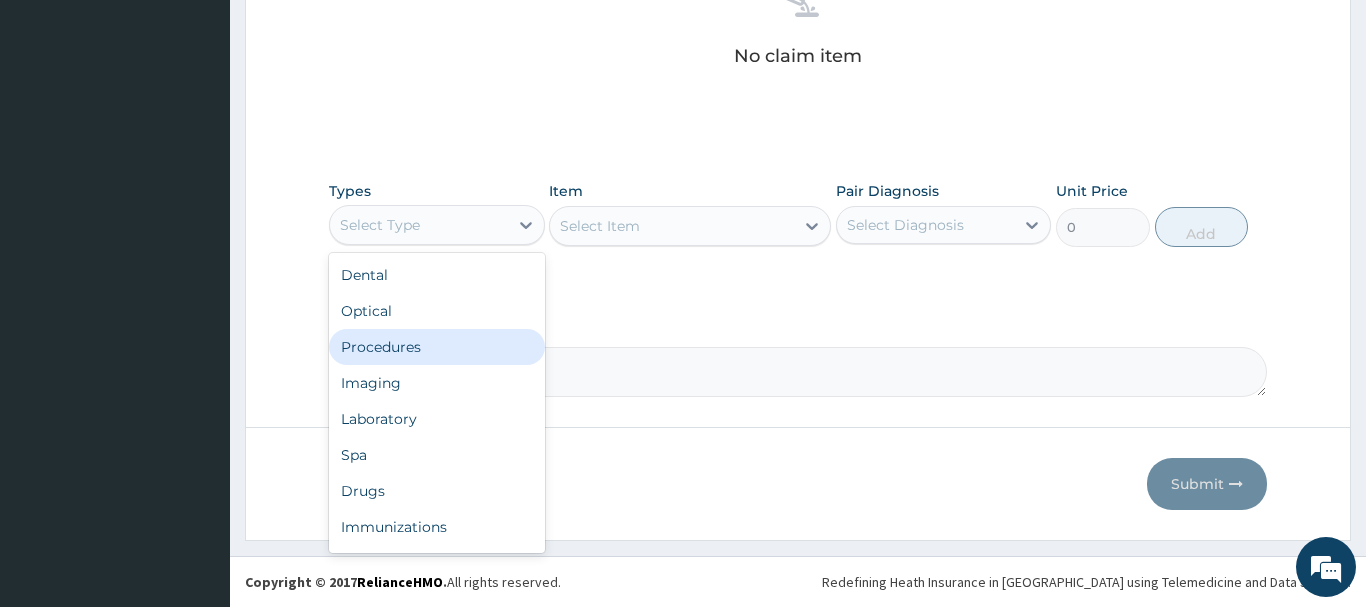 click on "Procedures" at bounding box center [437, 347] 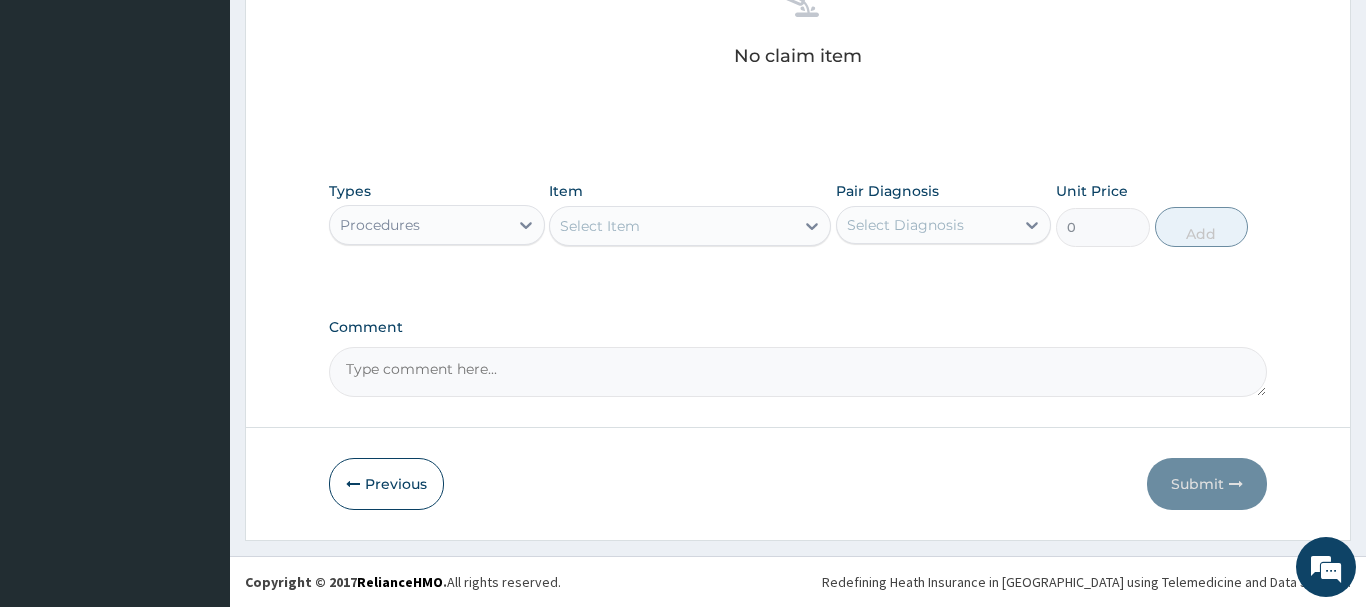 click on "Select Item" at bounding box center (672, 226) 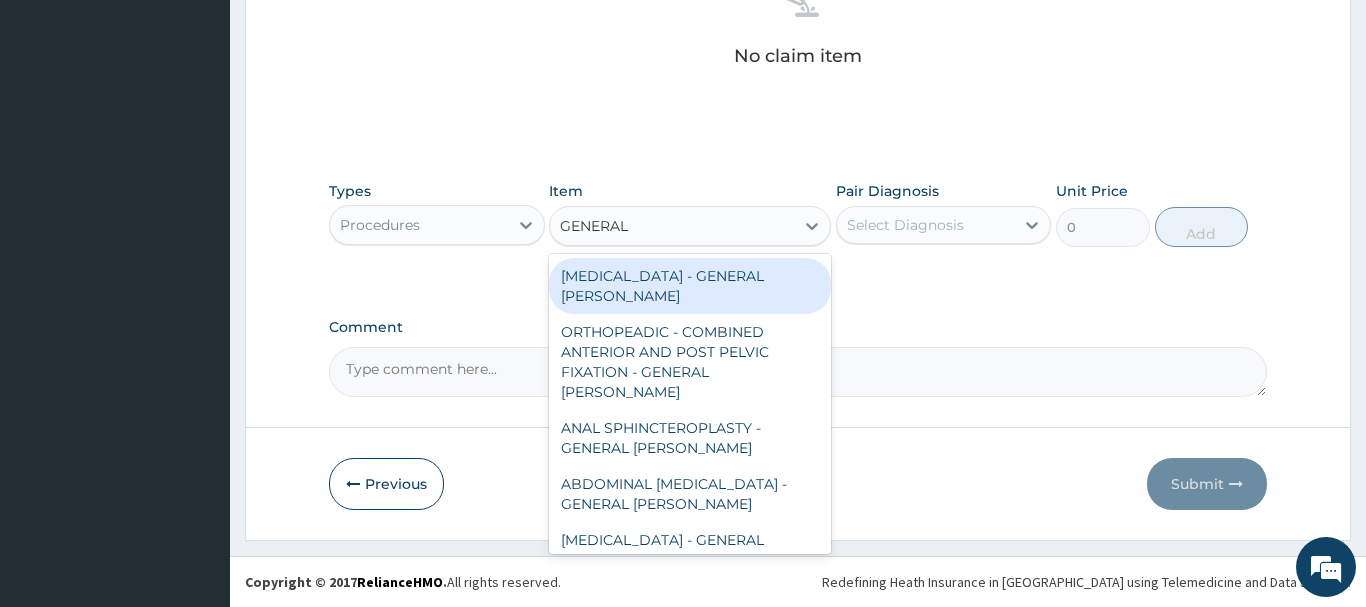 type on "GENERAL C" 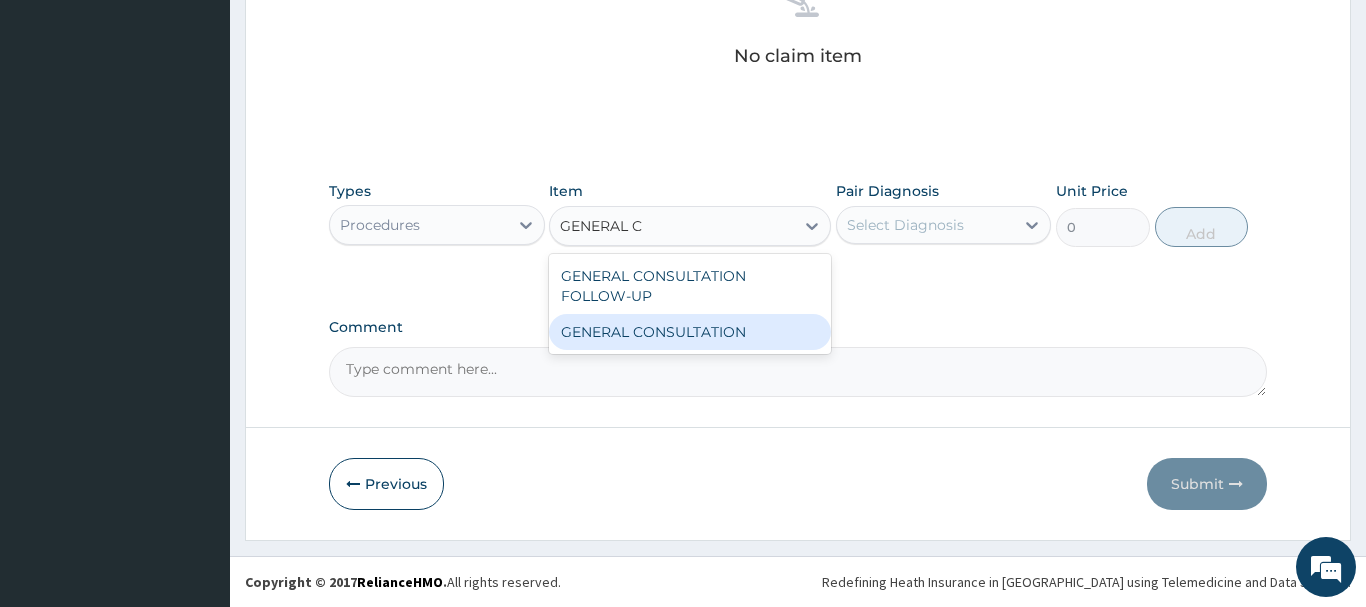 click on "GENERAL CONSULTATION" at bounding box center (690, 332) 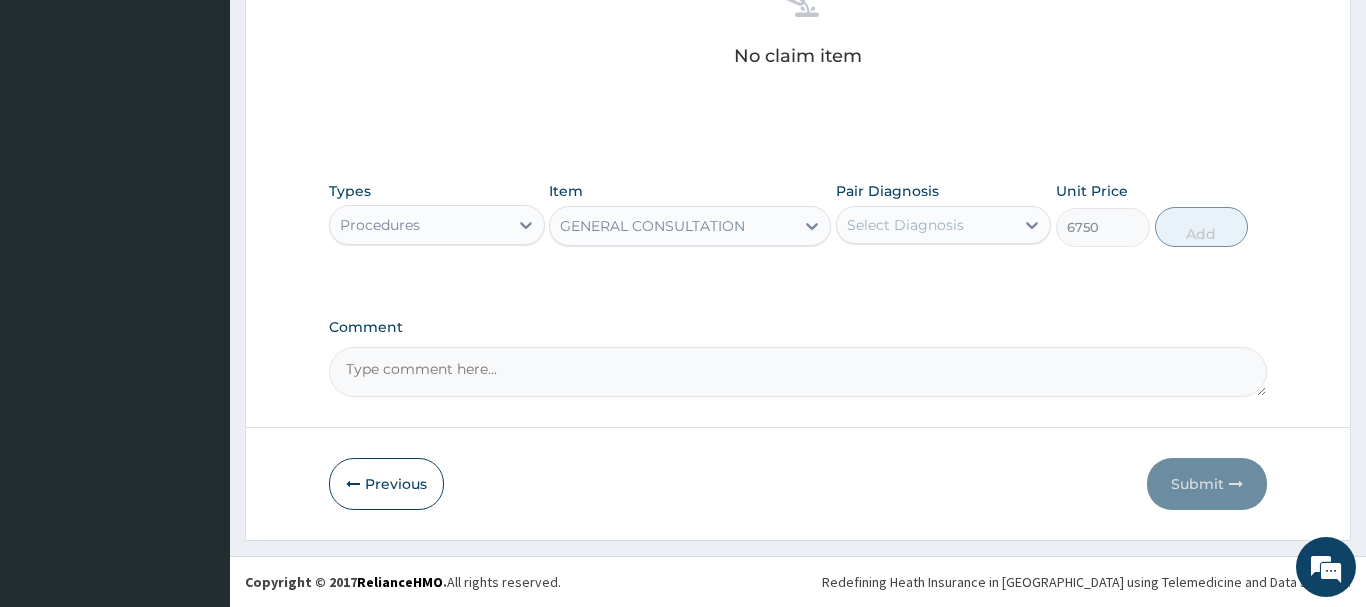 click on "Select Diagnosis" at bounding box center (905, 225) 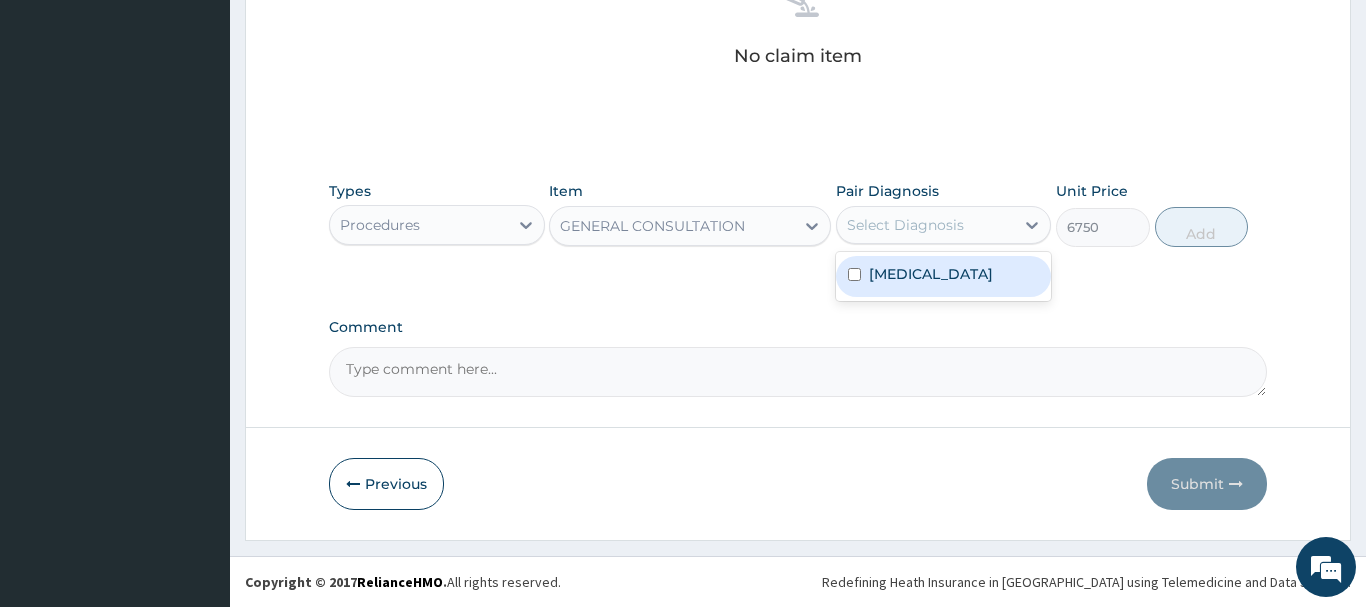 click on "Essential hypertension" at bounding box center [931, 274] 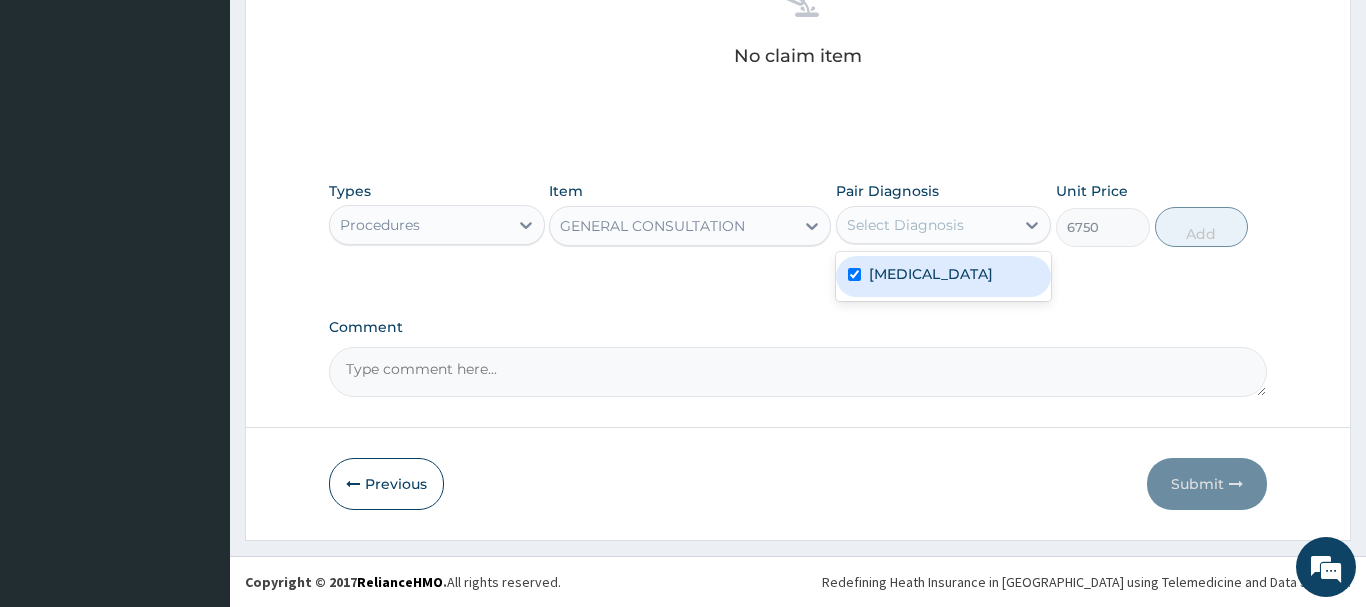 checkbox on "true" 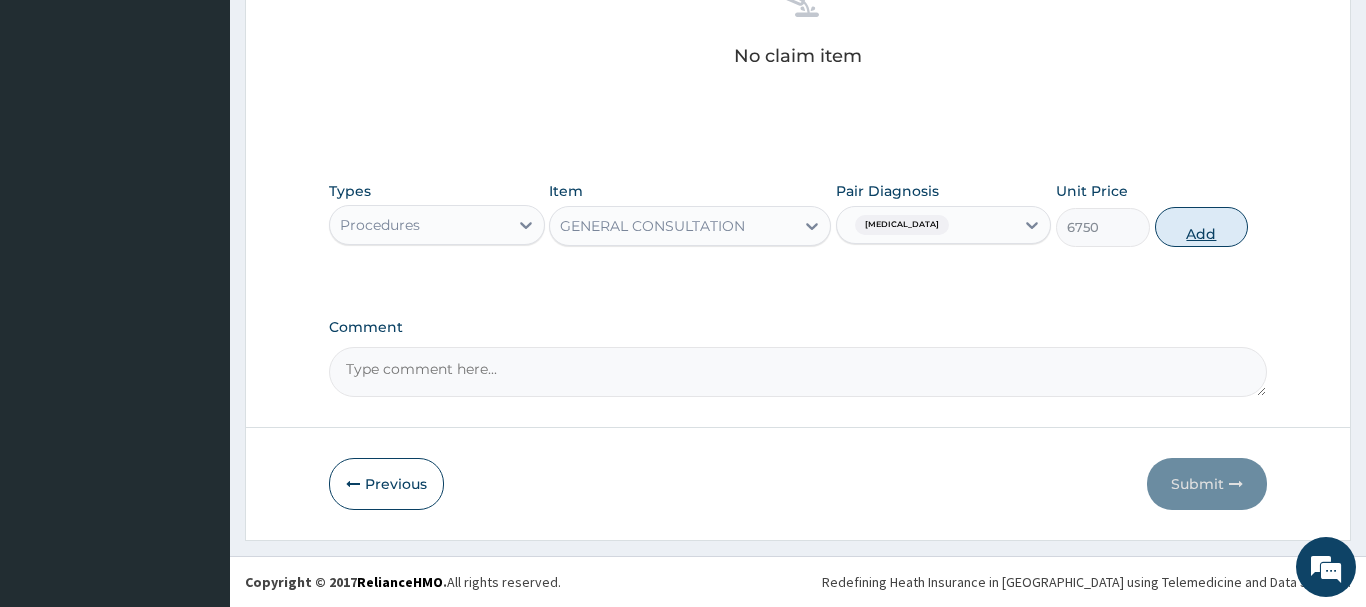 click on "Add" at bounding box center [1202, 227] 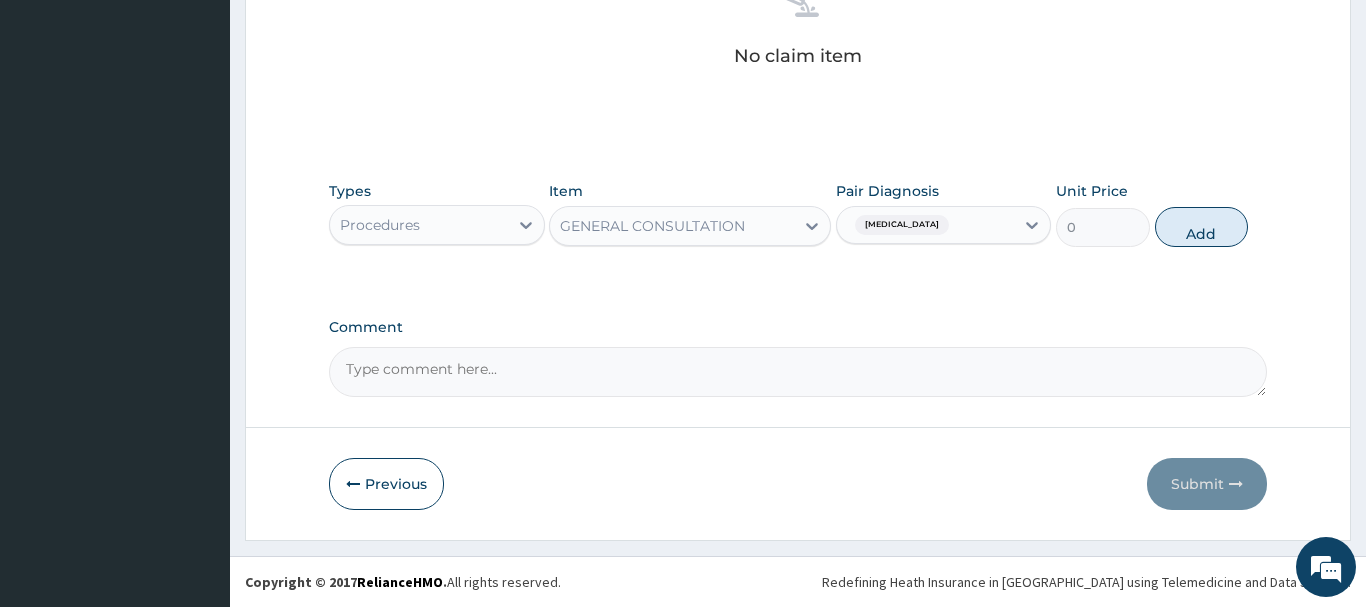 scroll, scrollTop: 740, scrollLeft: 0, axis: vertical 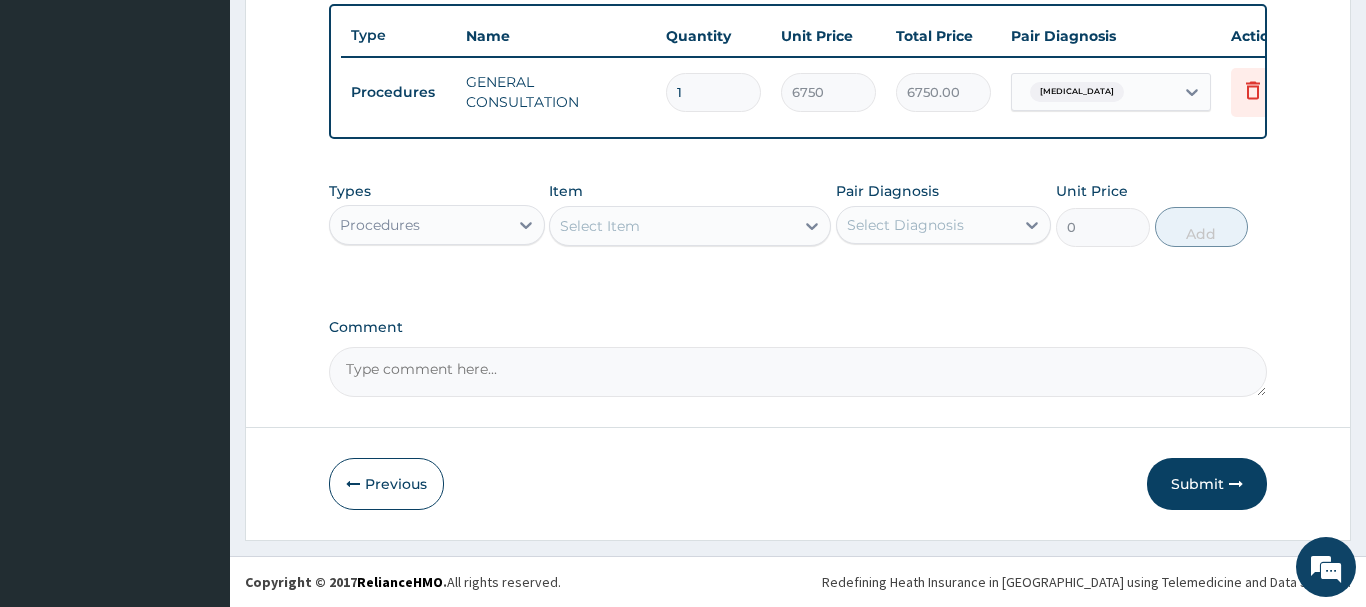click on "Procedures" at bounding box center [380, 225] 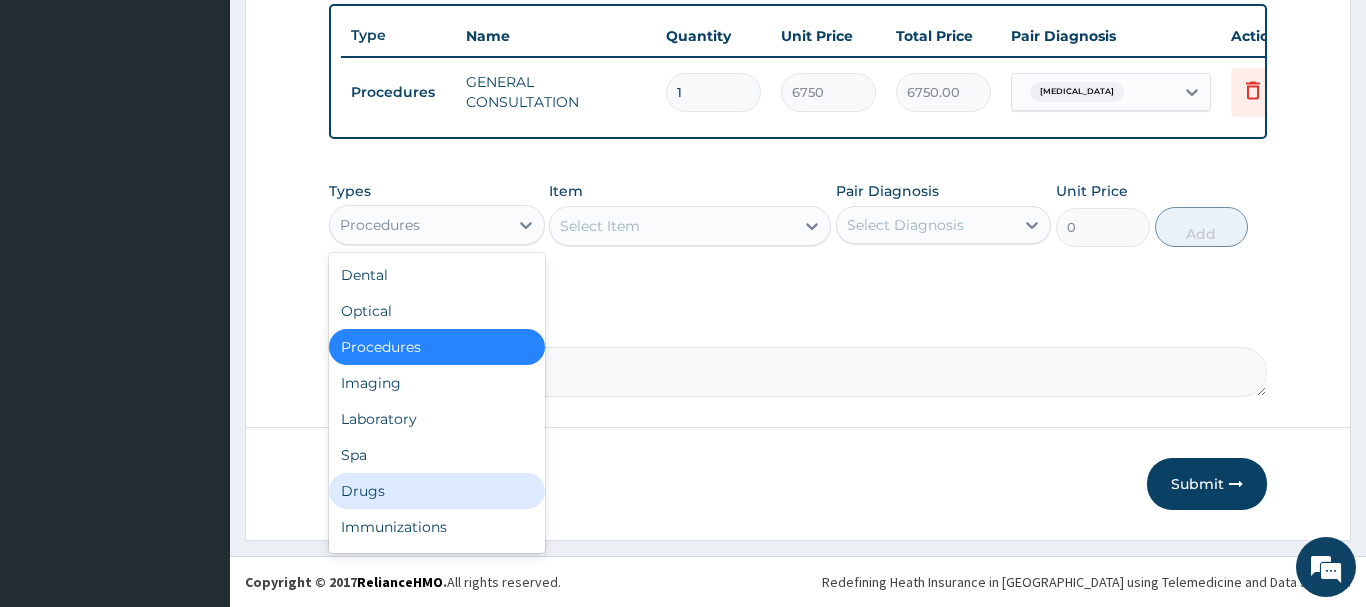 click on "Drugs" at bounding box center (437, 491) 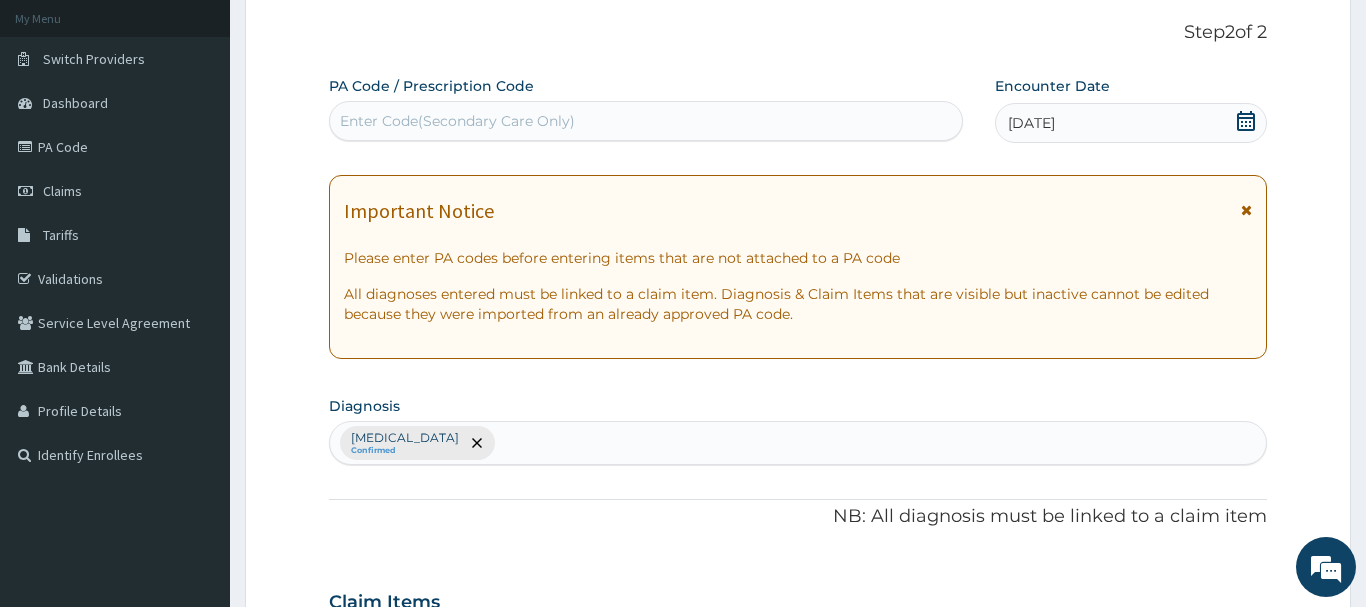 scroll, scrollTop: 26, scrollLeft: 0, axis: vertical 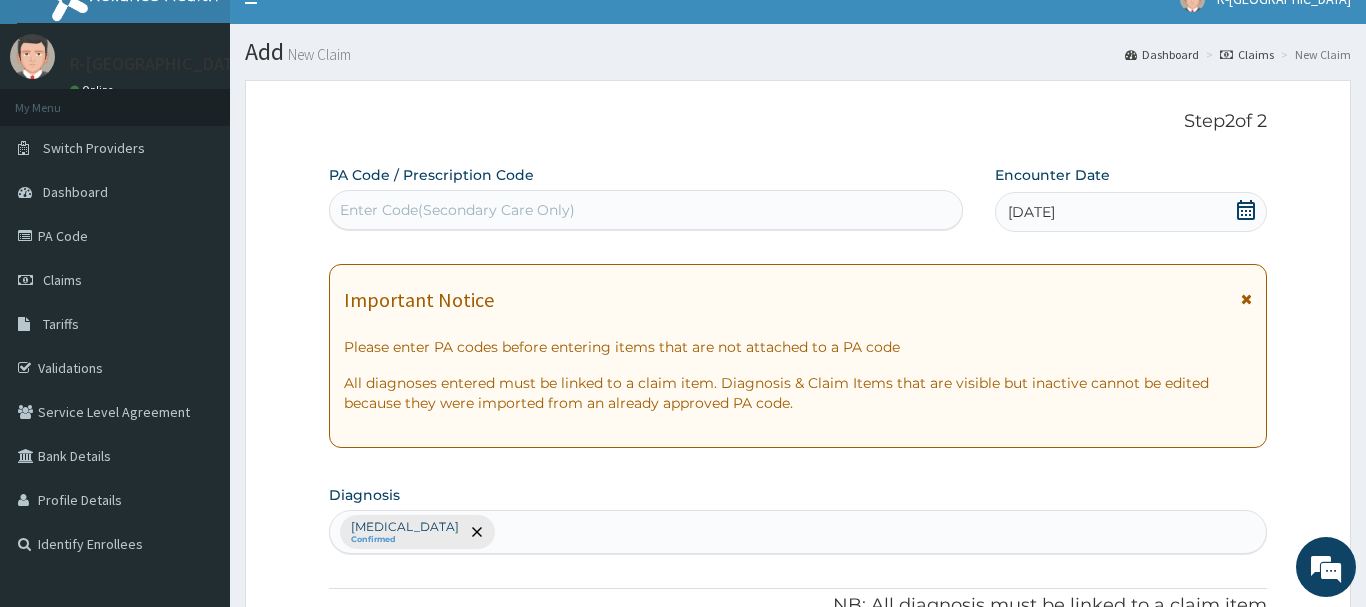 click on "Enter Code(Secondary Care Only)" at bounding box center (457, 210) 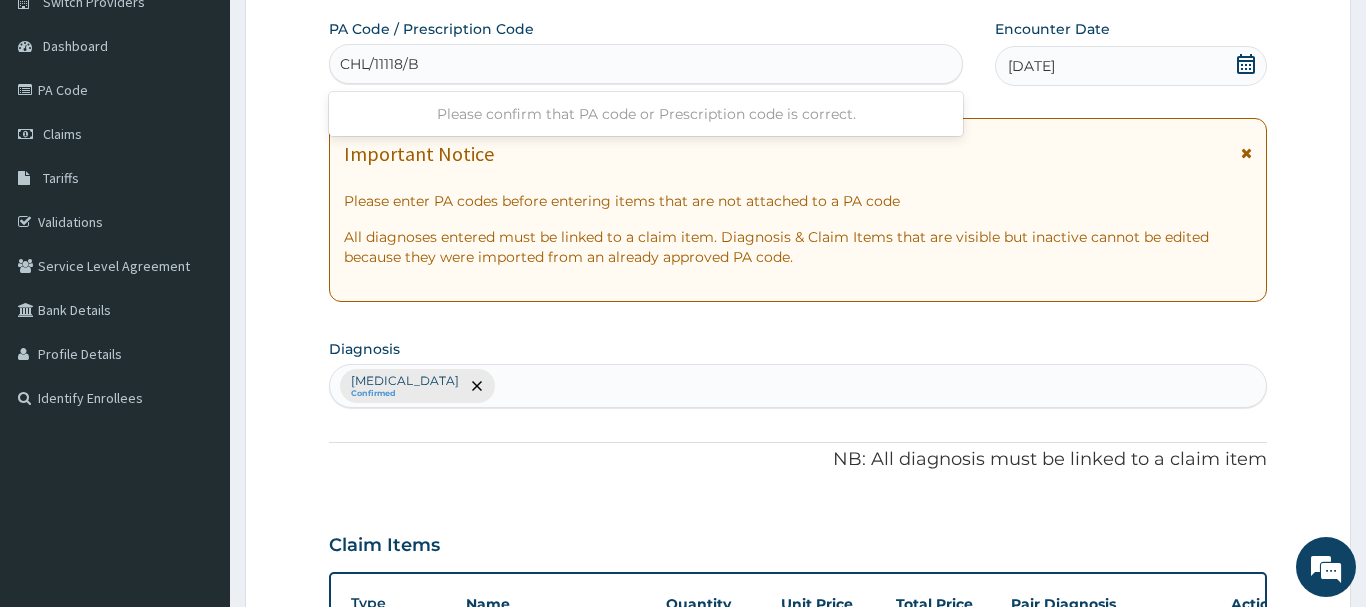 scroll, scrollTop: 26, scrollLeft: 0, axis: vertical 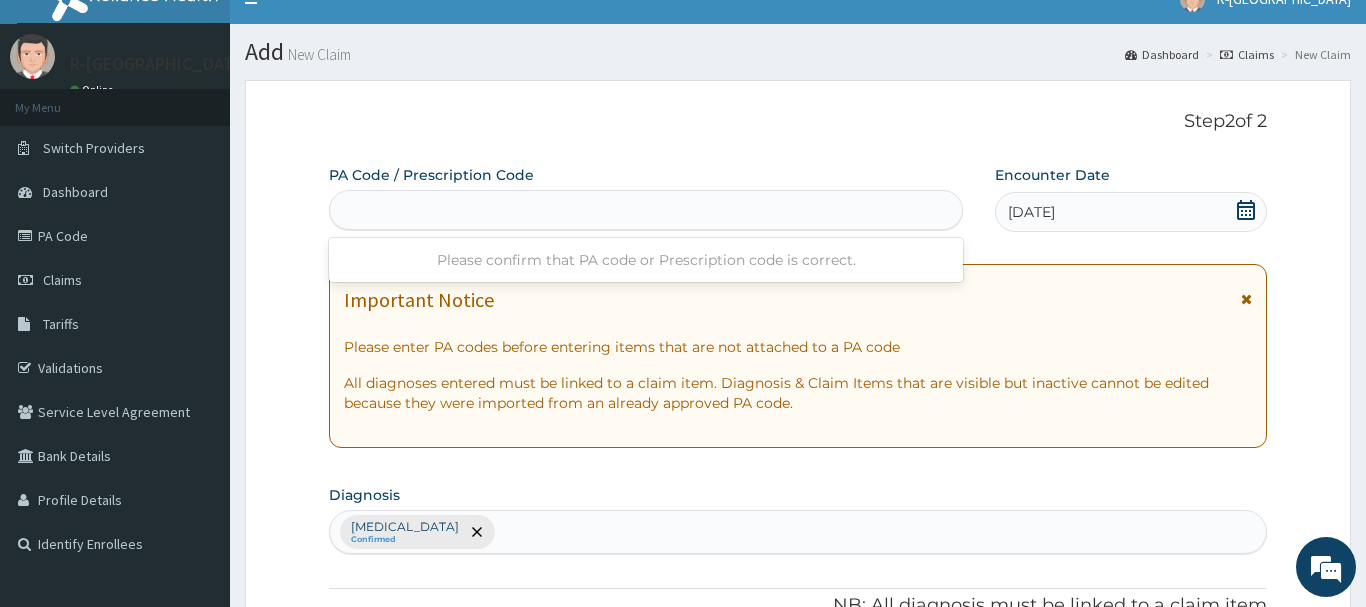 click on "CHL/11118/B" at bounding box center [646, 210] 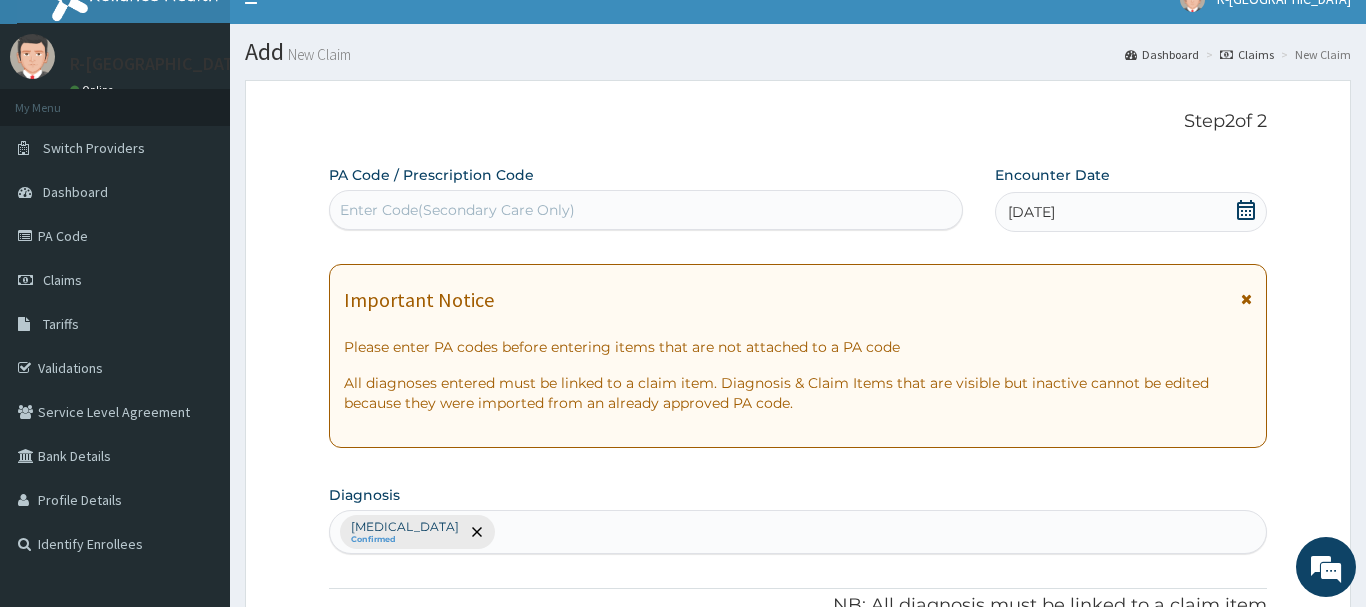 click on "Enter Code(Secondary Care Only)" at bounding box center [457, 210] 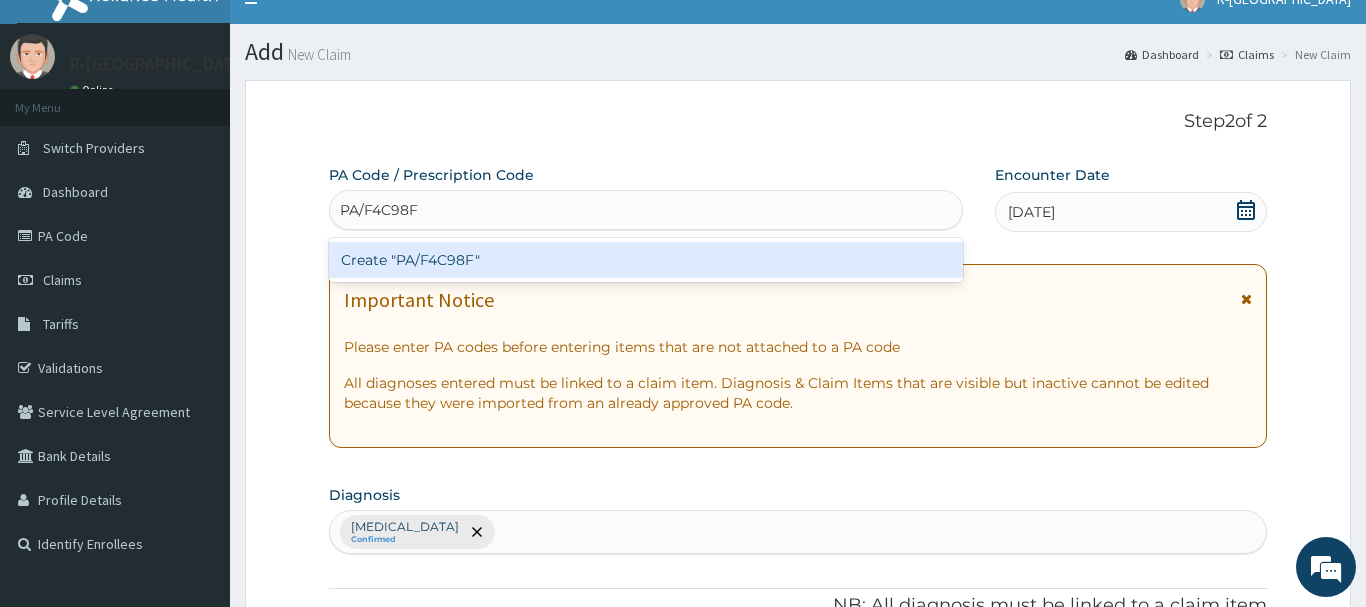 click on "Create "PA/F4C98F"" at bounding box center (646, 260) 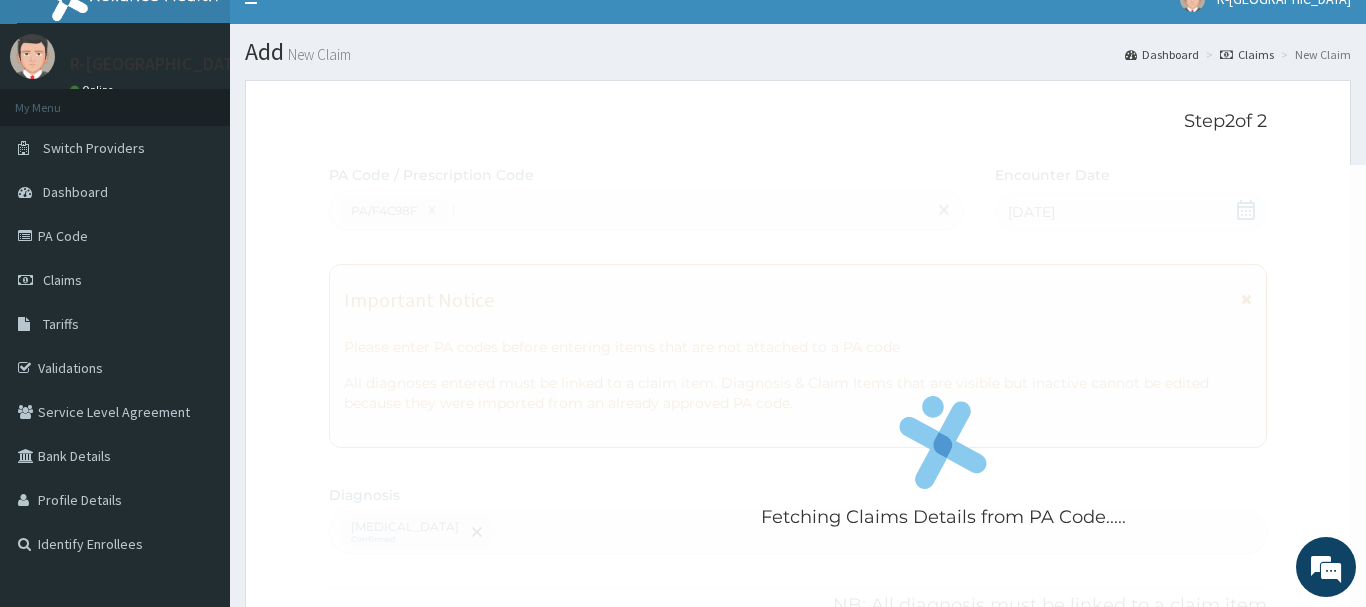 type 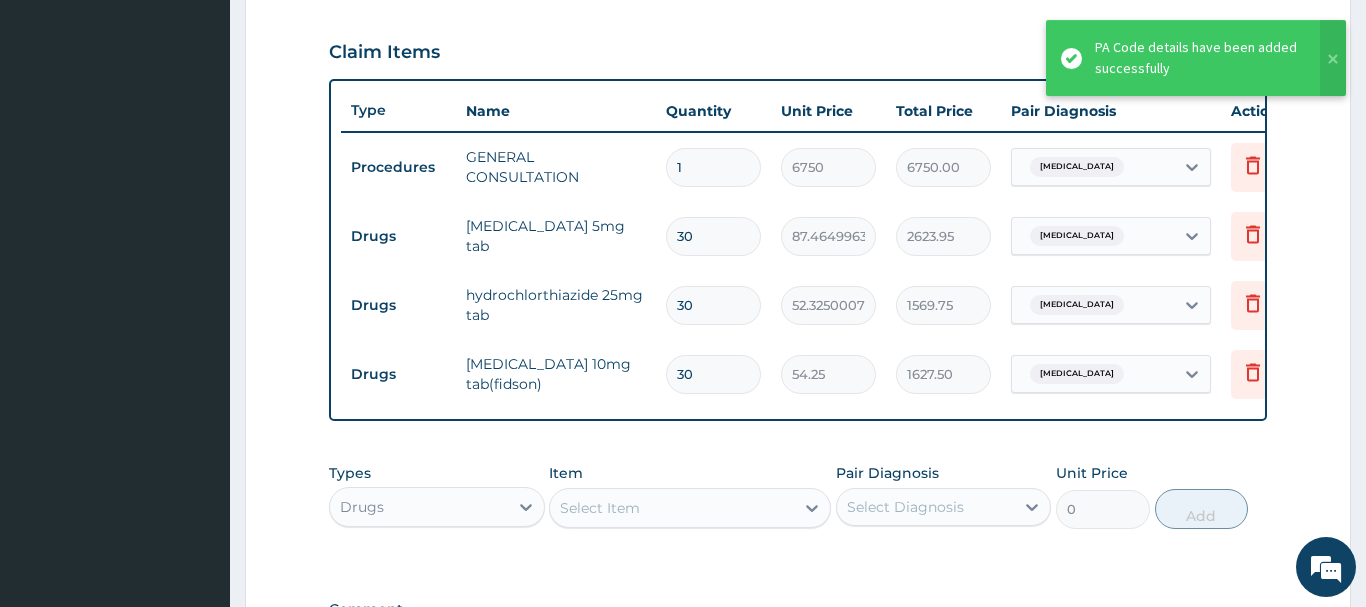 scroll, scrollTop: 634, scrollLeft: 0, axis: vertical 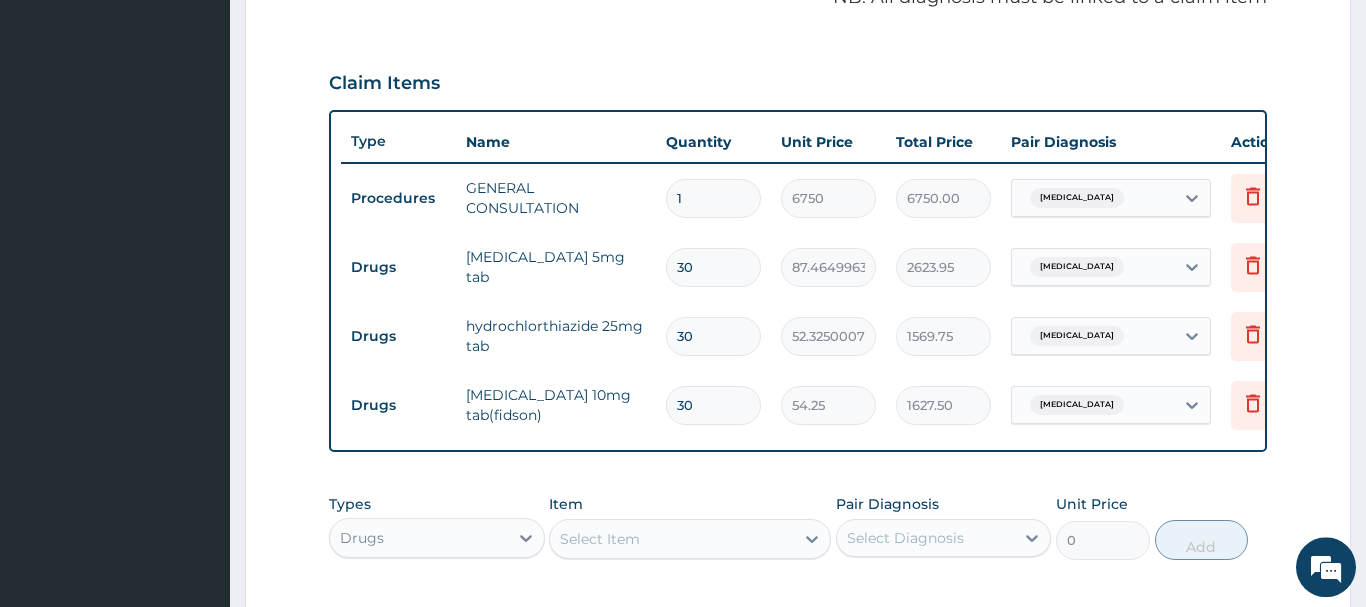 drag, startPoint x: 643, startPoint y: 268, endPoint x: 631, endPoint y: 272, distance: 12.649111 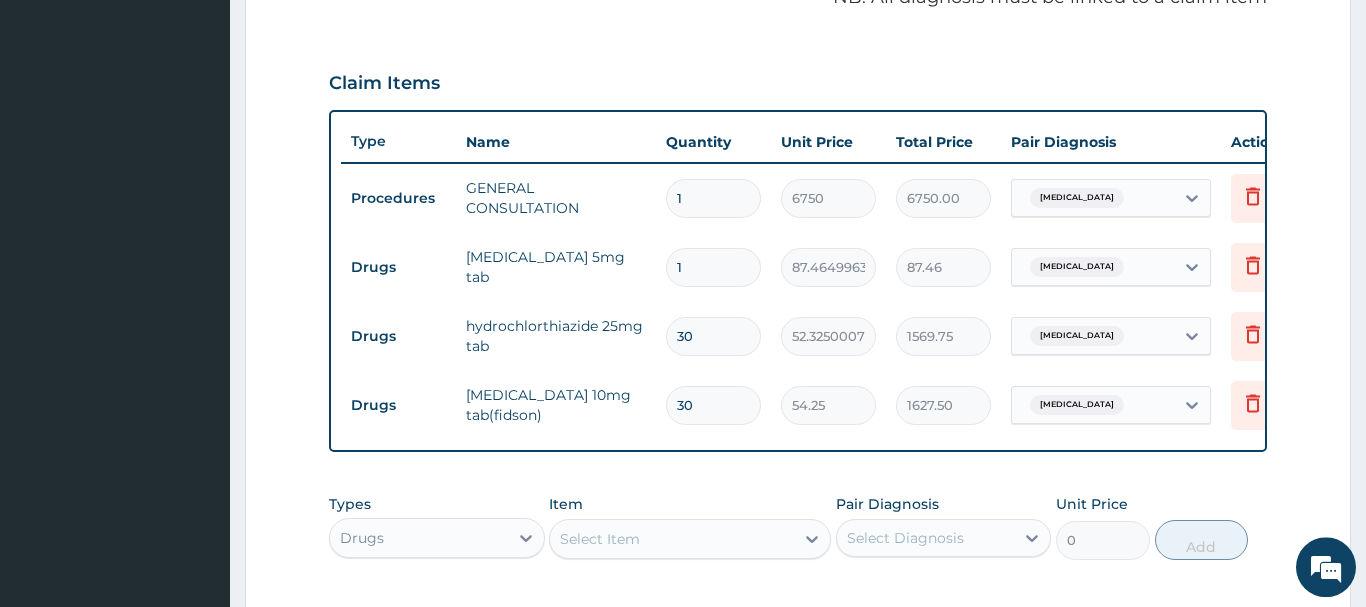 type on "14" 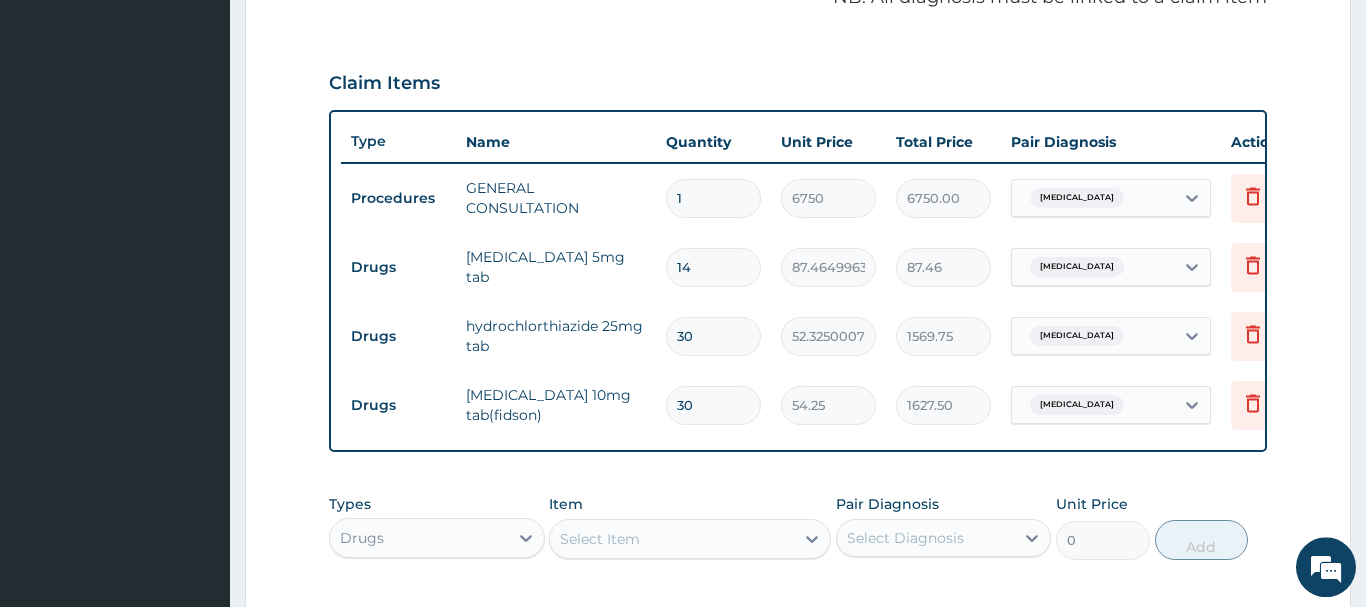 type on "1224.51" 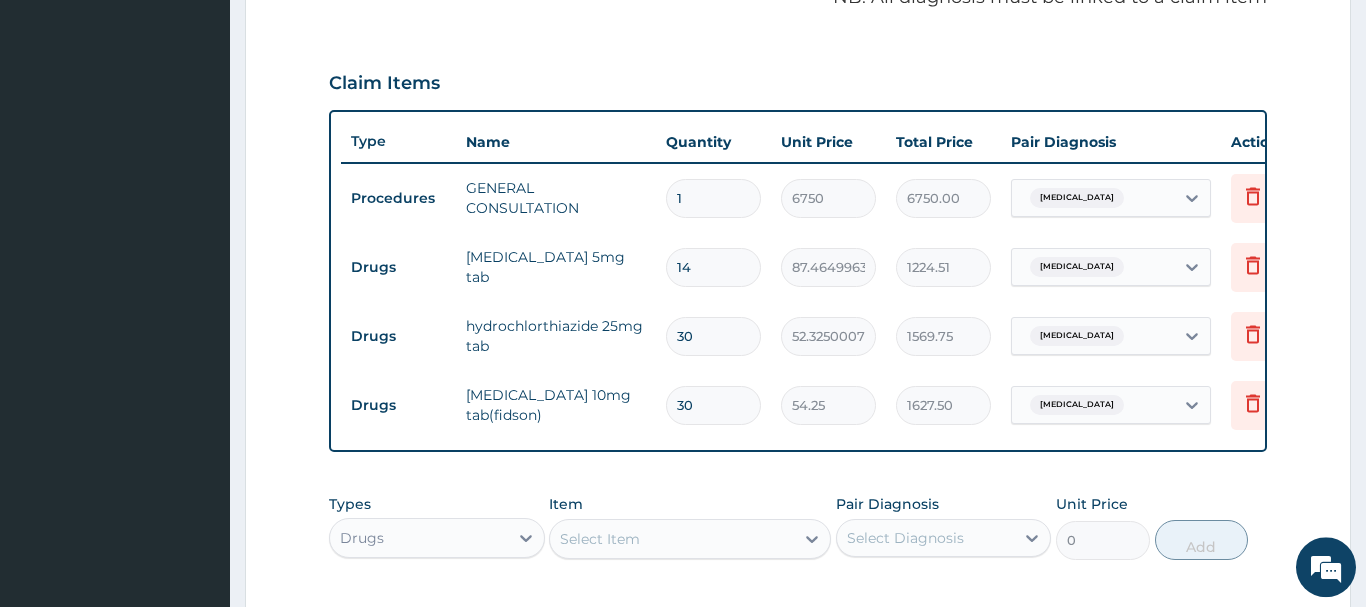 type on "14" 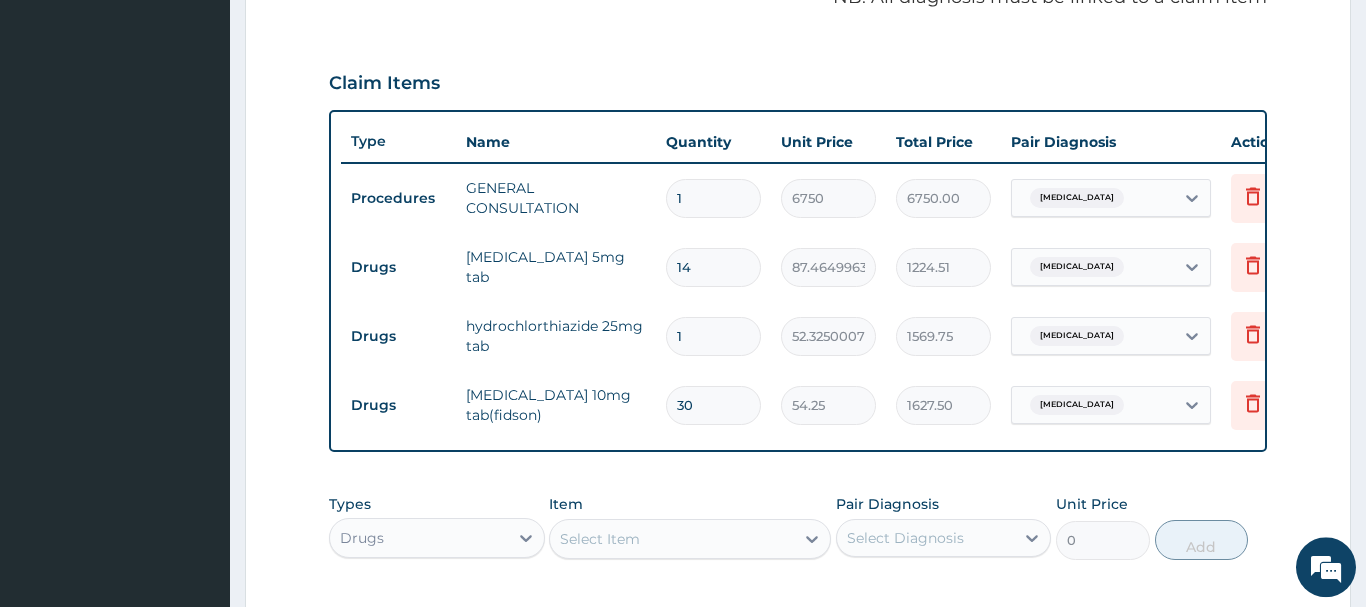 type on "52.33" 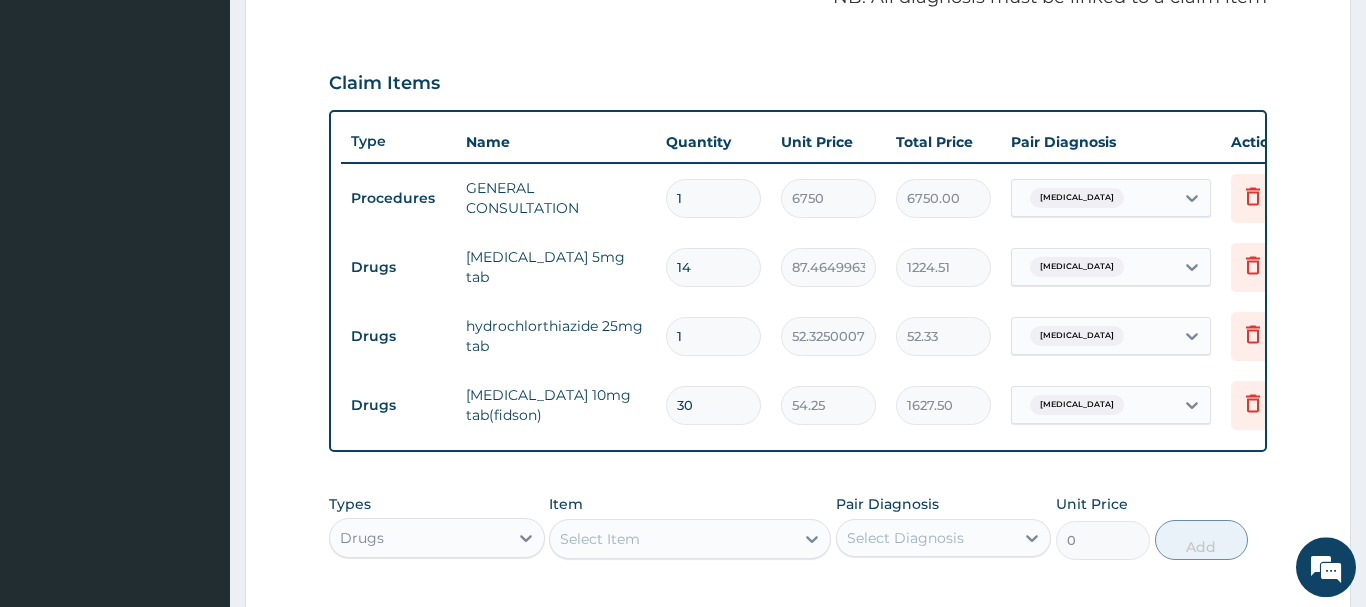 type on "14" 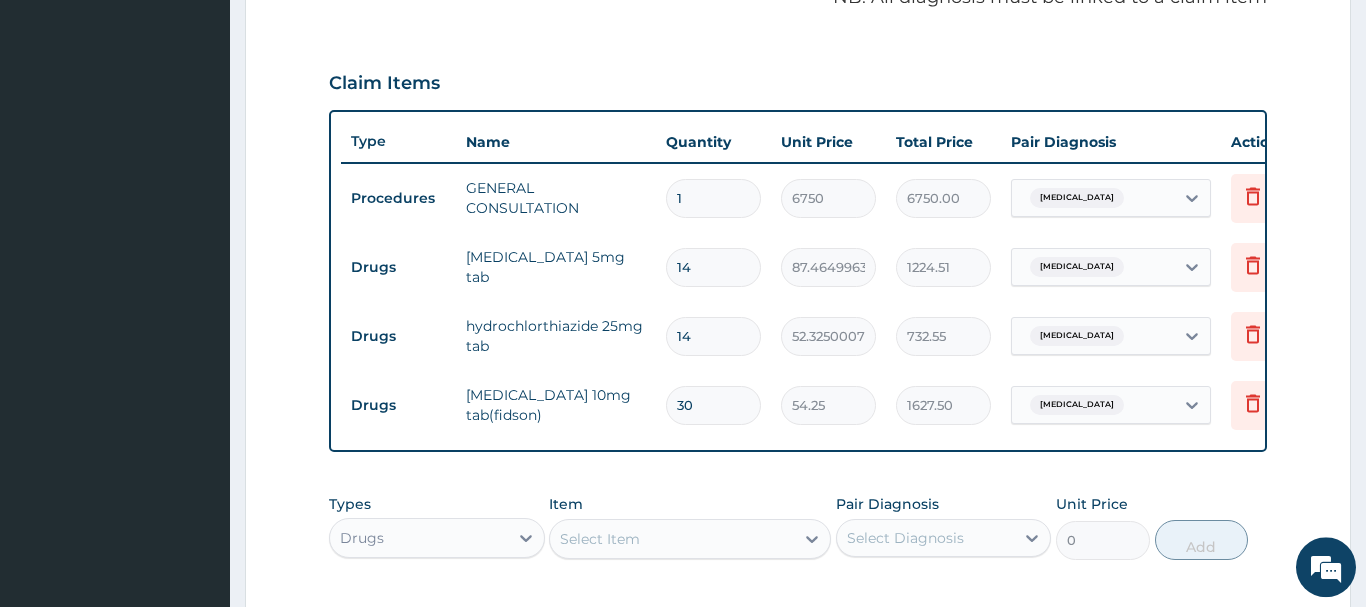 type on "14" 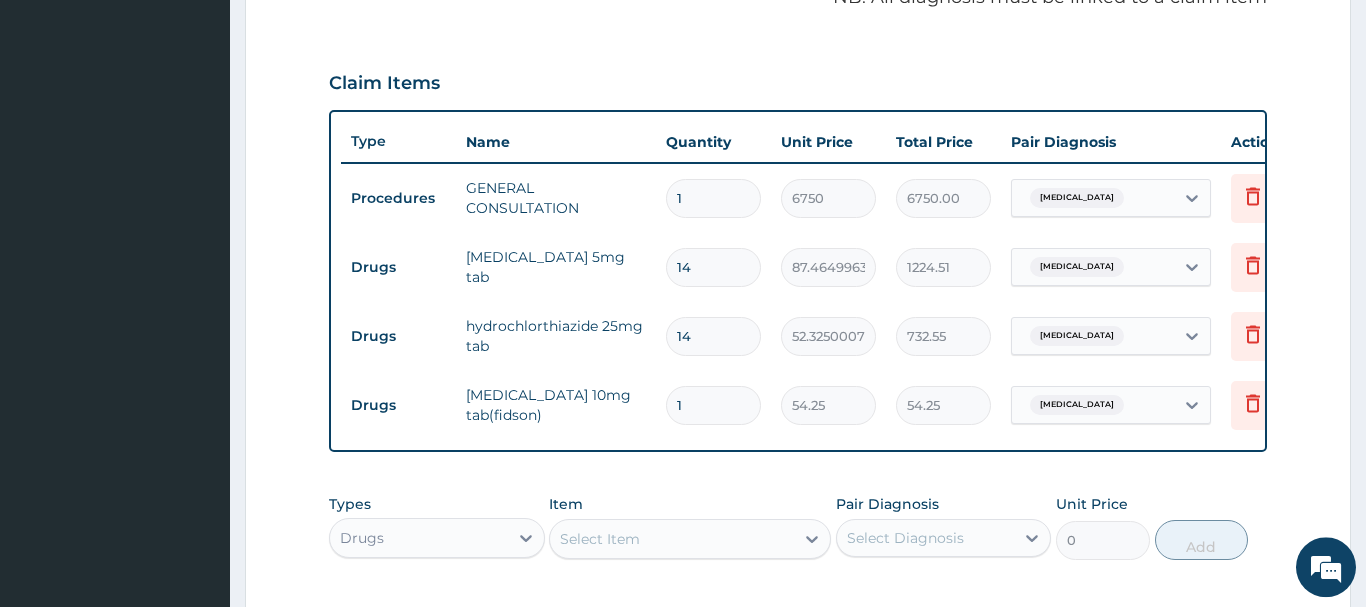 type on "14" 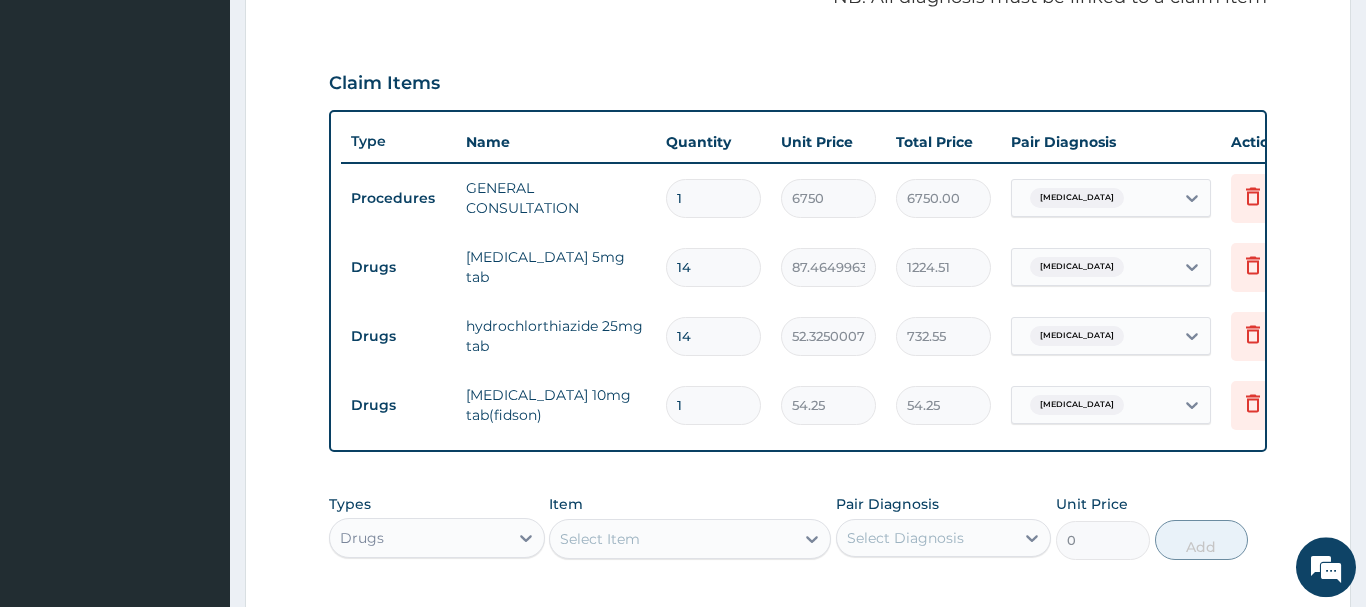 type on "759.50" 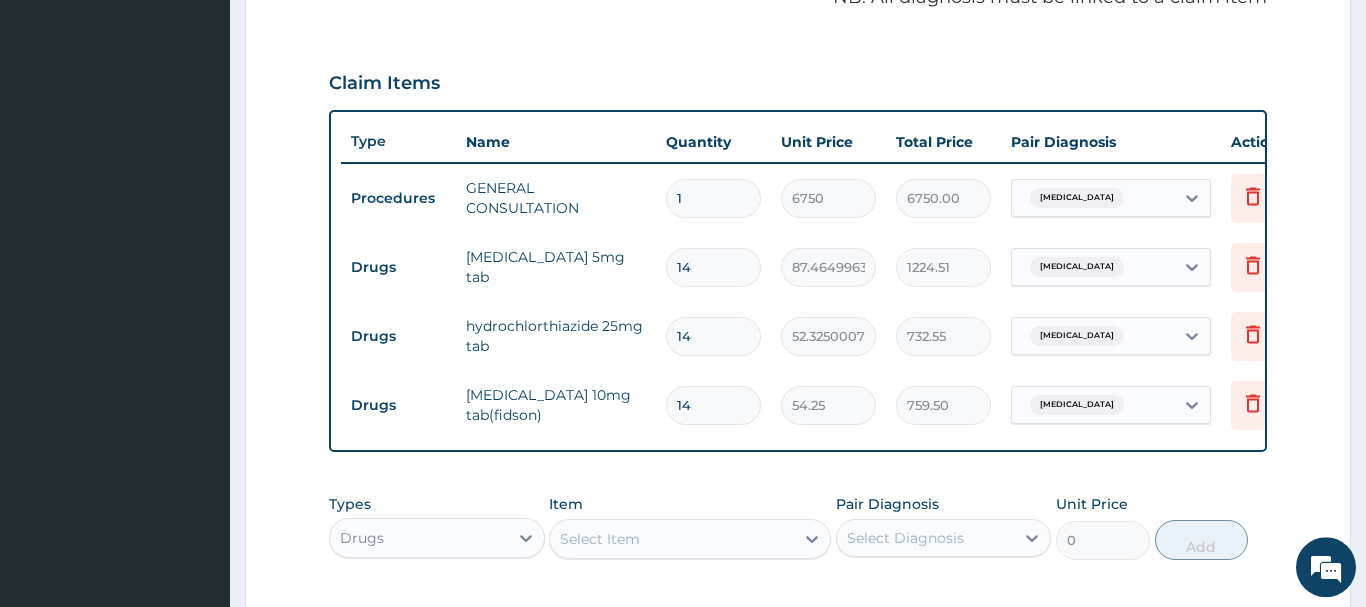 scroll, scrollTop: 736, scrollLeft: 0, axis: vertical 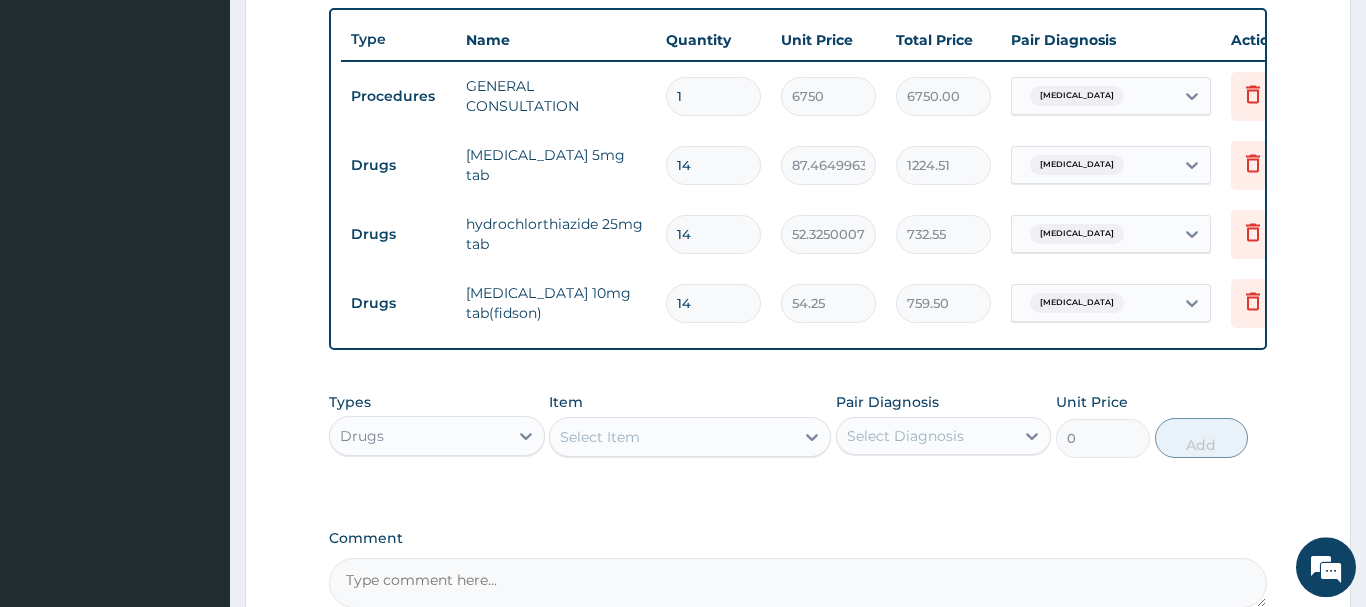 type on "14" 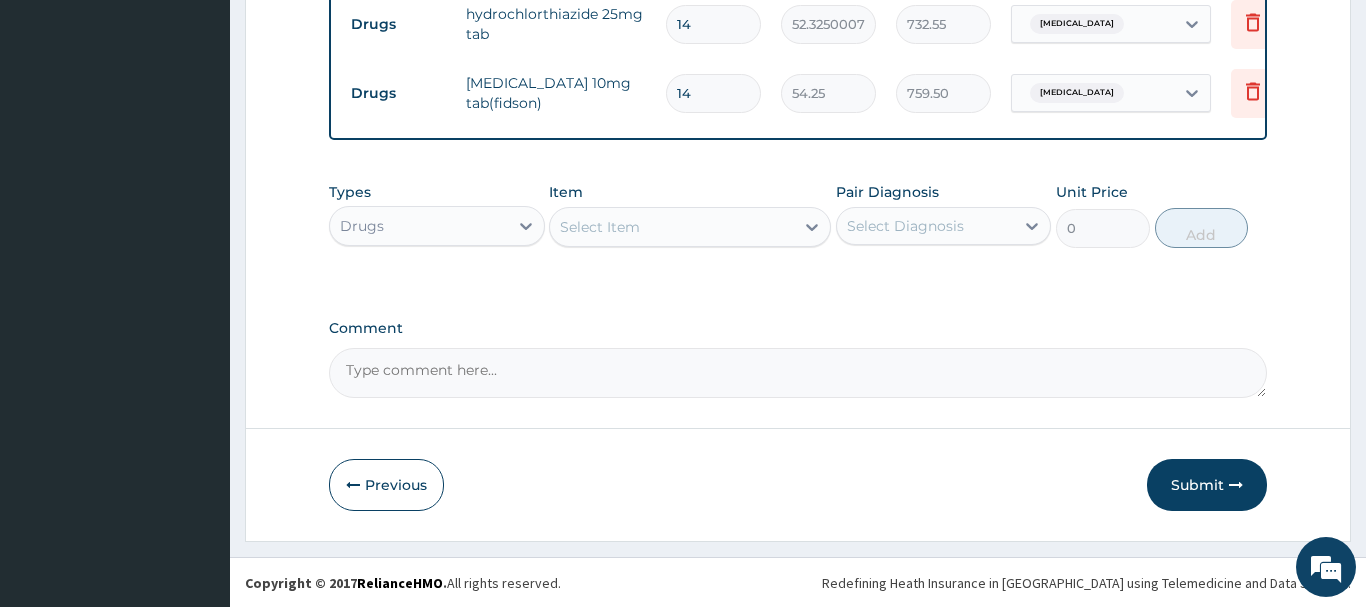 scroll, scrollTop: 947, scrollLeft: 0, axis: vertical 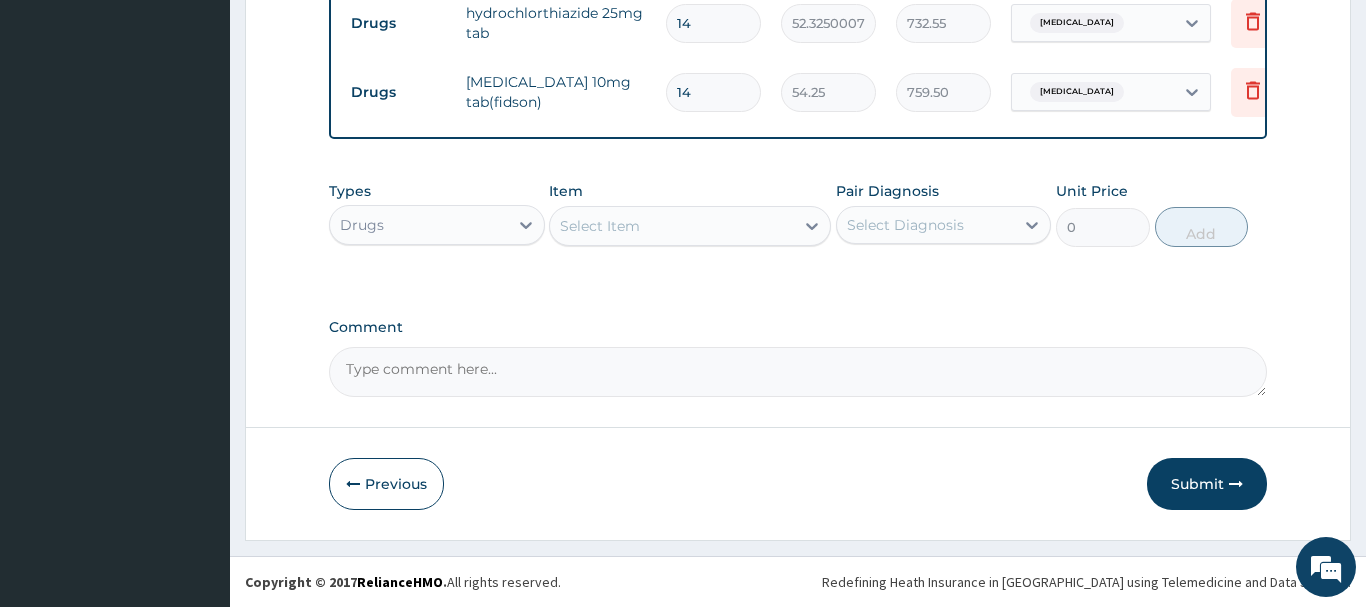 click on "Submit" at bounding box center [1207, 484] 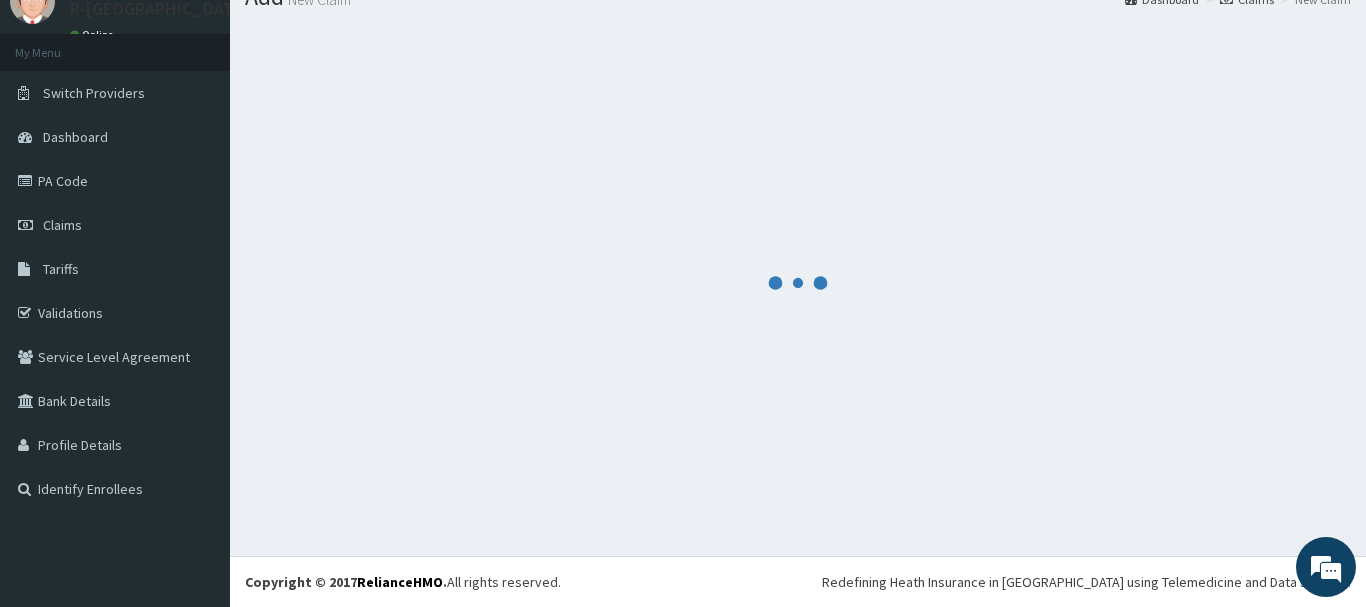 scroll, scrollTop: 81, scrollLeft: 0, axis: vertical 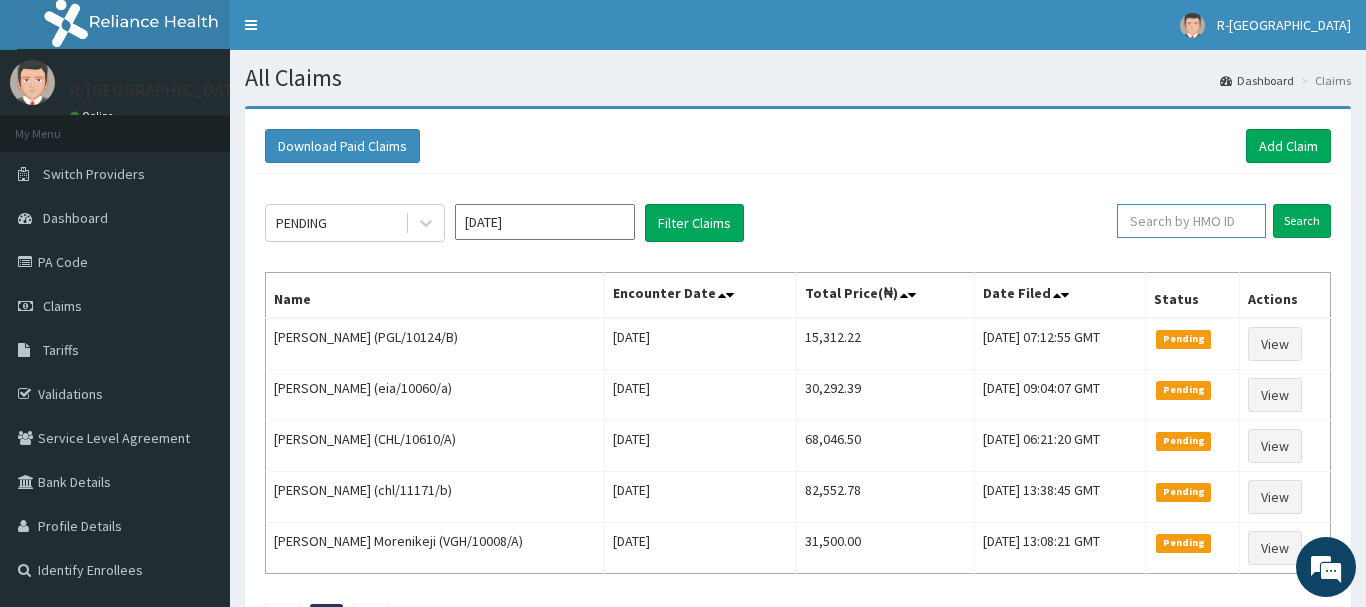 click at bounding box center (1191, 221) 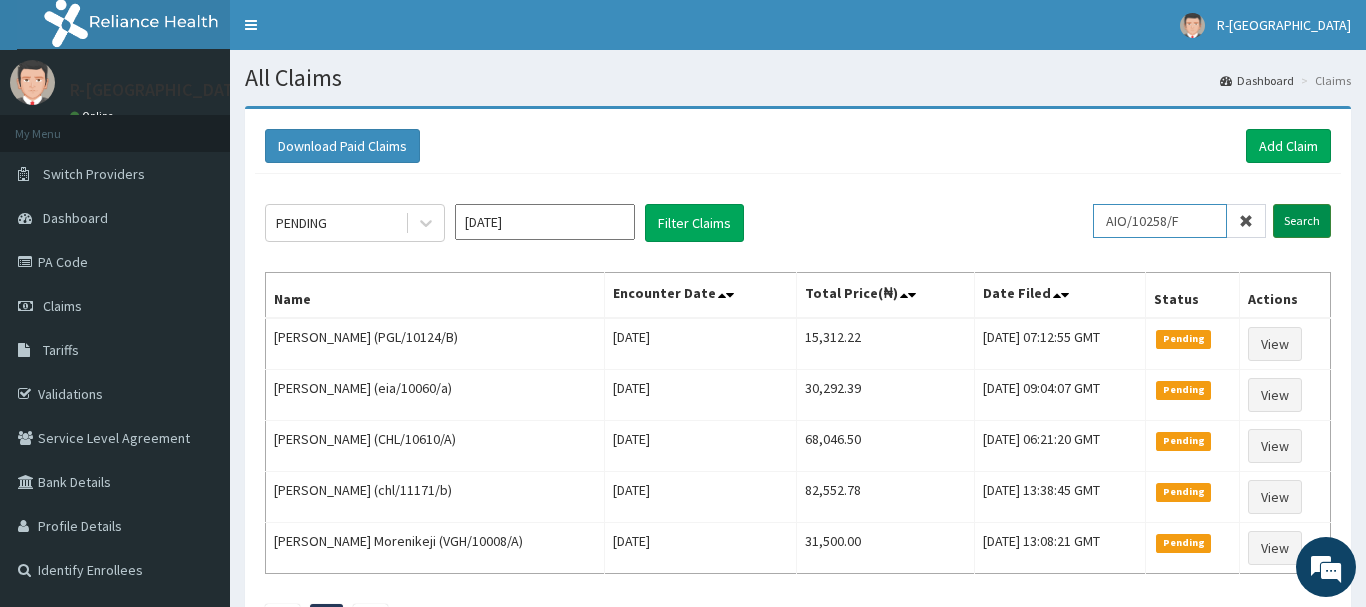 type on "AIO/10258/F" 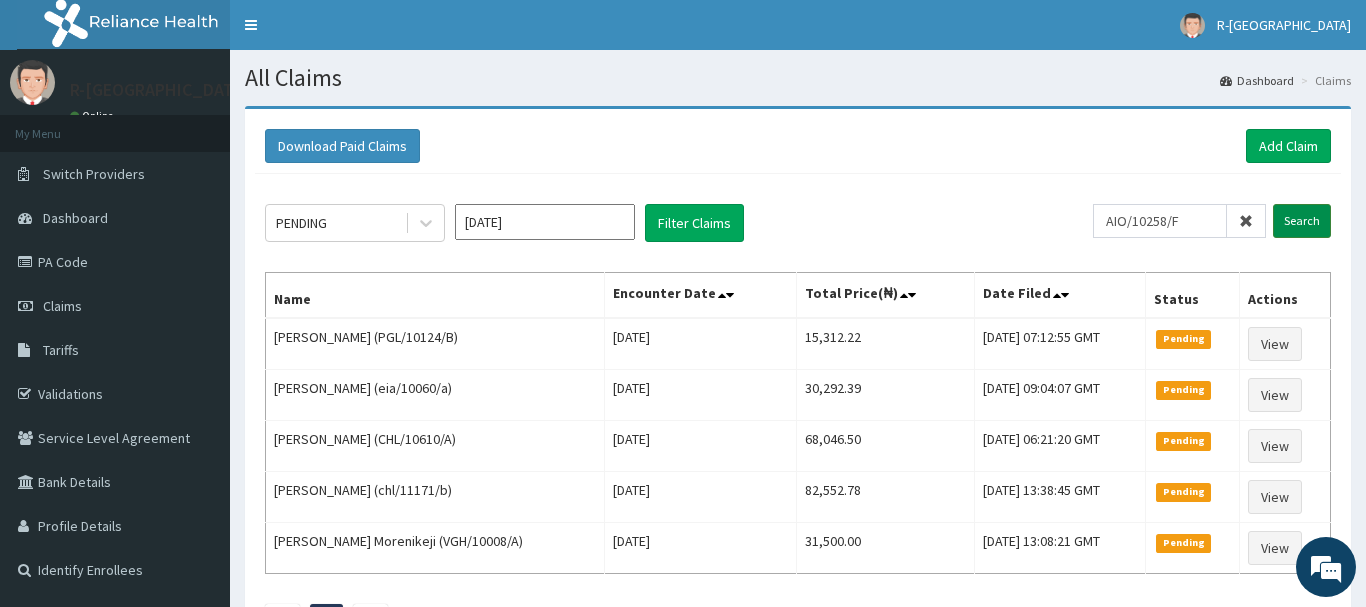 click on "Search" at bounding box center [1302, 221] 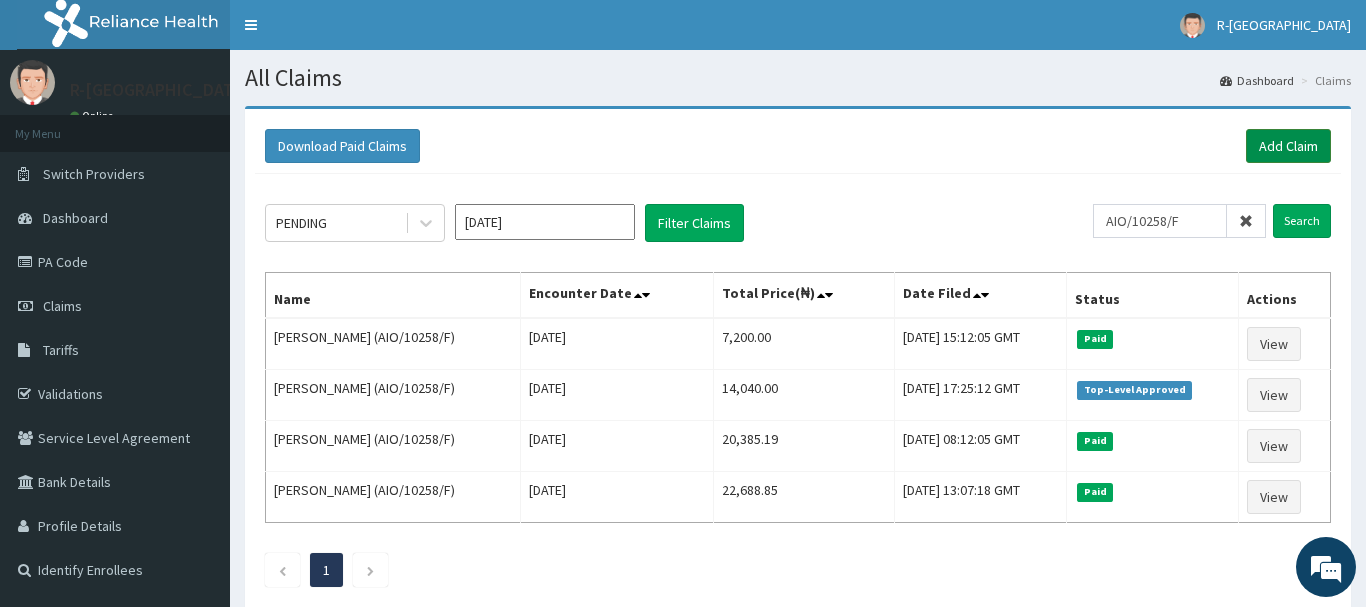 click on "Add Claim" at bounding box center (1288, 146) 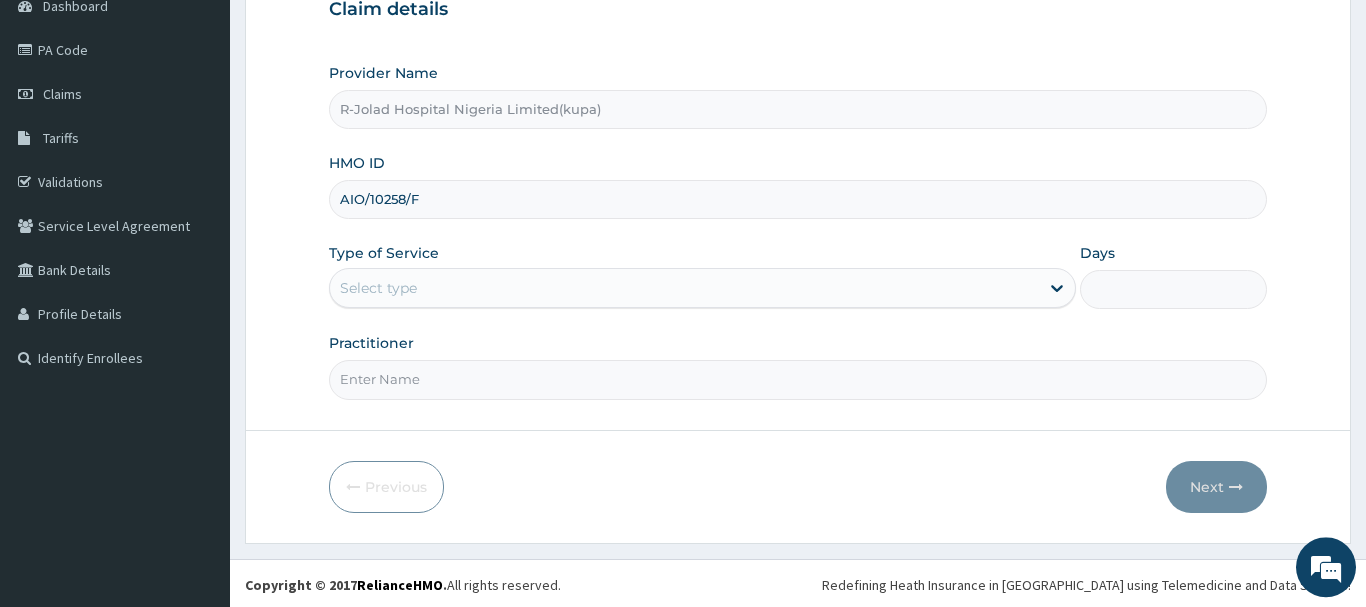scroll, scrollTop: 215, scrollLeft: 0, axis: vertical 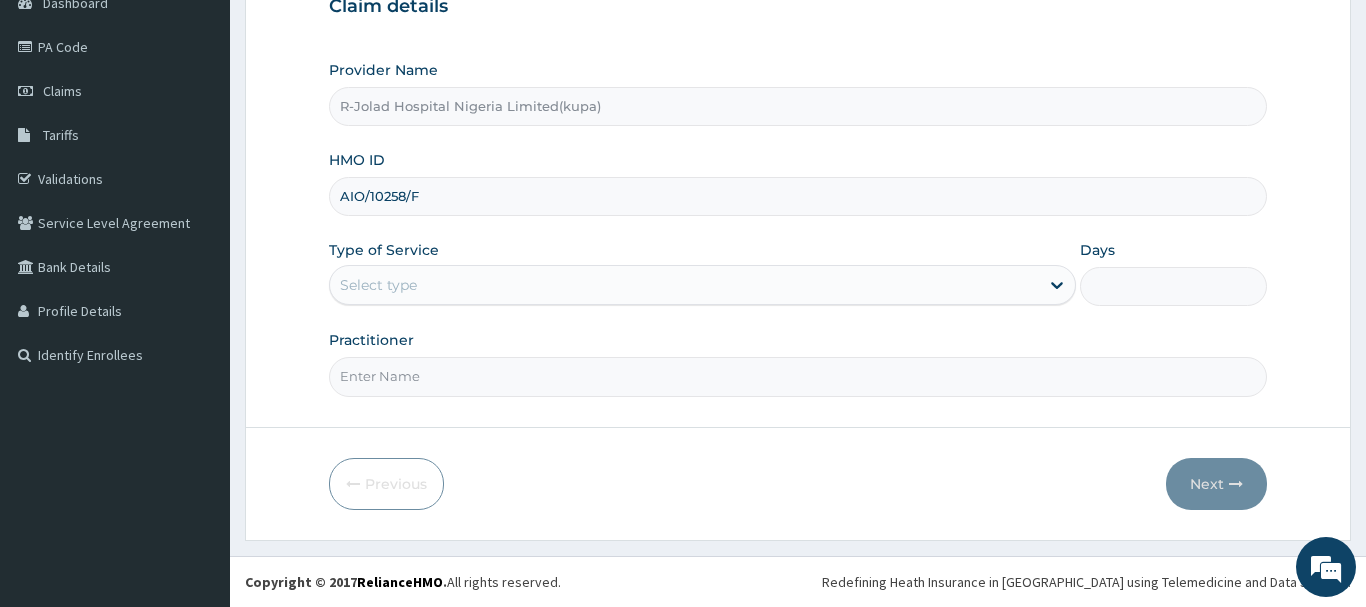 type on "AIO/10258/F" 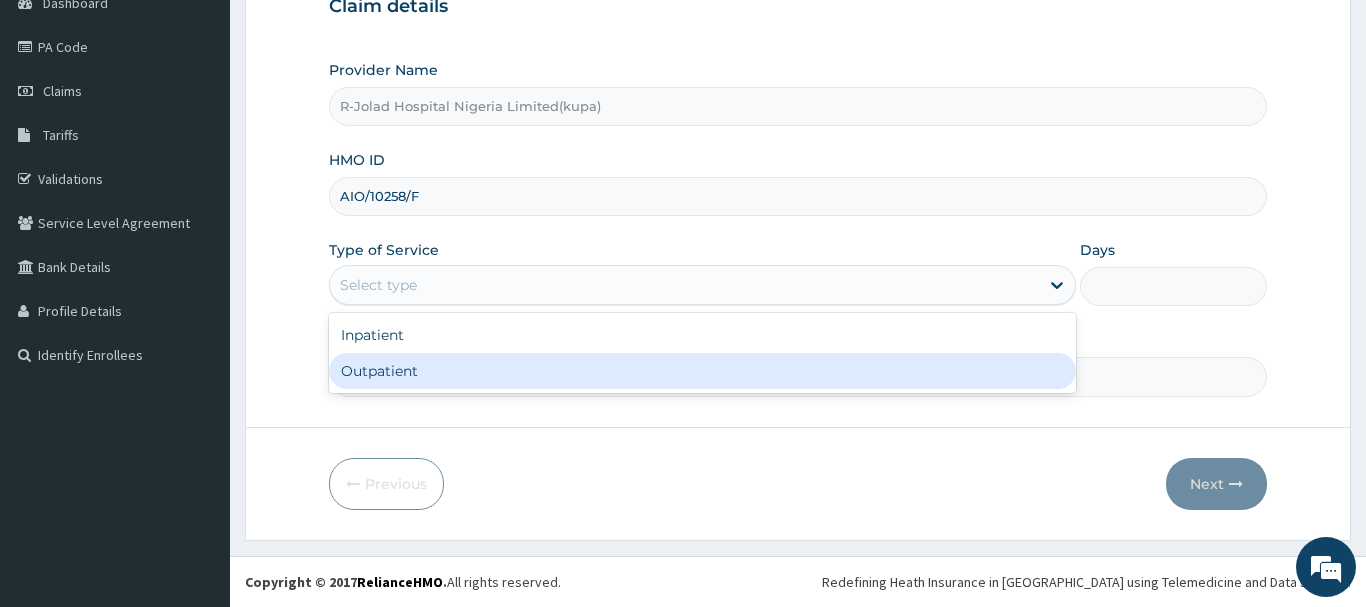 click on "Outpatient" at bounding box center (703, 371) 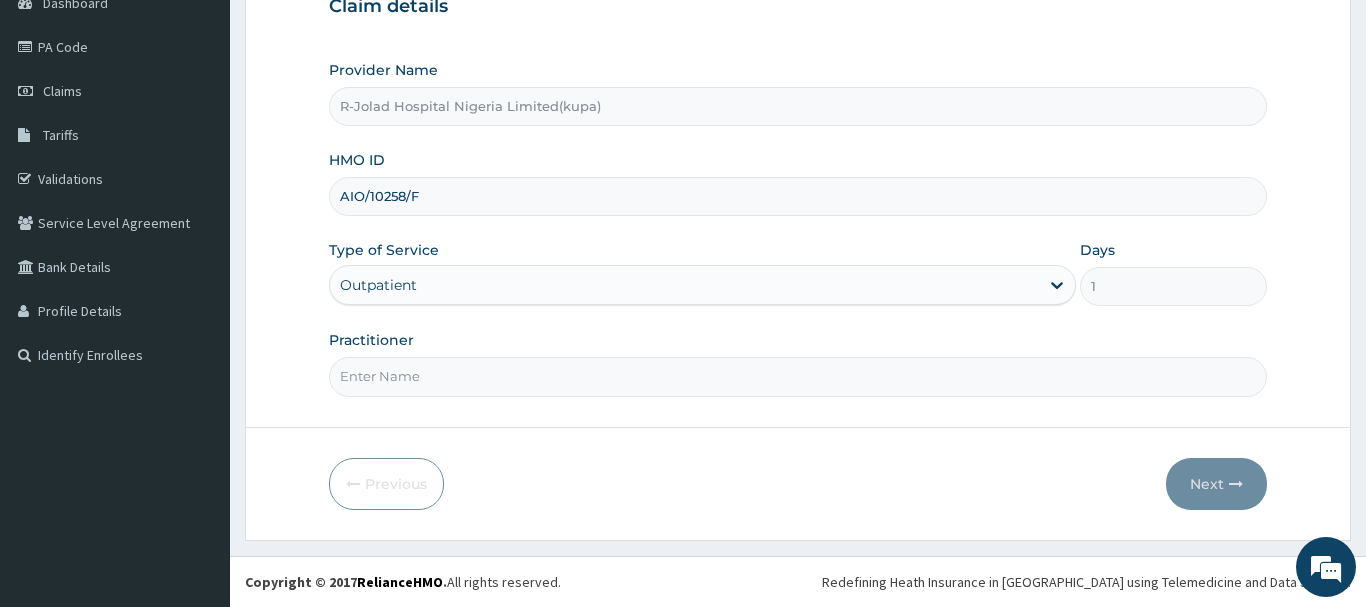 click on "Practitioner" at bounding box center (798, 376) 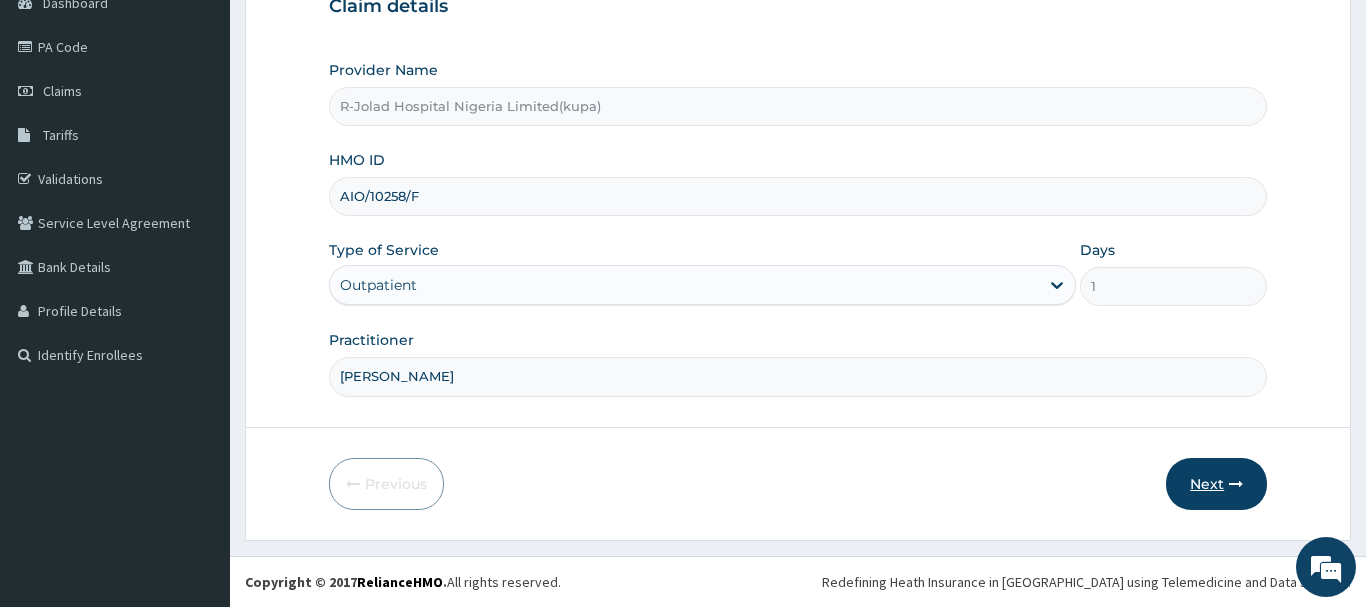 type on "JOY C. AGBO" 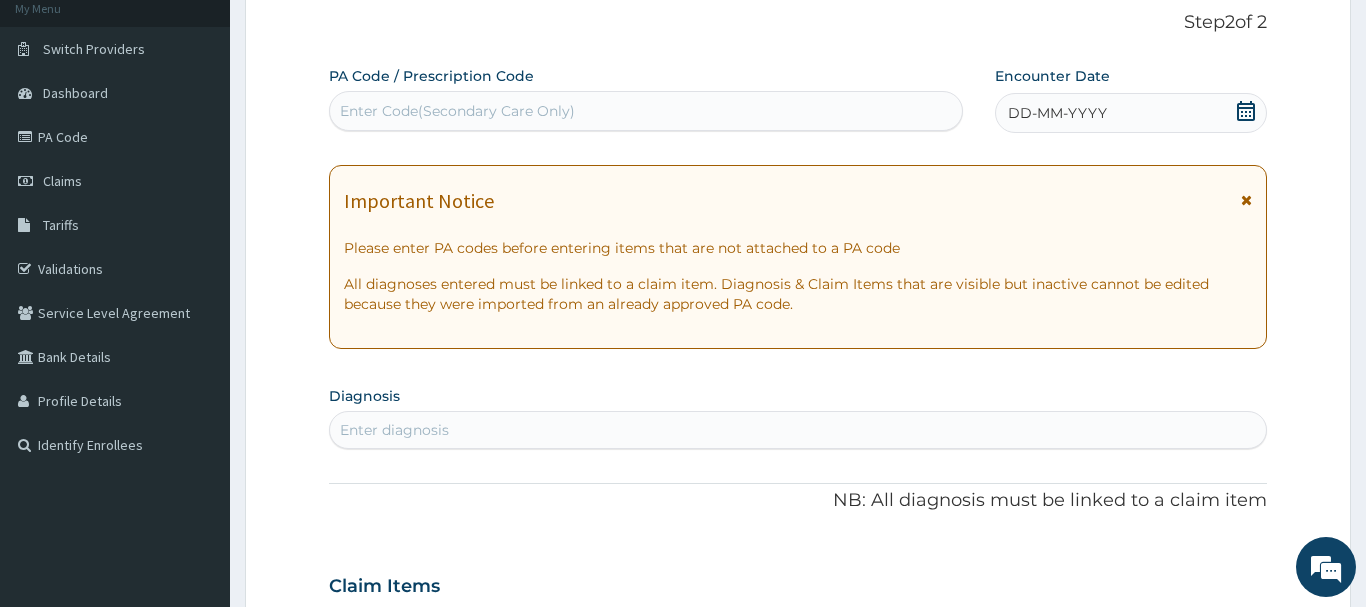scroll, scrollTop: 113, scrollLeft: 0, axis: vertical 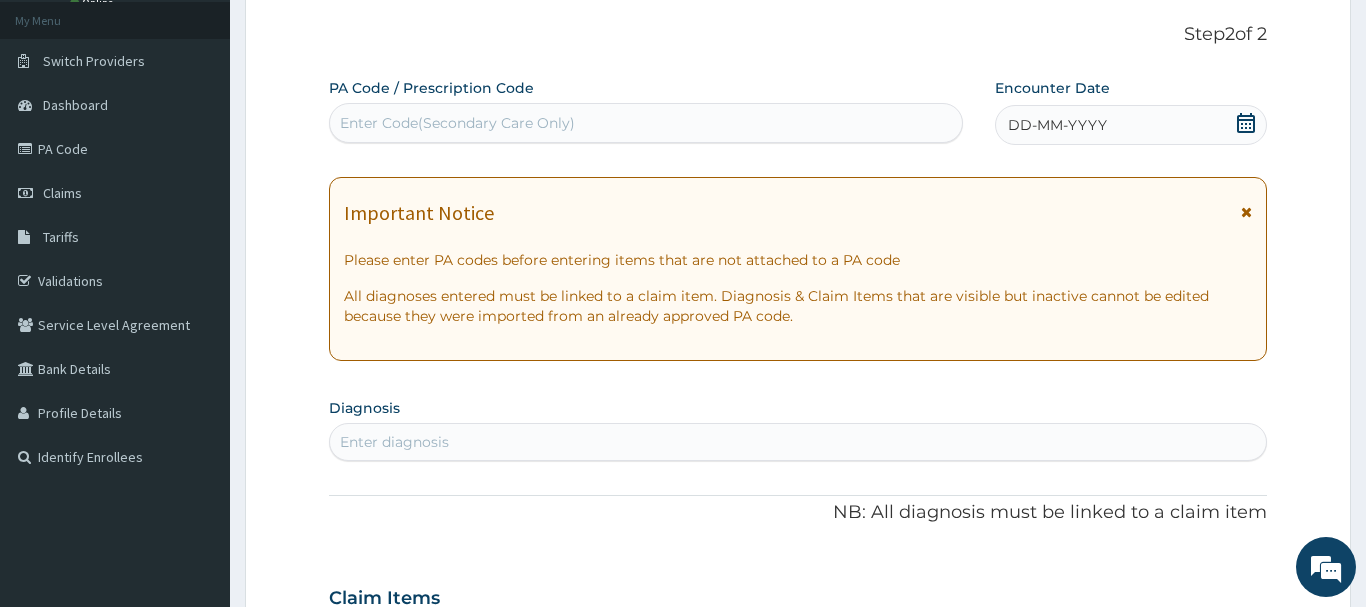click 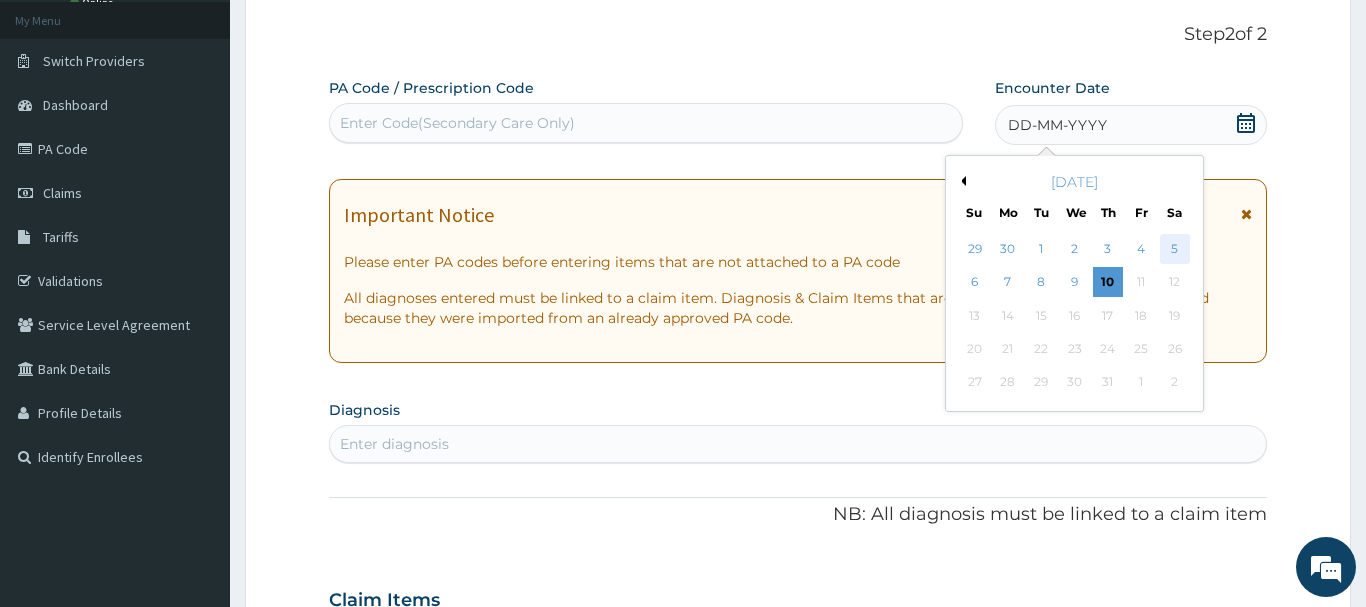 click on "5" at bounding box center [1175, 249] 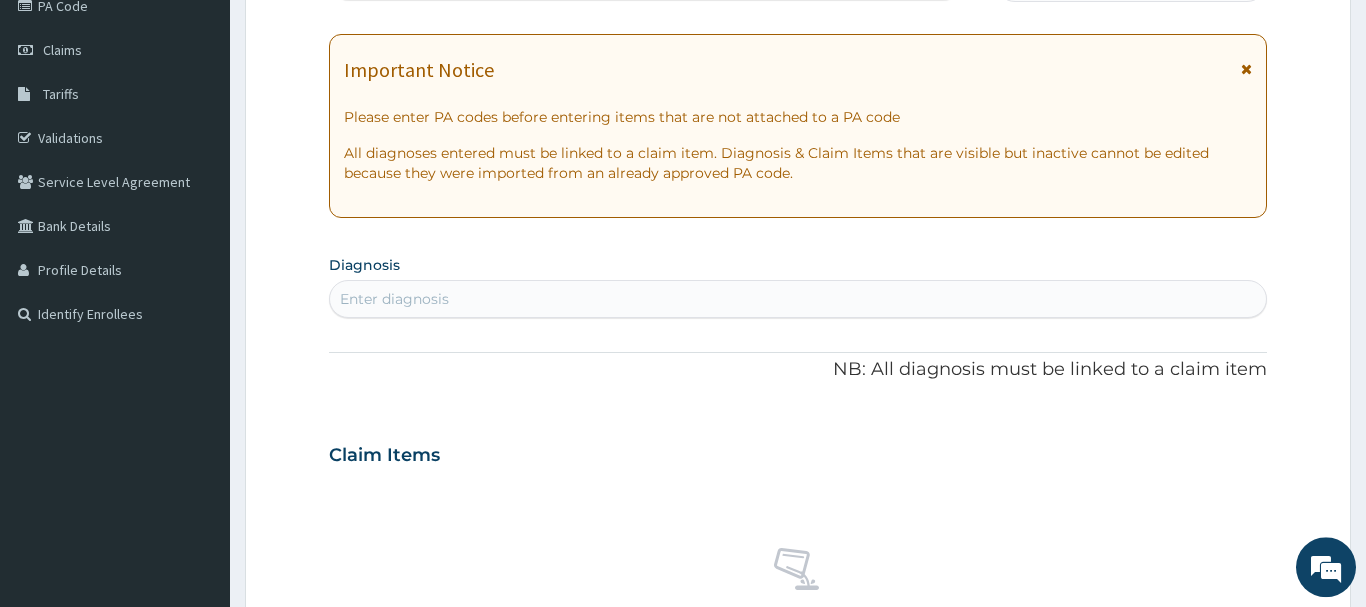 scroll, scrollTop: 317, scrollLeft: 0, axis: vertical 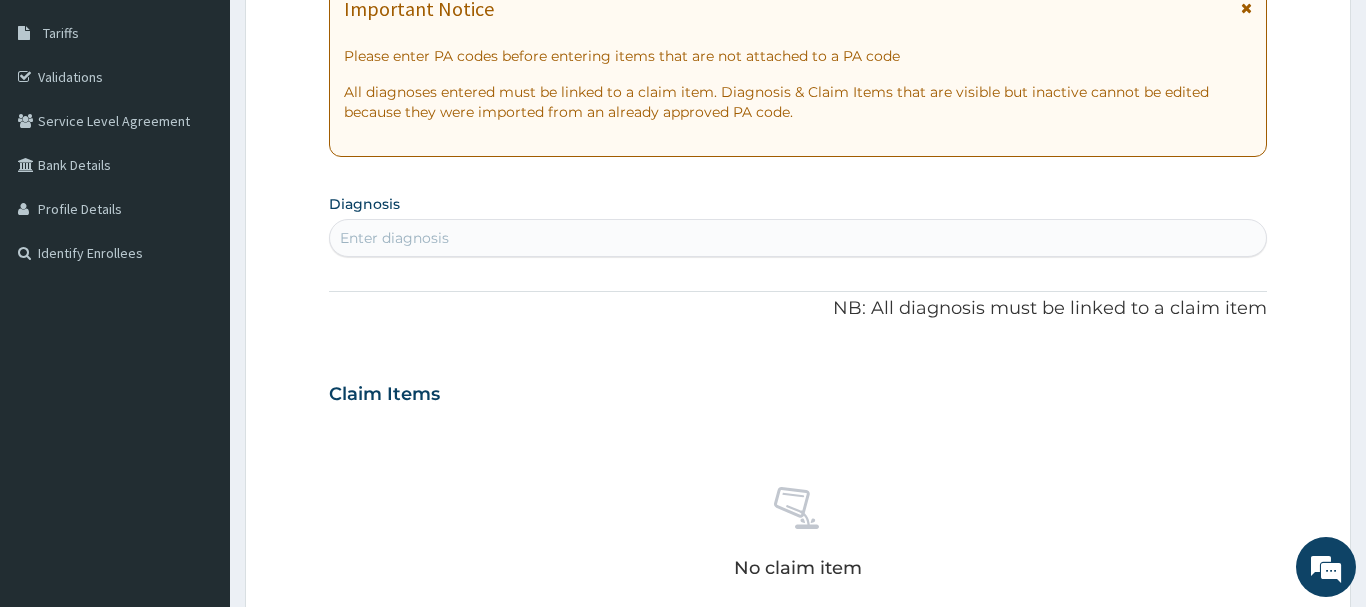 click on "Enter diagnosis" at bounding box center (394, 238) 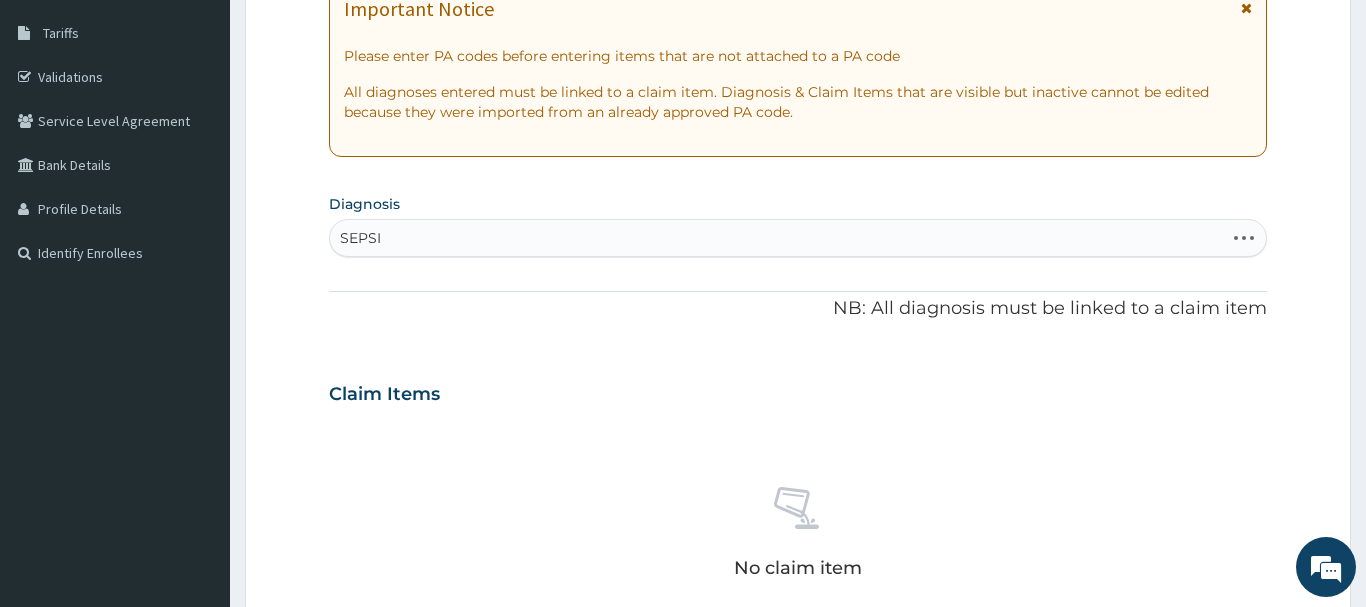 type on "SEPSIS" 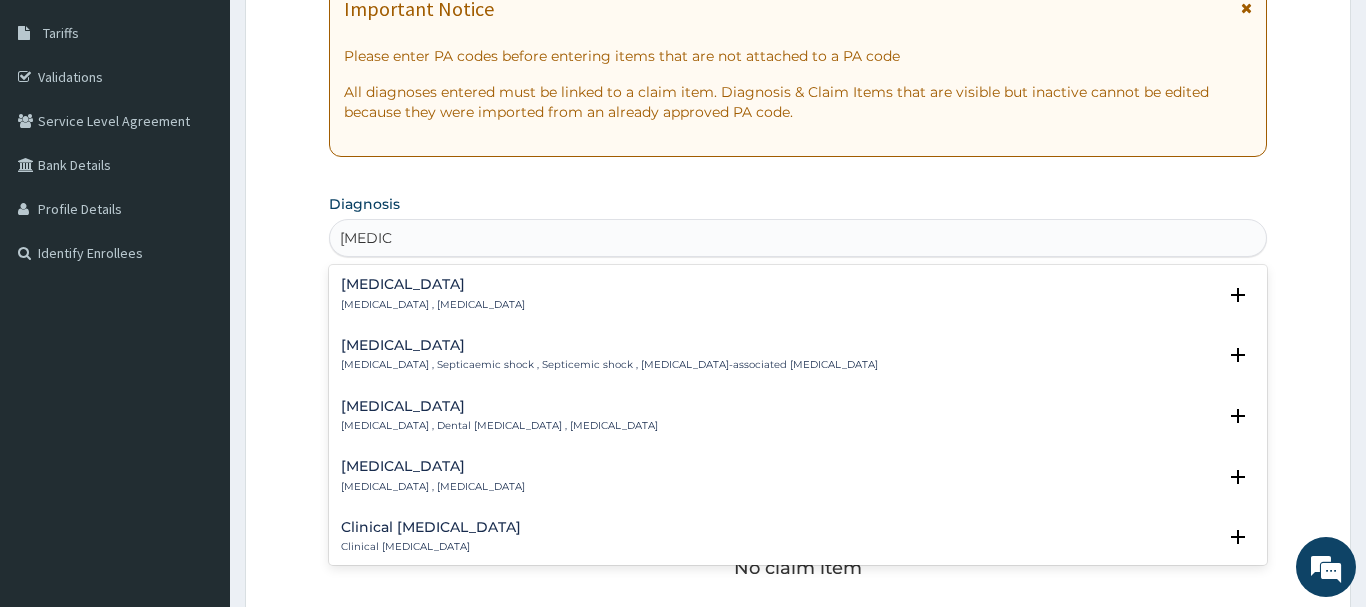 click on "Sepsis" at bounding box center [433, 284] 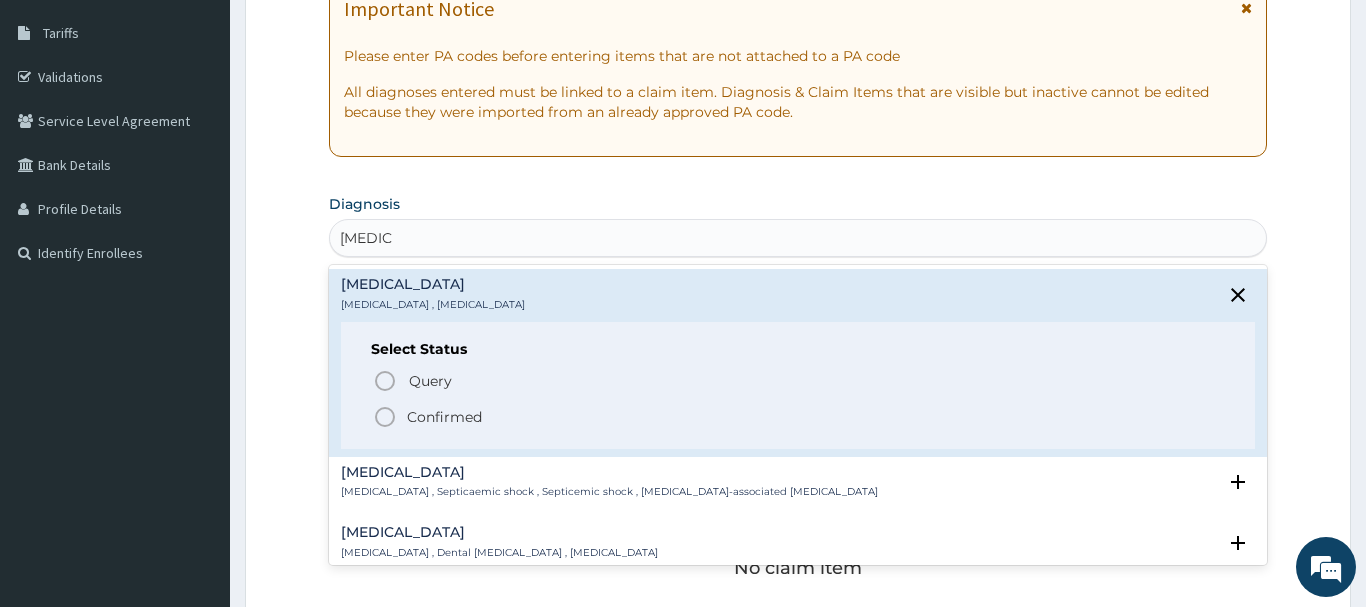 click 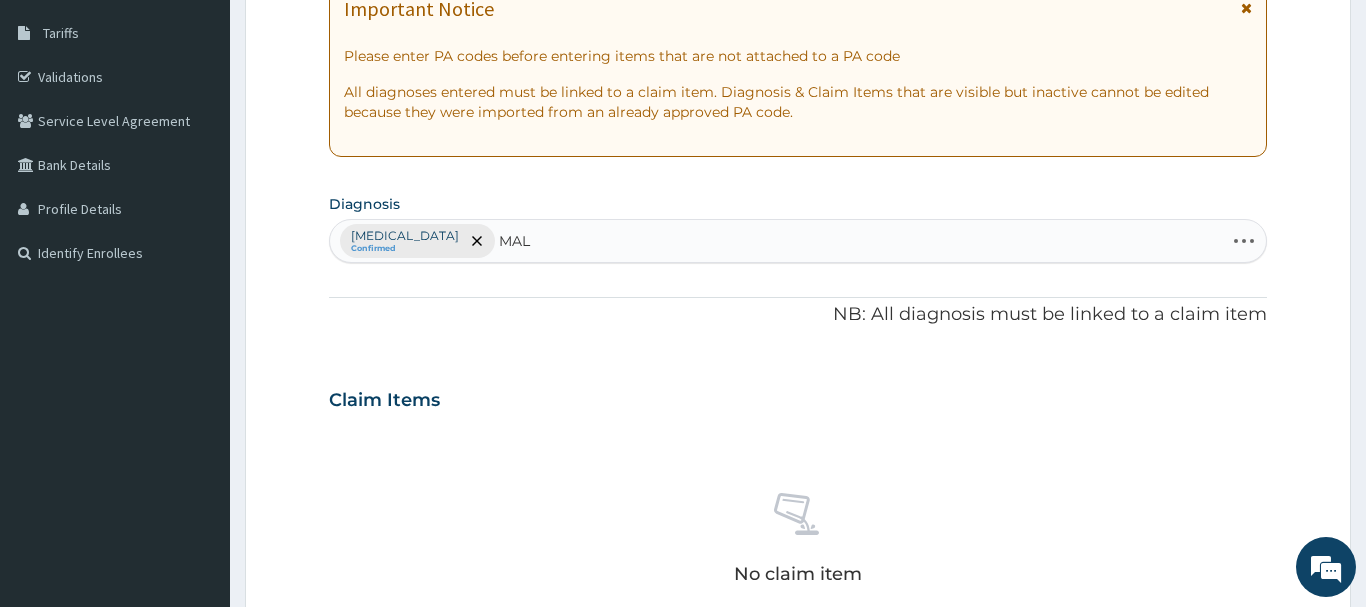 type on "MALA" 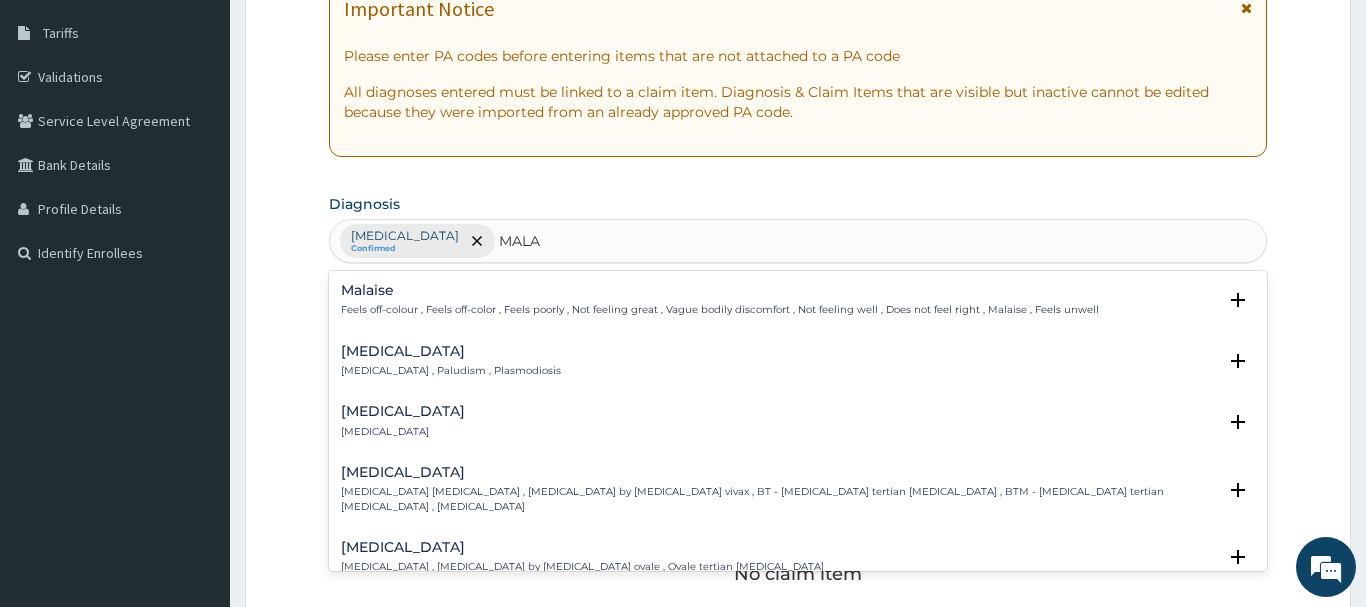 click on "Malaria Malaria , Paludism , Plasmodiosis" at bounding box center (451, 361) 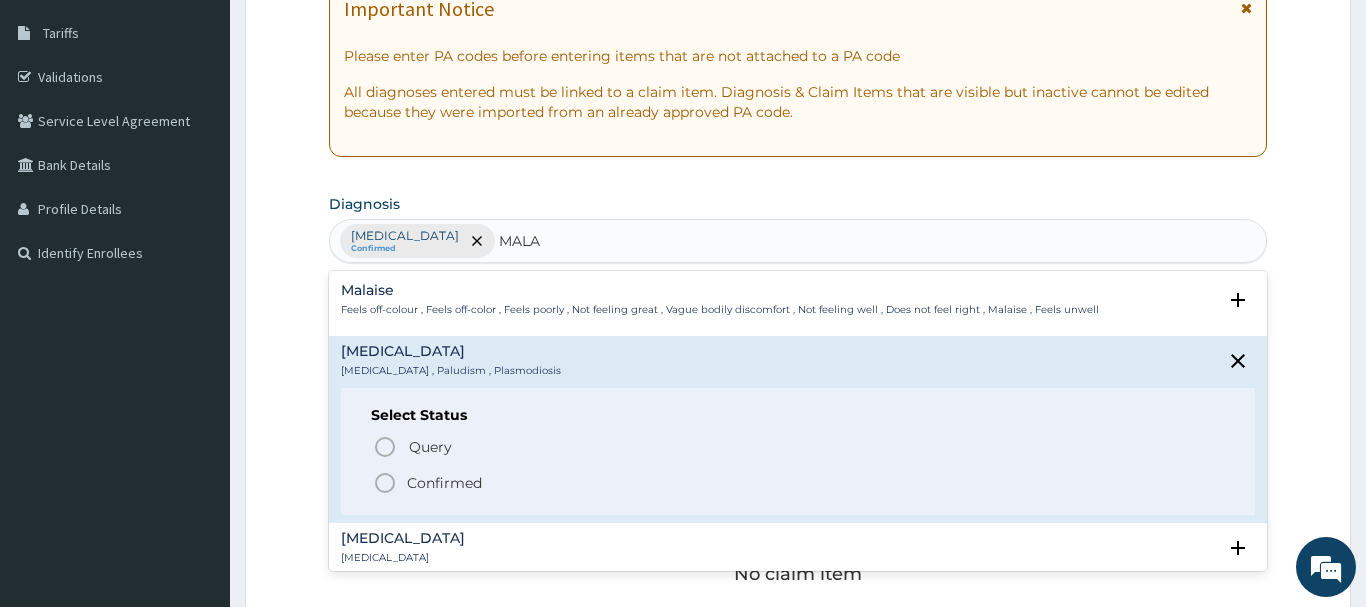 click 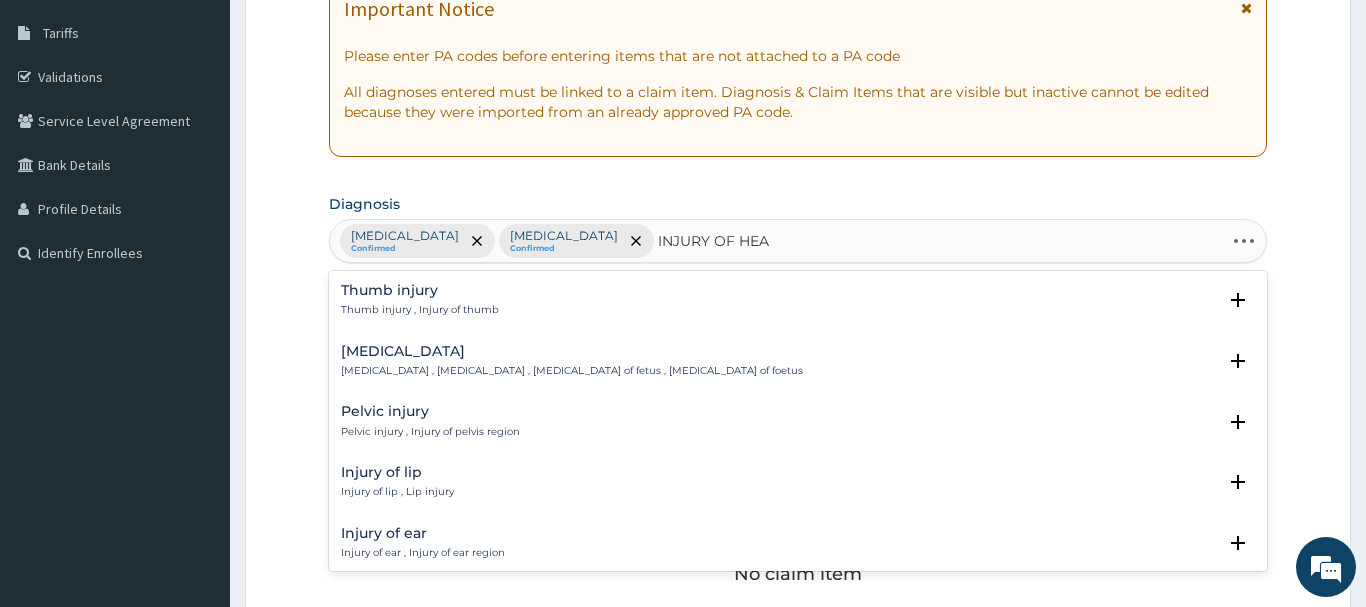 type on "INJURY OF HEAD" 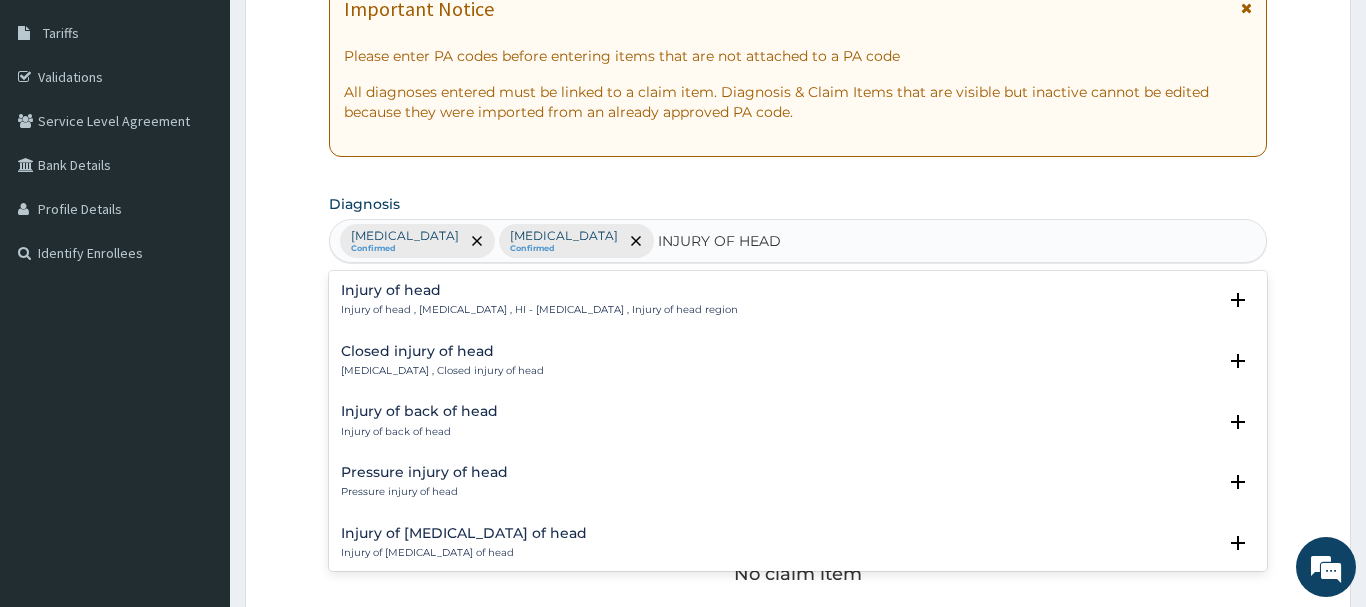 click on "Injury of head" at bounding box center (539, 290) 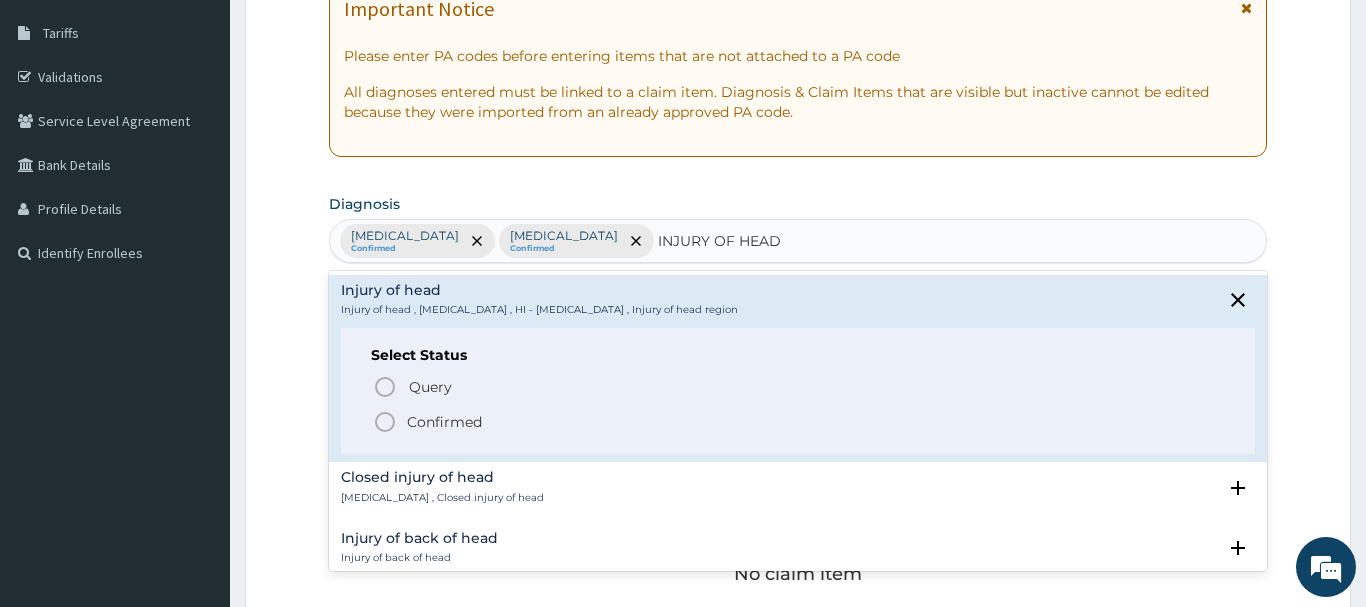 click 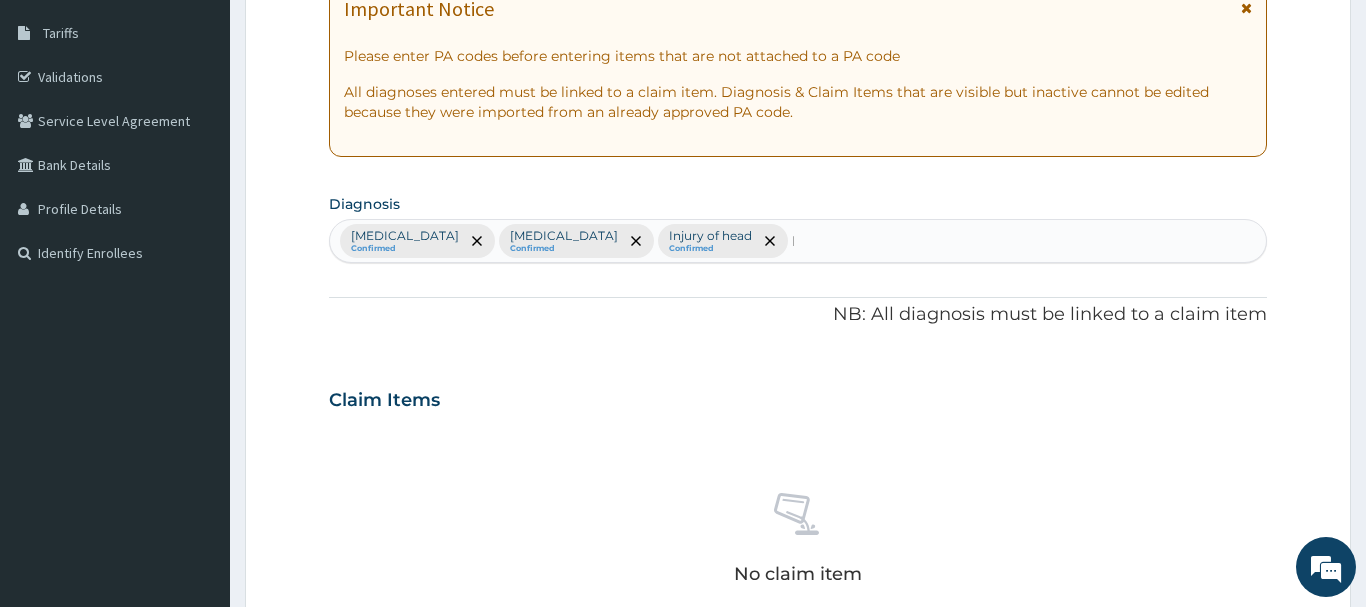 type 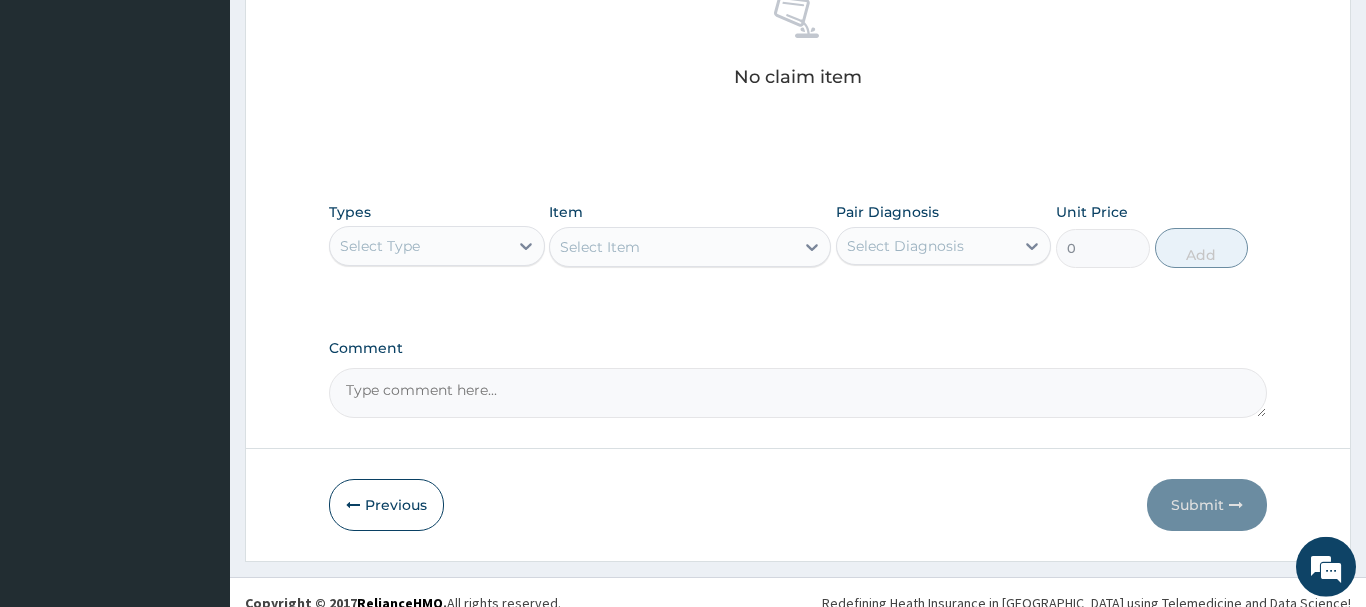 scroll, scrollTop: 827, scrollLeft: 0, axis: vertical 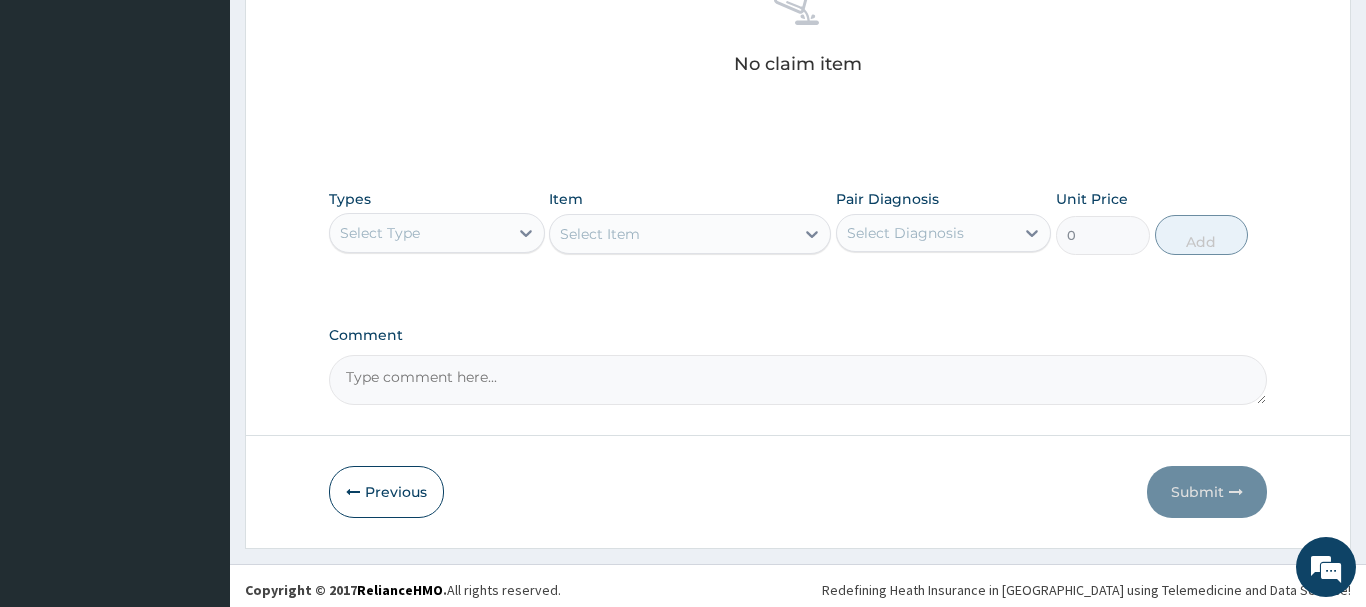 click on "Select Type" at bounding box center [380, 233] 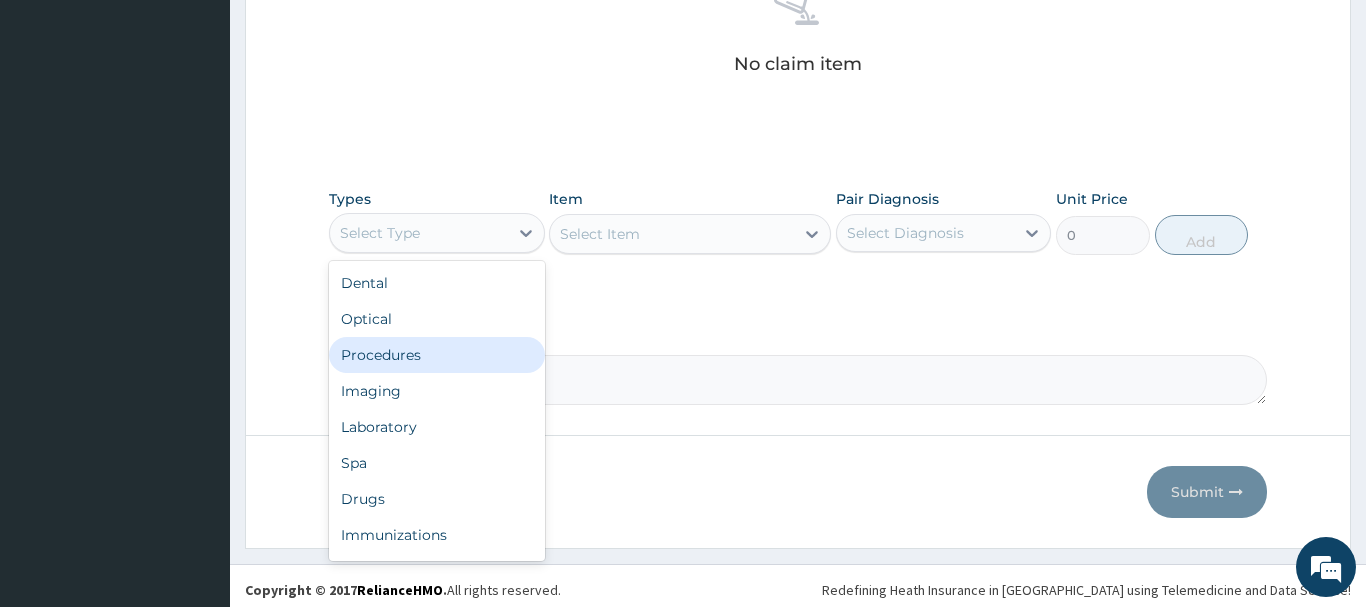click on "Procedures" at bounding box center (437, 355) 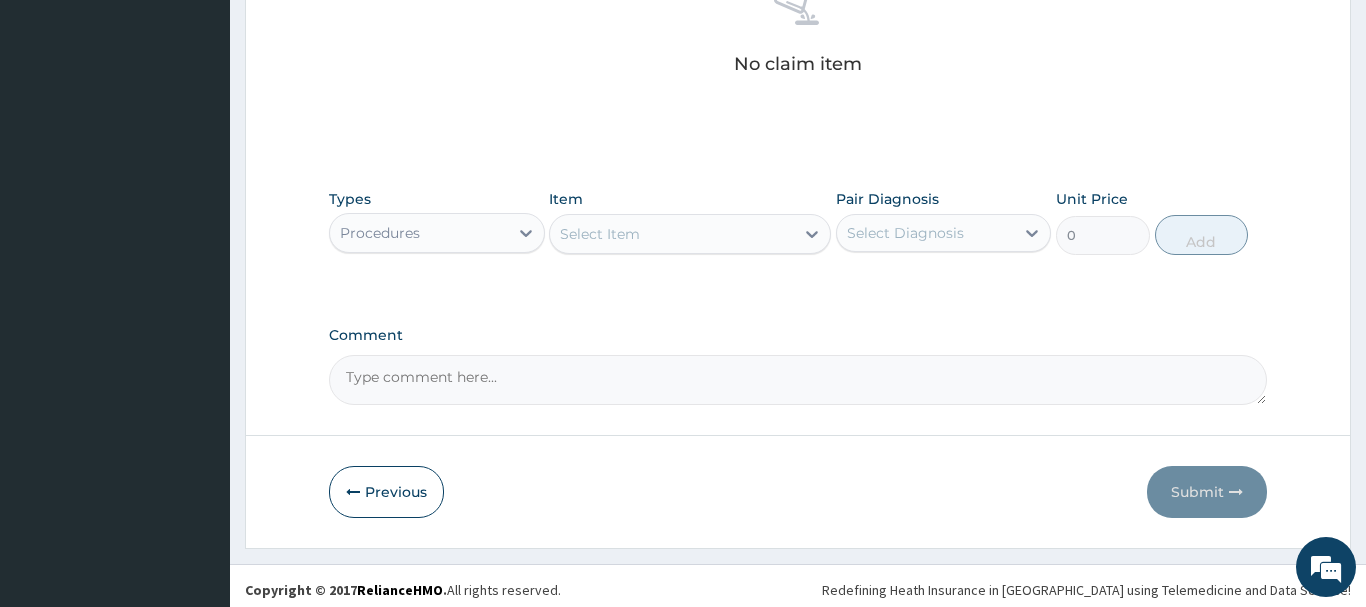 click on "Select Item" at bounding box center [600, 234] 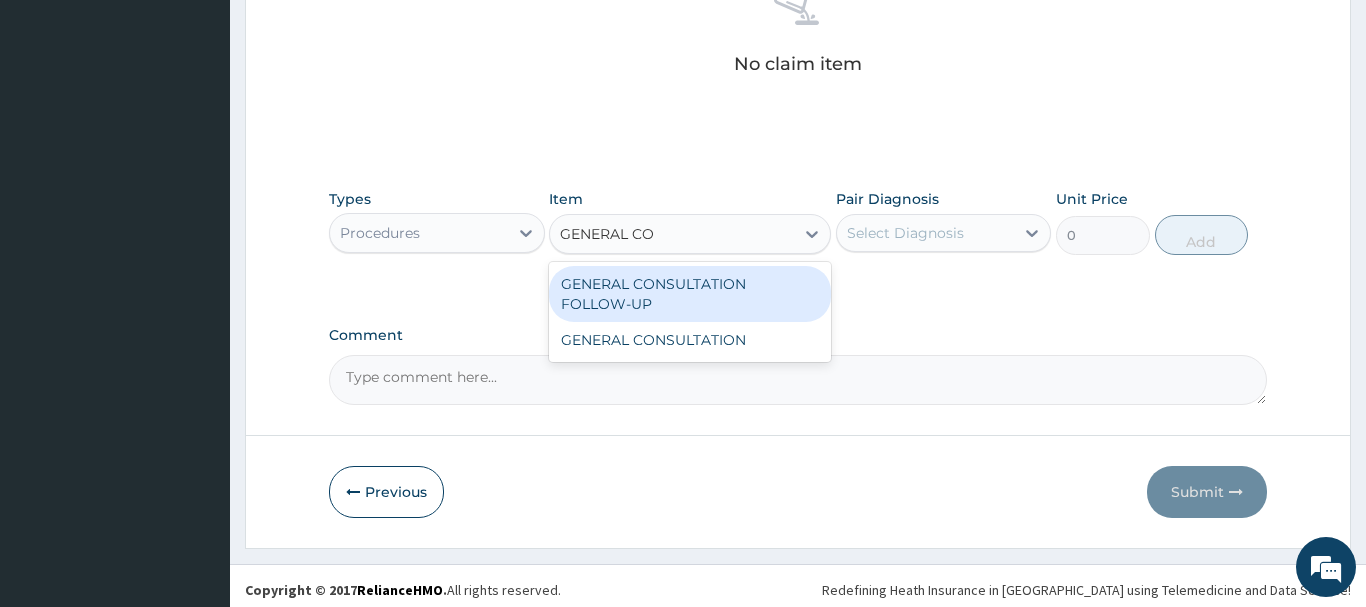 type on "GENERAL CON" 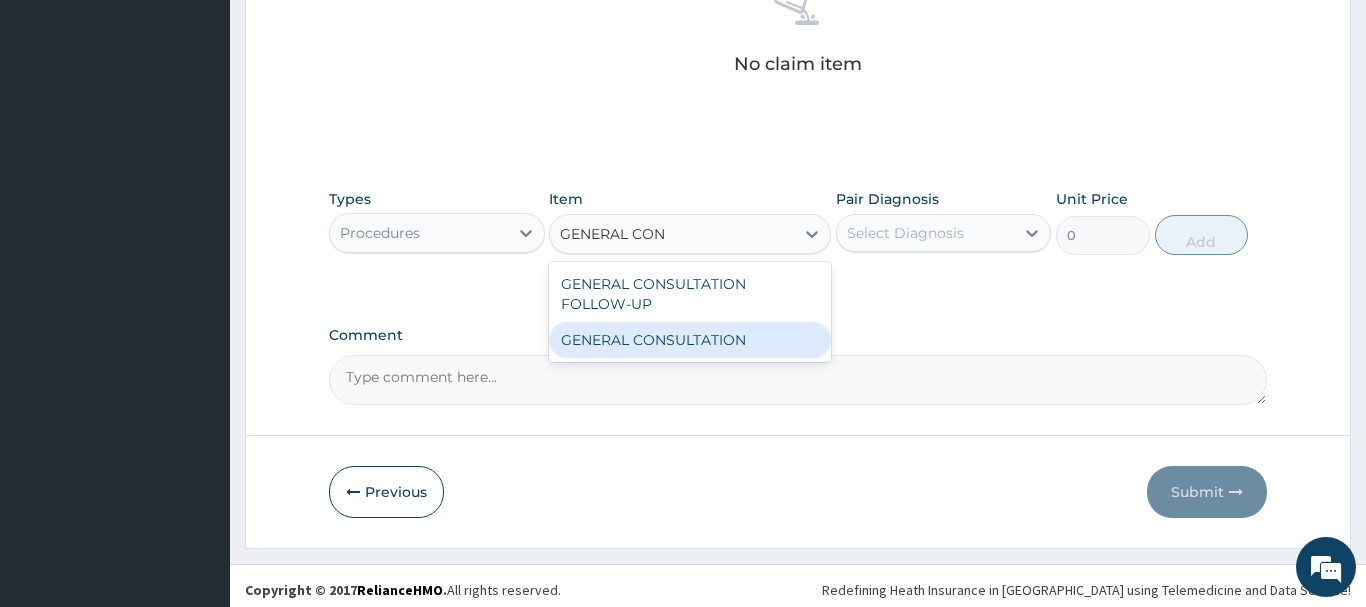 click on "GENERAL CONSULTATION" at bounding box center [690, 340] 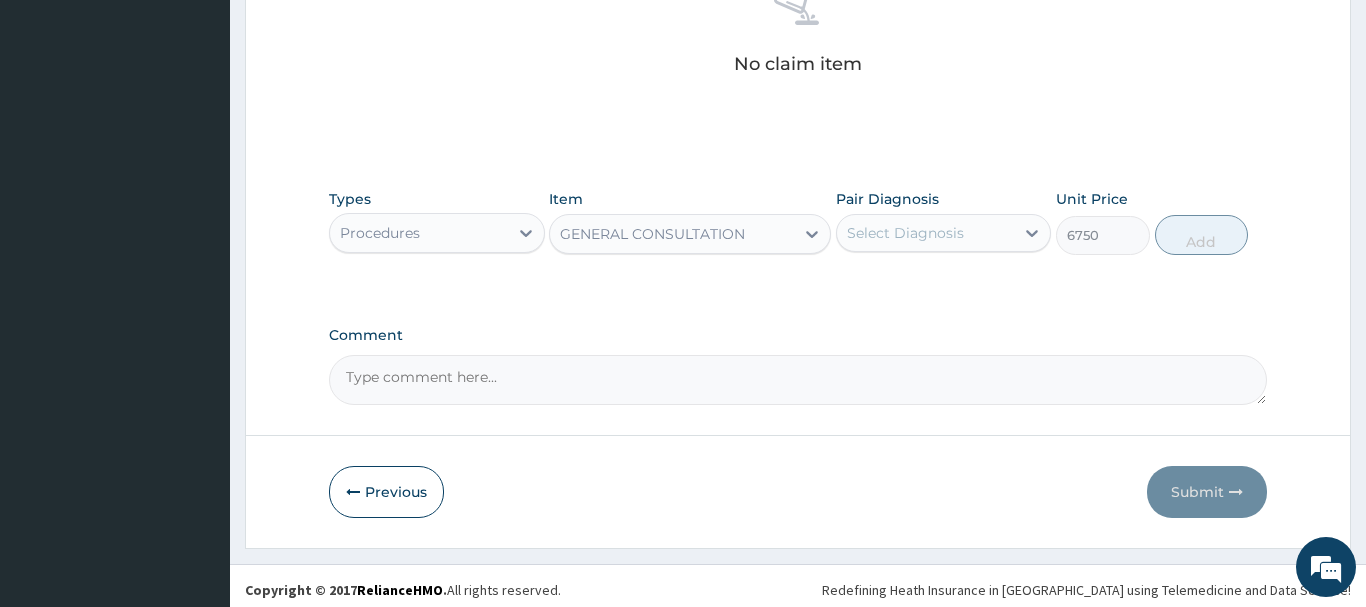 click on "Select Diagnosis" at bounding box center [905, 233] 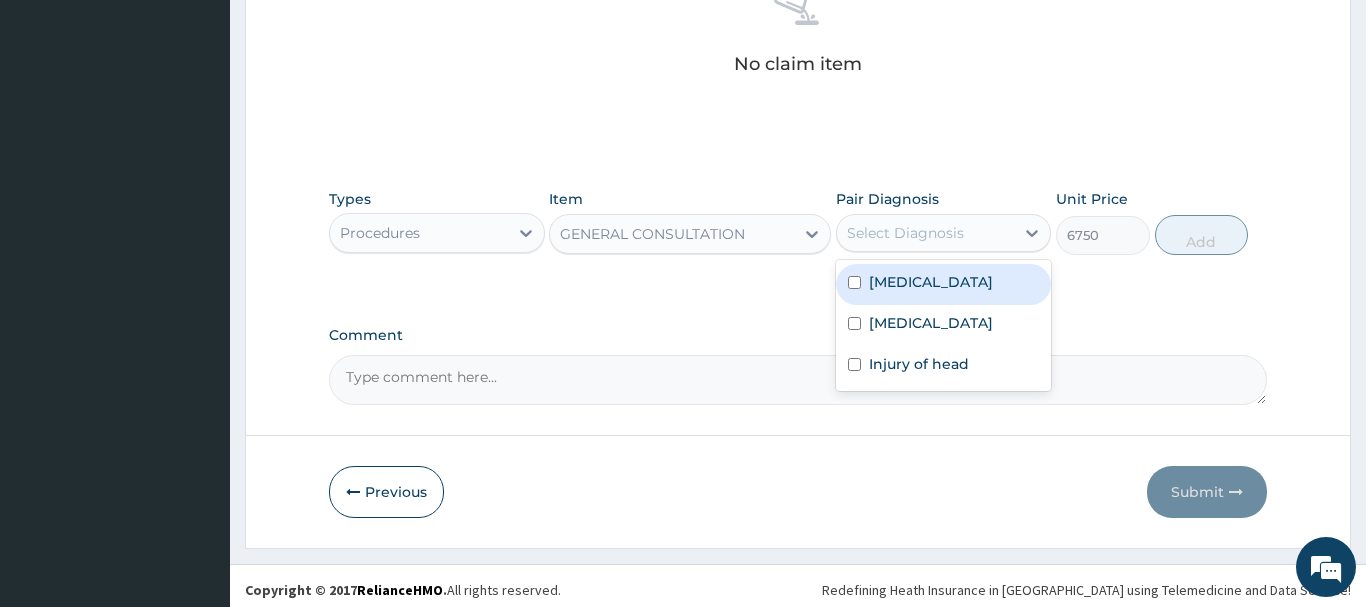 click on "Sepsis" at bounding box center [944, 284] 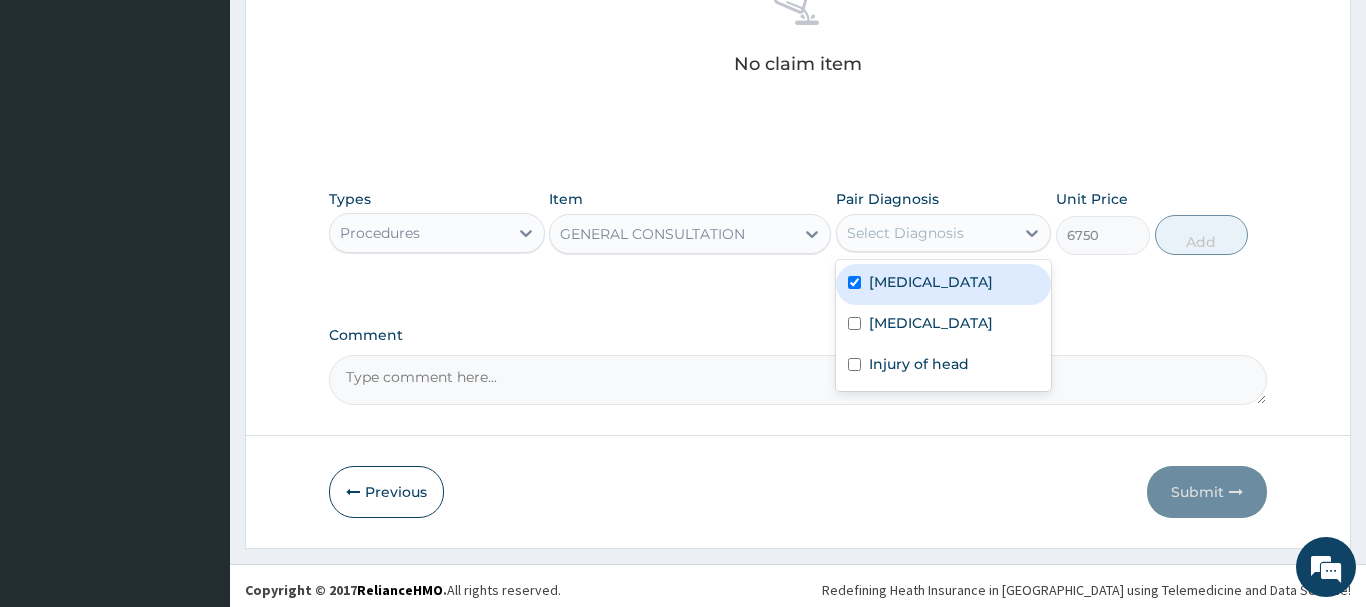 checkbox on "true" 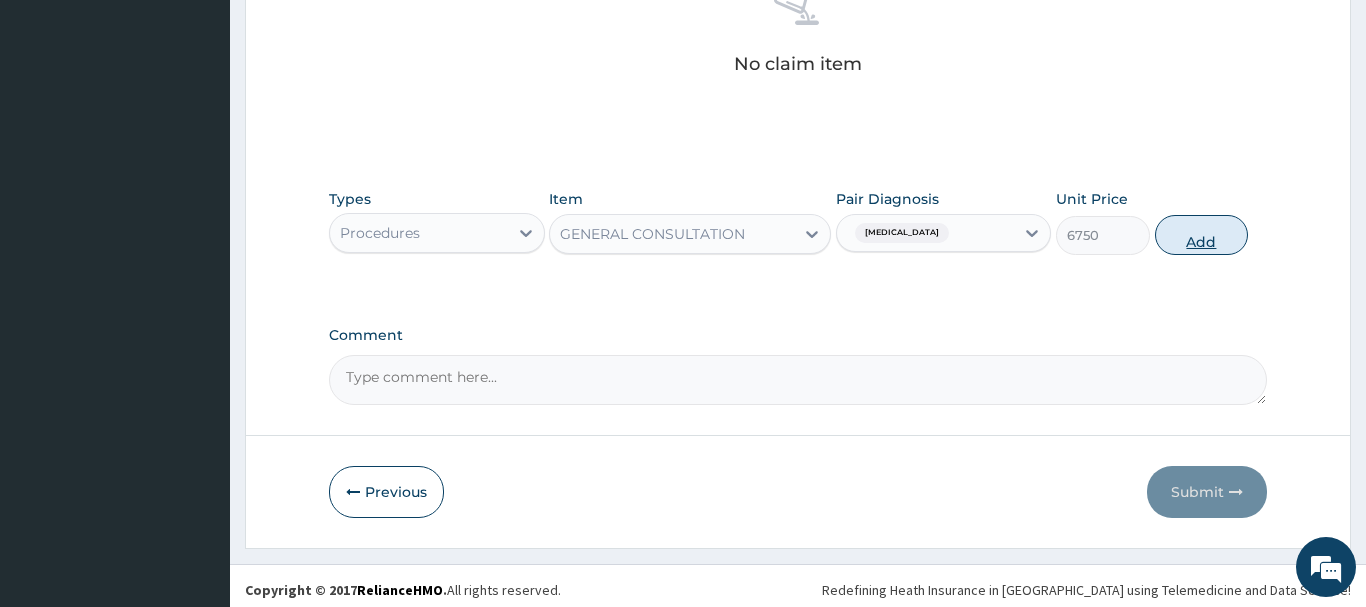 click on "Add" at bounding box center [1202, 235] 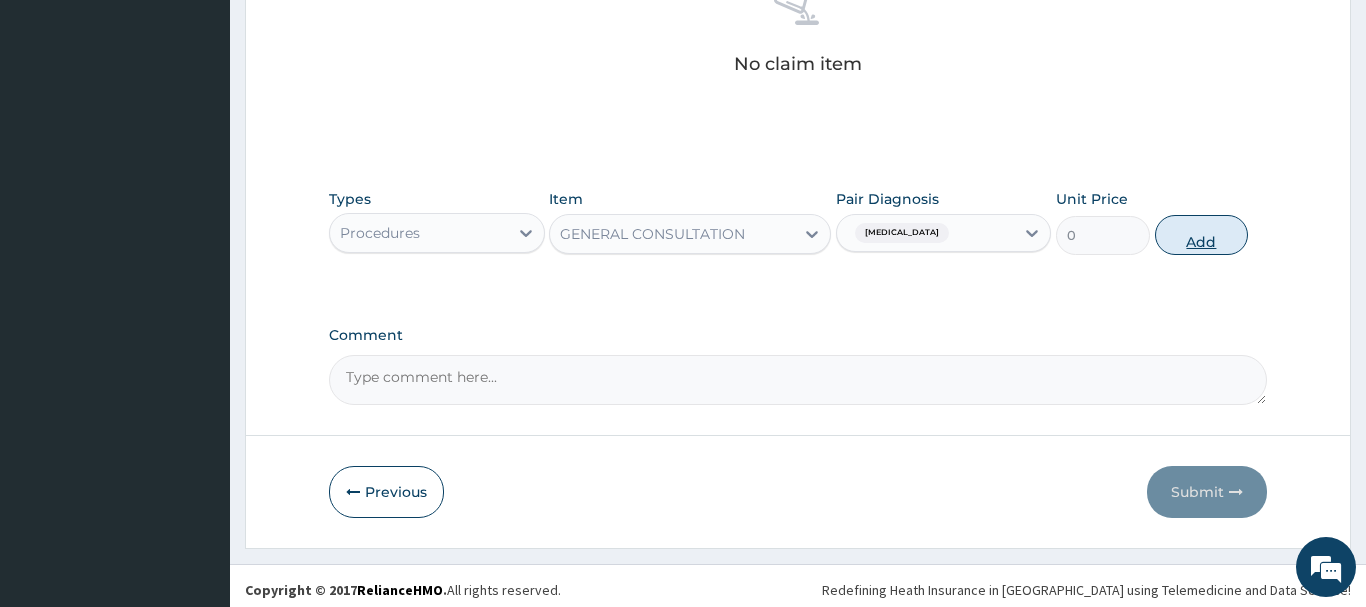 scroll, scrollTop: 740, scrollLeft: 0, axis: vertical 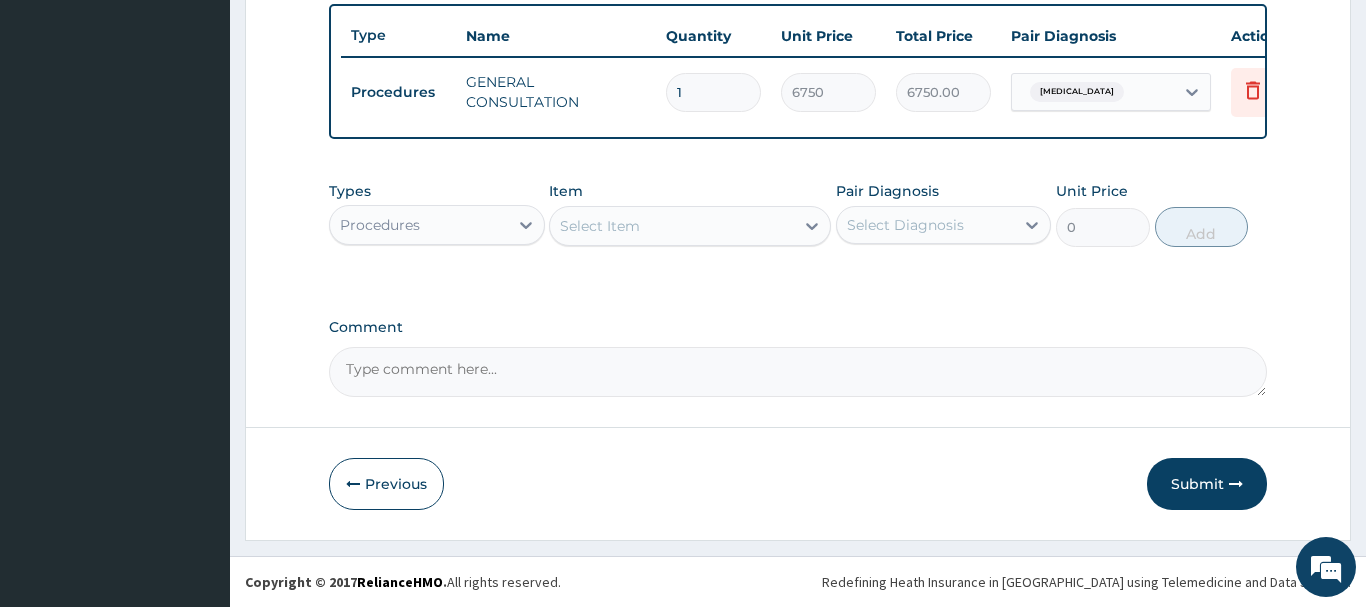 click on "Procedures" at bounding box center [380, 225] 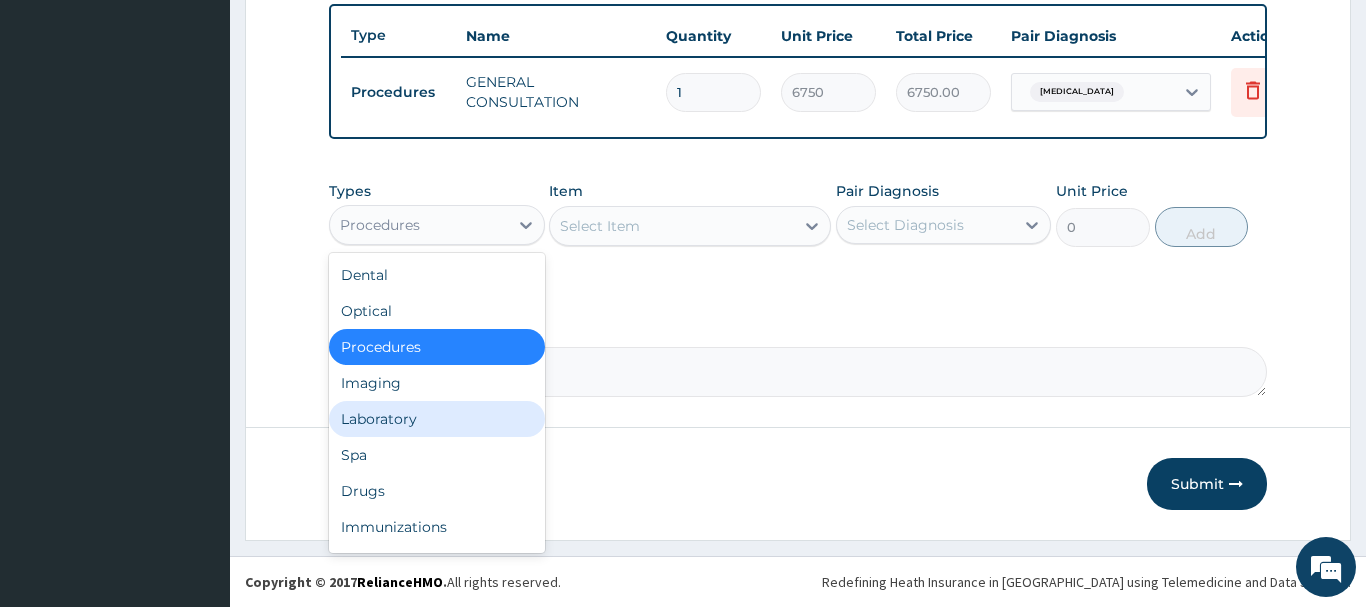 click on "Laboratory" at bounding box center (437, 419) 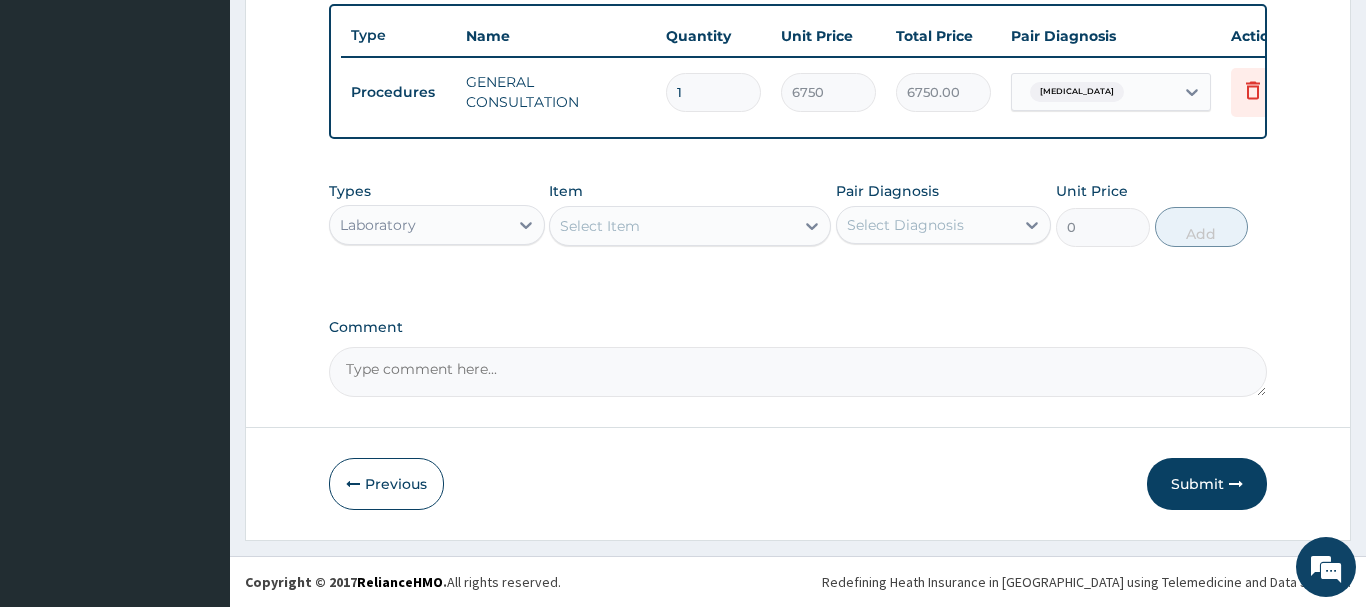 click on "Select Item" at bounding box center (672, 226) 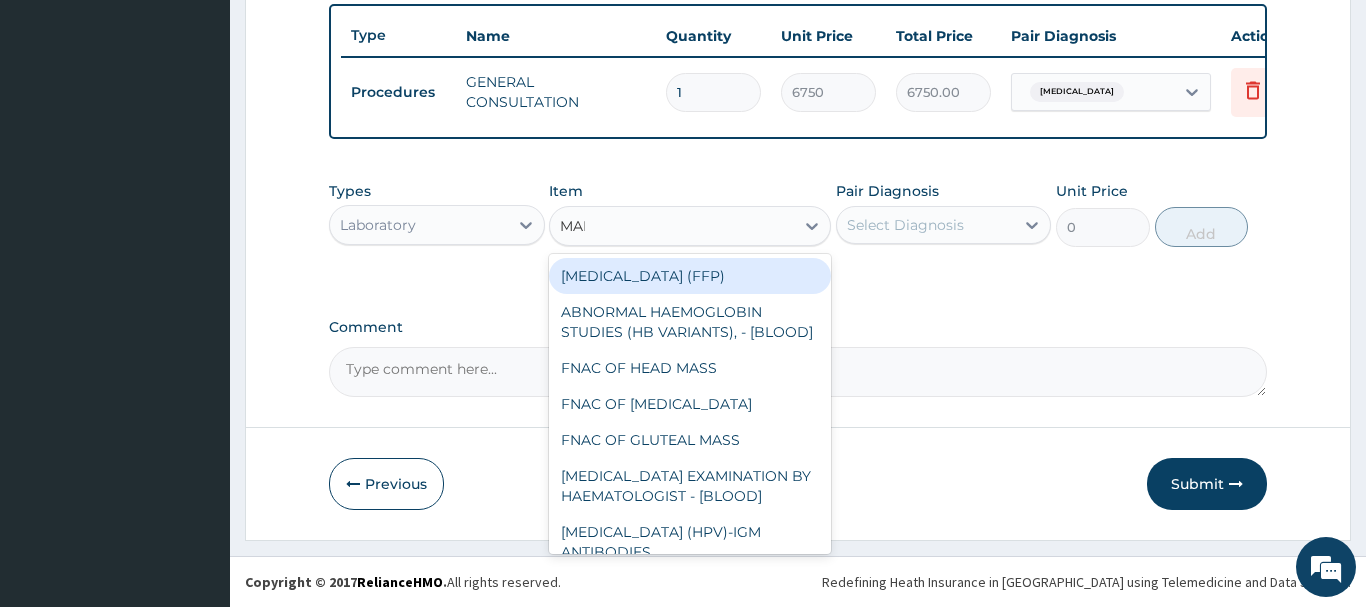 type on "MALA" 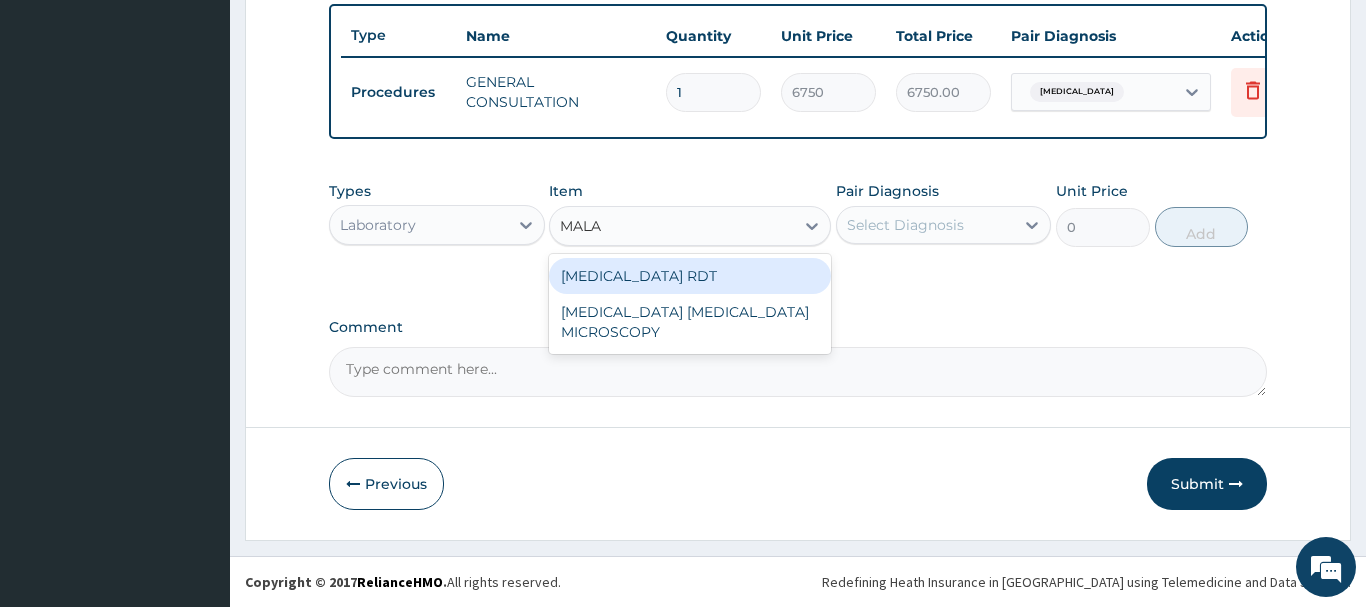 click on "MALARIA RDT" at bounding box center (690, 276) 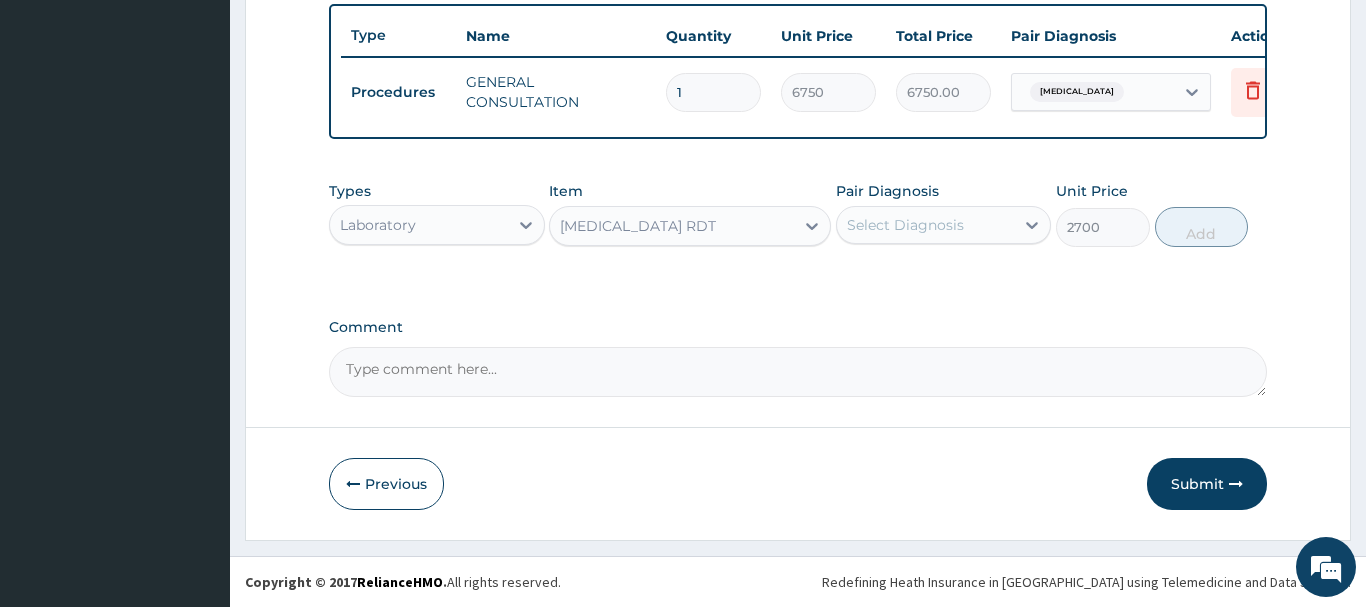 click on "Select Diagnosis" at bounding box center (905, 225) 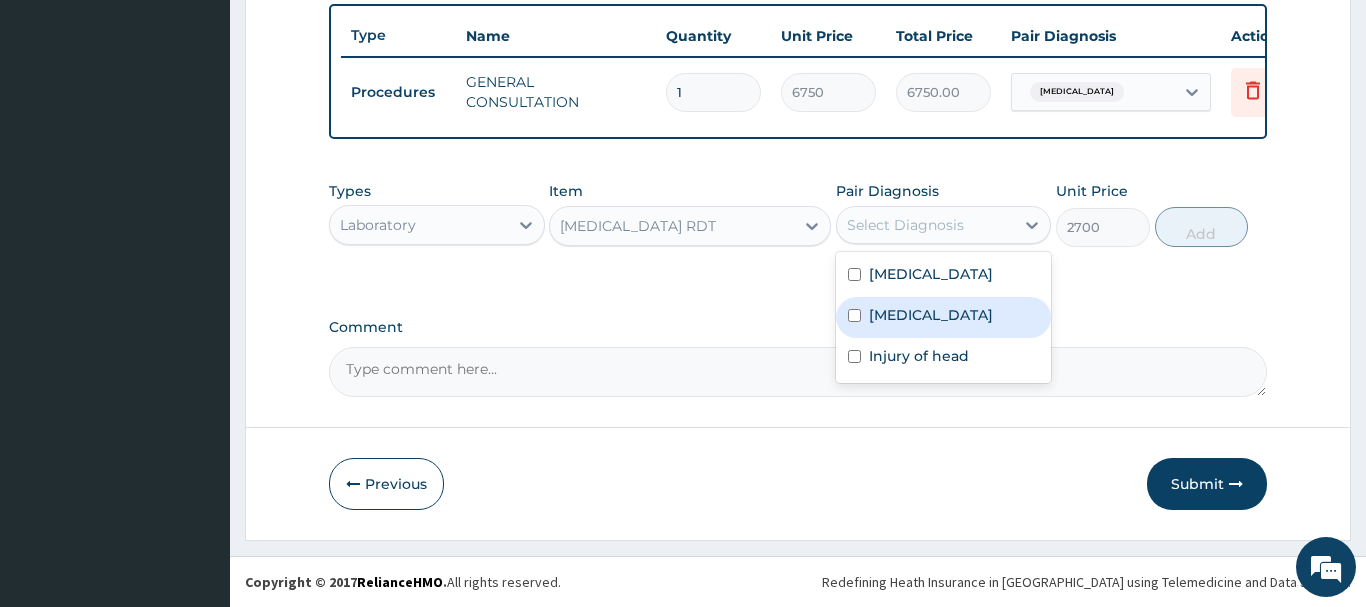 drag, startPoint x: 911, startPoint y: 324, endPoint x: 891, endPoint y: 325, distance: 20.024984 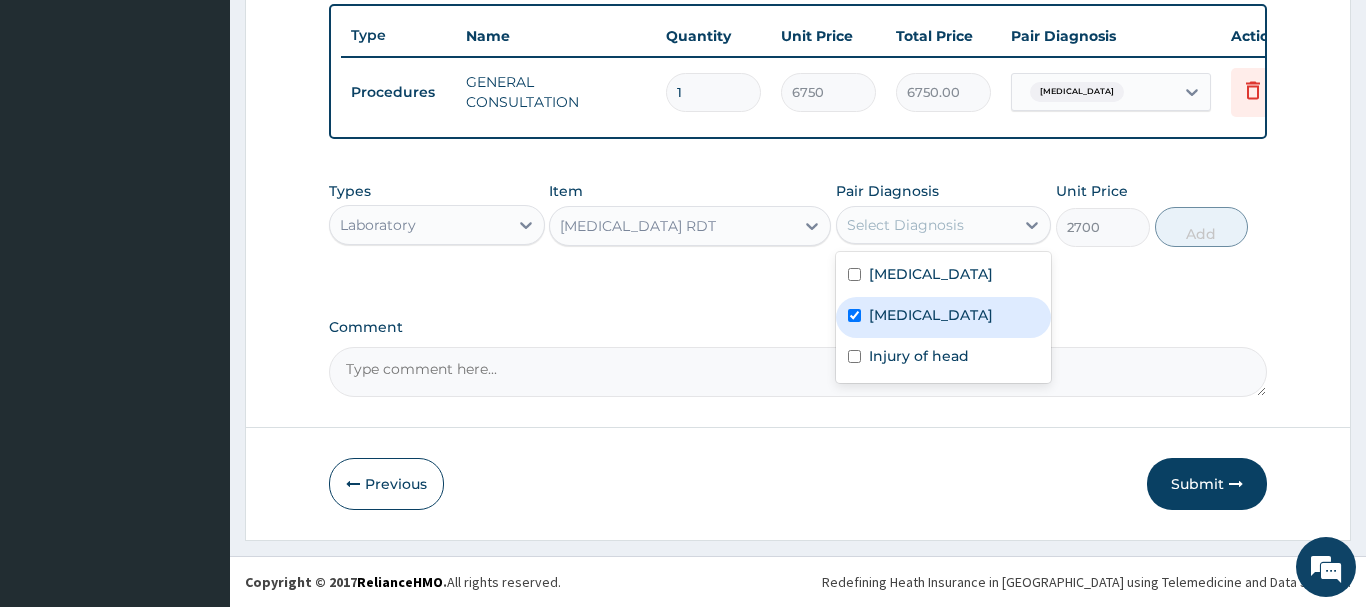checkbox on "true" 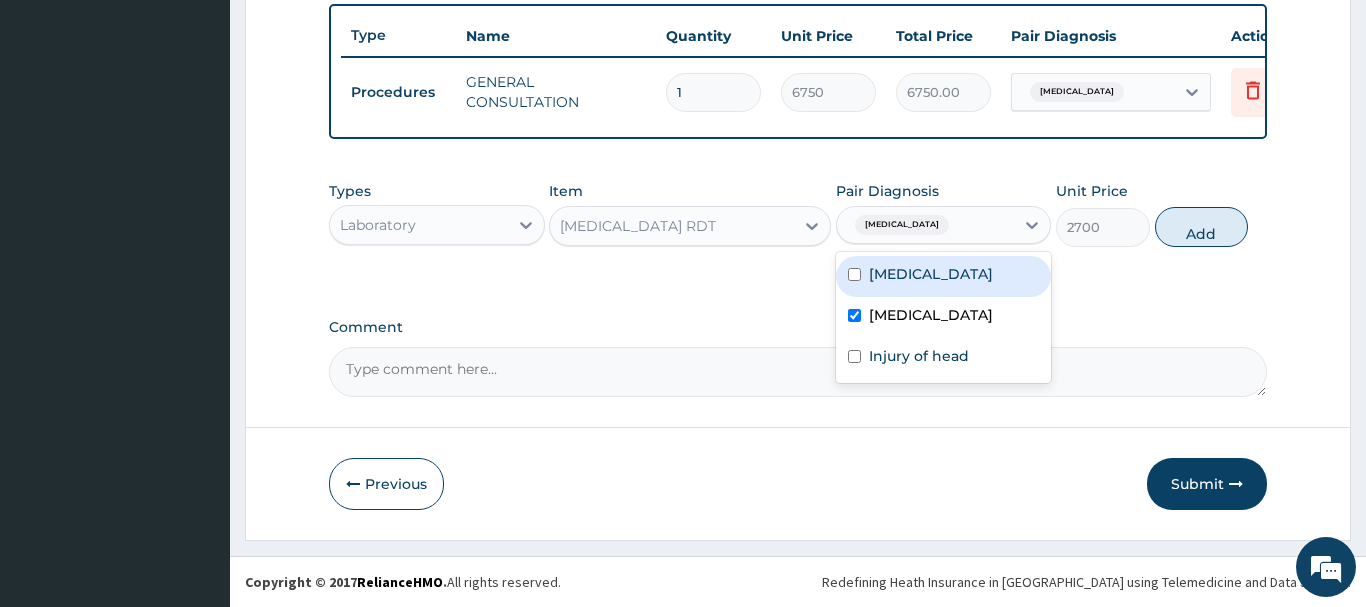 click on "Add" at bounding box center (1202, 227) 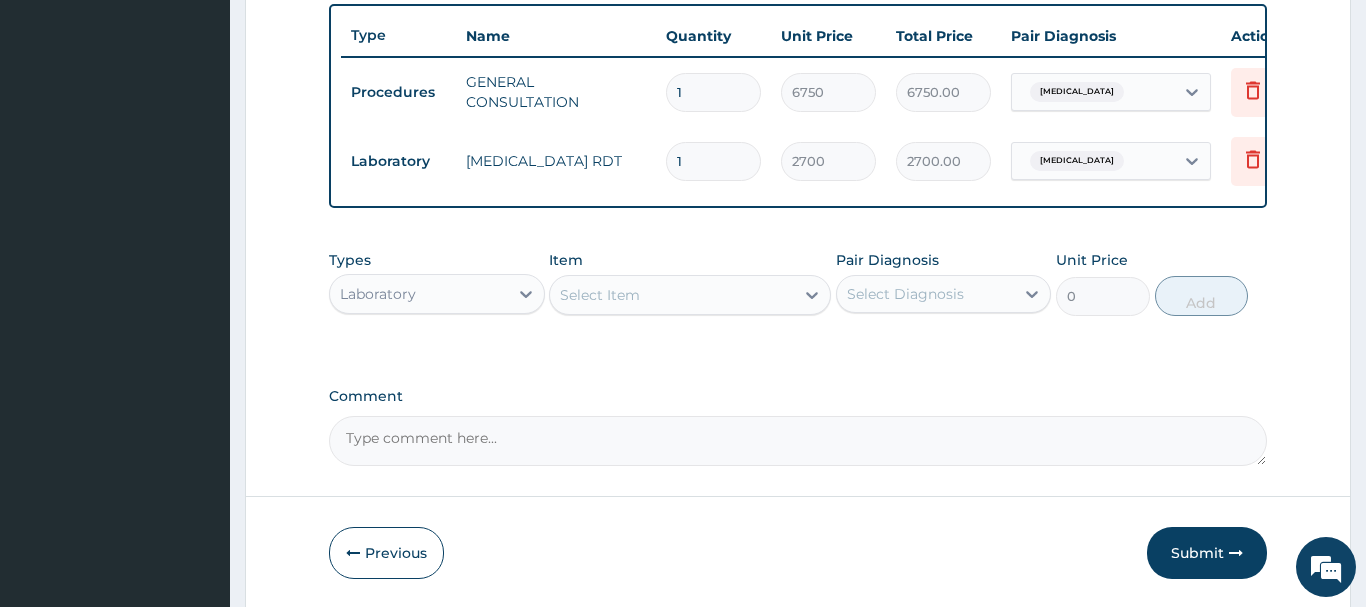 click on "Select Item" at bounding box center [600, 295] 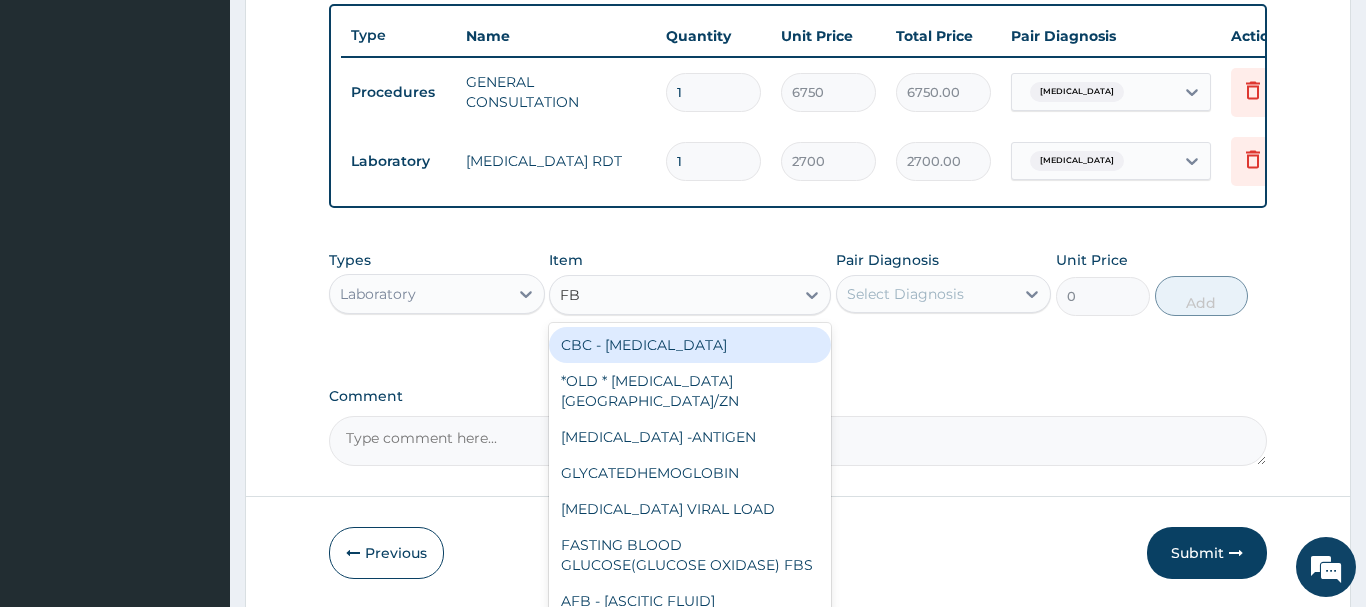 type on "FBC" 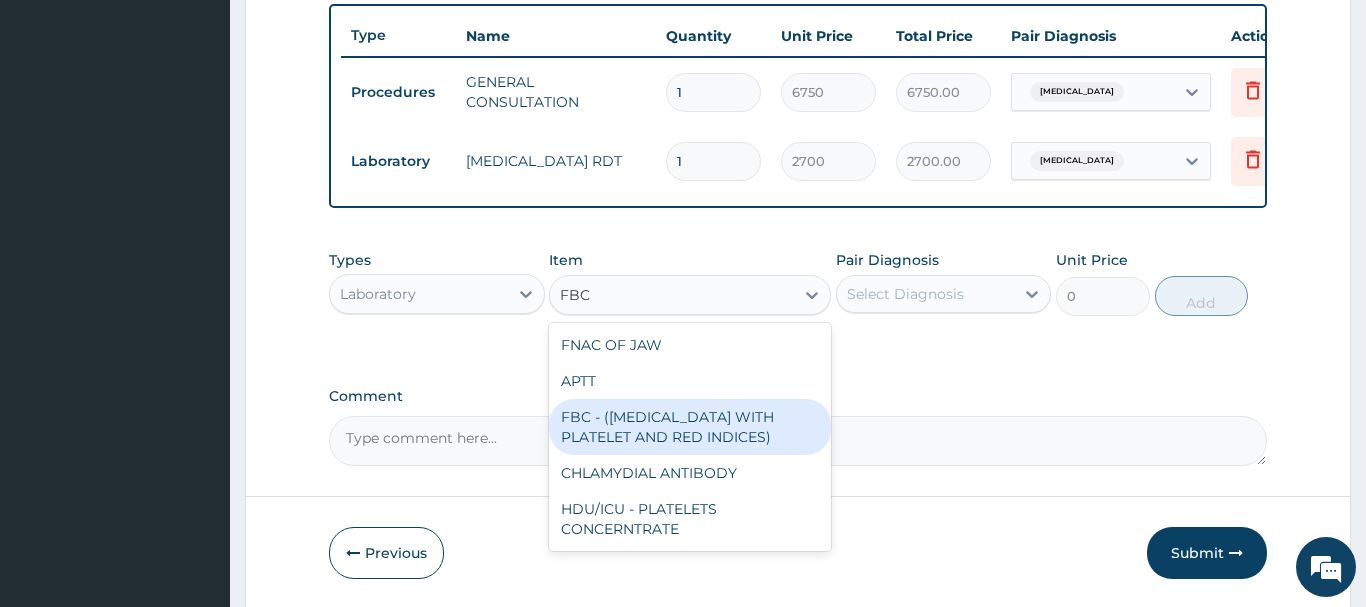 click on "FBC - (FULL BLOOD COUNT WITH PLATELET AND RED INDICES)" at bounding box center [690, 427] 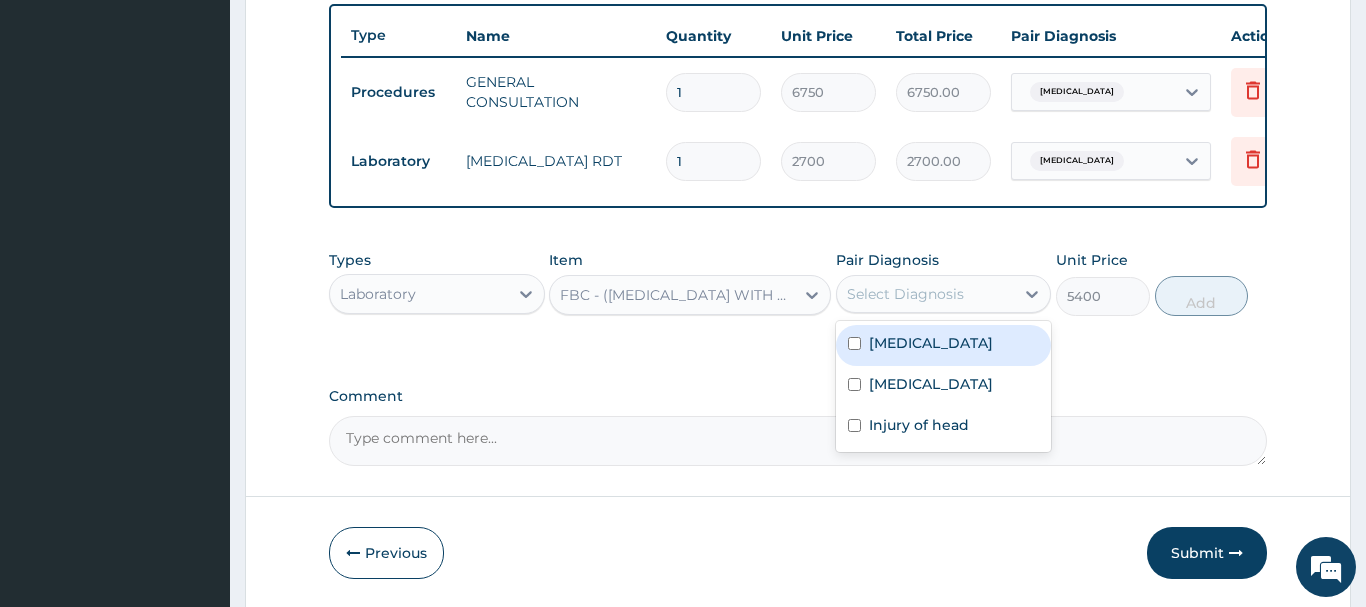 click on "Select Diagnosis" at bounding box center (926, 294) 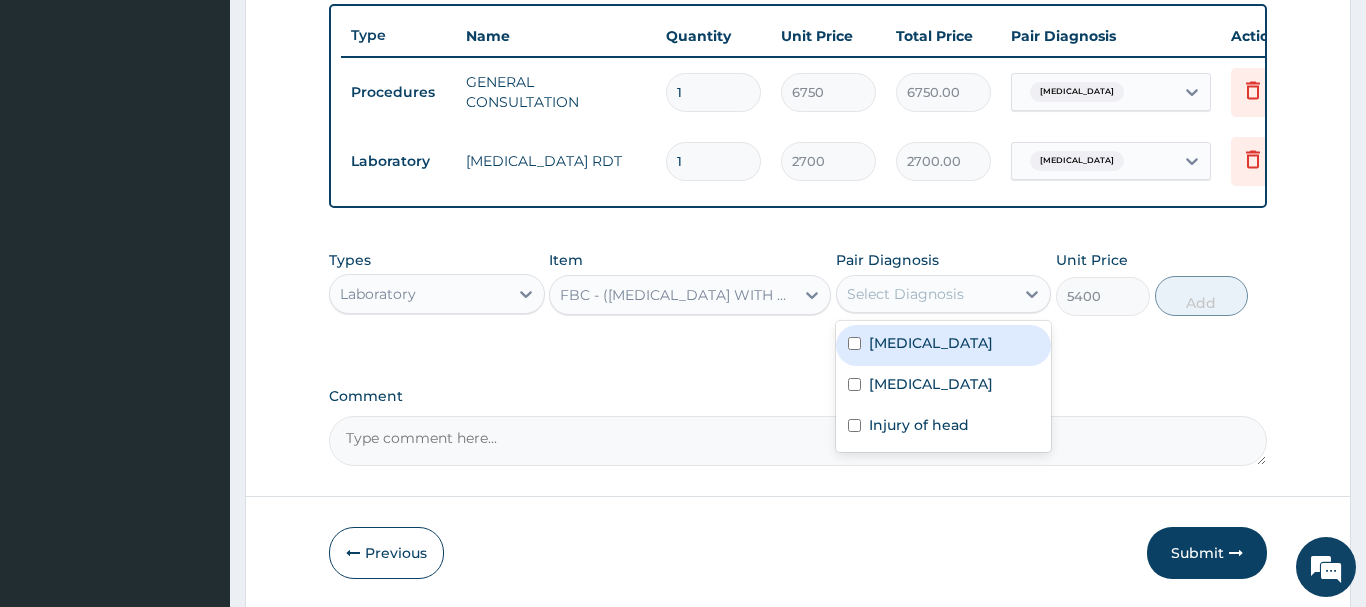 click on "Sepsis" at bounding box center [931, 343] 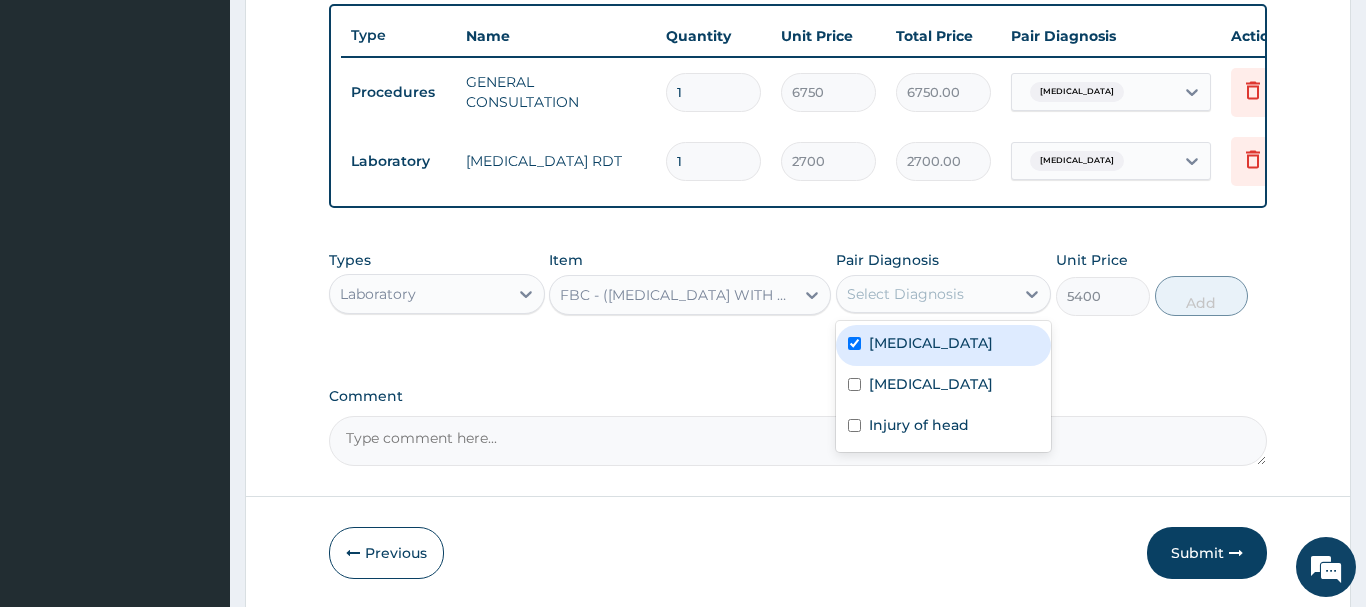 checkbox on "true" 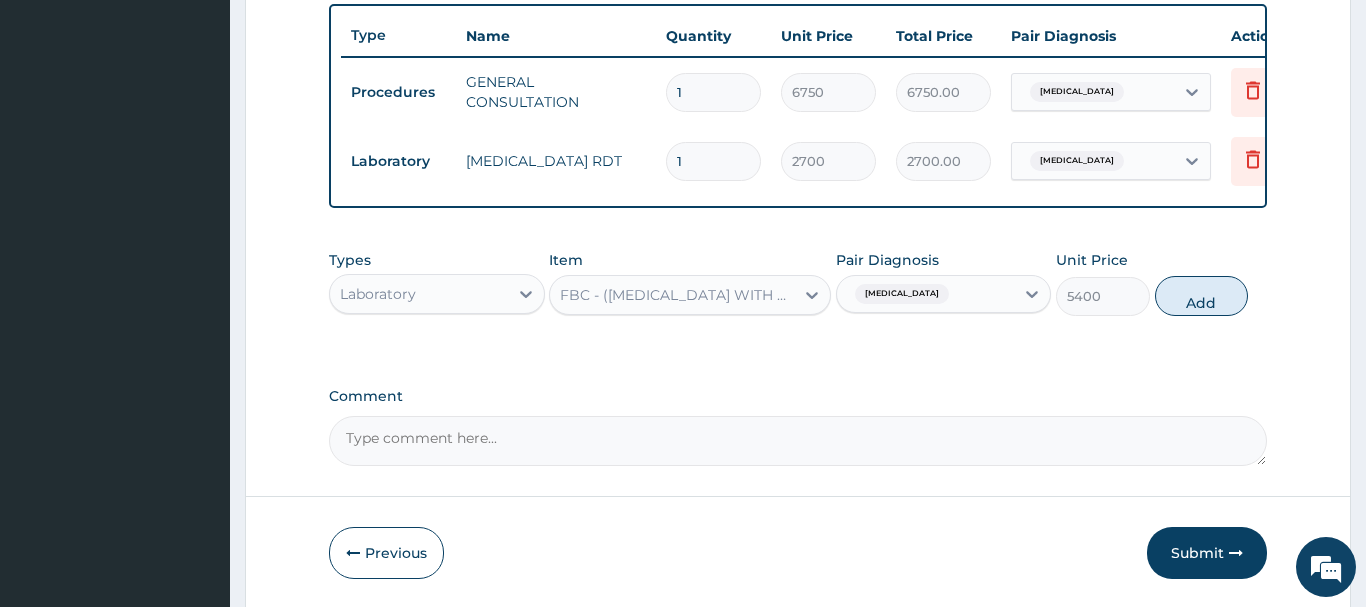click on "Add" at bounding box center [1202, 296] 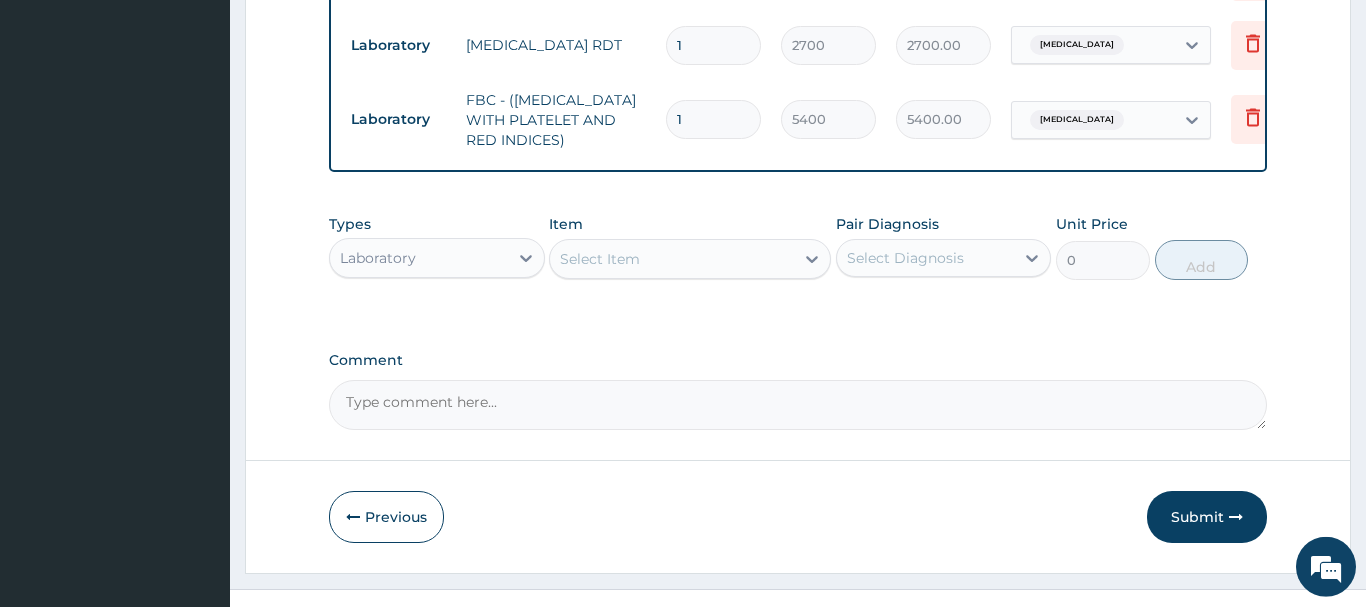 scroll, scrollTop: 889, scrollLeft: 0, axis: vertical 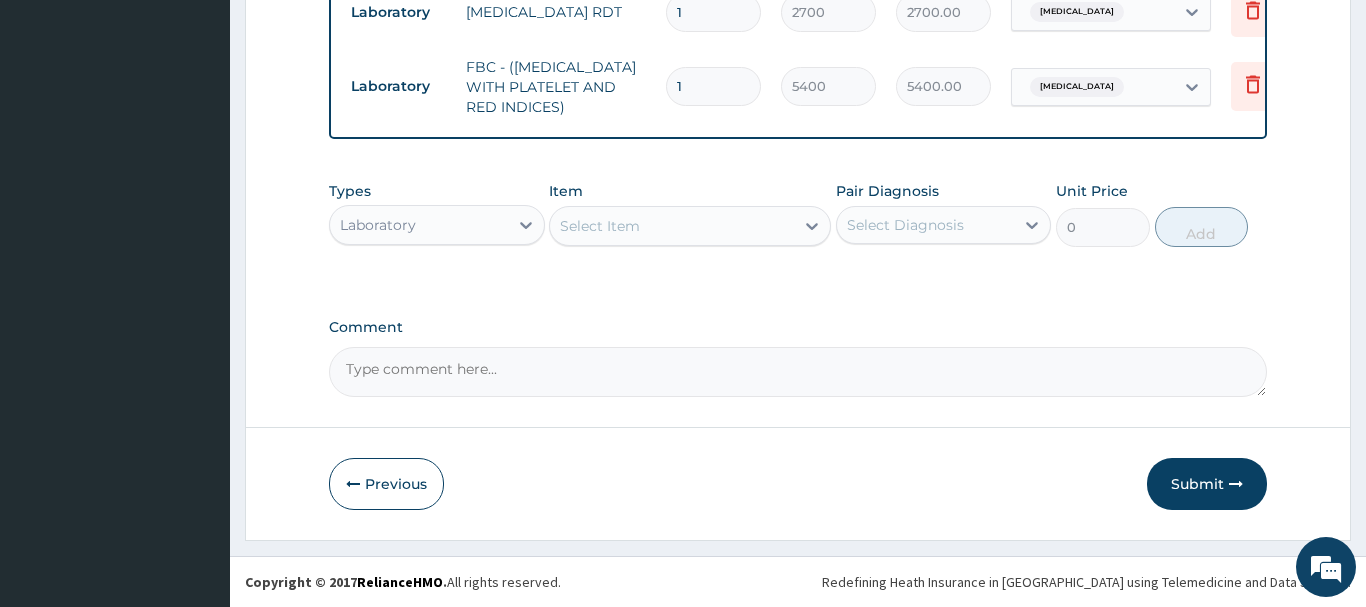 click on "Laboratory" at bounding box center [419, 225] 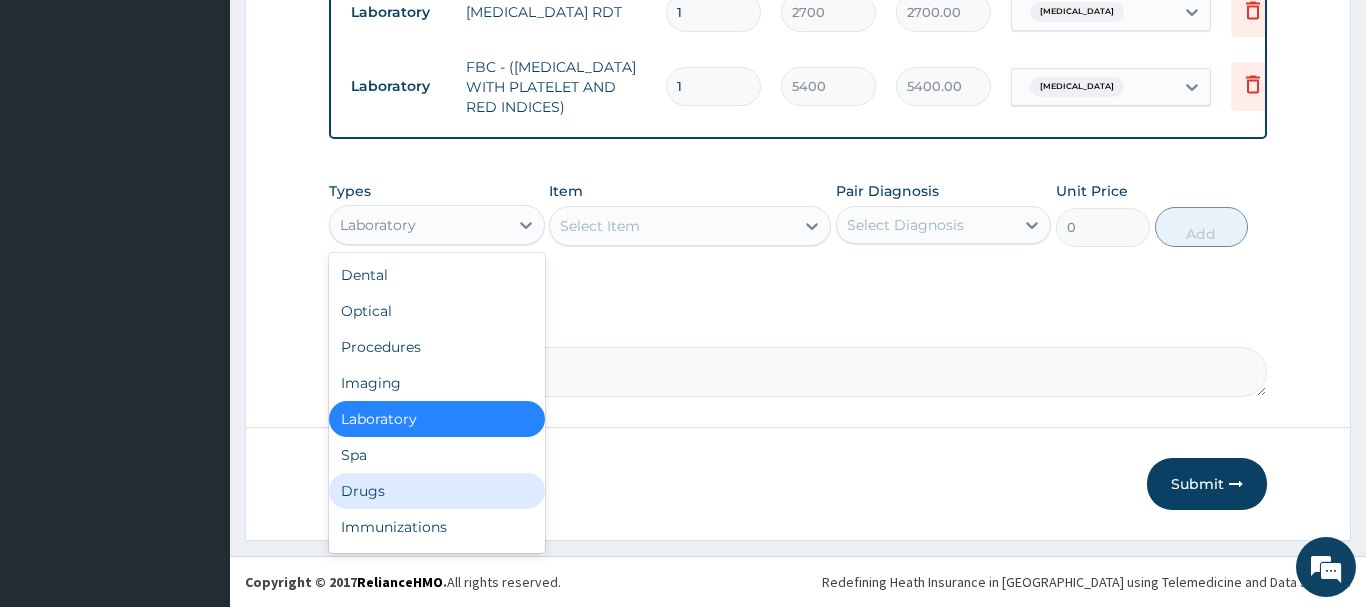click on "Drugs" at bounding box center (437, 491) 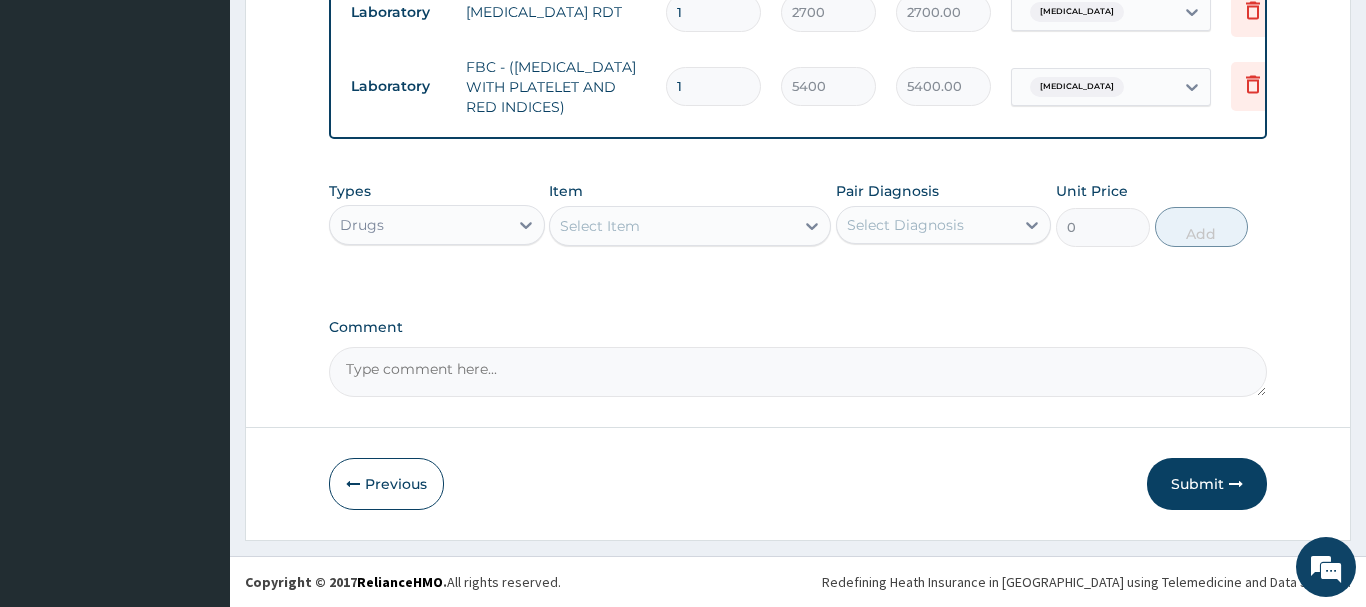 scroll, scrollTop: 583, scrollLeft: 0, axis: vertical 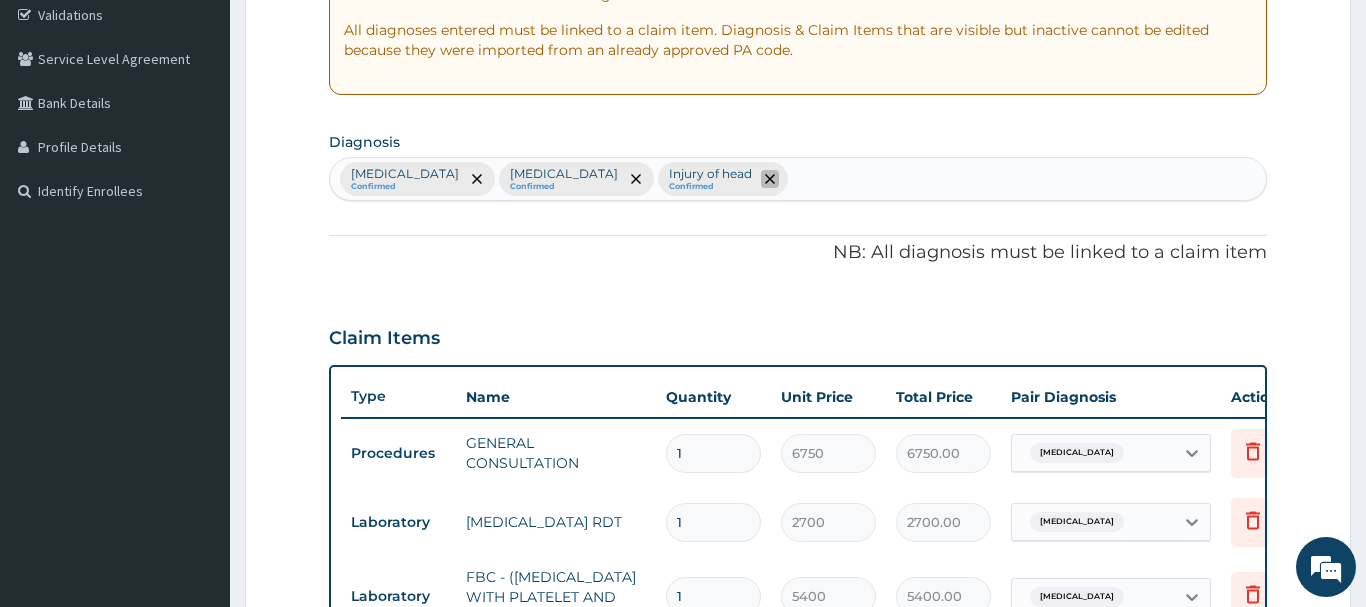 click at bounding box center [770, 179] 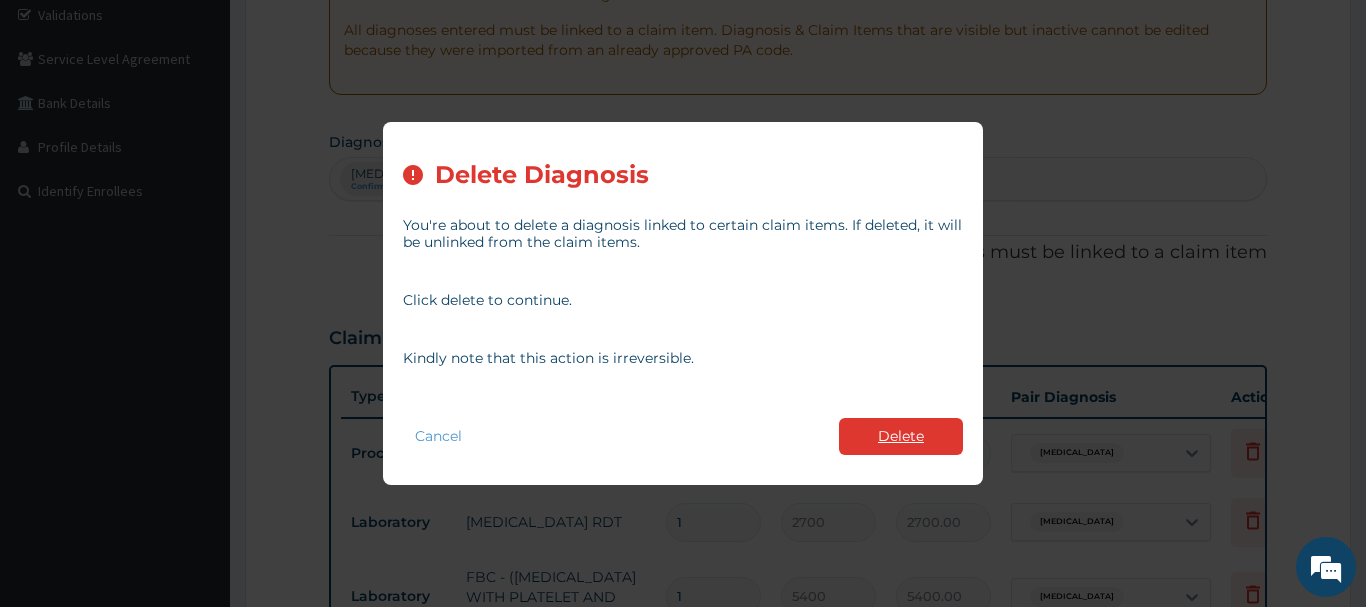 click on "Delete" at bounding box center (901, 436) 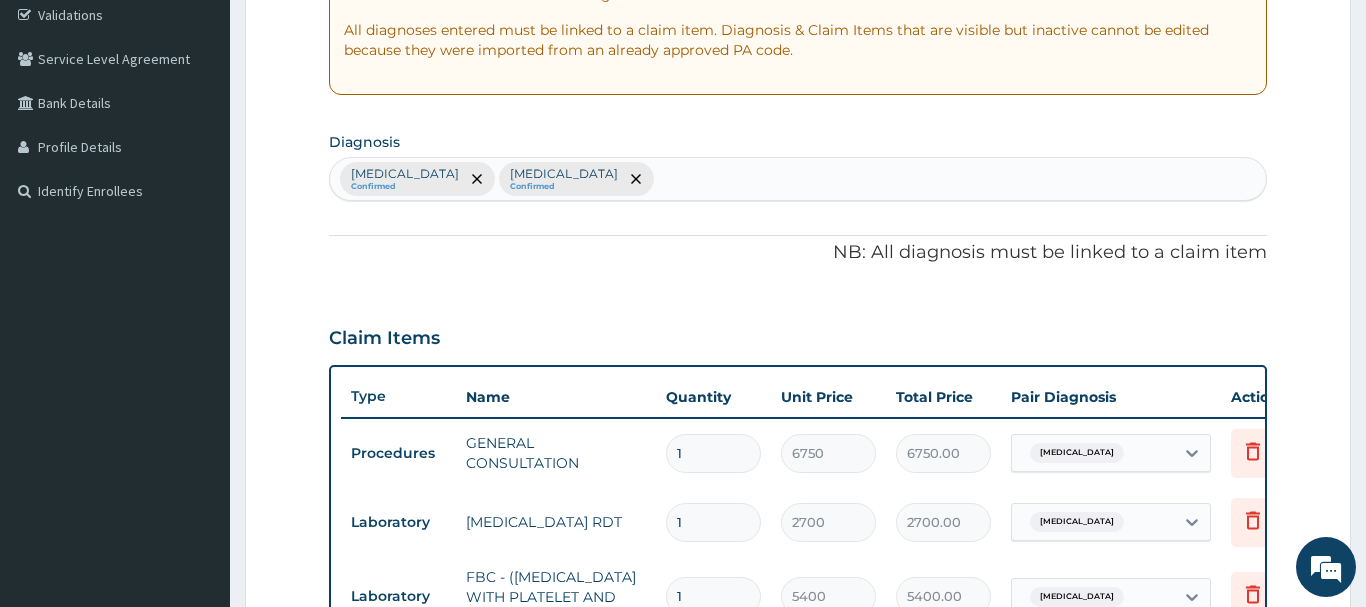 click on "Sepsis Confirmed Malaria Confirmed" at bounding box center [798, 179] 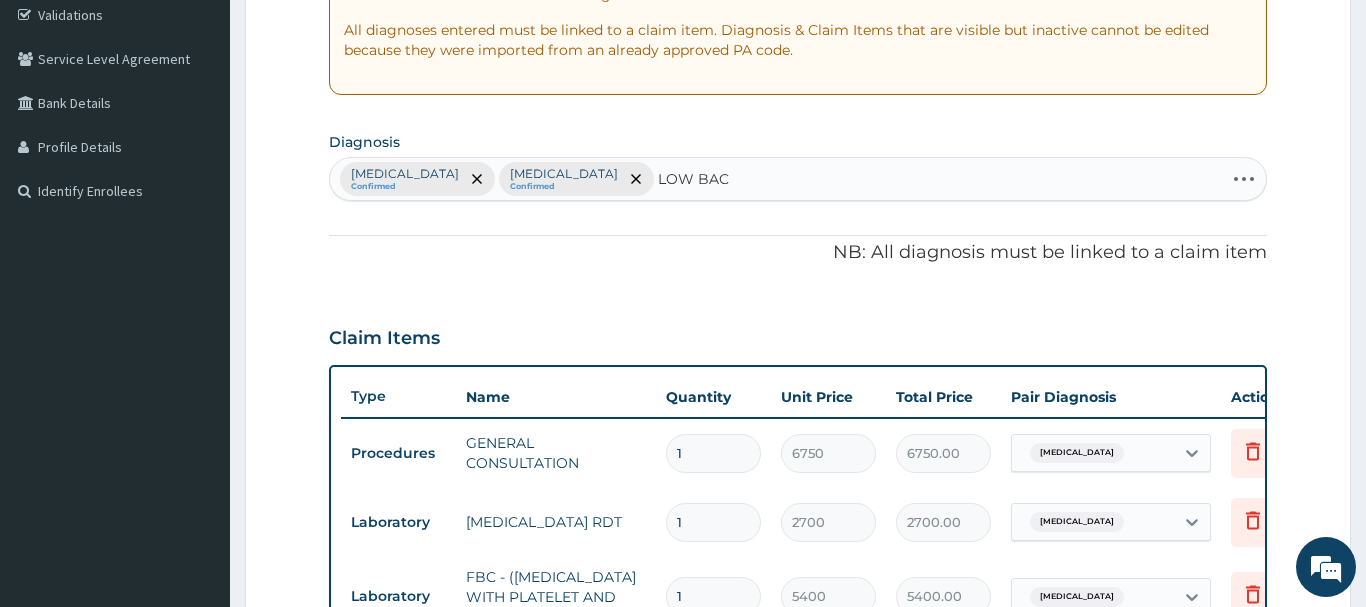 type on "LOW BACK" 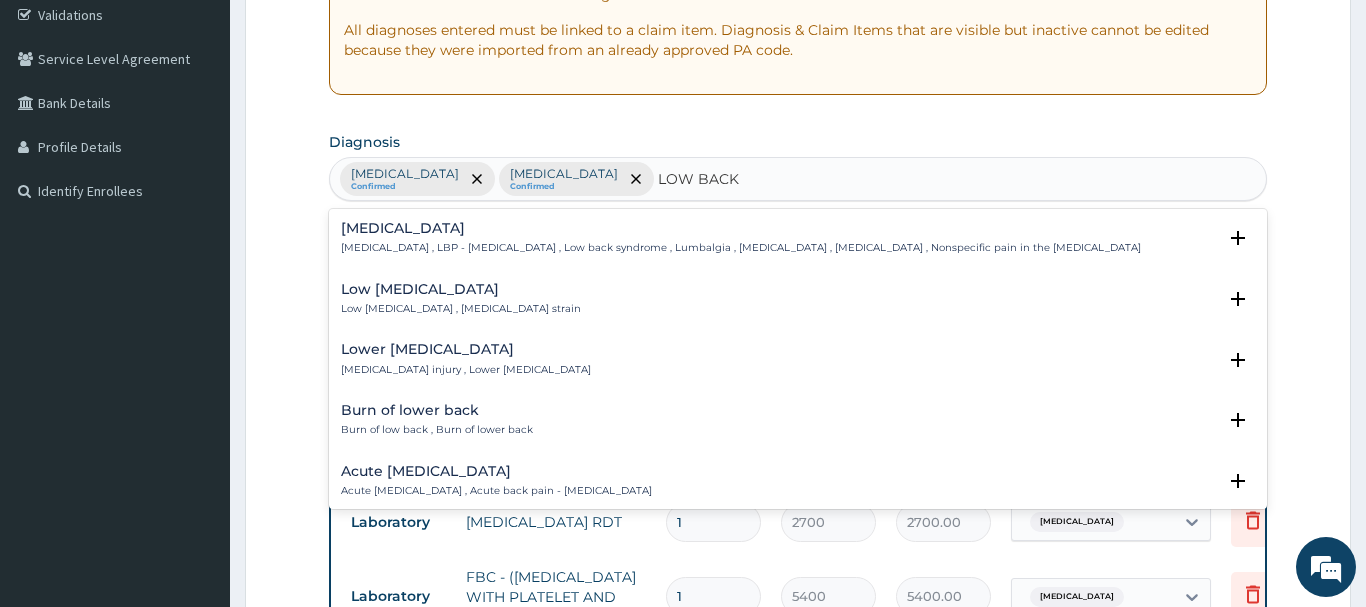 click on "Low back strain" at bounding box center (461, 289) 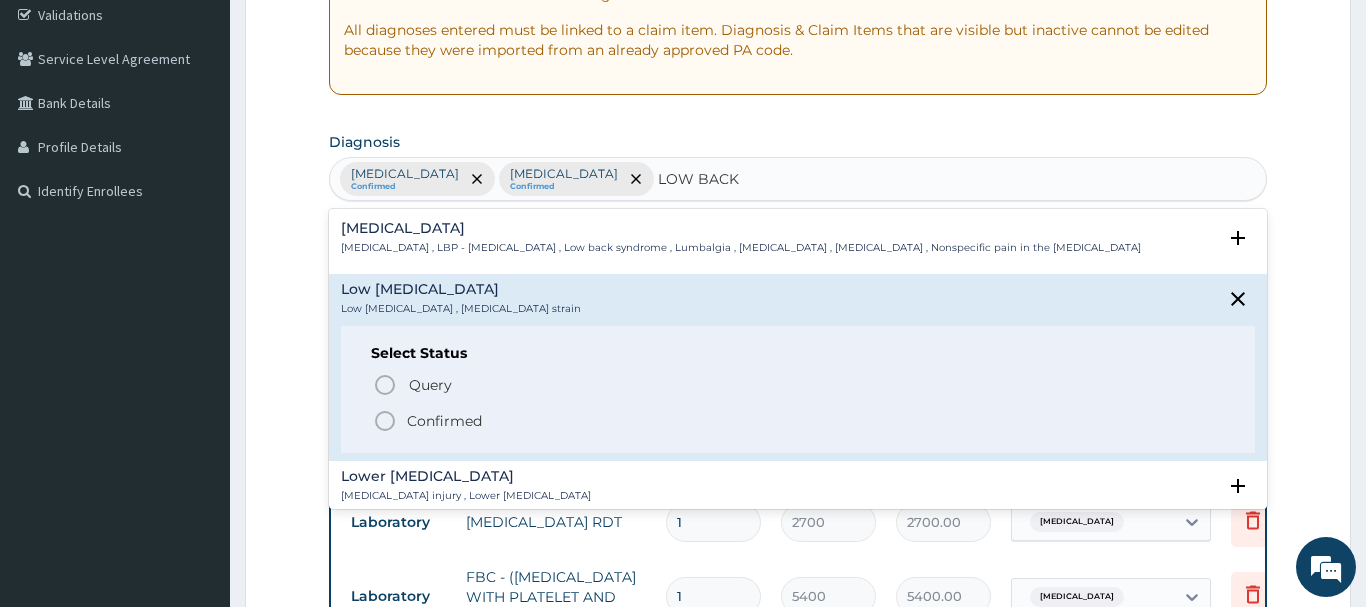 click 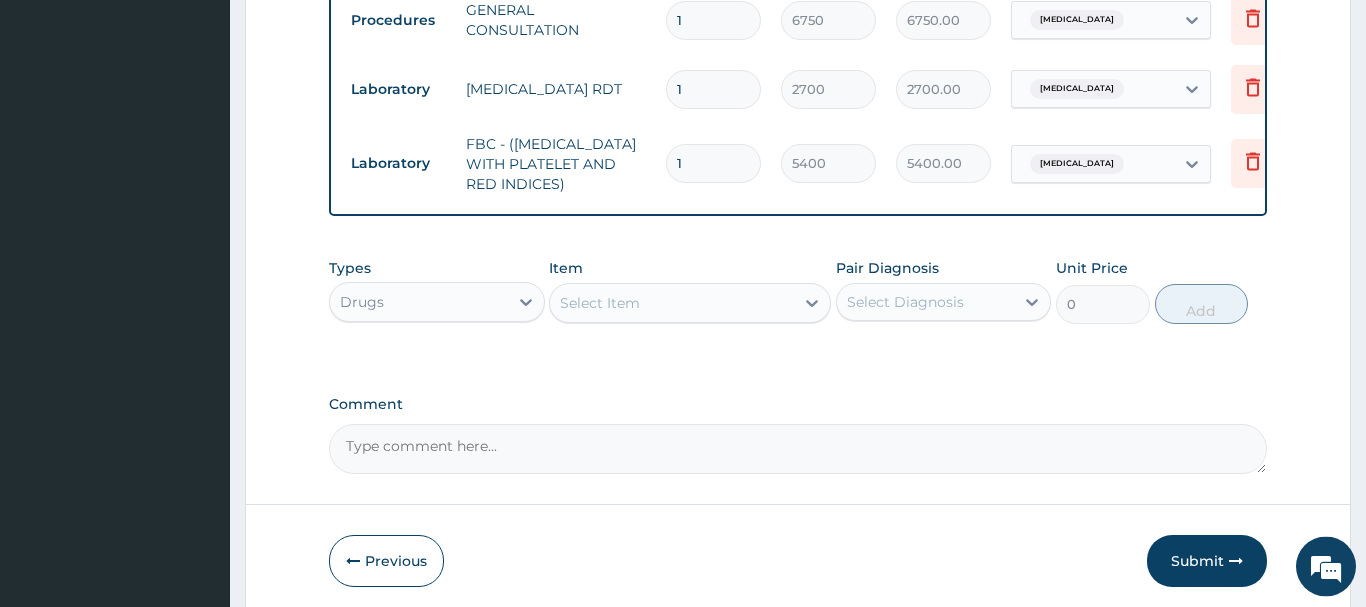 scroll, scrollTop: 889, scrollLeft: 0, axis: vertical 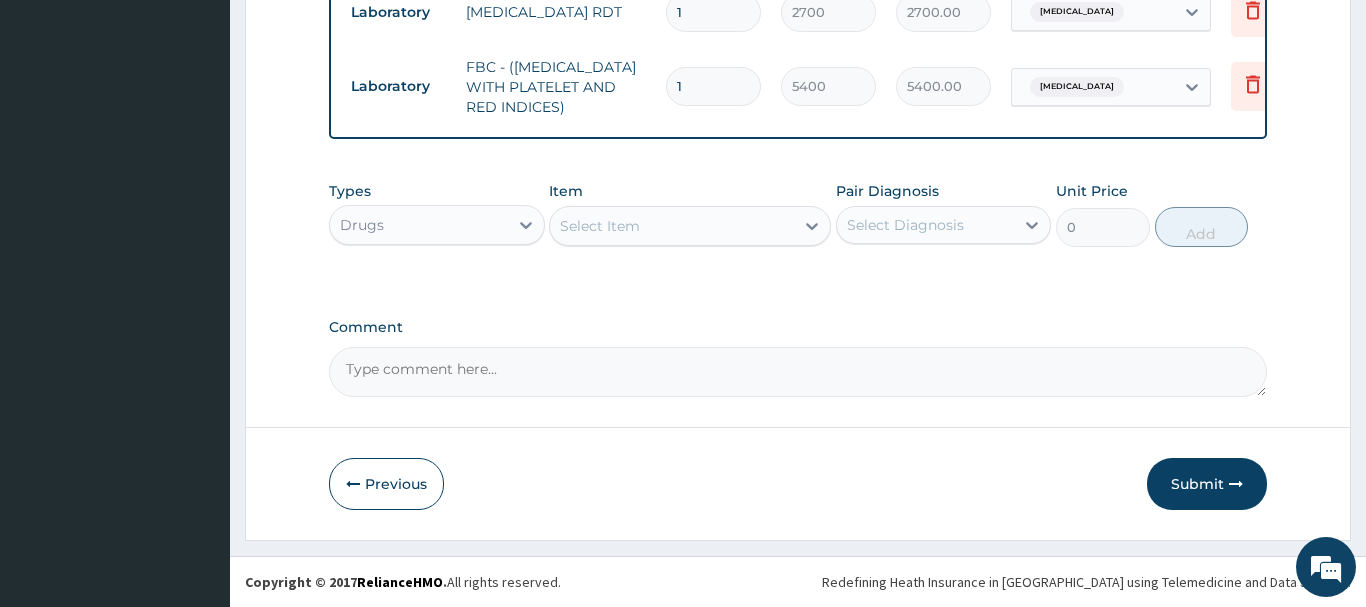 click on "Select Item" at bounding box center [600, 226] 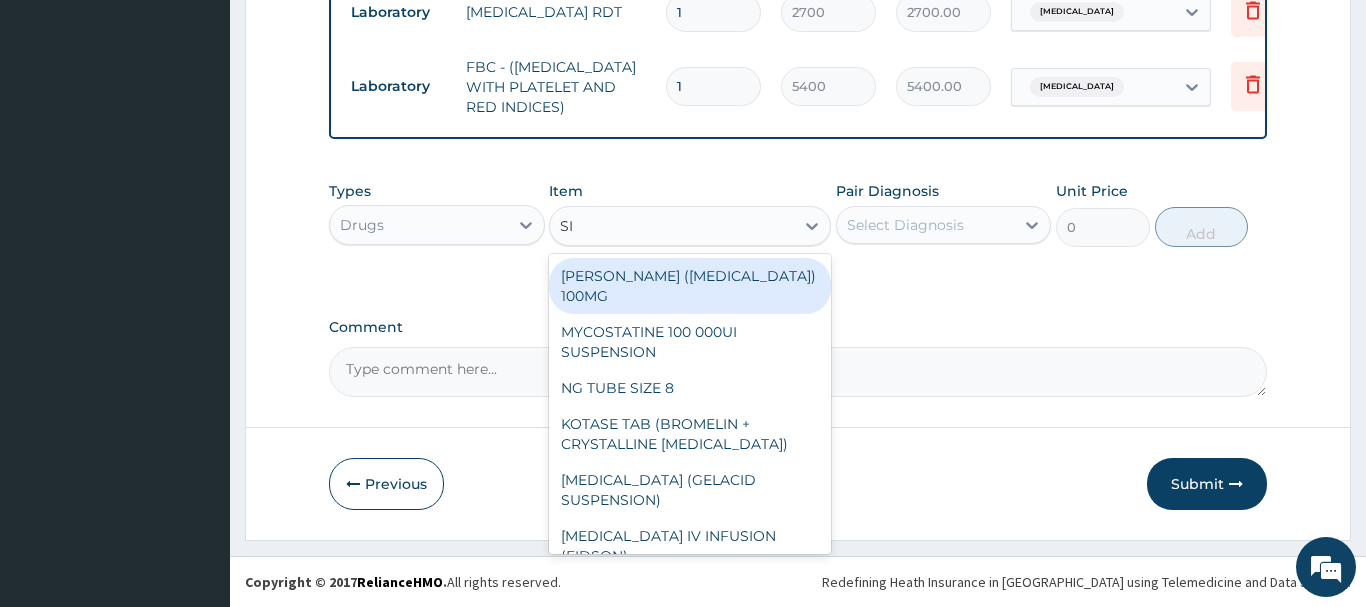 type on "SIR" 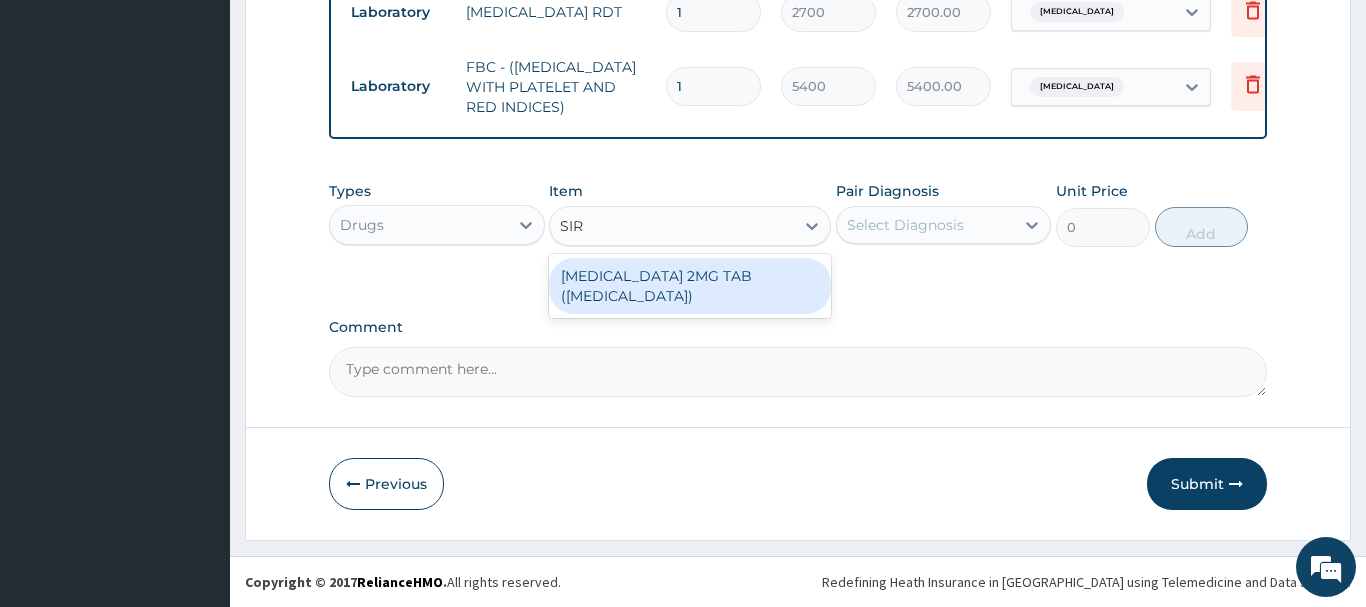 click on "SIRDALUD 2MG TAB (TIZANIDINE)" at bounding box center (690, 286) 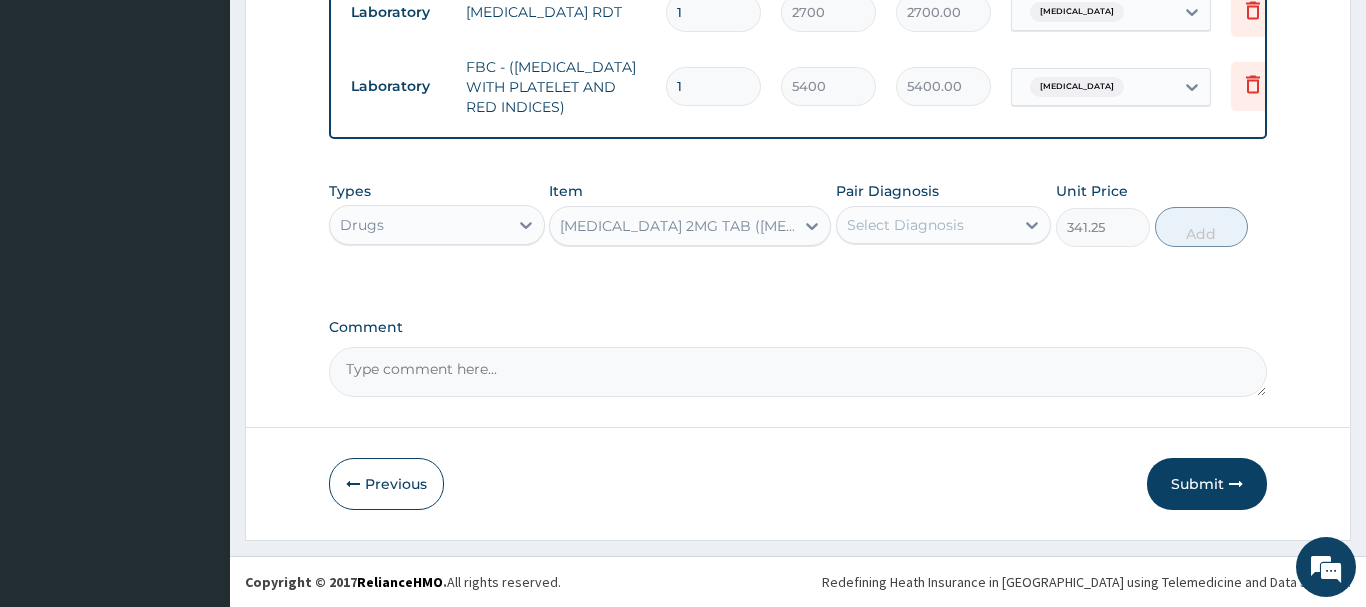 click on "Select Diagnosis" at bounding box center [905, 225] 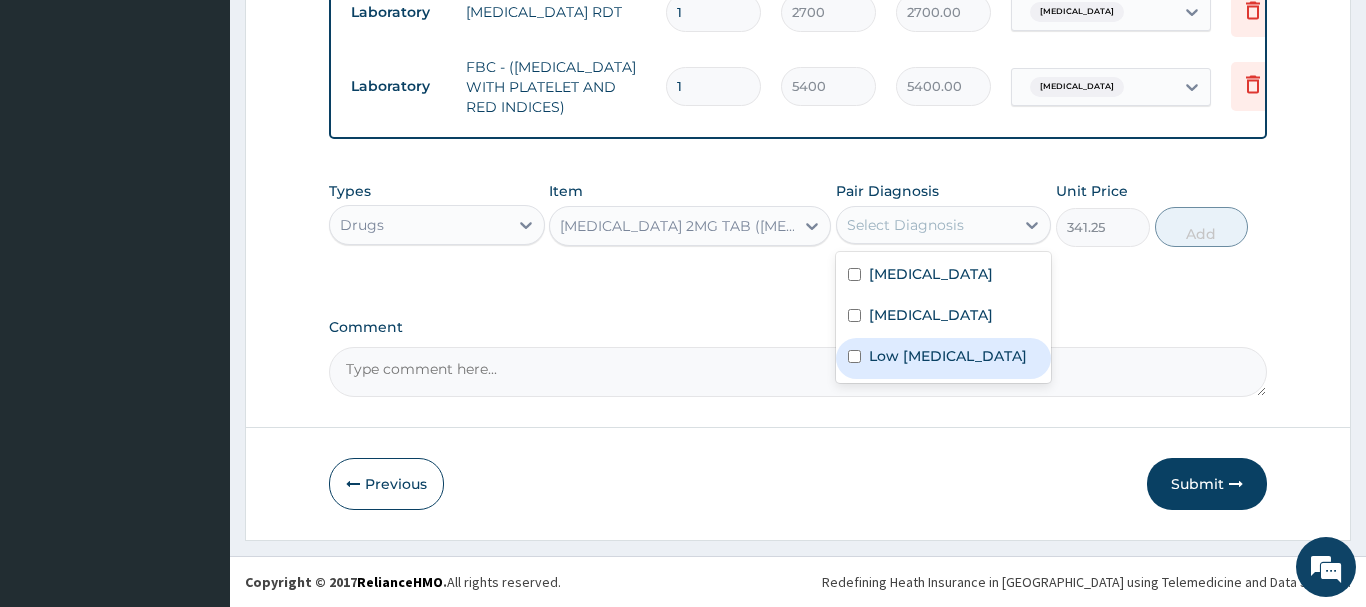 click on "Low back strain" at bounding box center (948, 356) 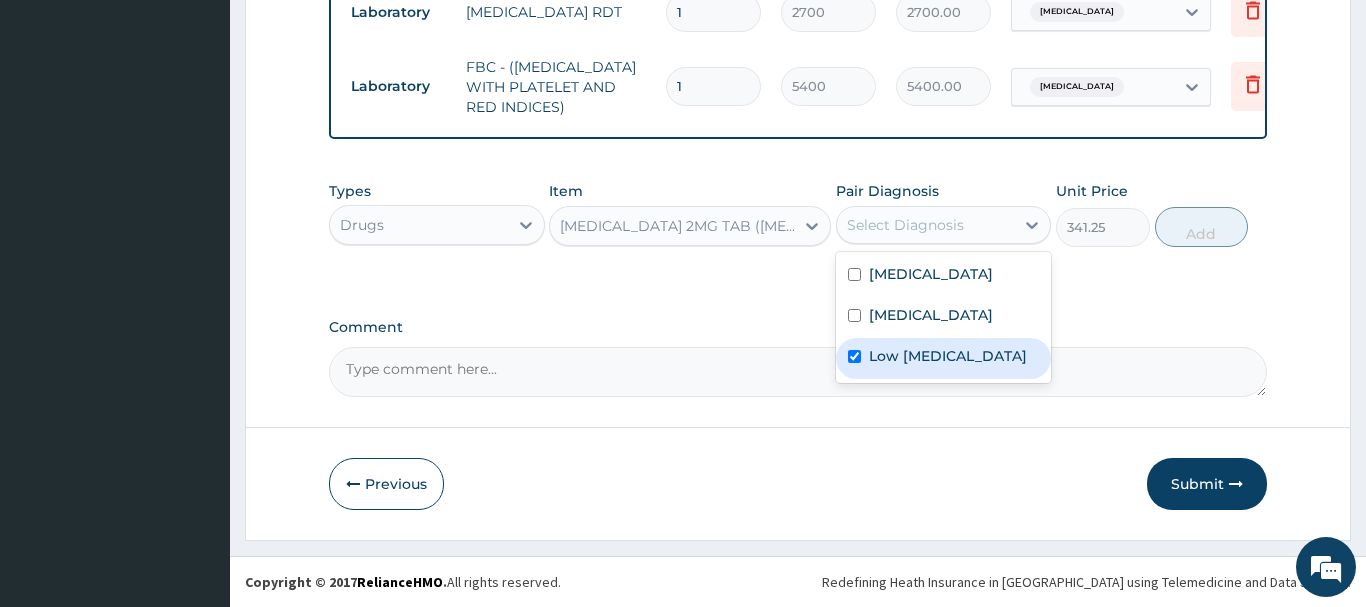 checkbox on "true" 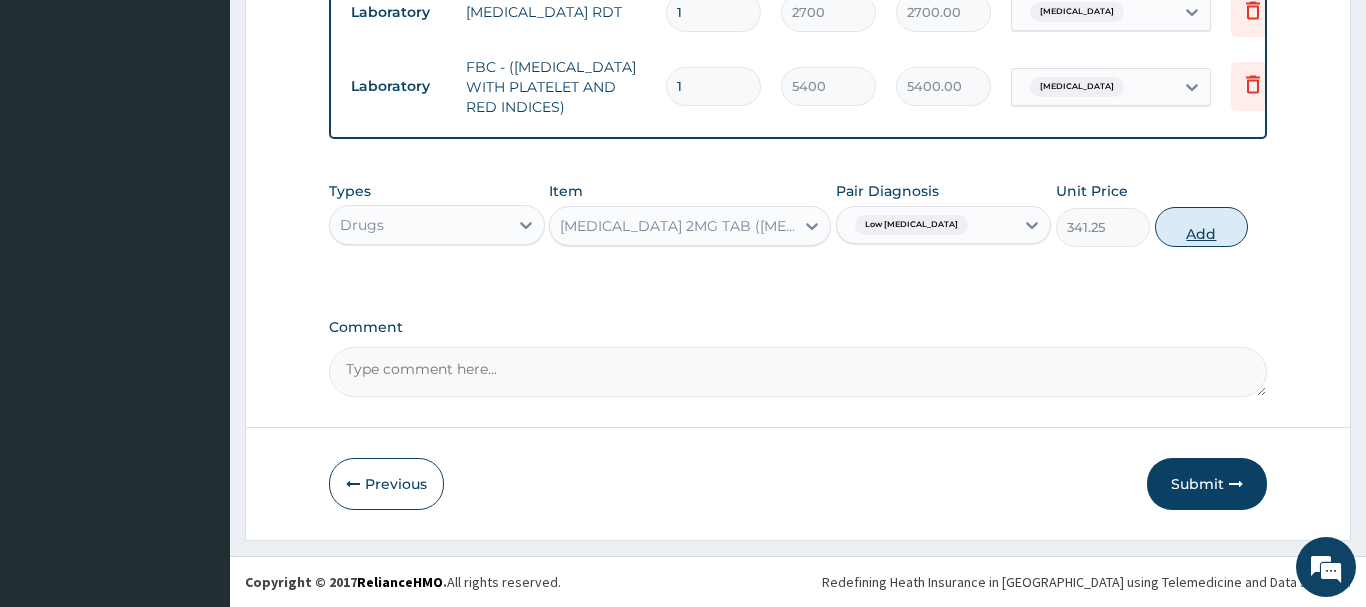 click on "Add" at bounding box center (1202, 227) 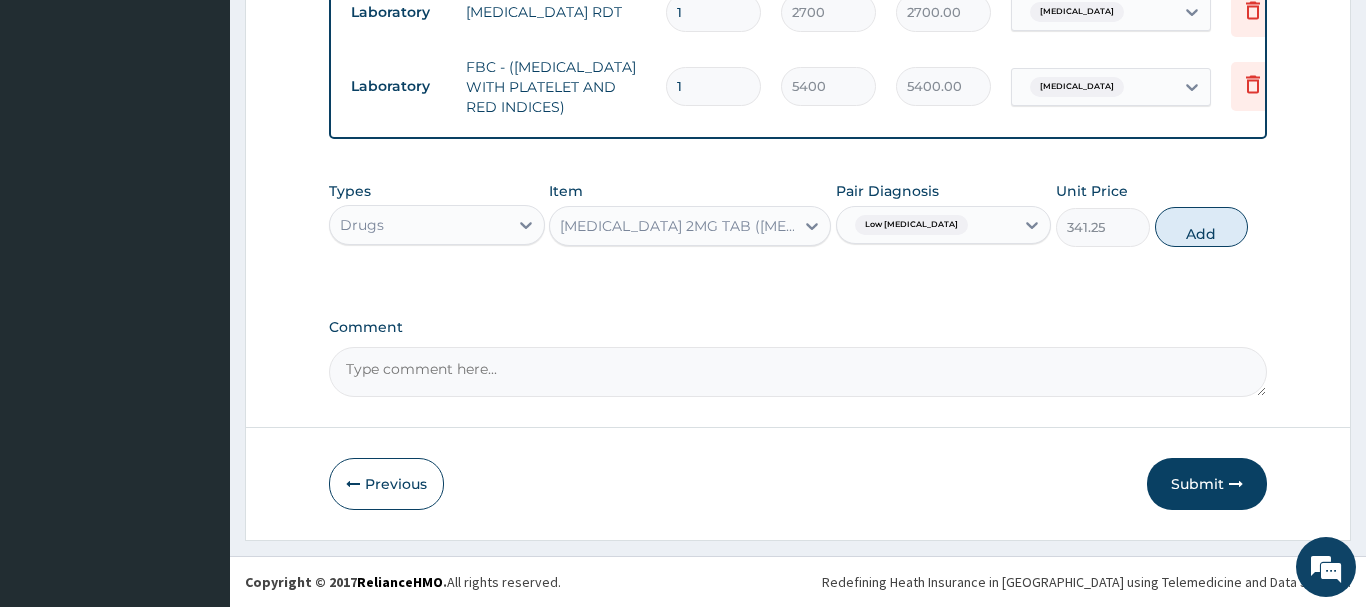 type on "0" 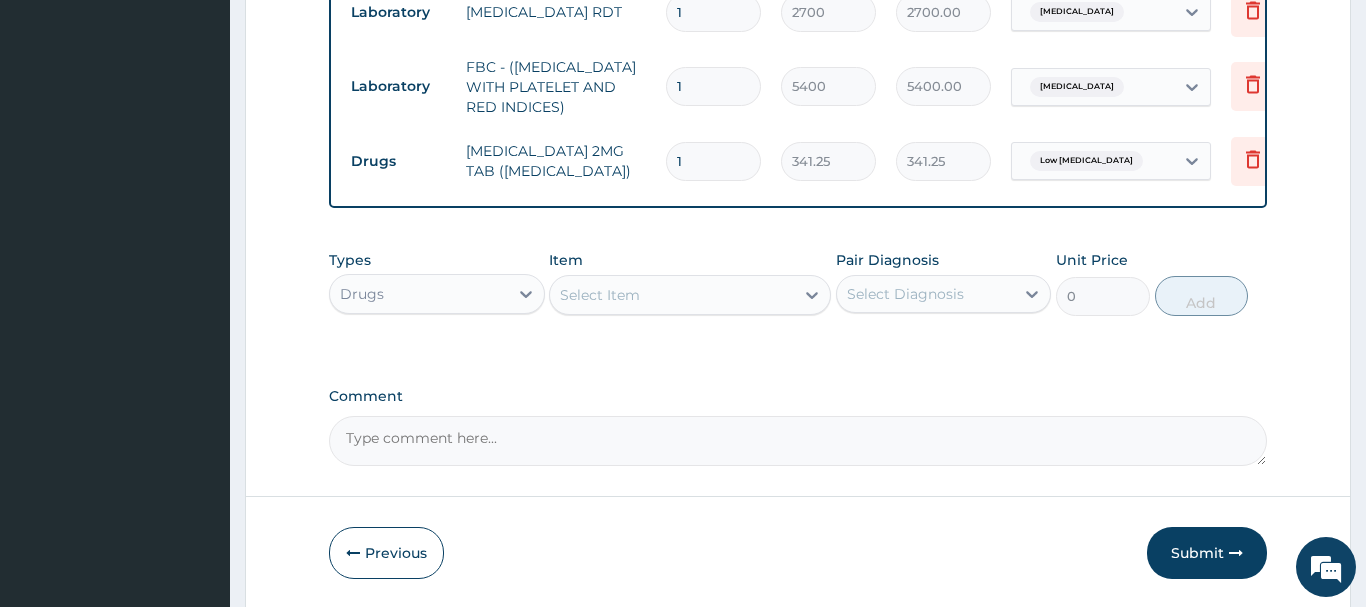 click on "1" at bounding box center (713, 161) 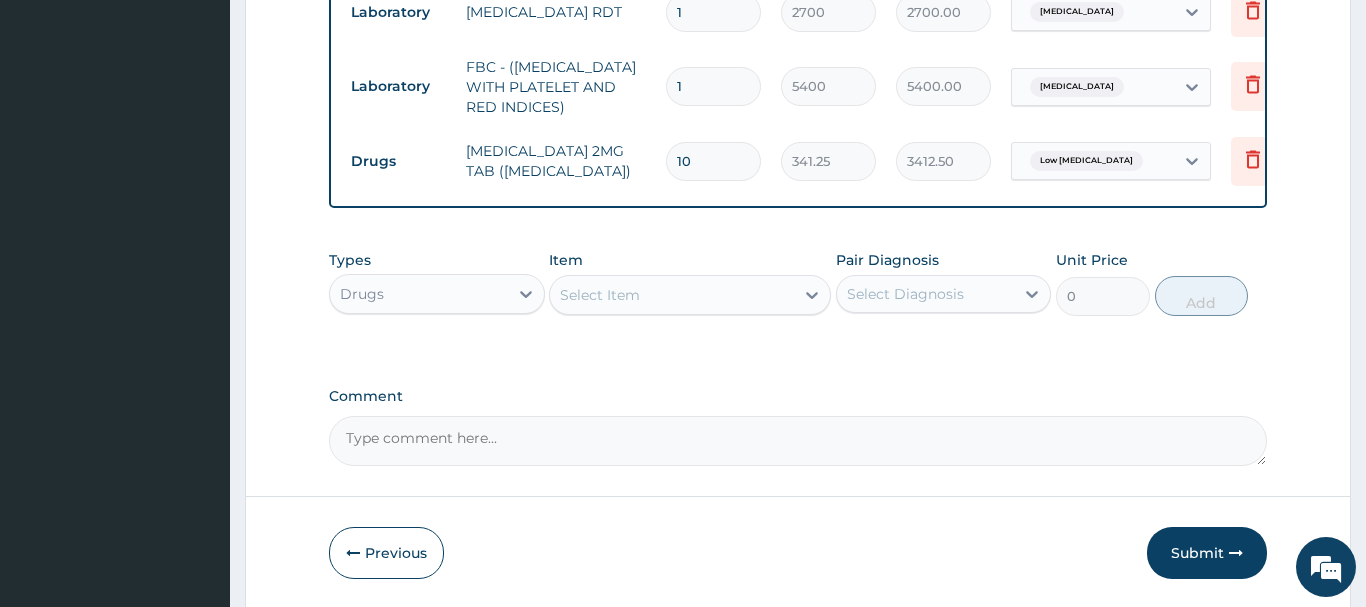 type on "10" 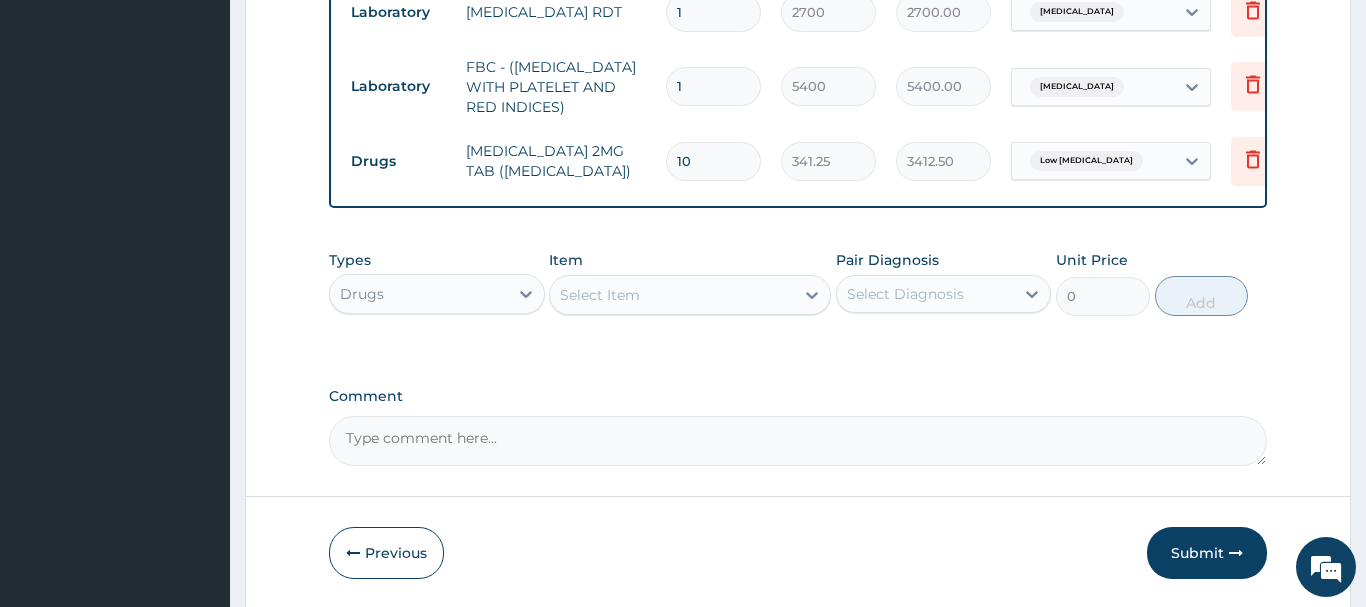 click on "Select Item" at bounding box center (600, 295) 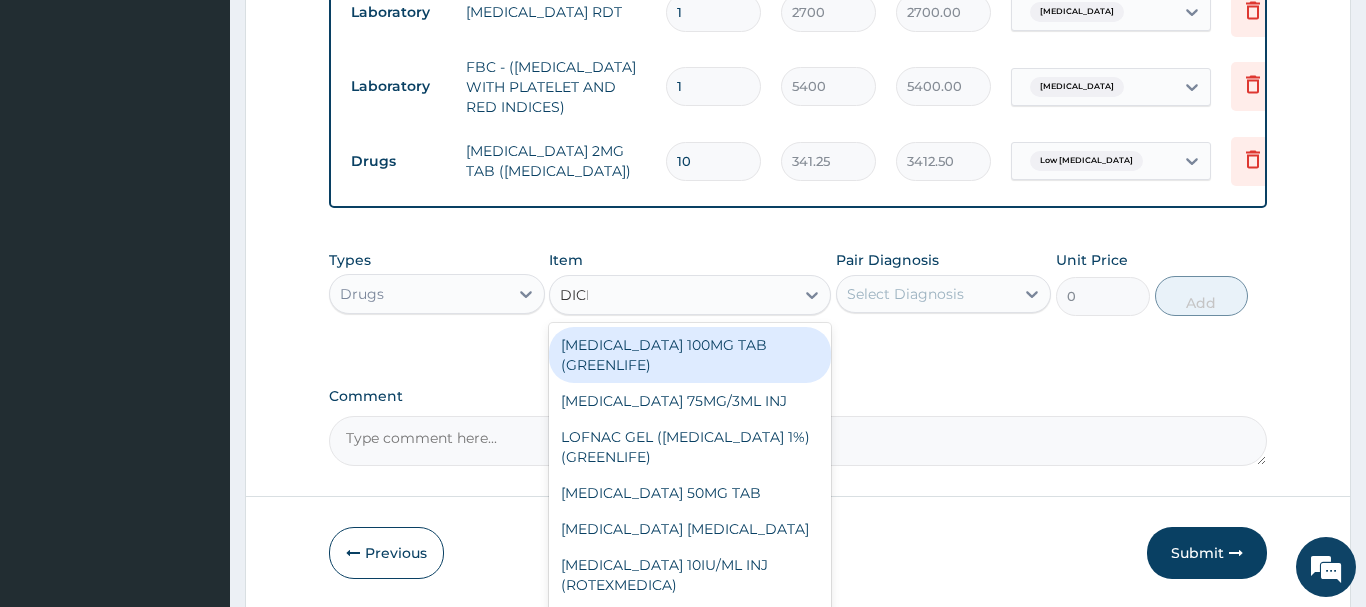 type on "DICLO" 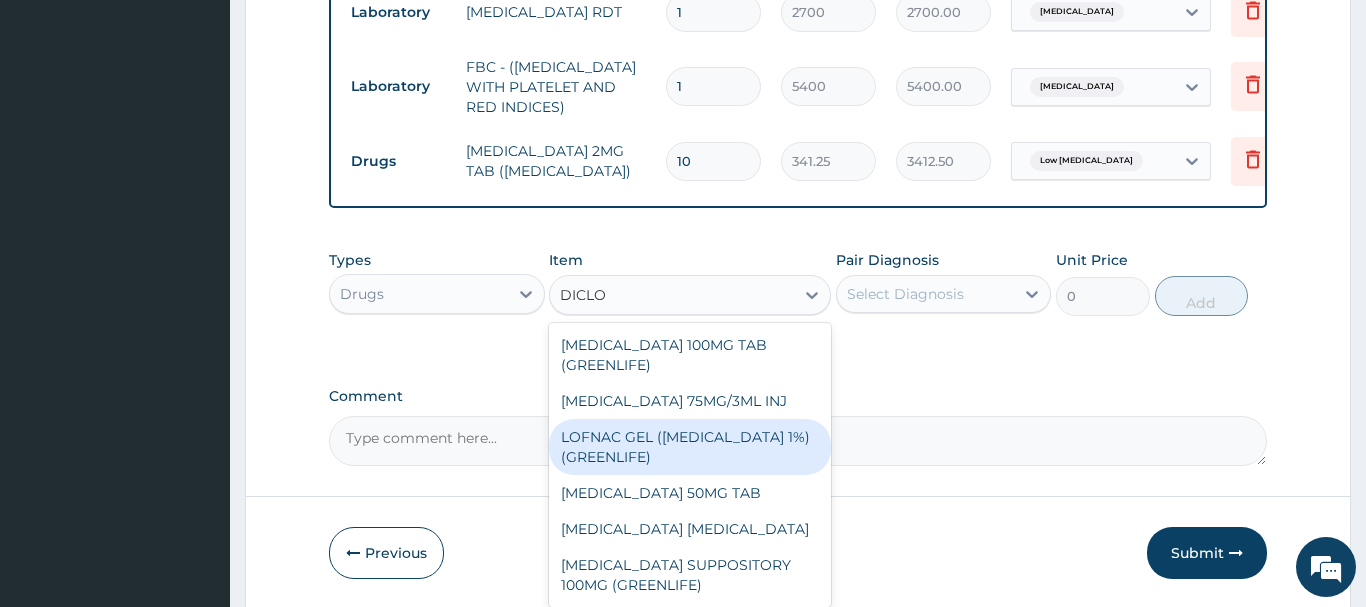 drag, startPoint x: 658, startPoint y: 449, endPoint x: 645, endPoint y: 443, distance: 14.3178215 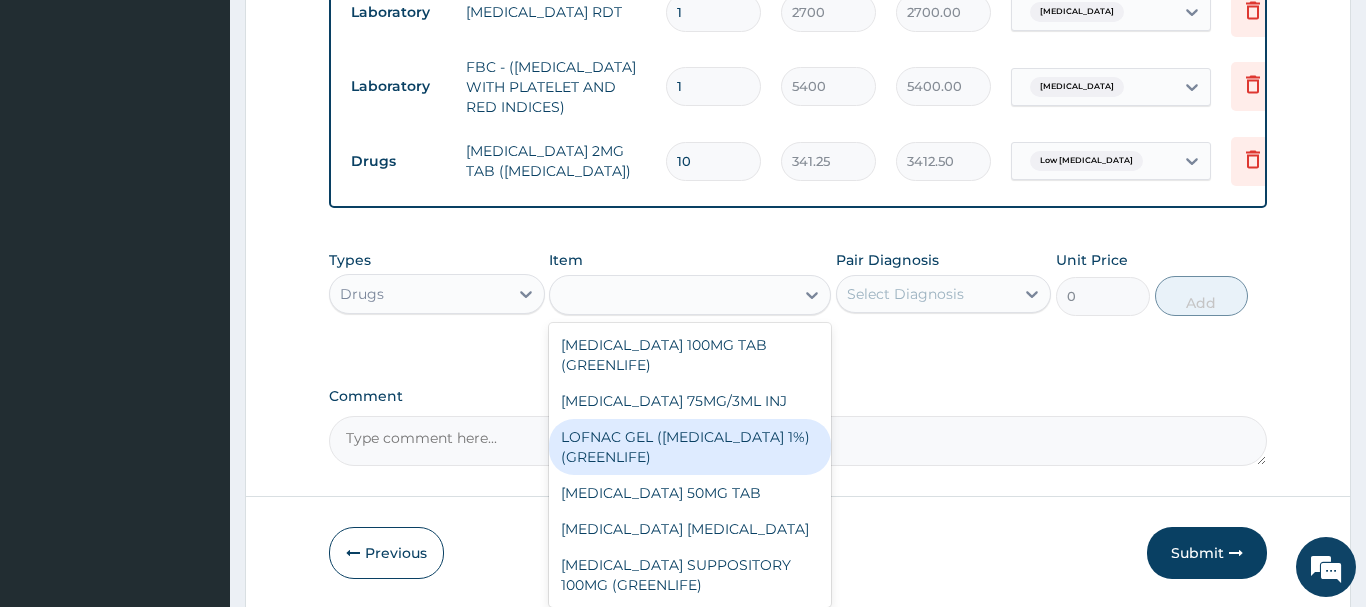 type on "1750" 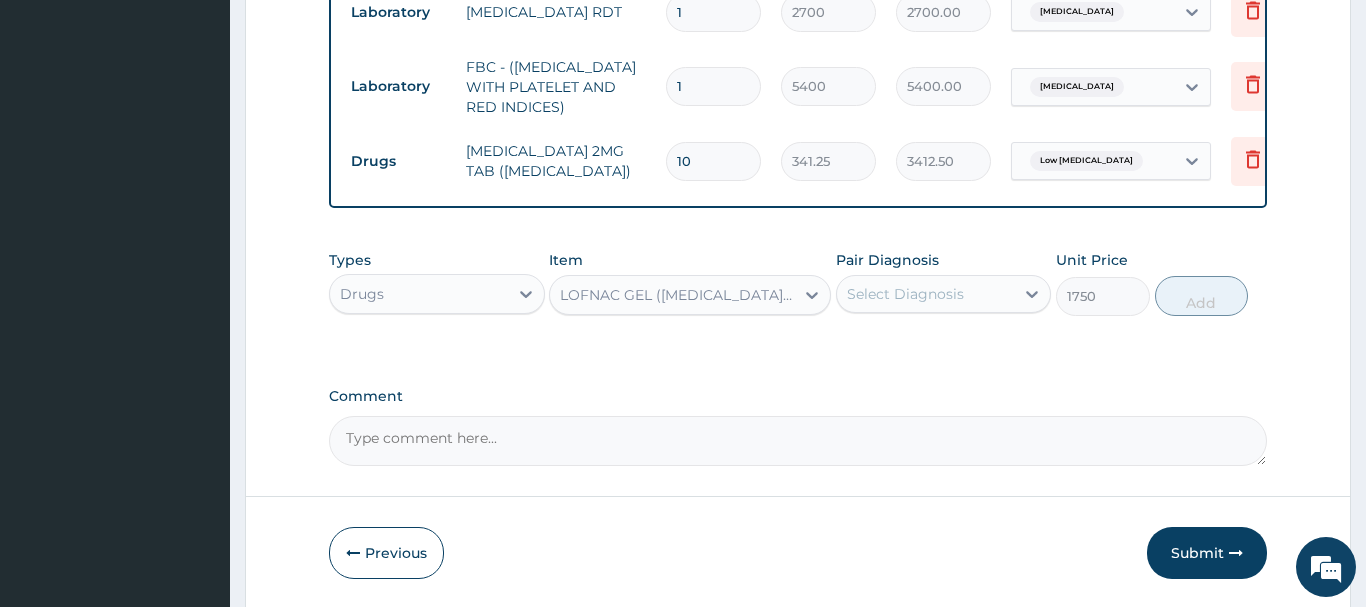 click on "Select Diagnosis" at bounding box center [905, 294] 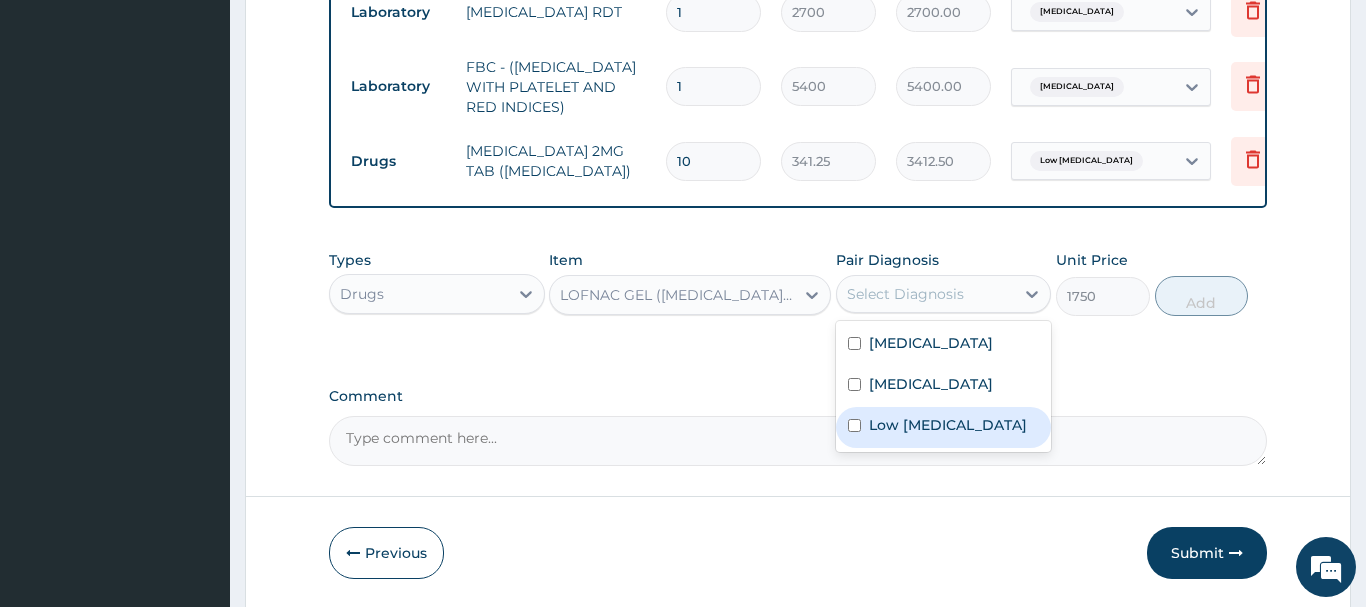 click on "Low back strain" at bounding box center [948, 425] 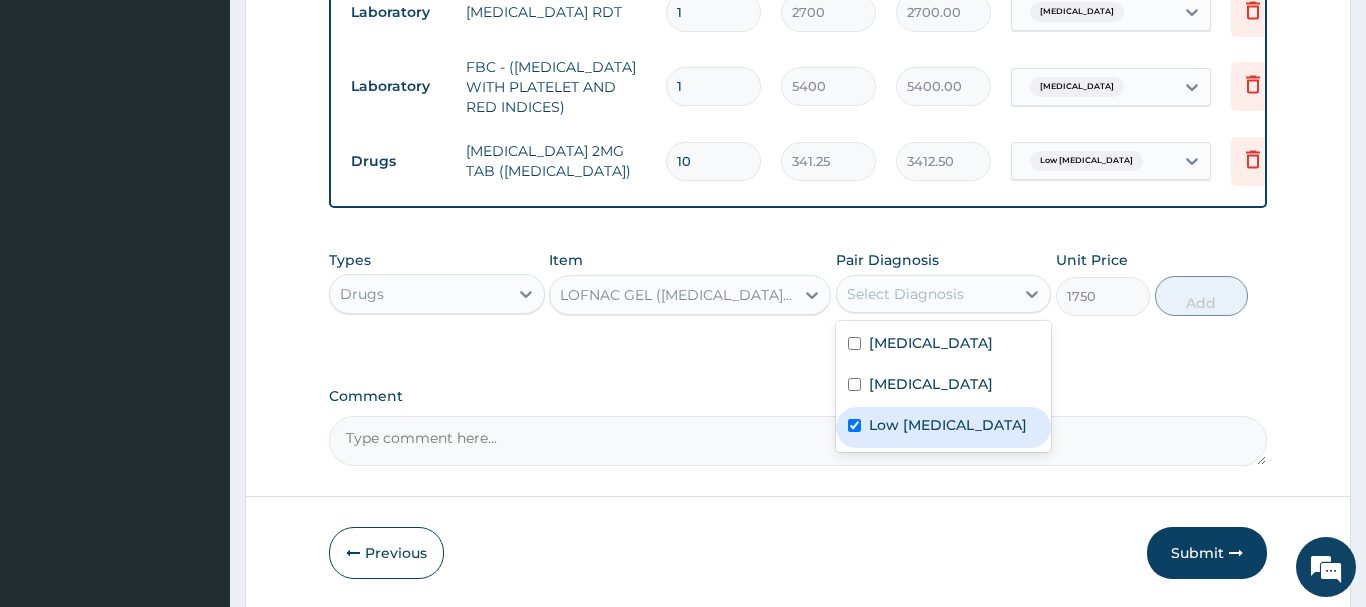 checkbox on "true" 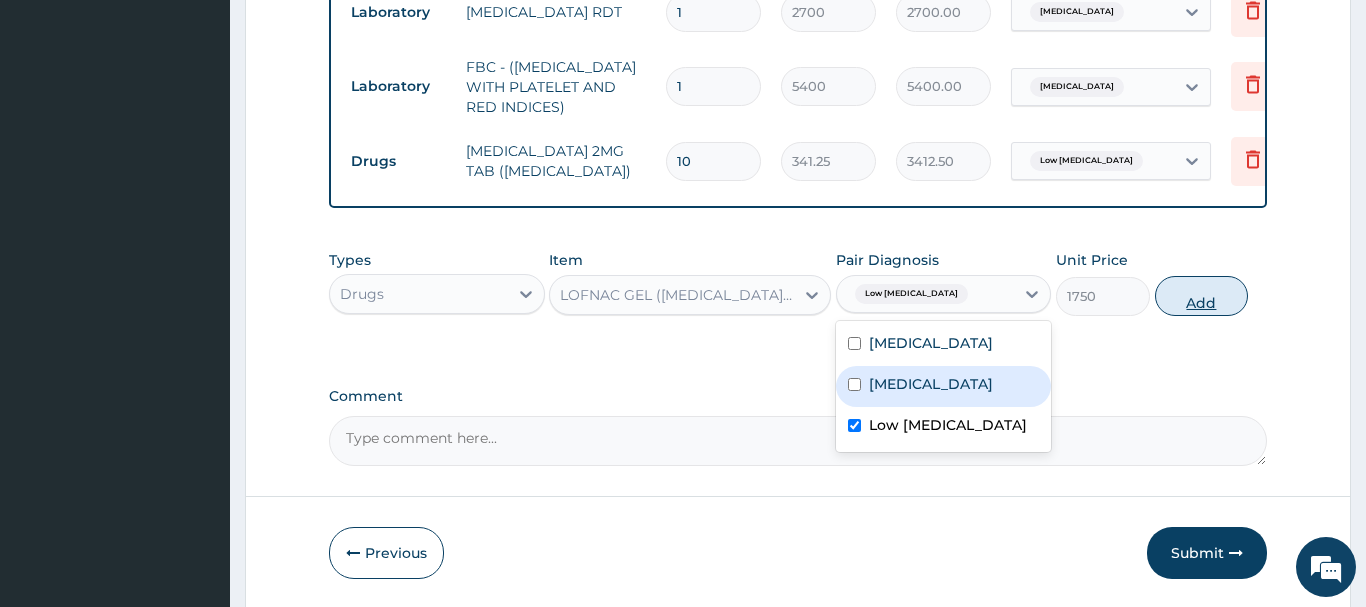 click on "Add" at bounding box center [1202, 296] 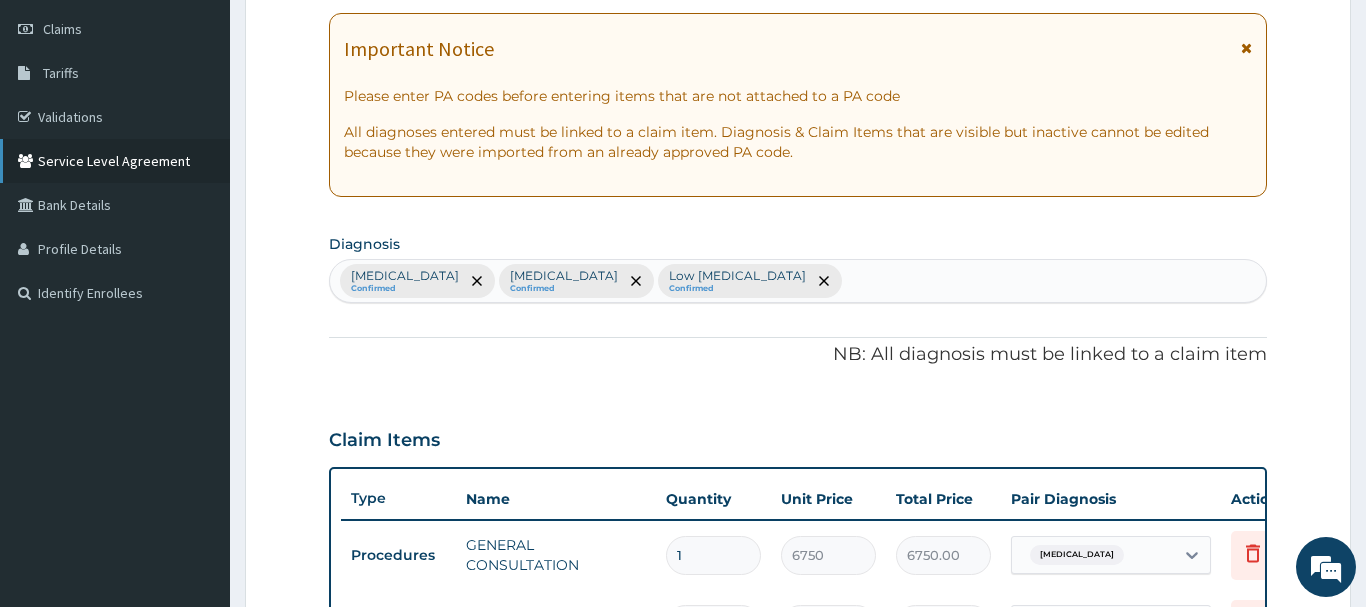 scroll, scrollTop: 73, scrollLeft: 0, axis: vertical 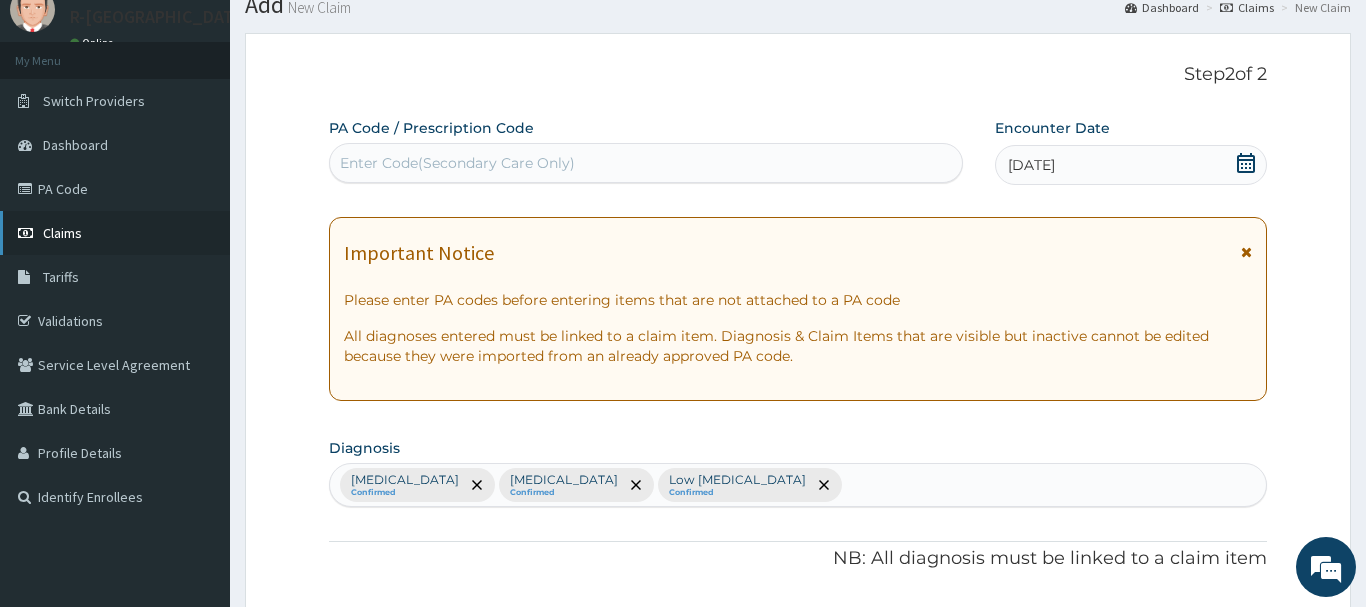 click on "Claims" at bounding box center [62, 233] 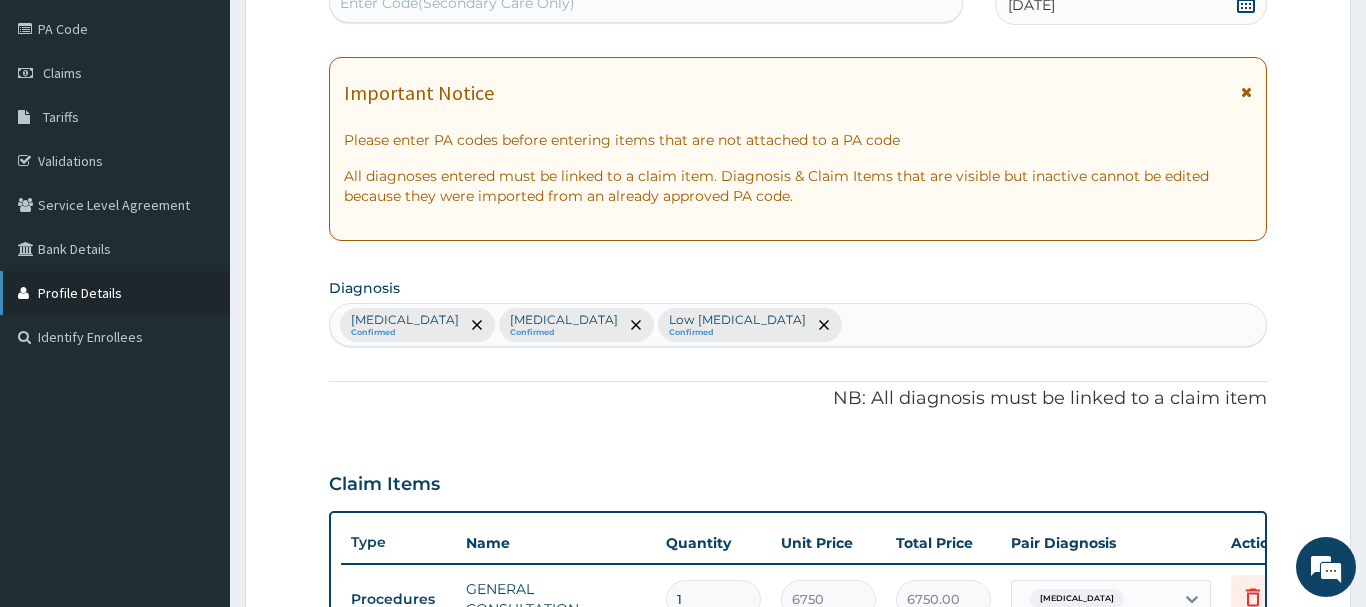 scroll, scrollTop: 204, scrollLeft: 0, axis: vertical 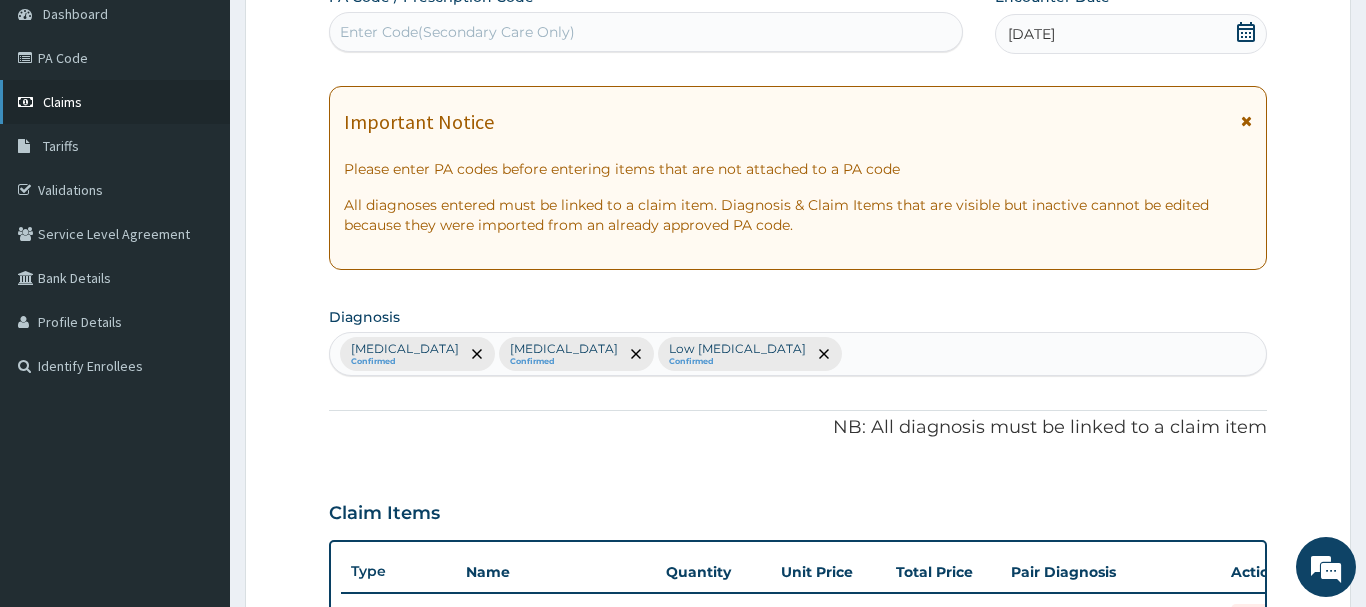click on "Claims" at bounding box center (62, 102) 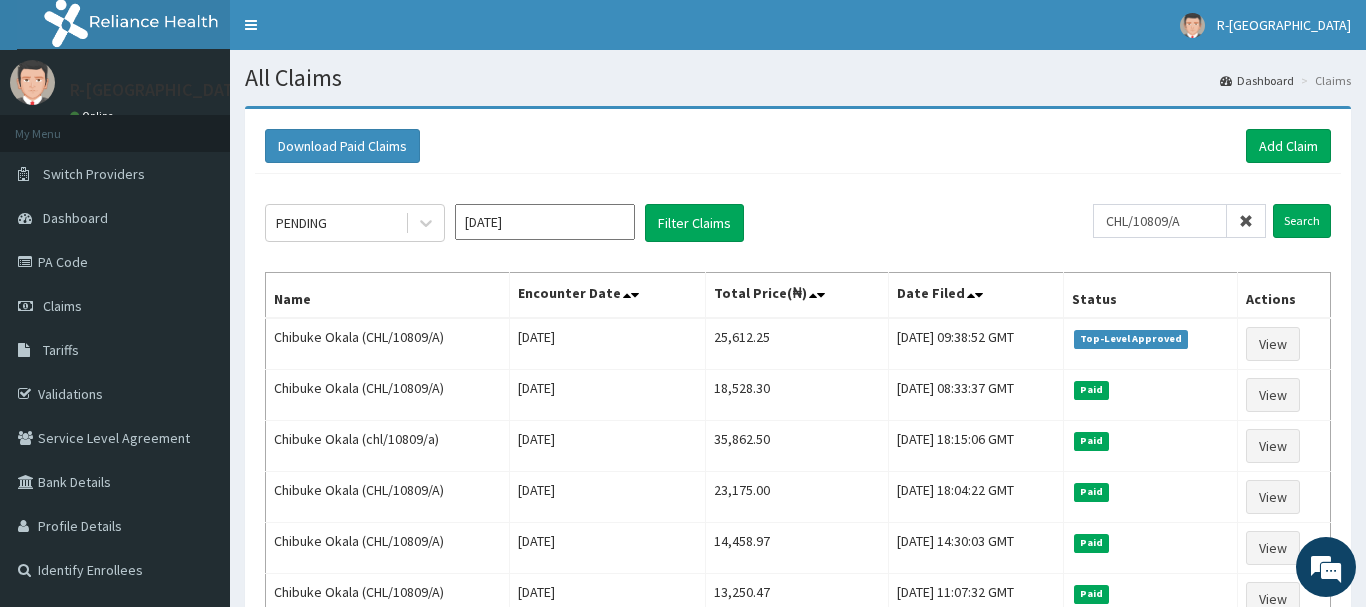 scroll, scrollTop: 0, scrollLeft: 0, axis: both 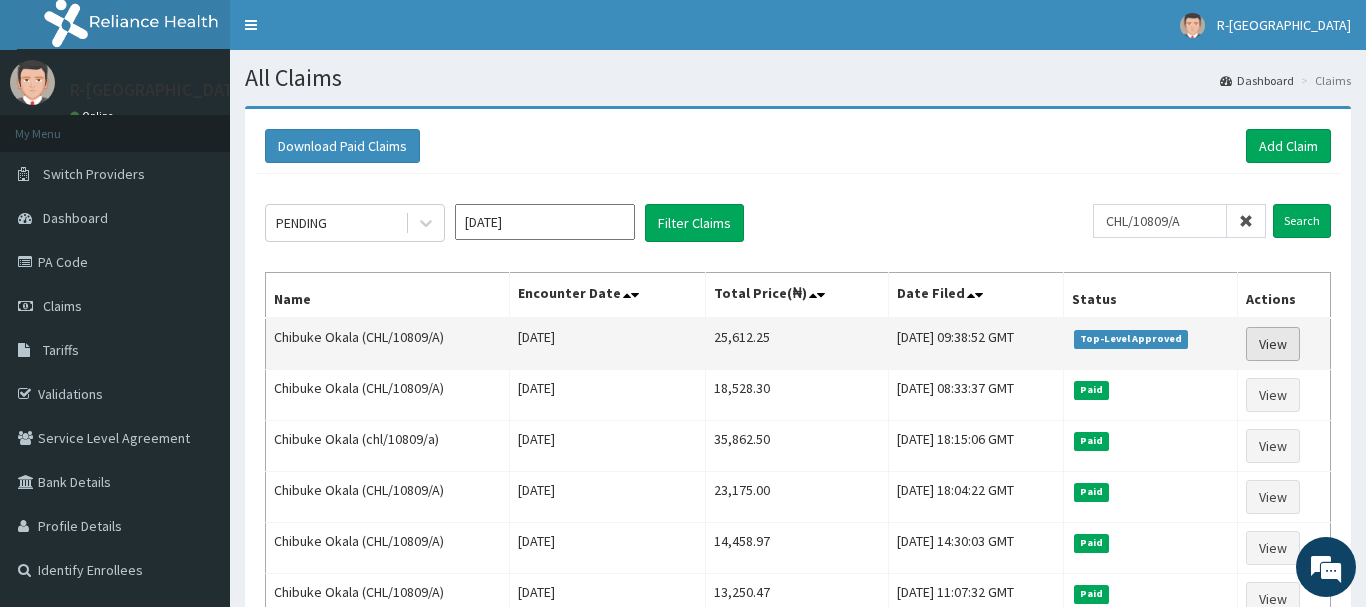 click on "View" at bounding box center [1273, 344] 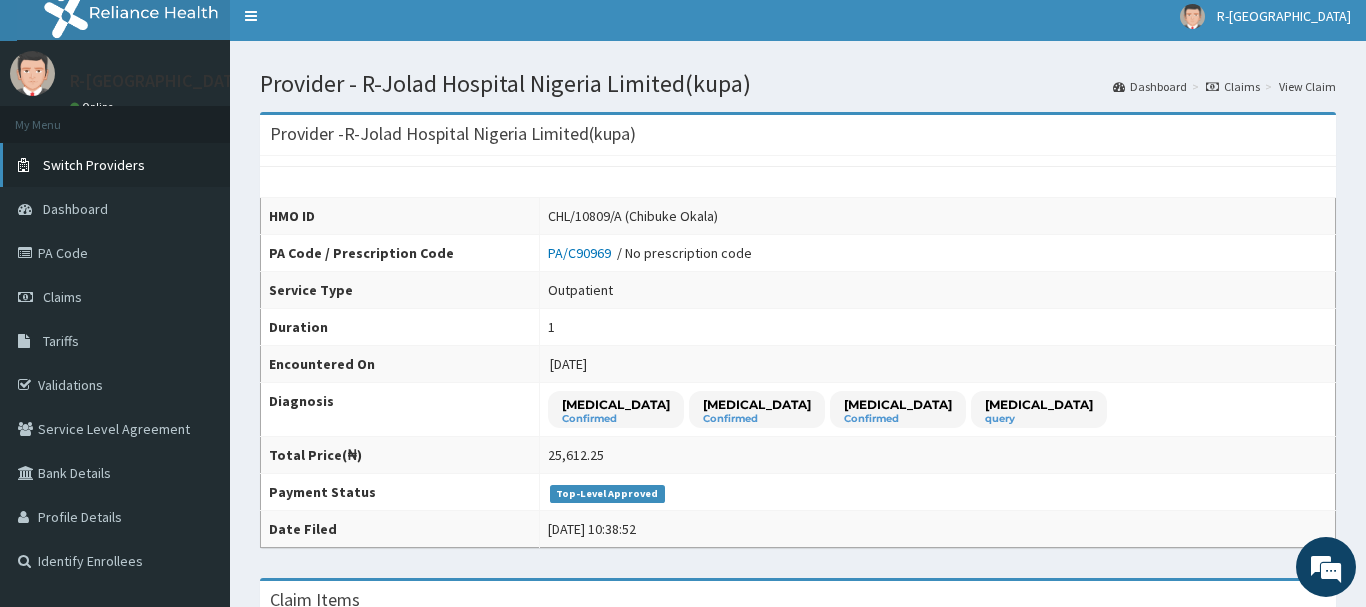 scroll, scrollTop: 0, scrollLeft: 0, axis: both 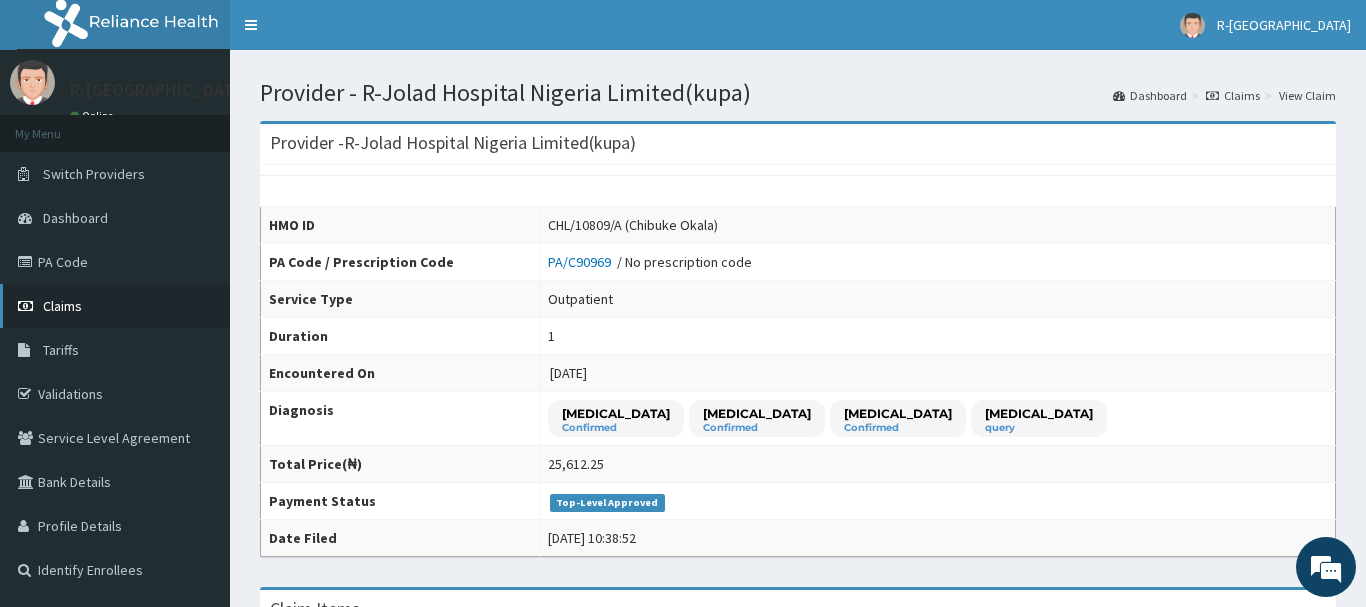 click on "Claims" at bounding box center [115, 306] 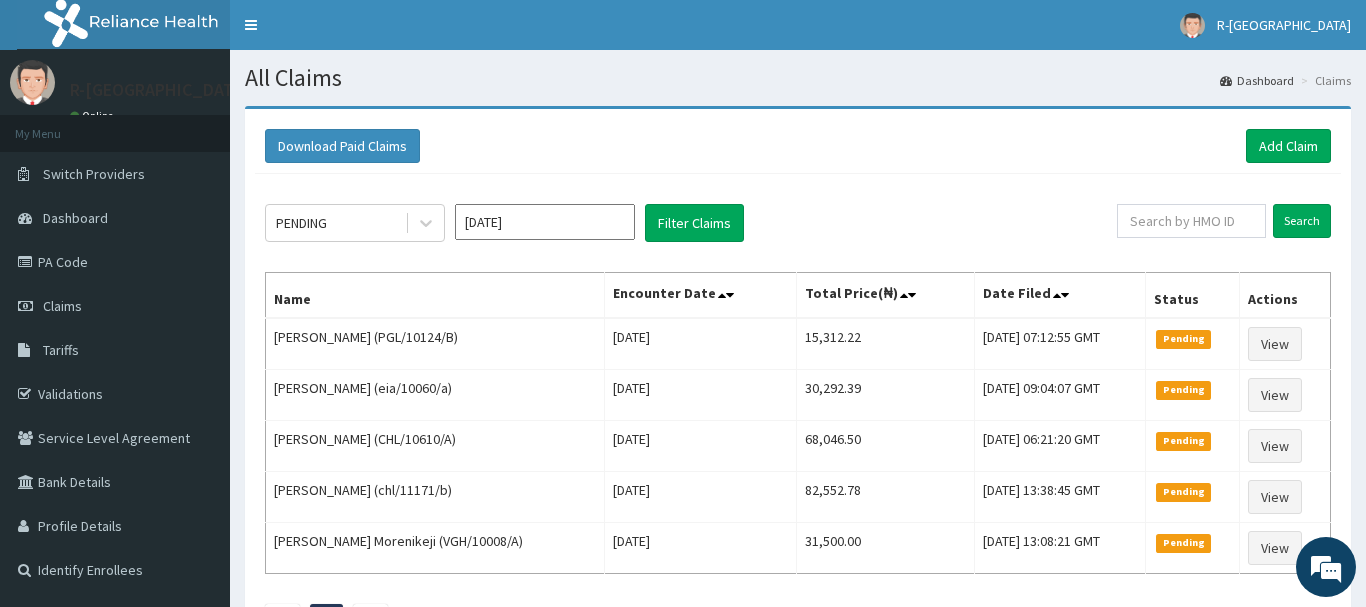scroll, scrollTop: 0, scrollLeft: 0, axis: both 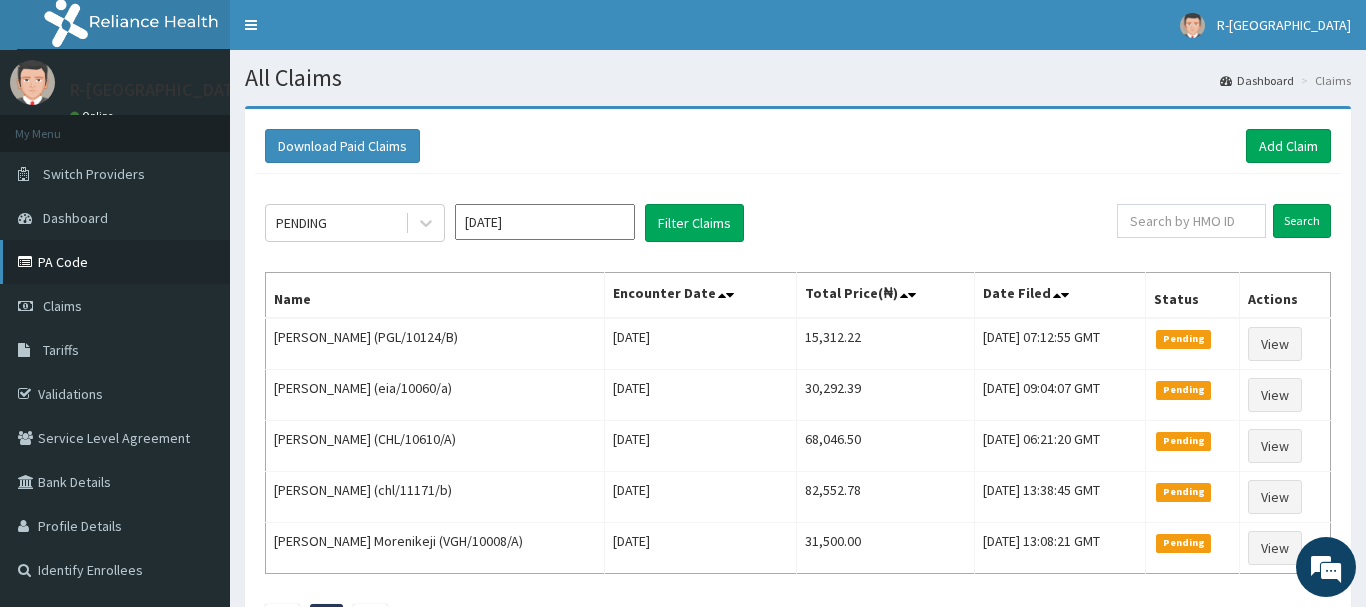 click on "PA Code" at bounding box center [115, 262] 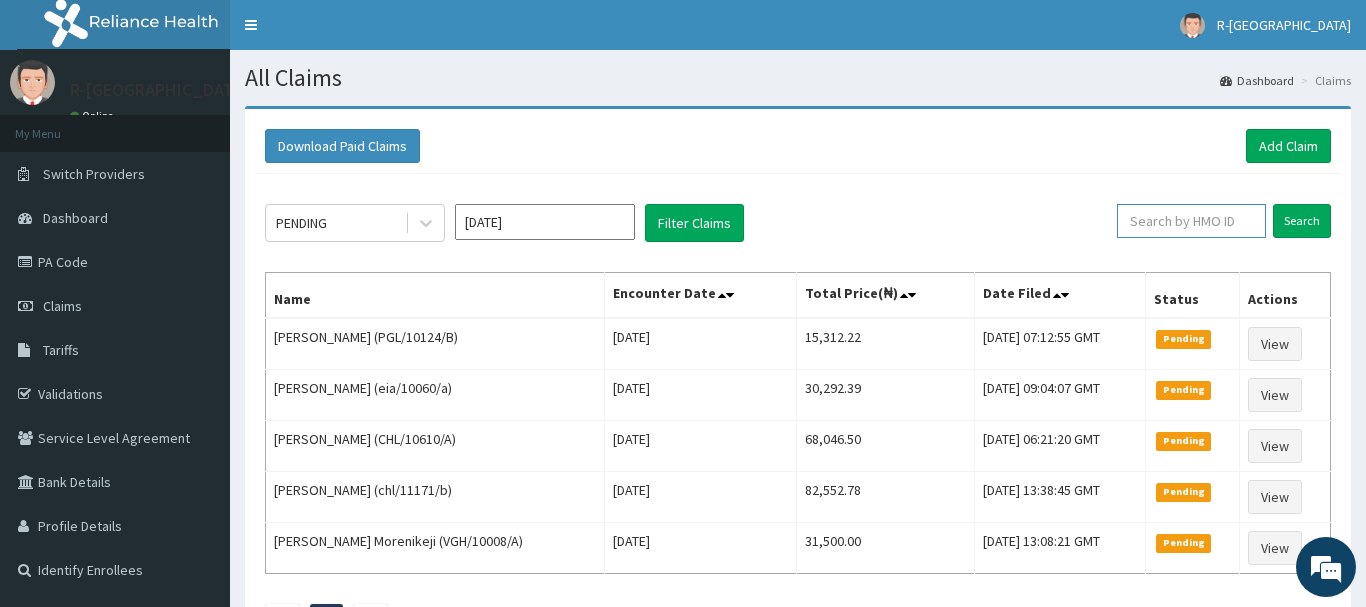 click at bounding box center [1191, 221] 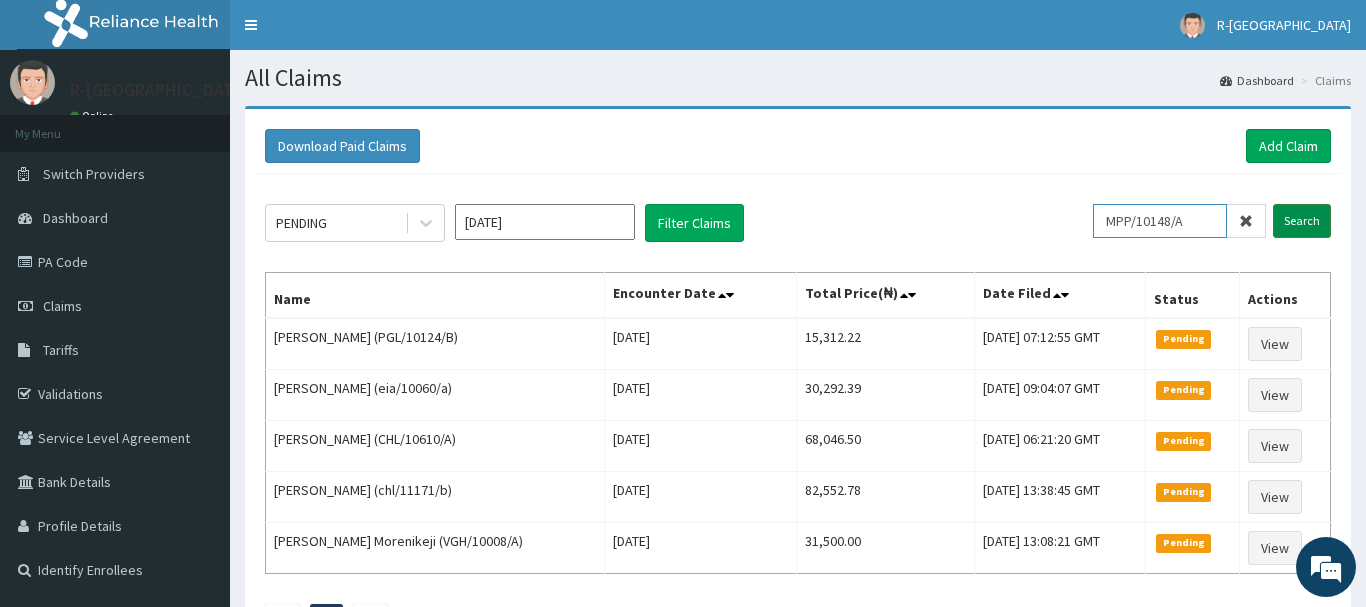 type on "MPP/10148/A" 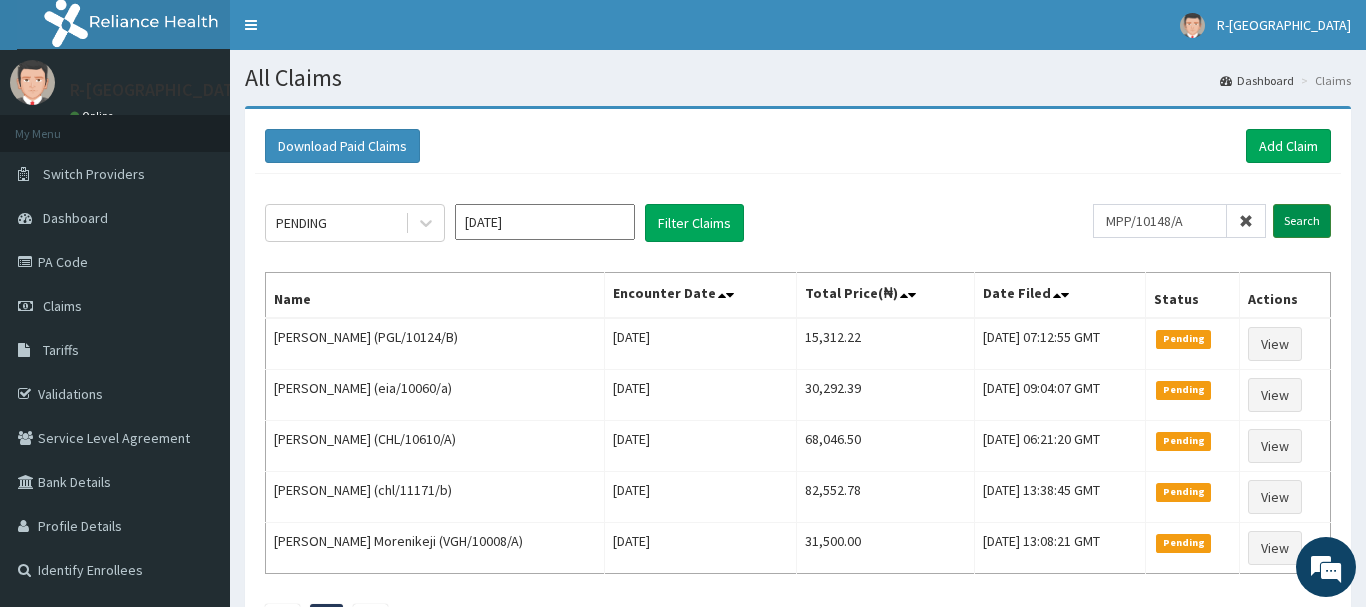 click on "Search" at bounding box center [1302, 221] 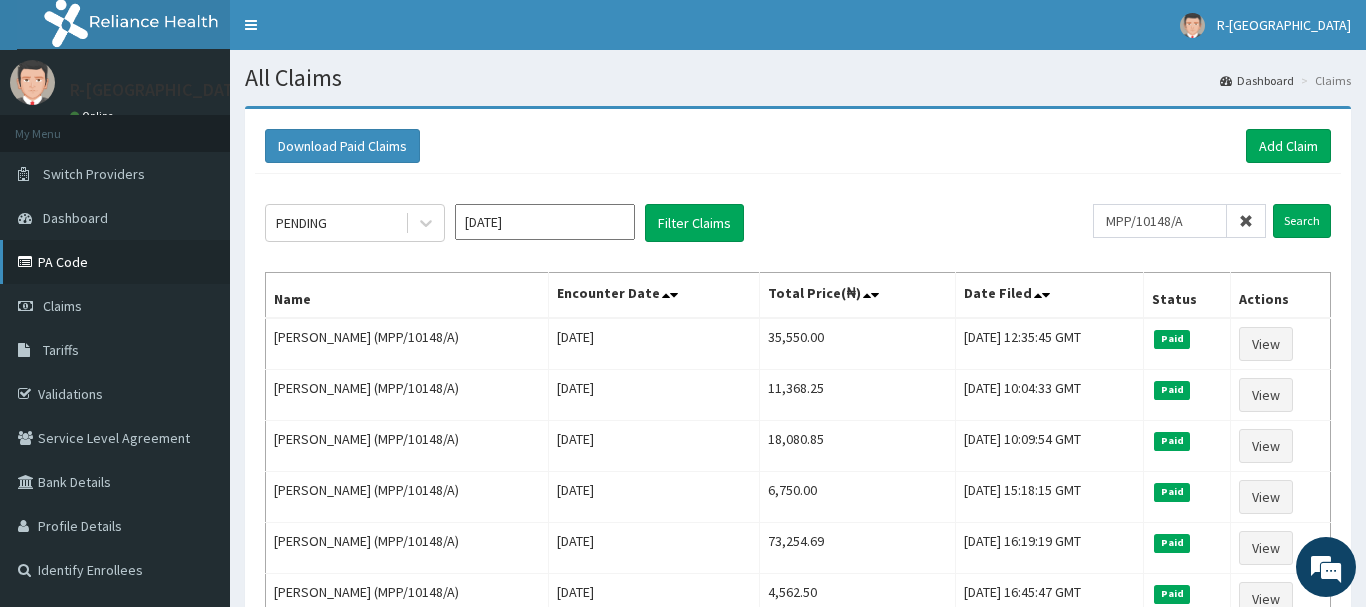 click on "PA Code" at bounding box center (115, 262) 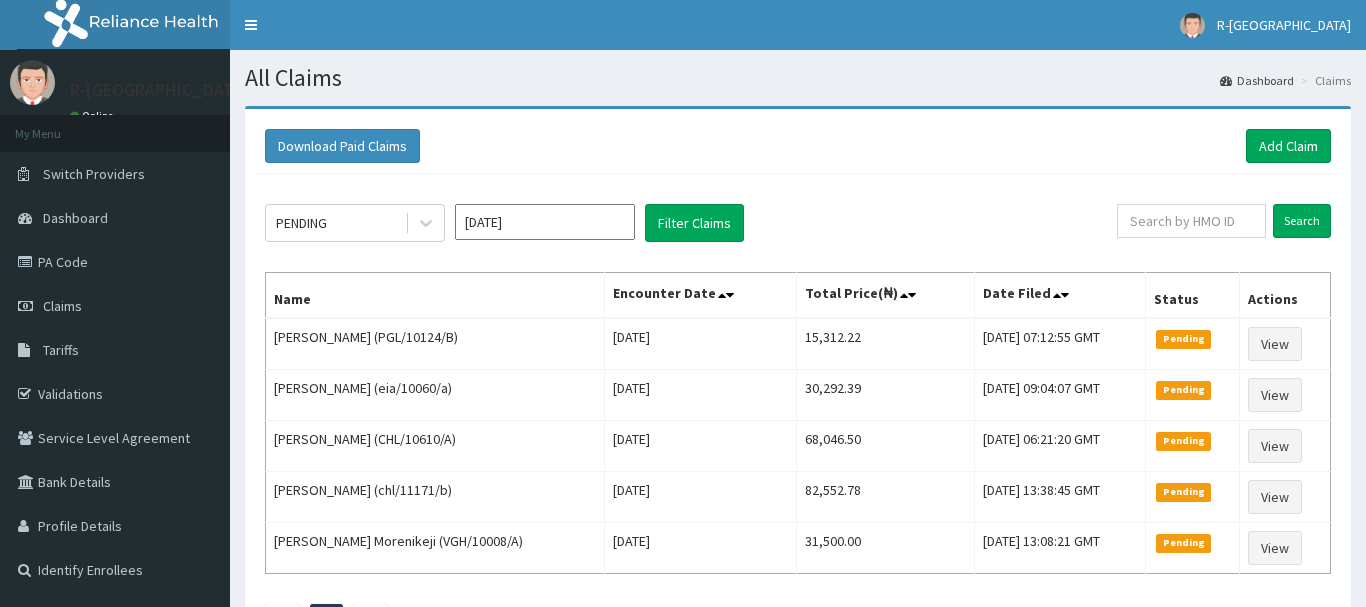 scroll, scrollTop: 0, scrollLeft: 0, axis: both 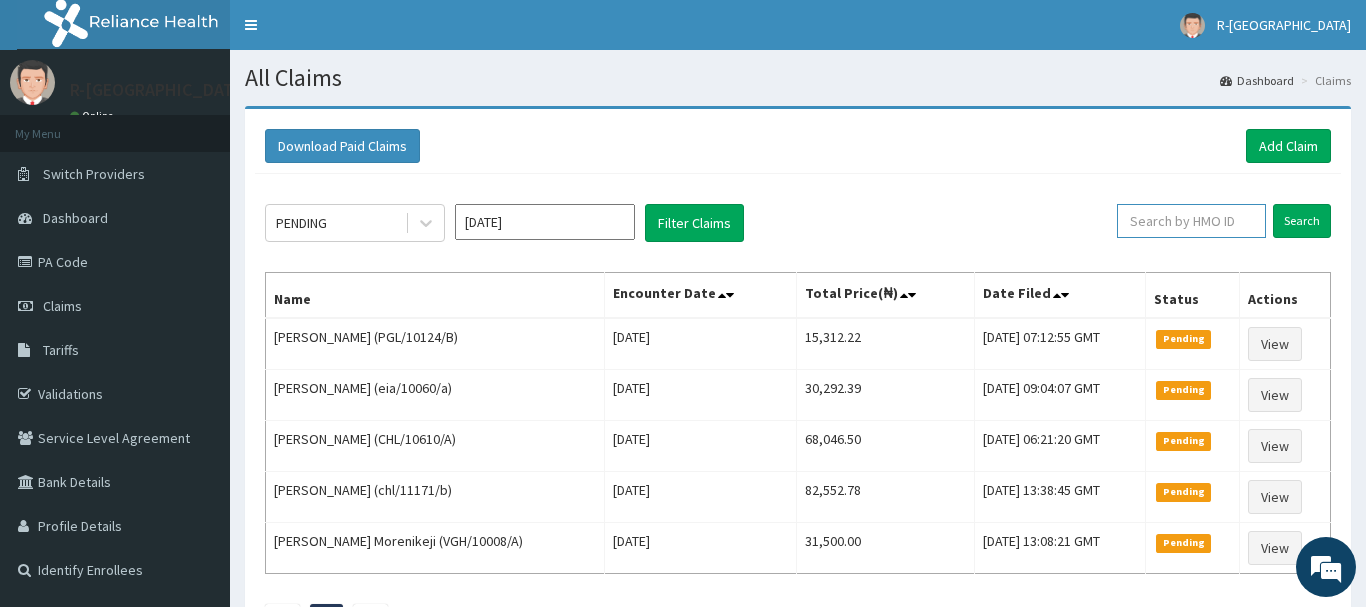 click at bounding box center (1191, 221) 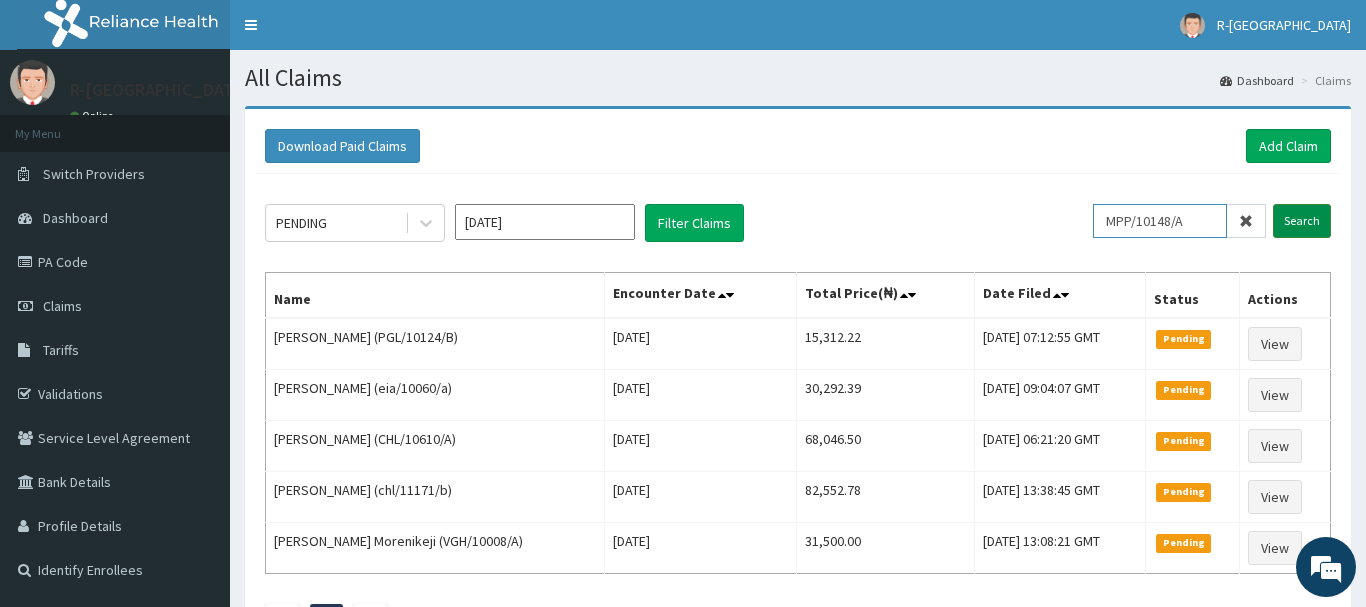 type on "MPP/10148/A" 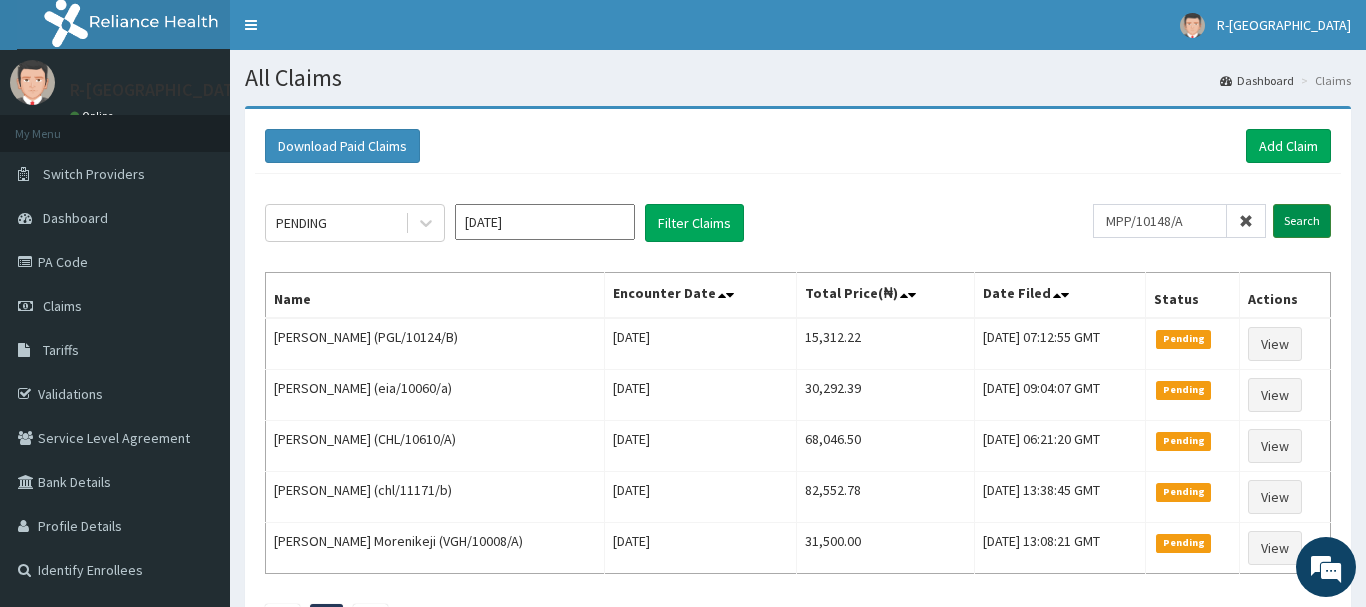 click on "Search" at bounding box center [1302, 221] 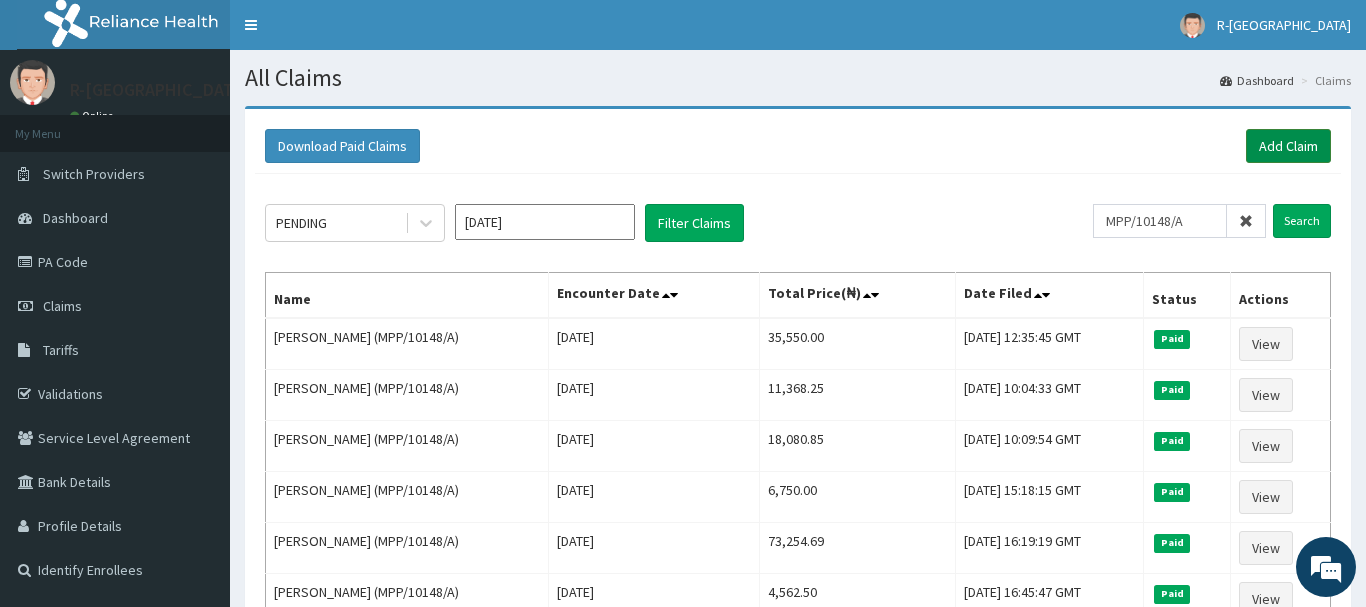 click on "Add Claim" at bounding box center (1288, 146) 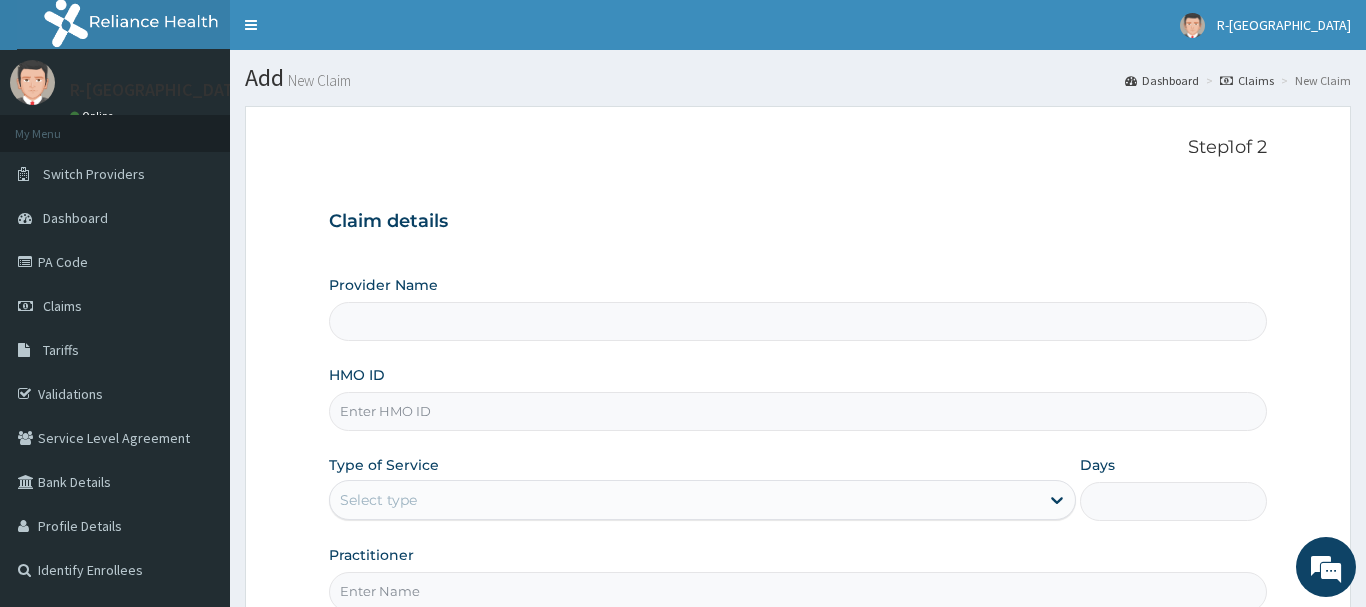 scroll, scrollTop: 215, scrollLeft: 0, axis: vertical 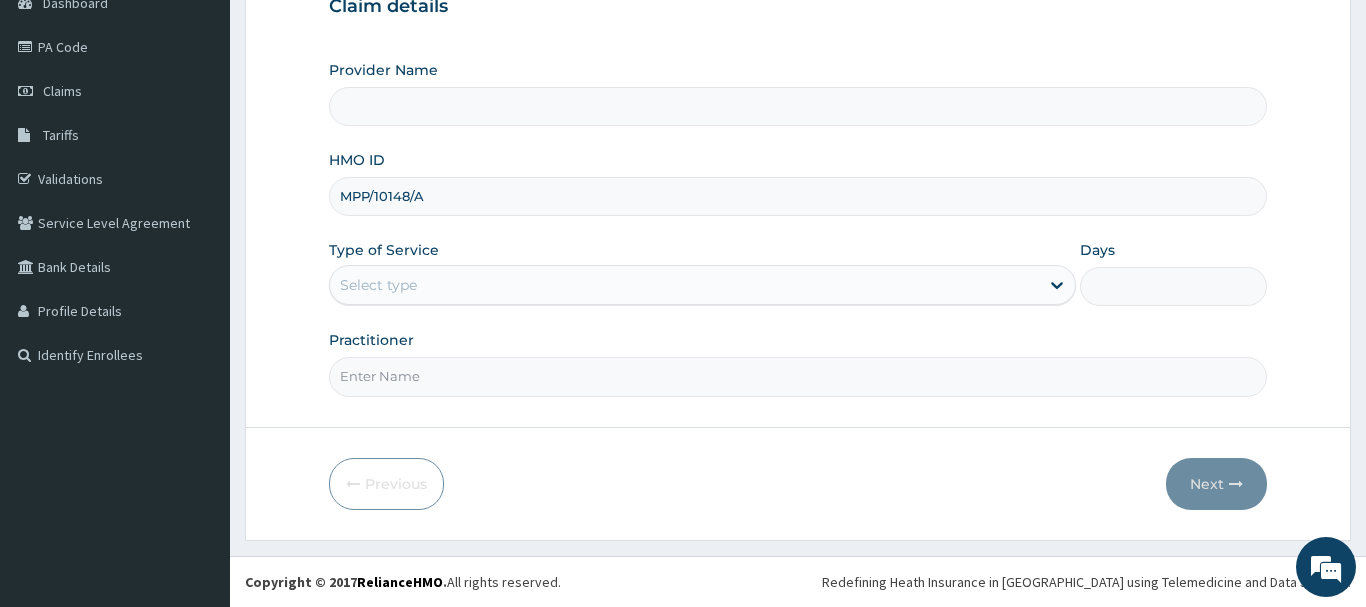 type on "MPP/10148/A" 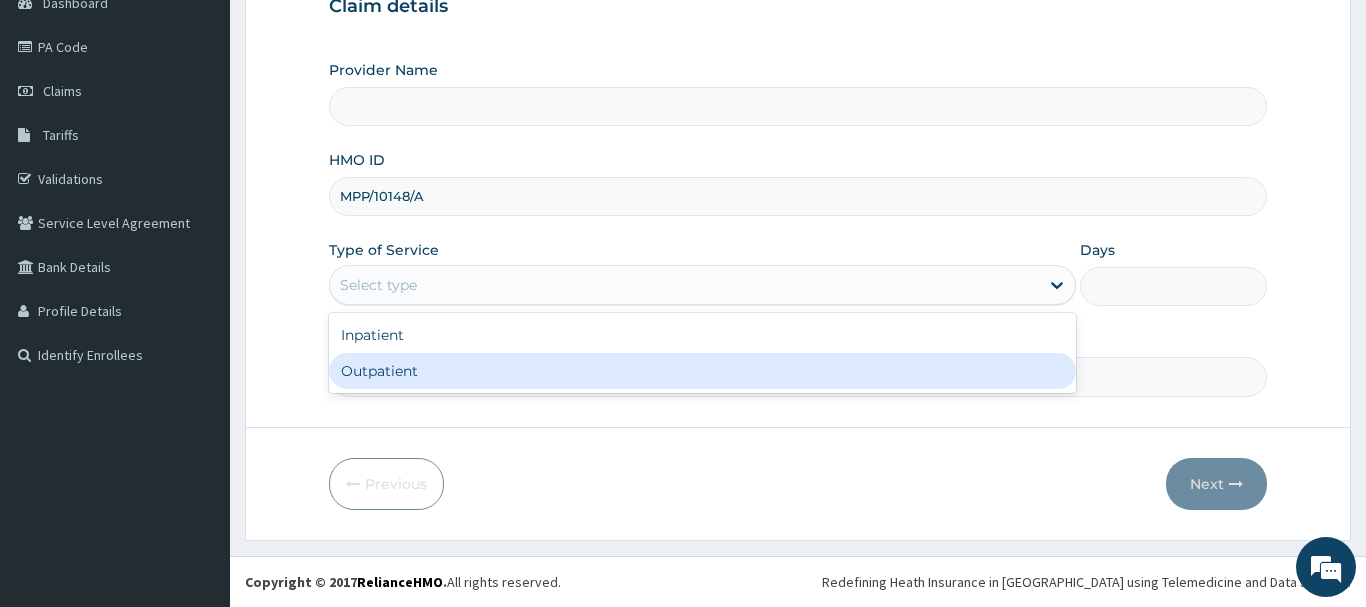 click on "Outpatient" at bounding box center [703, 371] 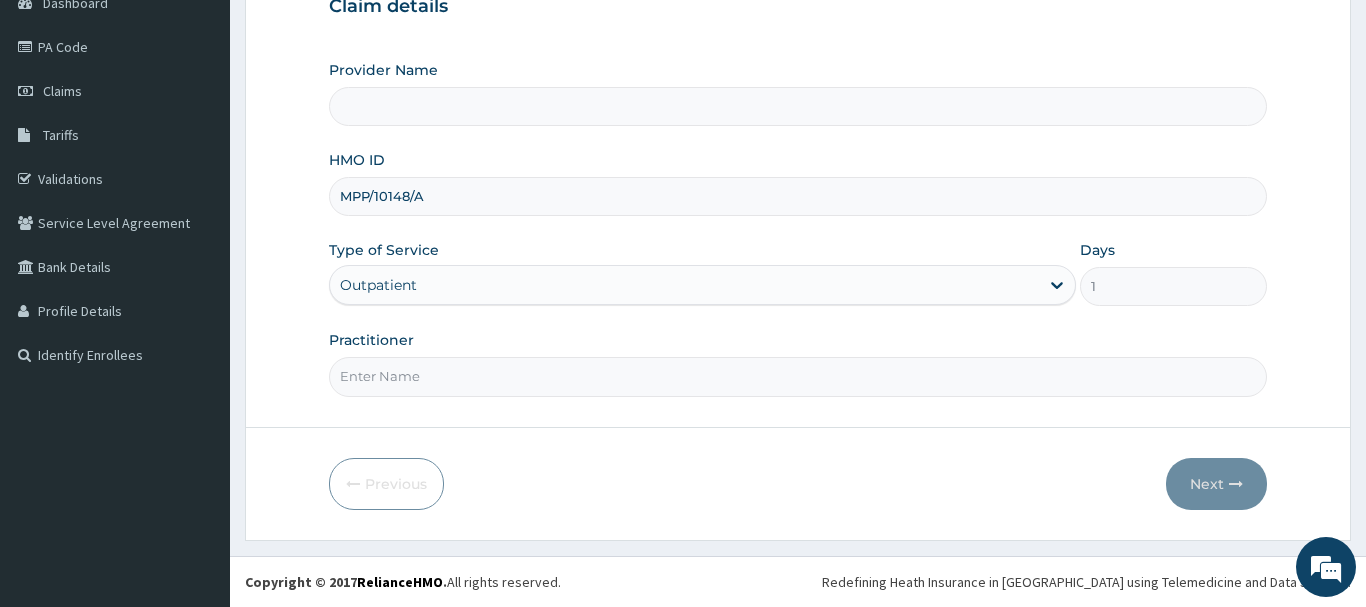 click on "Practitioner" at bounding box center (798, 376) 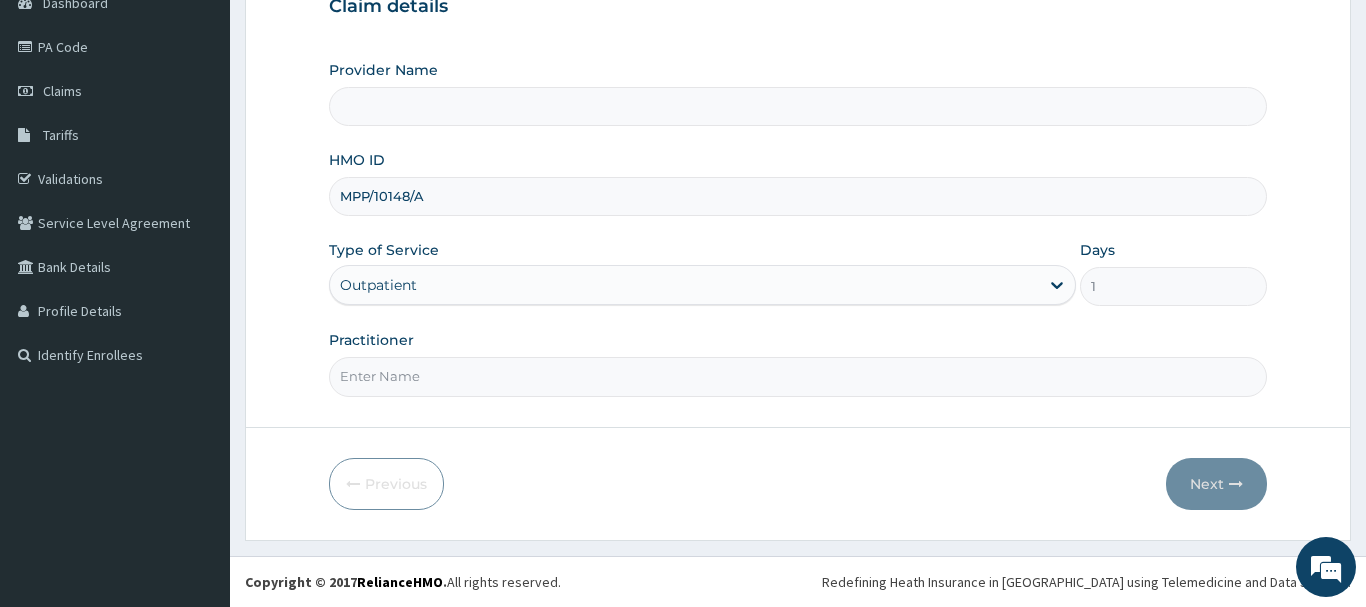 scroll, scrollTop: 0, scrollLeft: 0, axis: both 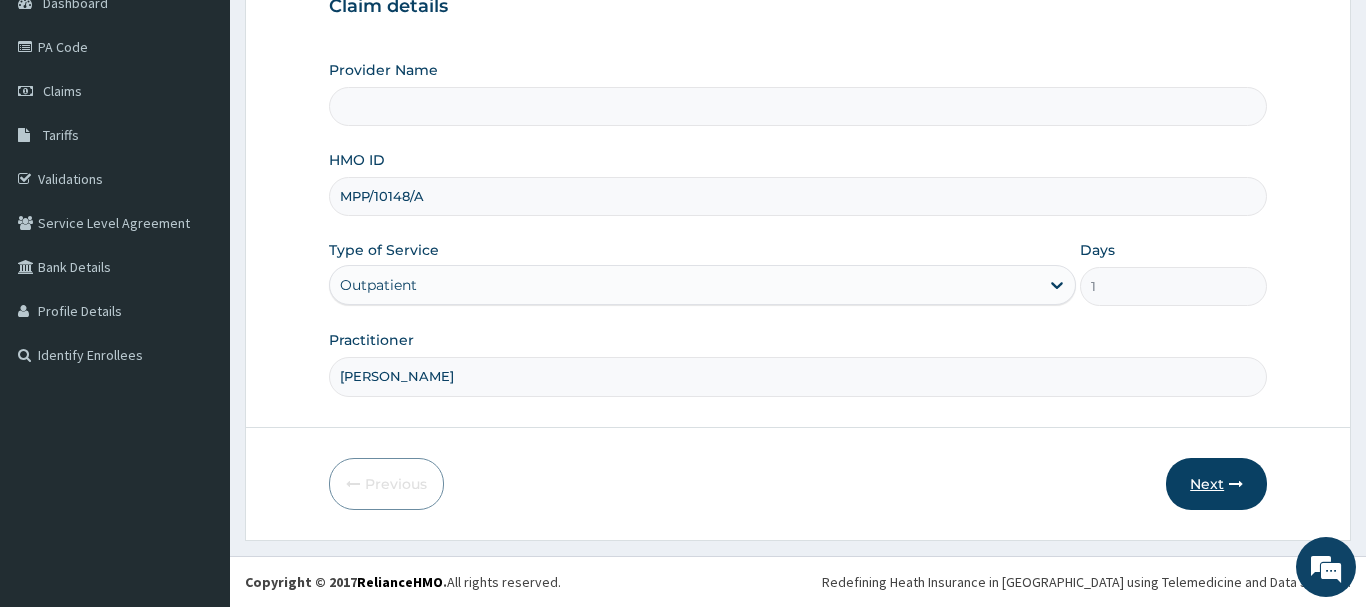 type on "Daniel Ayira" 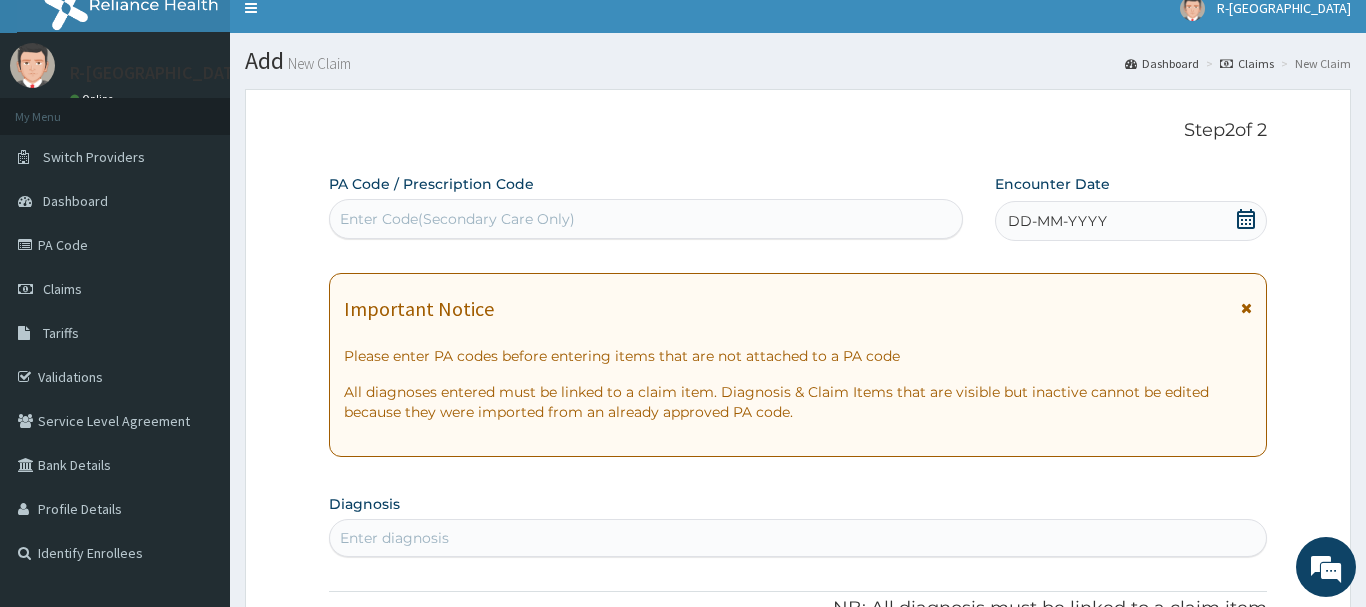scroll, scrollTop: 11, scrollLeft: 0, axis: vertical 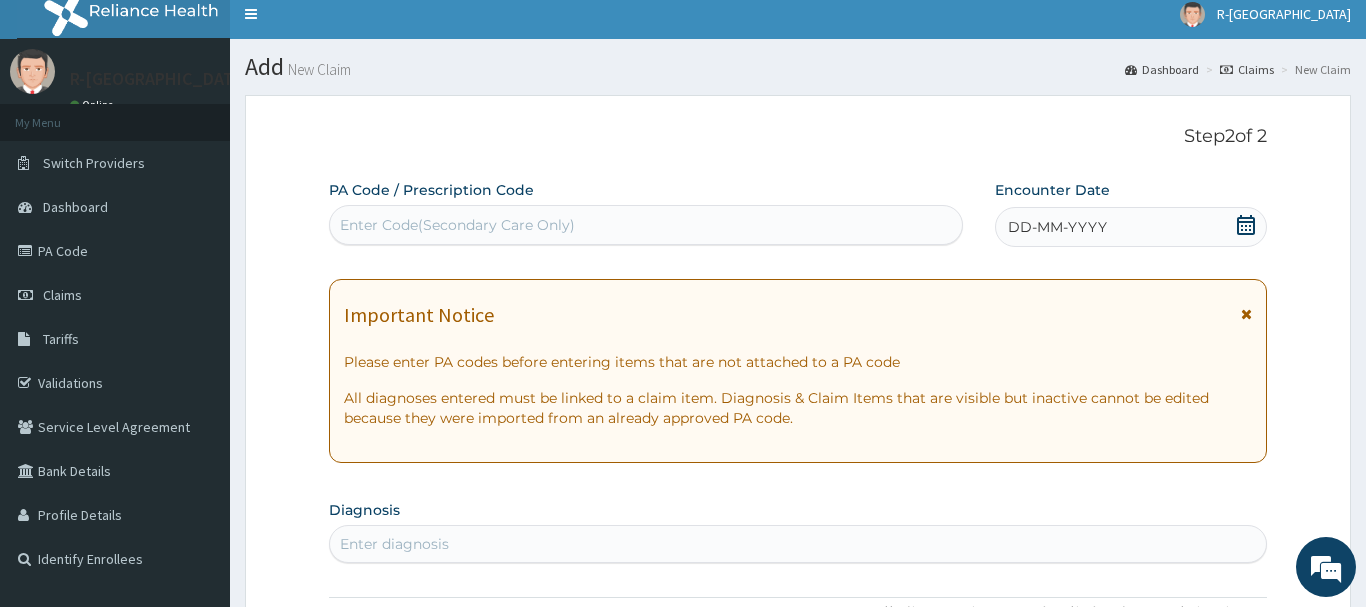 click 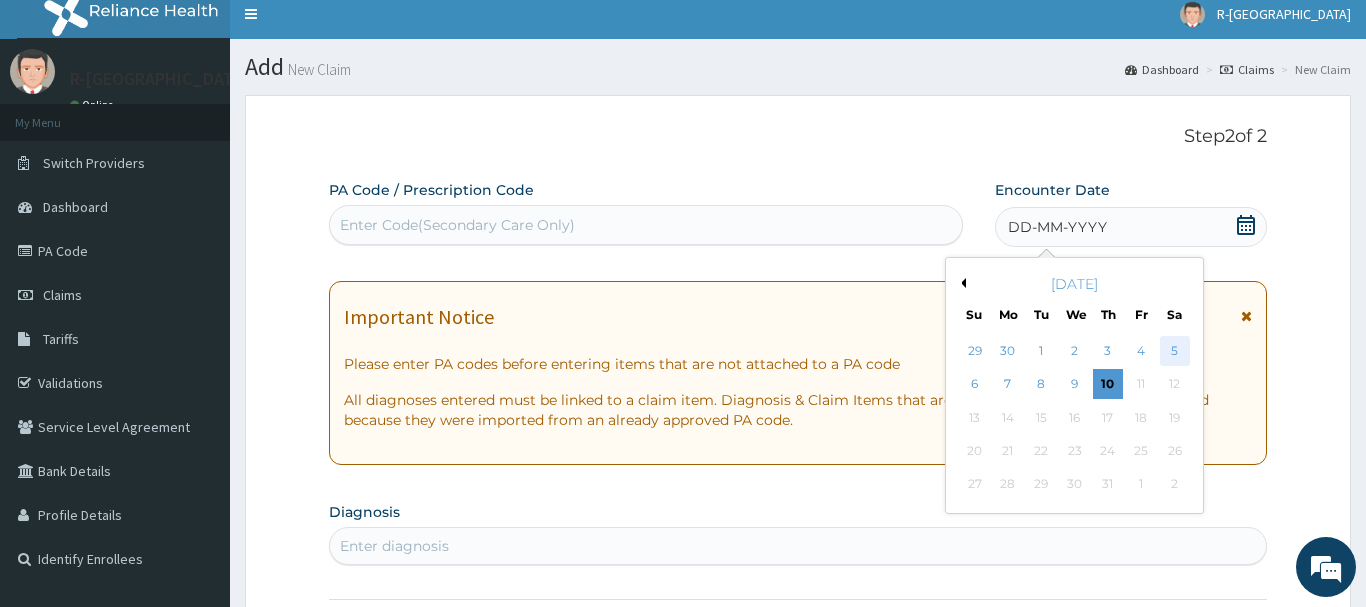 click on "5" at bounding box center [1175, 351] 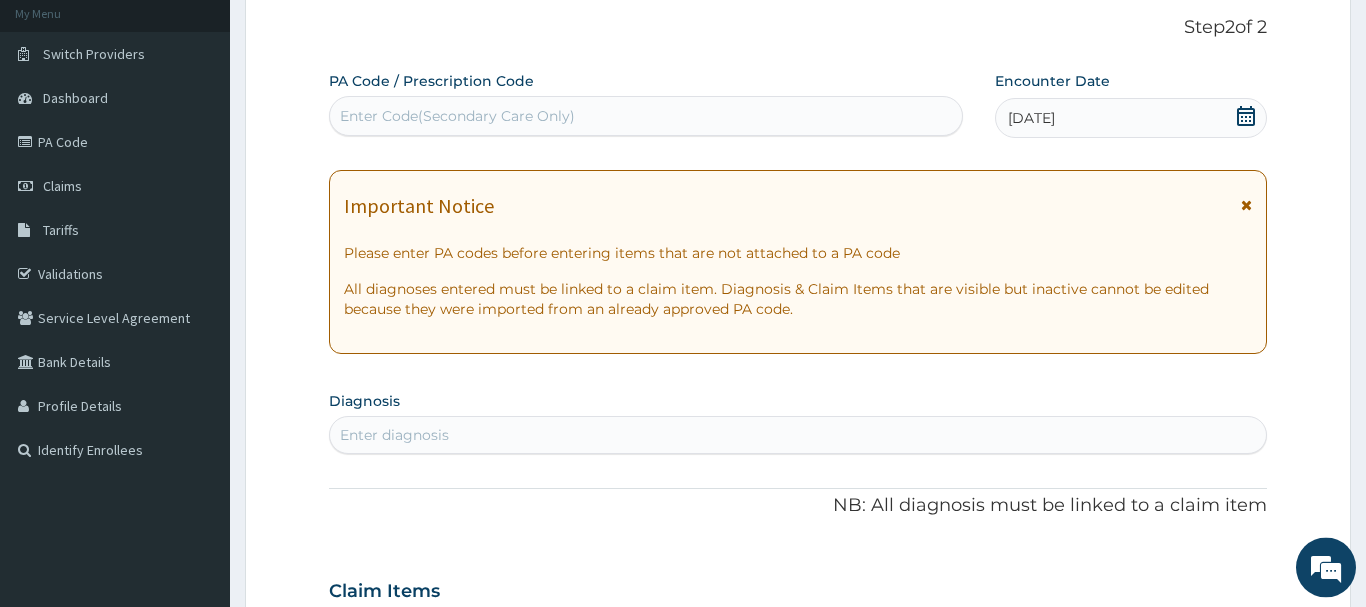 scroll, scrollTop: 215, scrollLeft: 0, axis: vertical 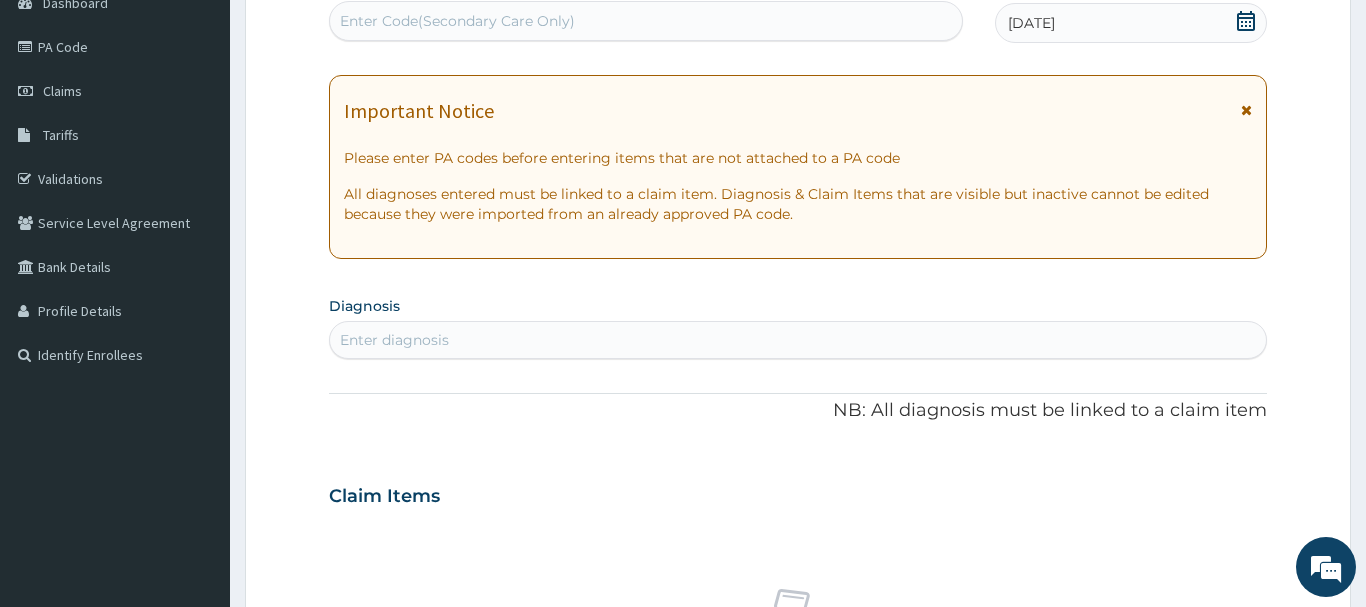click on "Enter diagnosis" at bounding box center (394, 340) 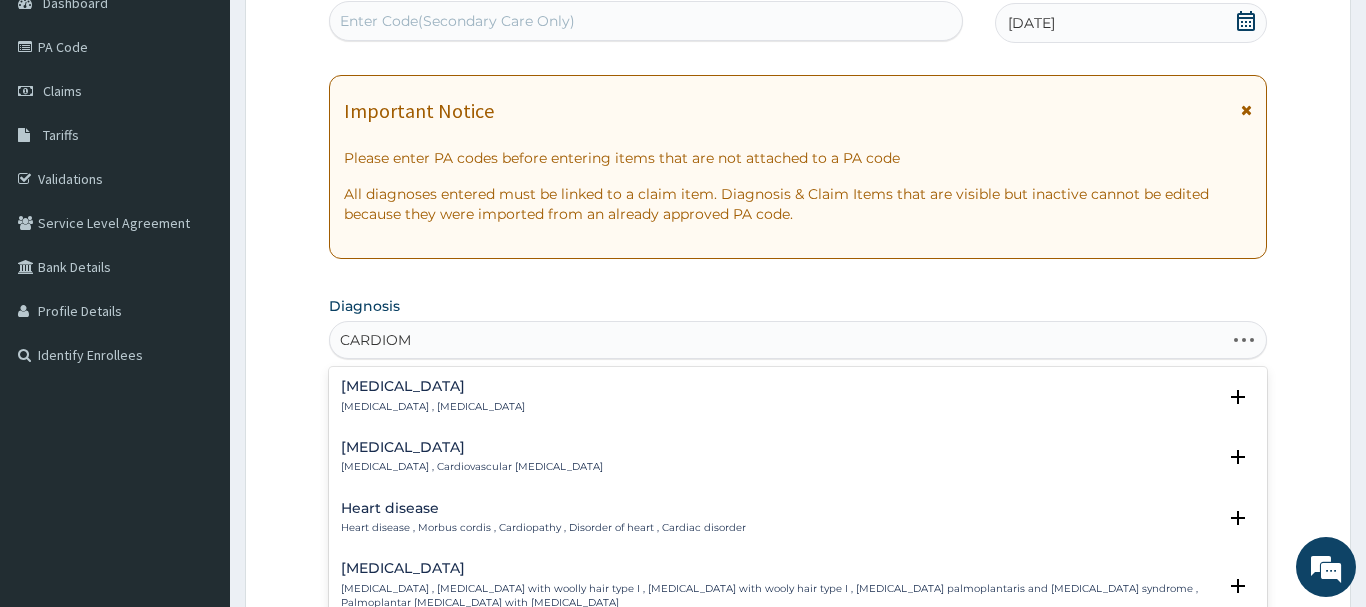 type on "CARDIOME" 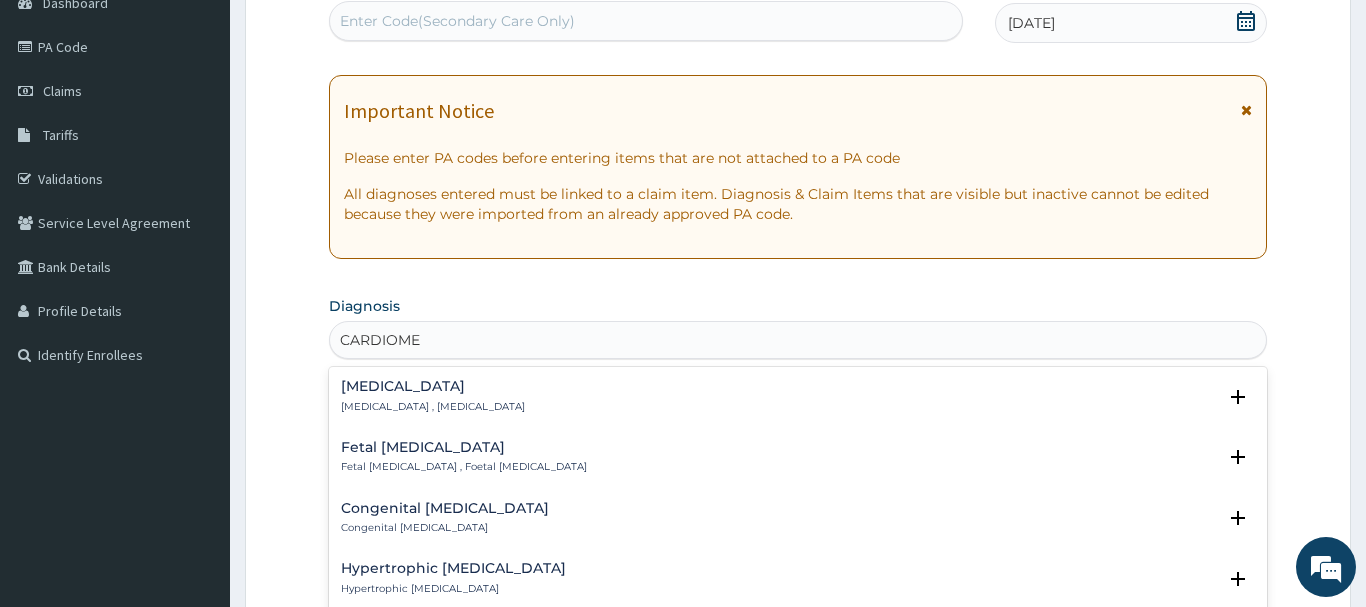 click on "Cardiomegaly" at bounding box center (433, 386) 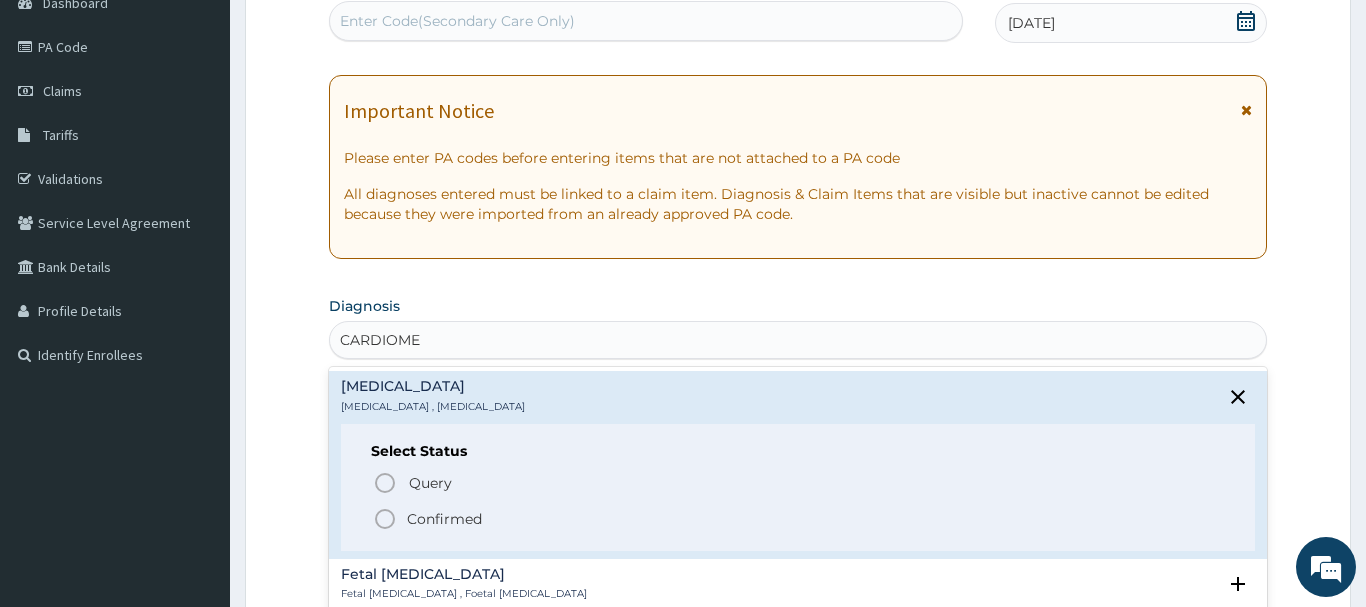 click 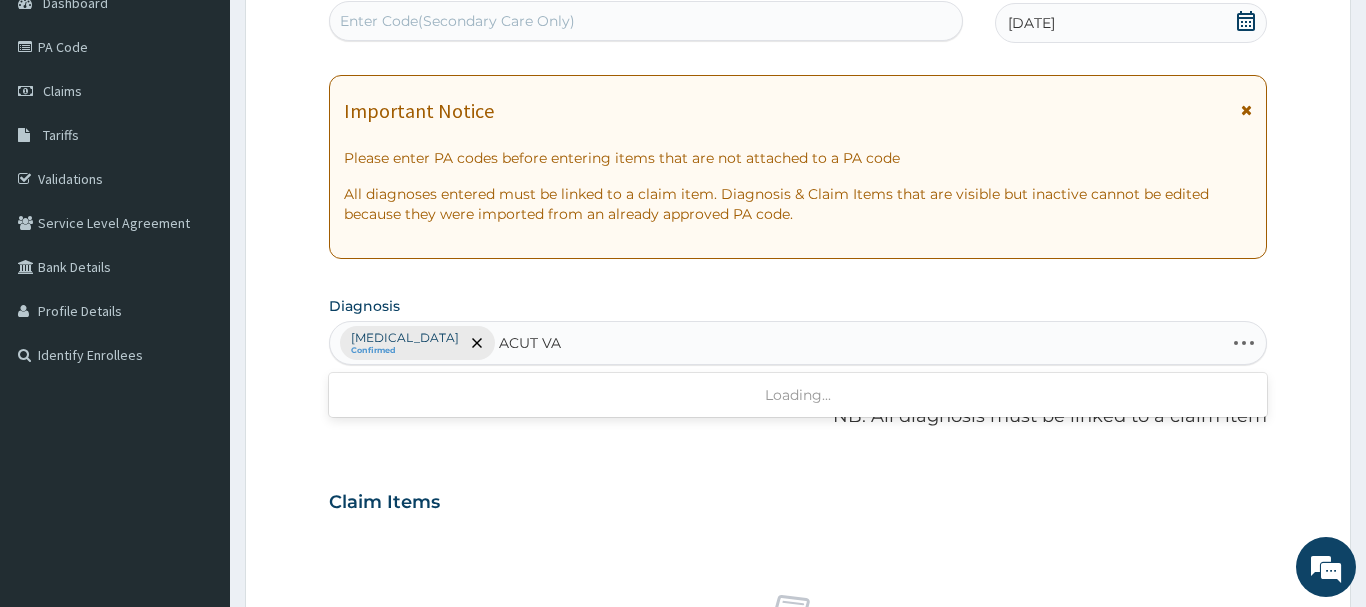 type on "ACUT VAG" 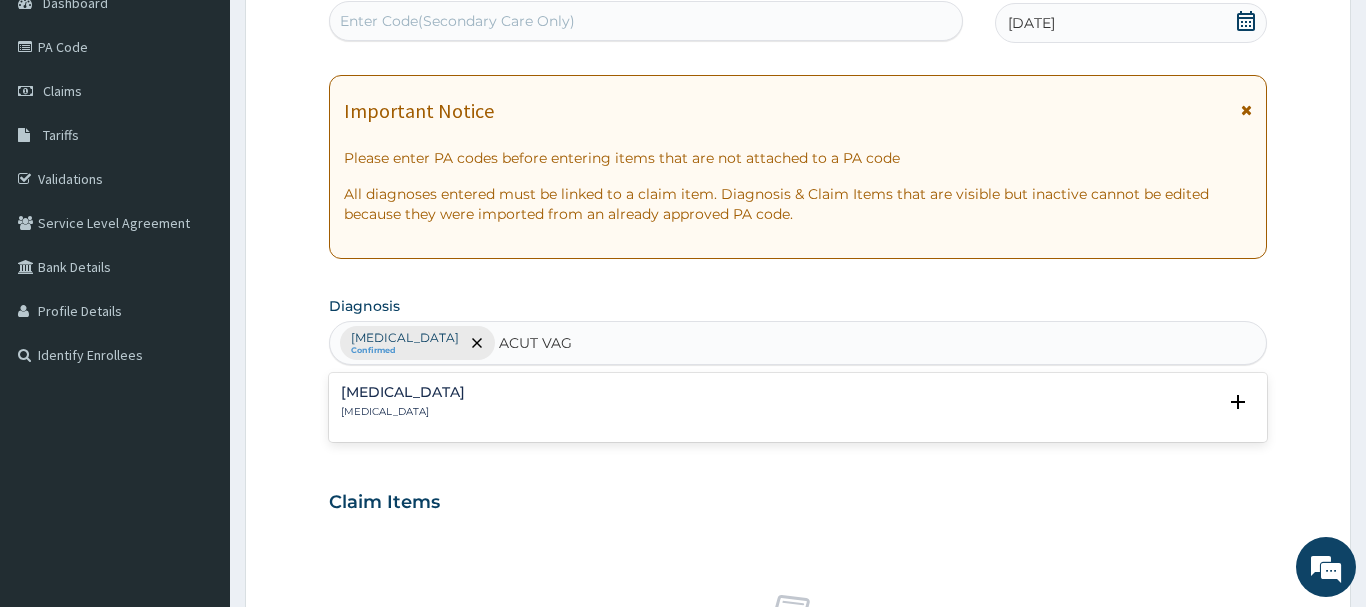 click on "Acute vaginitis" at bounding box center [403, 392] 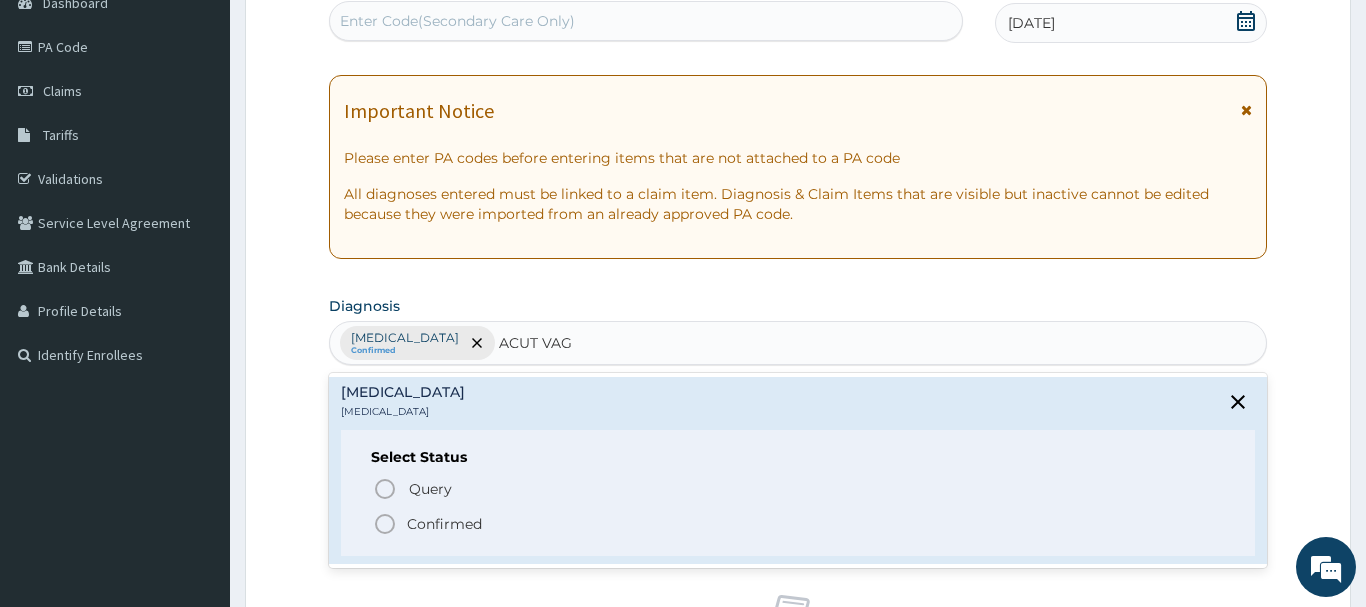 click 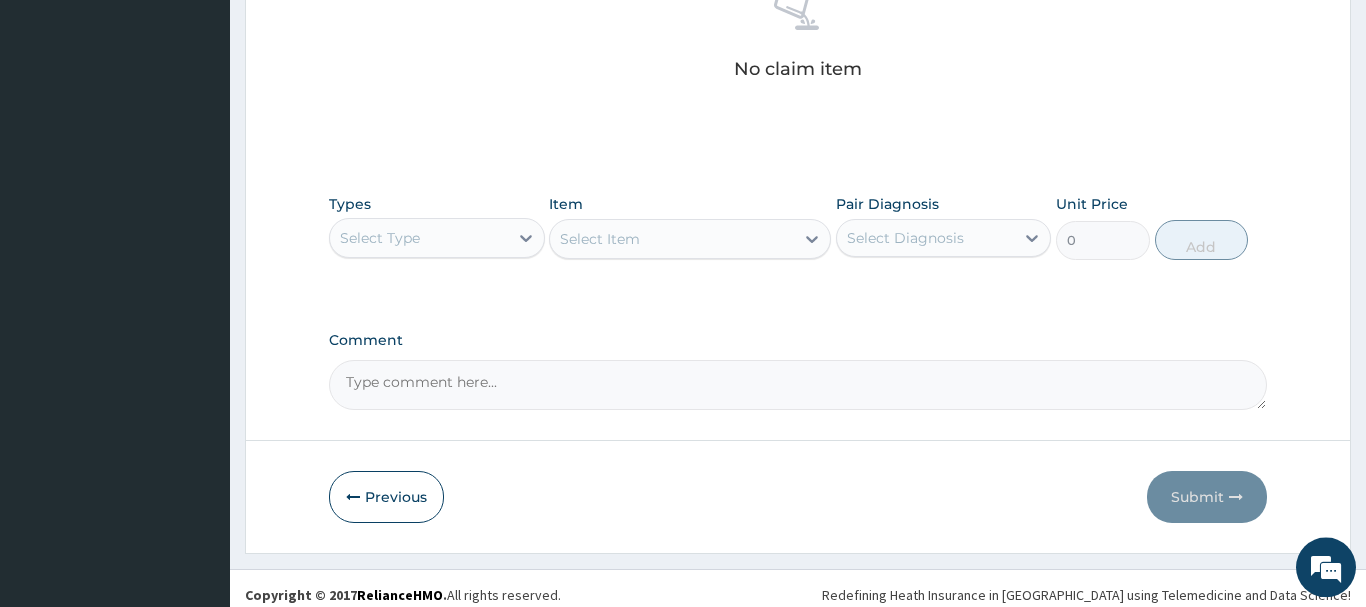 scroll, scrollTop: 827, scrollLeft: 0, axis: vertical 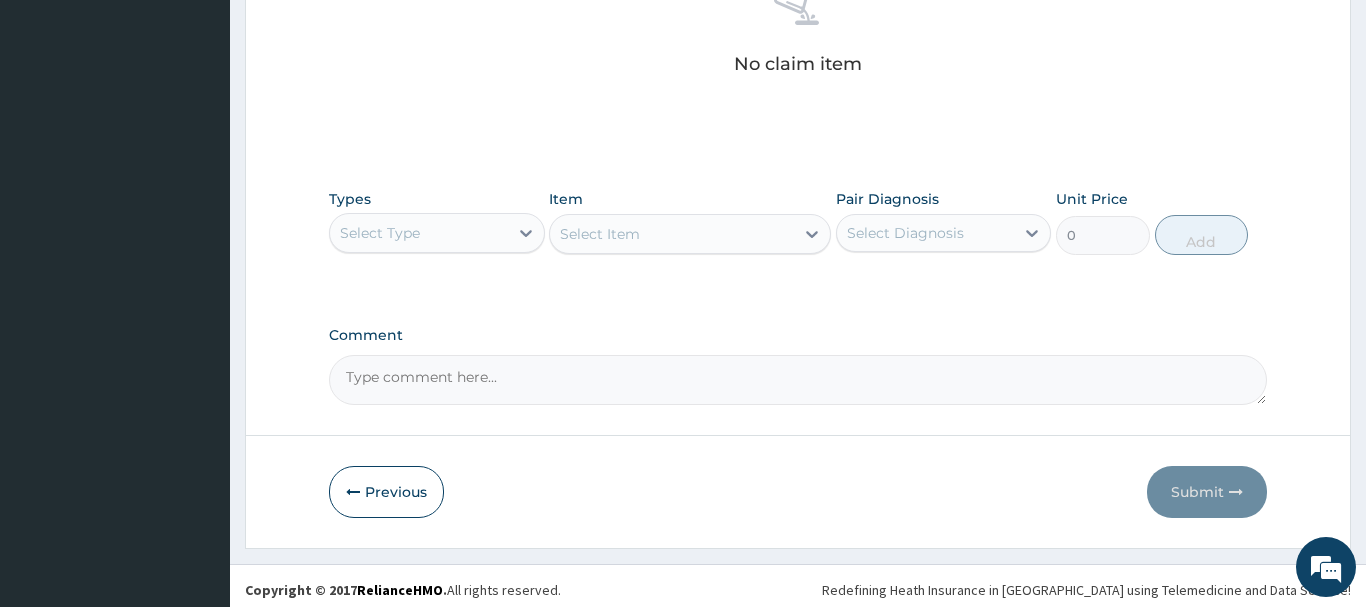 click on "Select Type" at bounding box center (380, 233) 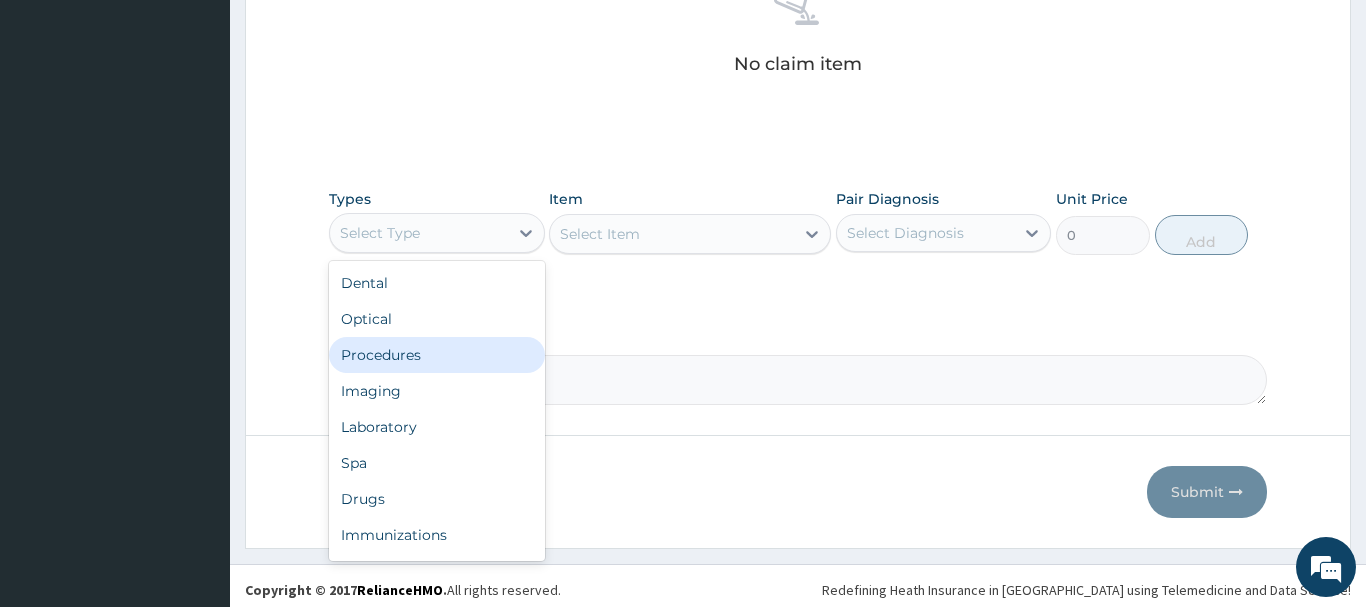click on "Procedures" at bounding box center (437, 355) 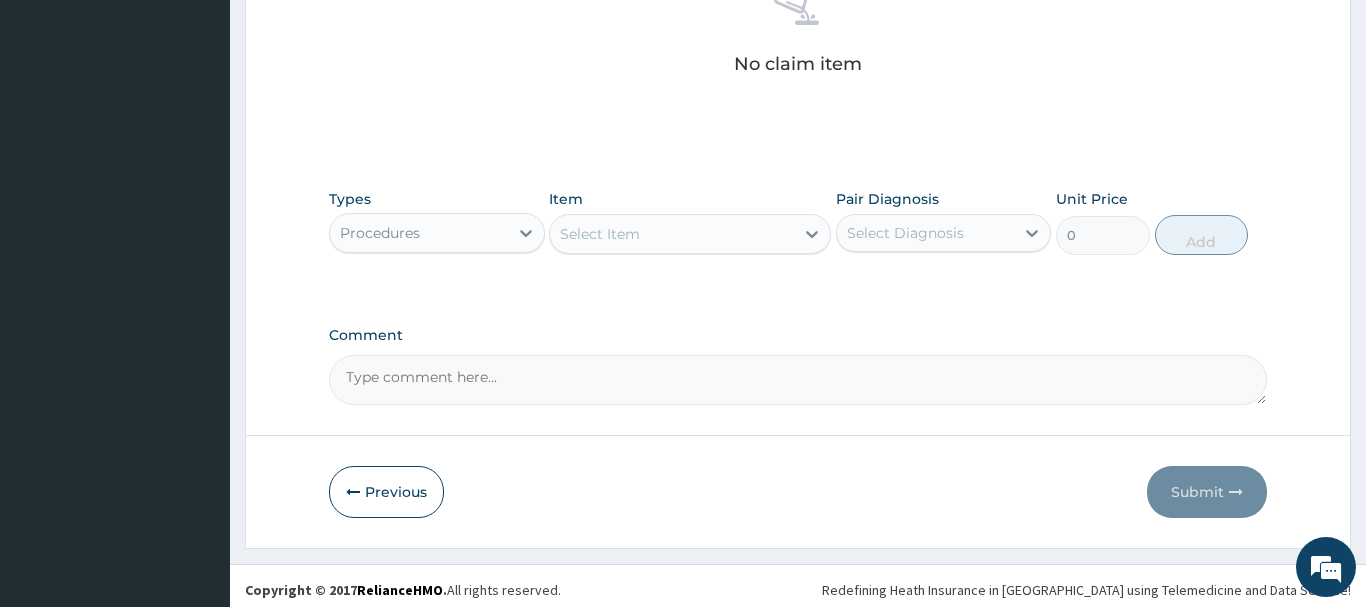 click on "Select Item" at bounding box center [600, 234] 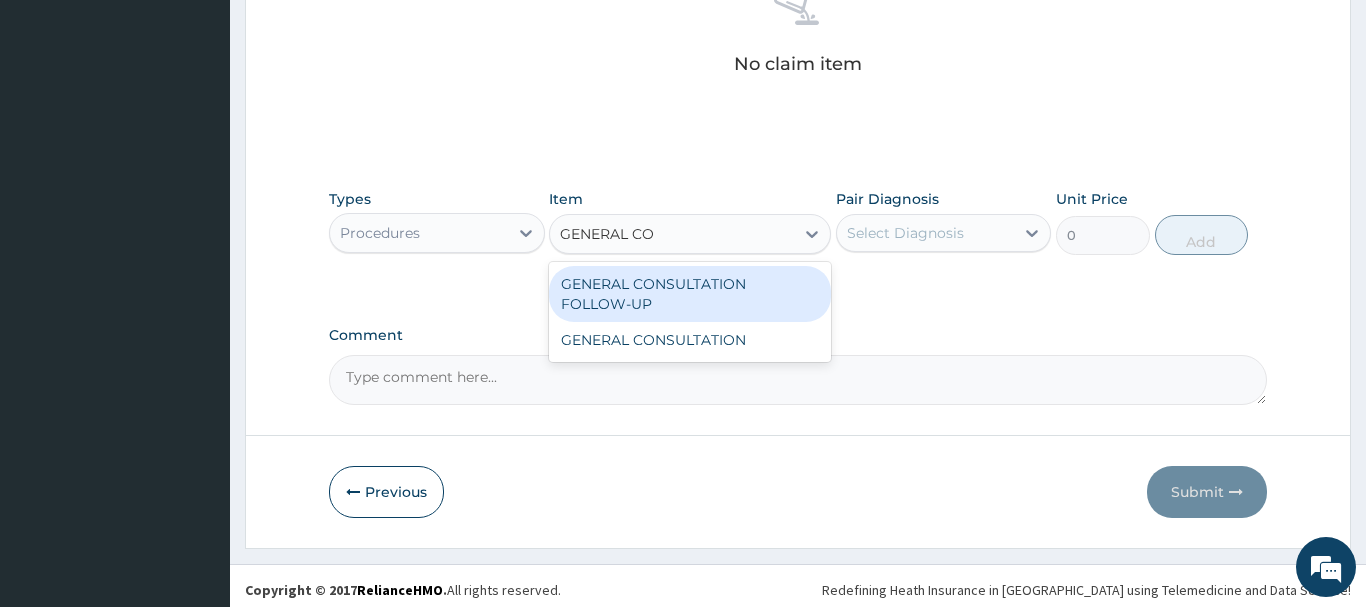 type on "GENERAL CON" 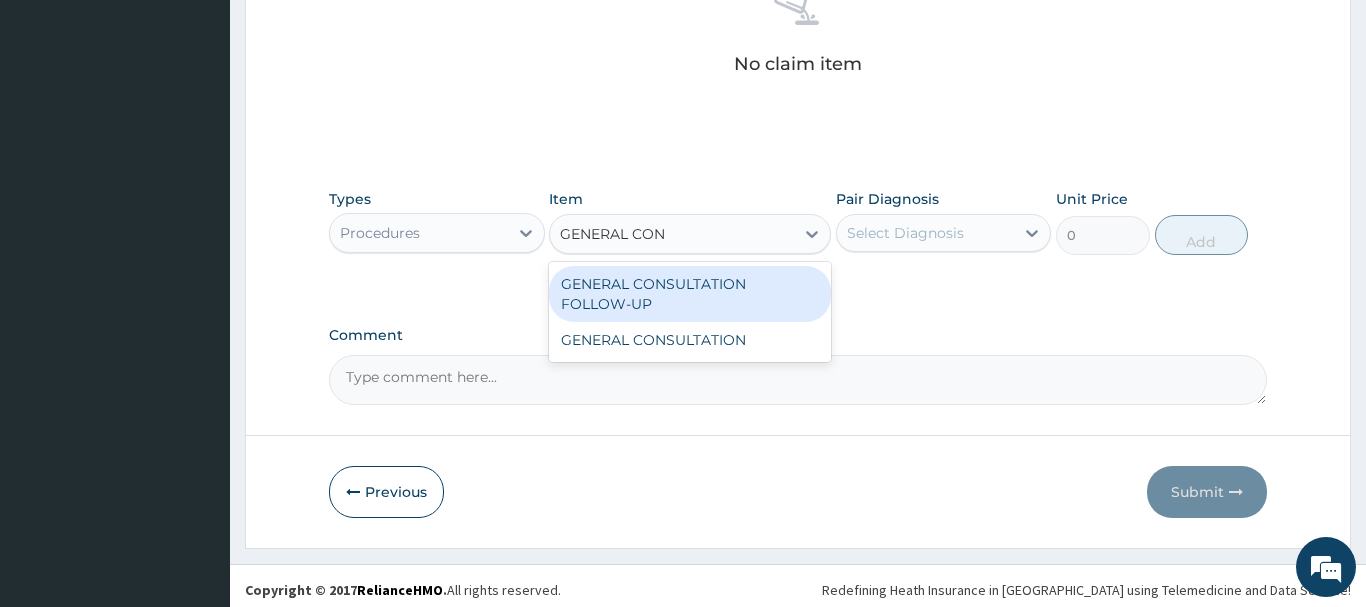 click on "GENERAL CONSULTATION FOLLOW-UP" at bounding box center [690, 294] 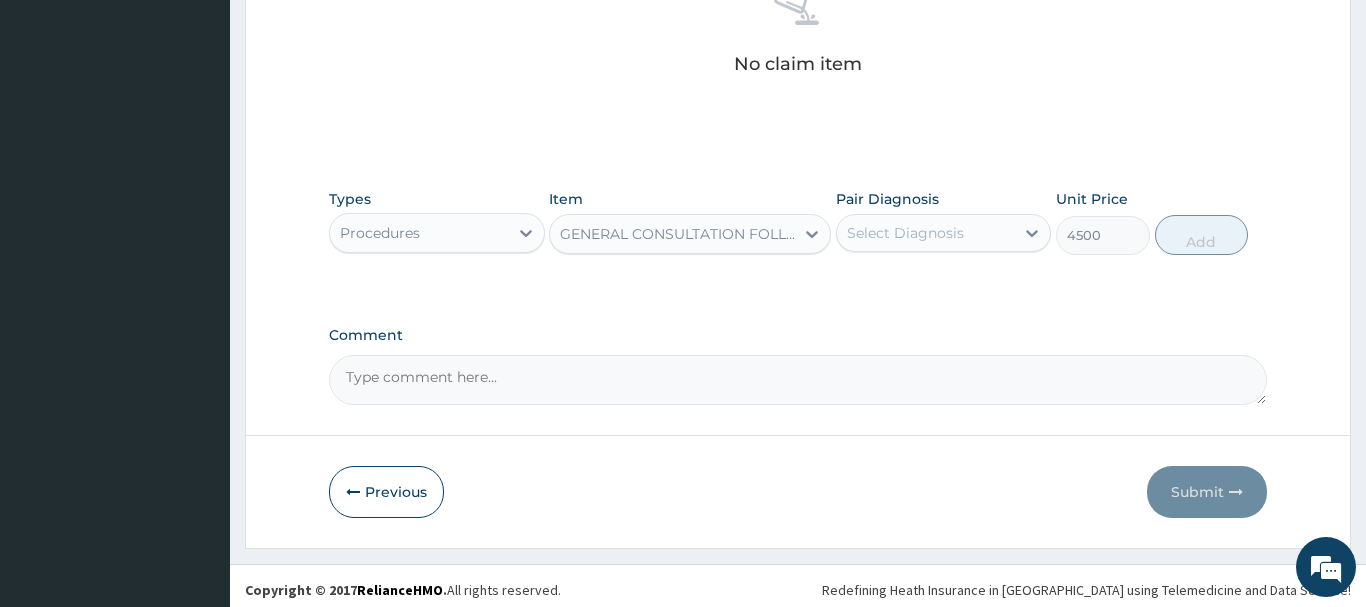 click on "Select Diagnosis" at bounding box center [905, 233] 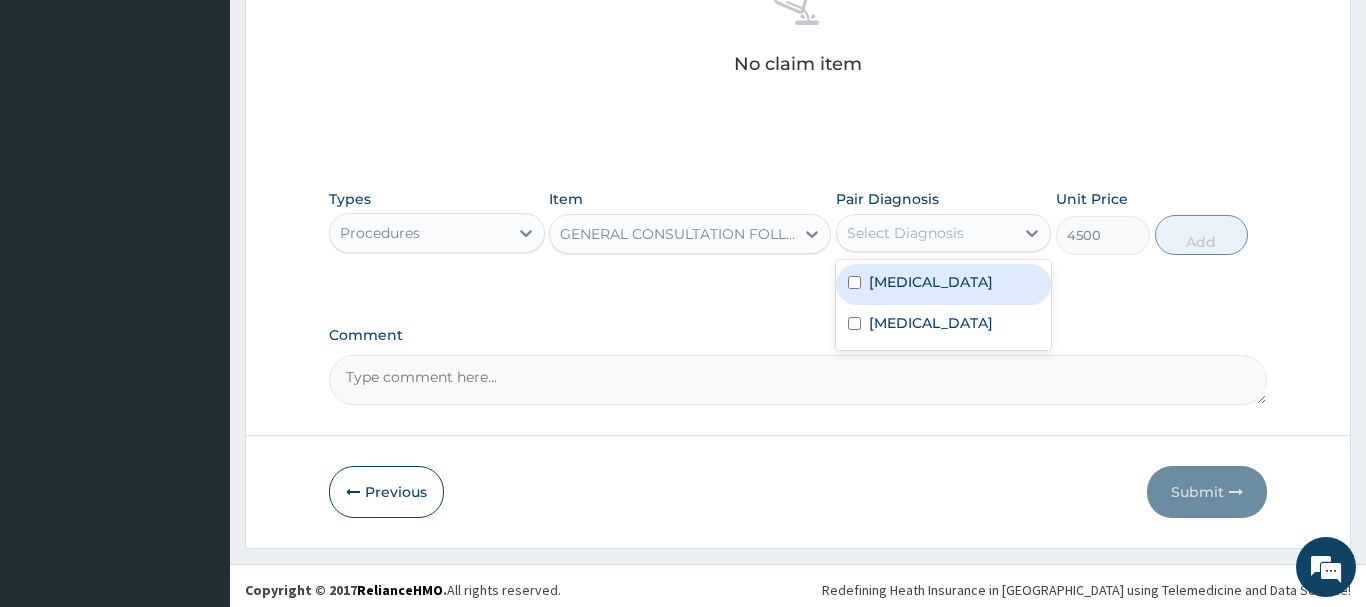 click on "Cardiomegaly" at bounding box center [931, 282] 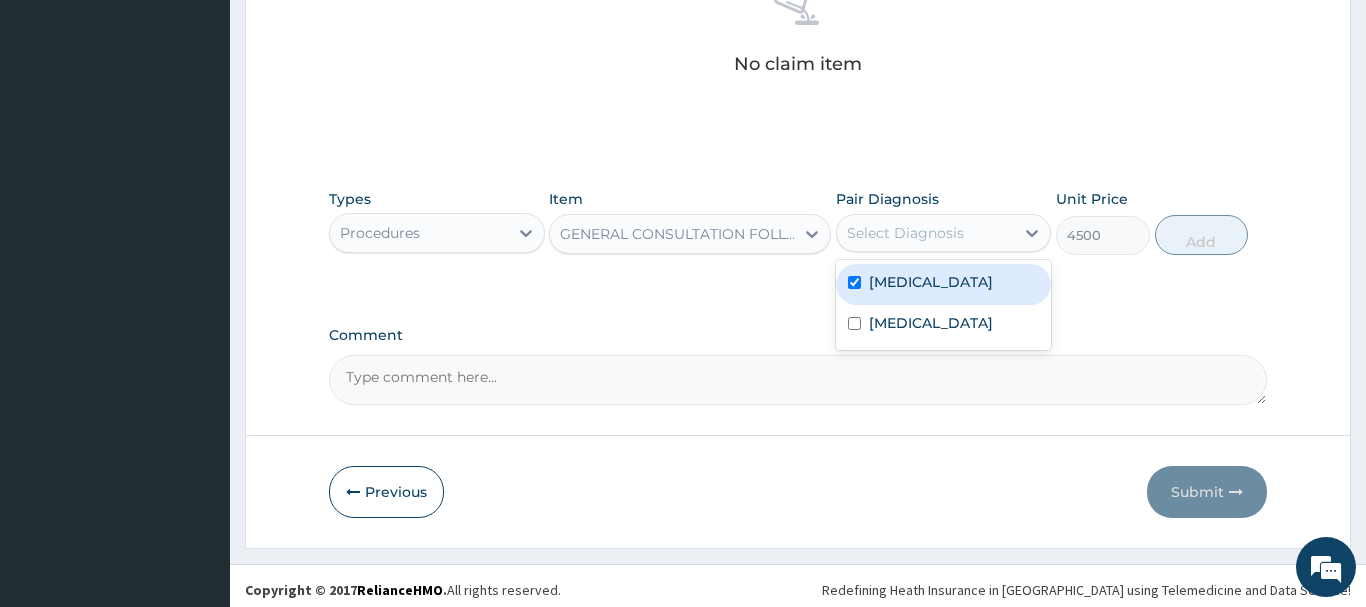 checkbox on "true" 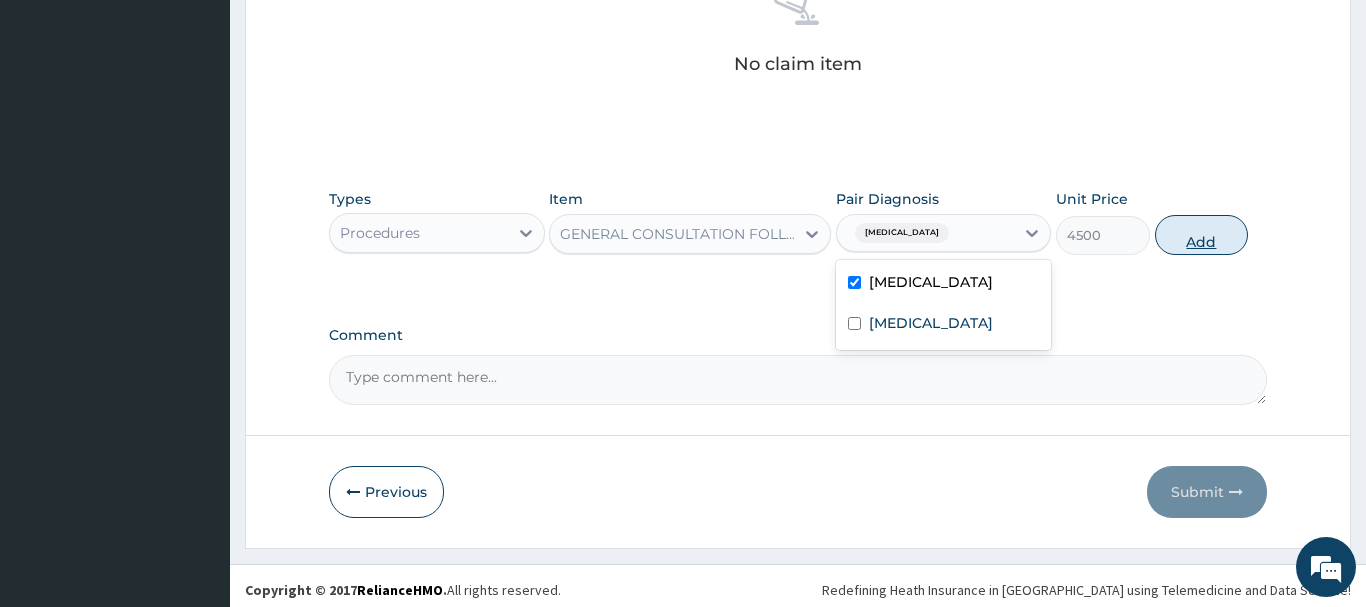 click on "Add" at bounding box center (1202, 235) 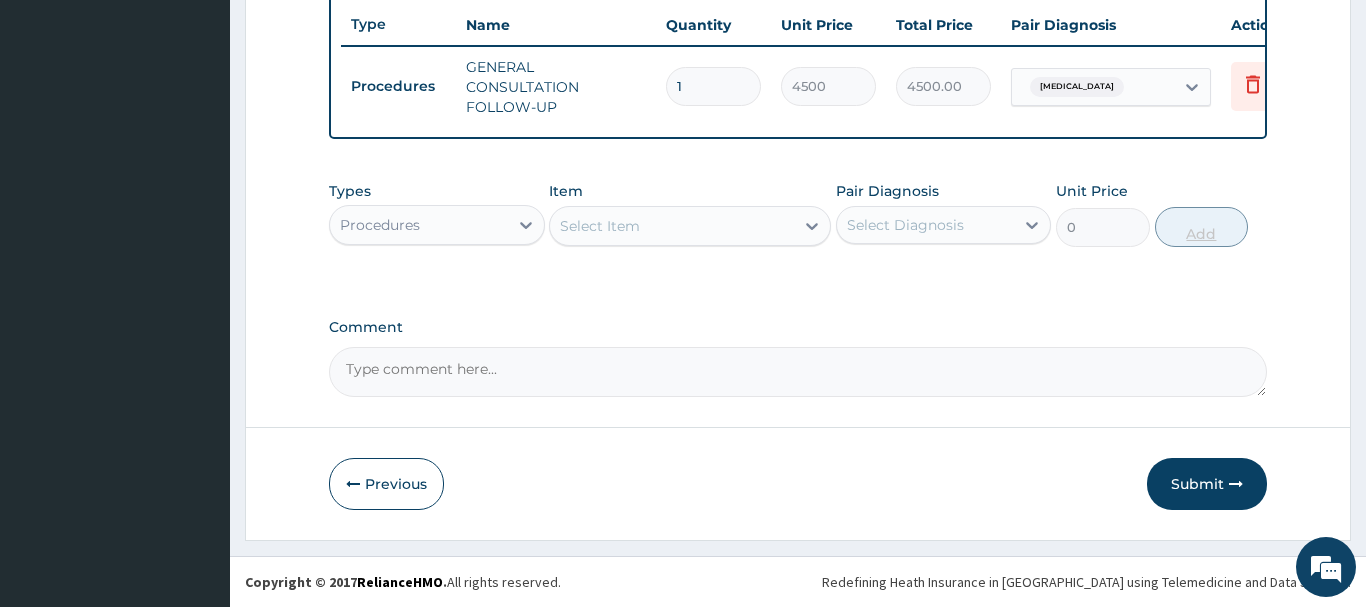scroll, scrollTop: 751, scrollLeft: 0, axis: vertical 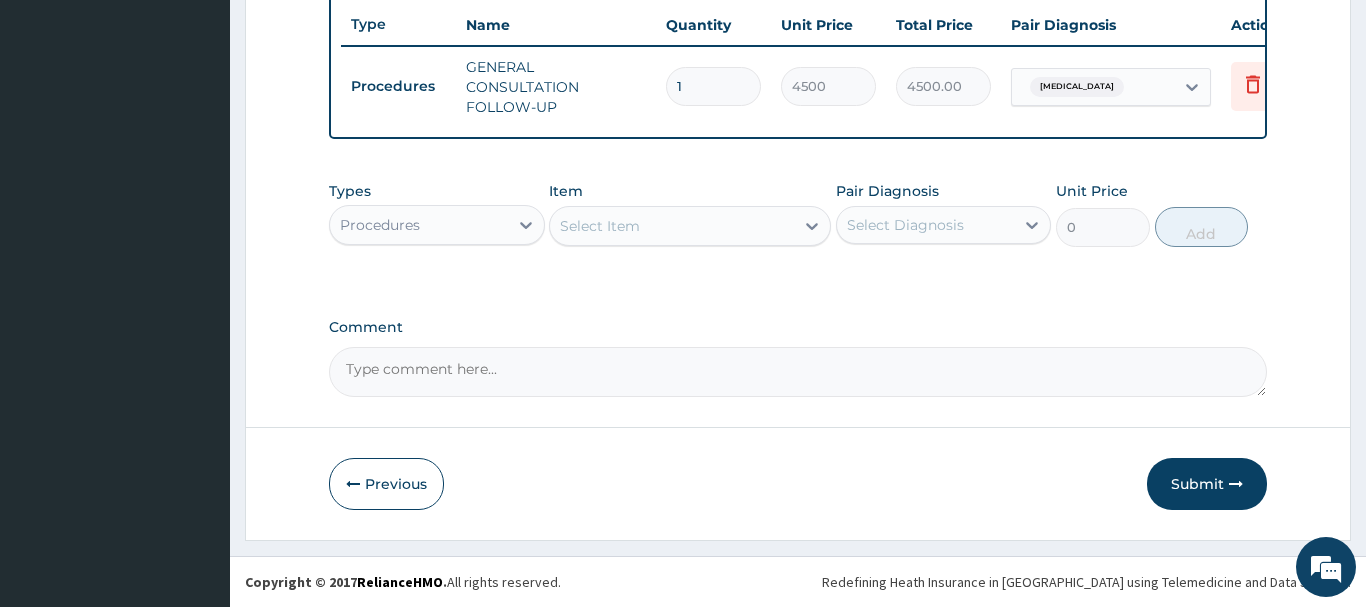 click on "Procedures" at bounding box center [419, 225] 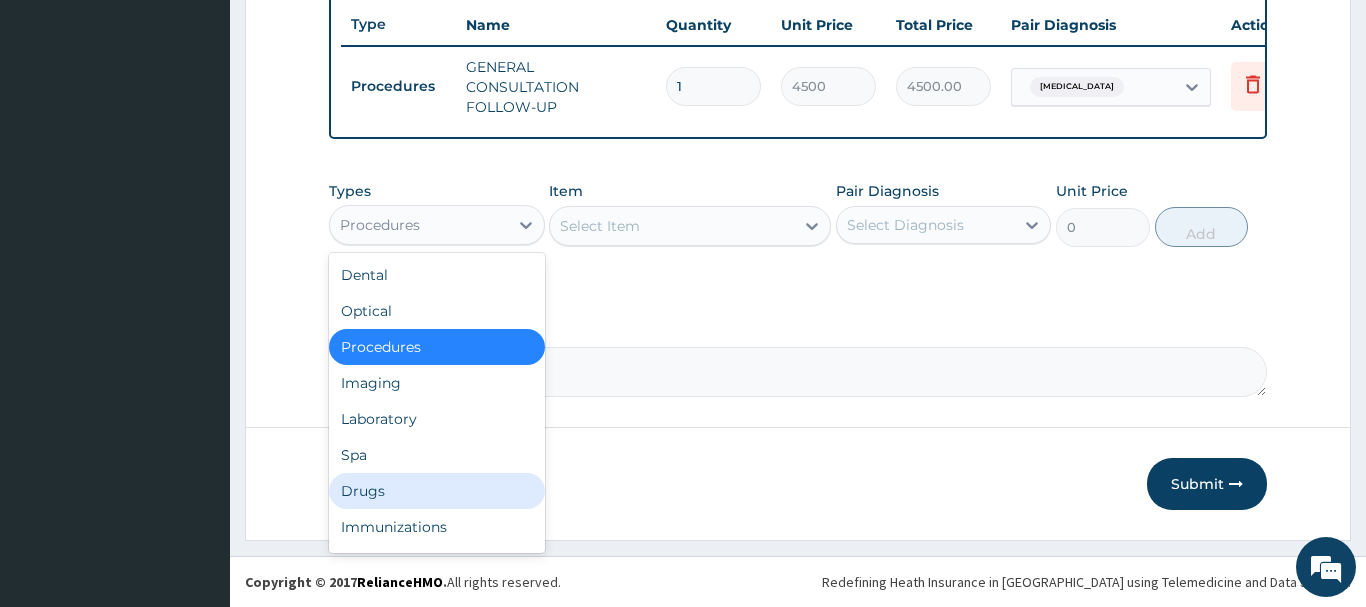 click on "Drugs" at bounding box center [437, 491] 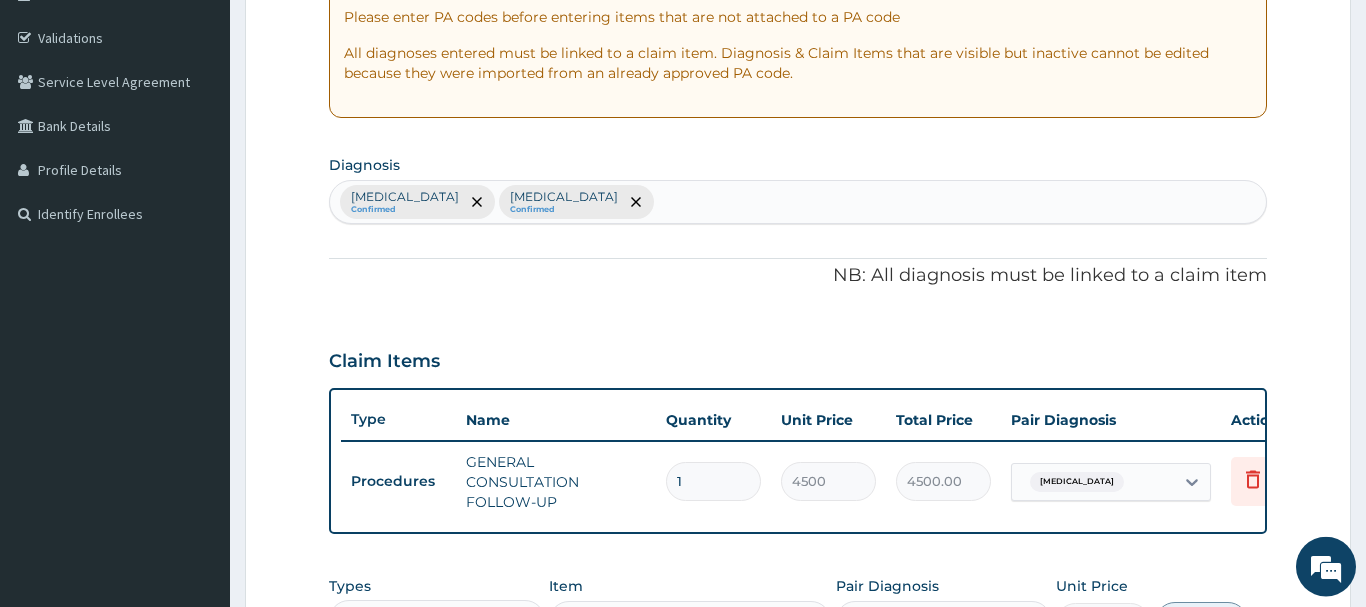 scroll, scrollTop: 343, scrollLeft: 0, axis: vertical 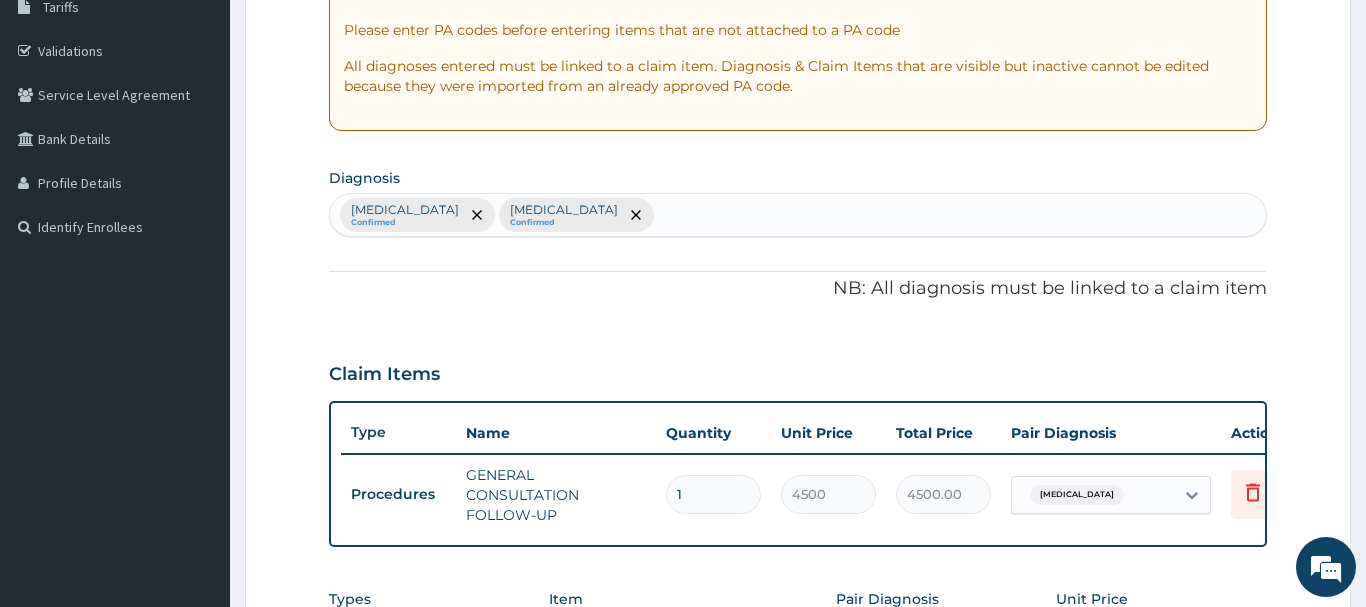 click on "Cardiomegaly Confirmed Acute vaginitis Confirmed" at bounding box center [798, 215] 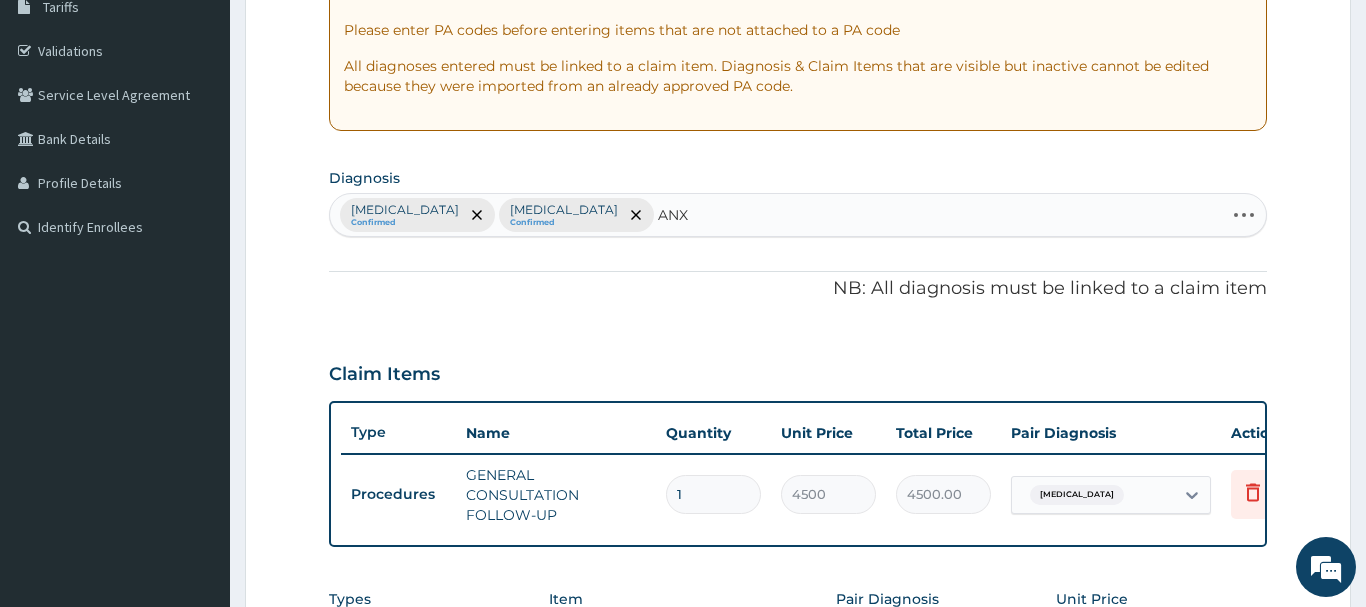 type on "ANXI" 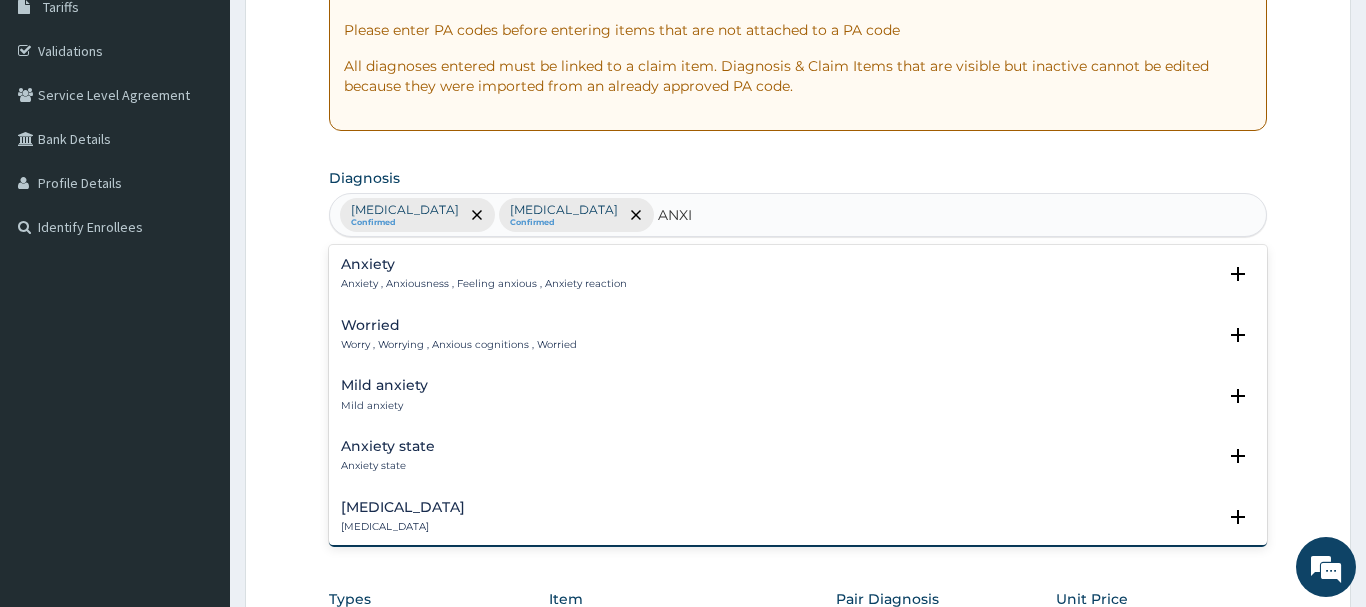 click on "Anxiety" at bounding box center [484, 264] 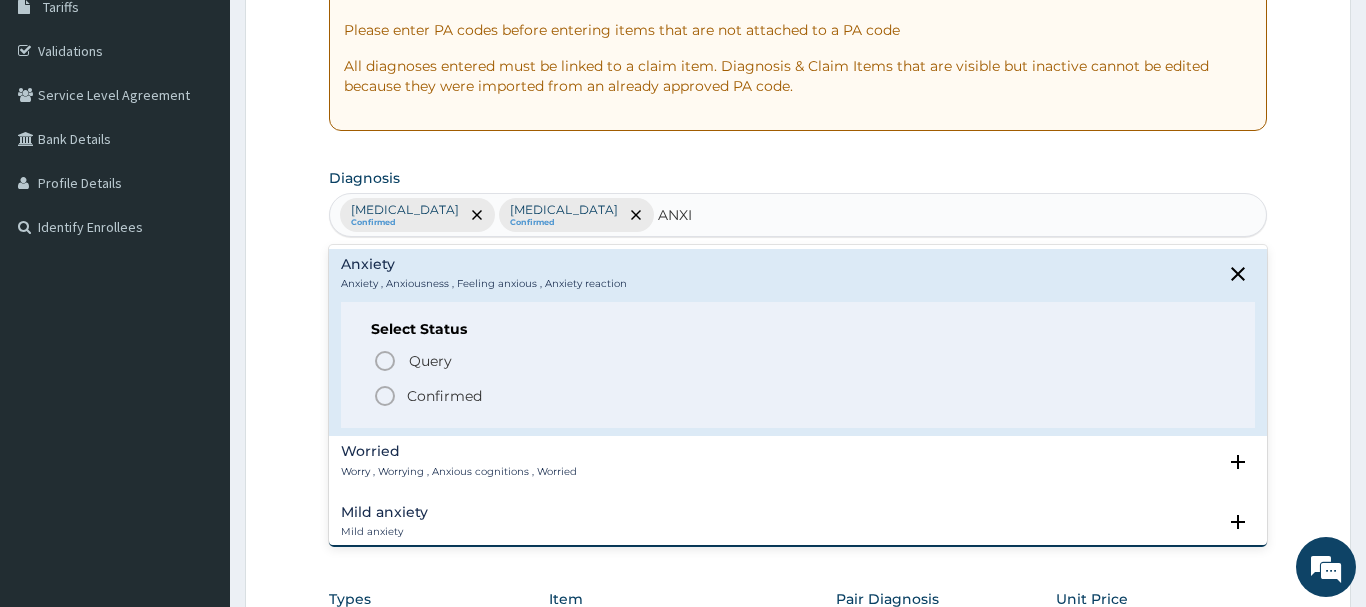 click 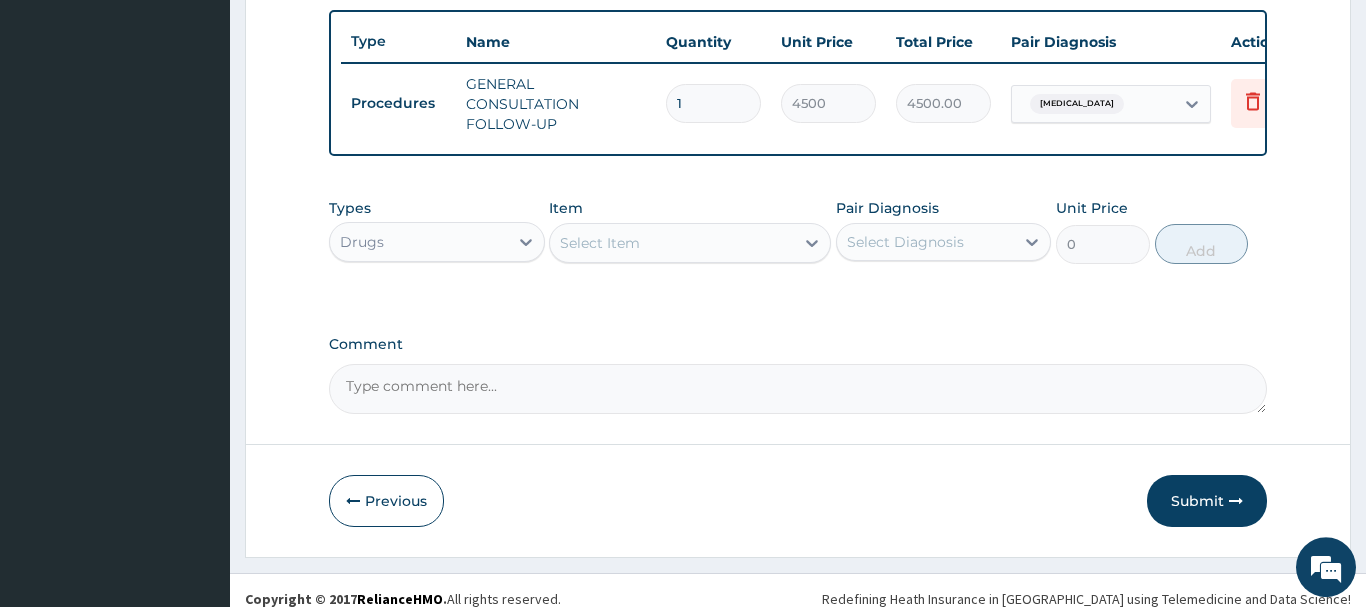 scroll, scrollTop: 751, scrollLeft: 0, axis: vertical 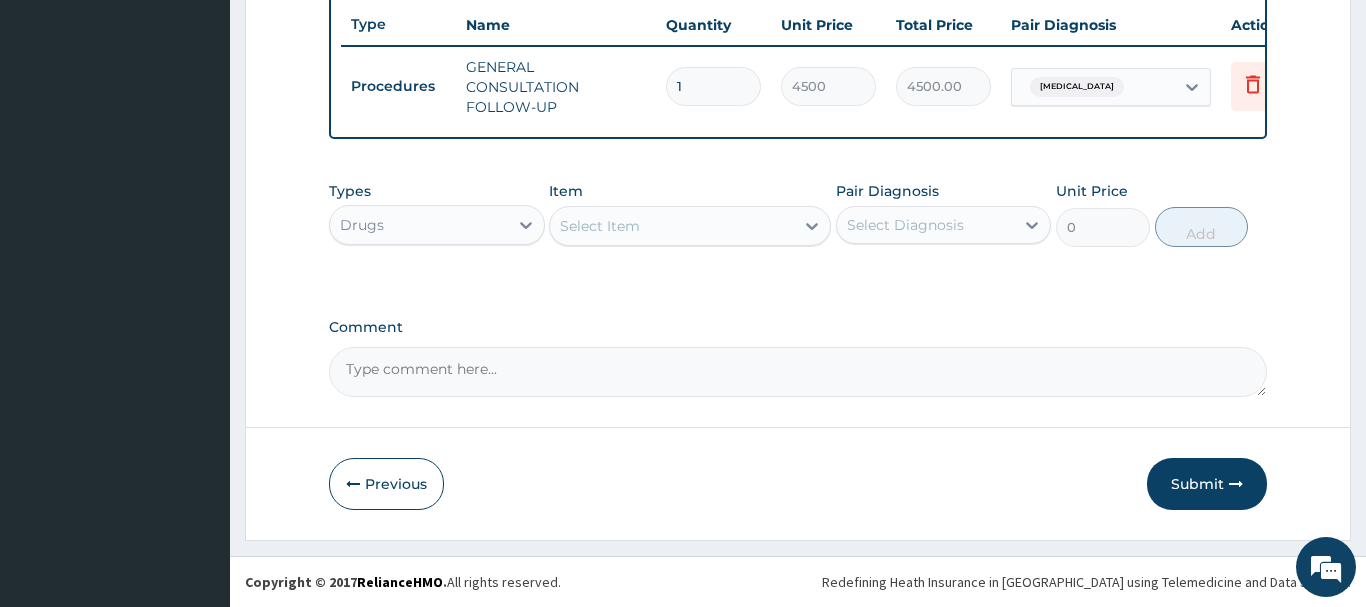 click on "Select Item" at bounding box center (600, 226) 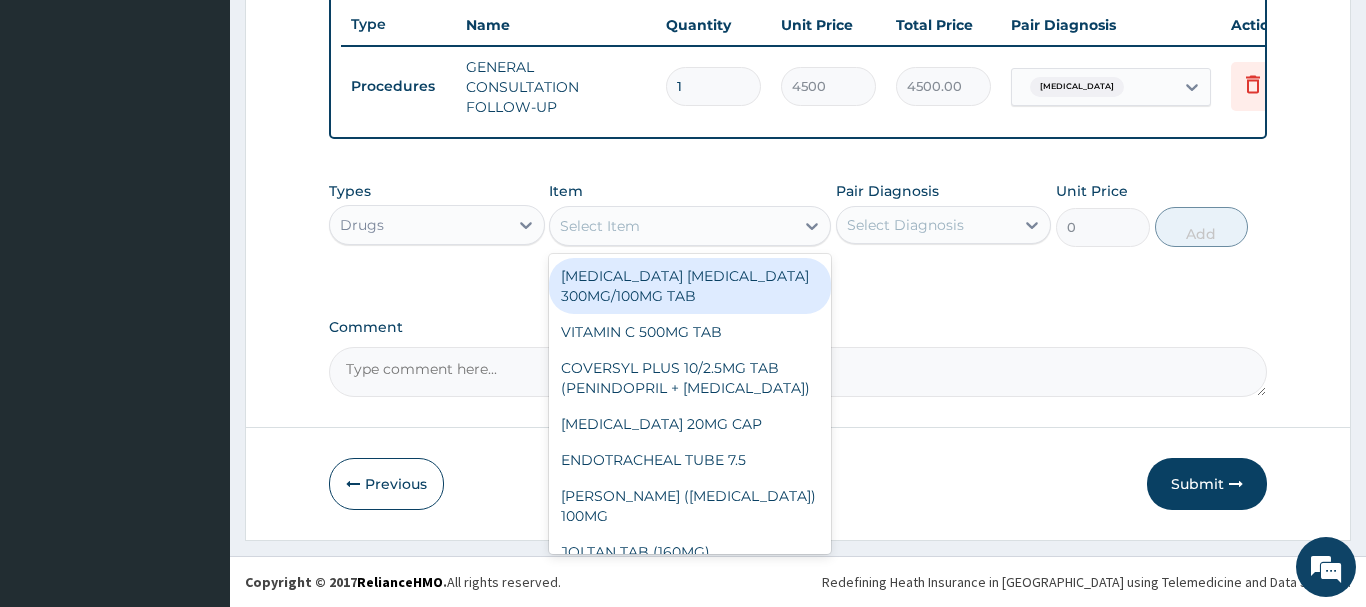paste on "BROMAZEPAM 1.5MG TAB" 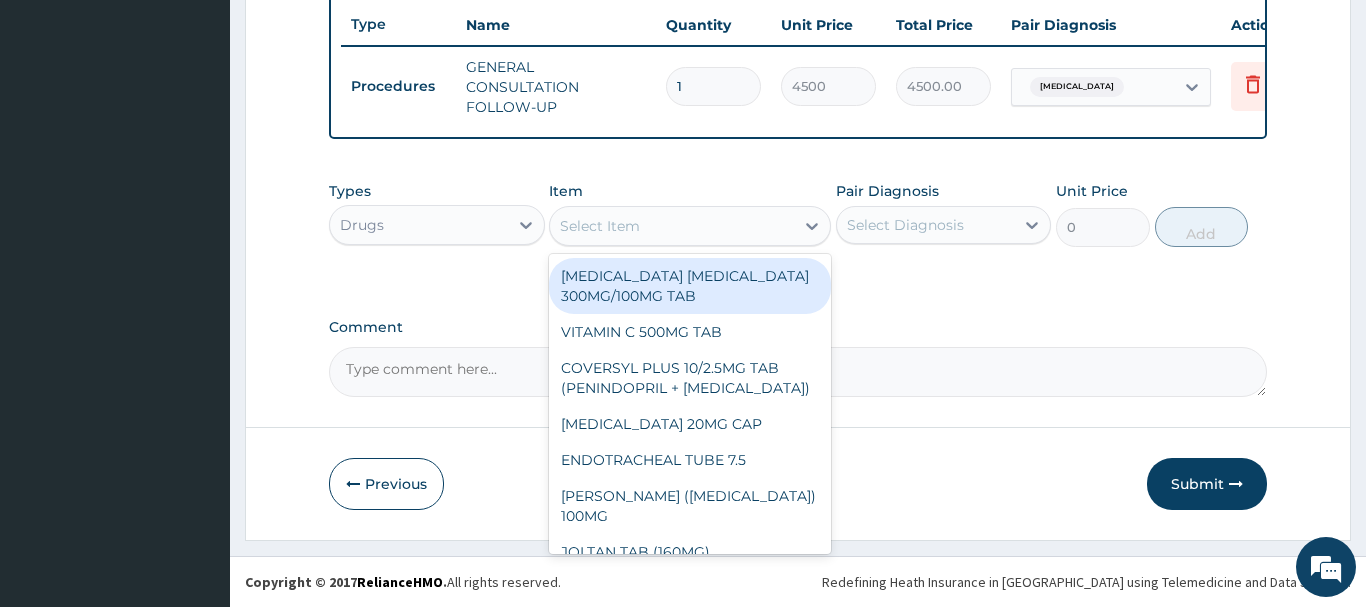 type on "BROMAZEPAM 1.5MG TAB" 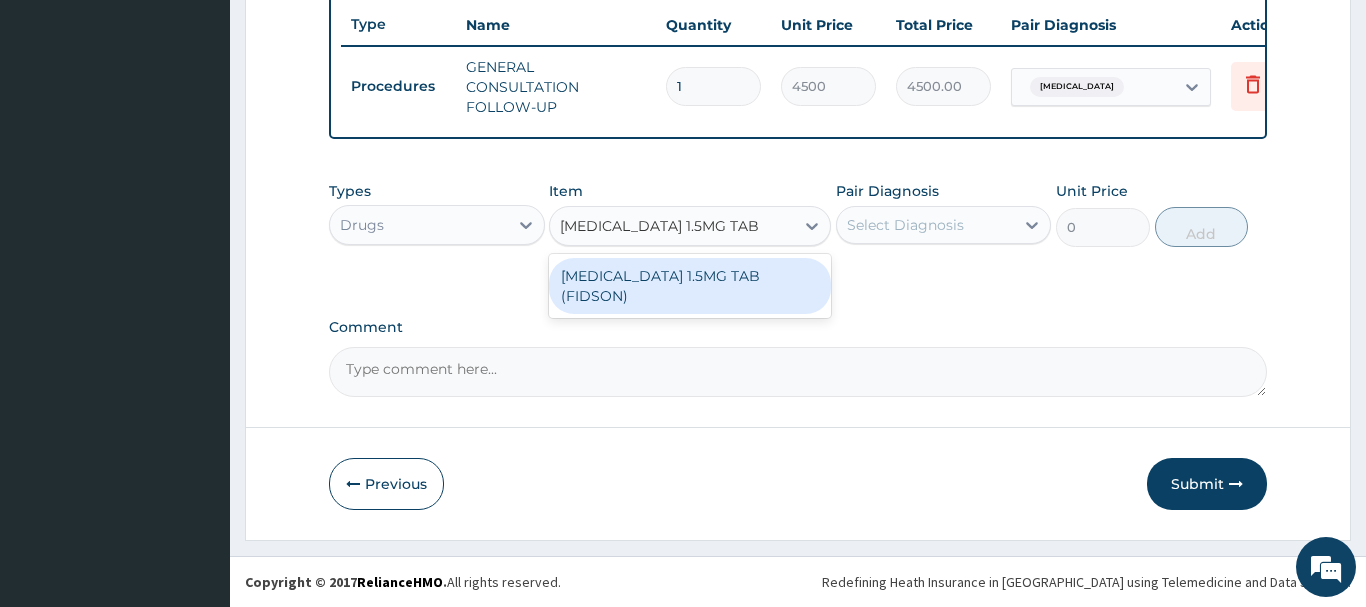 click on "BROMAZEPAM 1.5MG TAB (FIDSON)" at bounding box center (690, 286) 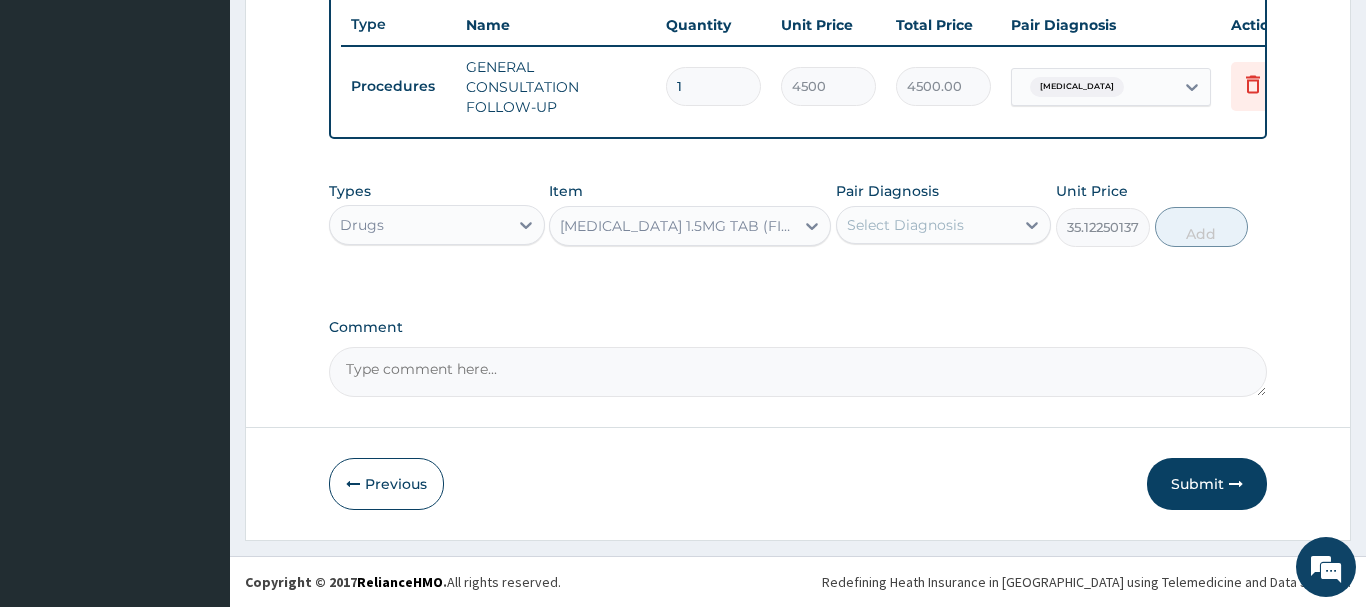 click on "Select Diagnosis" at bounding box center (905, 225) 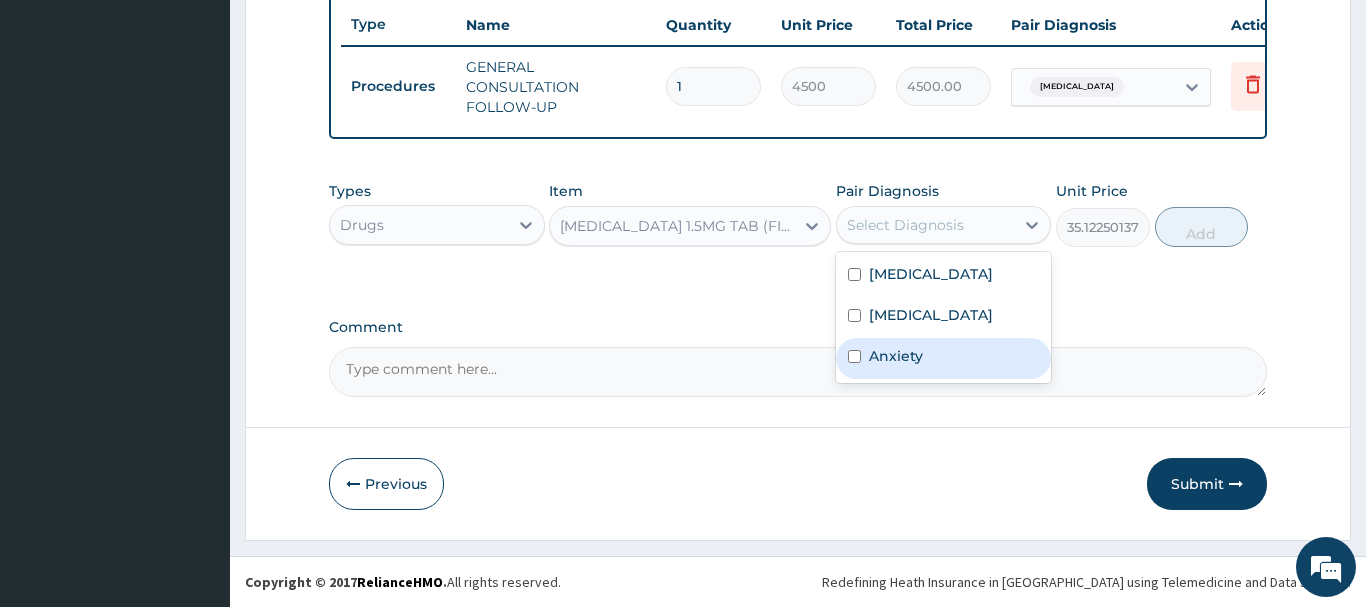 click on "Anxiety" at bounding box center (944, 358) 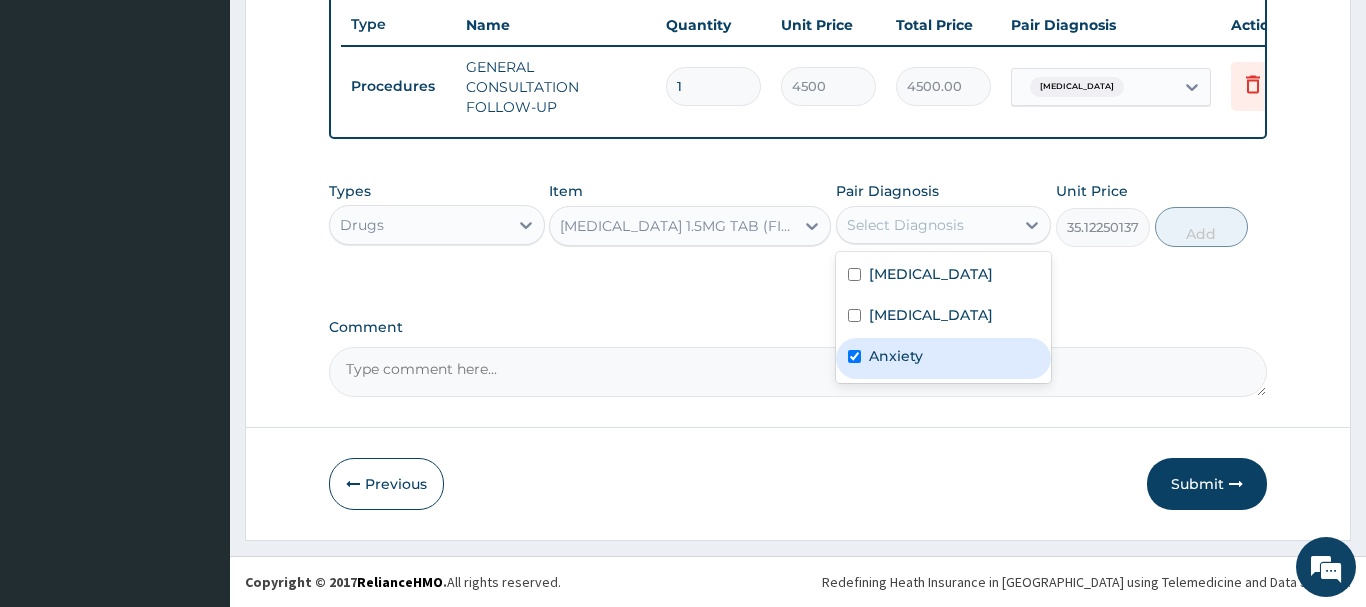 checkbox on "true" 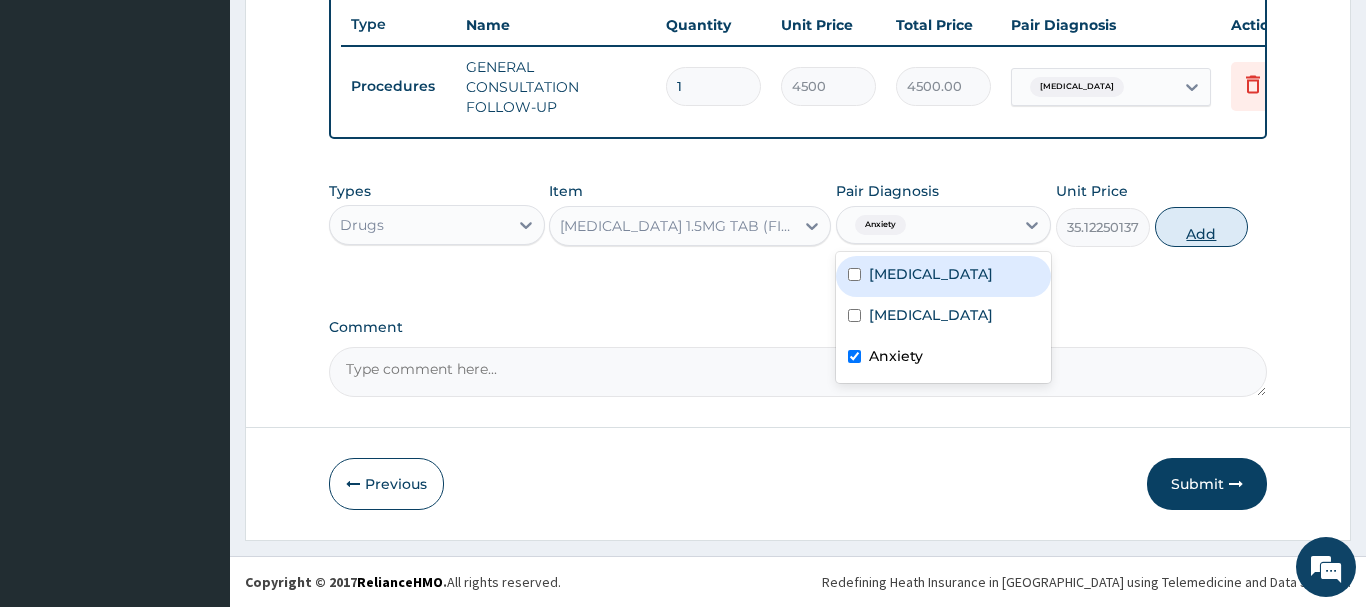 click on "Add" at bounding box center [1202, 227] 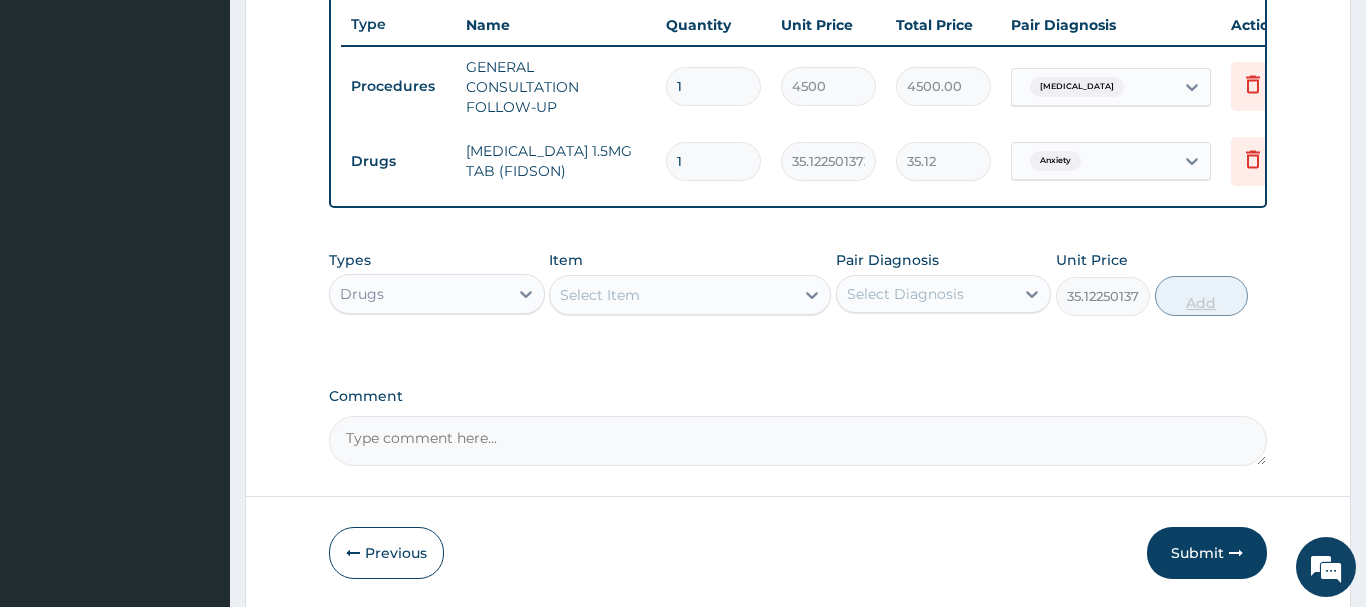 type on "0" 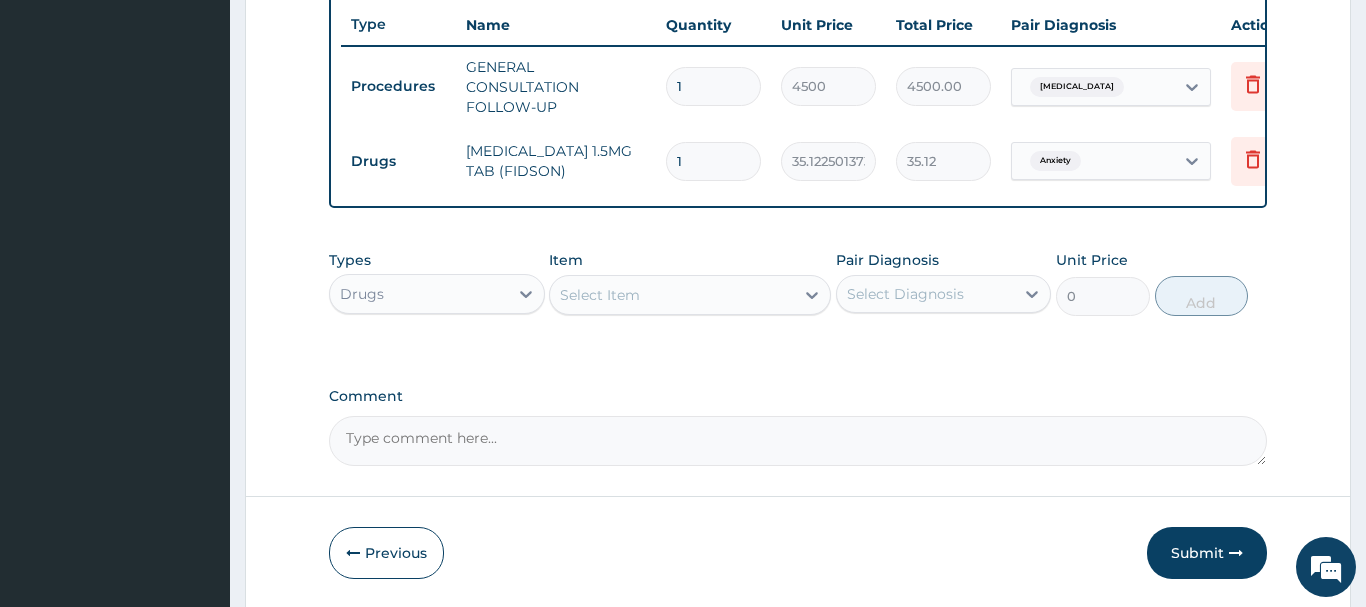 drag, startPoint x: 695, startPoint y: 164, endPoint x: 609, endPoint y: 179, distance: 87.29834 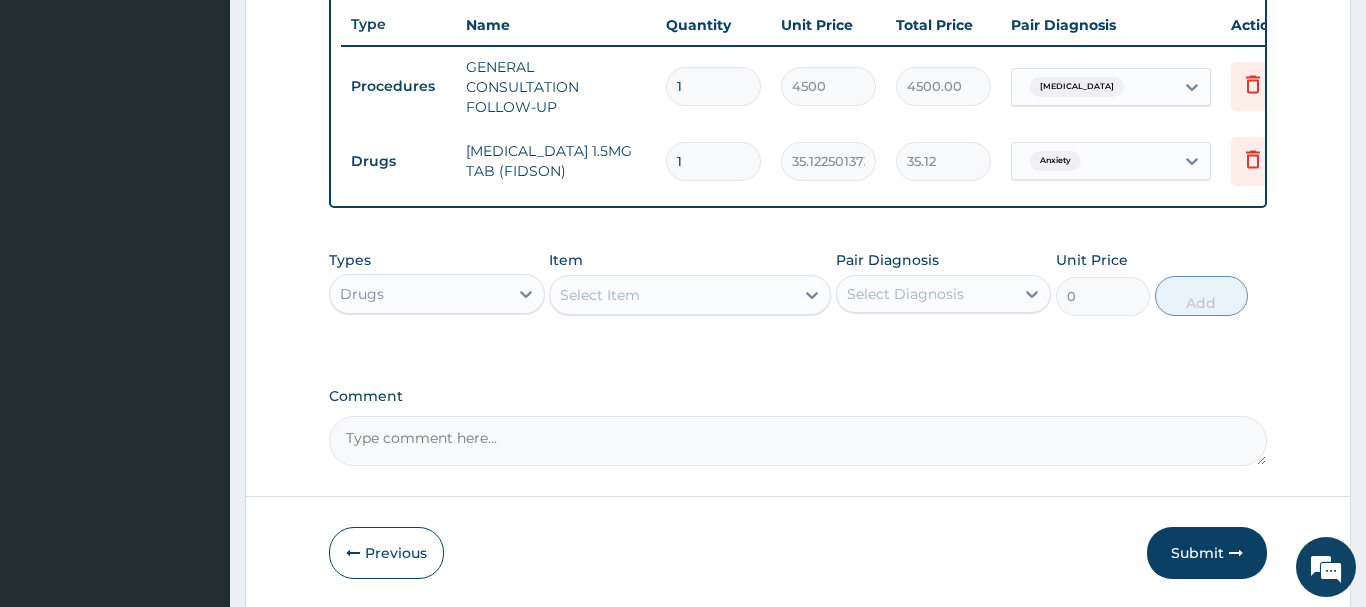 type on "5" 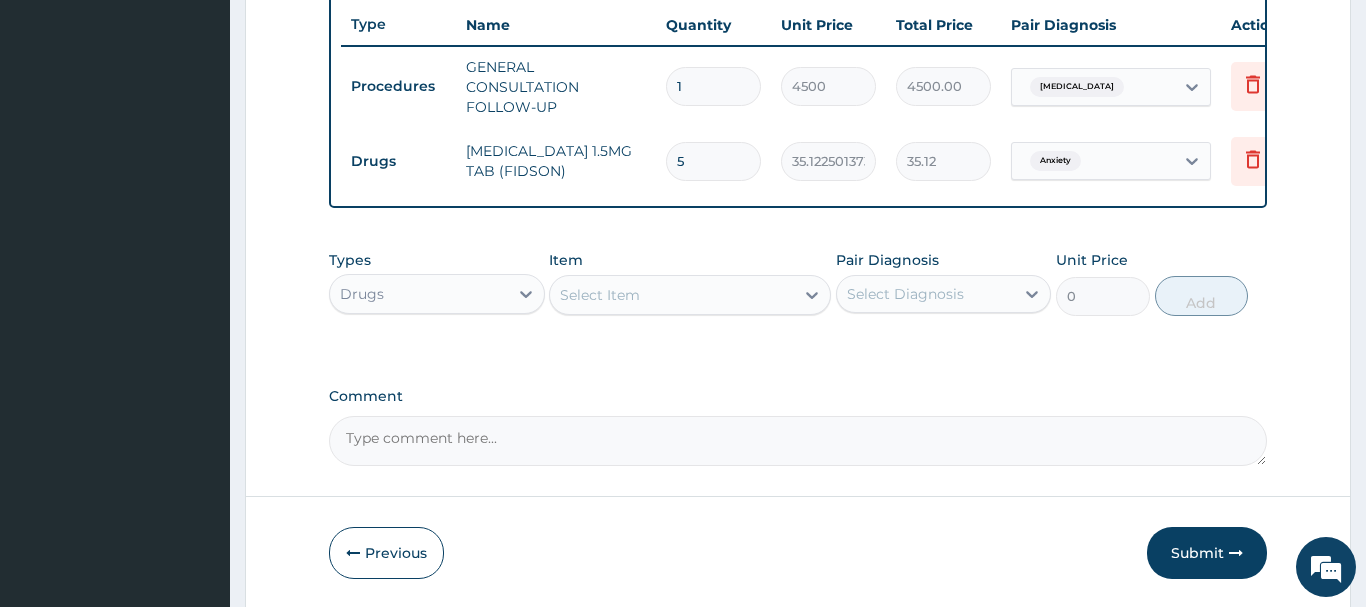 type on "175.61" 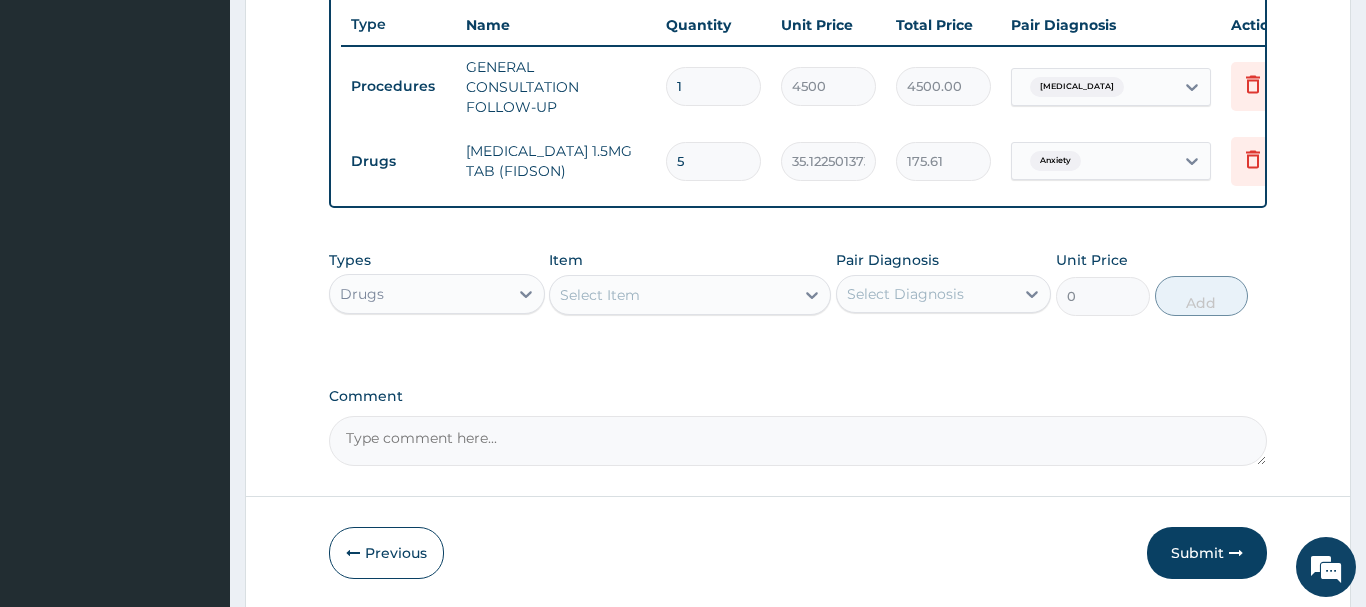 type on "5" 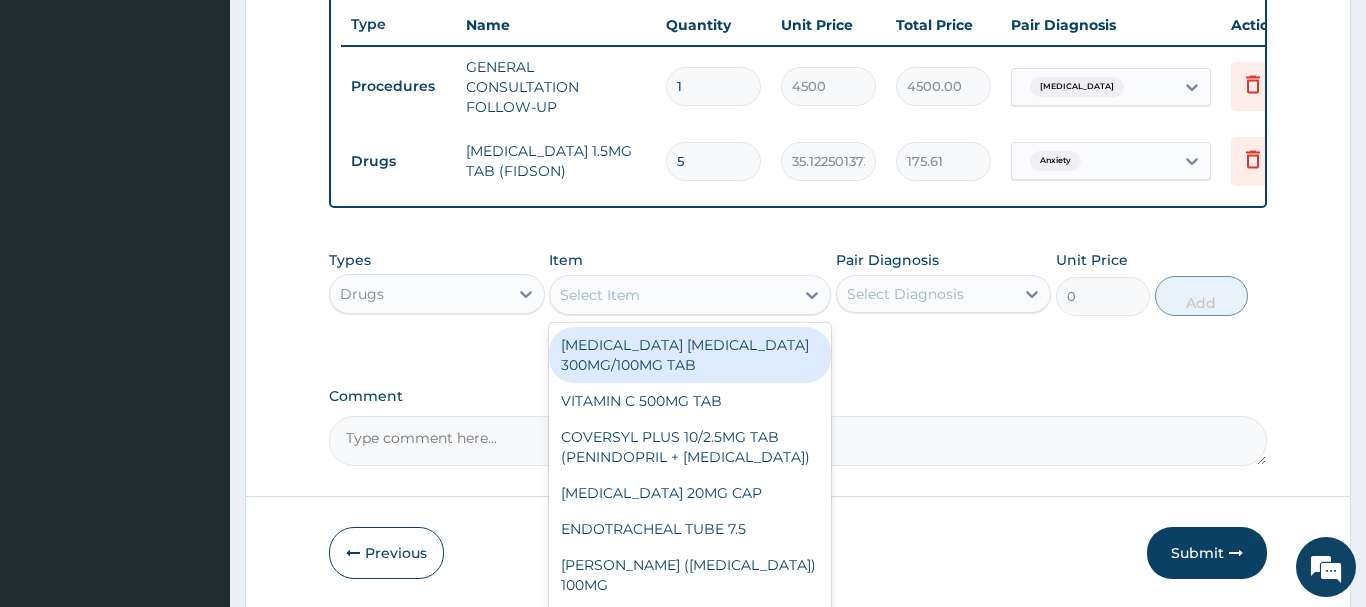 click on "Select Item" at bounding box center (600, 295) 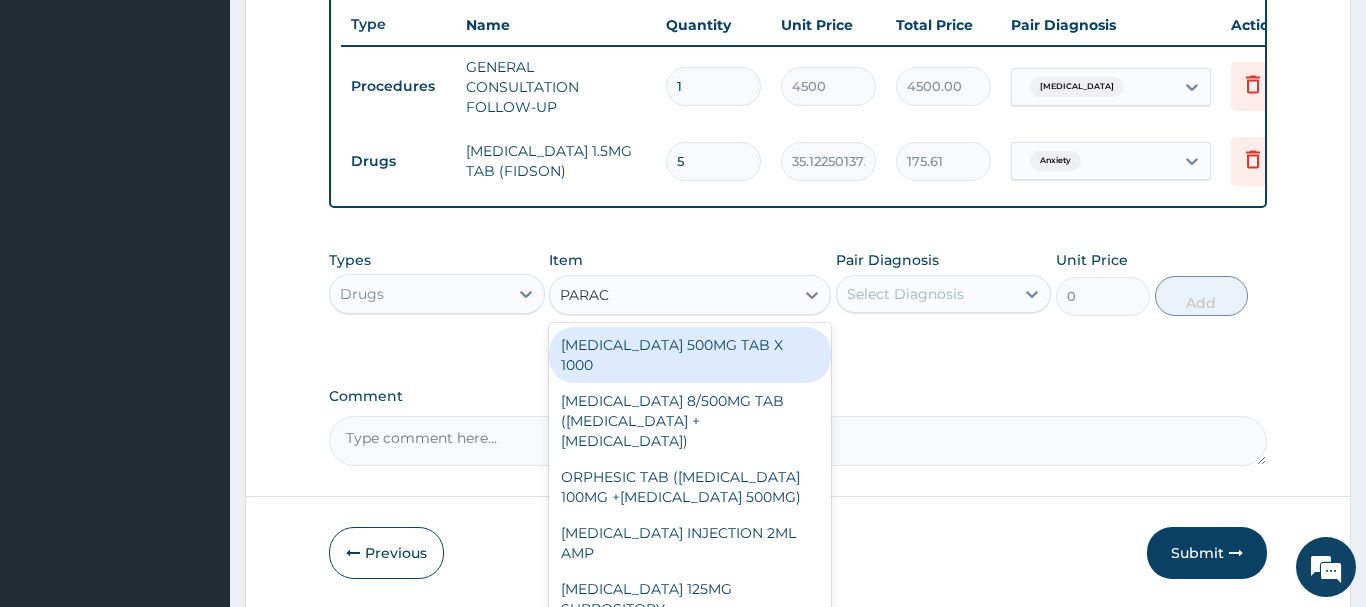 type on "PARACE" 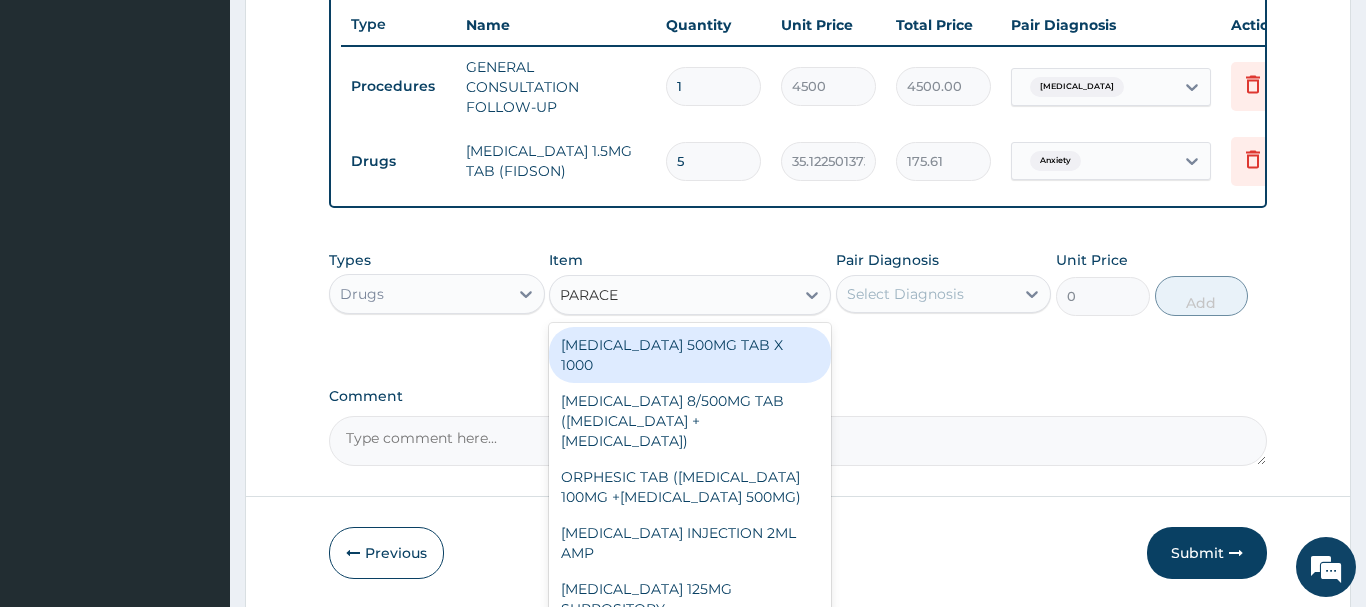 click on "PARACETAMOL 500MG TAB X 1000" at bounding box center (690, 355) 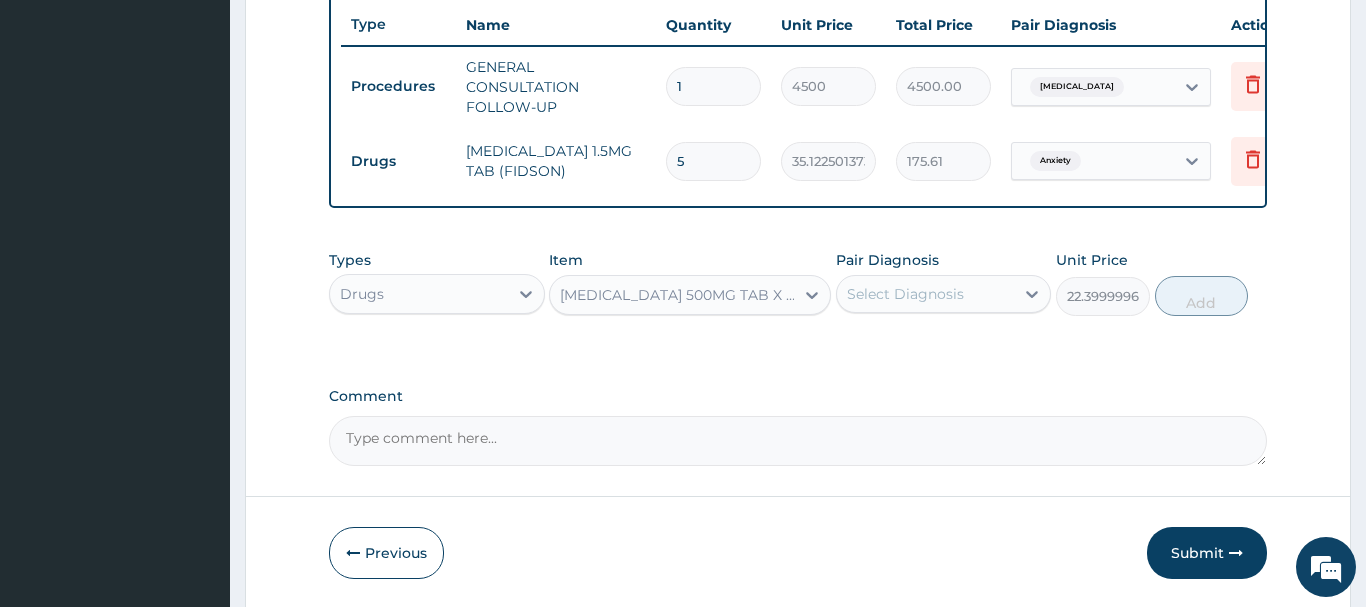 click on "Select Diagnosis" at bounding box center (905, 294) 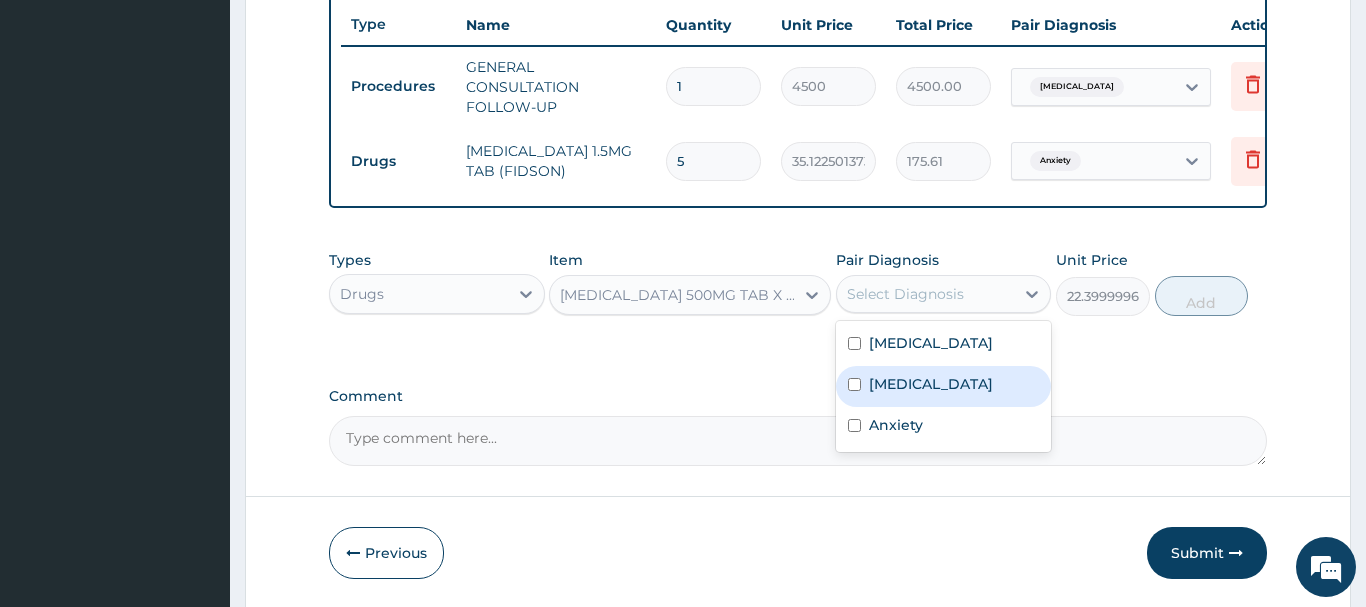 click on "Acute vaginitis" at bounding box center (931, 384) 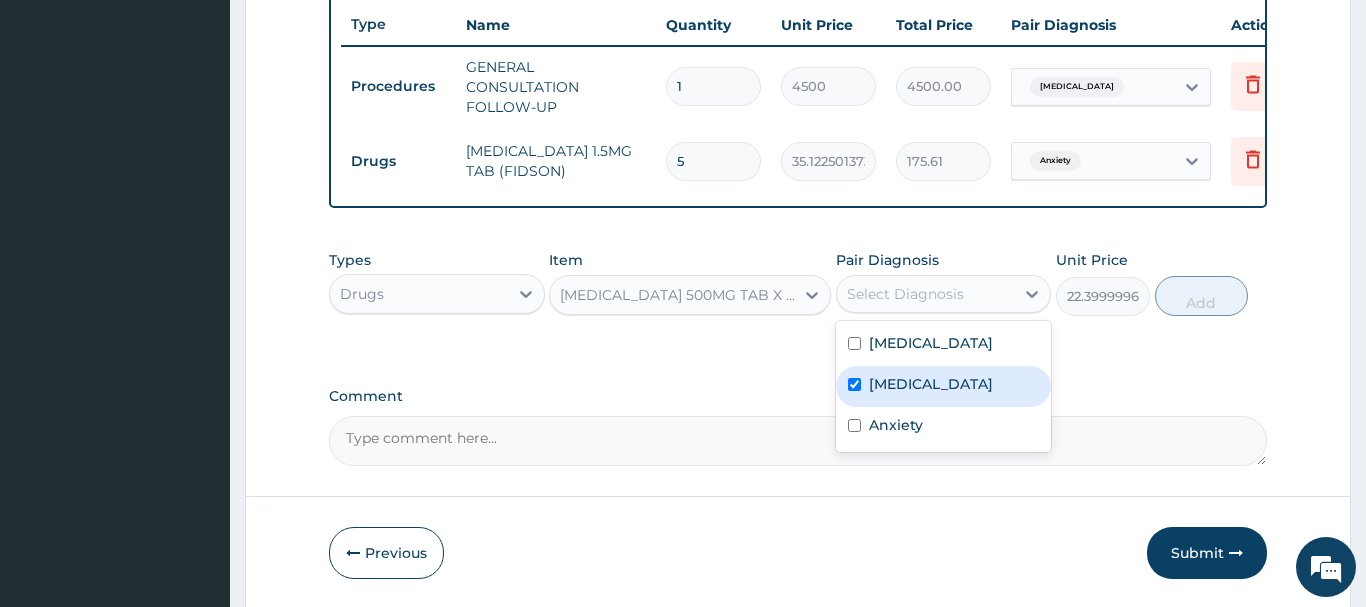 checkbox on "true" 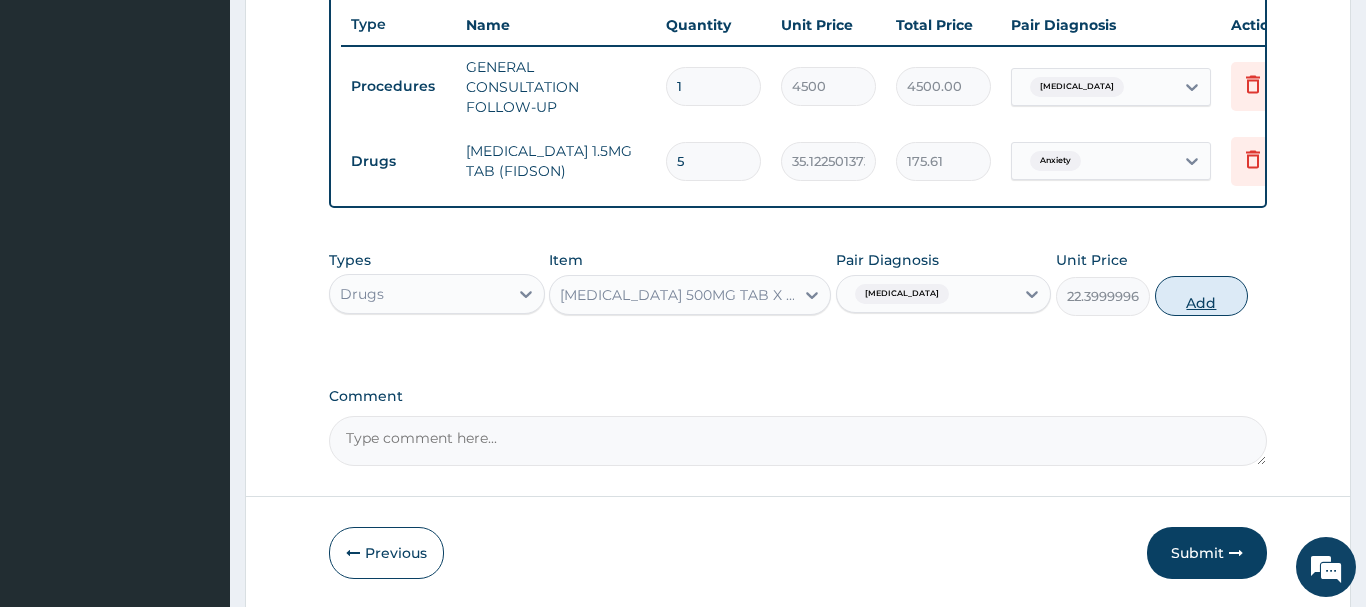 click on "Add" at bounding box center (1202, 296) 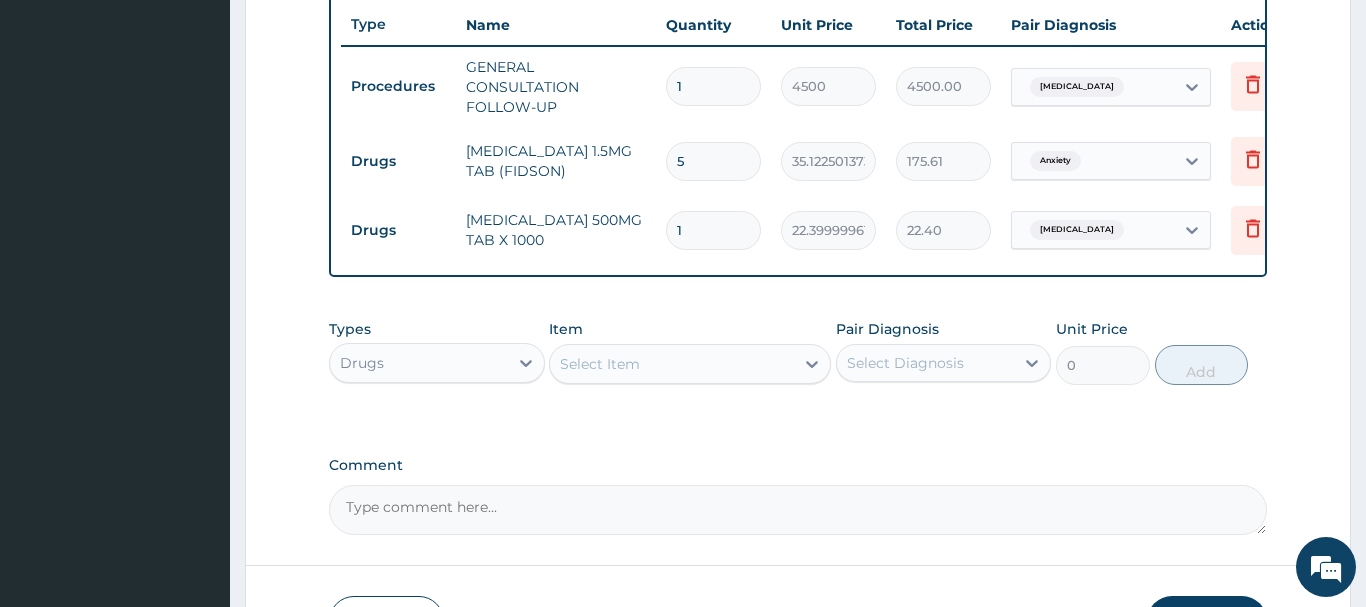 type on "18" 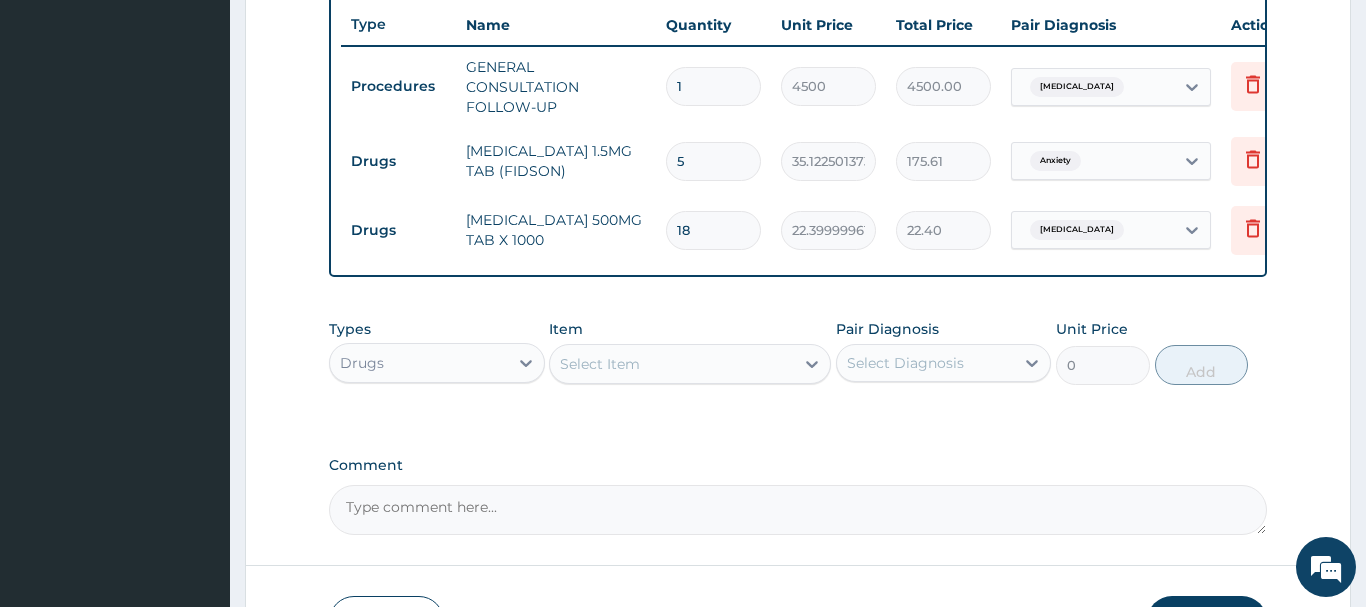 type on "403.20" 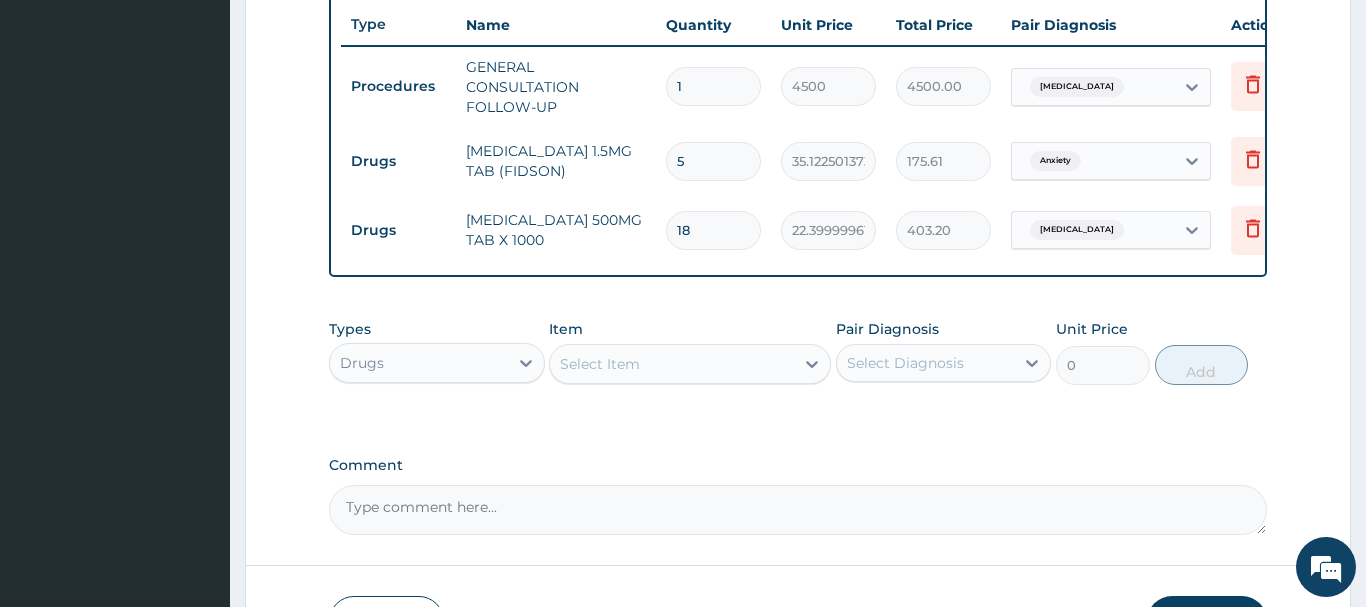 type on "18" 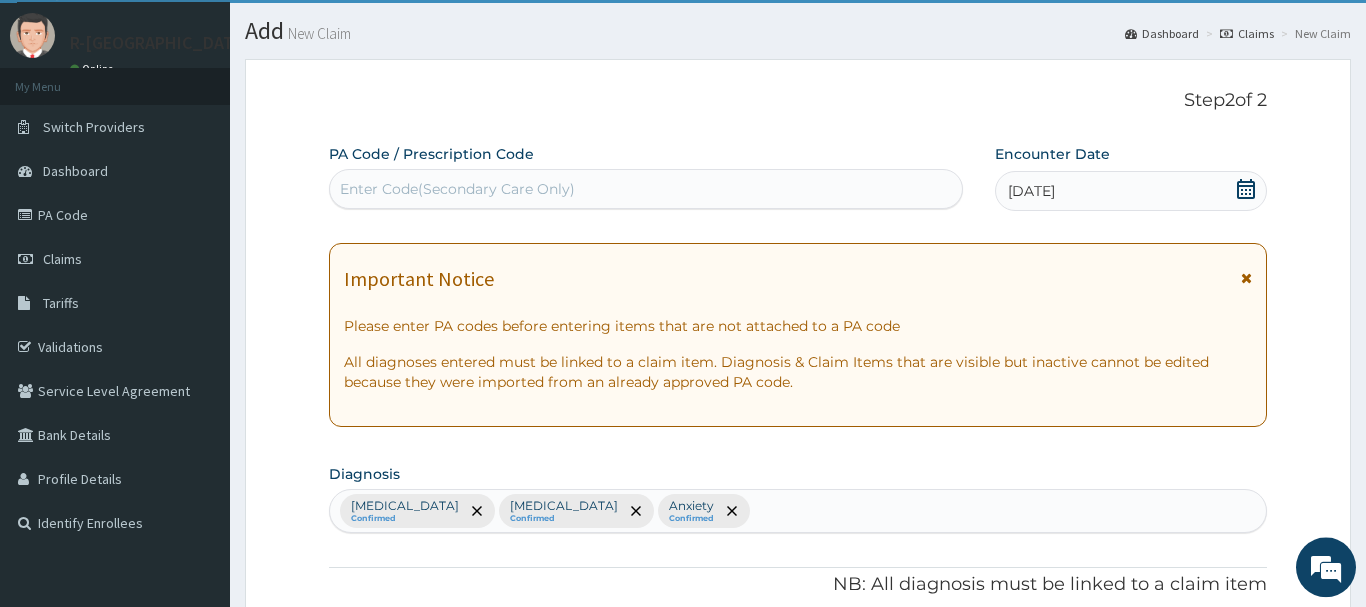 scroll, scrollTop: 0, scrollLeft: 0, axis: both 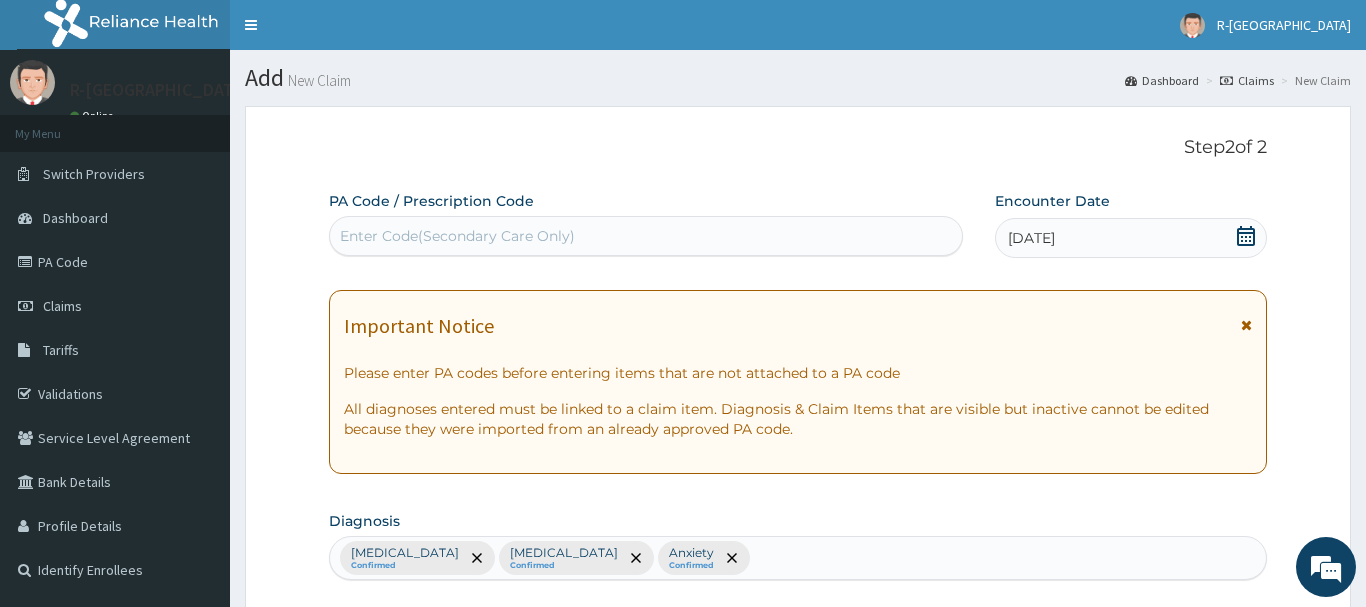 click on "Enter Code(Secondary Care Only)" at bounding box center [646, 236] 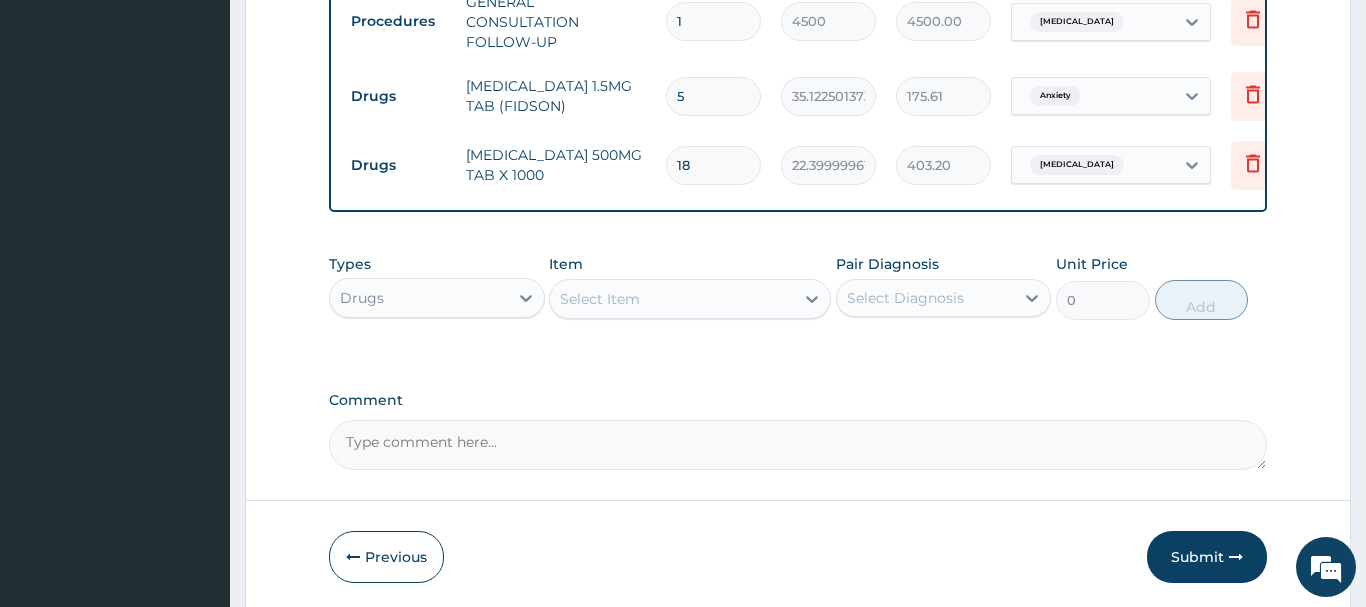 scroll, scrollTop: 889, scrollLeft: 0, axis: vertical 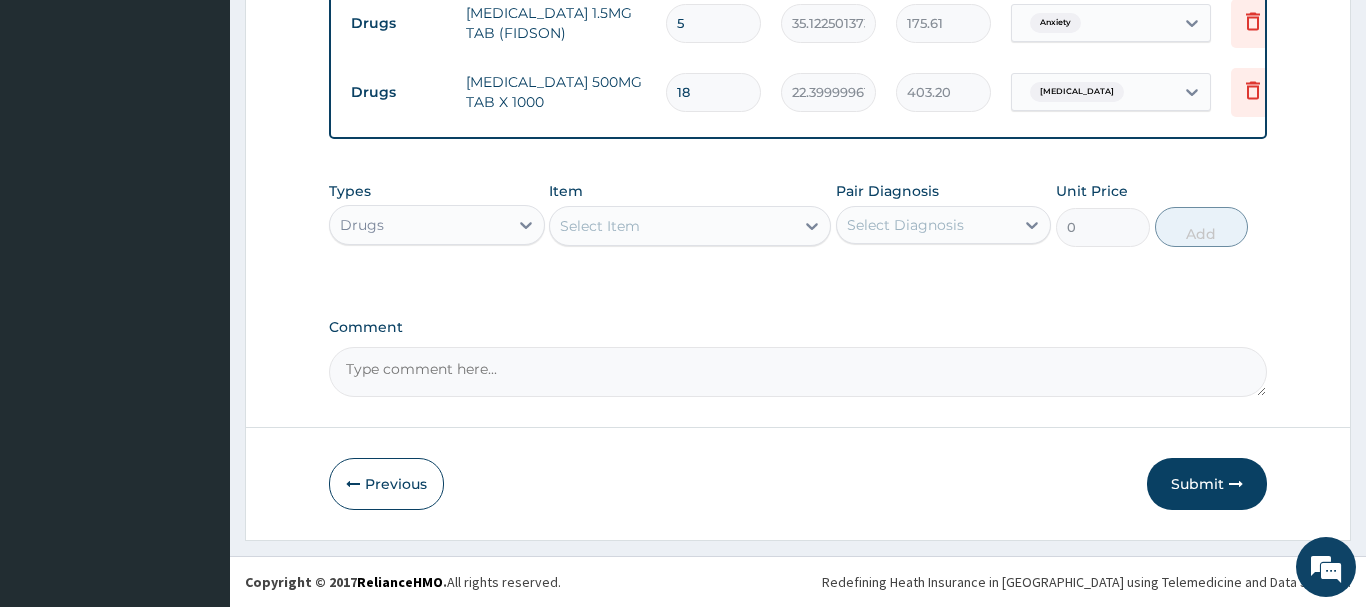 click on "Select Item" at bounding box center [672, 226] 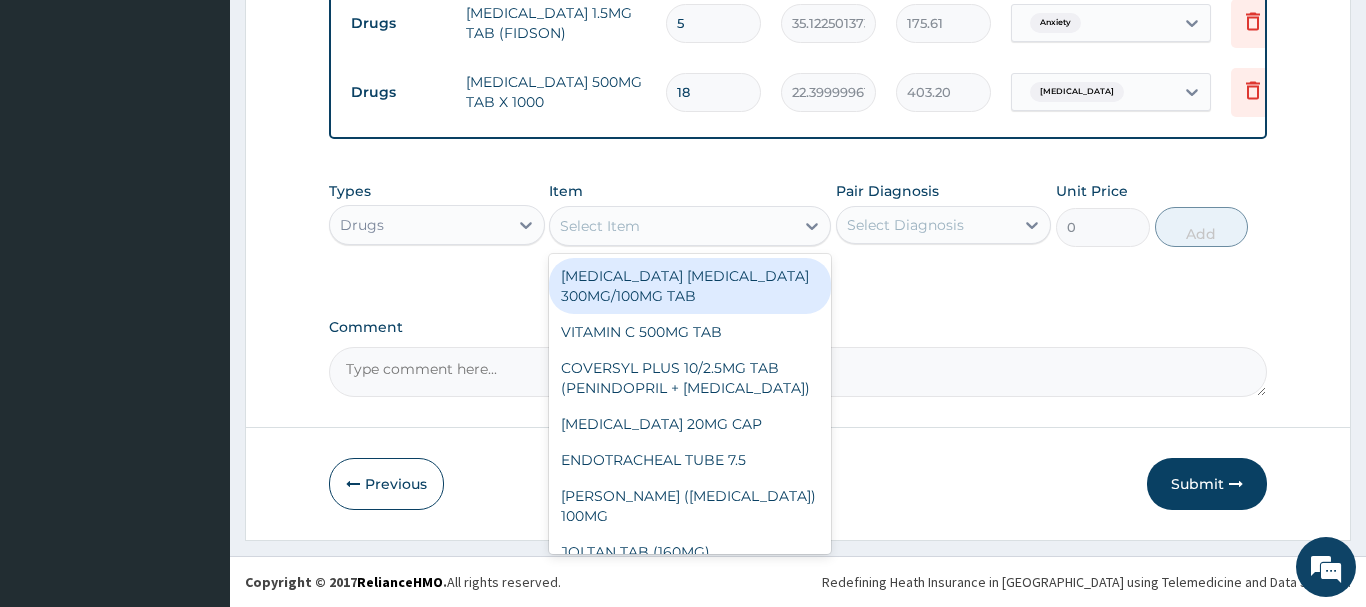 paste on "[MEDICAL_DATA] 400MG TAB" 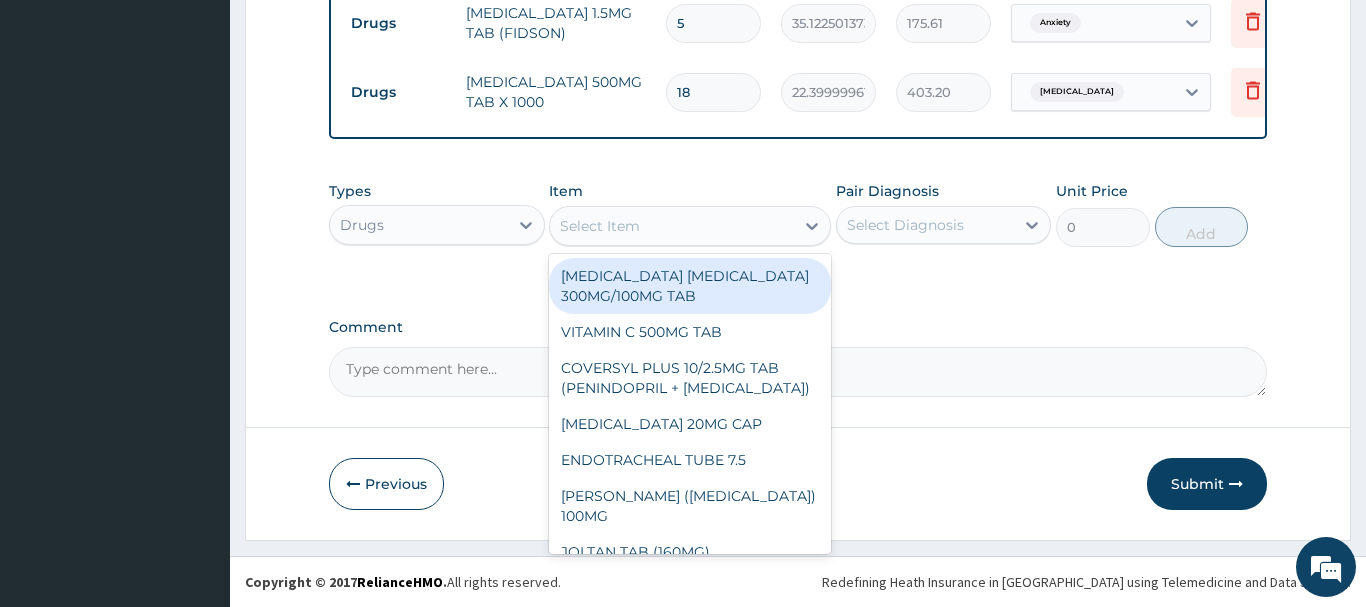 type on "[MEDICAL_DATA] 400MG TAB" 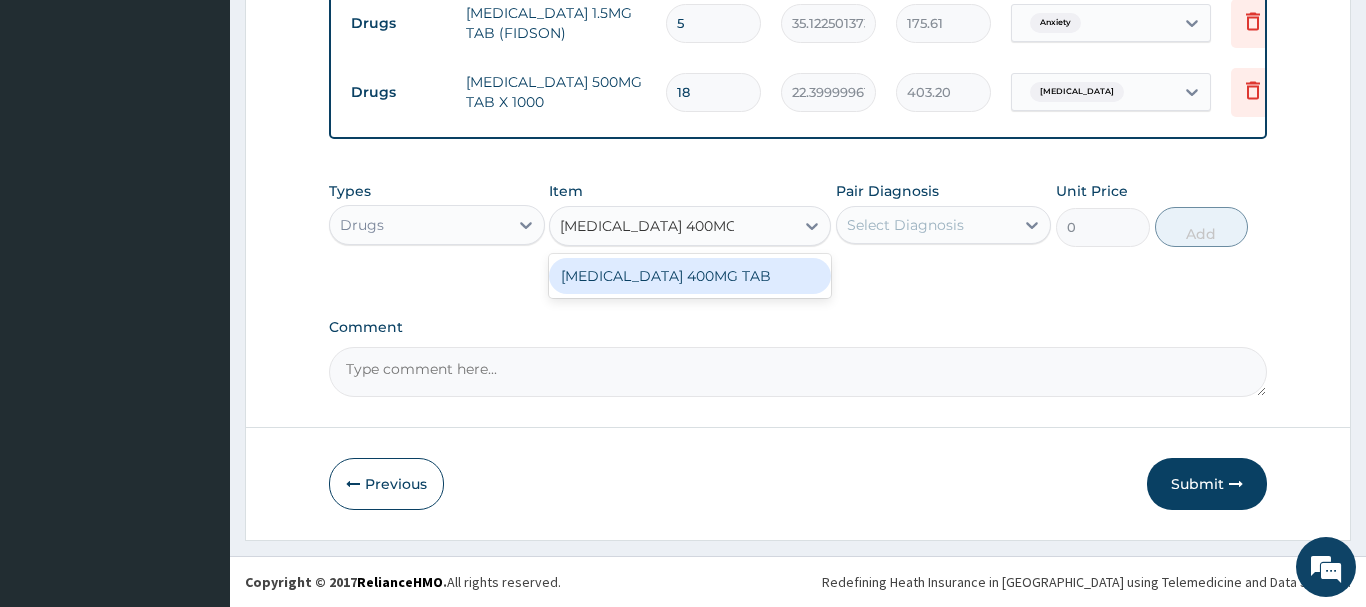 drag, startPoint x: 682, startPoint y: 282, endPoint x: 769, endPoint y: 292, distance: 87.57283 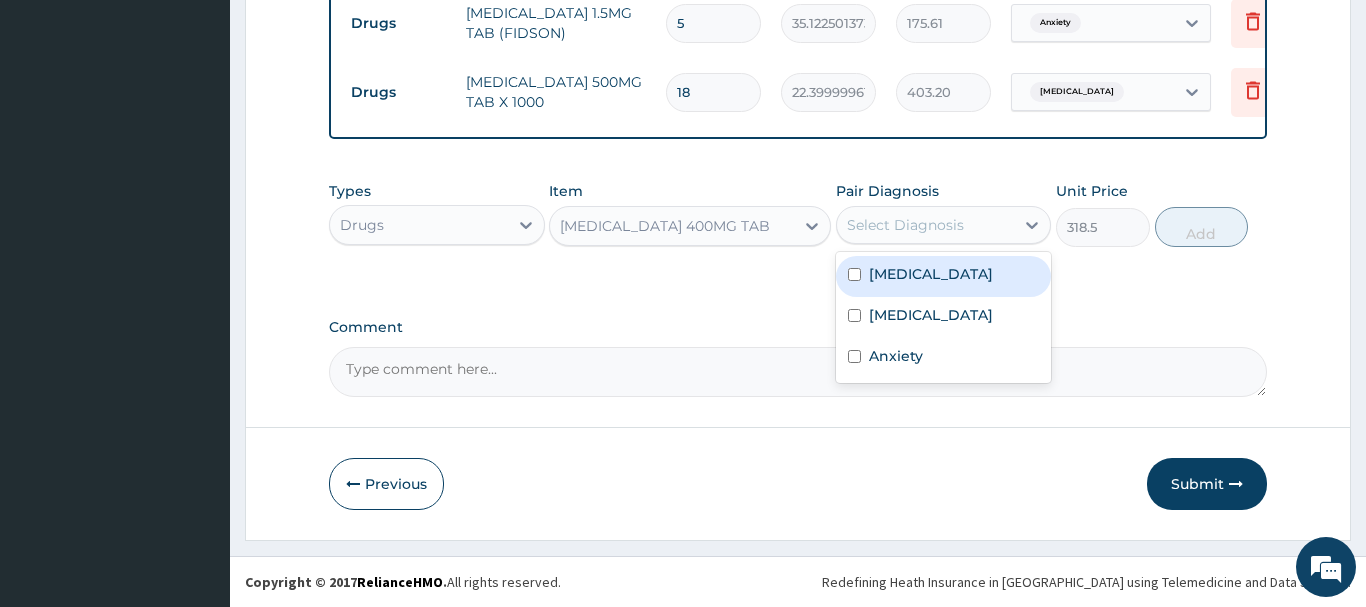 click on "Select Diagnosis" at bounding box center (905, 225) 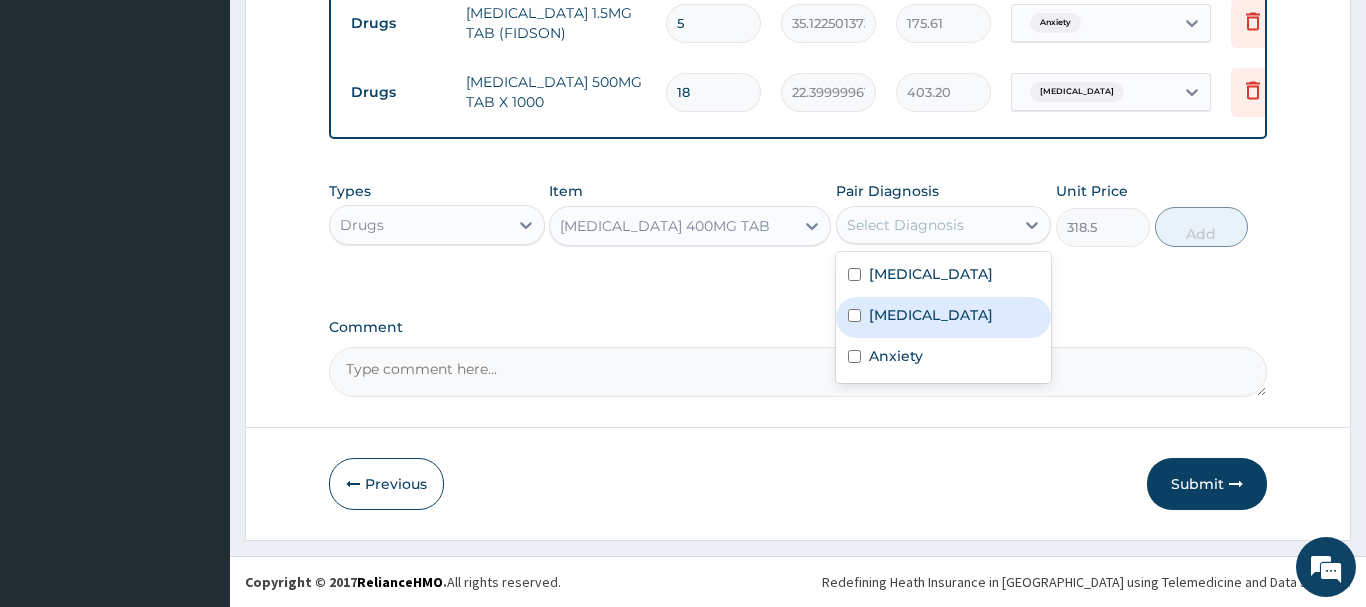 drag, startPoint x: 971, startPoint y: 323, endPoint x: 1011, endPoint y: 322, distance: 40.012497 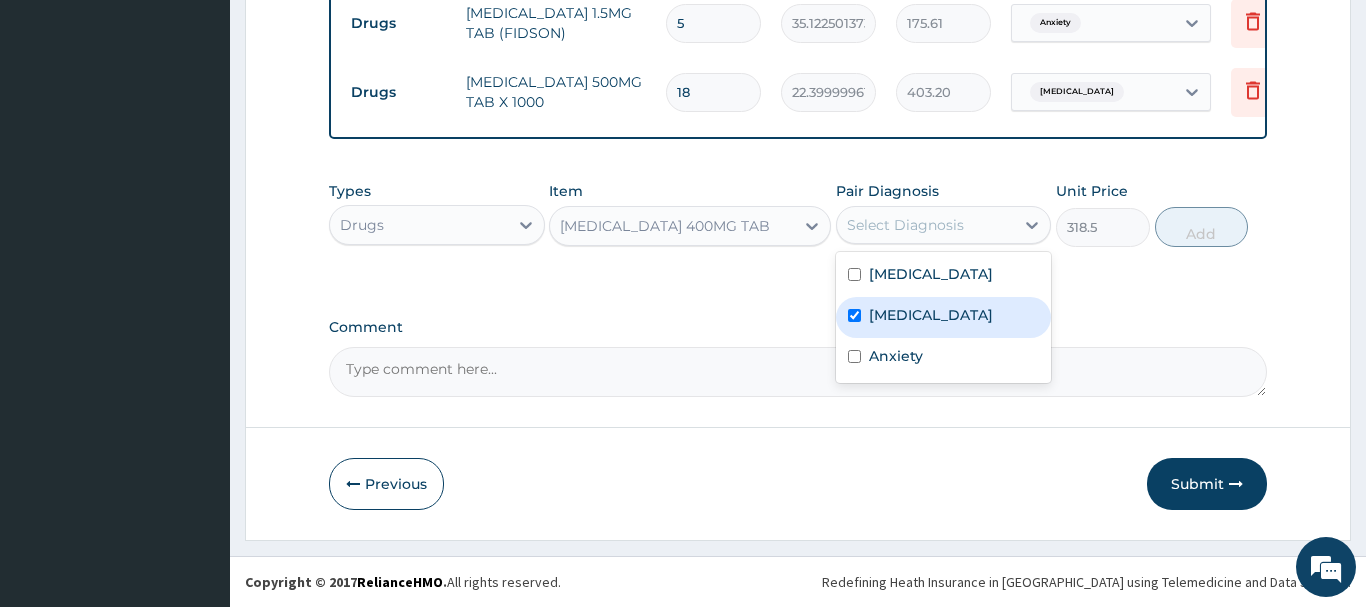 checkbox on "true" 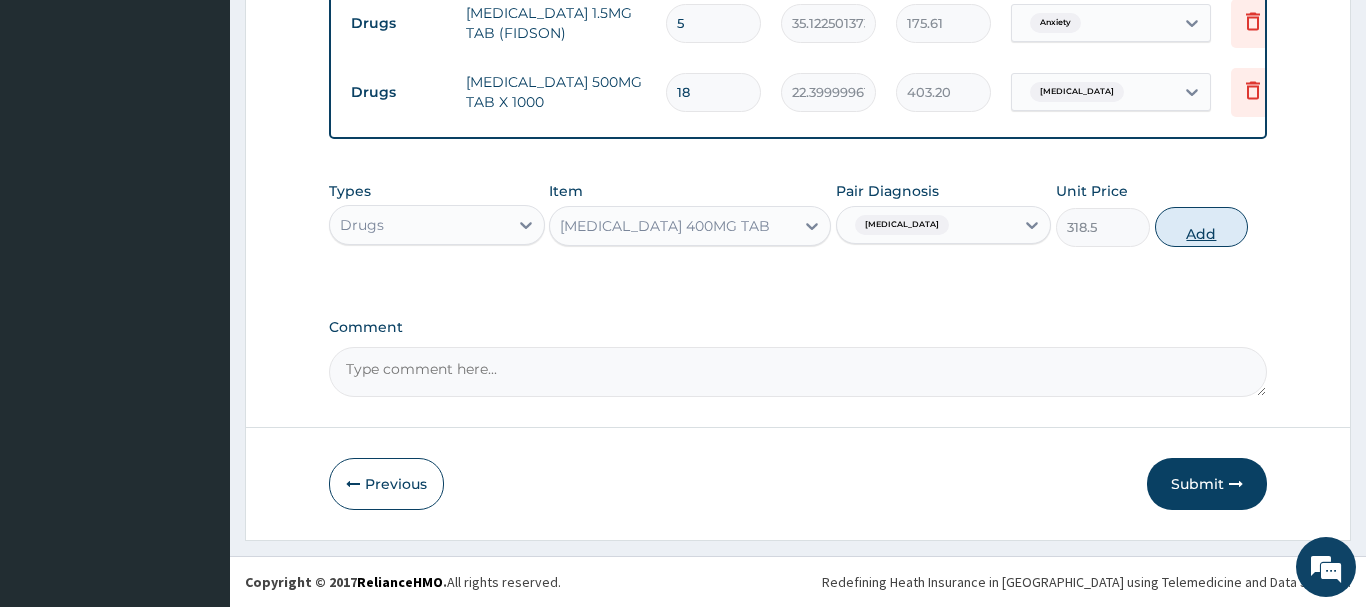 click on "Add" at bounding box center (1202, 227) 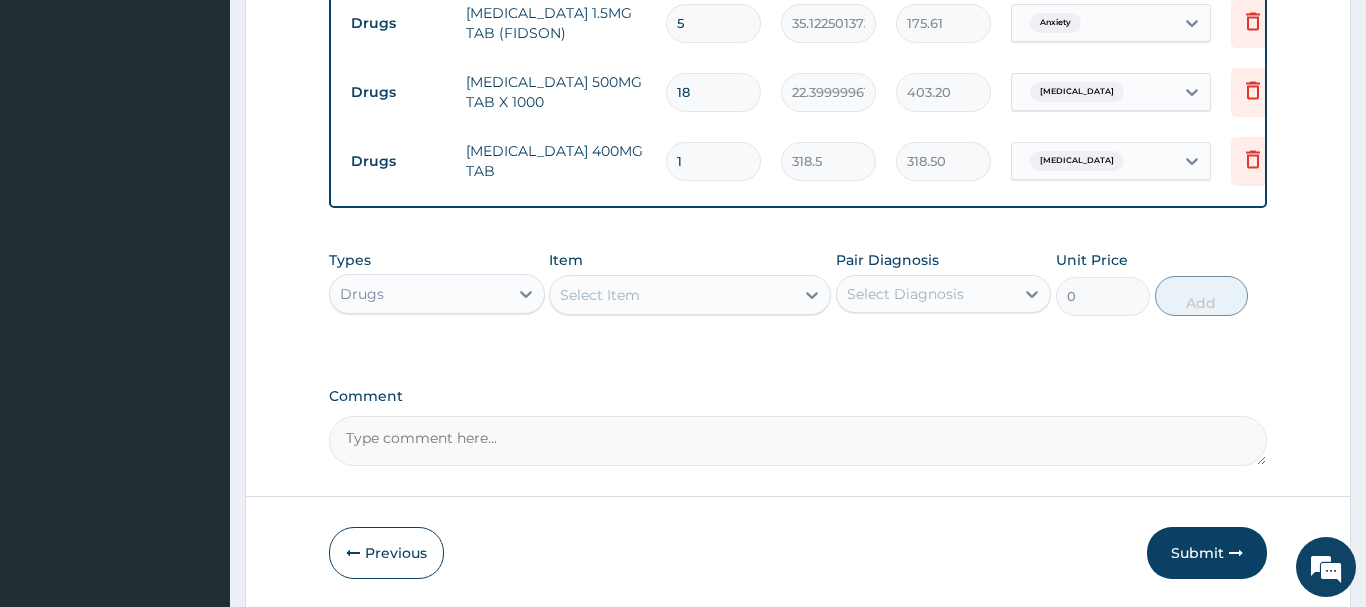 type on "10" 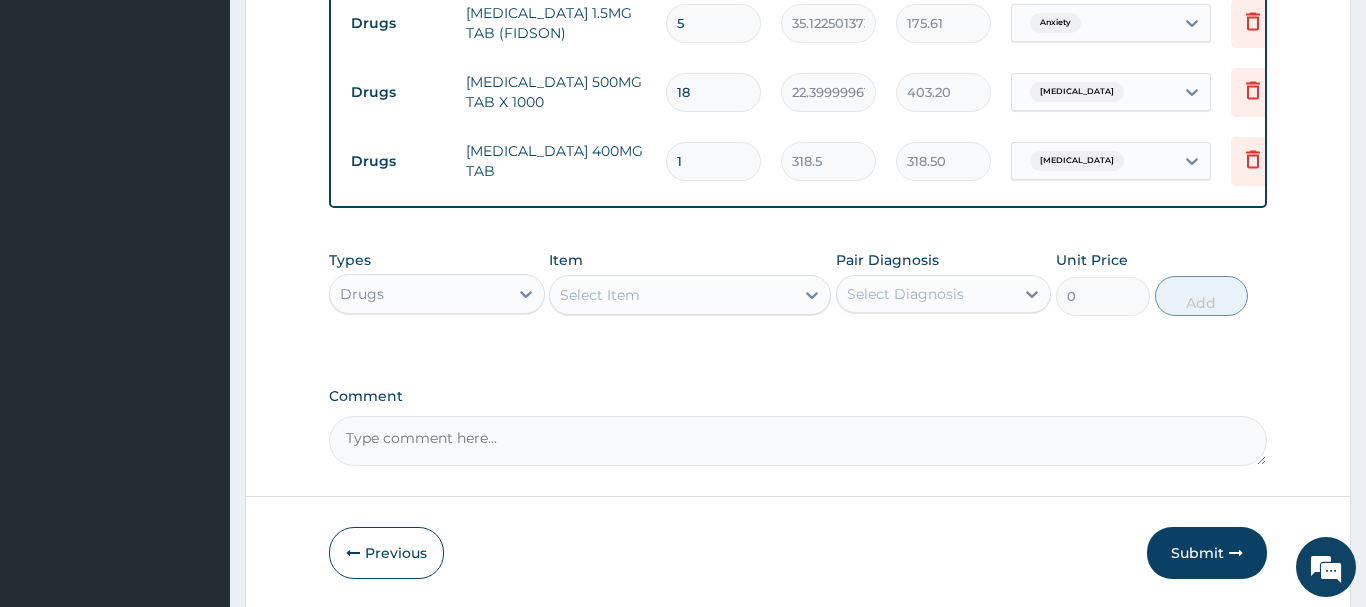 type on "3185.00" 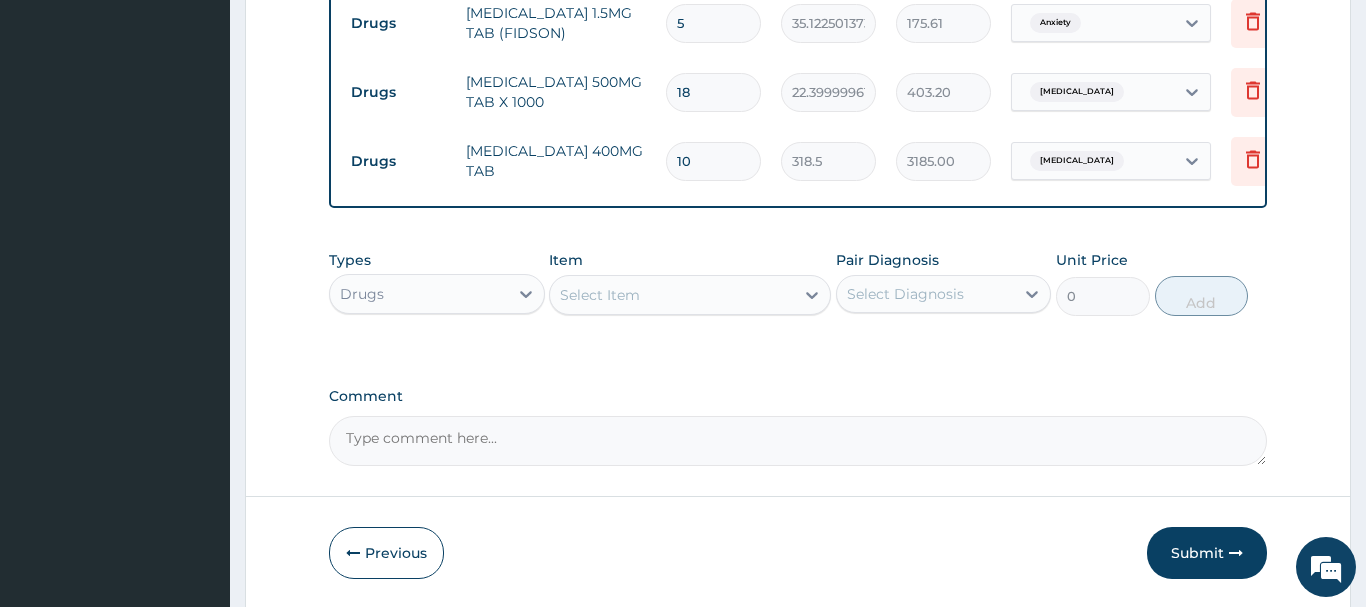 type on "10" 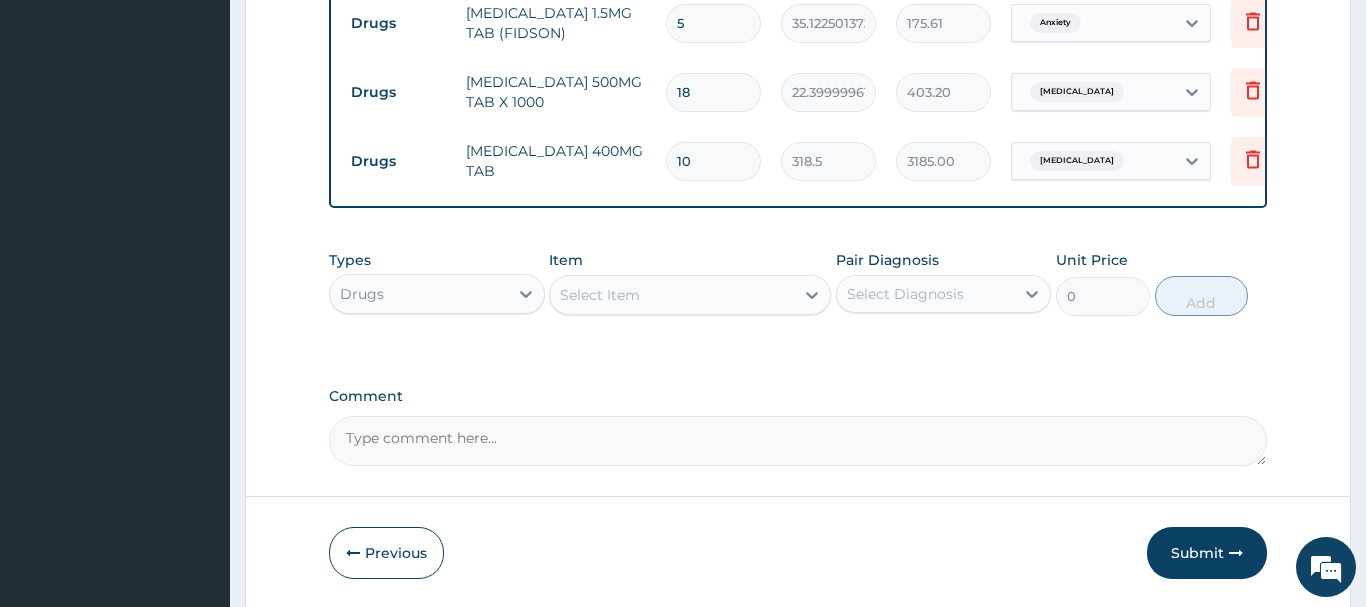 click on "Select Item" at bounding box center (600, 295) 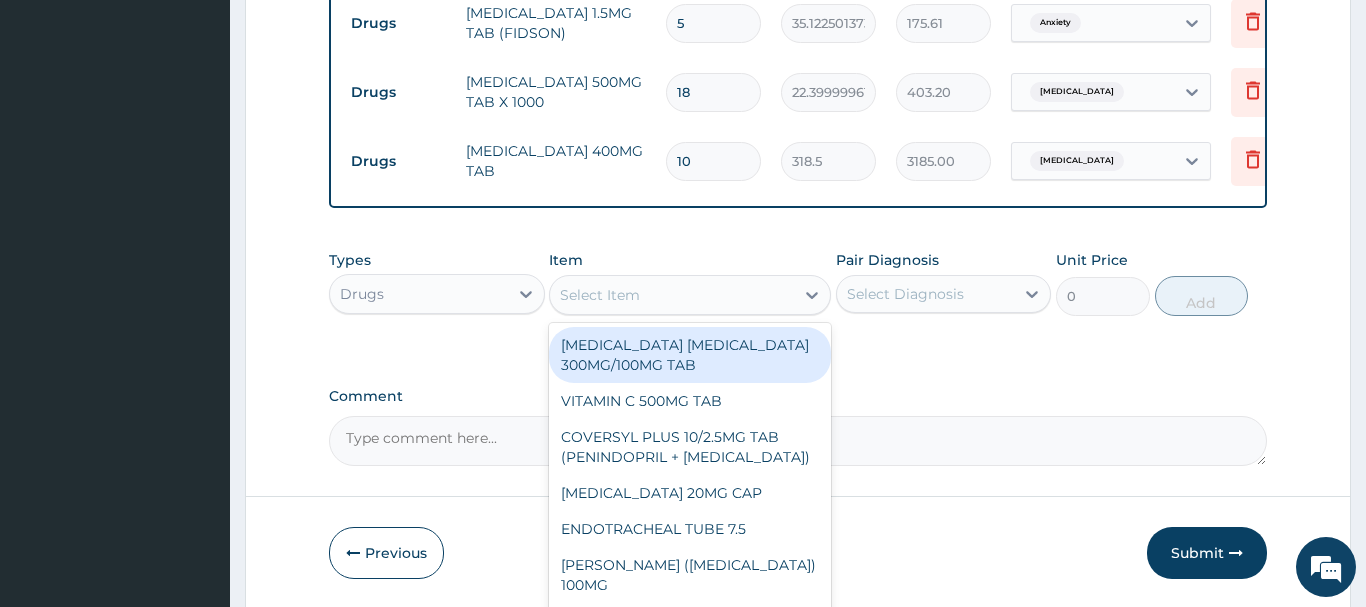 paste on "METRONIDAZOLE 200MG TAB" 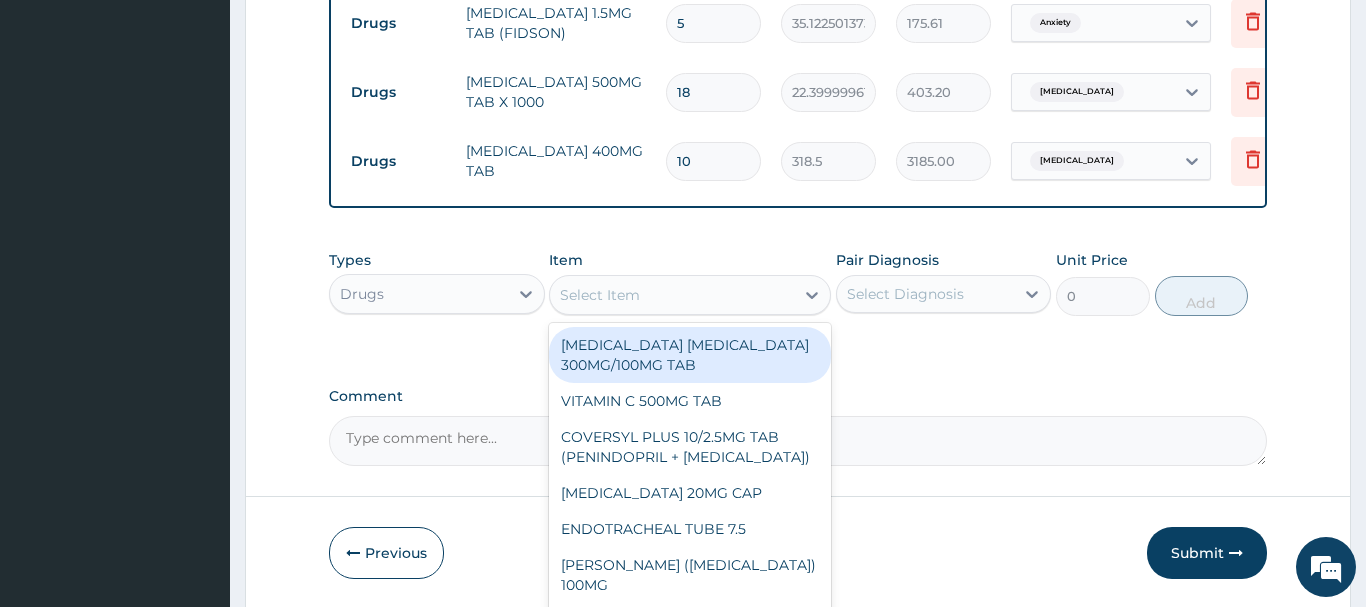 type on "METRONIDAZOLE 200MG TAB" 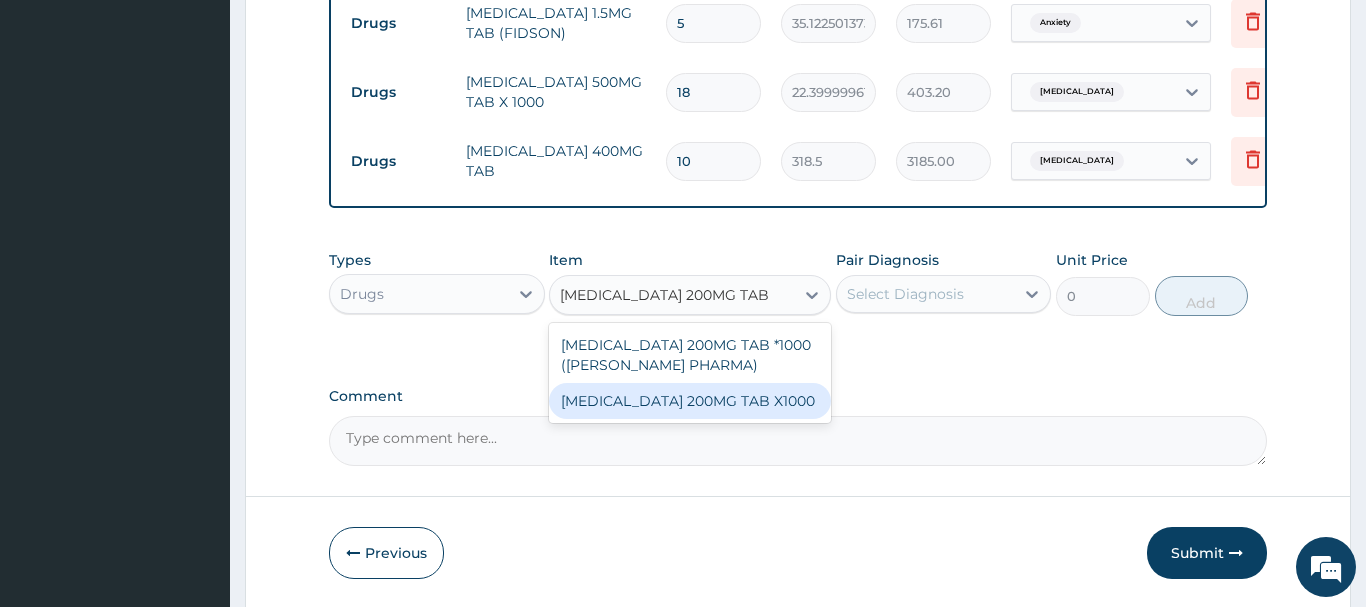 click on "[MEDICAL_DATA] 200MG TAB X1000" at bounding box center (690, 401) 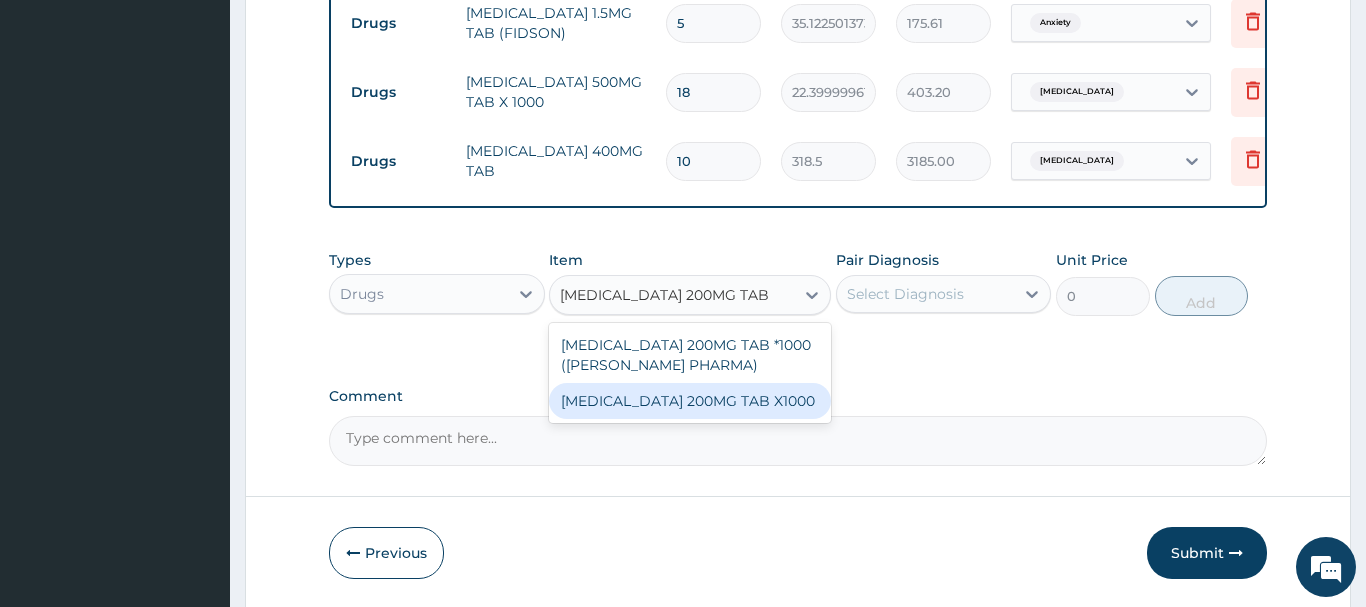type 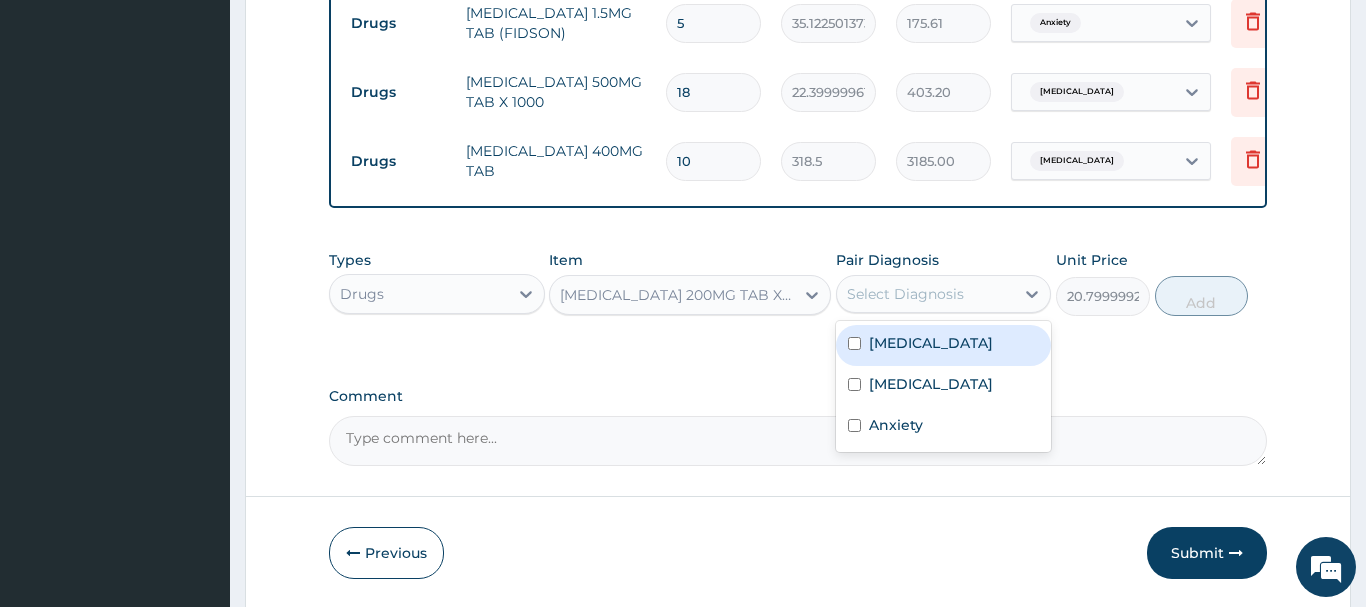 drag, startPoint x: 940, startPoint y: 304, endPoint x: 946, endPoint y: 353, distance: 49.365982 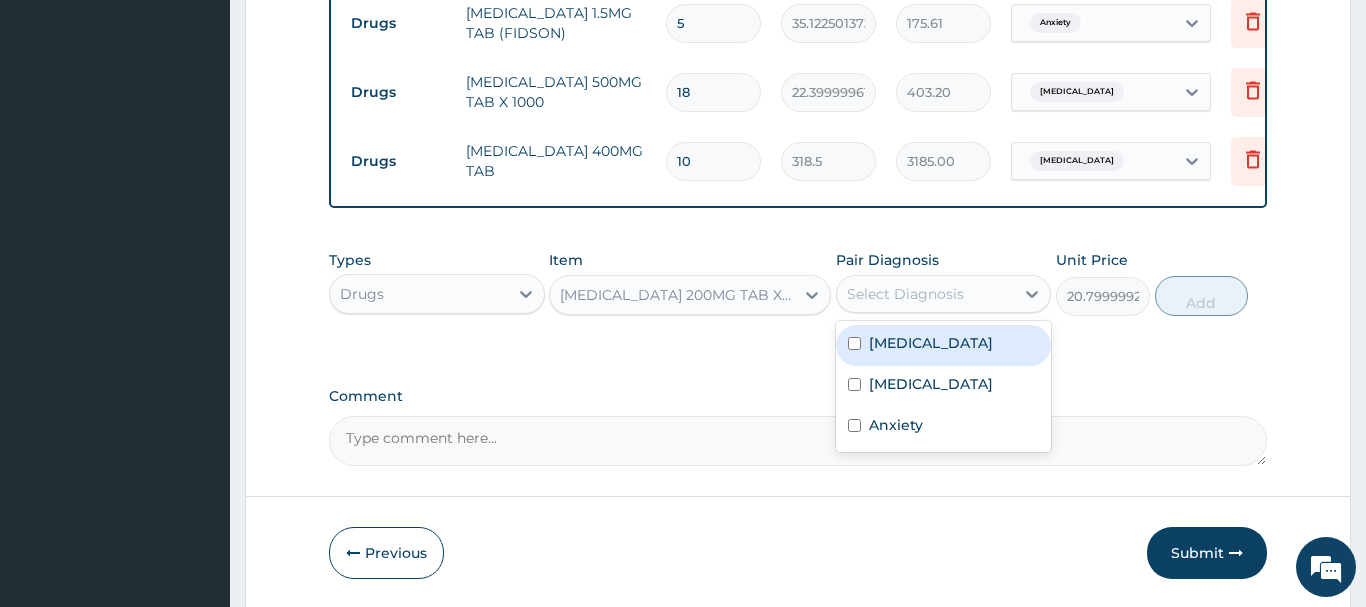 click on "Select Diagnosis" at bounding box center [926, 294] 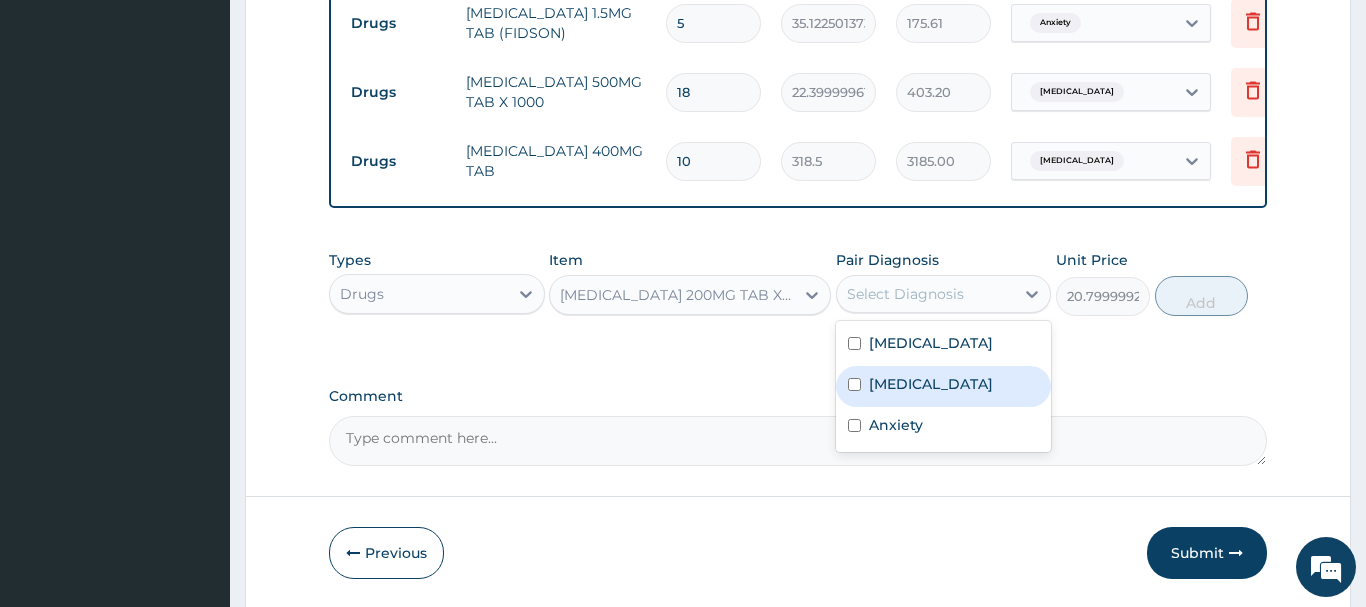 click on "Acute vaginitis" at bounding box center (944, 386) 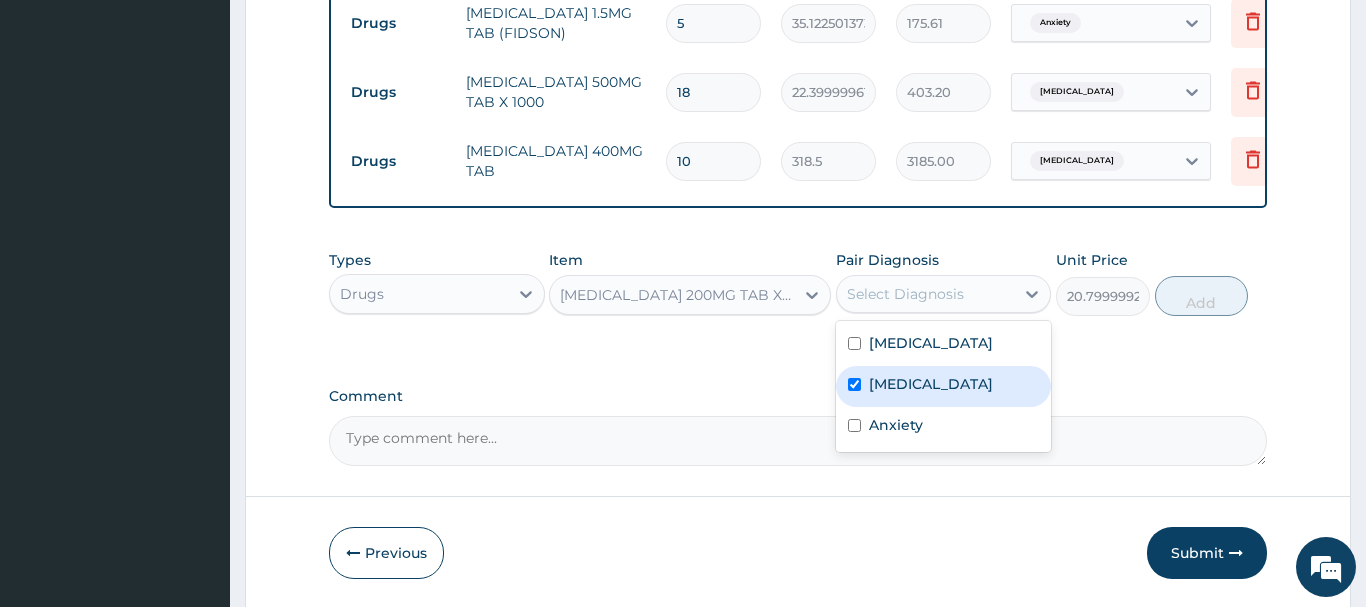 checkbox on "true" 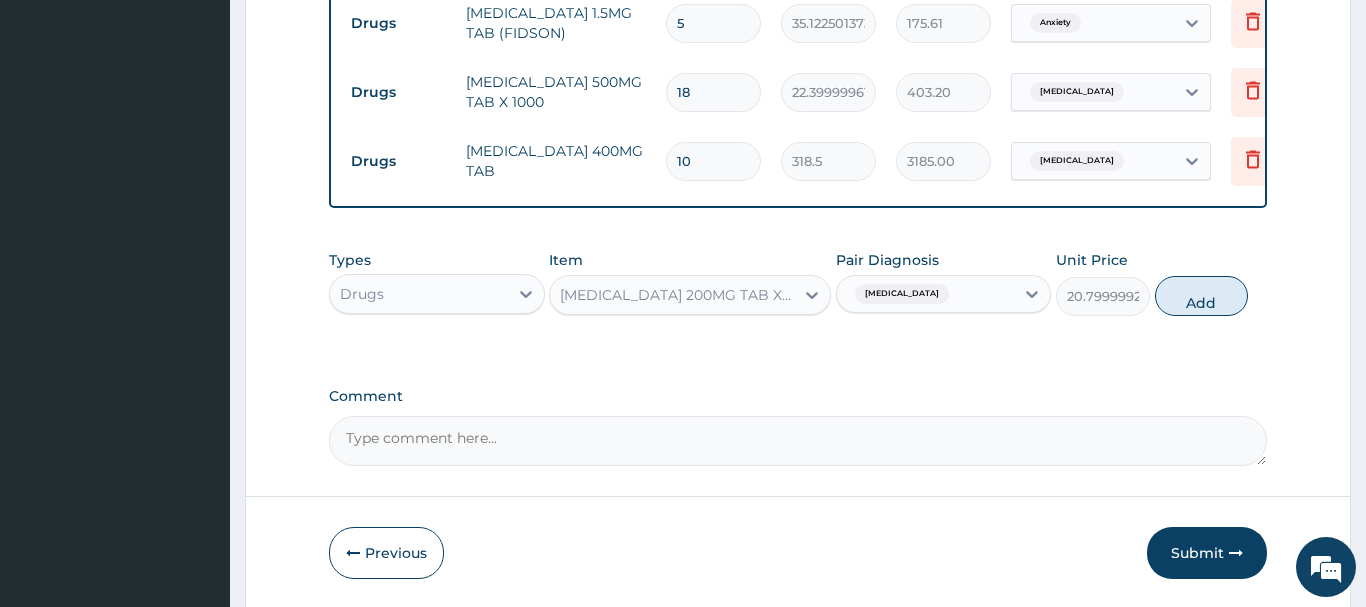 click on "Add" at bounding box center [1202, 296] 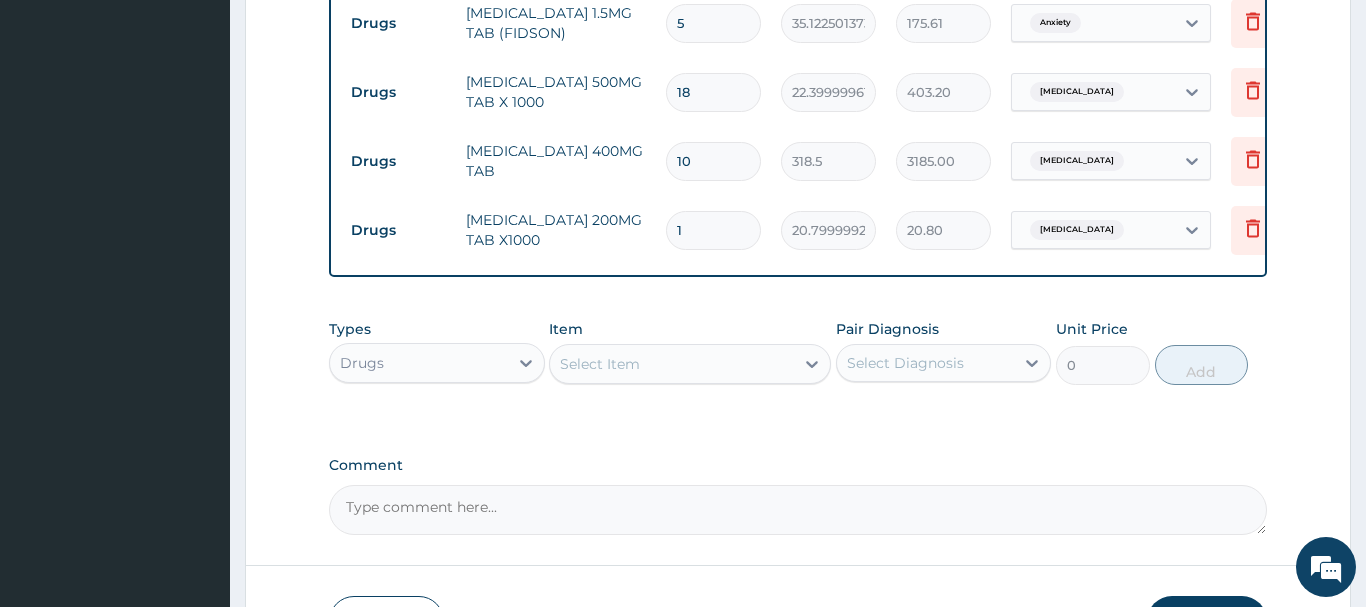 drag, startPoint x: 686, startPoint y: 230, endPoint x: 649, endPoint y: 237, distance: 37.65634 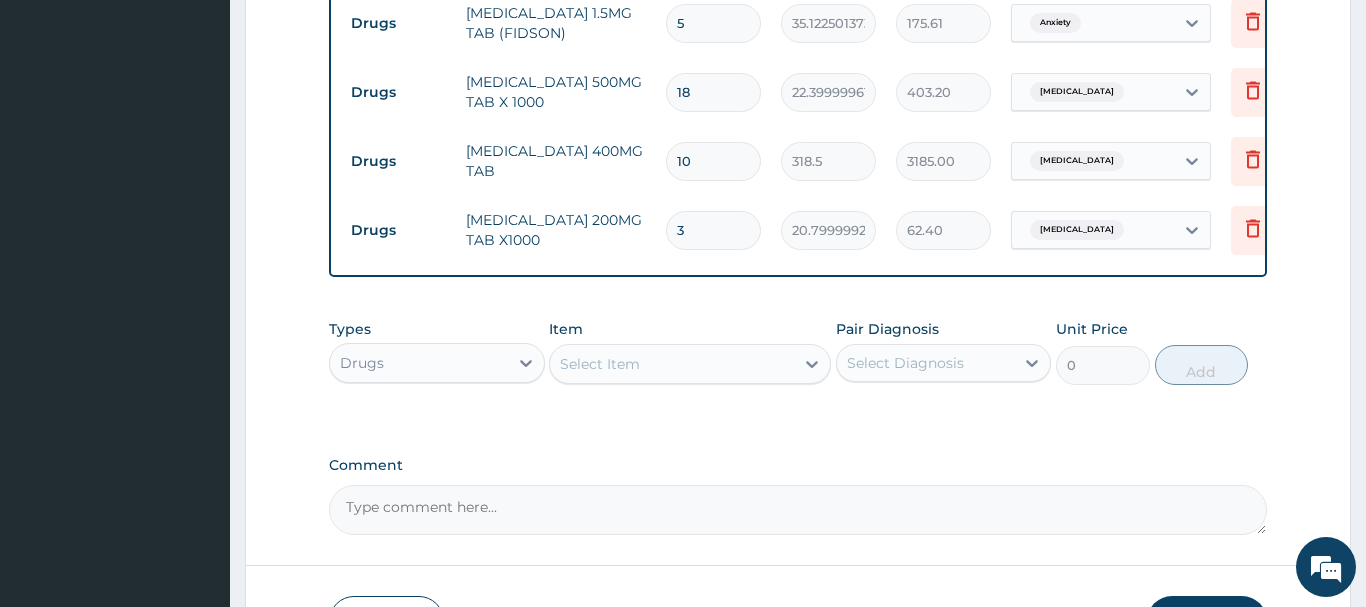type on "30" 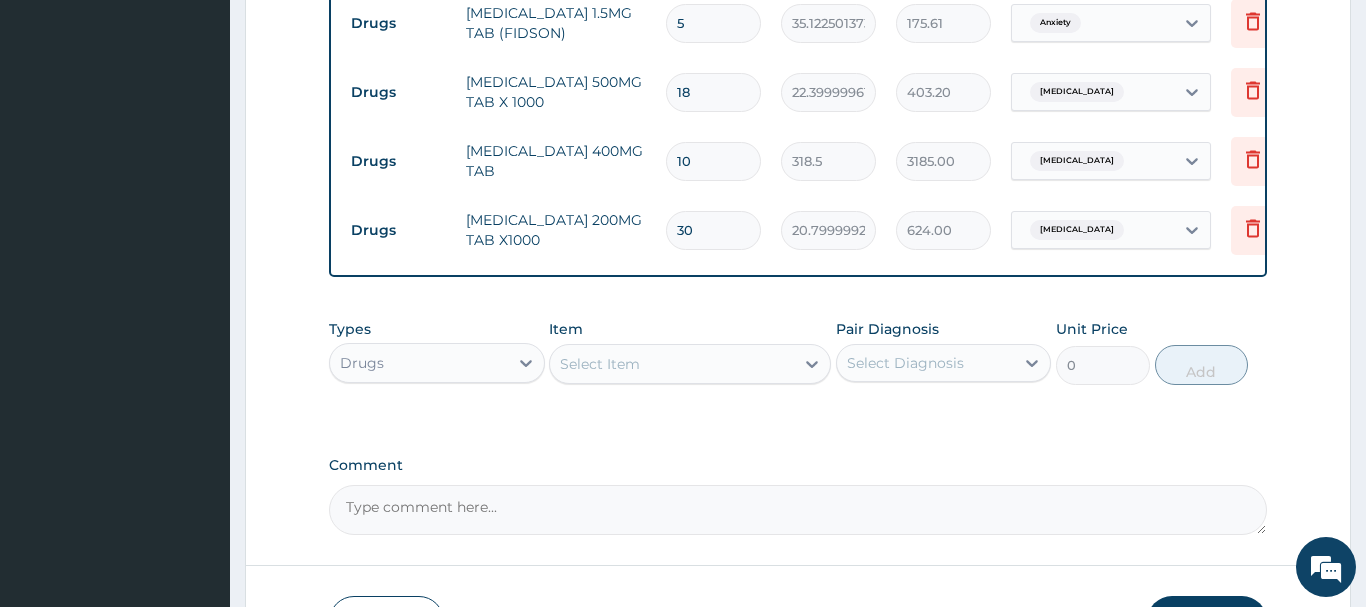 type on "30" 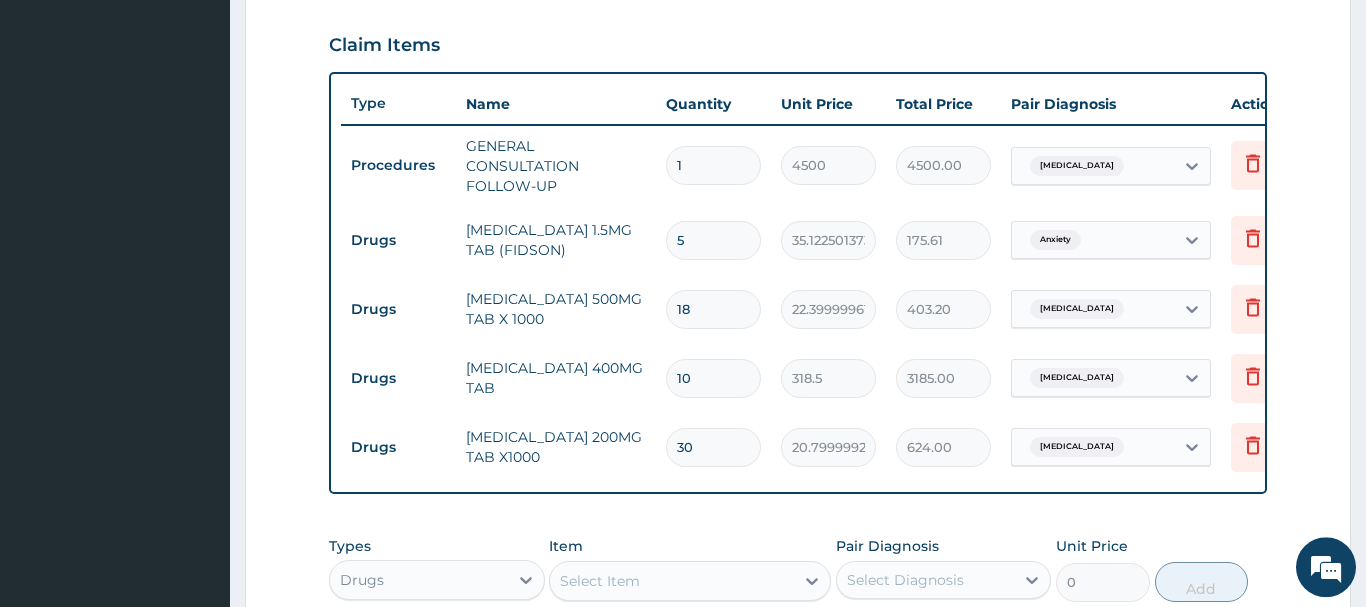 scroll, scrollTop: 787, scrollLeft: 0, axis: vertical 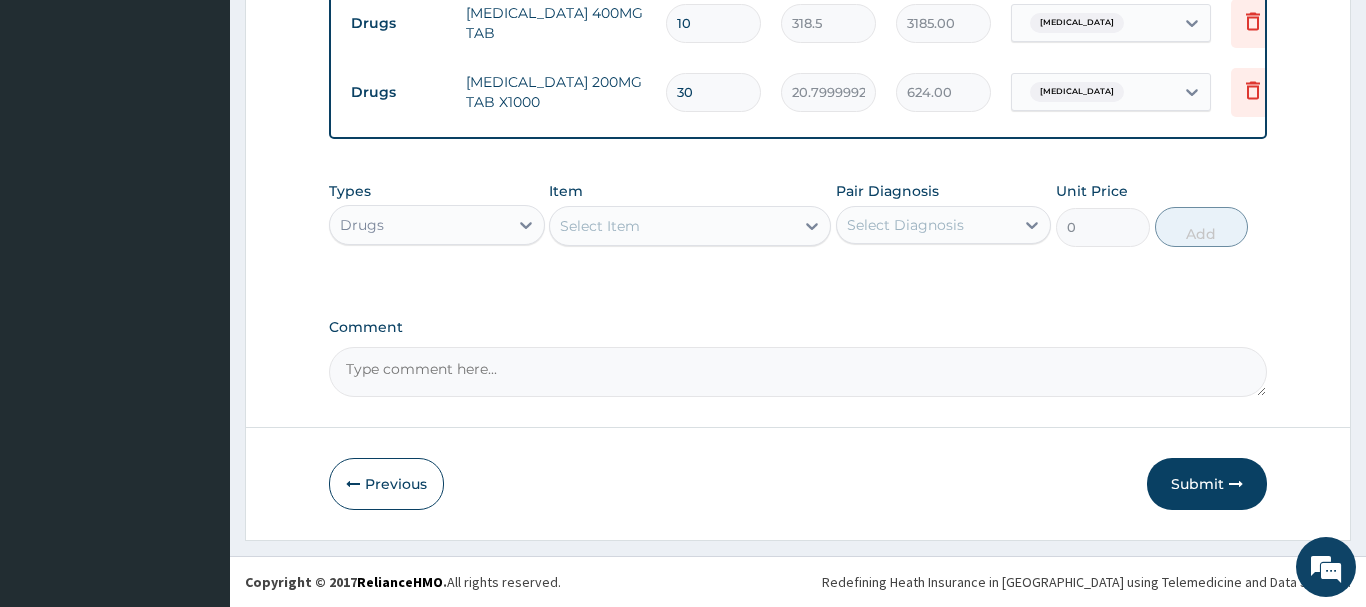 click on "Submit" at bounding box center [1207, 484] 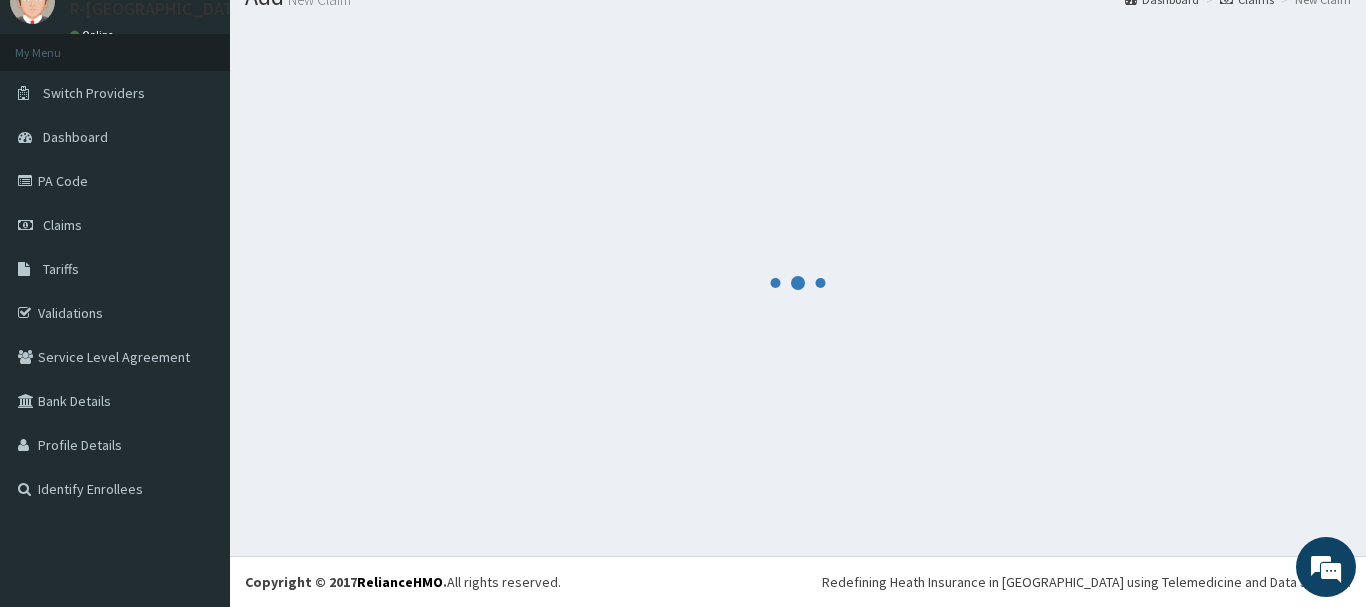 scroll, scrollTop: 81, scrollLeft: 0, axis: vertical 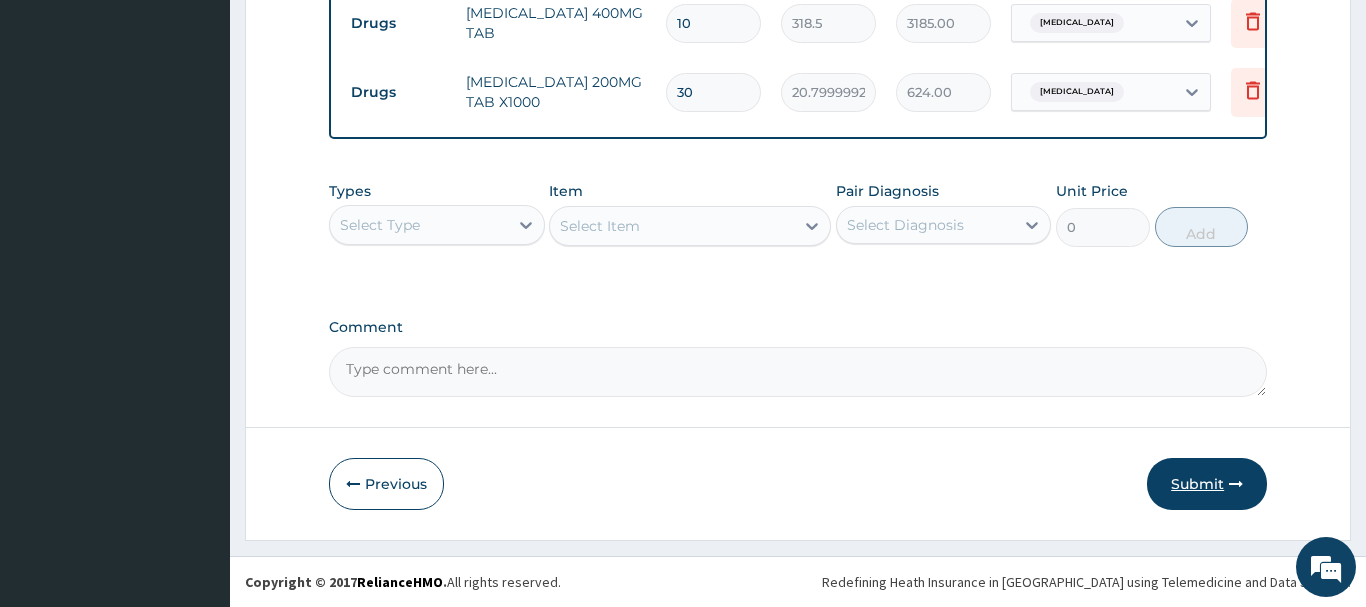 click on "Submit" at bounding box center (1207, 484) 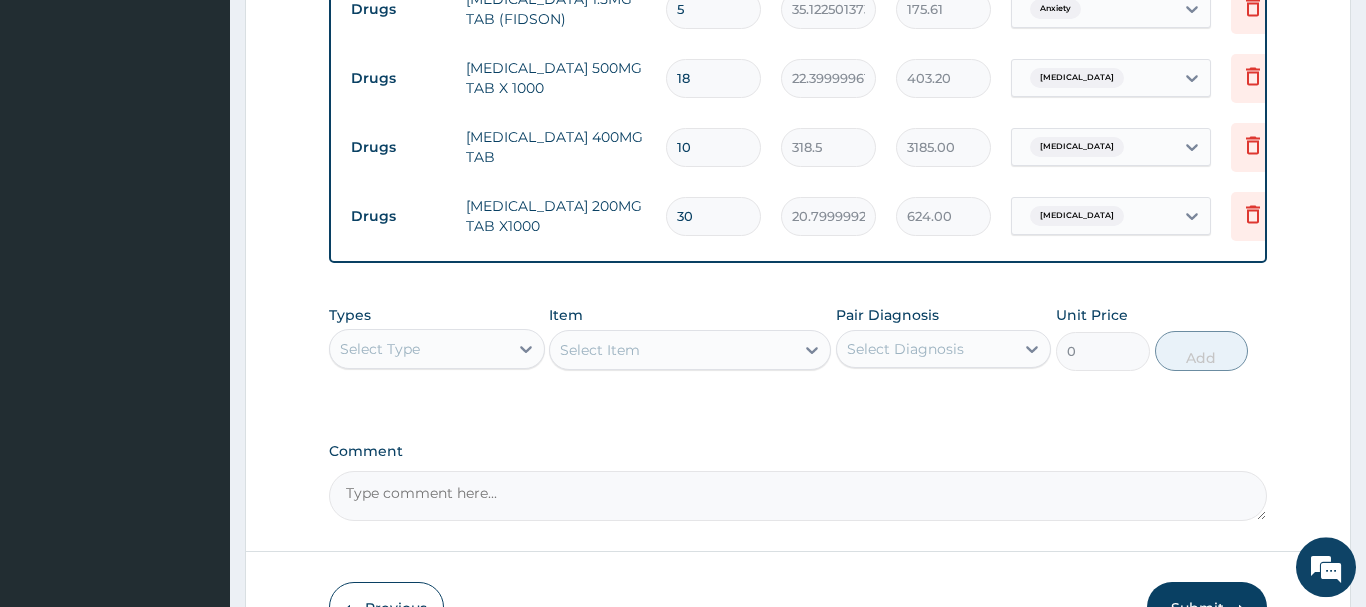 scroll, scrollTop: 1027, scrollLeft: 0, axis: vertical 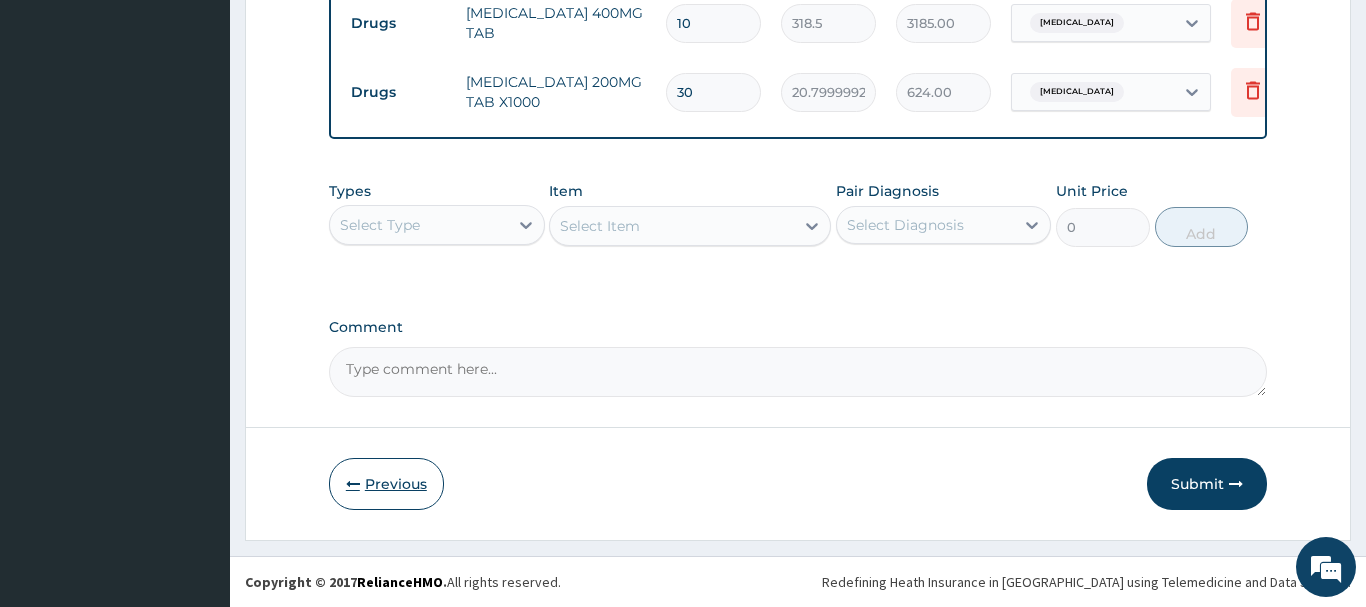 drag, startPoint x: 410, startPoint y: 494, endPoint x: 416, endPoint y: 476, distance: 18.973665 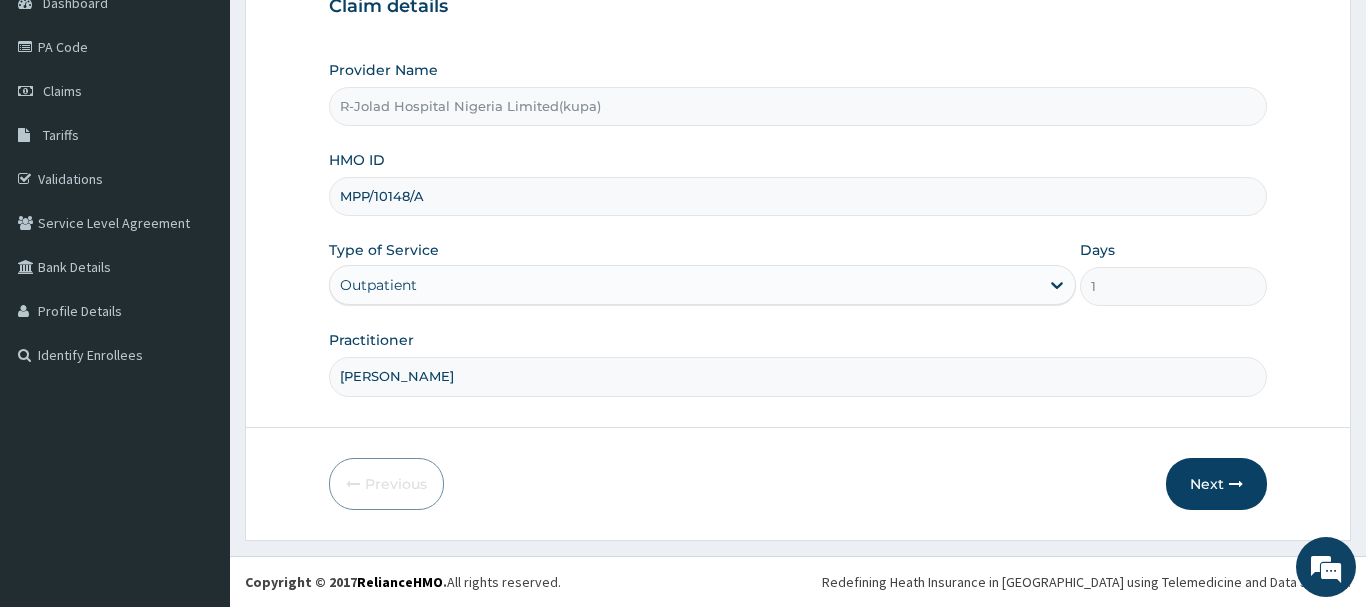 drag, startPoint x: 436, startPoint y: 196, endPoint x: 320, endPoint y: 210, distance: 116.841774 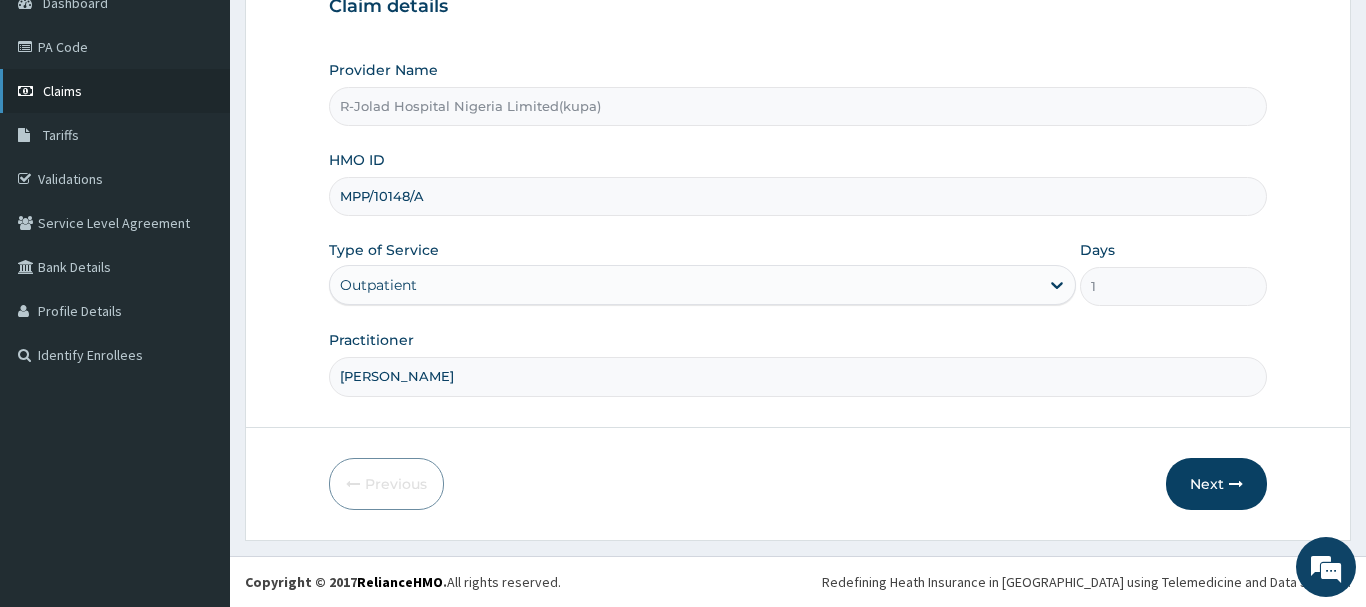 click on "Claims" at bounding box center (62, 91) 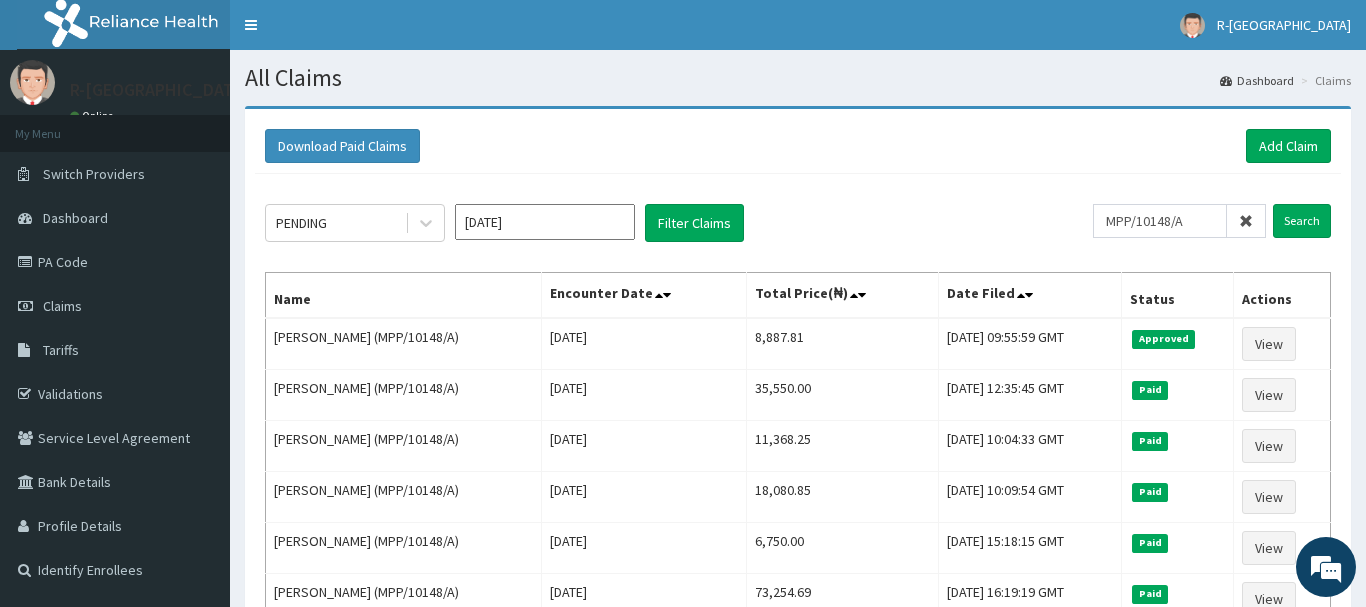 scroll, scrollTop: 0, scrollLeft: 0, axis: both 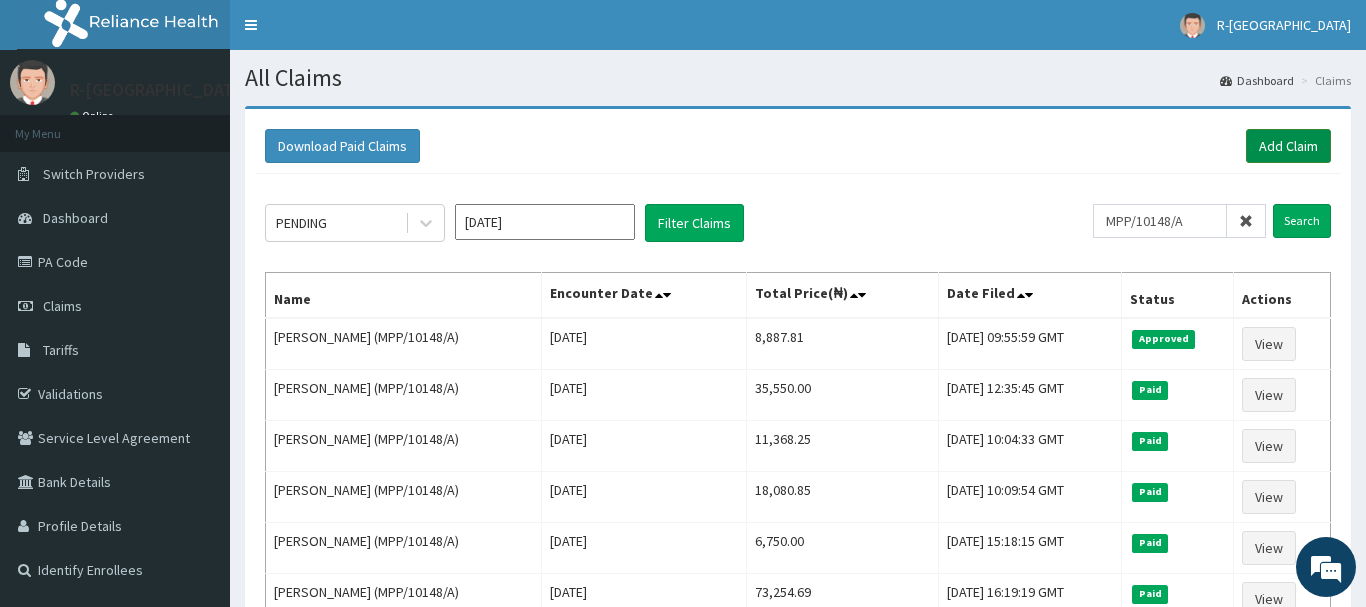 click on "Add Claim" at bounding box center (1288, 146) 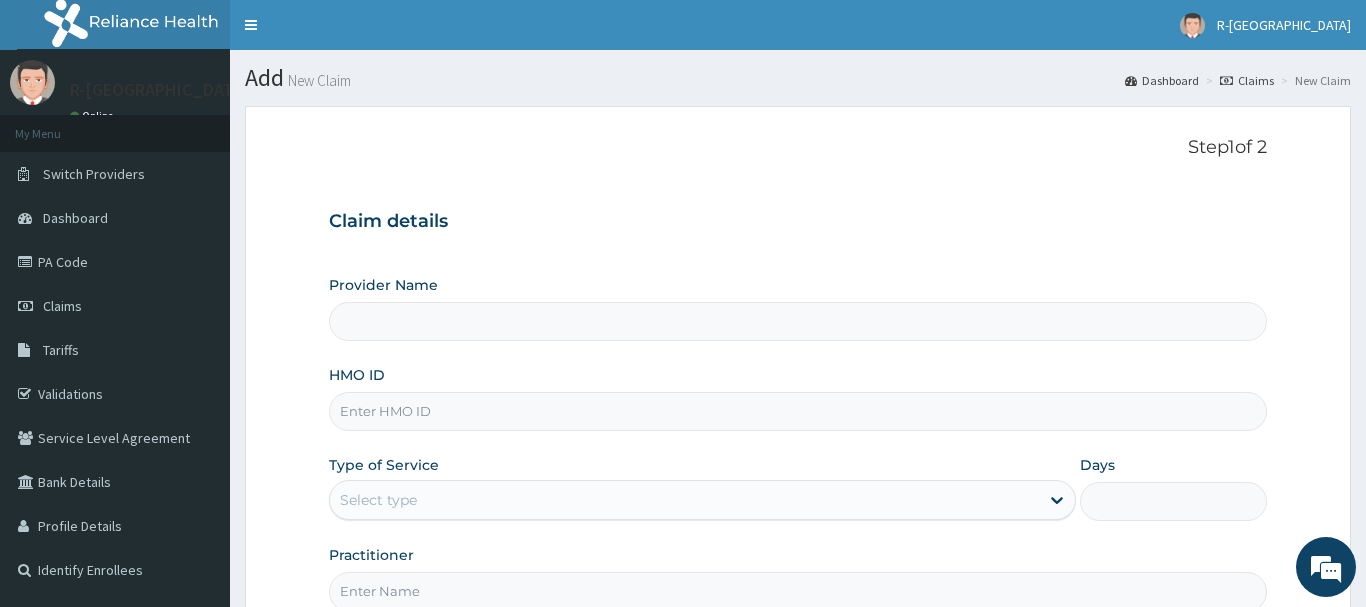 scroll, scrollTop: 0, scrollLeft: 0, axis: both 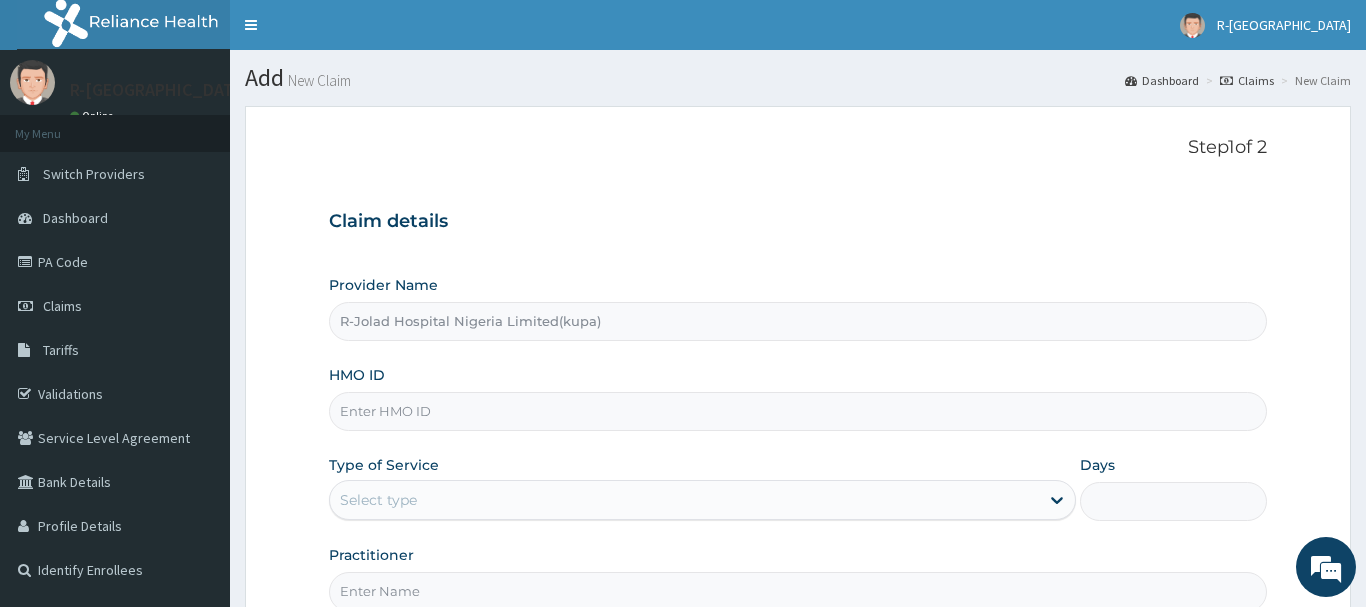 type on "R-Jolad Hospital Nigeria Limited(kupa)" 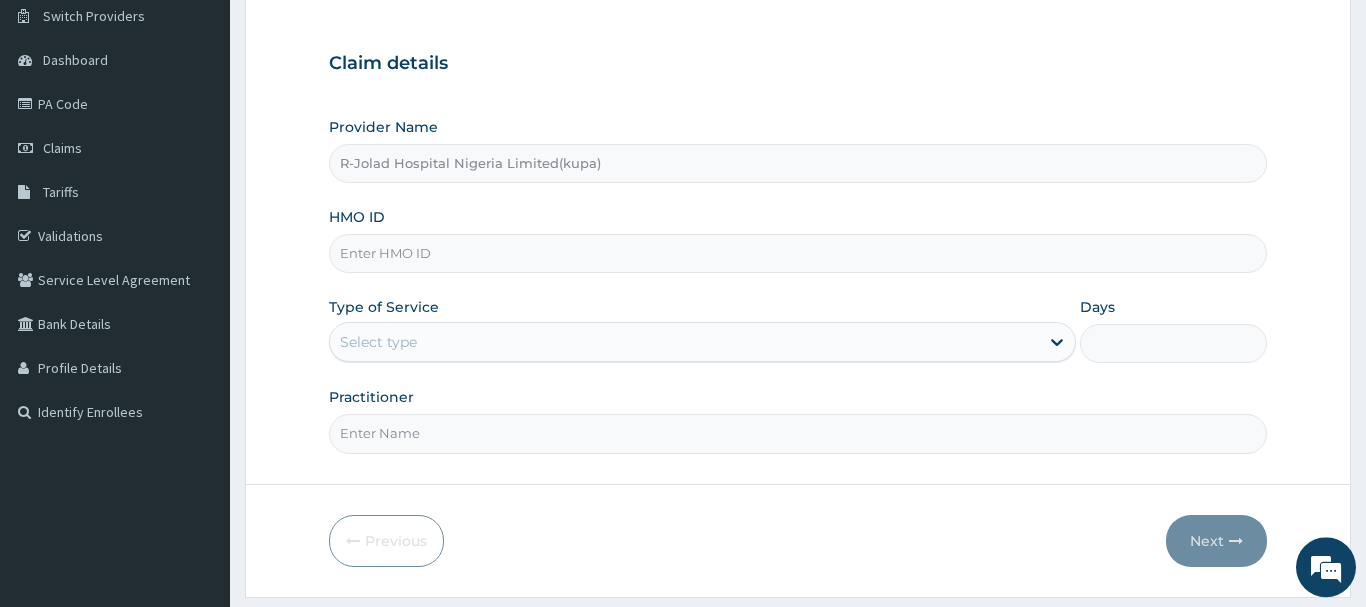 scroll, scrollTop: 204, scrollLeft: 0, axis: vertical 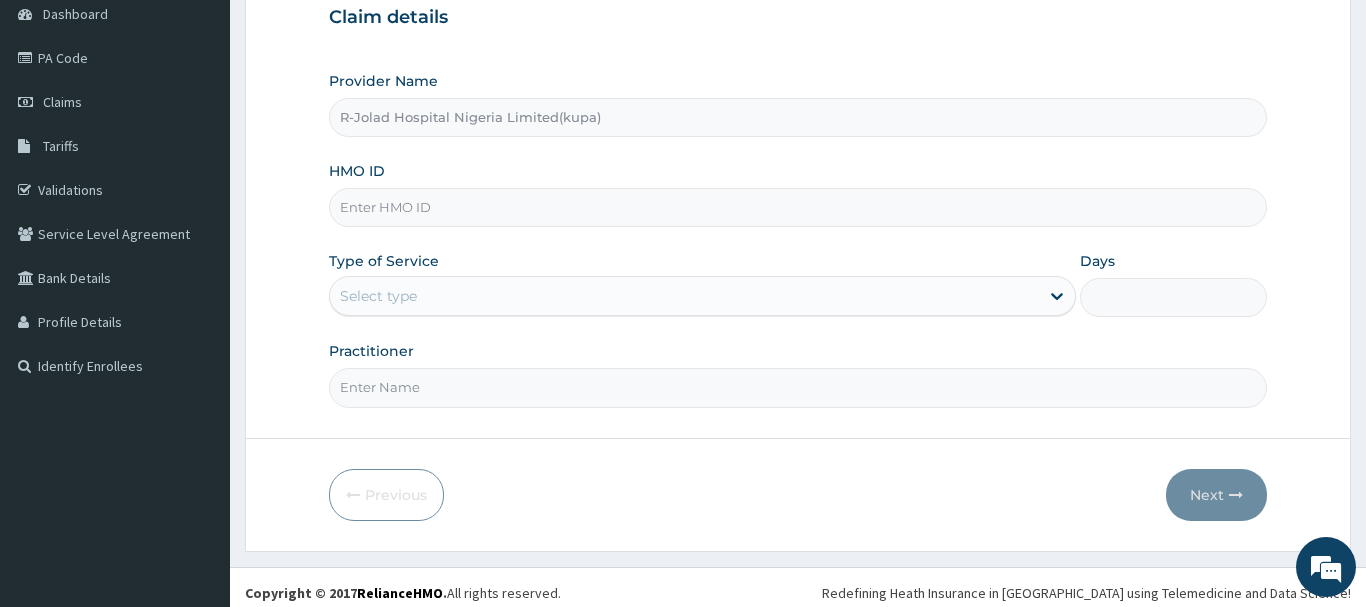 click on "HMO ID" at bounding box center (798, 207) 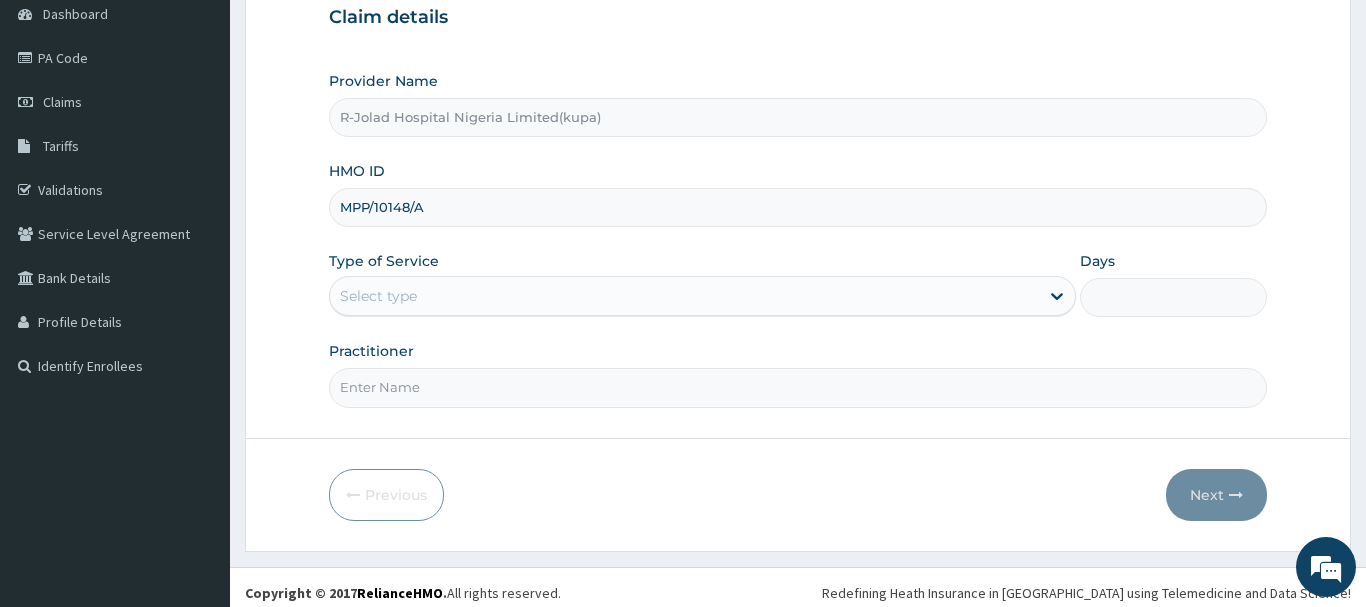 scroll, scrollTop: 0, scrollLeft: 0, axis: both 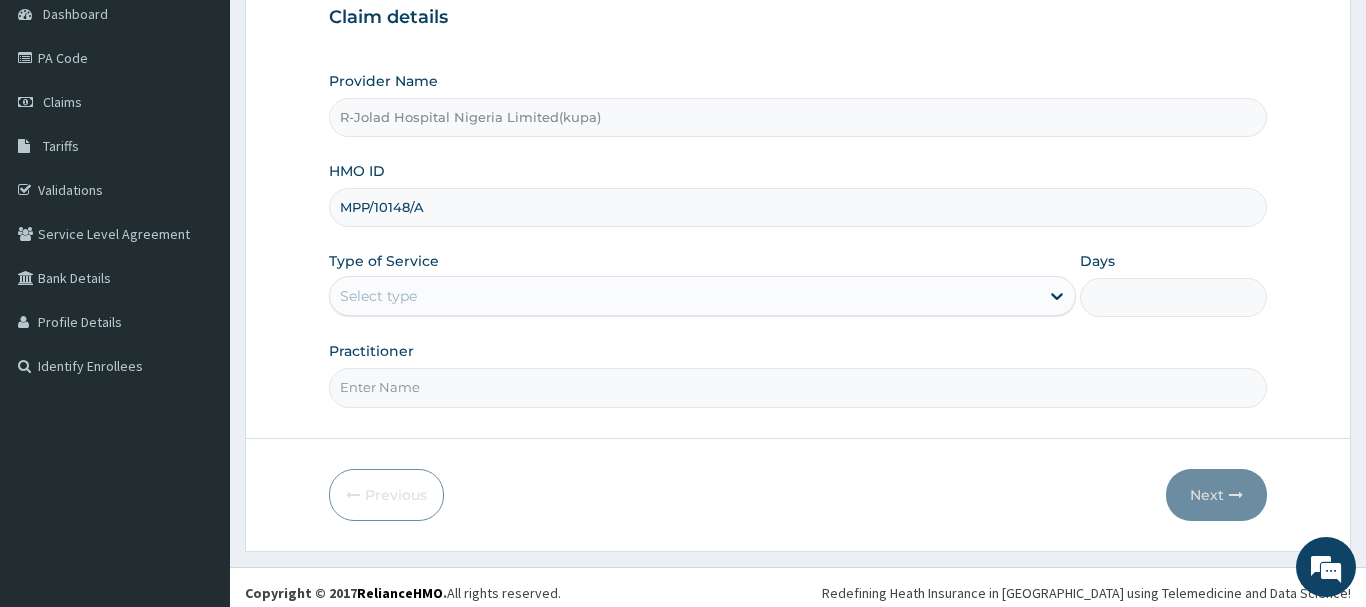 click on "MPP/10148/A" at bounding box center [798, 207] 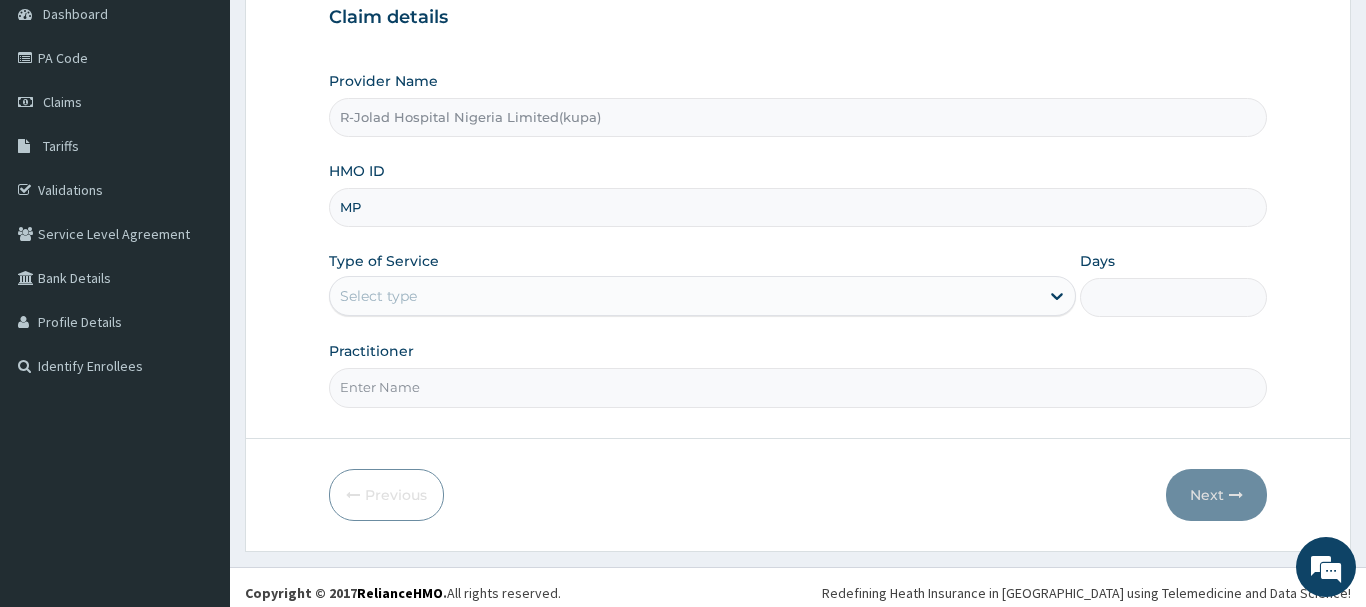 type on "M" 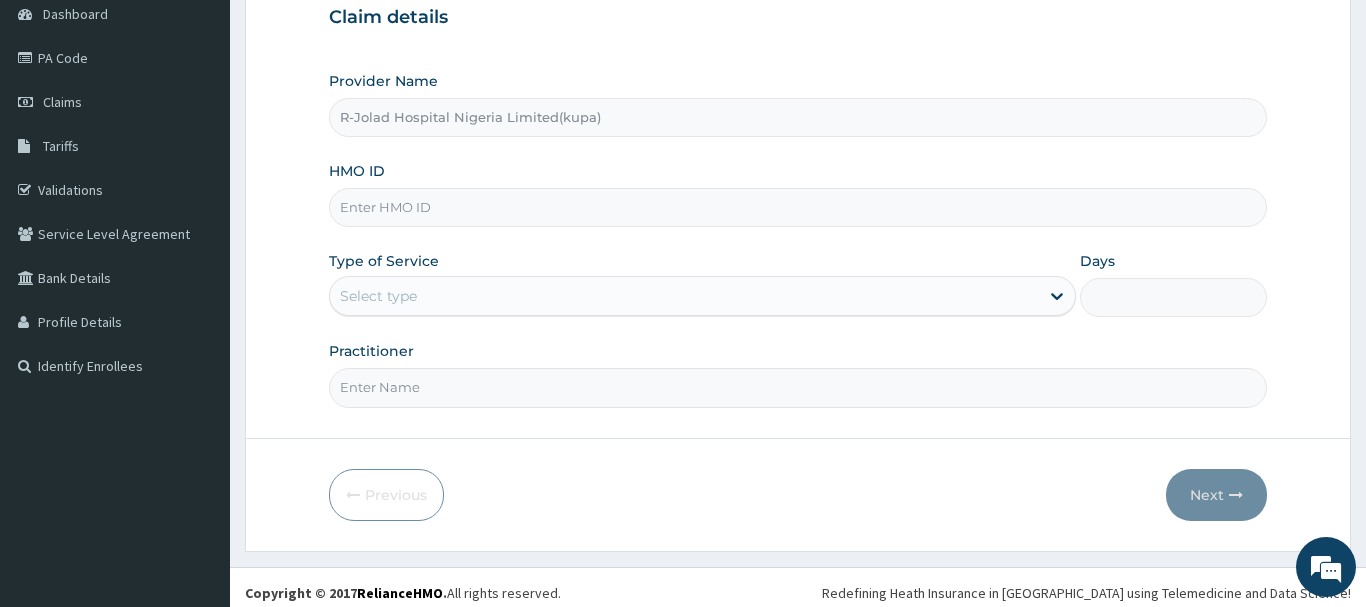 paste on "SFL/10339/B" 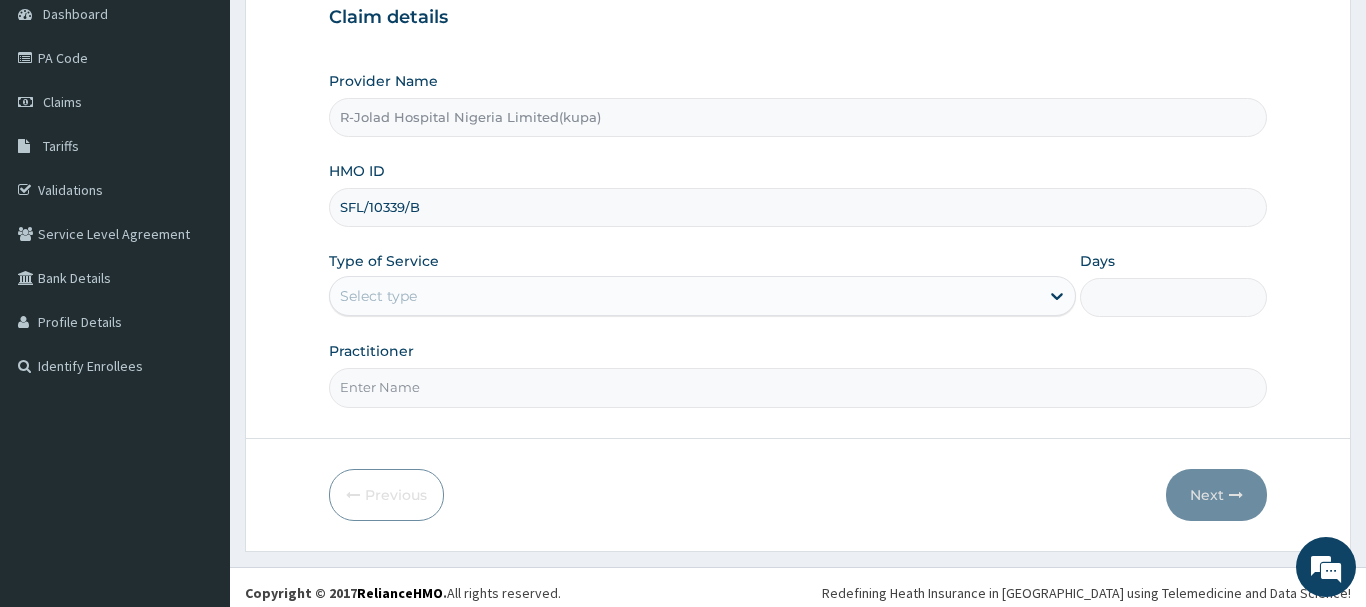 type on "SFL/10339/B" 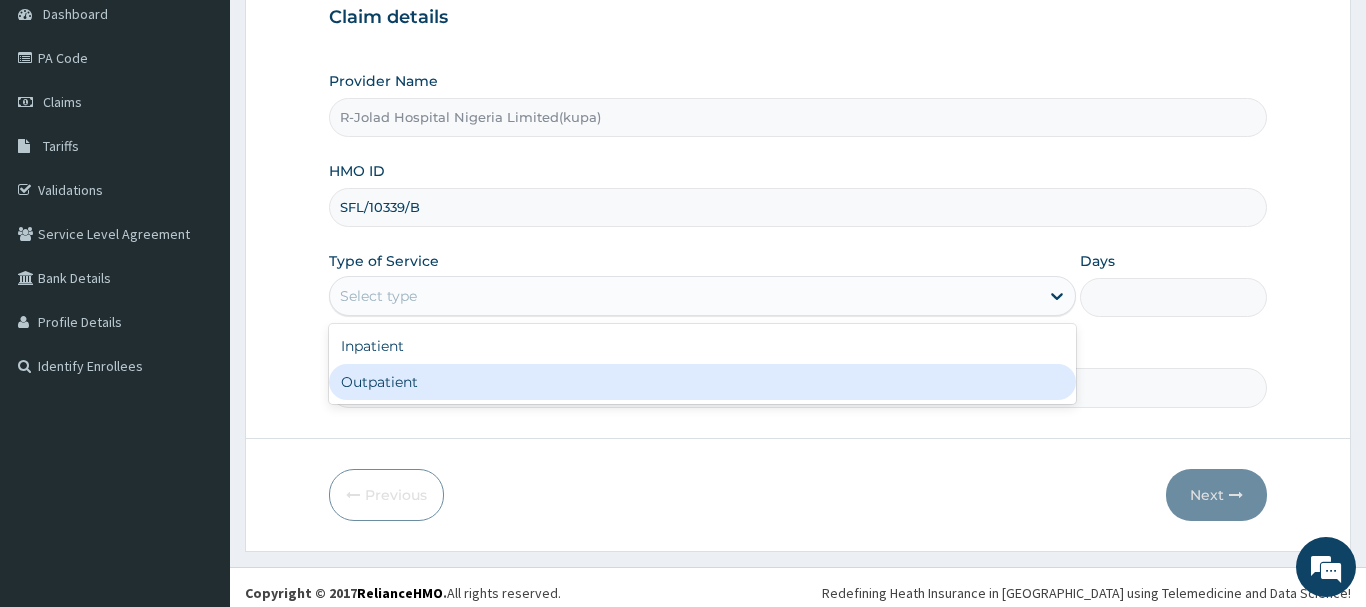 drag, startPoint x: 373, startPoint y: 385, endPoint x: 477, endPoint y: 313, distance: 126.491104 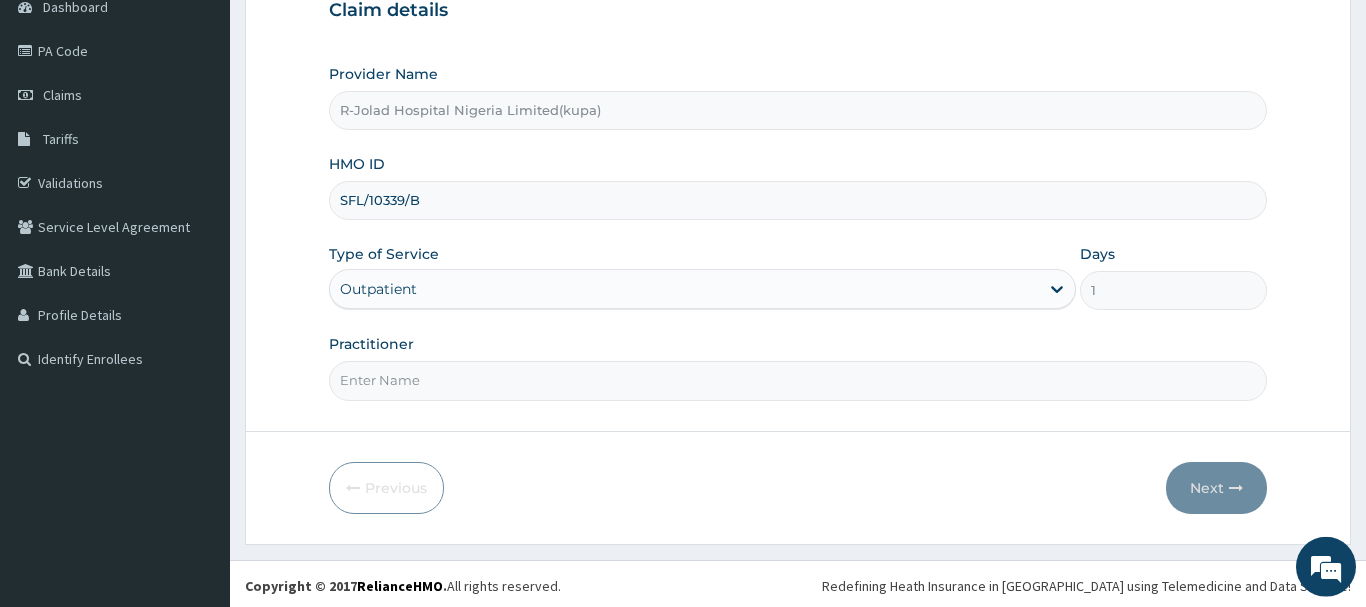 scroll, scrollTop: 215, scrollLeft: 0, axis: vertical 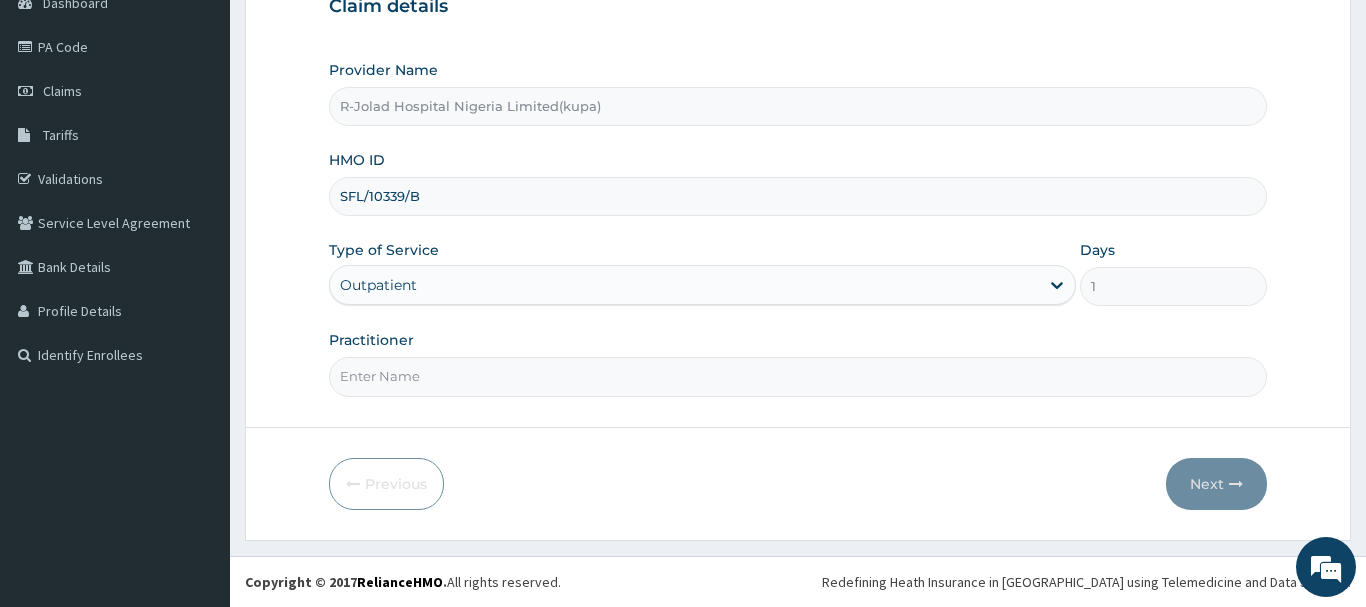 click on "Practitioner" at bounding box center [798, 376] 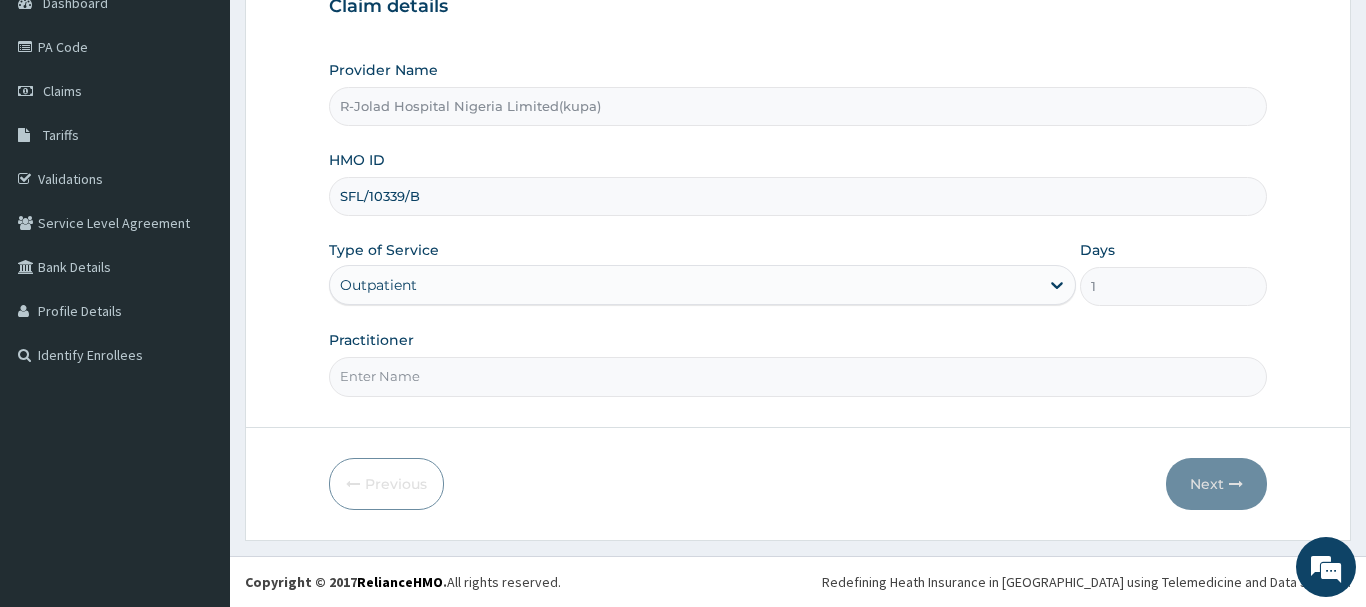 paste on "[PERSON_NAME]" 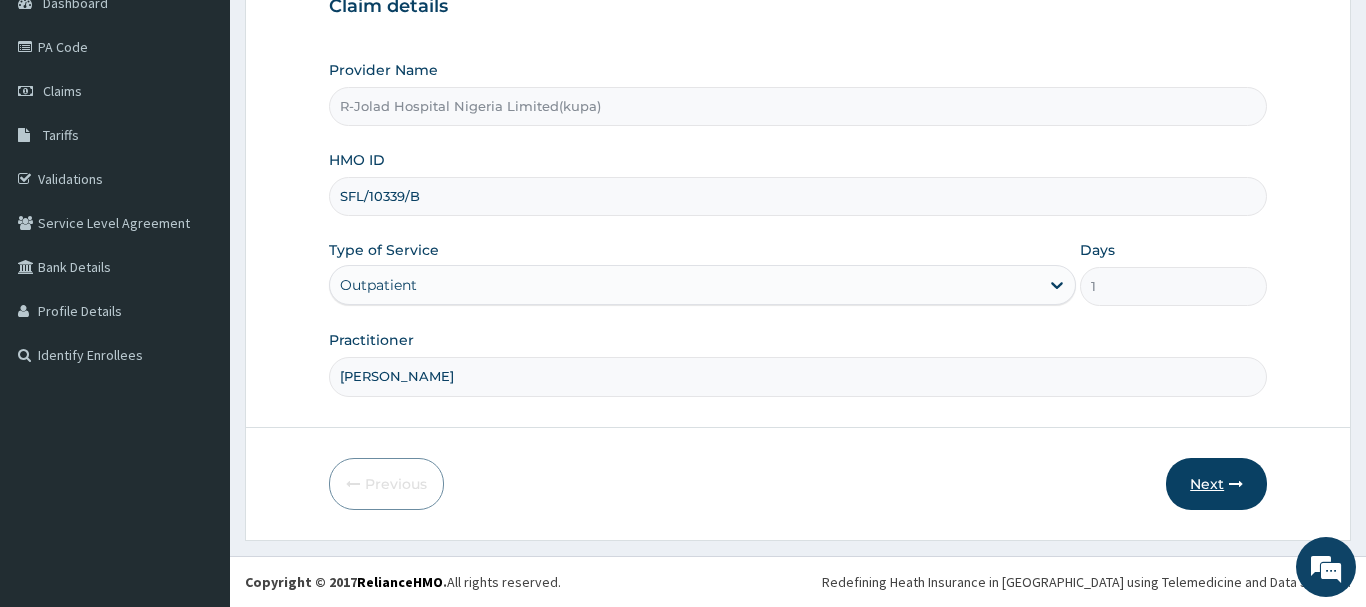 type on "[PERSON_NAME]" 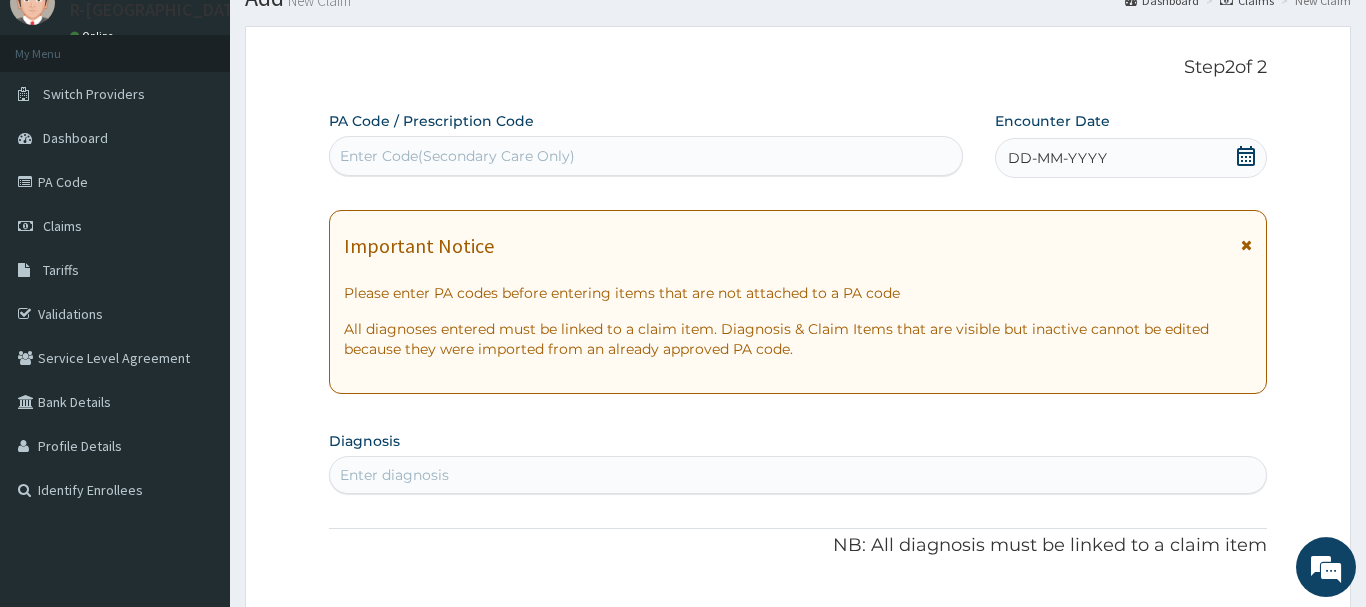 scroll, scrollTop: 11, scrollLeft: 0, axis: vertical 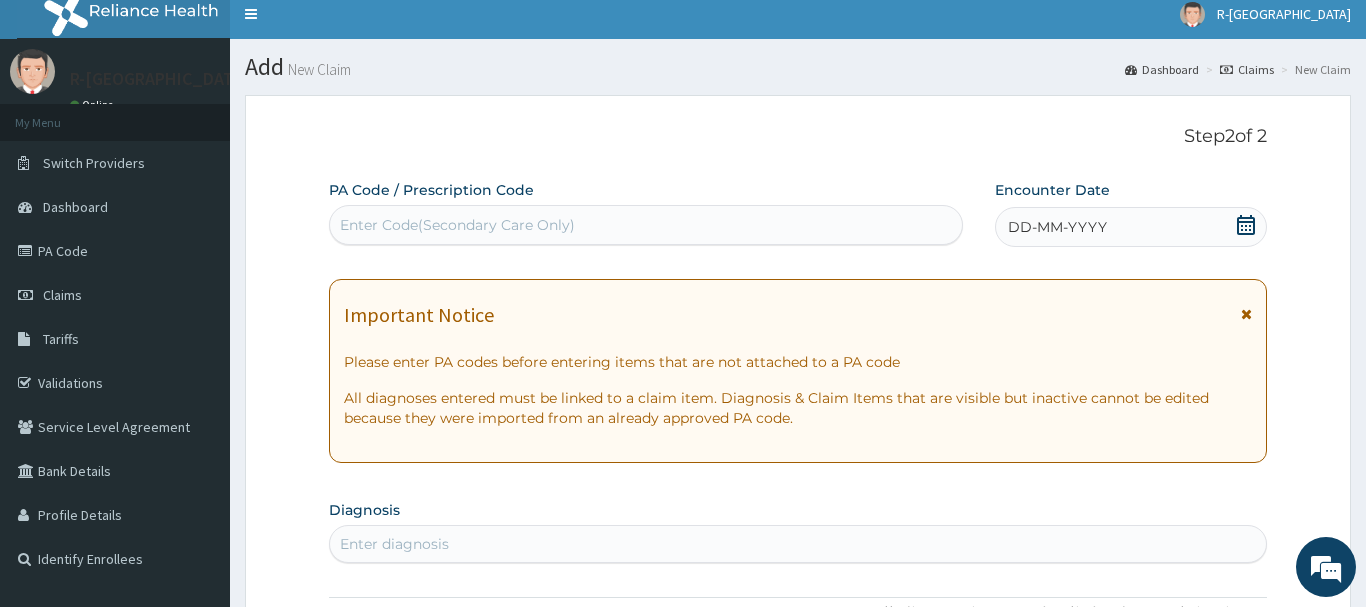 click 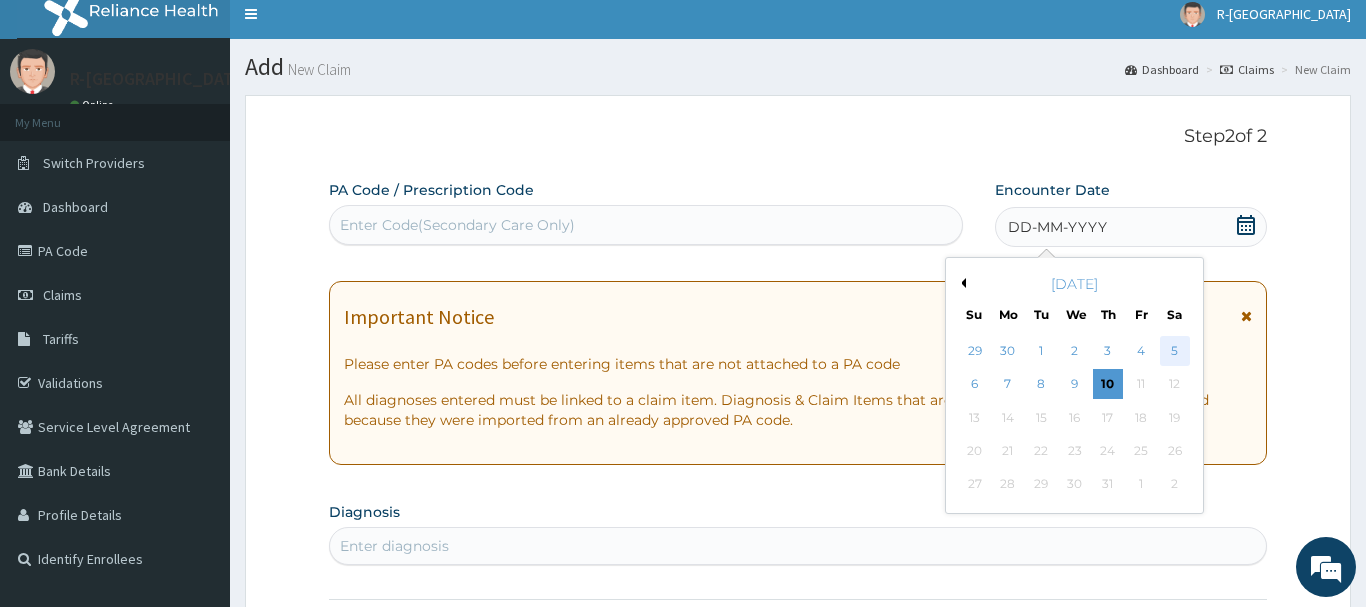 click on "5" at bounding box center [1175, 351] 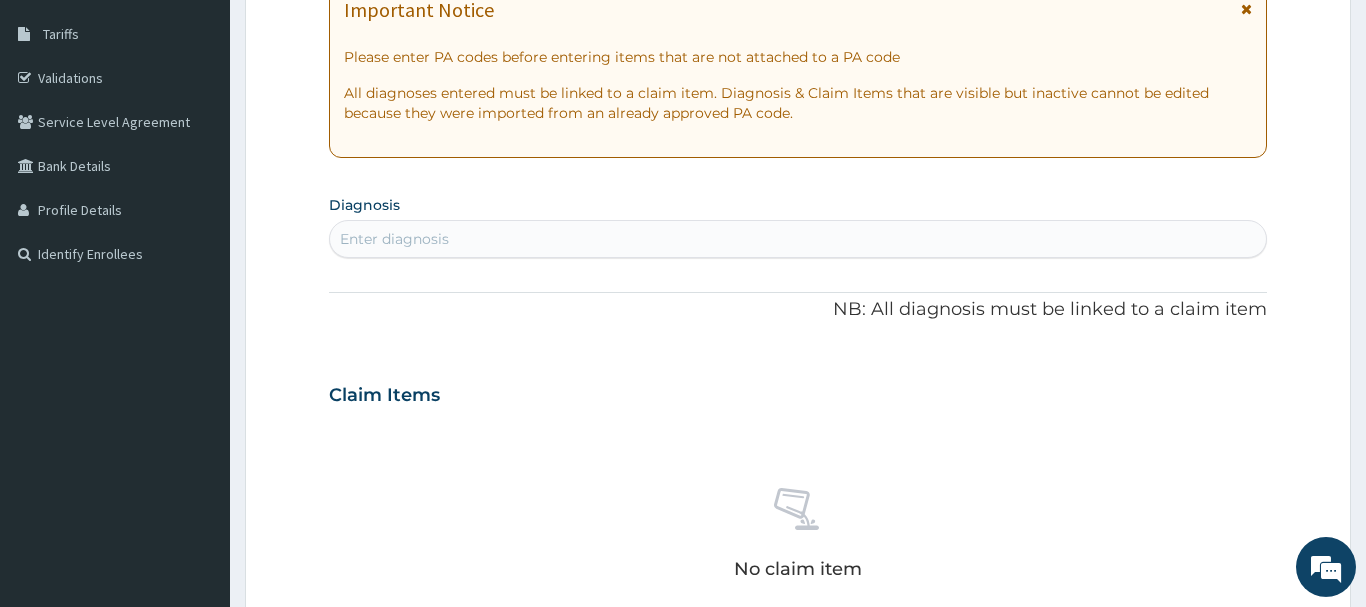 scroll, scrollTop: 317, scrollLeft: 0, axis: vertical 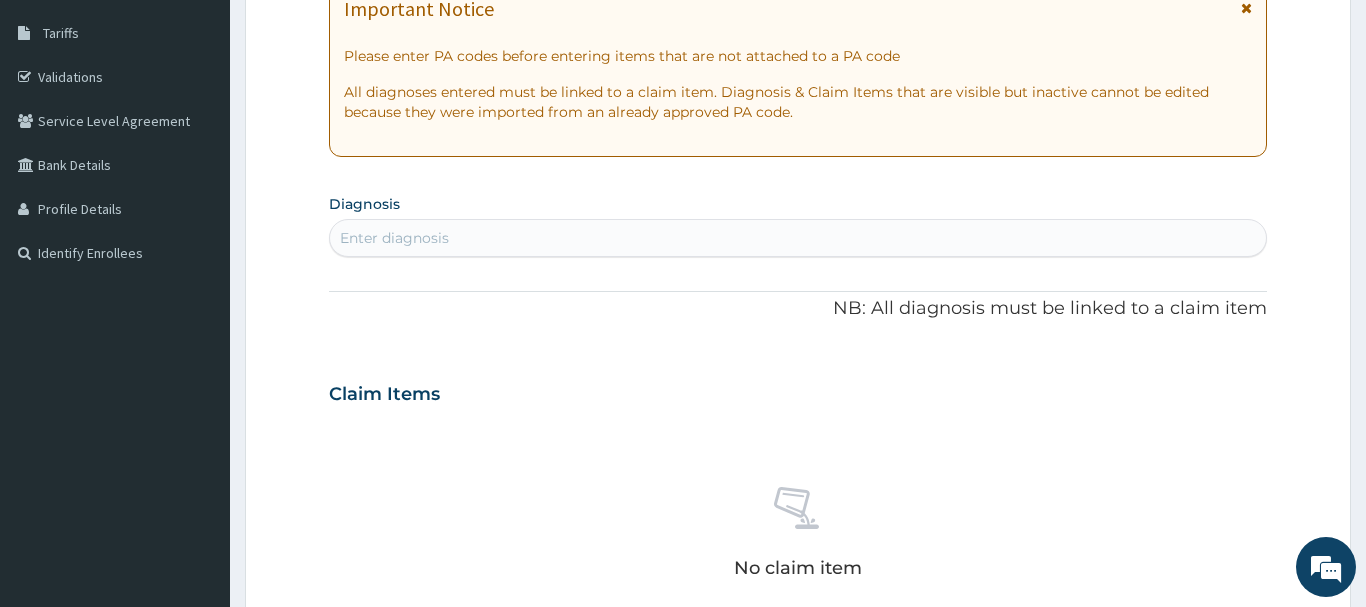 click on "Enter diagnosis" at bounding box center [394, 238] 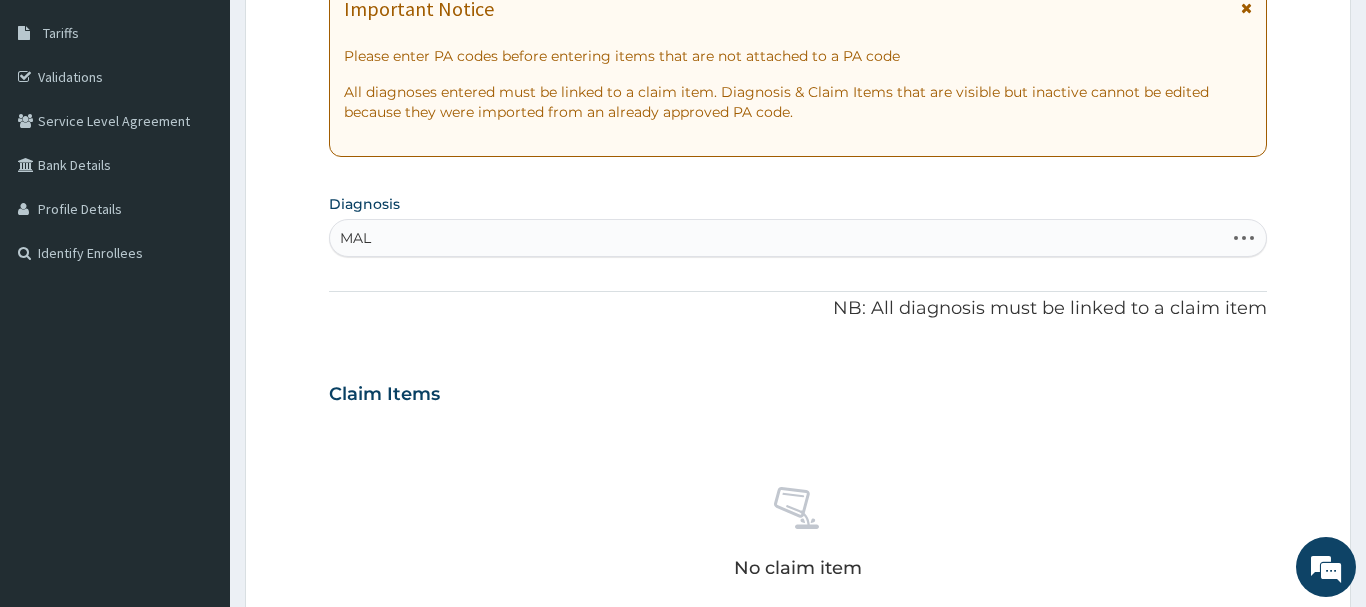 type on "MALA" 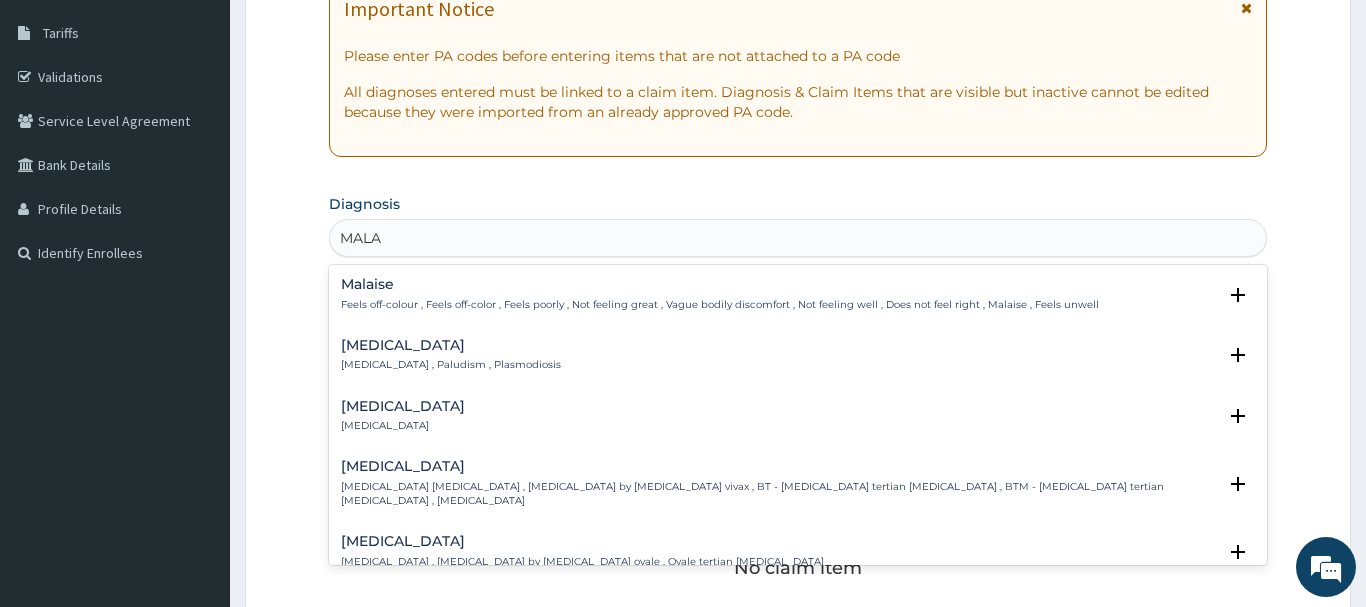 click on "Malaria Malaria , Paludism , Plasmodiosis" at bounding box center (451, 355) 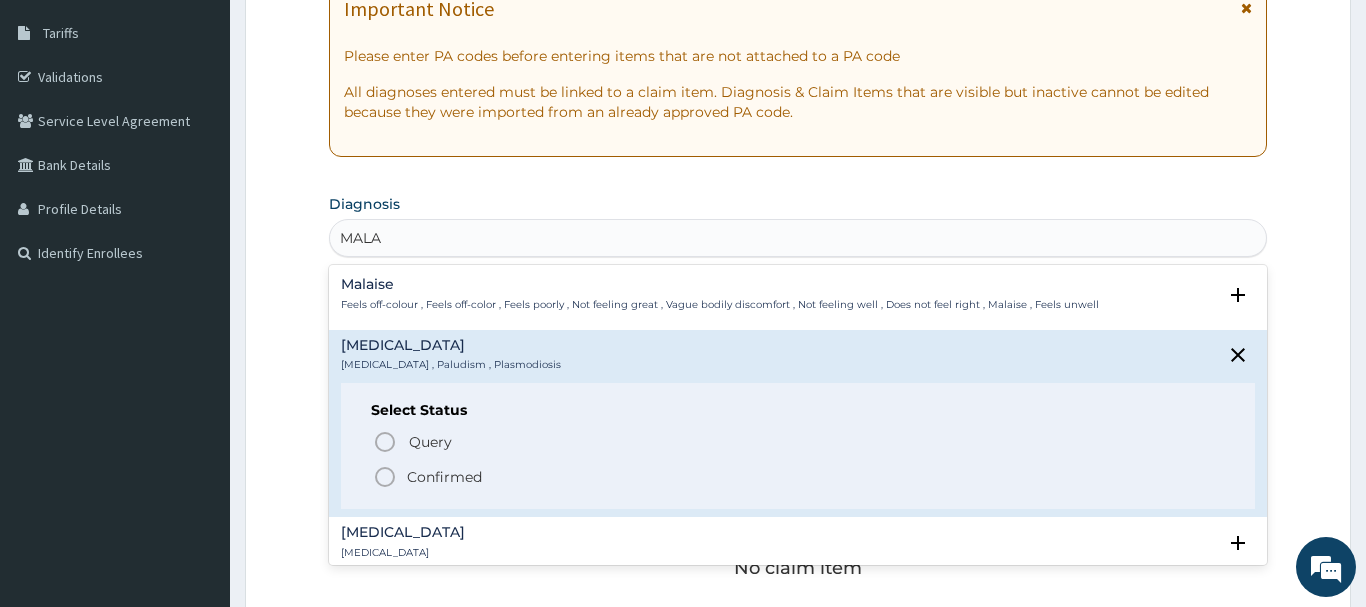 click 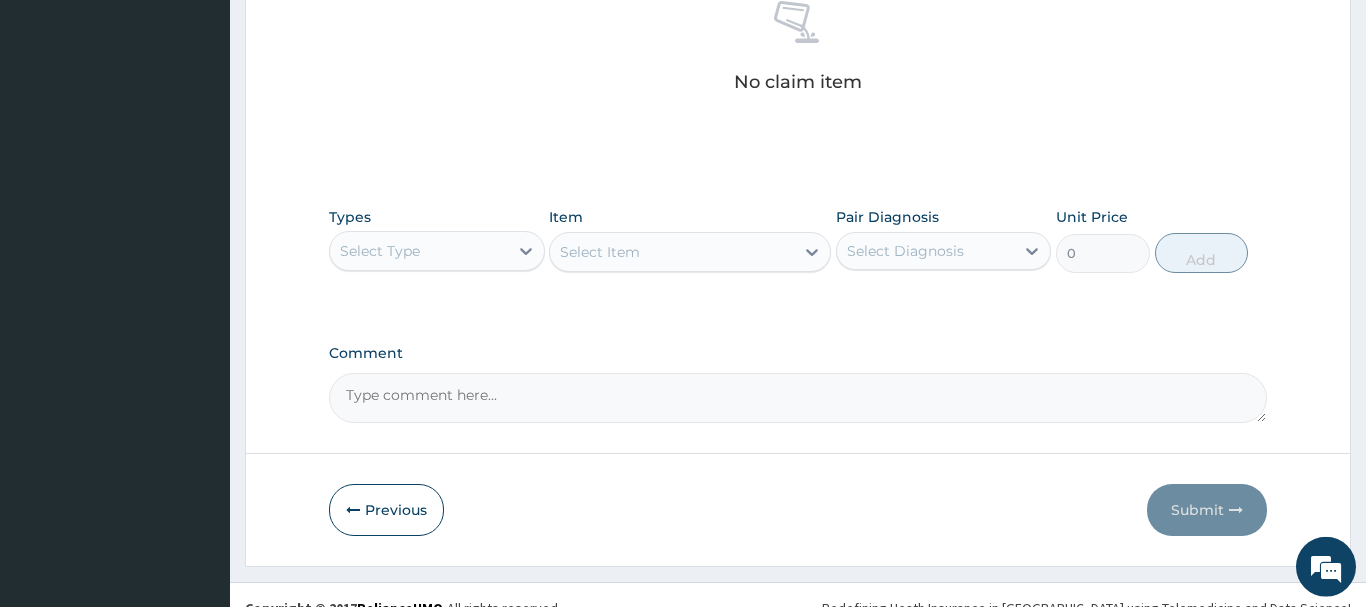 scroll, scrollTop: 827, scrollLeft: 0, axis: vertical 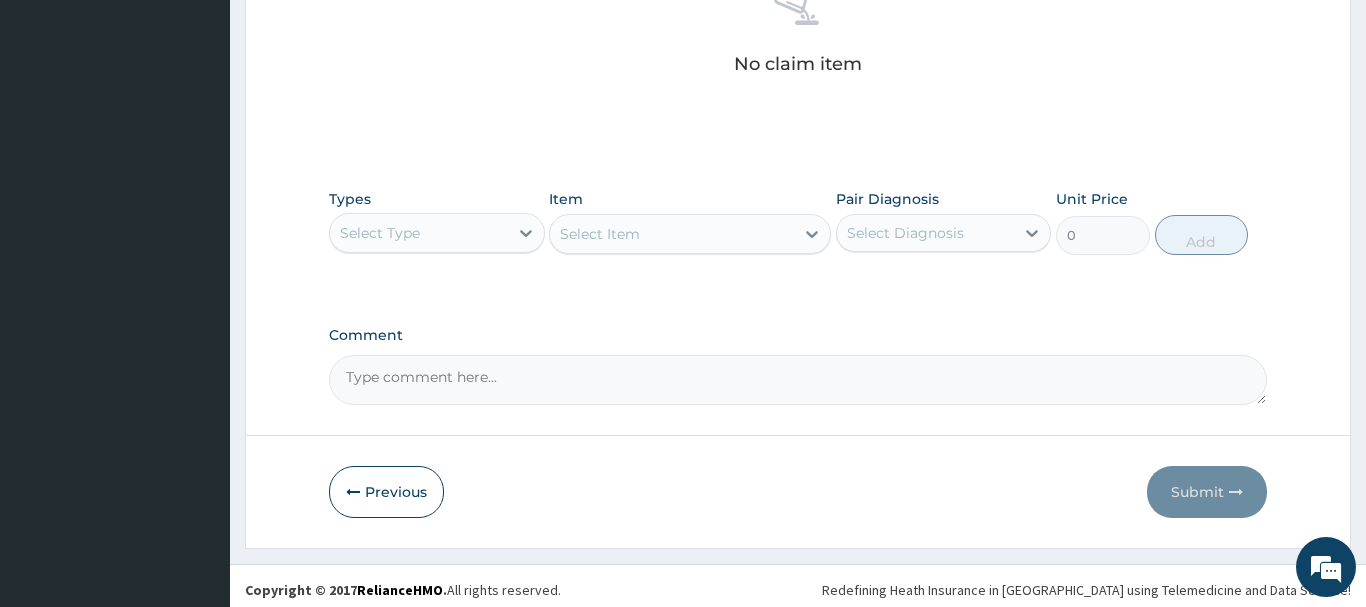 click on "Select Type" at bounding box center (380, 233) 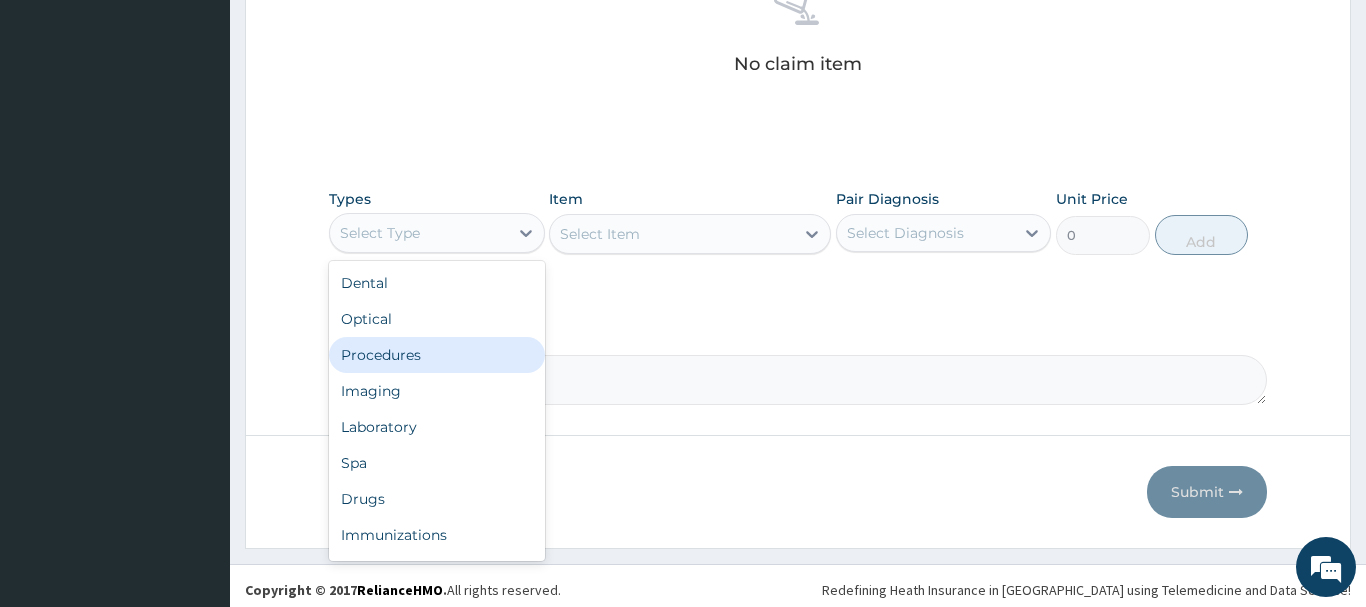 click on "Procedures" at bounding box center (437, 355) 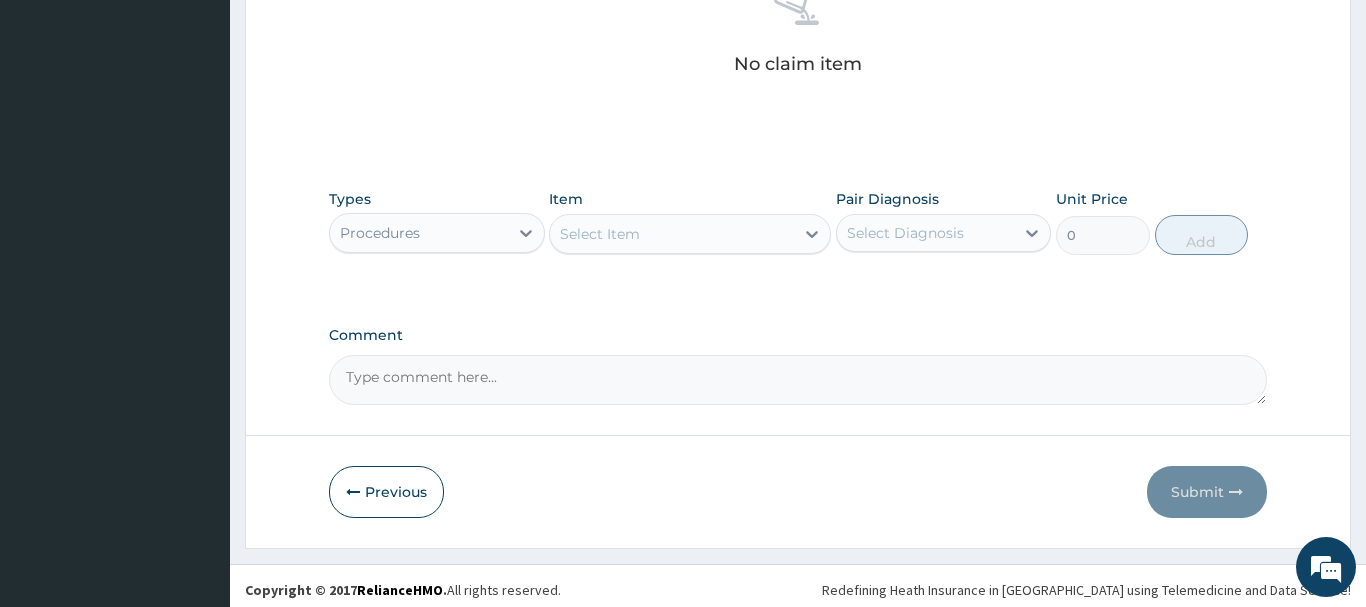 click on "Select Item" at bounding box center [600, 234] 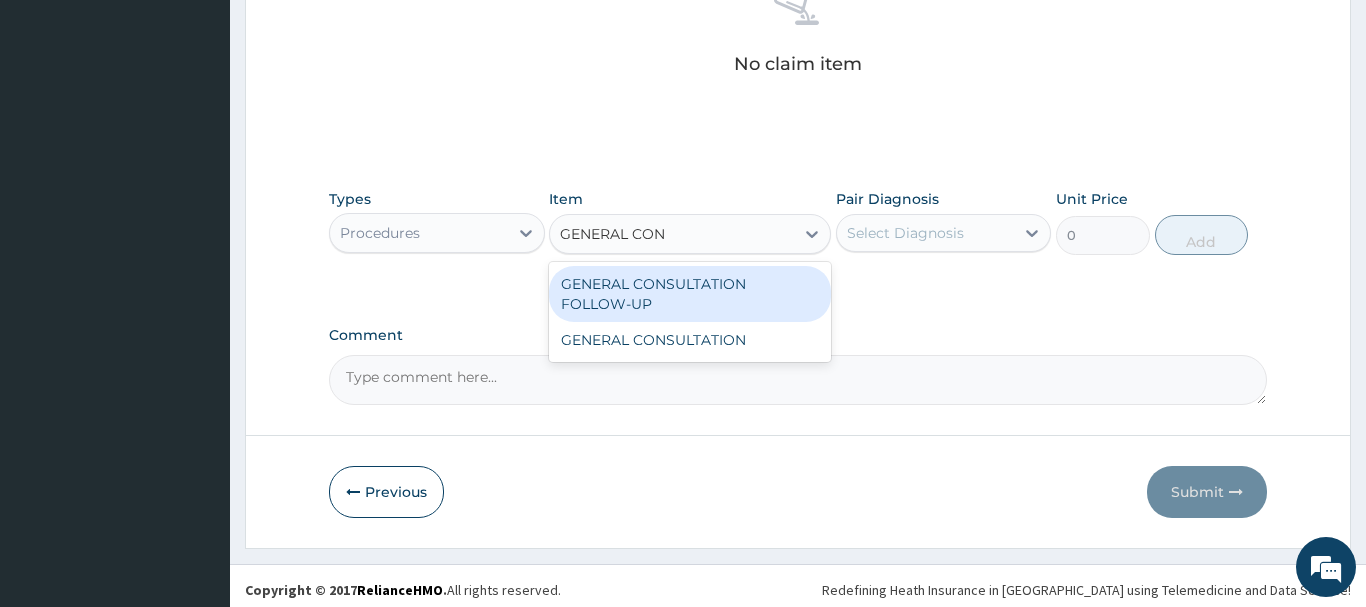 type on "GENERAL CONS" 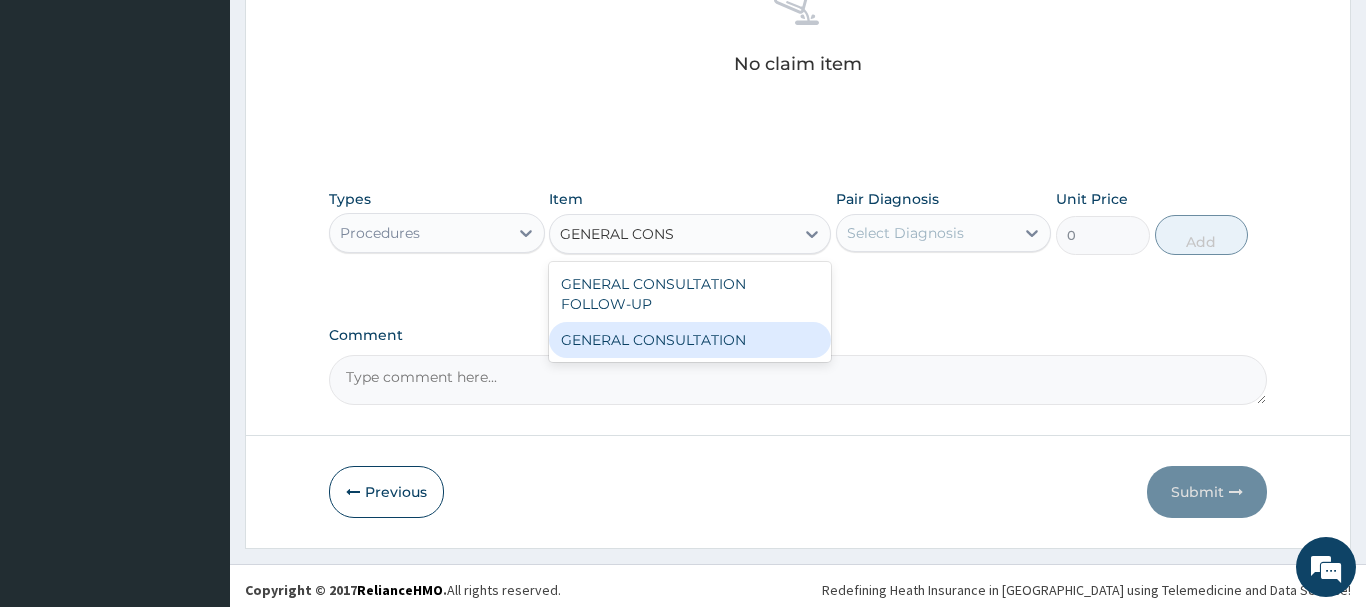 click on "GENERAL CONSULTATION" at bounding box center (690, 340) 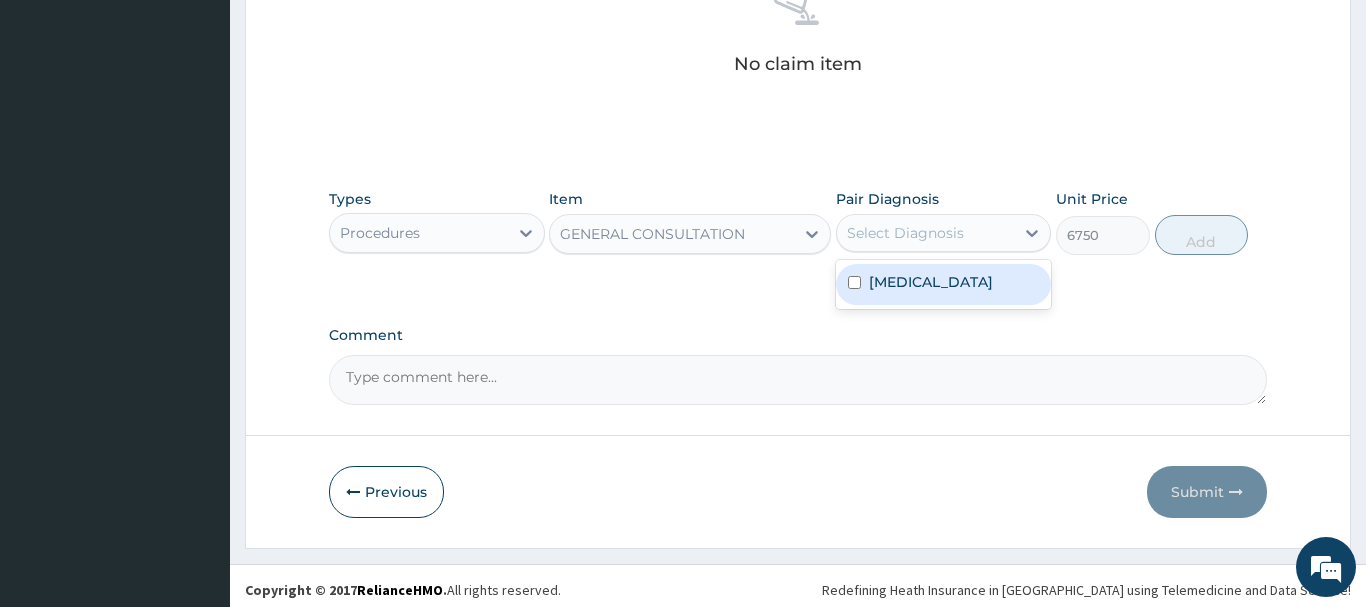 drag, startPoint x: 921, startPoint y: 236, endPoint x: 908, endPoint y: 305, distance: 70.21396 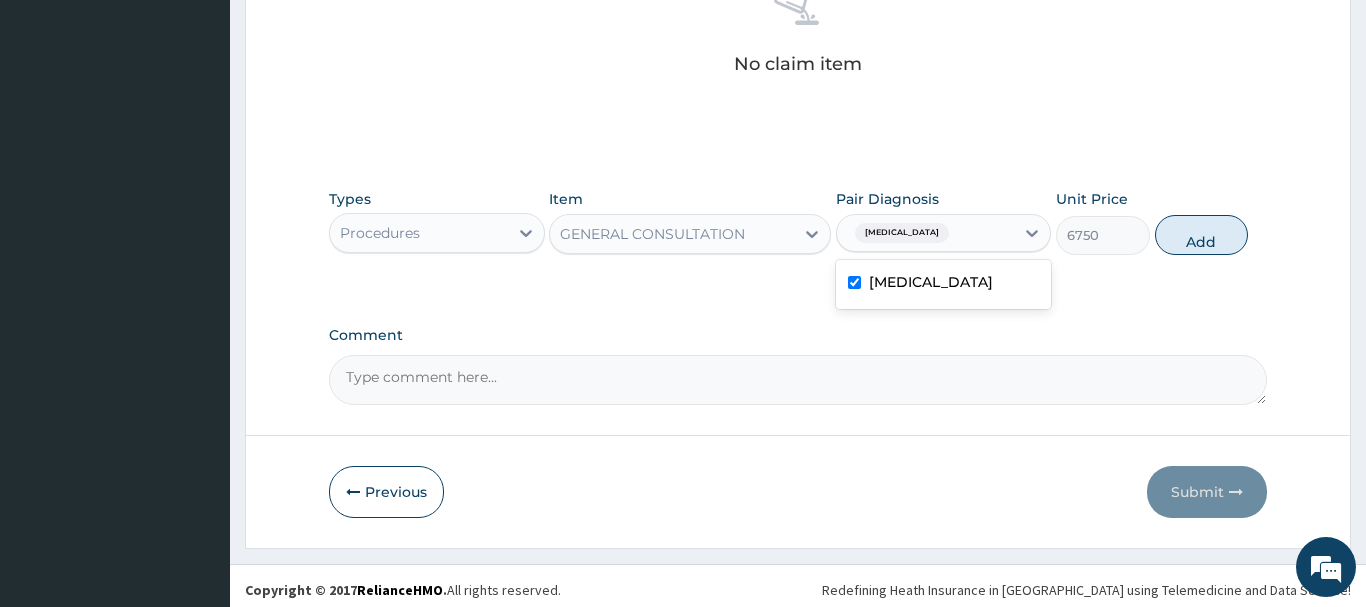 checkbox on "true" 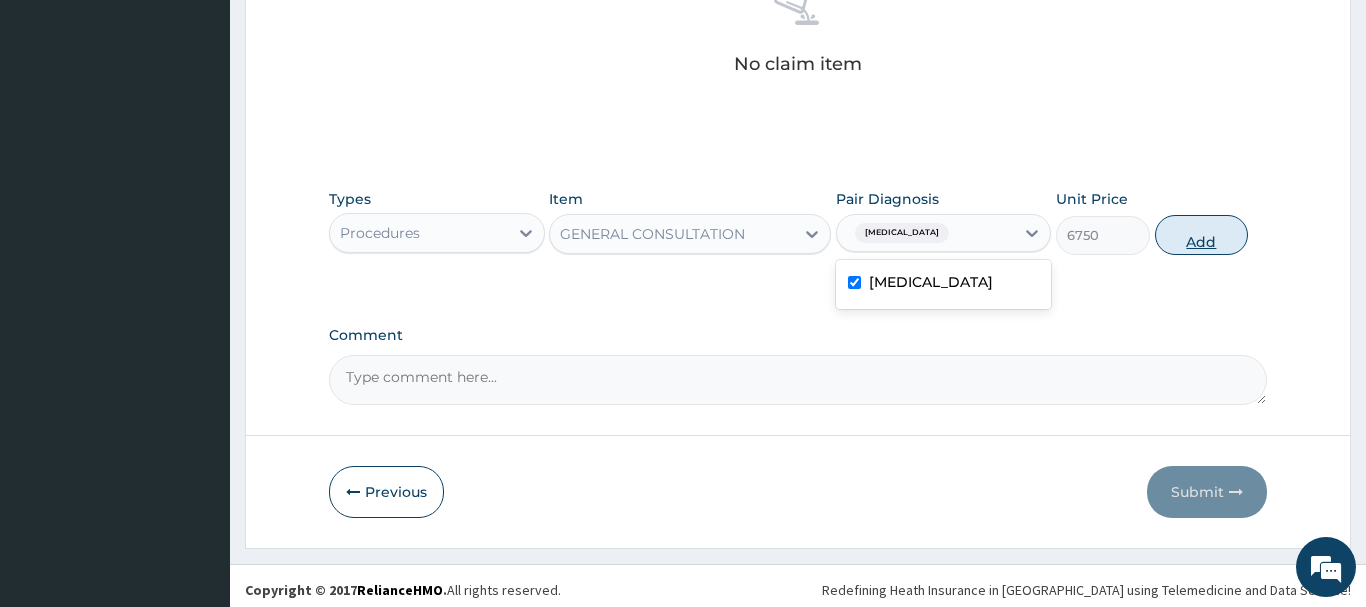 click on "Add" at bounding box center (1202, 235) 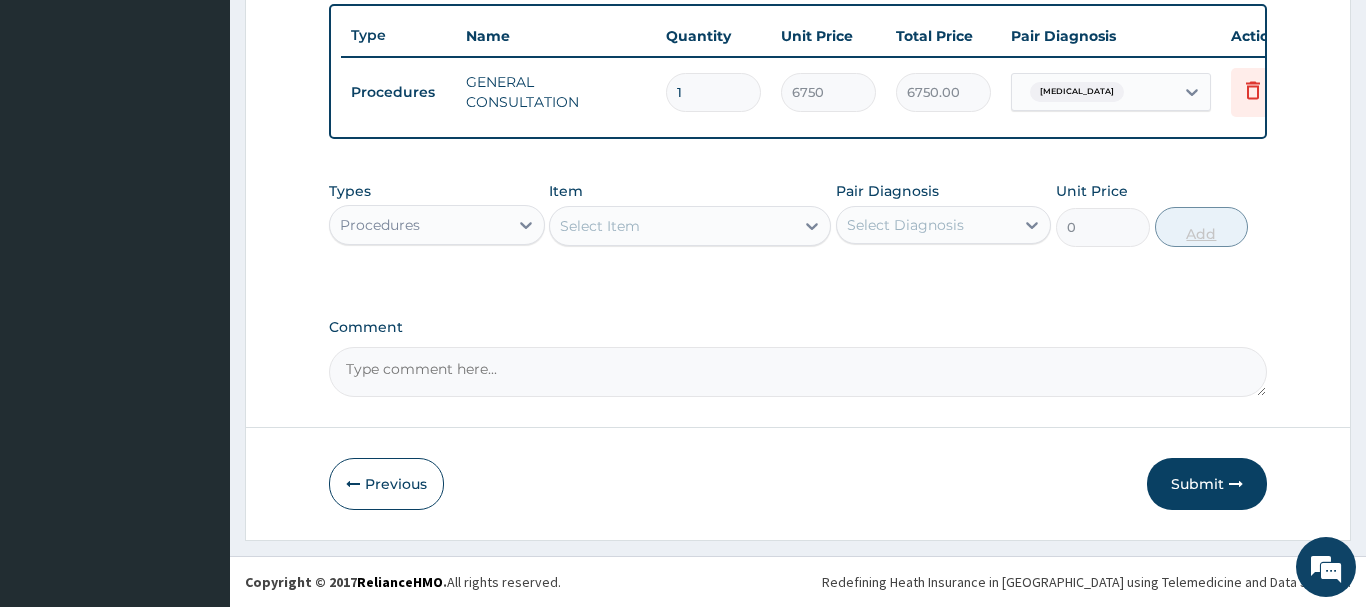 scroll, scrollTop: 740, scrollLeft: 0, axis: vertical 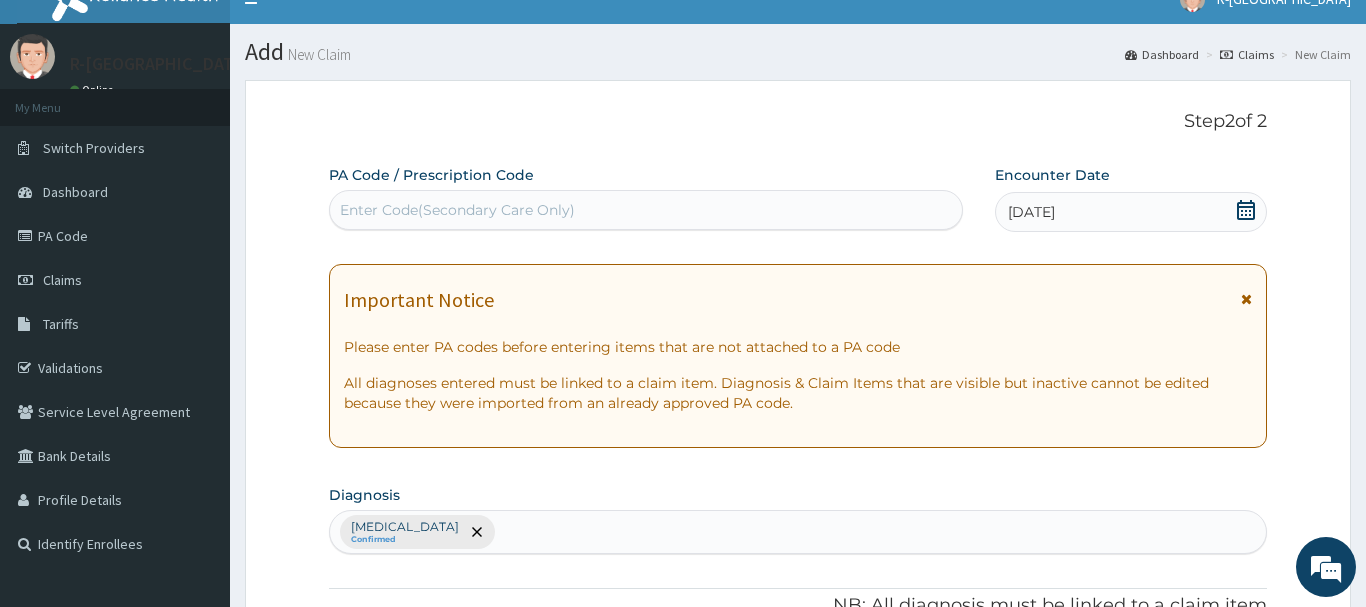click on "Enter Code(Secondary Care Only)" at bounding box center [457, 210] 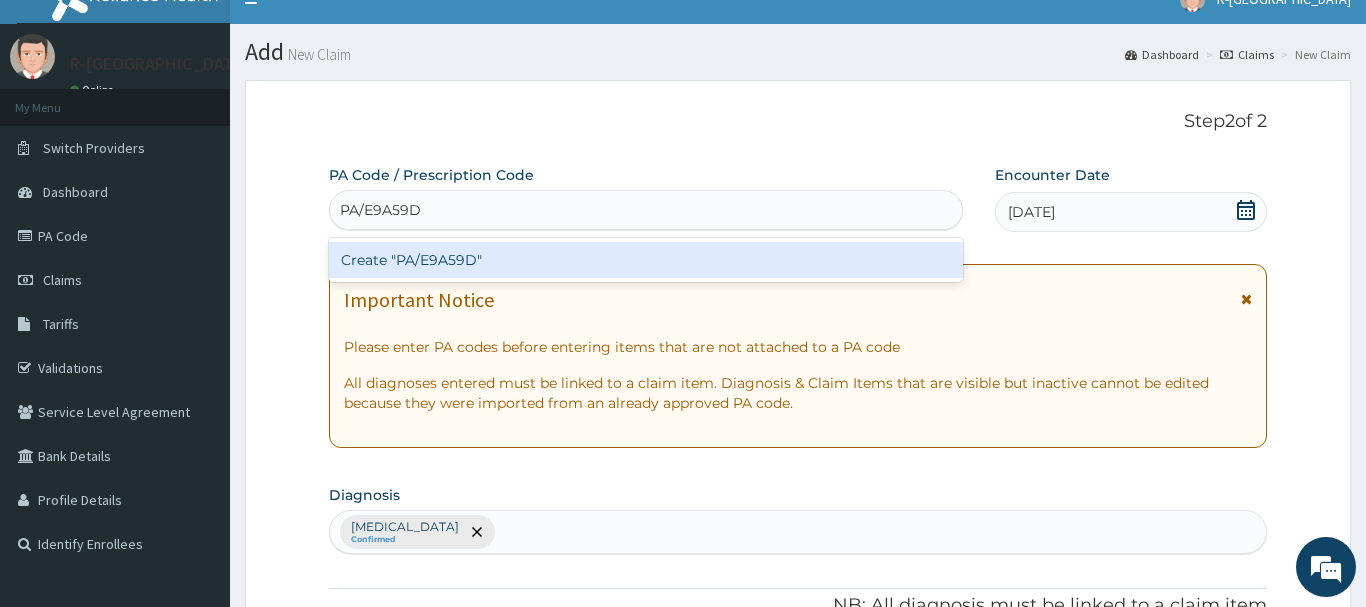 click on "Create "PA/E9A59D"" at bounding box center (646, 260) 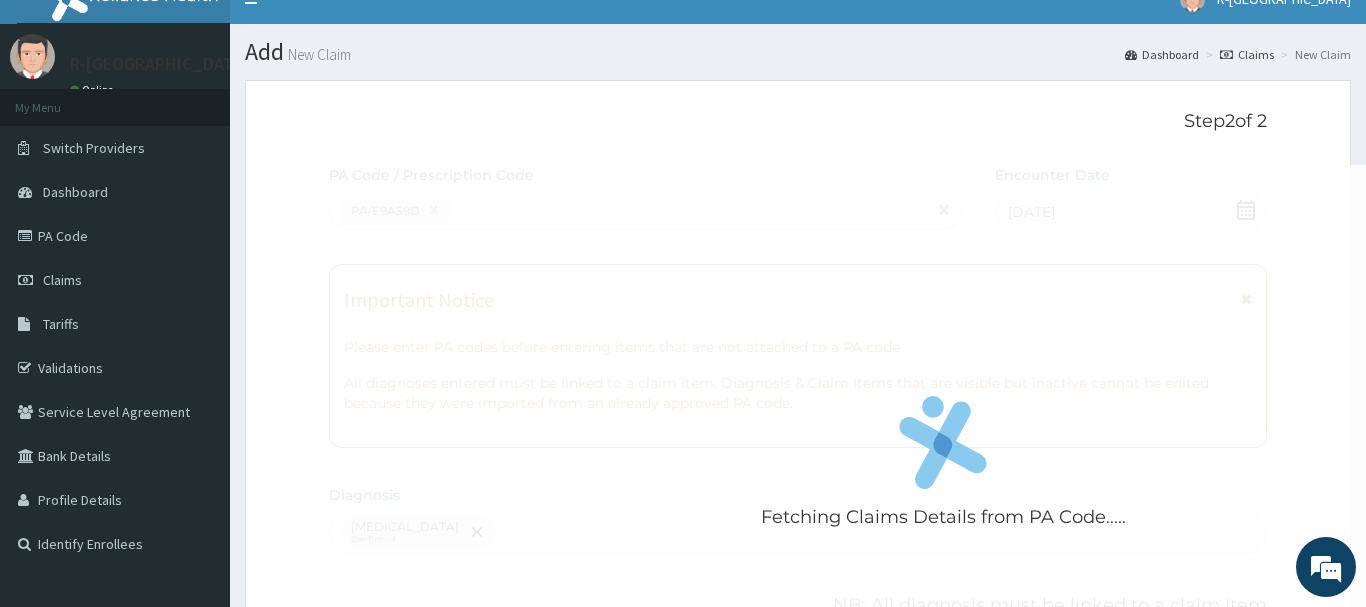 scroll, scrollTop: 623, scrollLeft: 0, axis: vertical 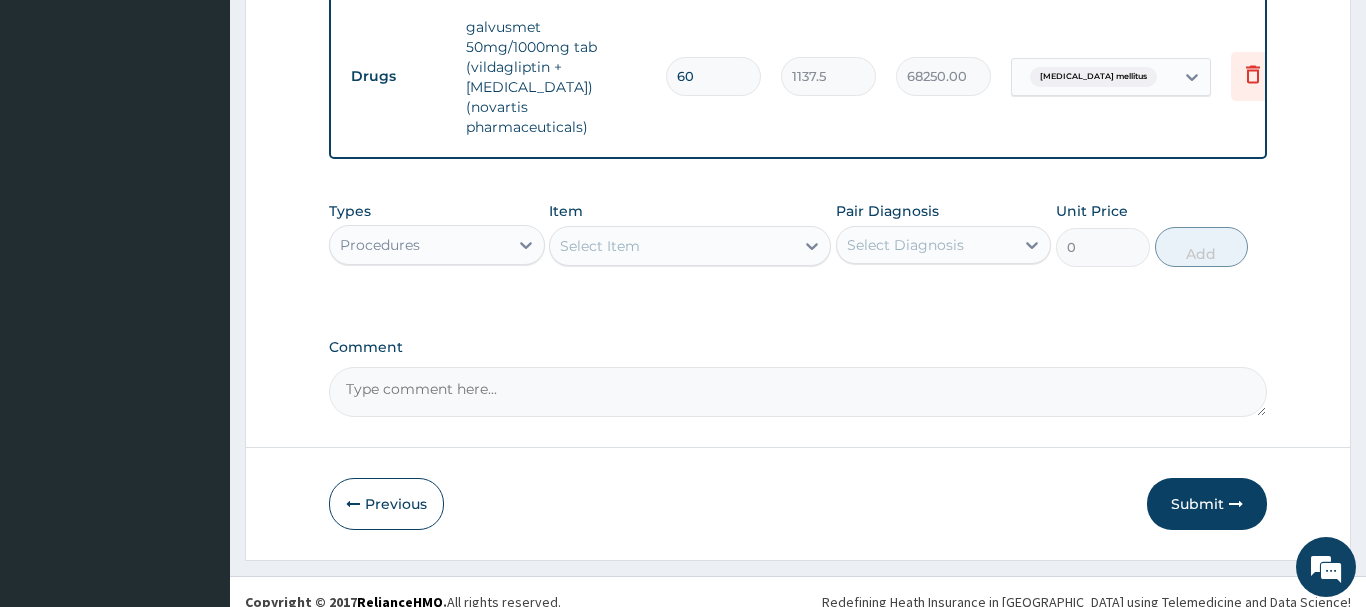 click on "Submit" at bounding box center [1207, 504] 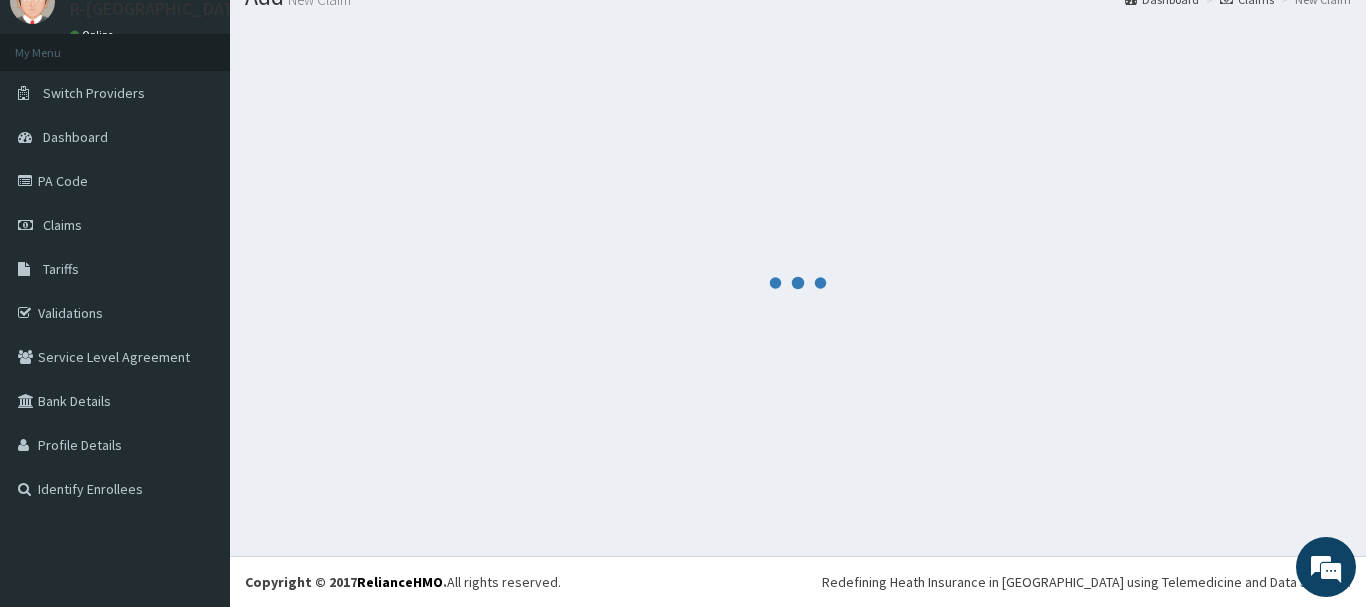 scroll, scrollTop: 81, scrollLeft: 0, axis: vertical 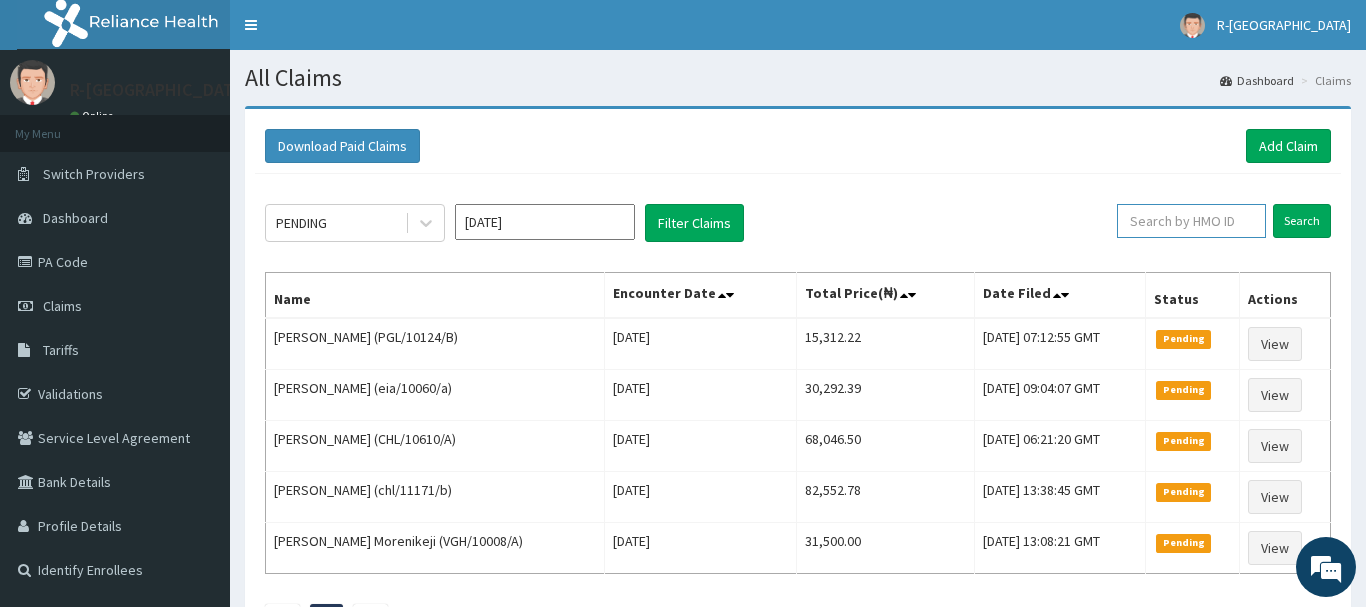 click at bounding box center (1191, 221) 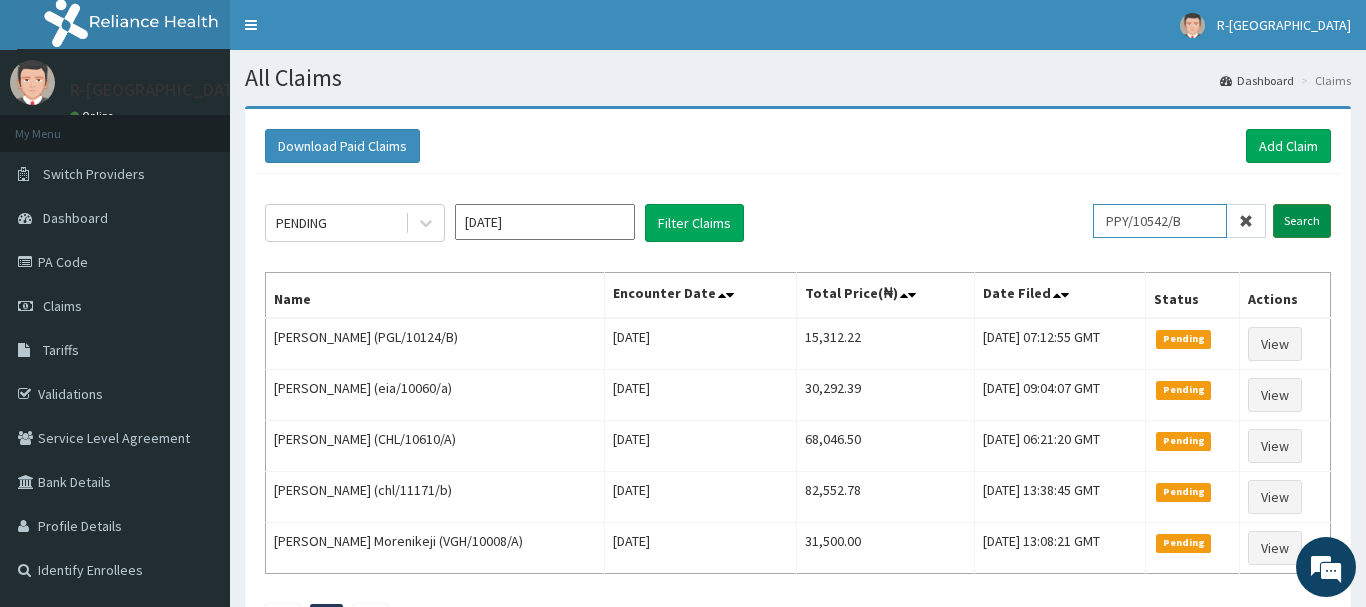 type on "PPY/10542/B" 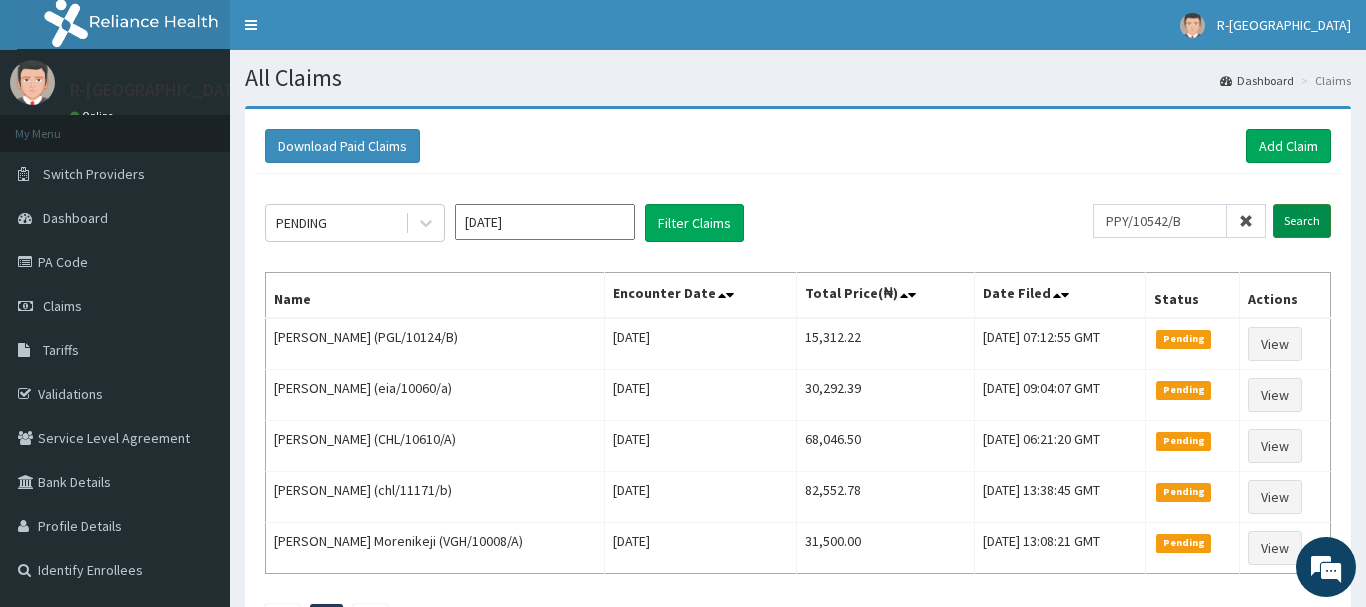 click on "Search" at bounding box center (1302, 221) 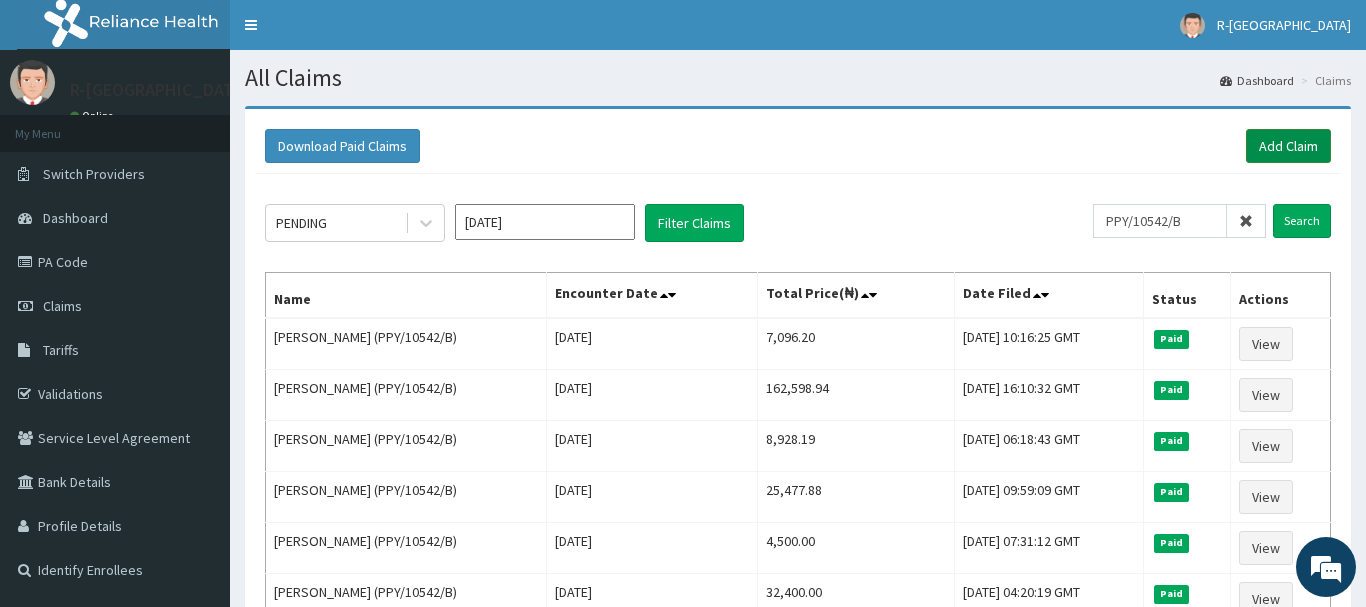 click on "Add Claim" at bounding box center (1288, 146) 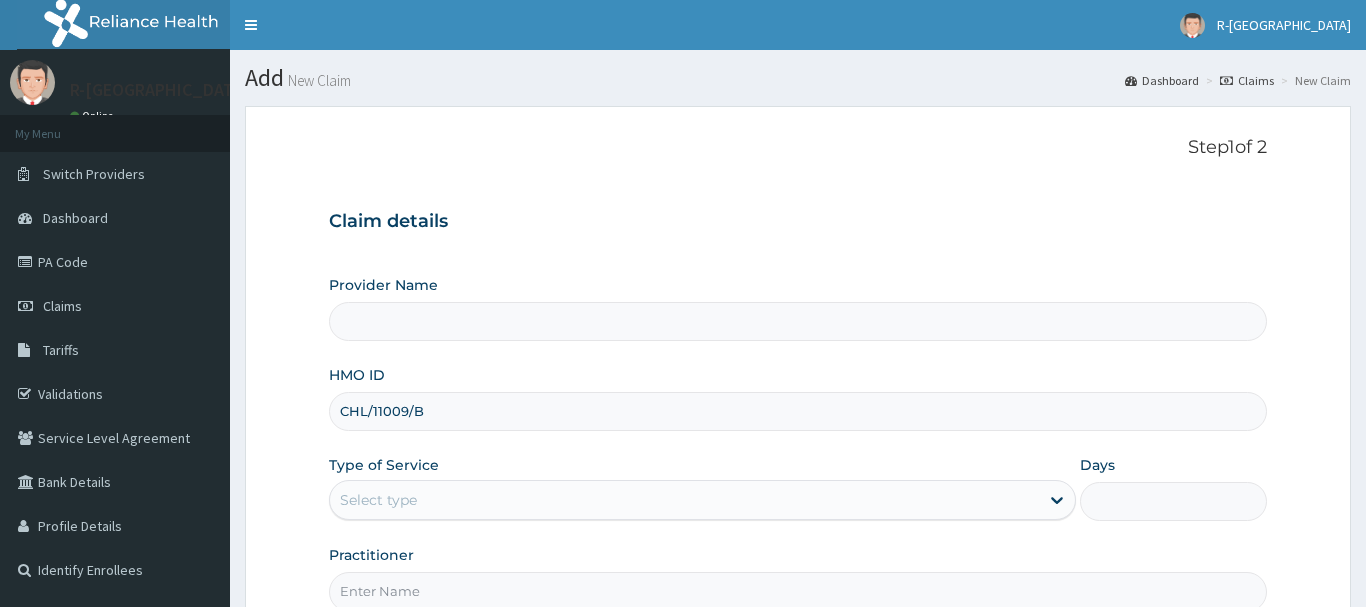 scroll, scrollTop: 204, scrollLeft: 0, axis: vertical 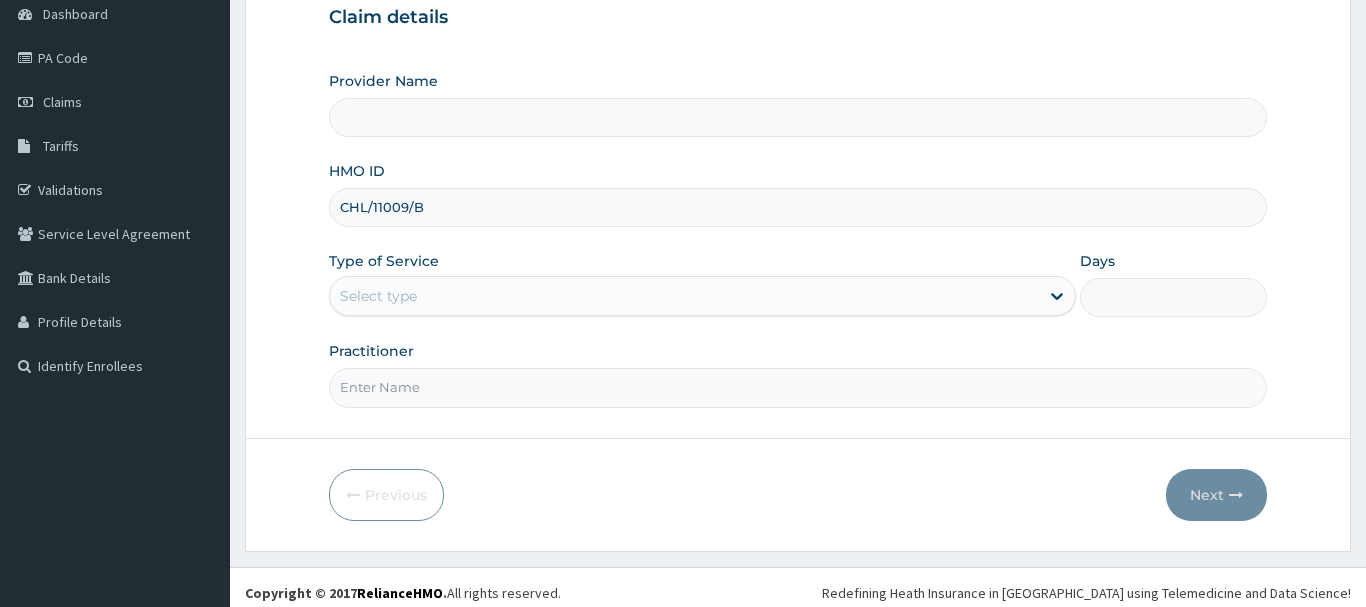 type on "R-Jolad Hospital Nigeria Limited(kupa)" 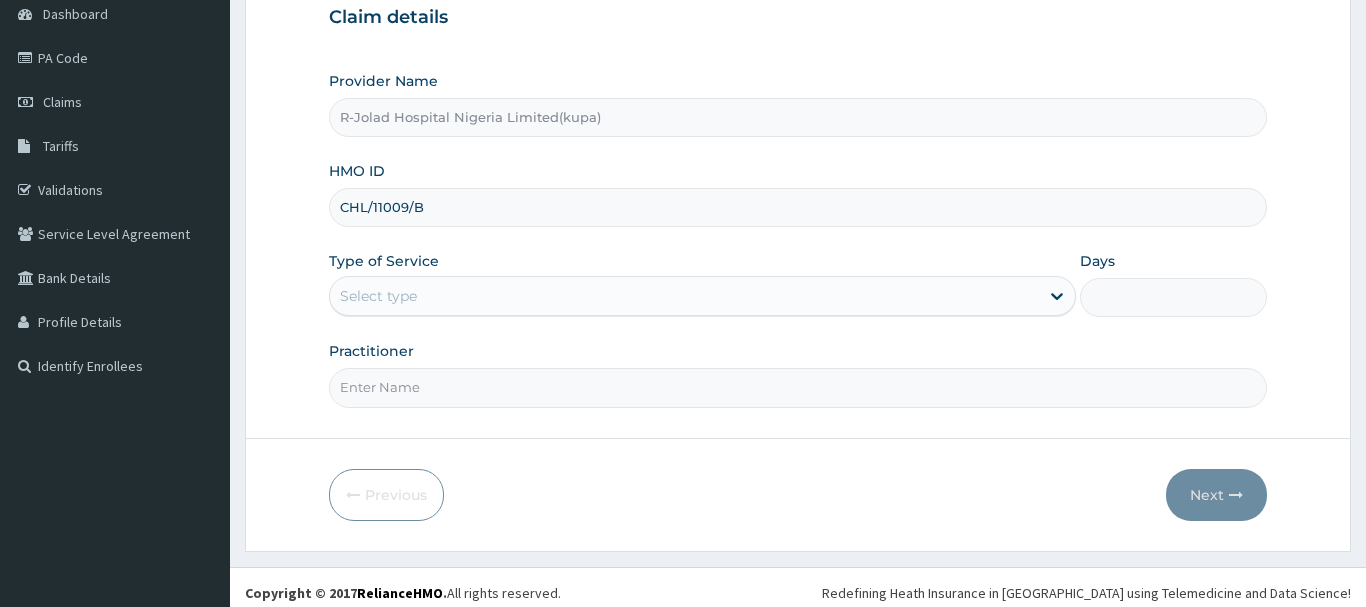 type on "CHL/11009/B" 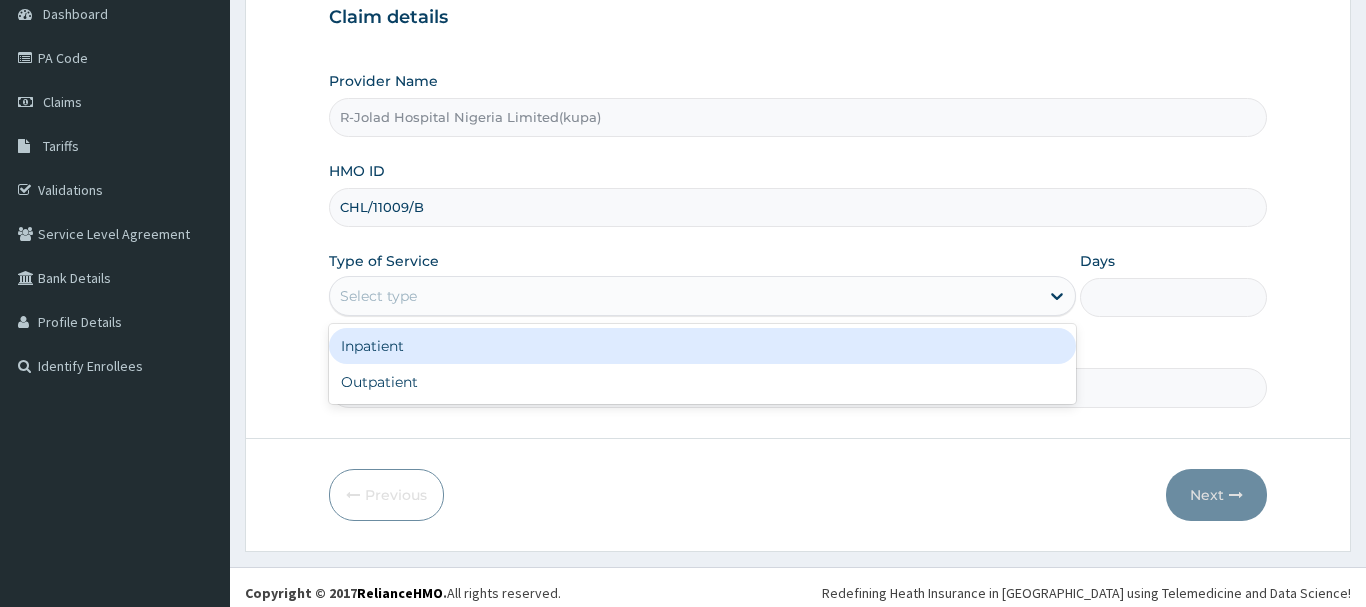 click on "Select type" at bounding box center (378, 296) 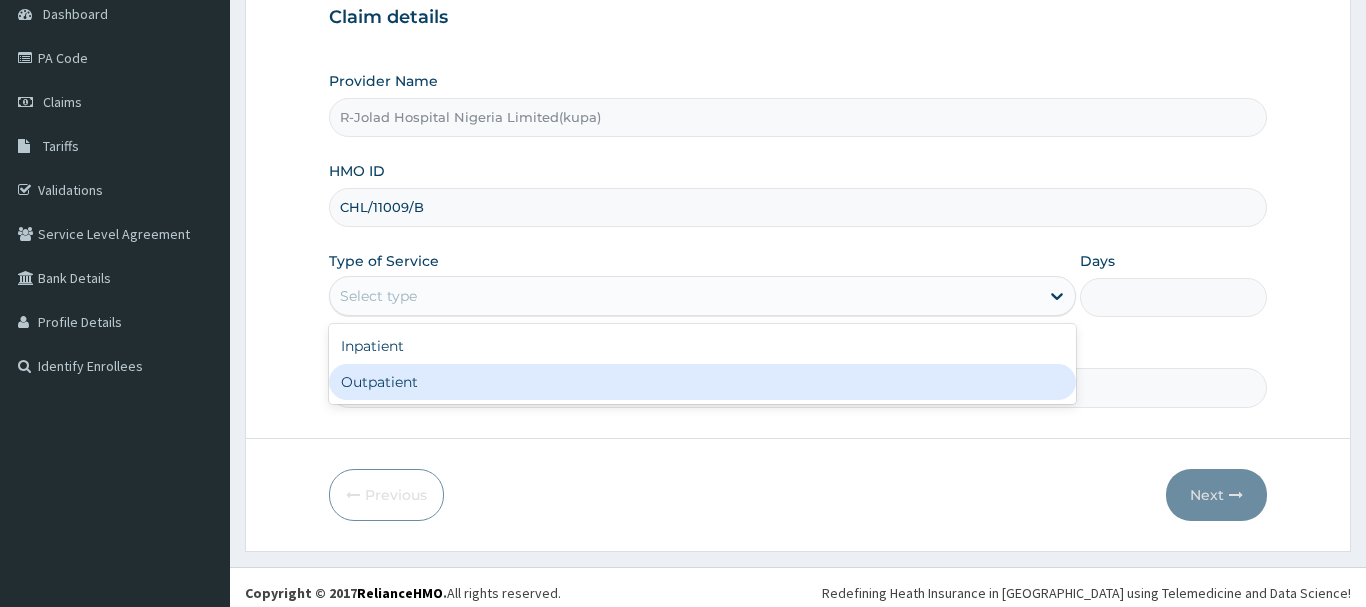 click on "Outpatient" at bounding box center (703, 382) 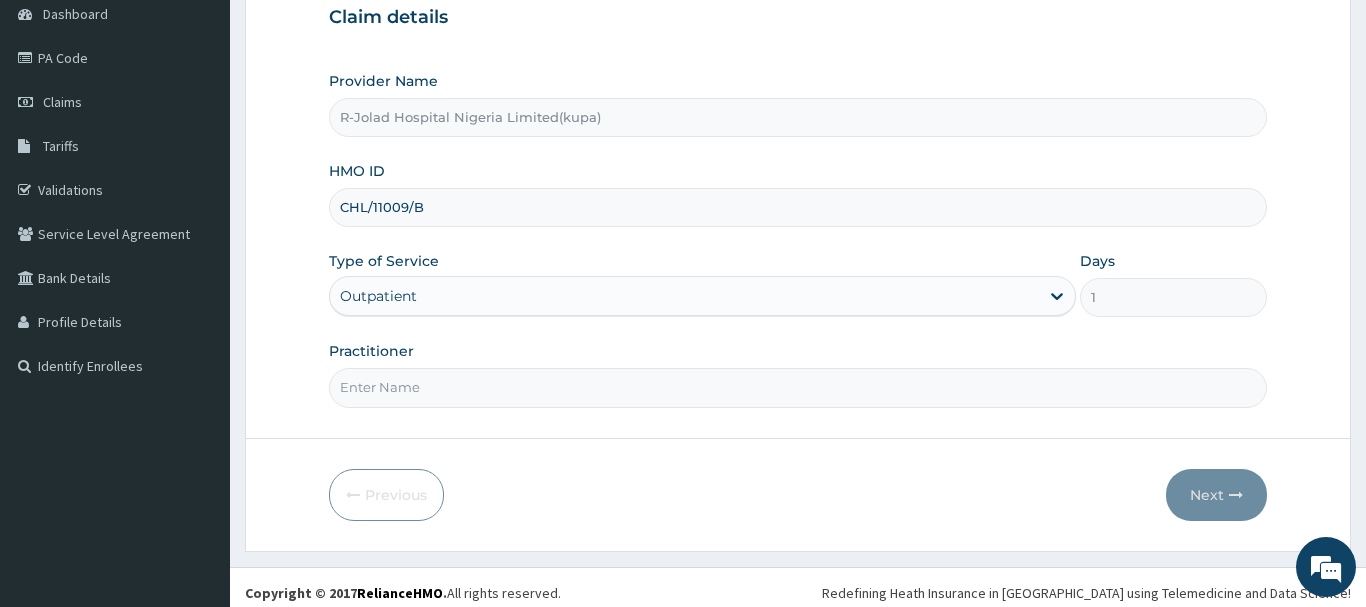 paste on "[PERSON_NAME]" 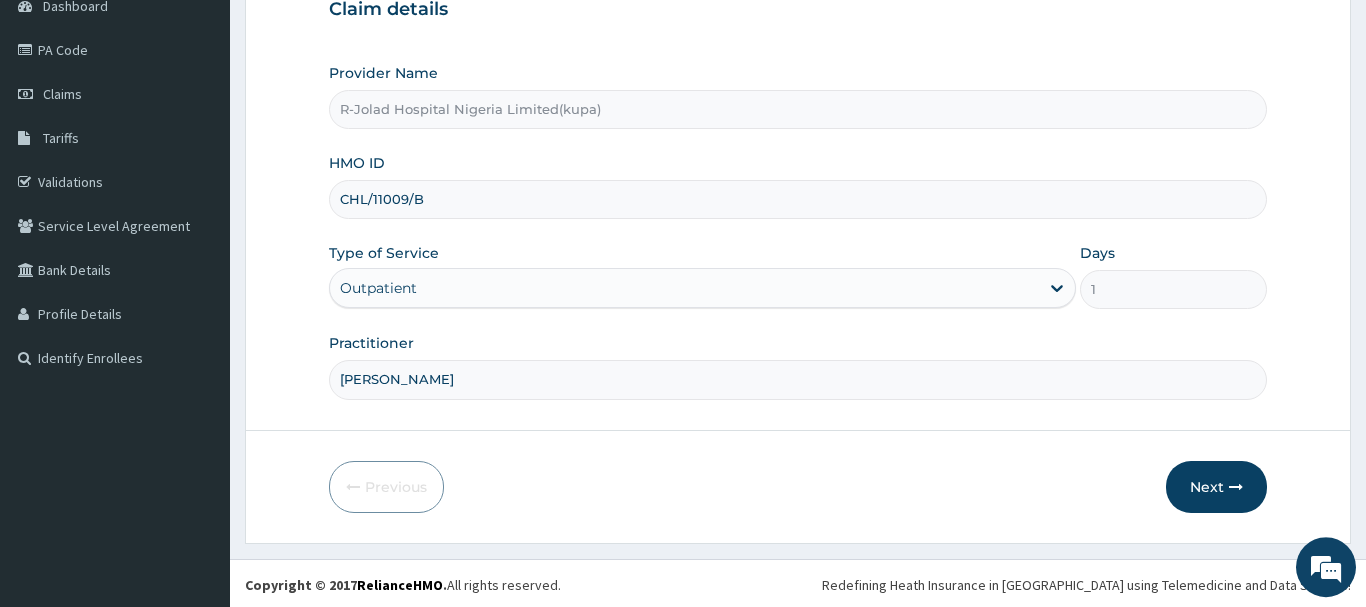 scroll, scrollTop: 215, scrollLeft: 0, axis: vertical 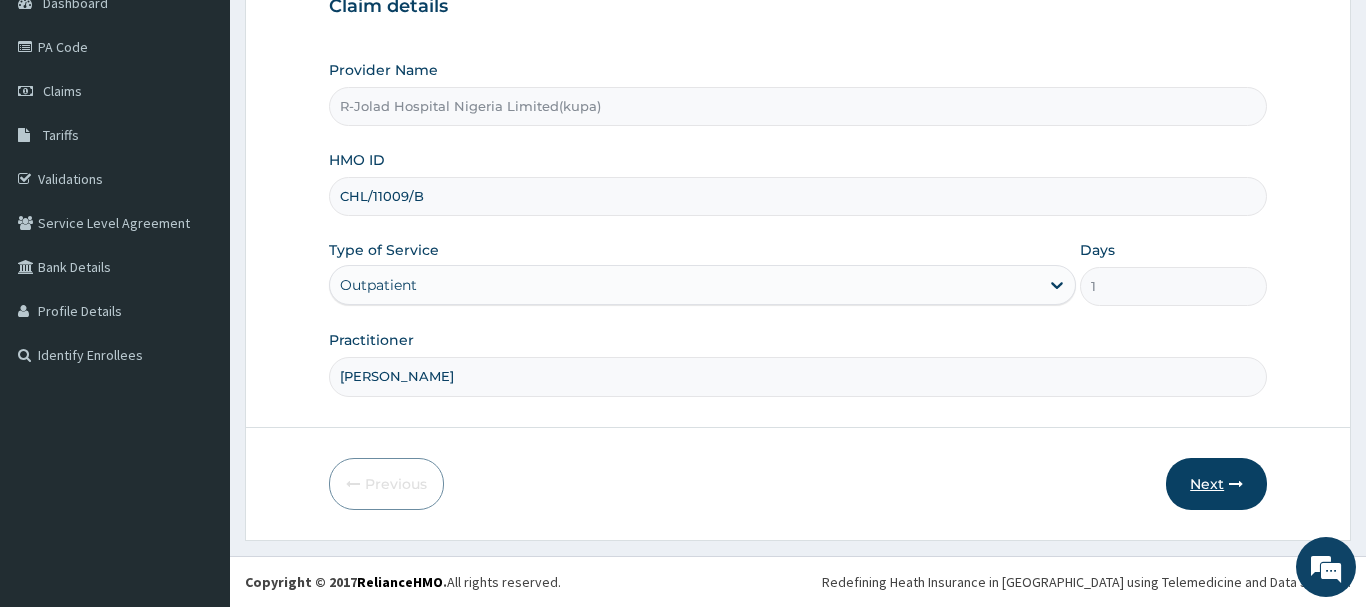 type on "[PERSON_NAME]" 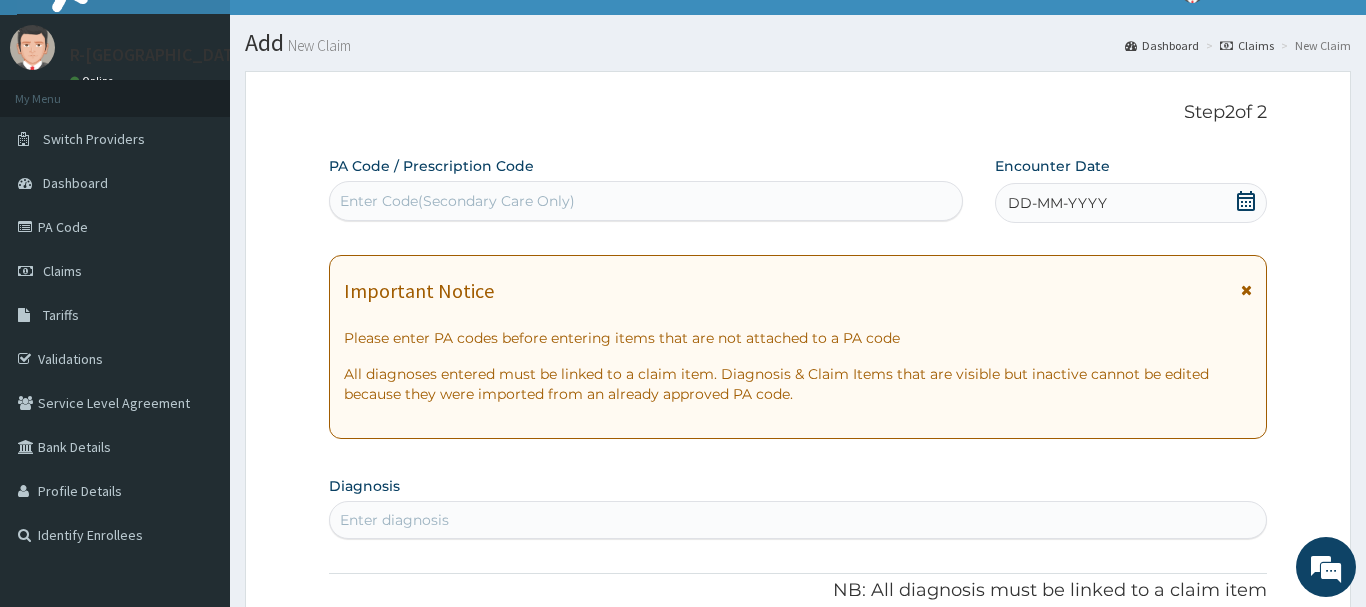 scroll, scrollTop: 11, scrollLeft: 0, axis: vertical 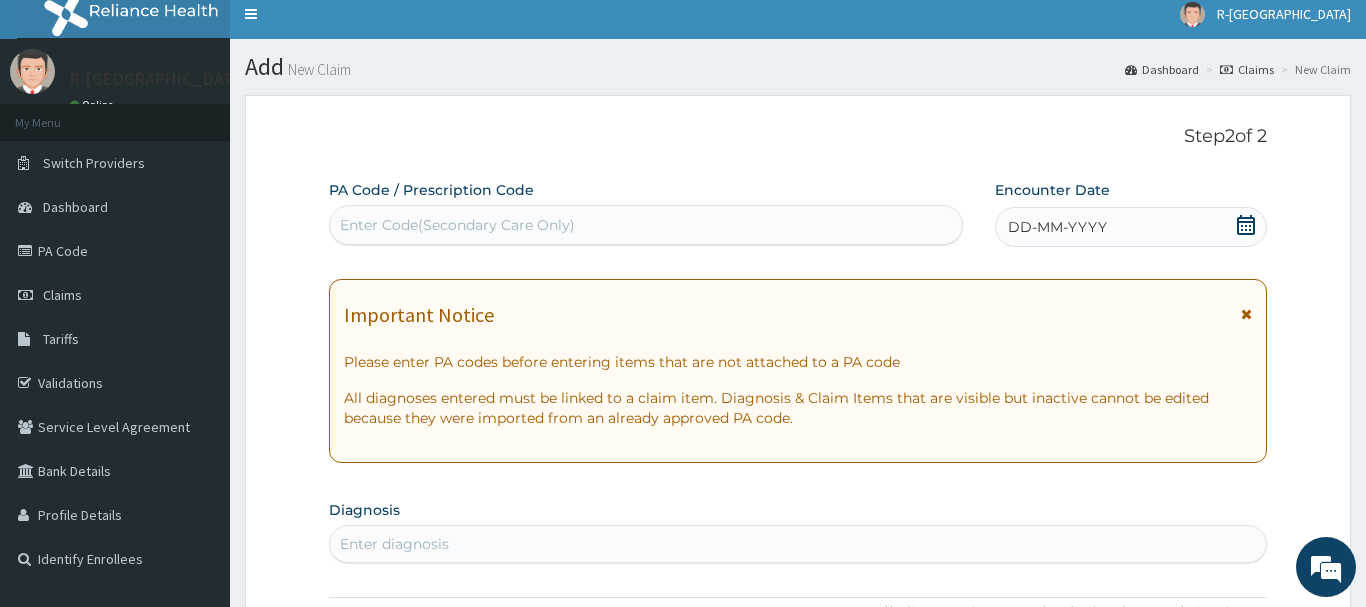 click 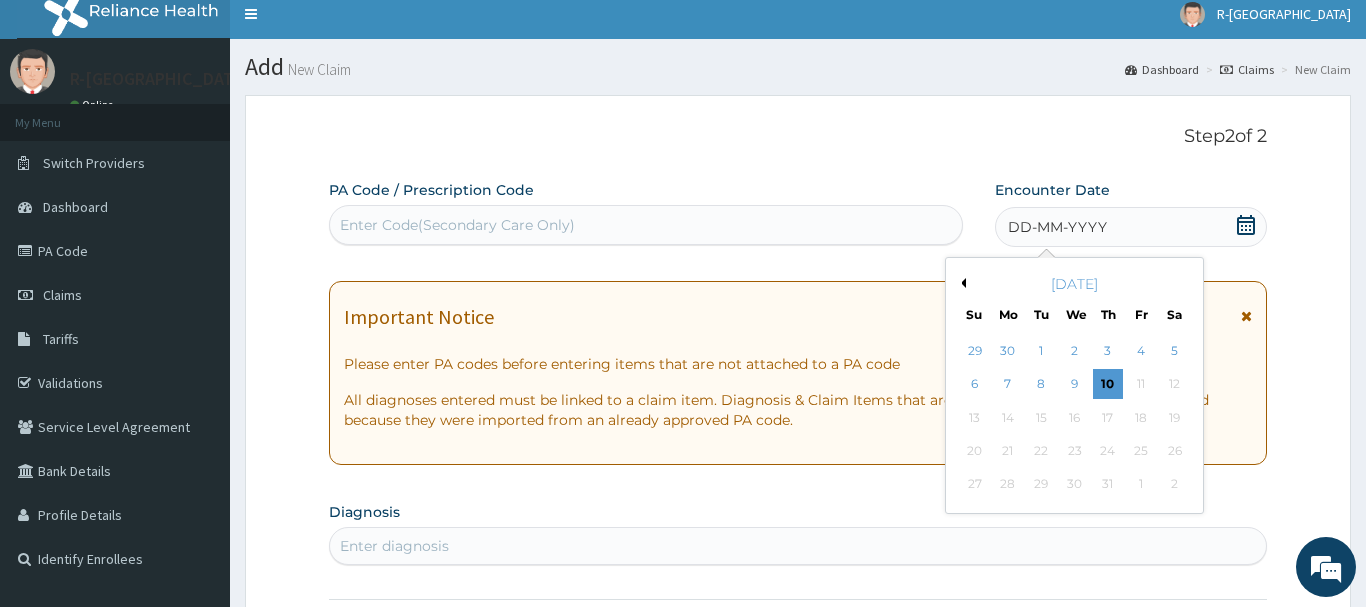 drag, startPoint x: 972, startPoint y: 385, endPoint x: 853, endPoint y: 356, distance: 122.48265 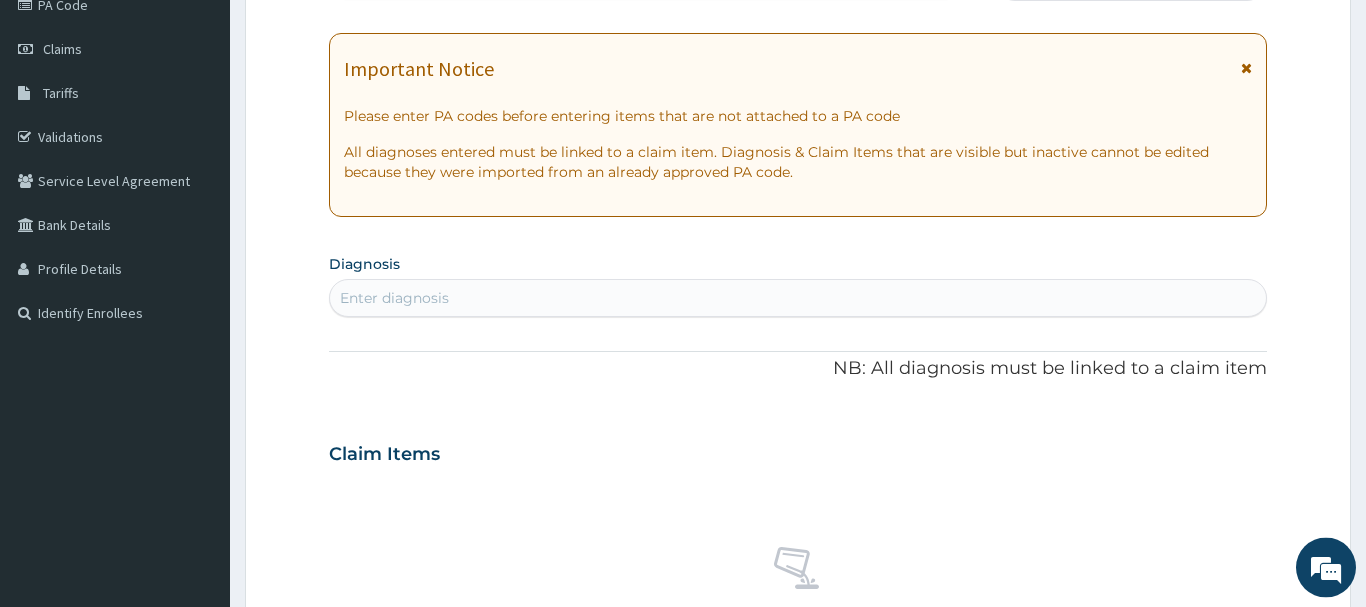 scroll, scrollTop: 317, scrollLeft: 0, axis: vertical 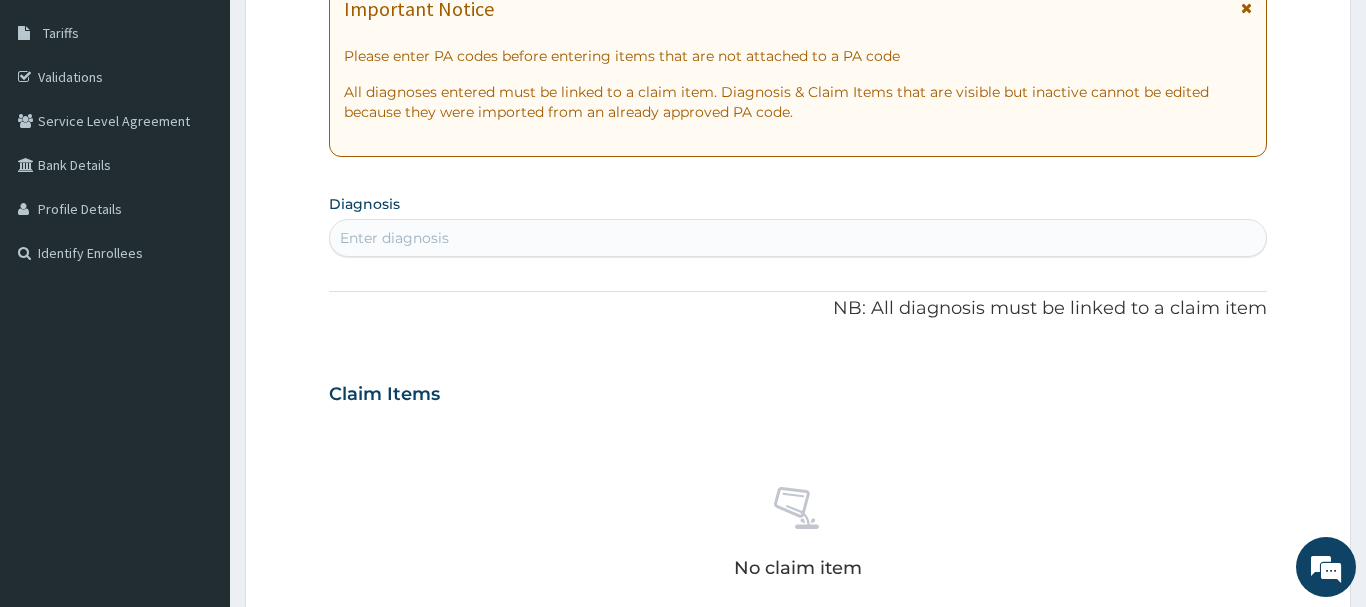 click on "Enter diagnosis" at bounding box center (394, 238) 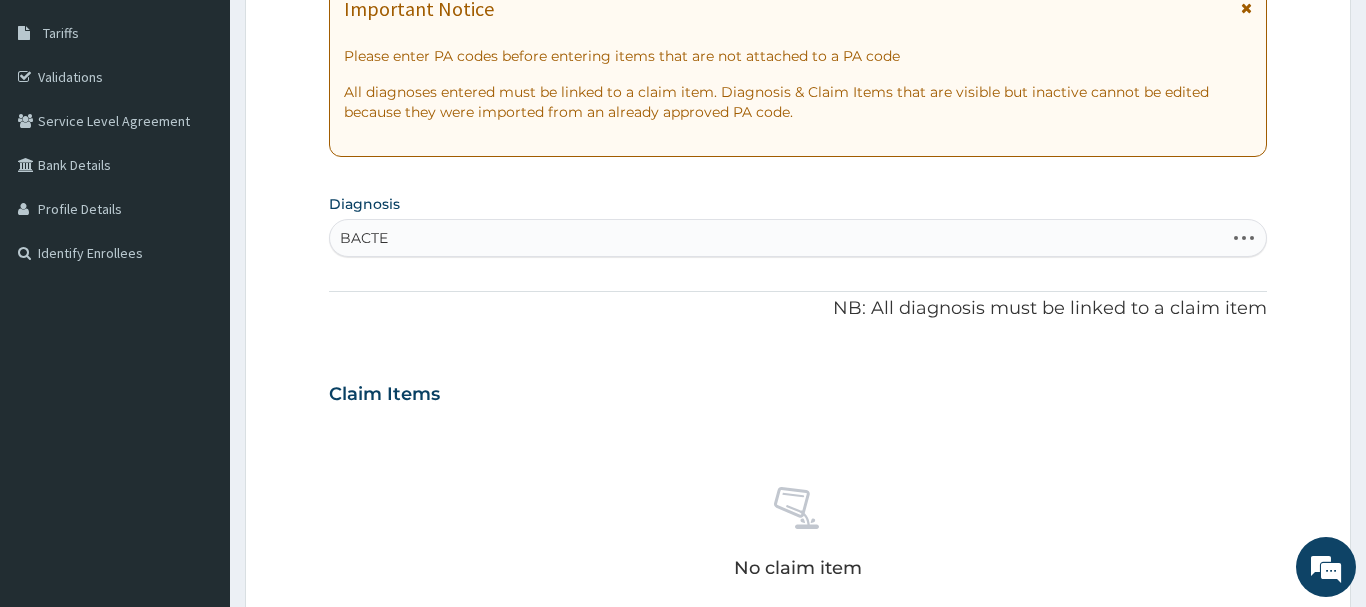 type on "BACTER" 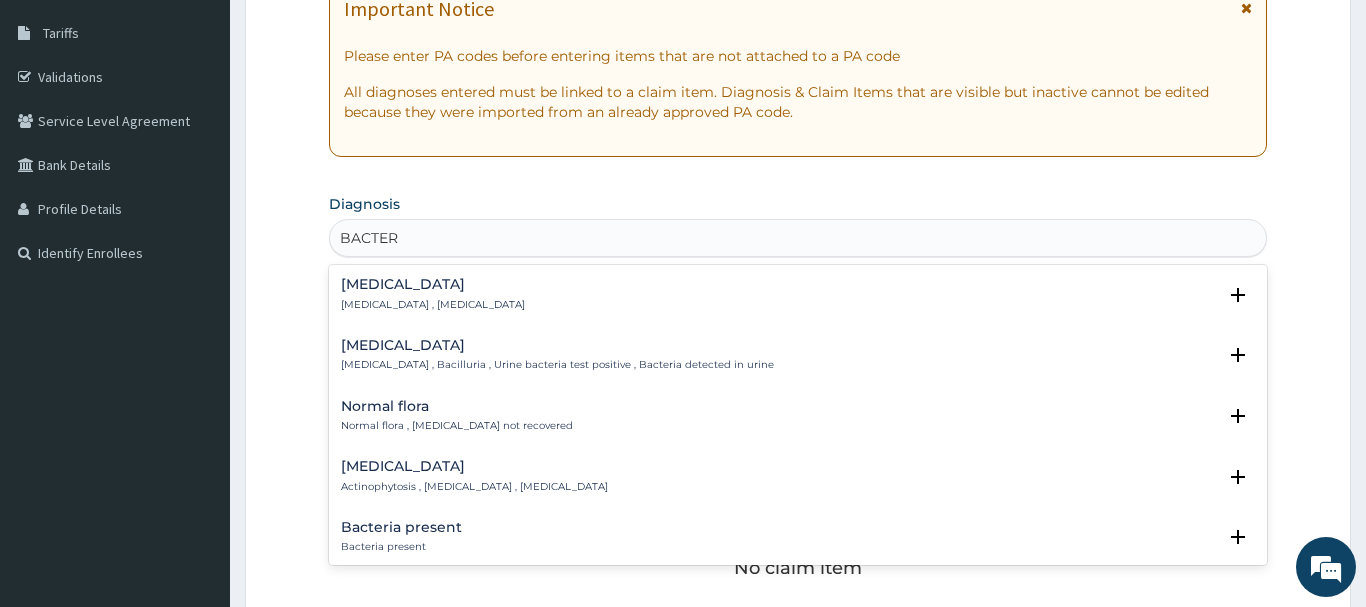 click on "Bacteremia" at bounding box center [433, 284] 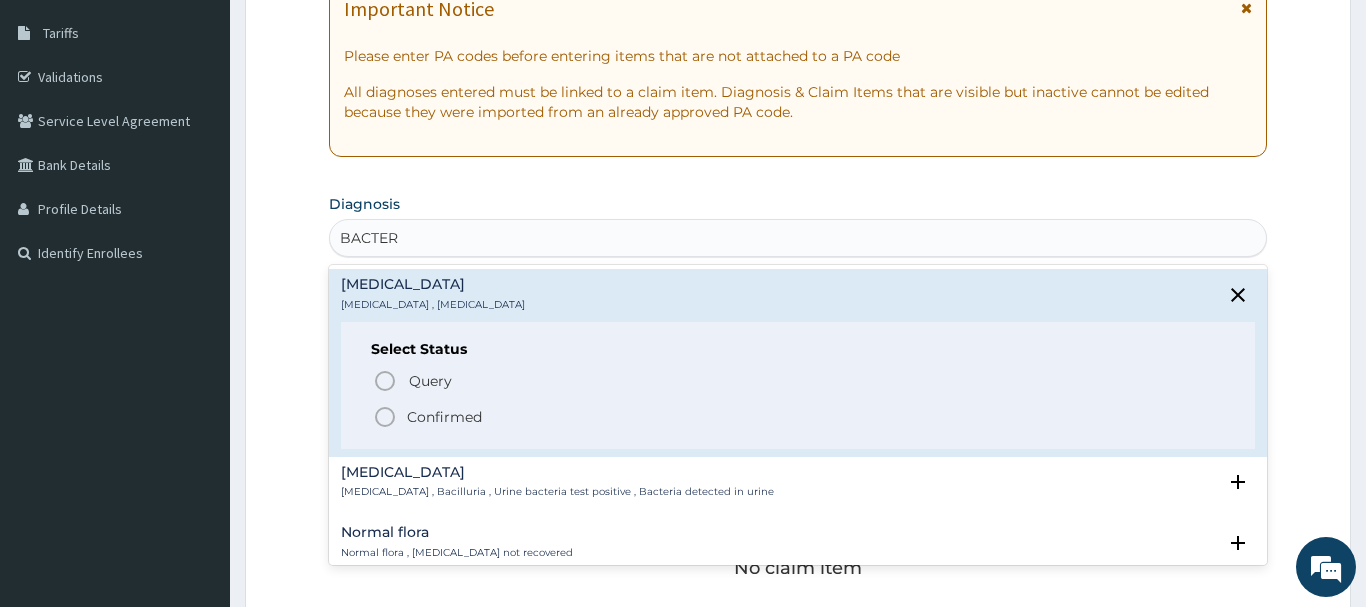 click 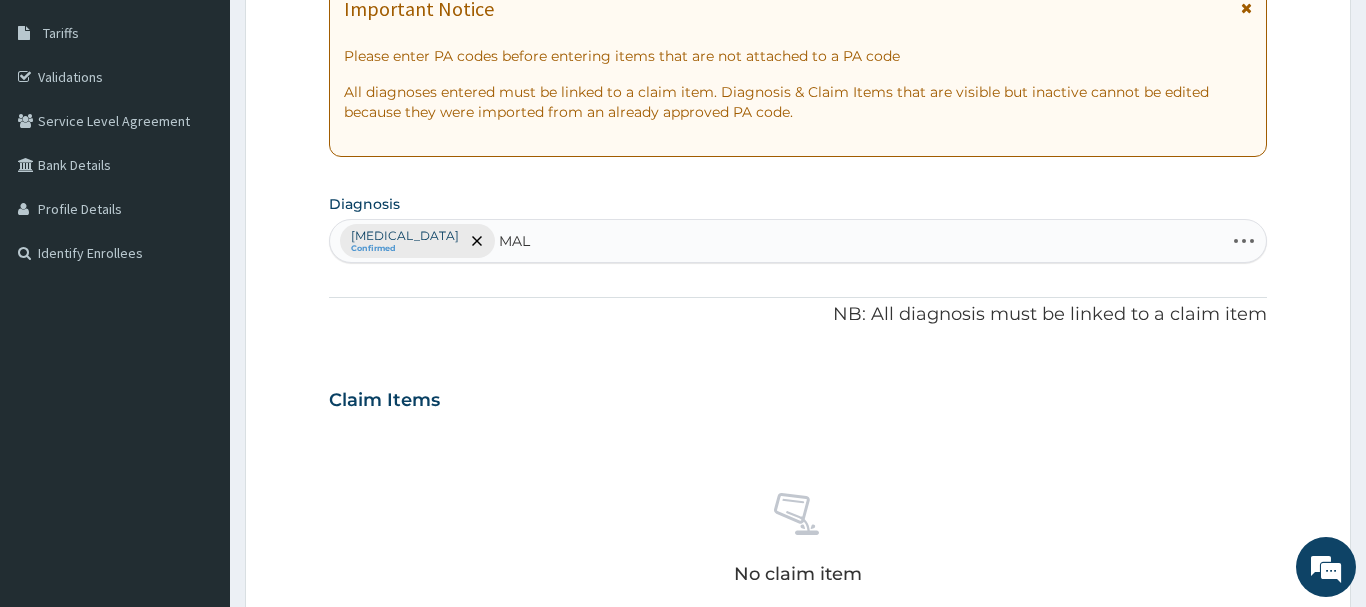 type on "MALA" 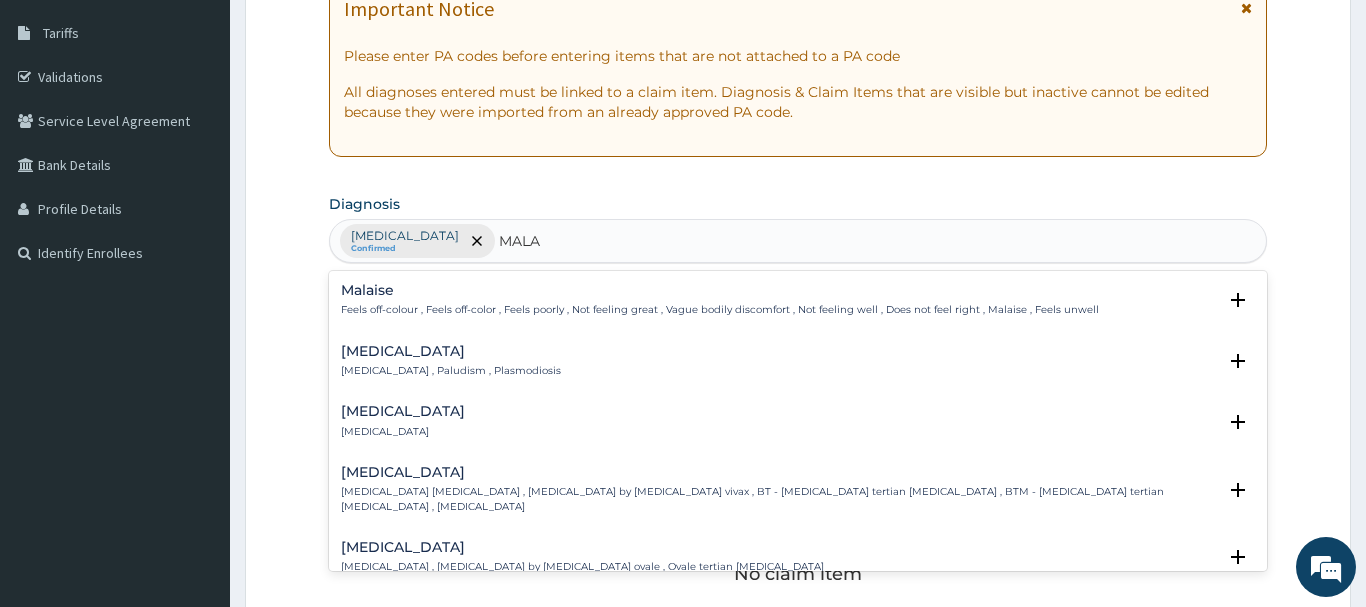 click on "Malaria Malaria , Paludism , Plasmodiosis" at bounding box center (451, 361) 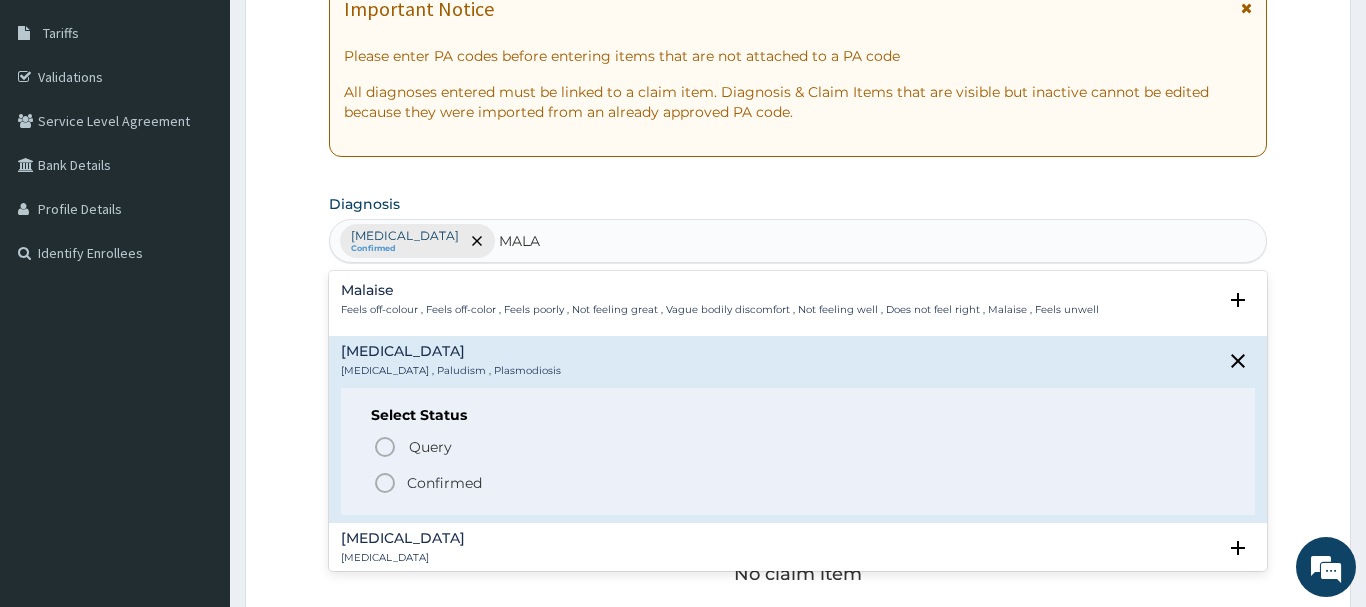 drag, startPoint x: 380, startPoint y: 482, endPoint x: 391, endPoint y: 472, distance: 14.866069 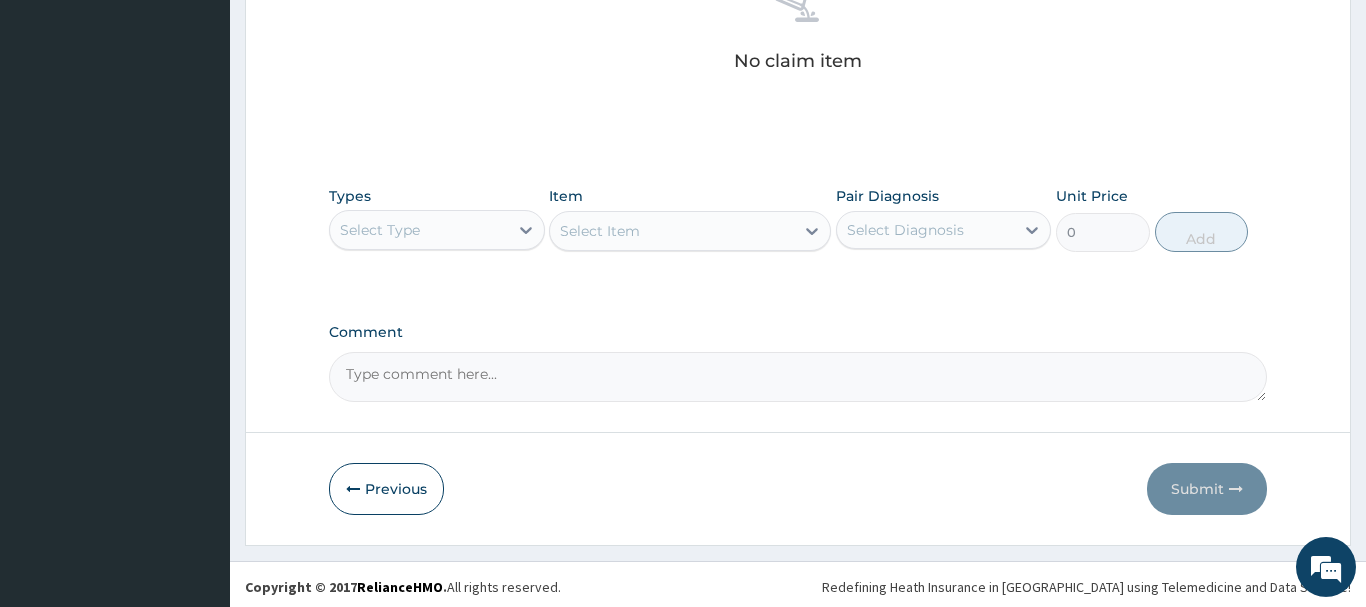 scroll, scrollTop: 835, scrollLeft: 0, axis: vertical 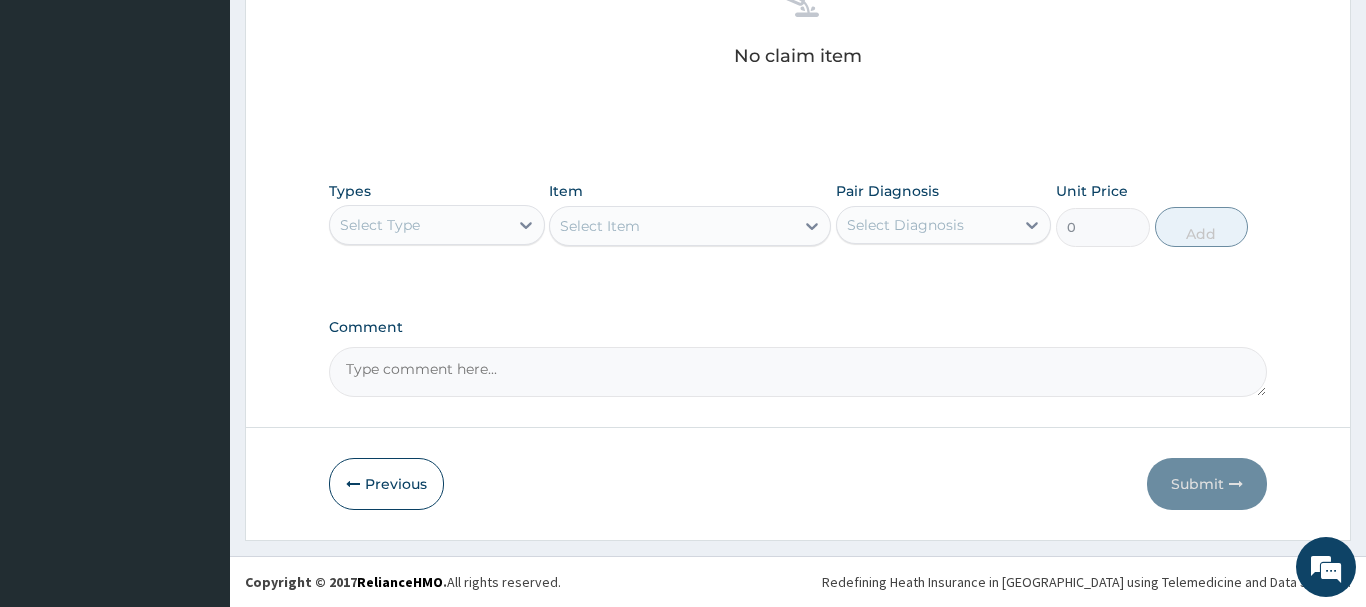 click on "Select Type" at bounding box center [380, 225] 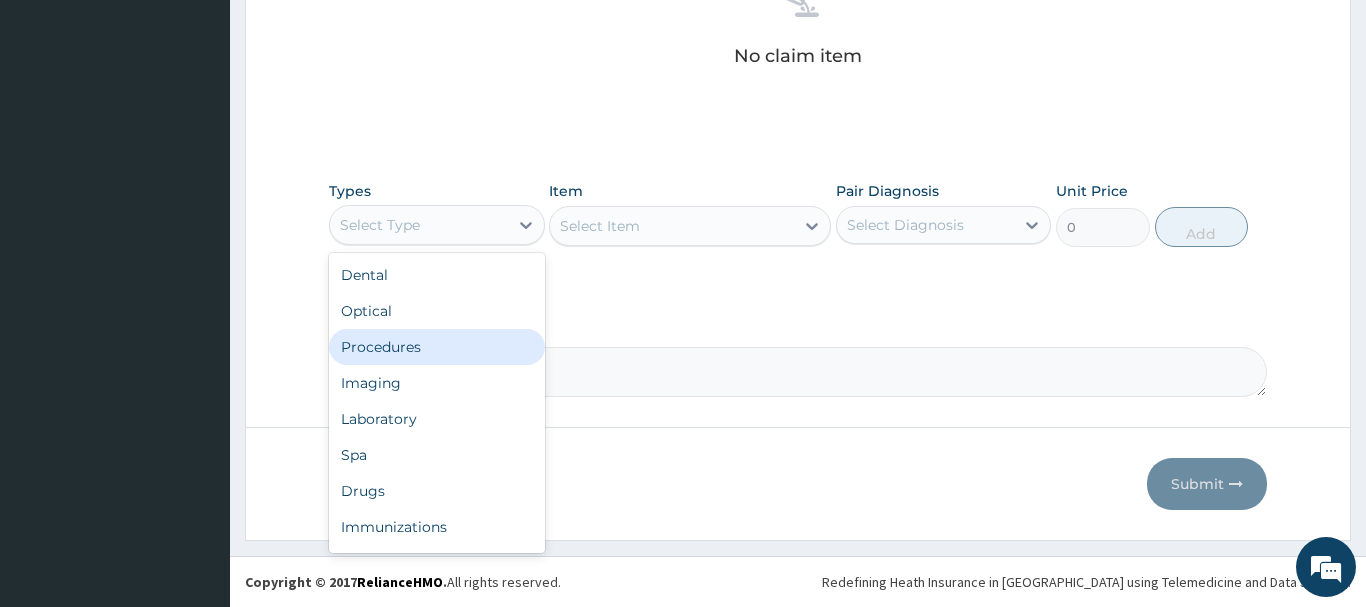 click on "Procedures" at bounding box center (437, 347) 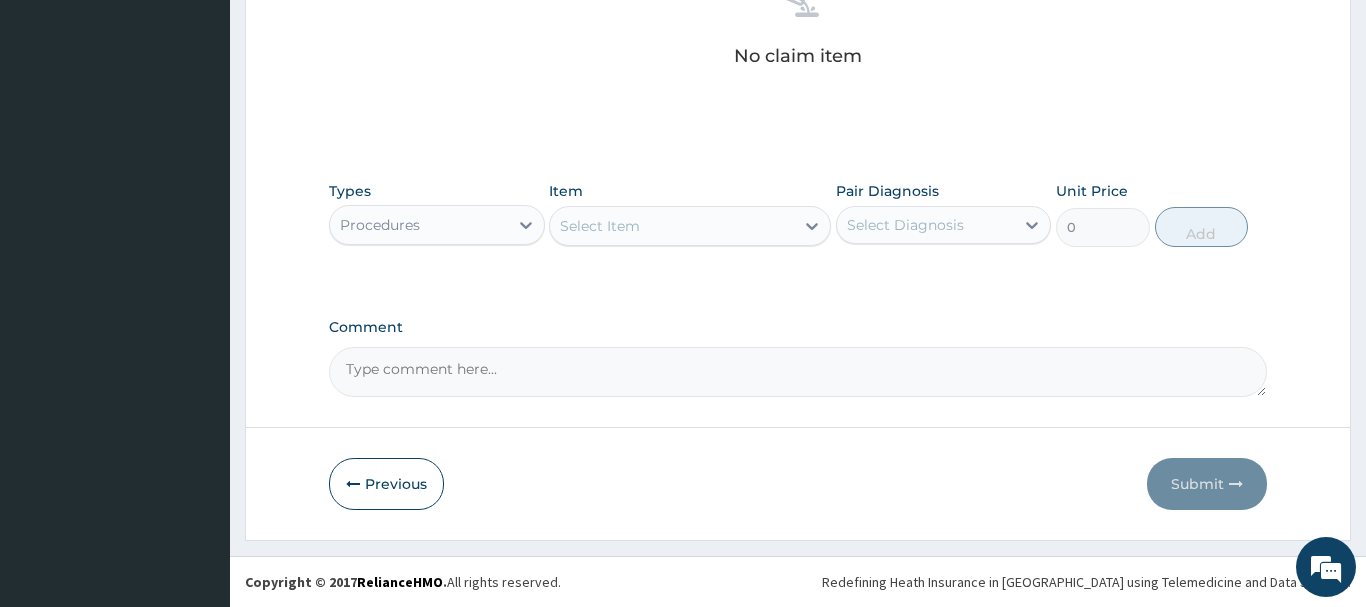 click on "Select Item" at bounding box center (600, 226) 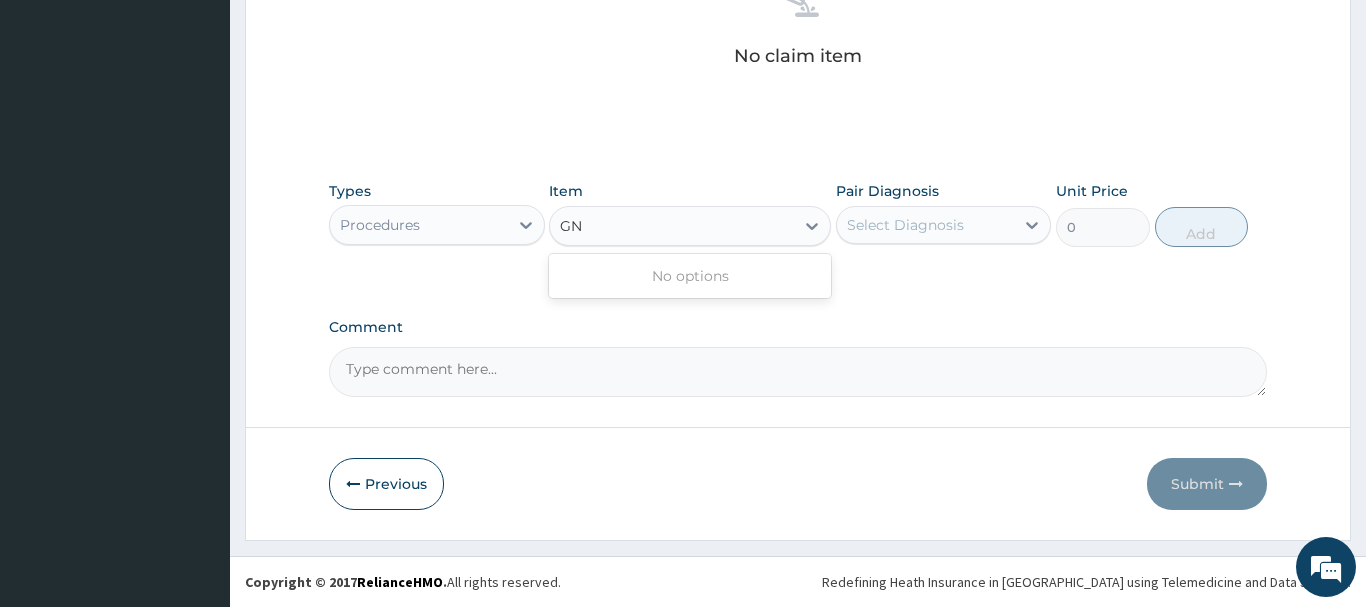 type on "G" 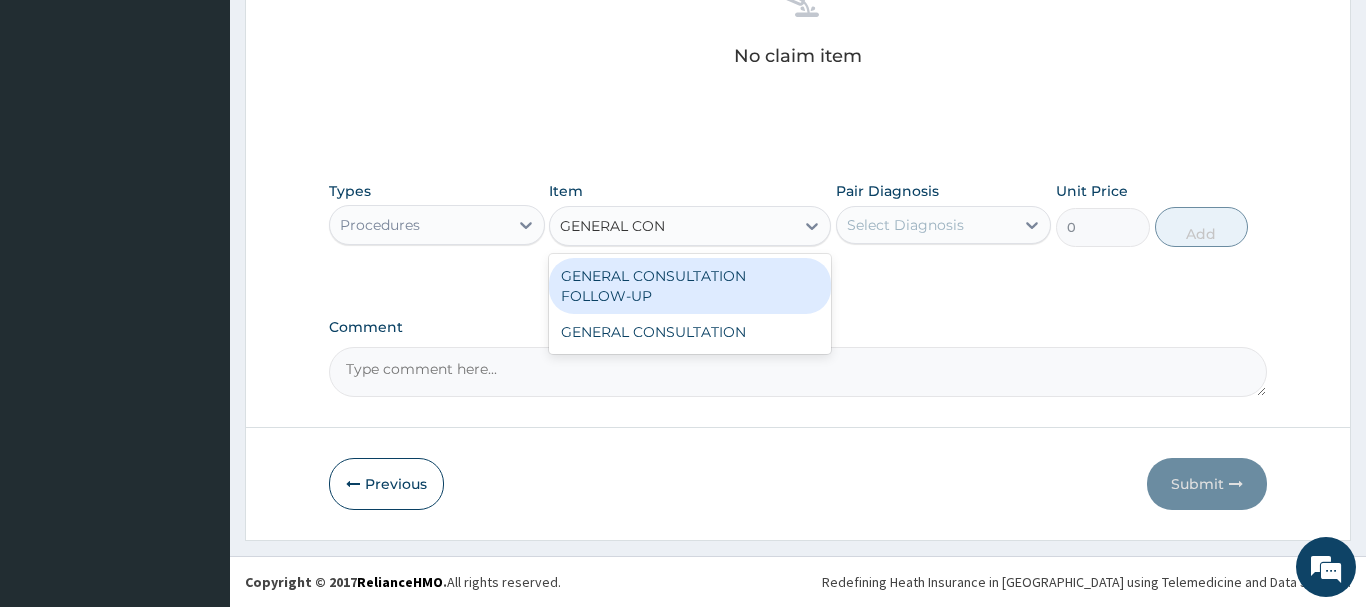 type on "GENERAL CONS" 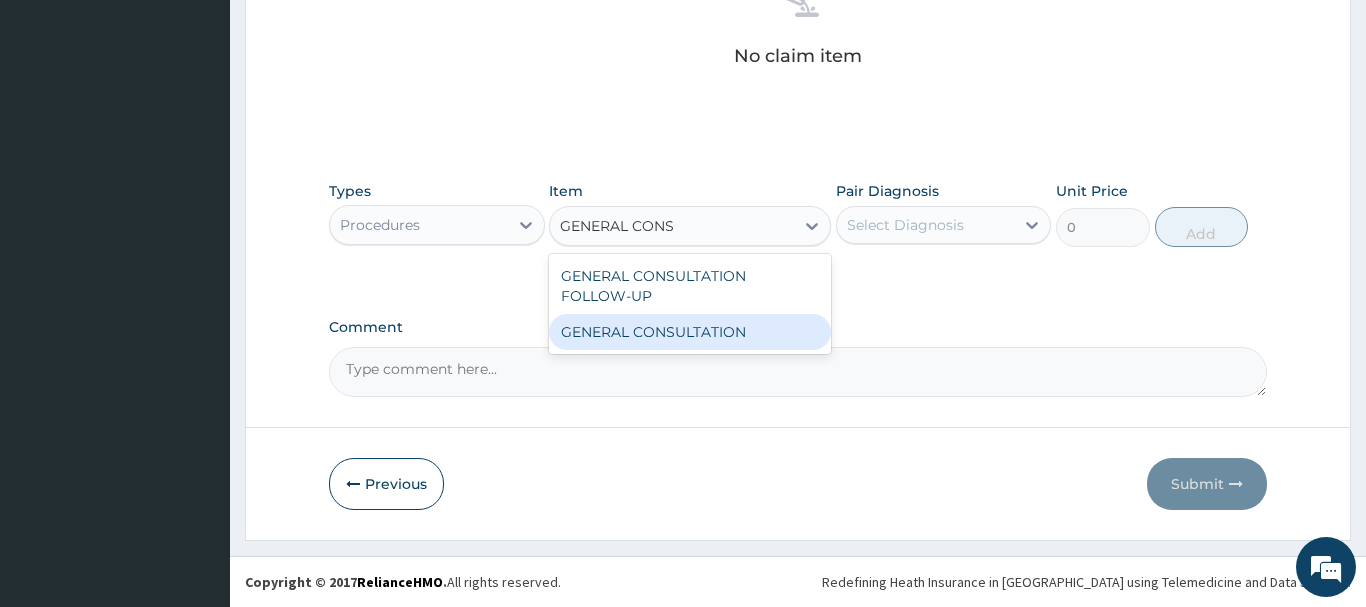 click on "GENERAL CONSULTATION" at bounding box center [690, 332] 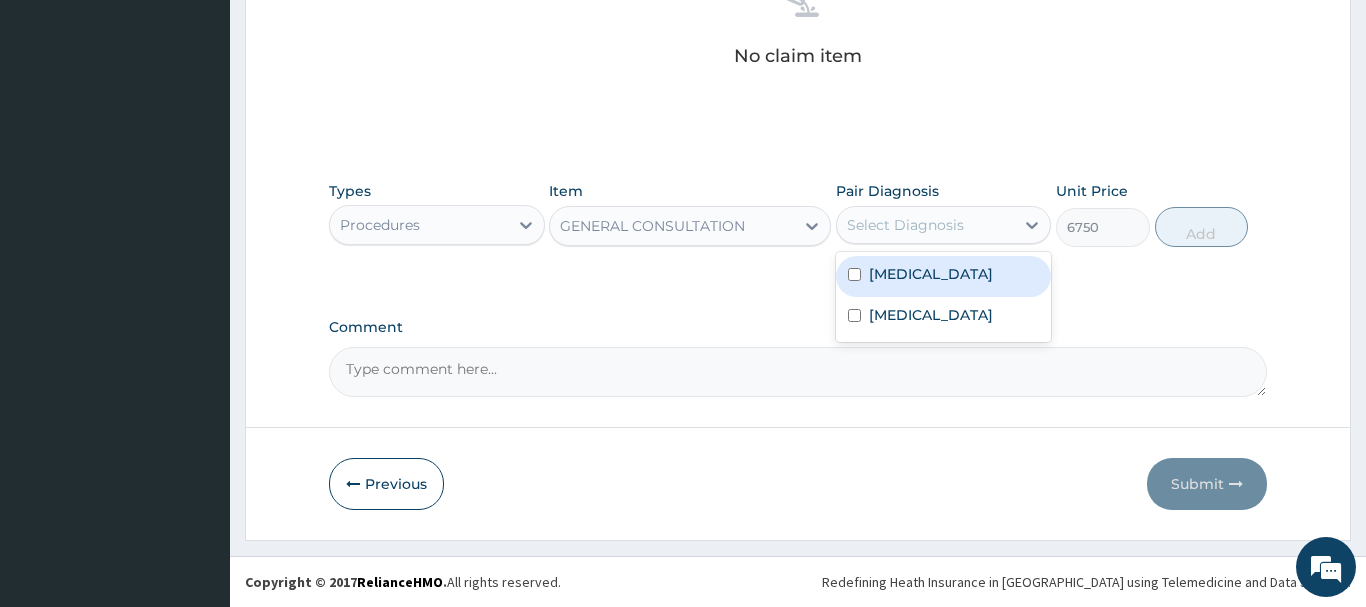 click on "Select Diagnosis" at bounding box center (905, 225) 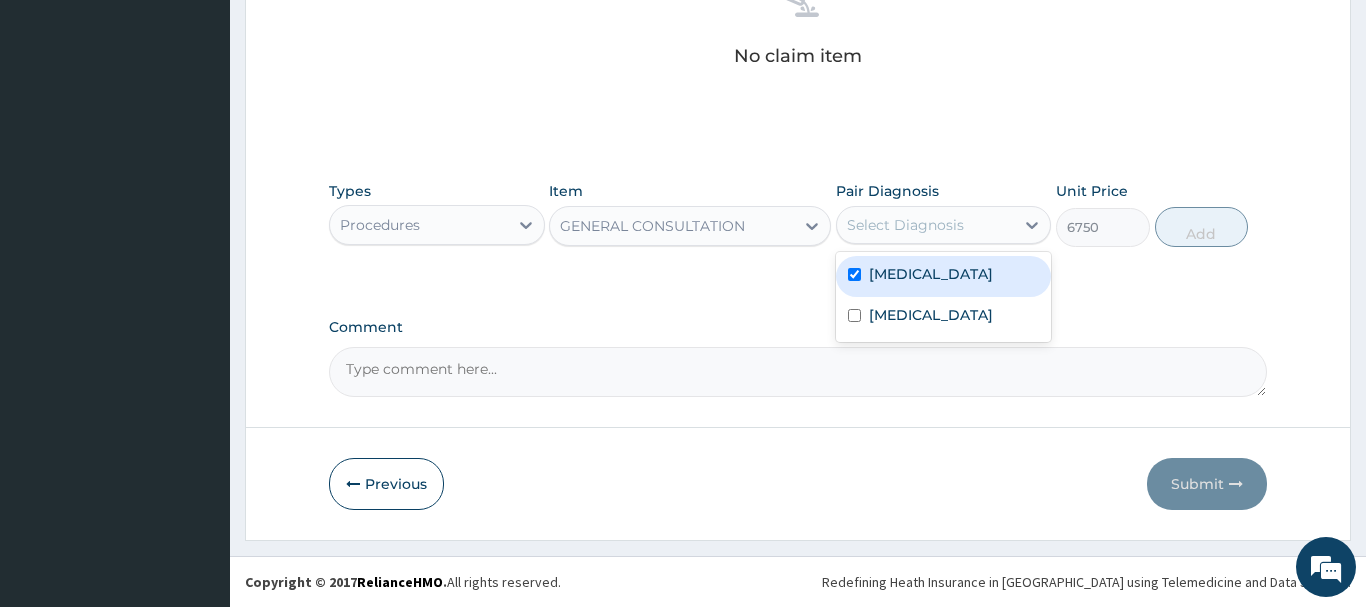 checkbox on "true" 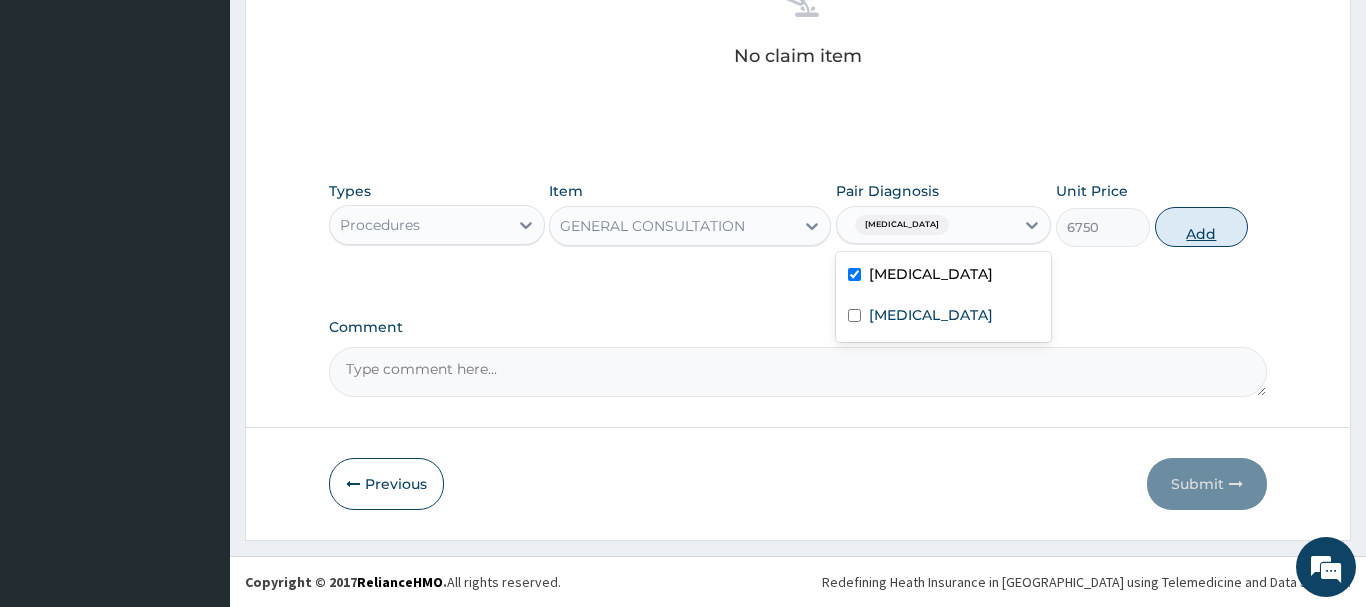 click on "Add" at bounding box center (1202, 227) 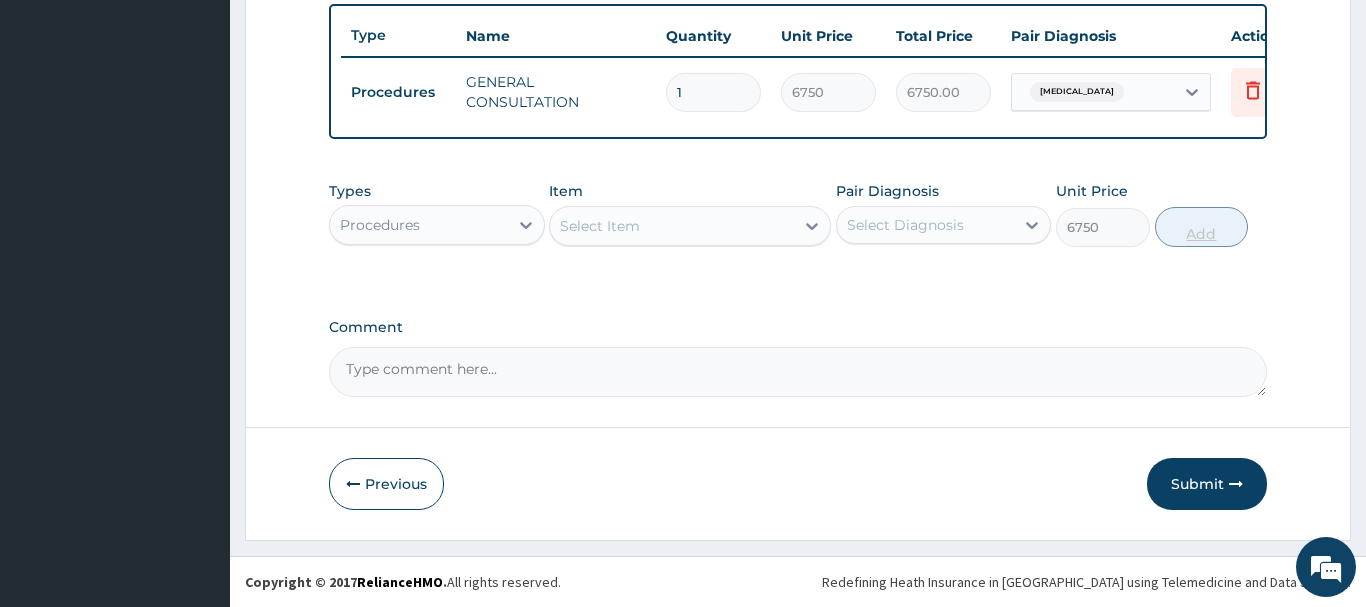 type on "0" 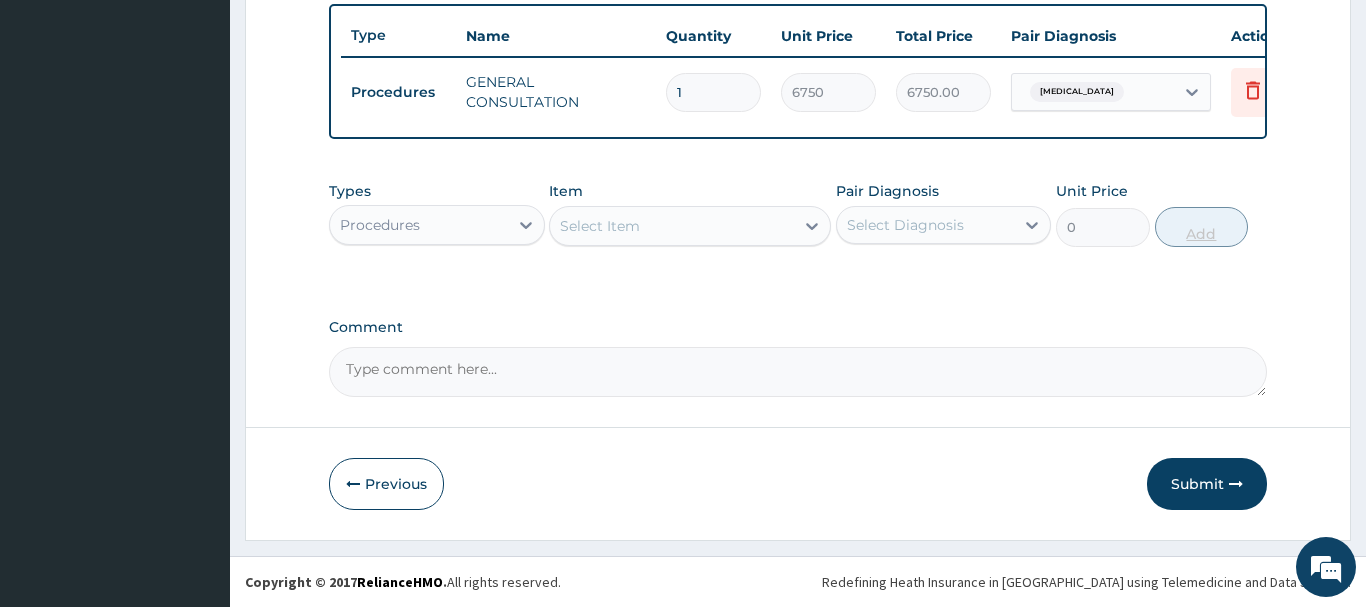 scroll, scrollTop: 740, scrollLeft: 0, axis: vertical 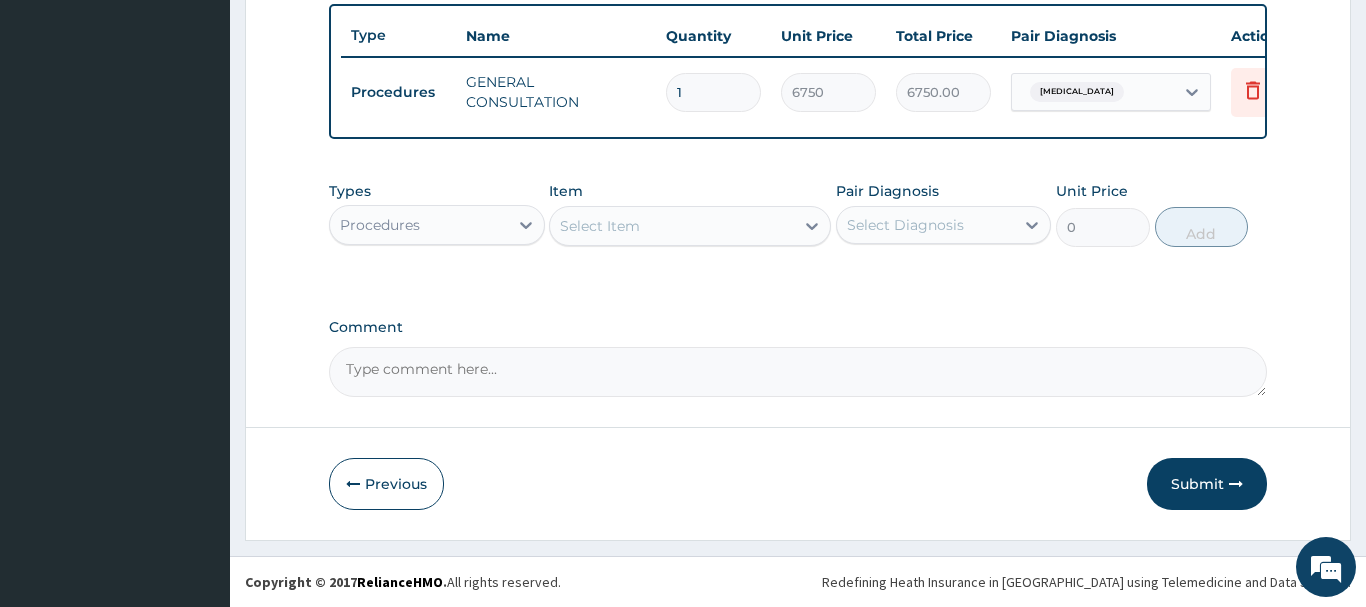 click on "Select Item" at bounding box center [672, 226] 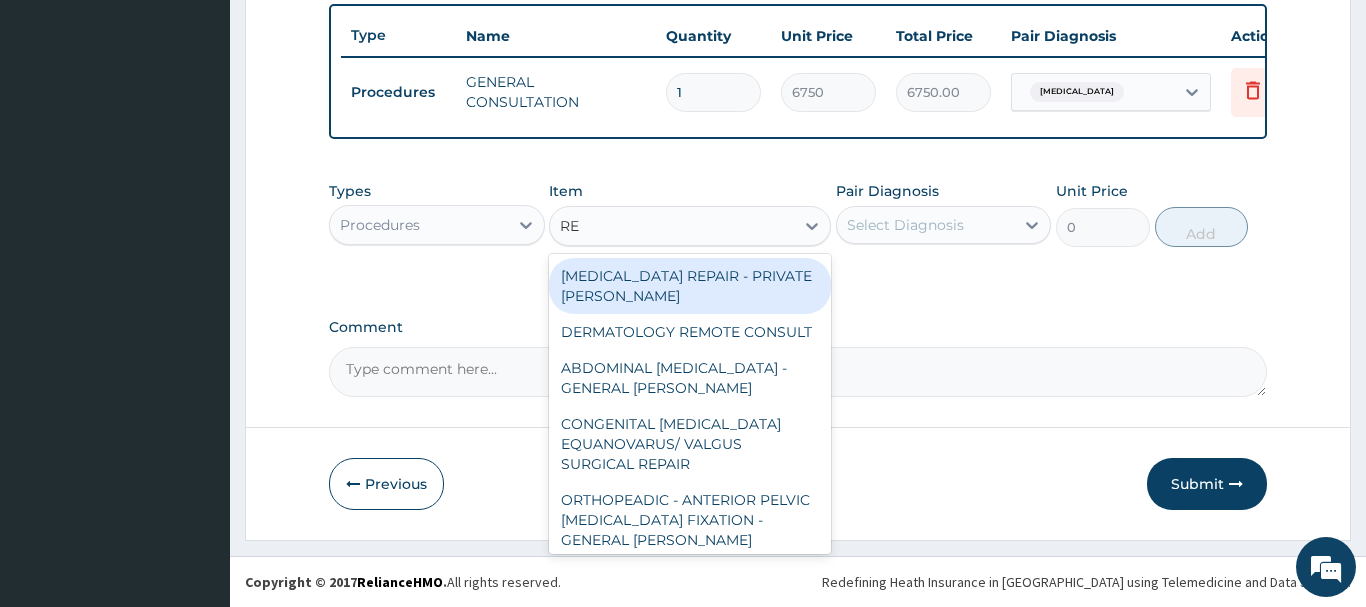 type on "REG" 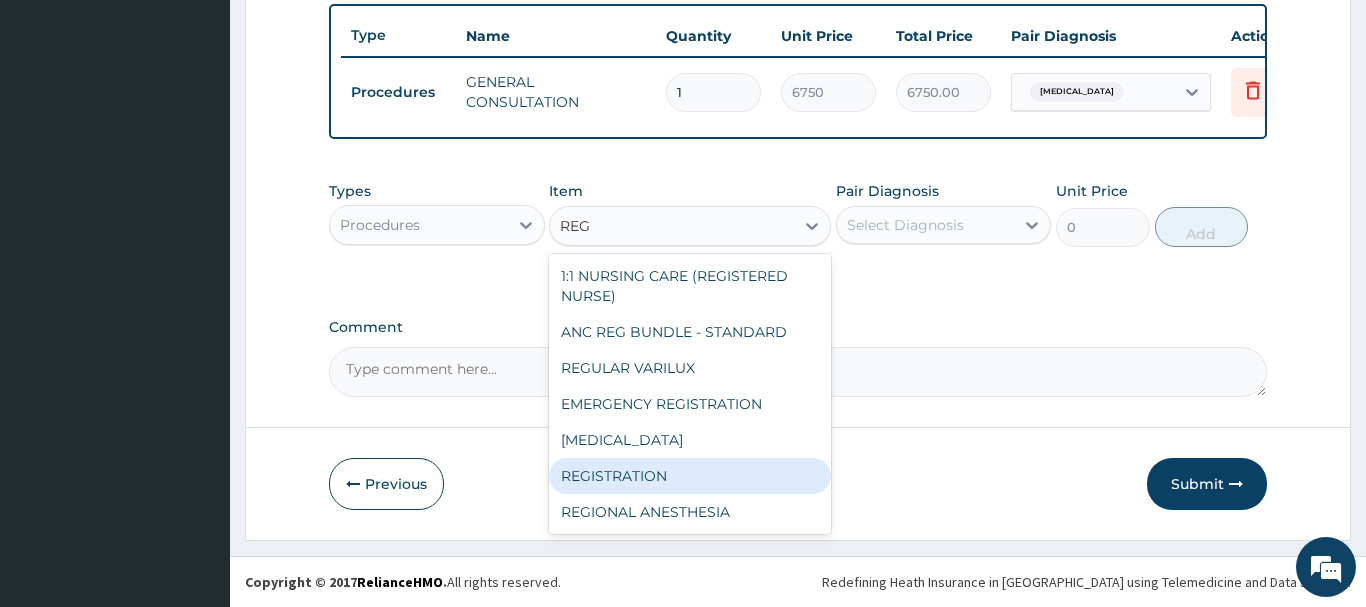 click on "REGISTRATION" at bounding box center [690, 476] 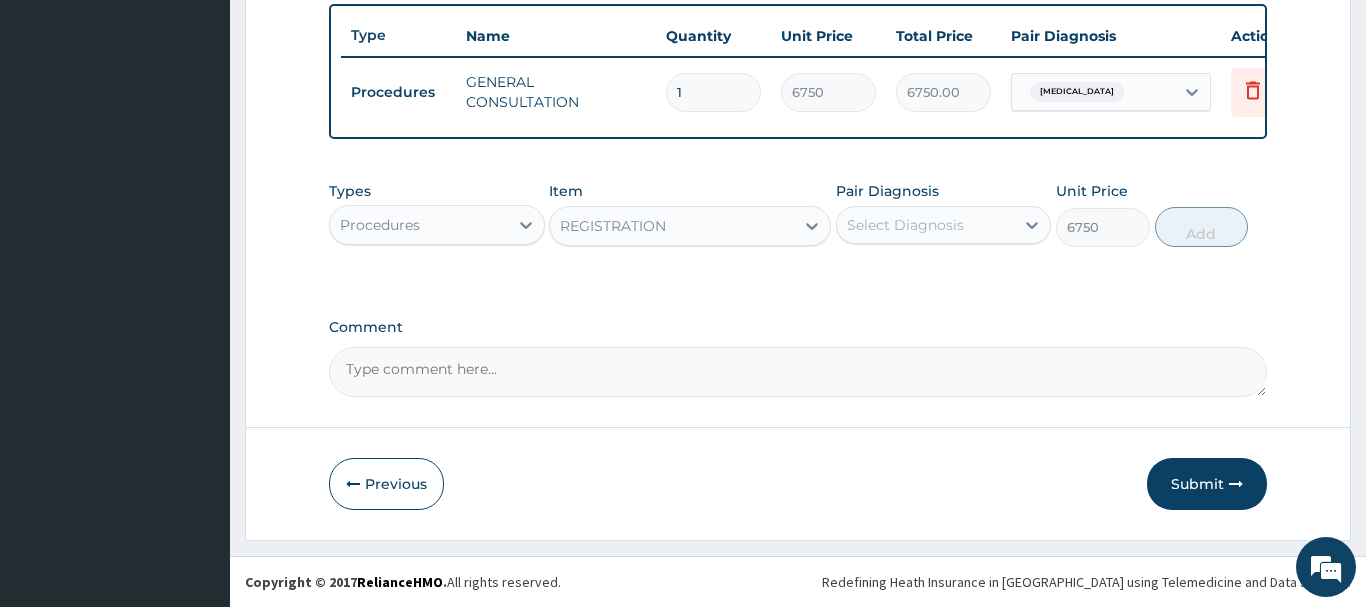 click on "Select Diagnosis" at bounding box center (905, 225) 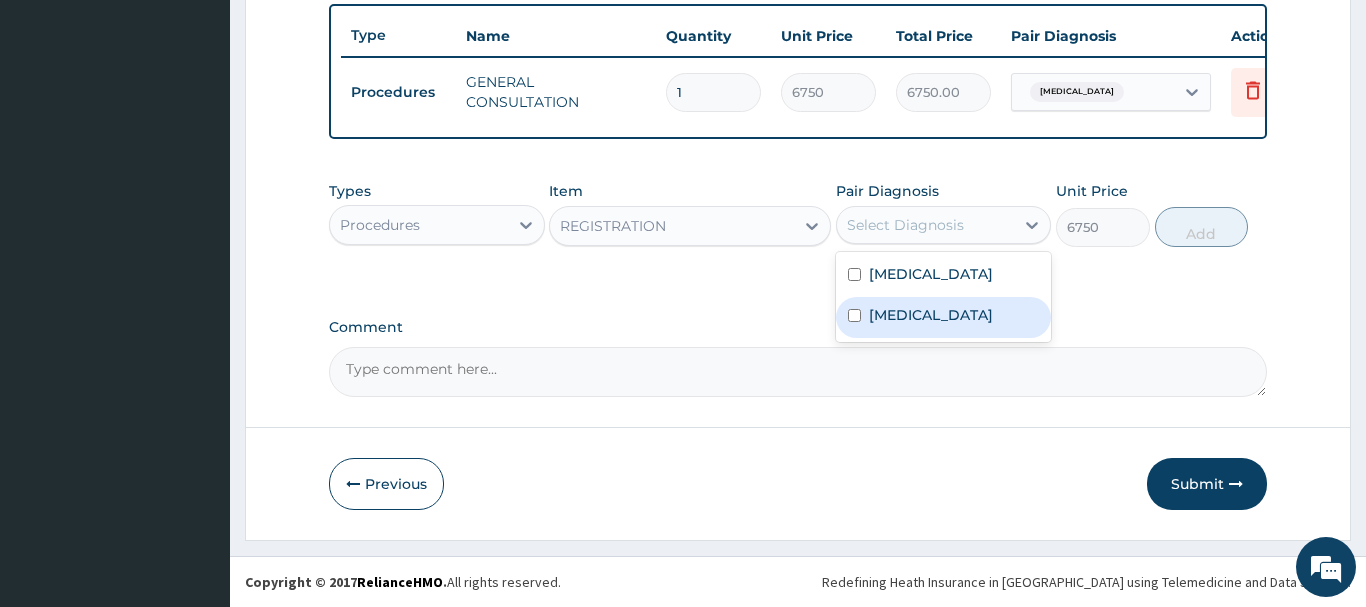 click on "[MEDICAL_DATA]" at bounding box center [944, 317] 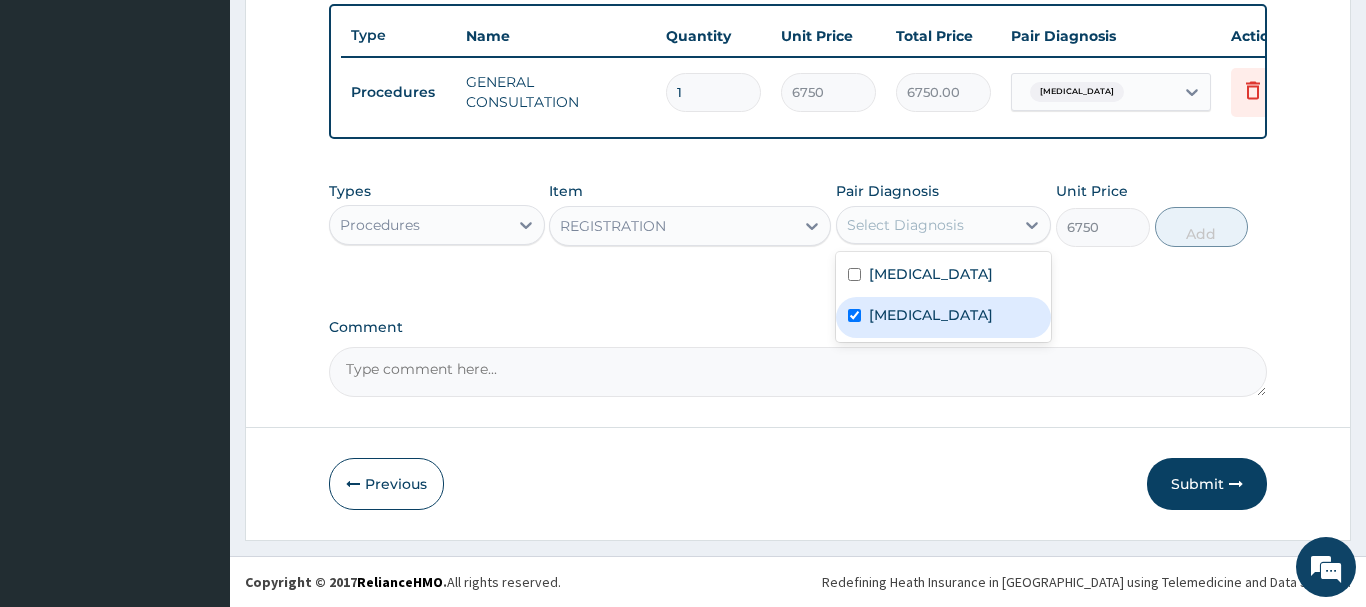 checkbox on "true" 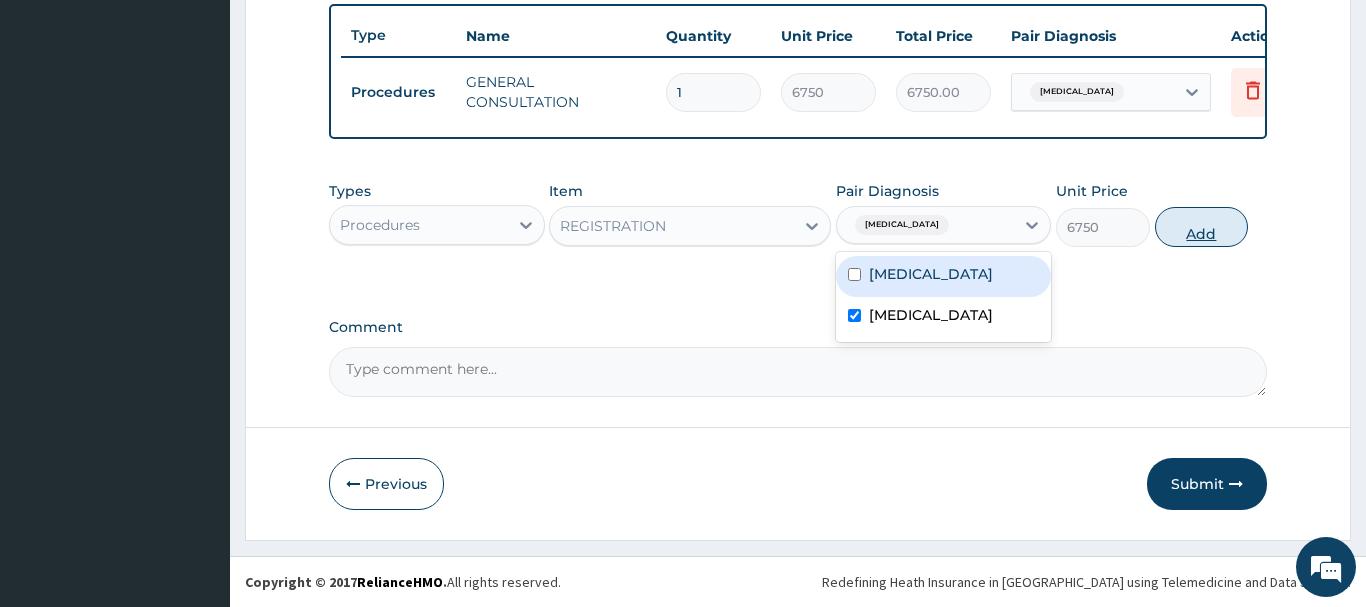 click on "Add" at bounding box center (1202, 227) 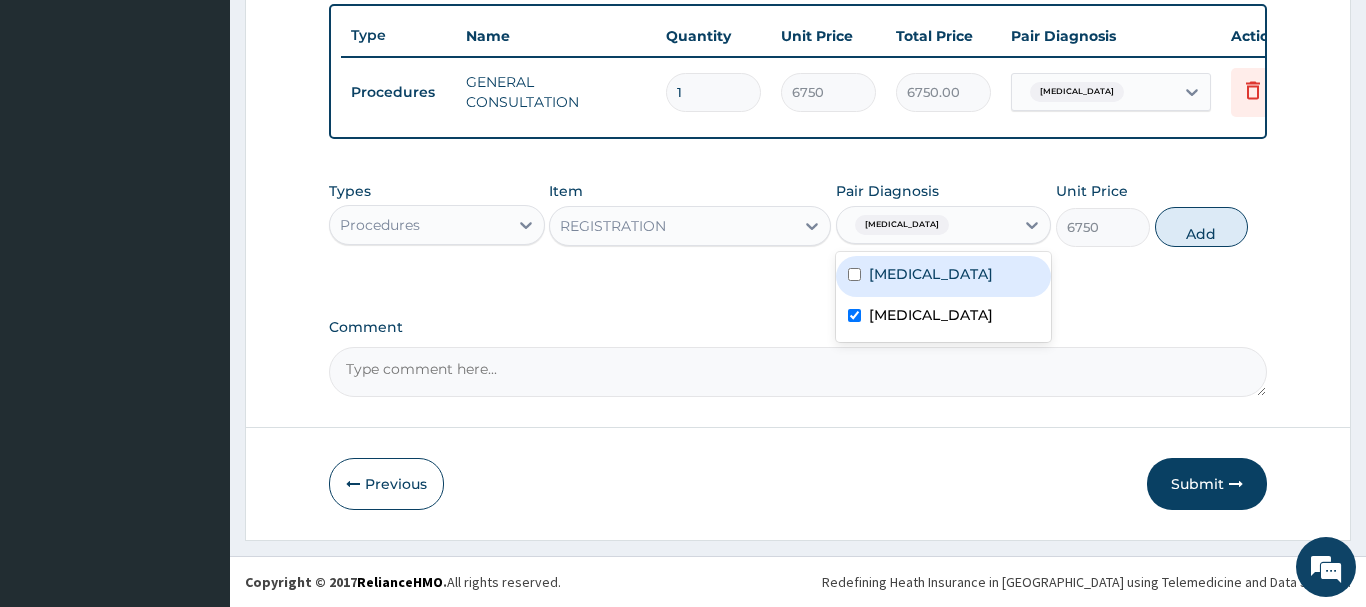 type on "0" 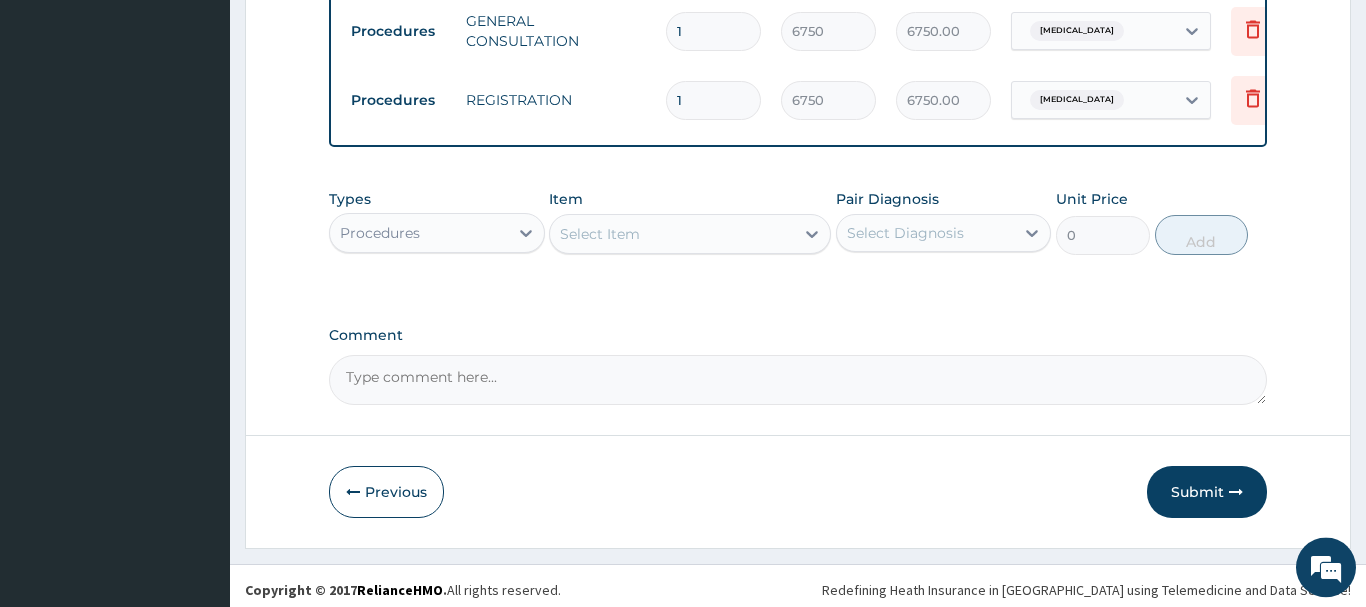 scroll, scrollTop: 809, scrollLeft: 0, axis: vertical 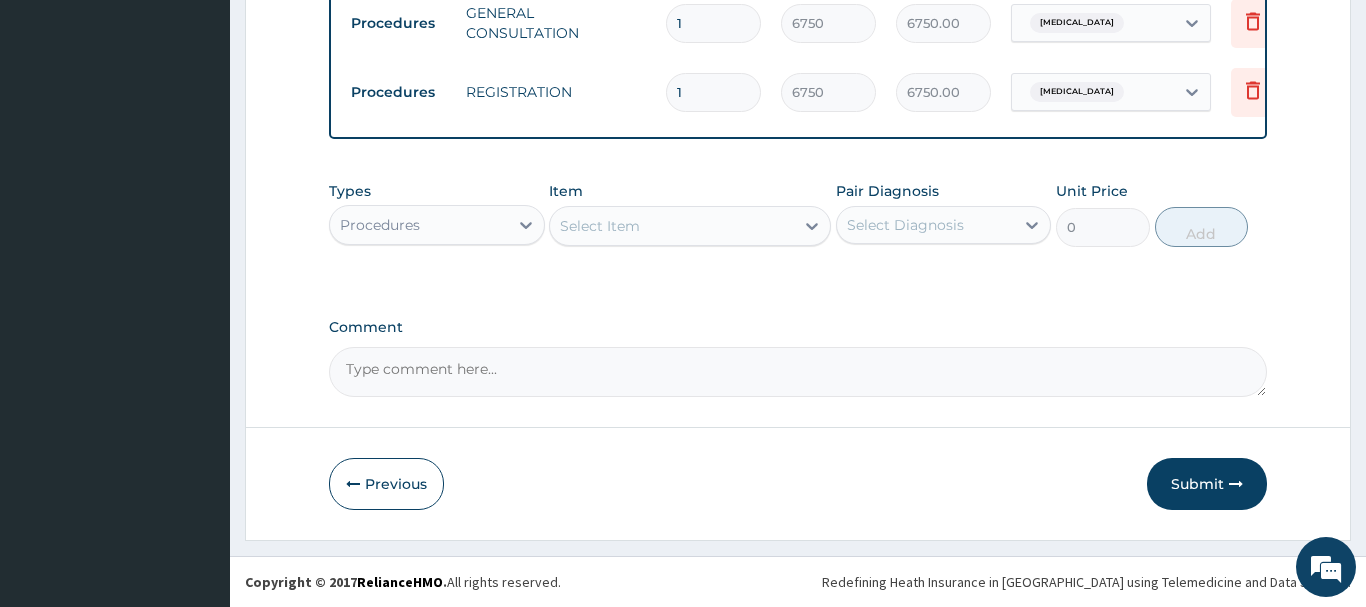 click on "Procedures" at bounding box center [419, 225] 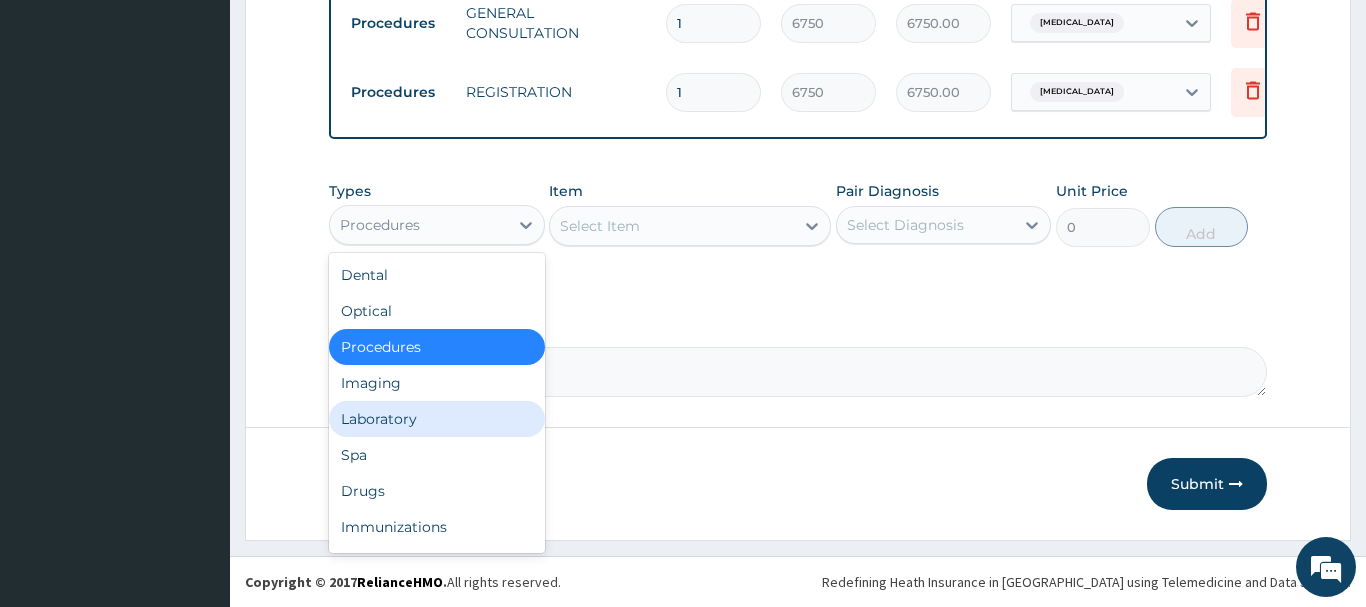 click on "Laboratory" at bounding box center [437, 419] 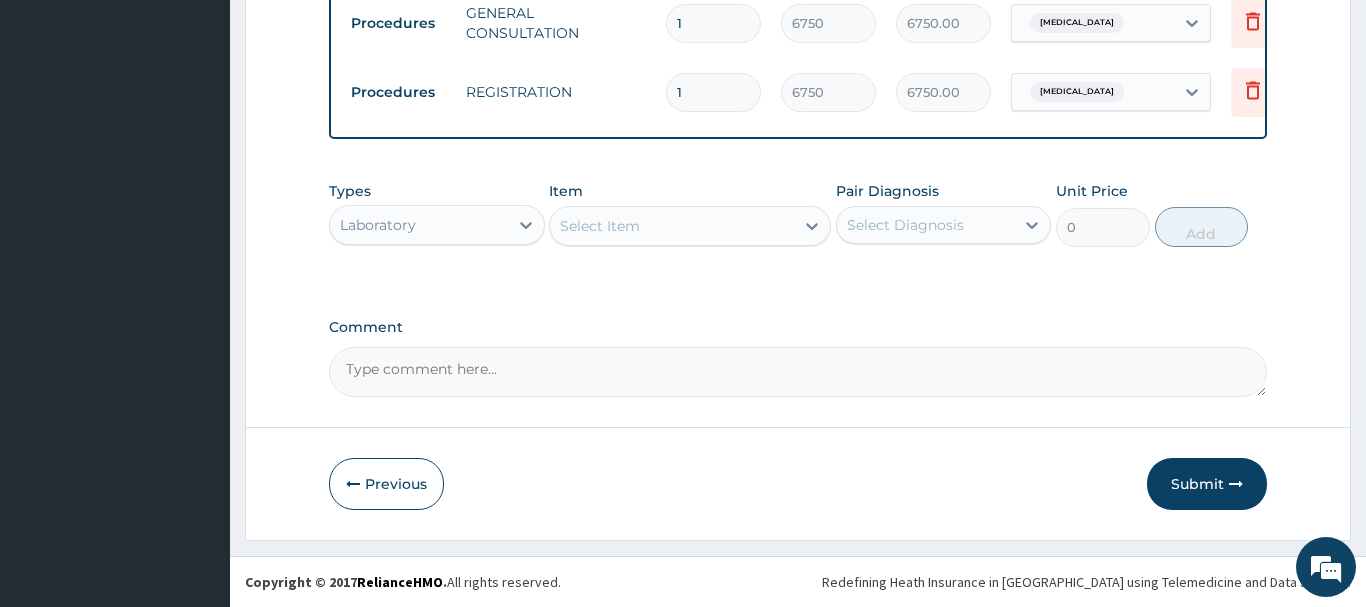 click on "Select Item" at bounding box center (600, 226) 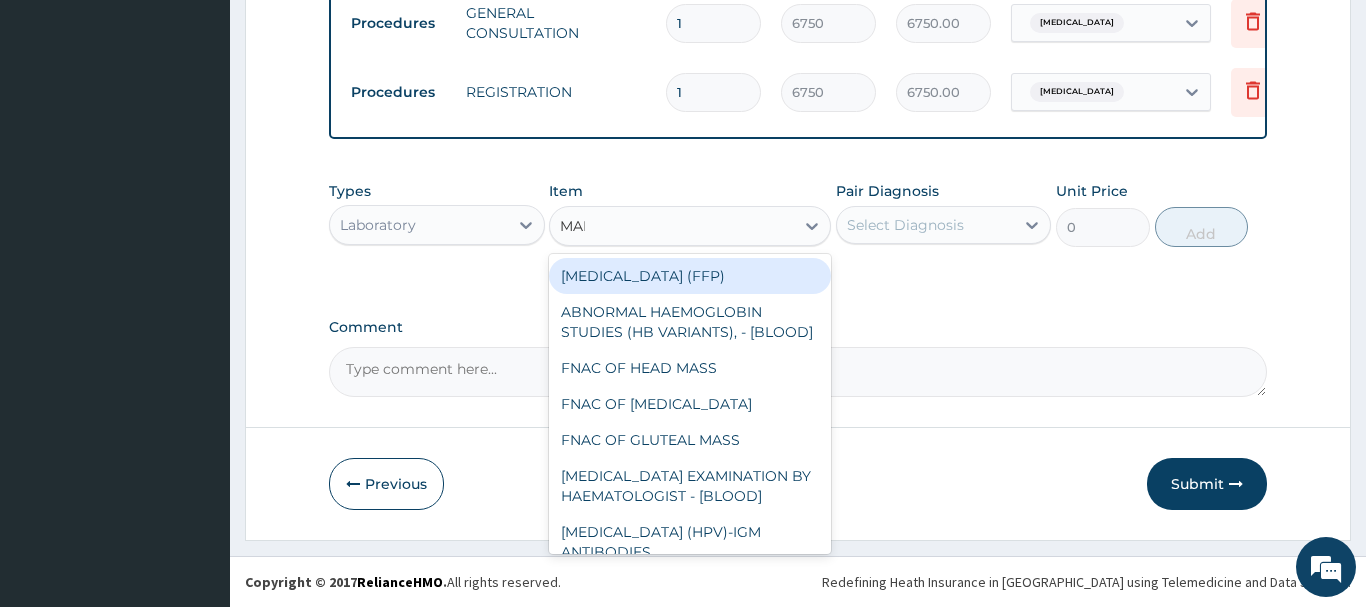 type on "MALA" 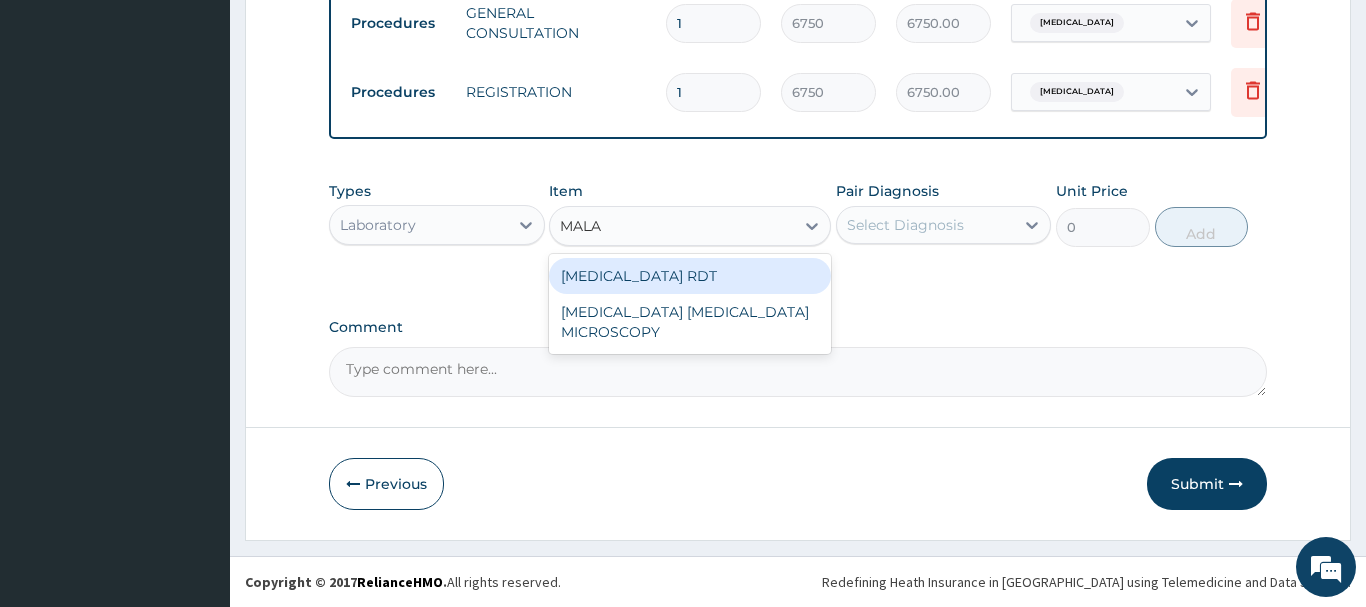 click on "MALARIA RDT" at bounding box center (690, 276) 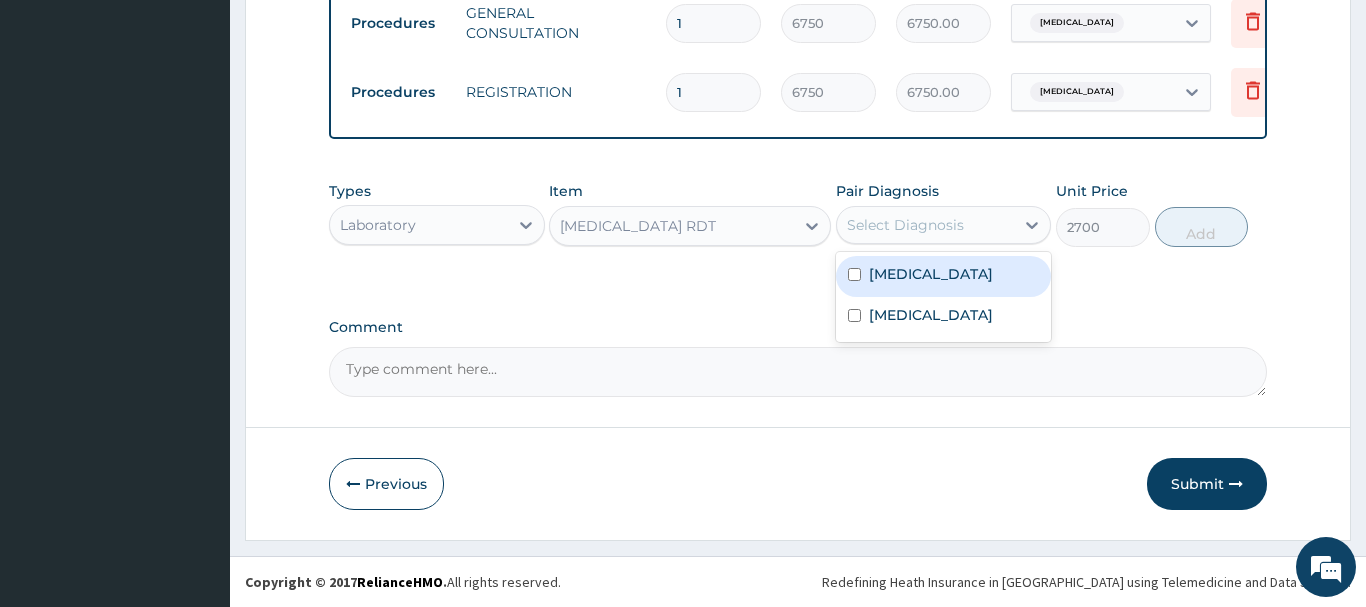 click on "Select Diagnosis" at bounding box center [905, 225] 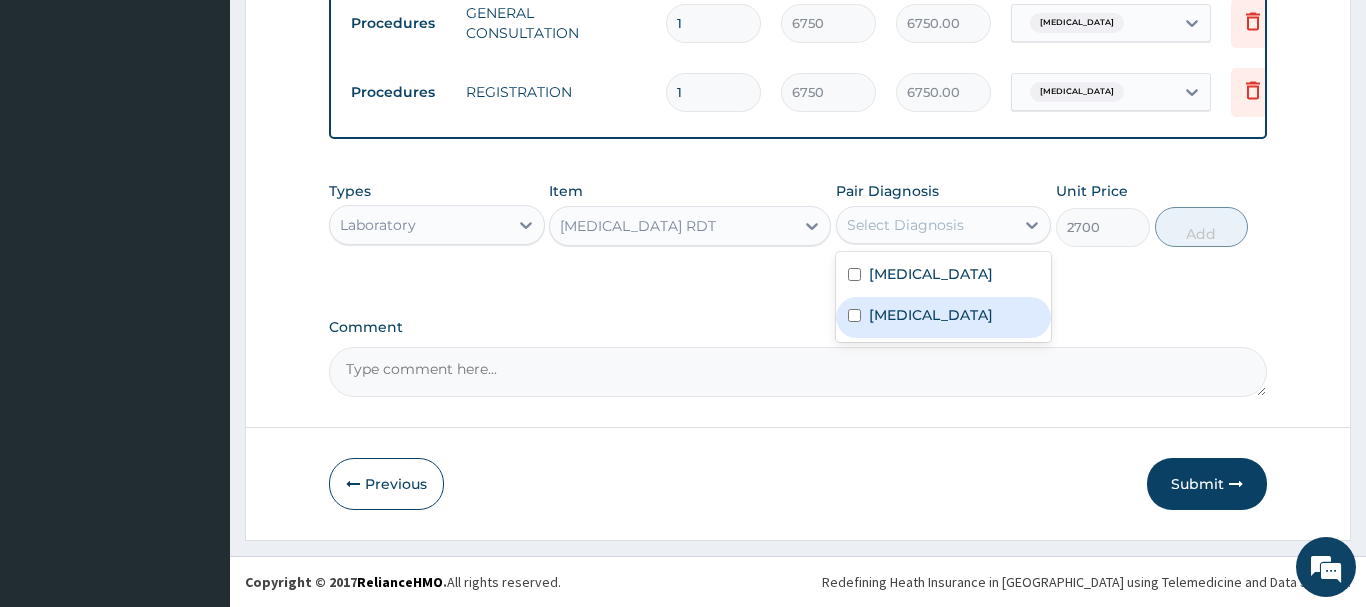 click on "Malaria" at bounding box center (944, 317) 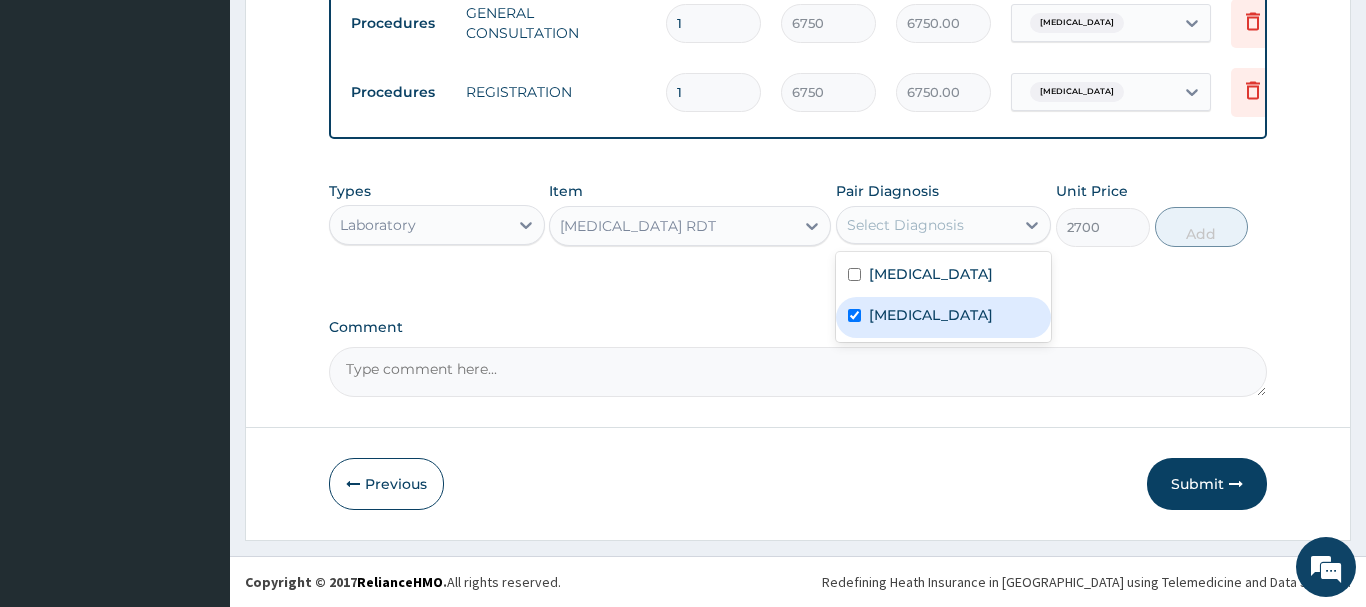 checkbox on "true" 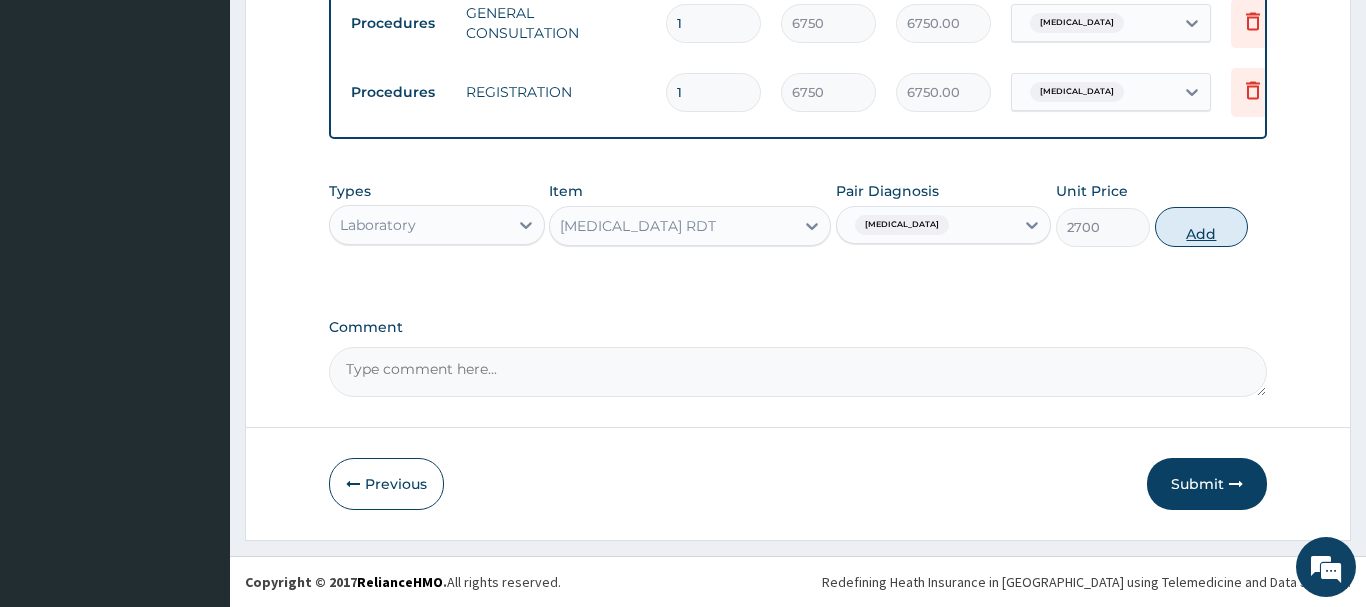 click on "Add" at bounding box center (1202, 227) 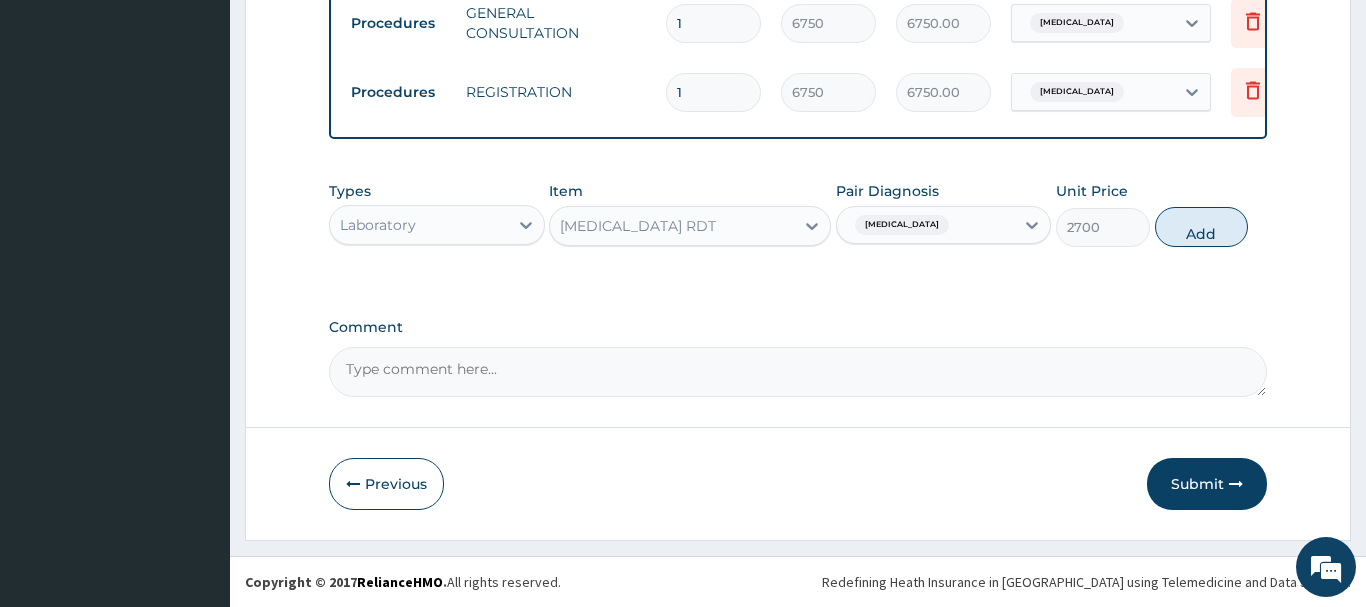 type on "0" 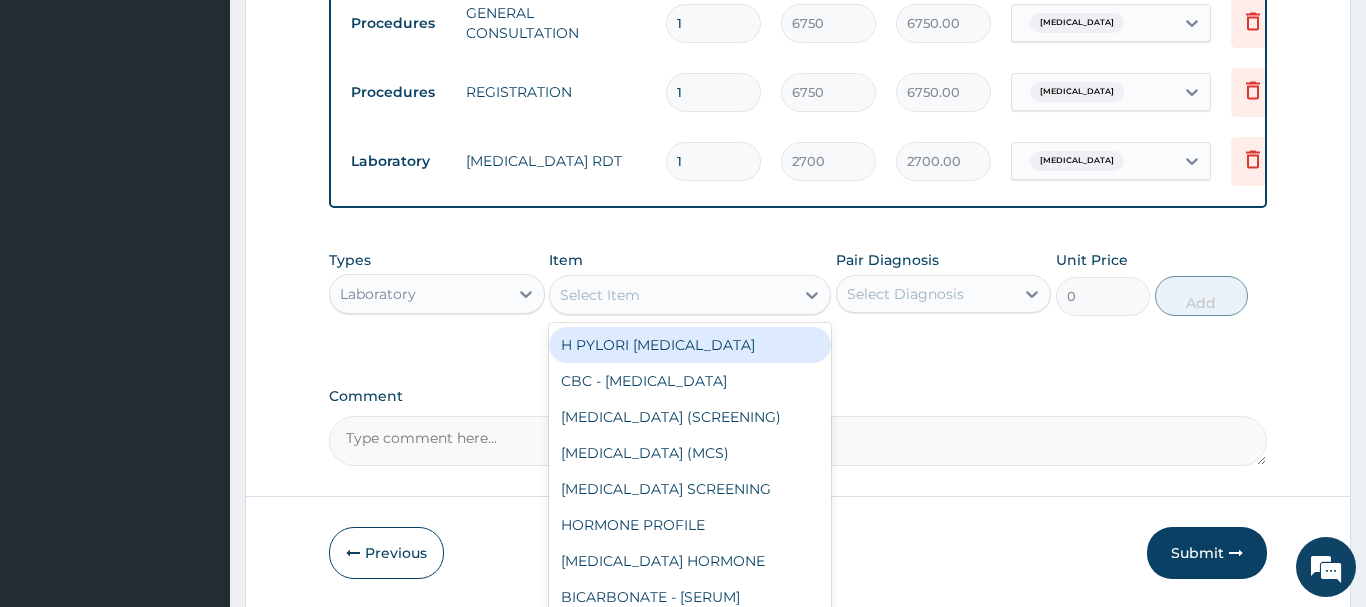 click on "Select Item" at bounding box center (600, 295) 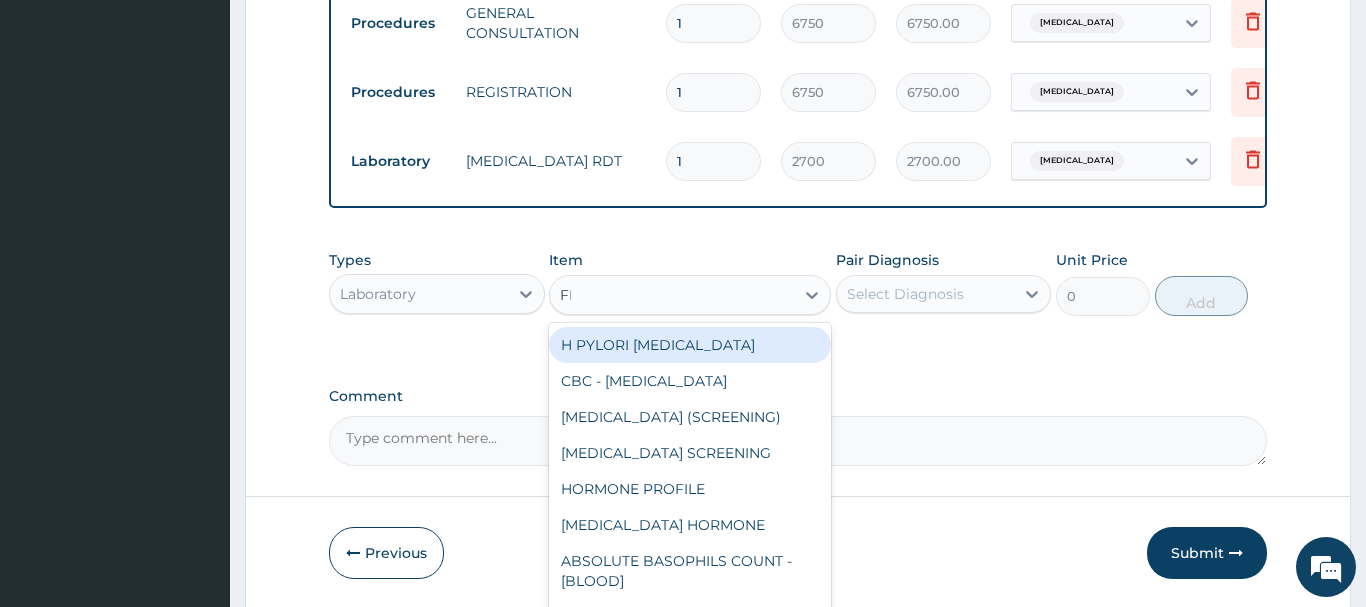 type on "FBC" 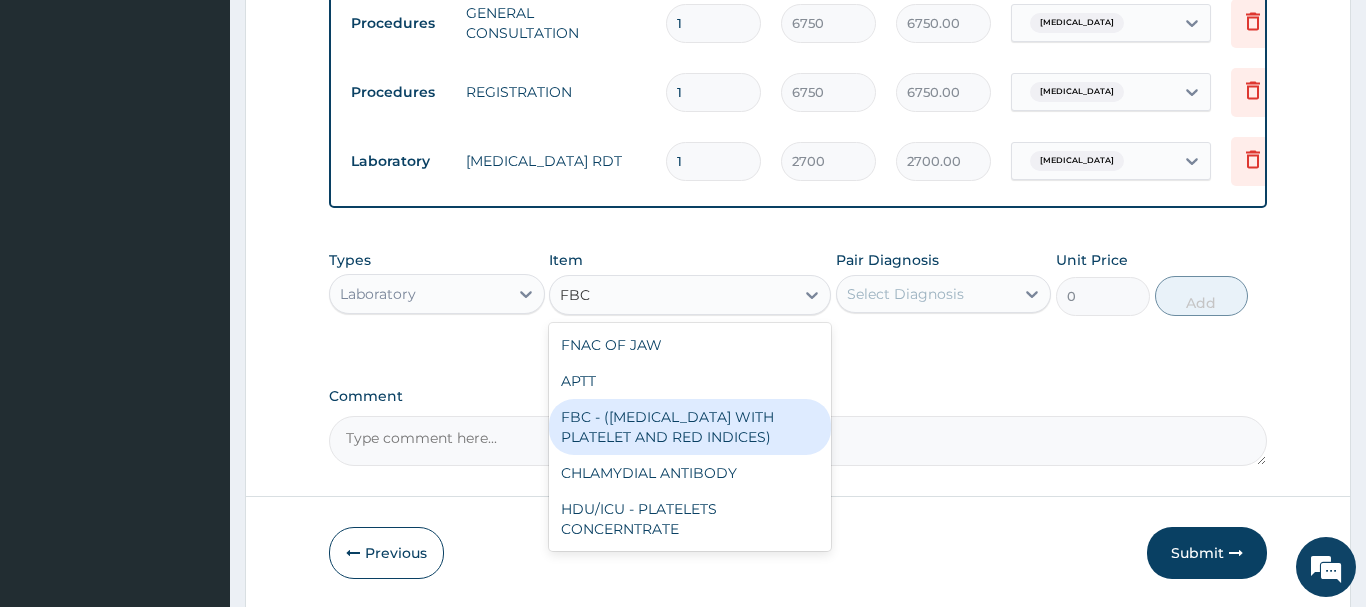 click on "FBC - (FULL BLOOD COUNT WITH PLATELET AND RED INDICES)" at bounding box center [690, 427] 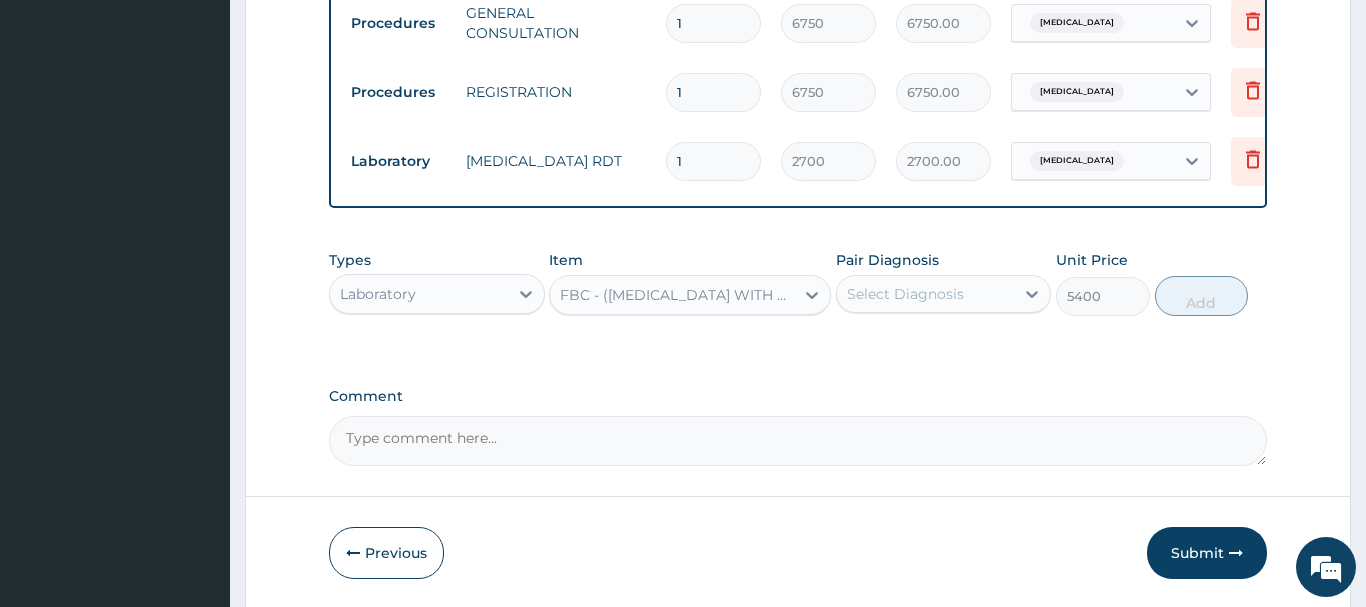 click on "Select Diagnosis" at bounding box center (905, 294) 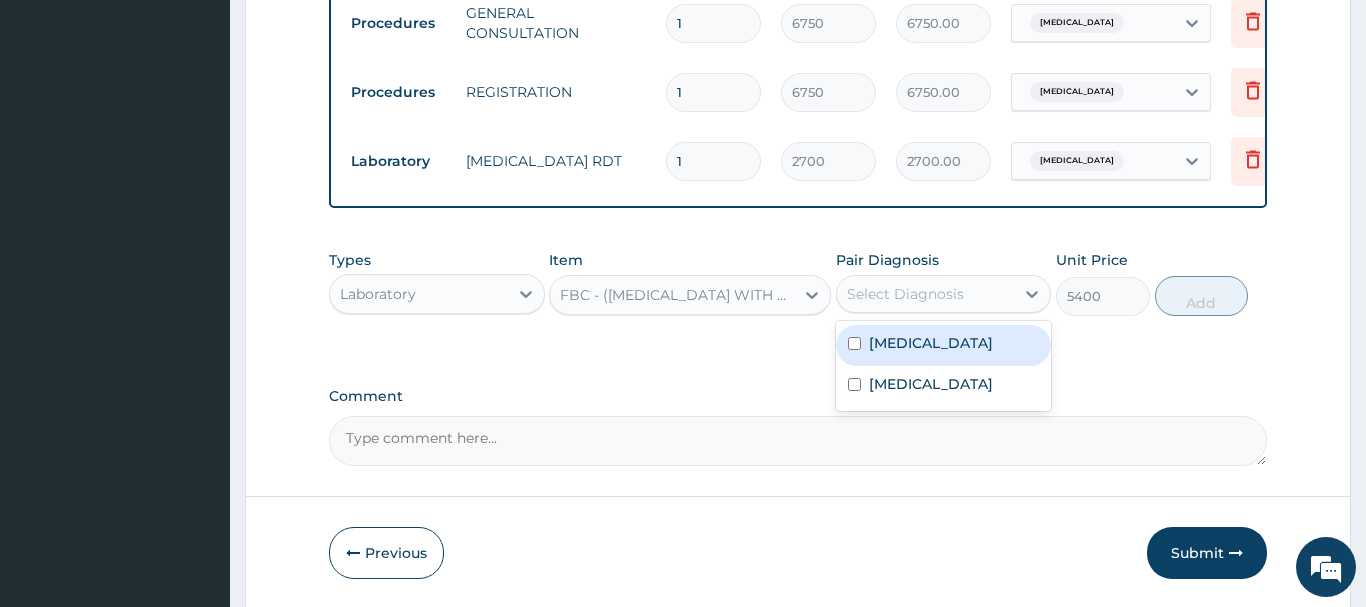 drag, startPoint x: 915, startPoint y: 342, endPoint x: 903, endPoint y: 342, distance: 12 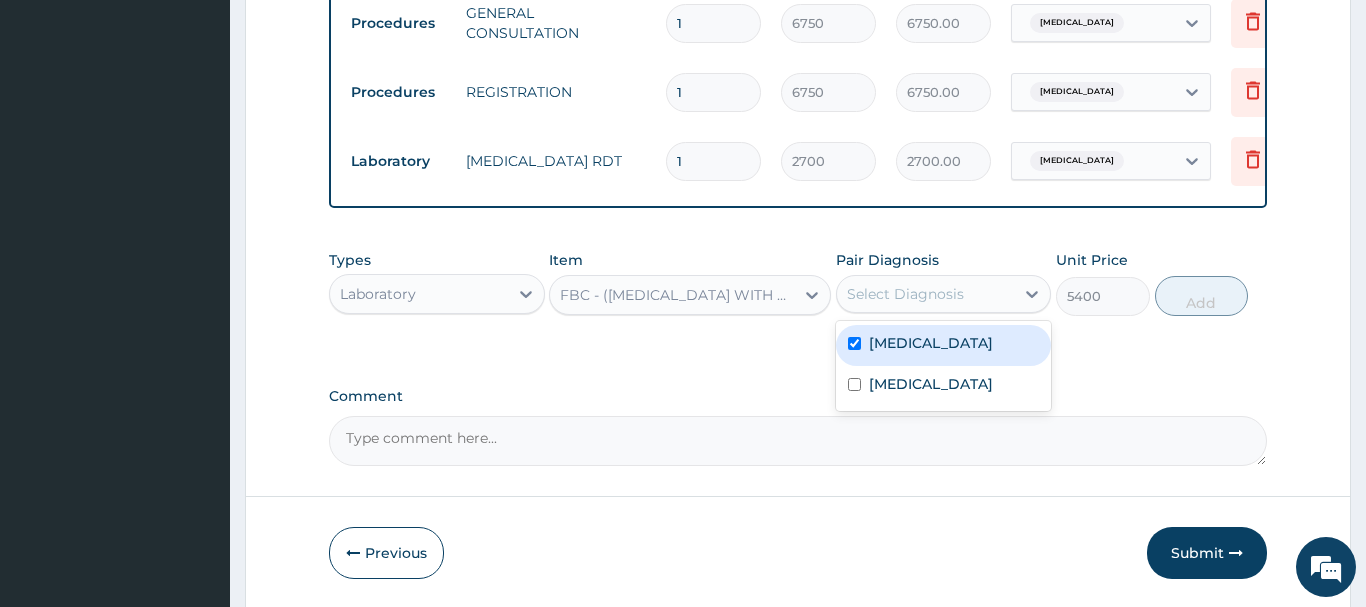 checkbox on "true" 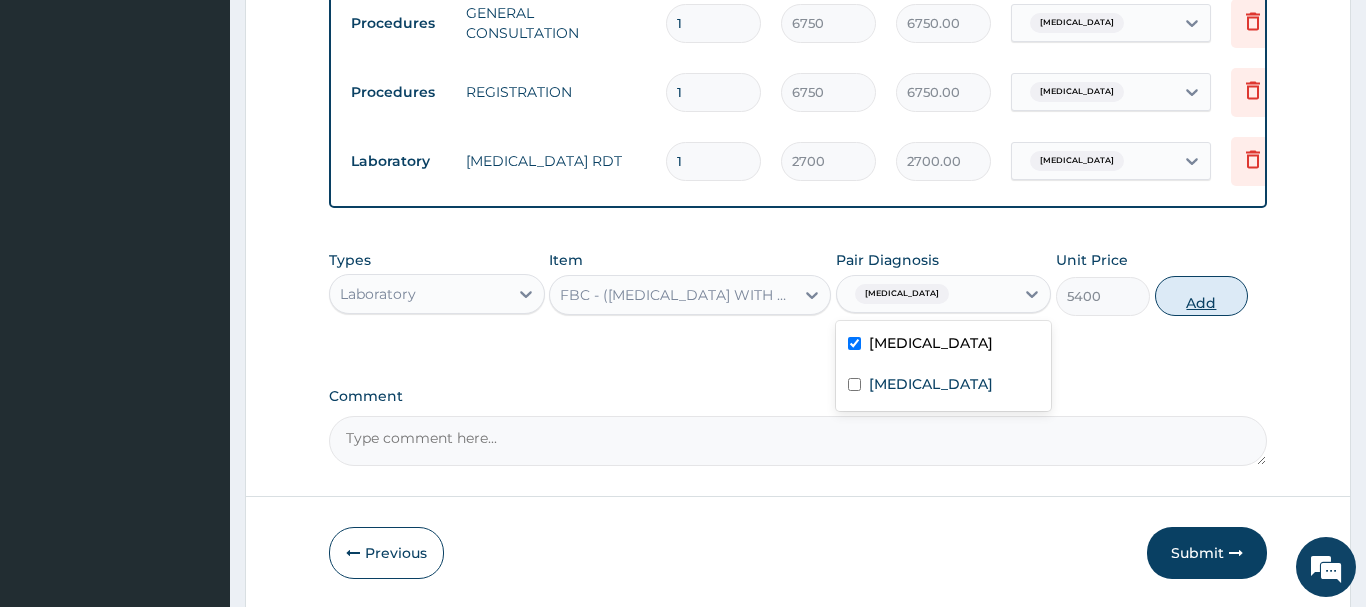 click on "Add" at bounding box center [1202, 296] 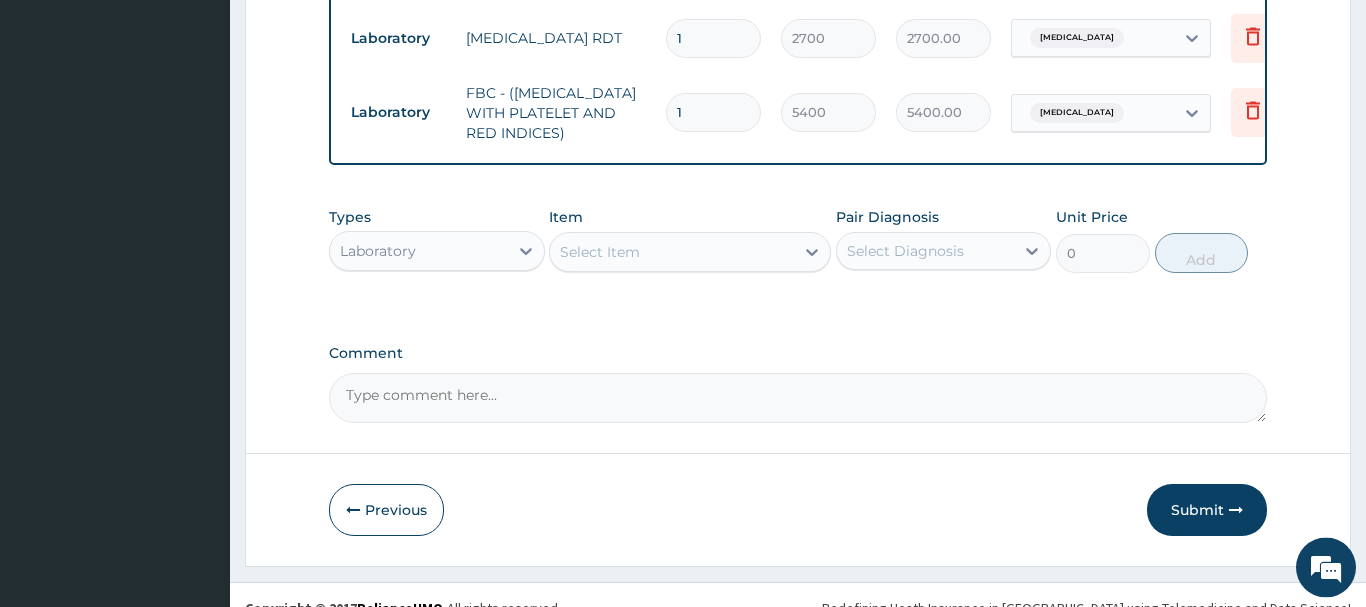 scroll, scrollTop: 958, scrollLeft: 0, axis: vertical 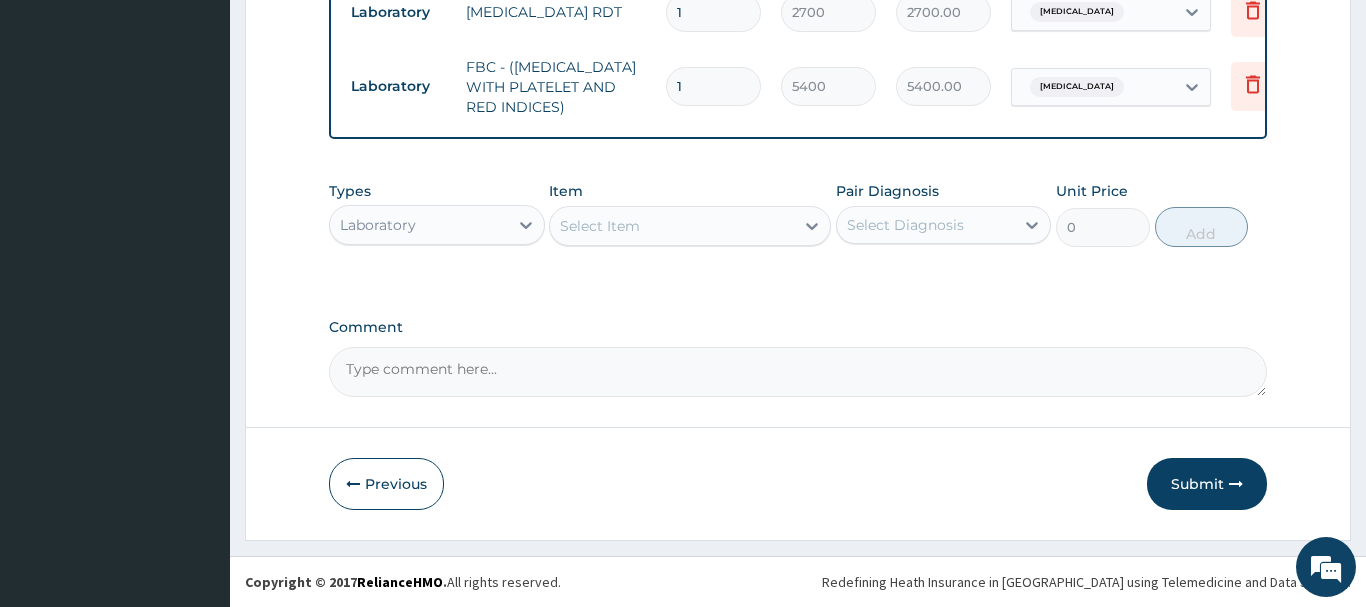 click on "Laboratory" at bounding box center (419, 225) 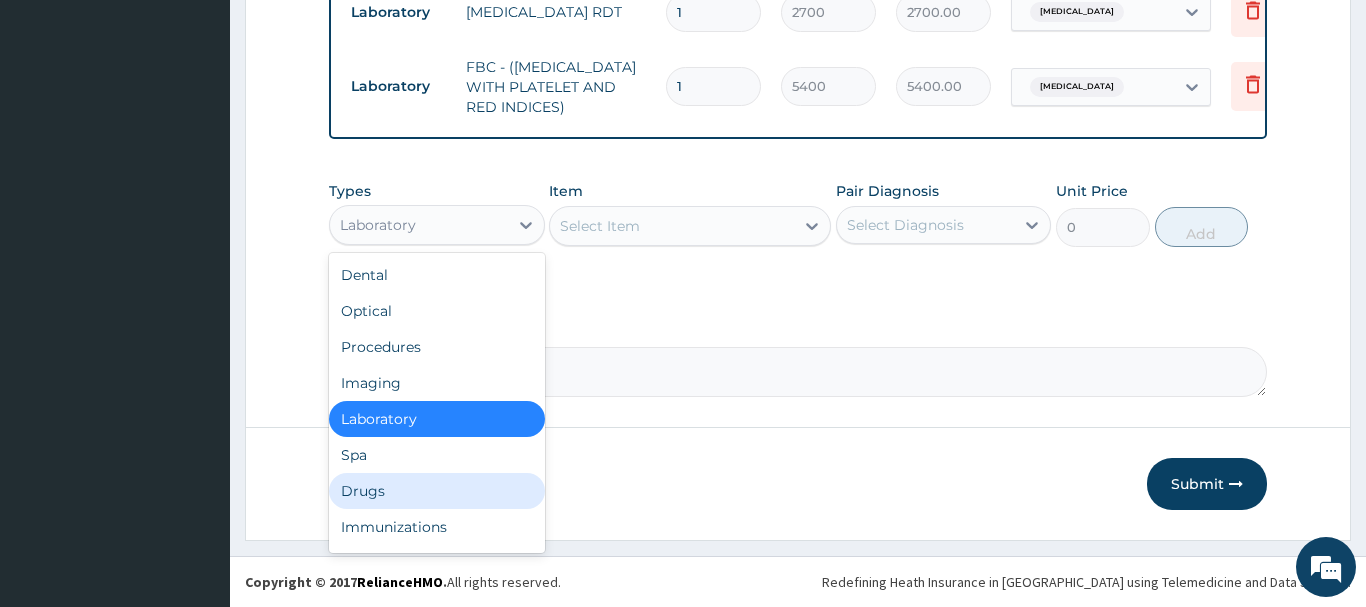 click on "Drugs" at bounding box center (437, 491) 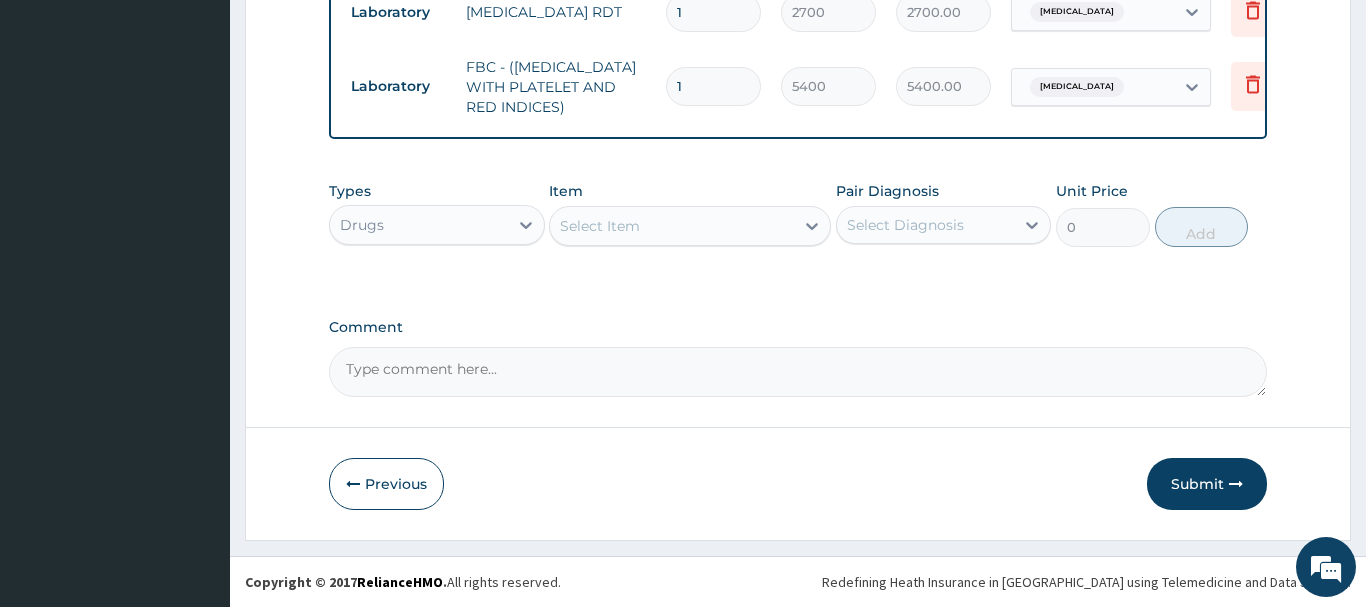 click on "Select Item" at bounding box center (600, 226) 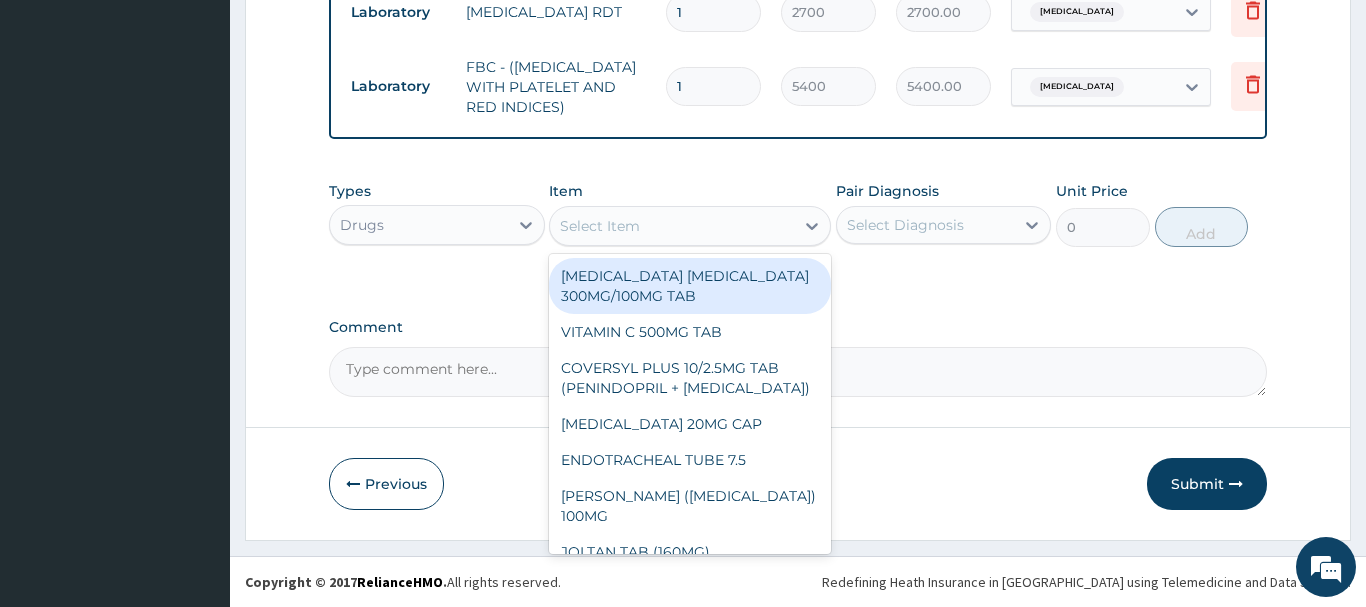 paste on "LEVOFLOXACIN 500MG TA" 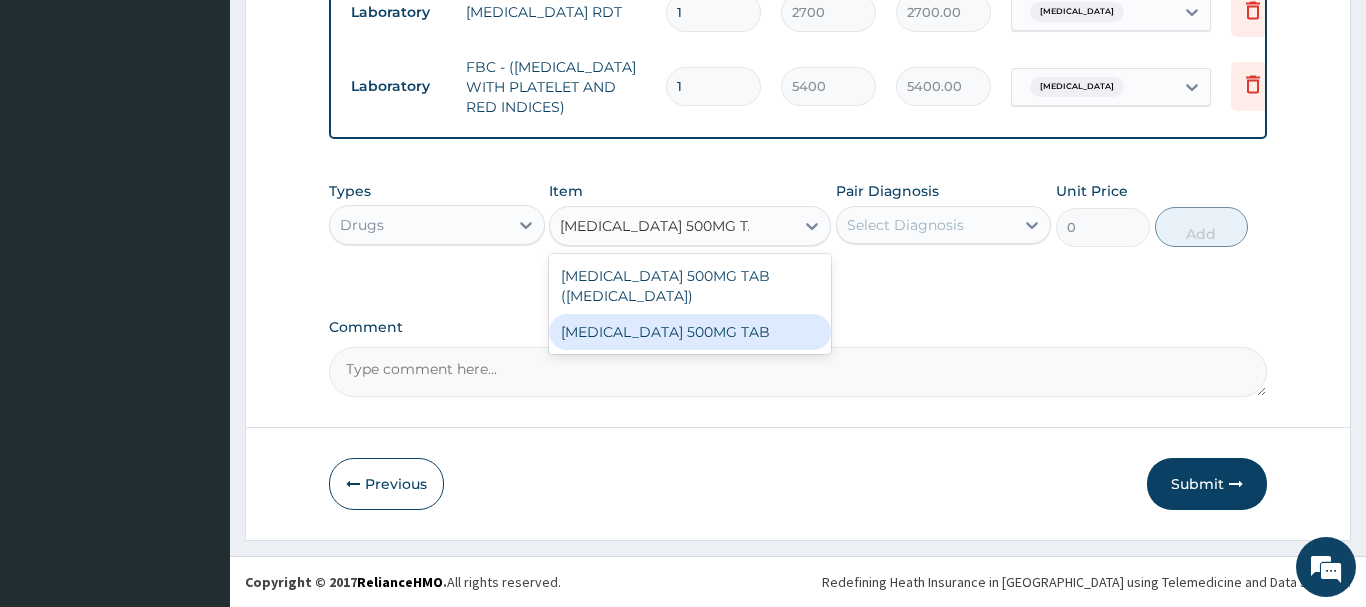 click on "LEVOFLOXACIN 500MG TAB" at bounding box center (690, 332) 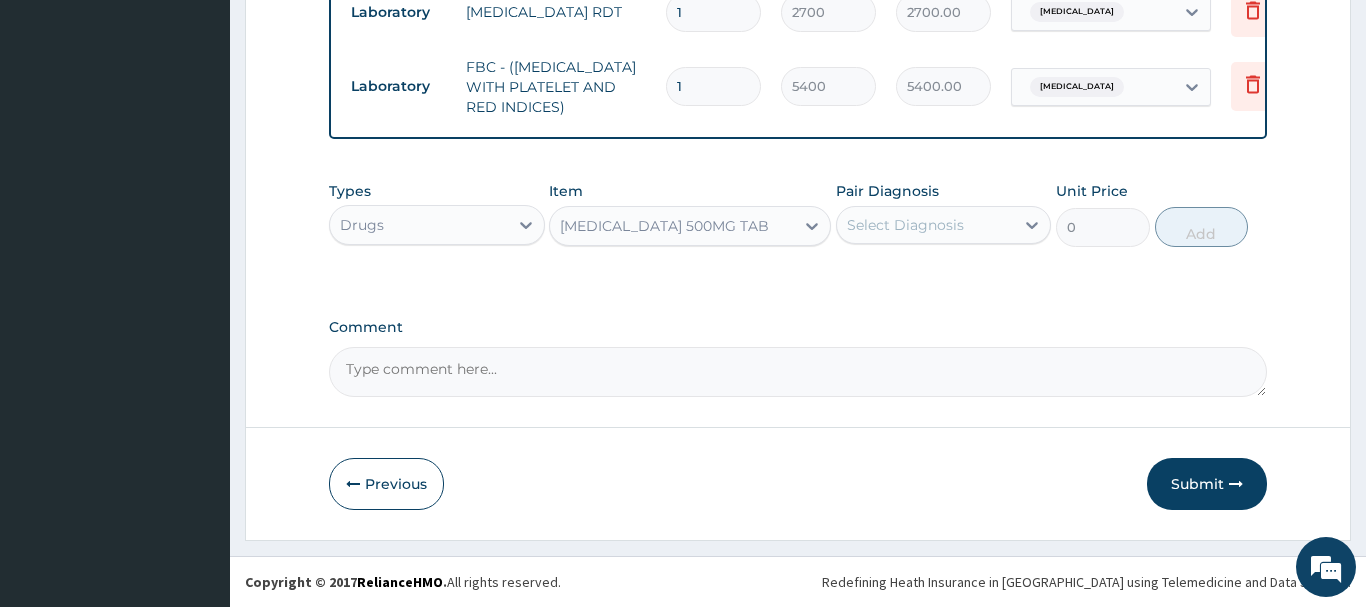 type 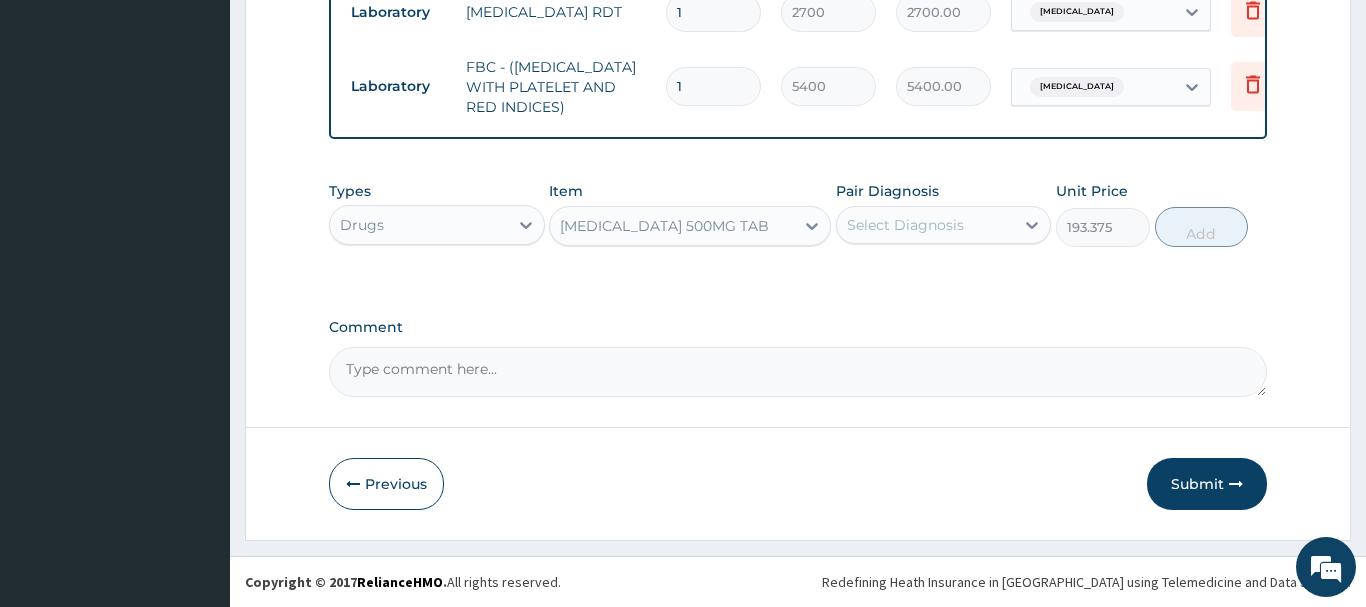 click on "Select Diagnosis" at bounding box center [905, 225] 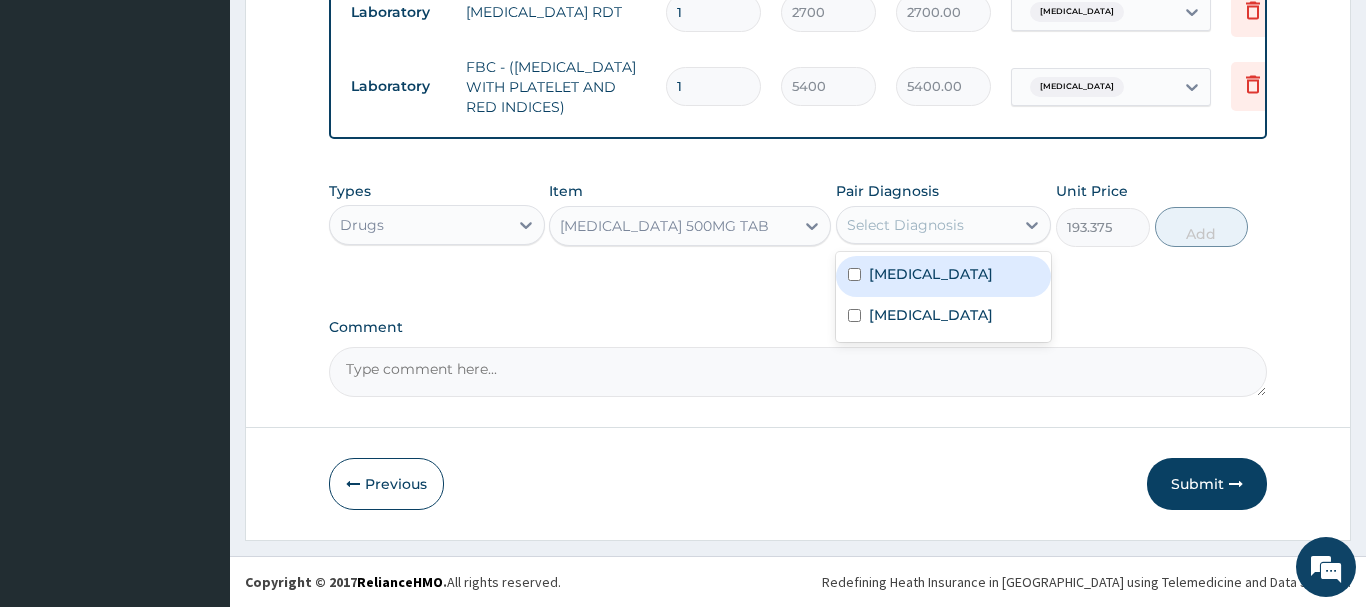 click on "Bacteremia" at bounding box center (944, 276) 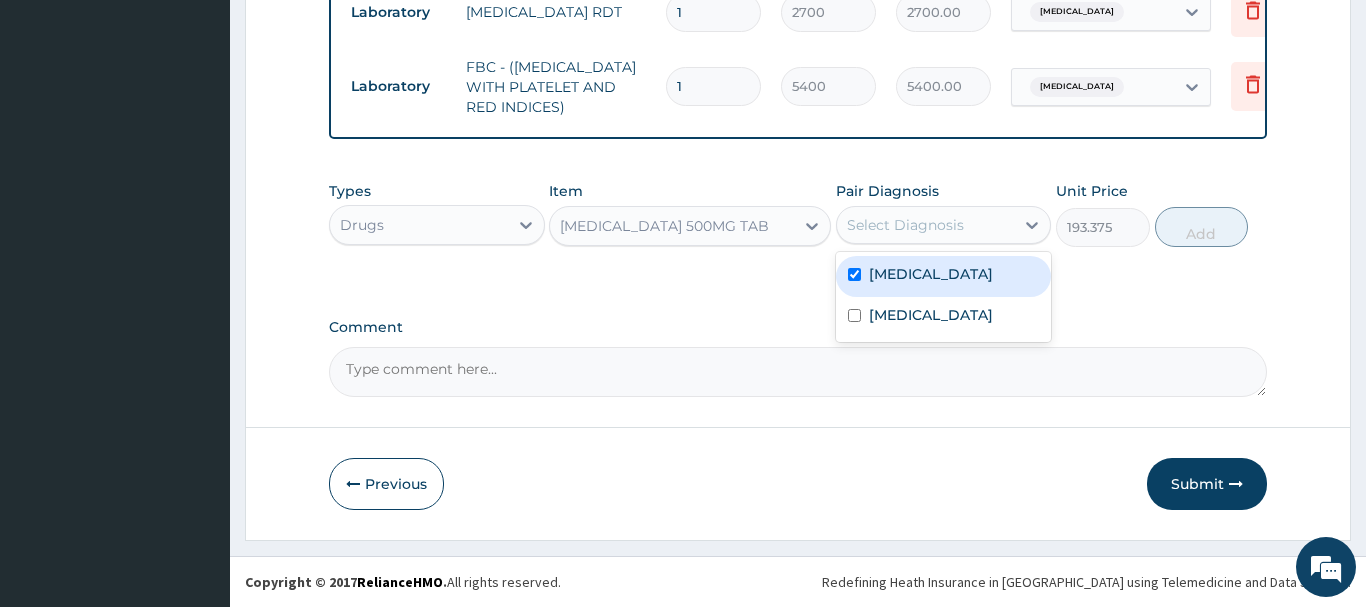 checkbox on "true" 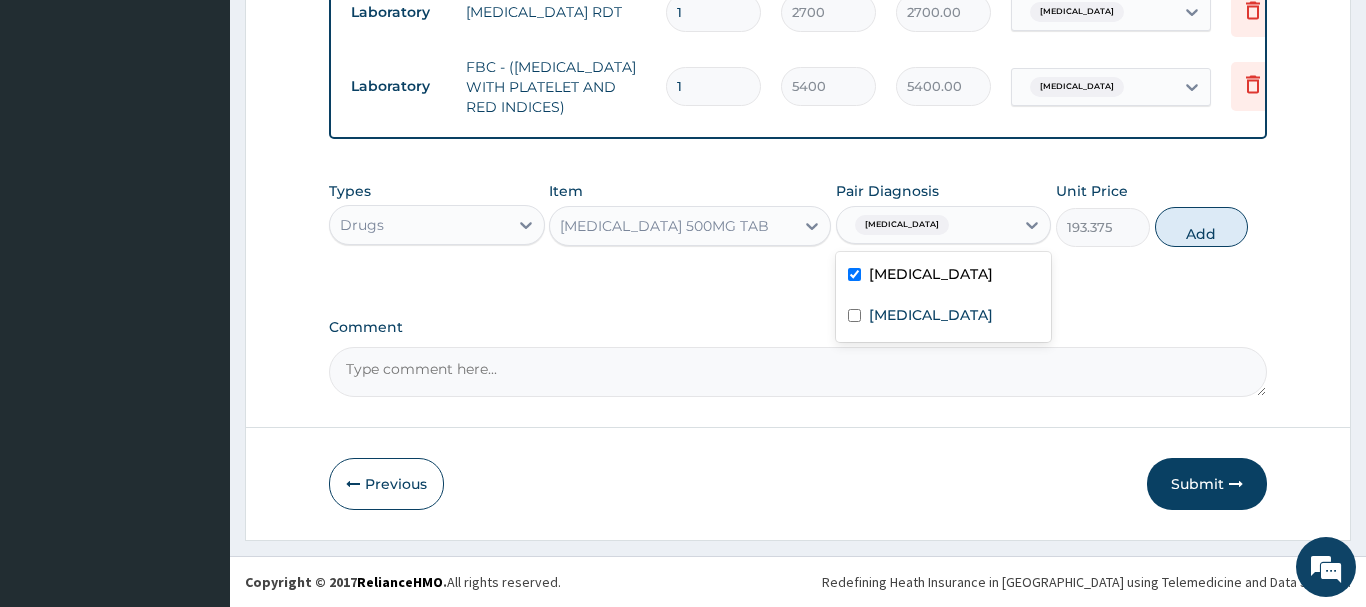 drag, startPoint x: 1195, startPoint y: 229, endPoint x: 942, endPoint y: 240, distance: 253.23901 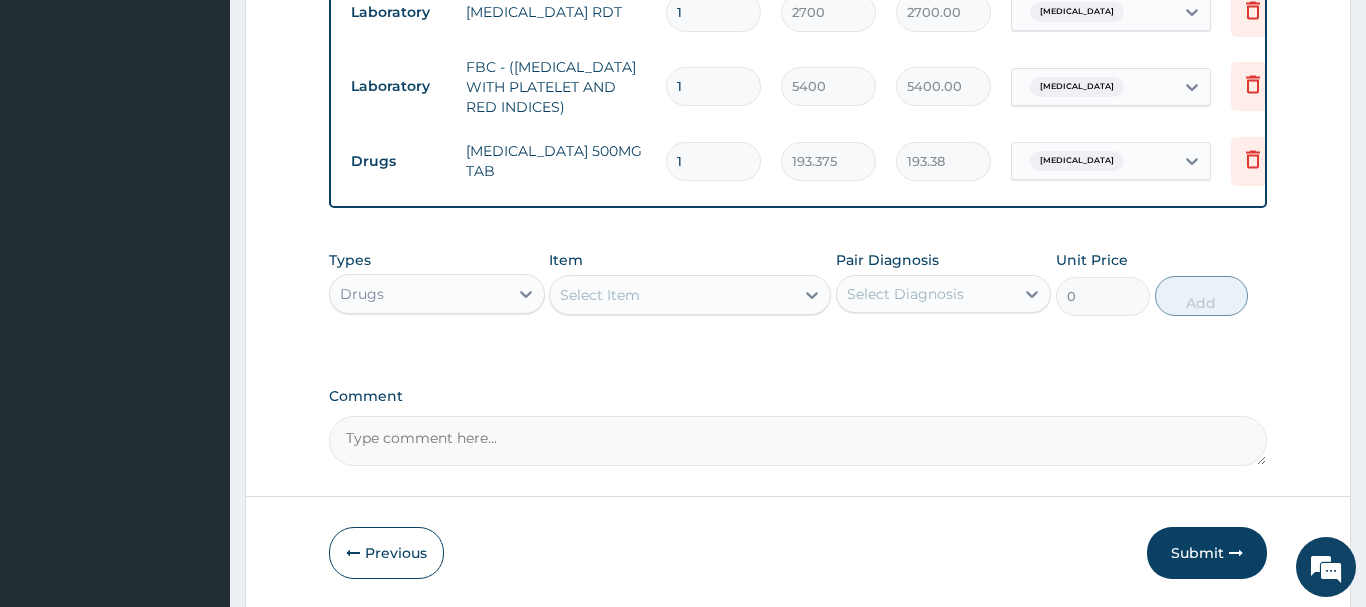 type on "10" 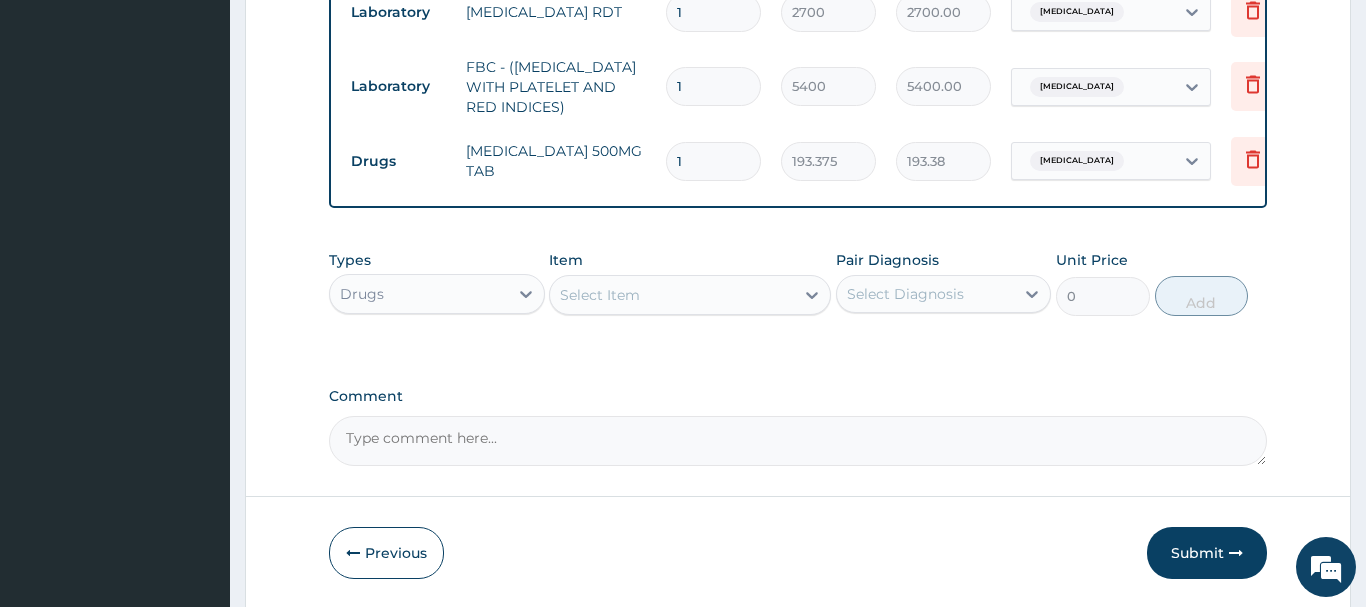type on "1933.75" 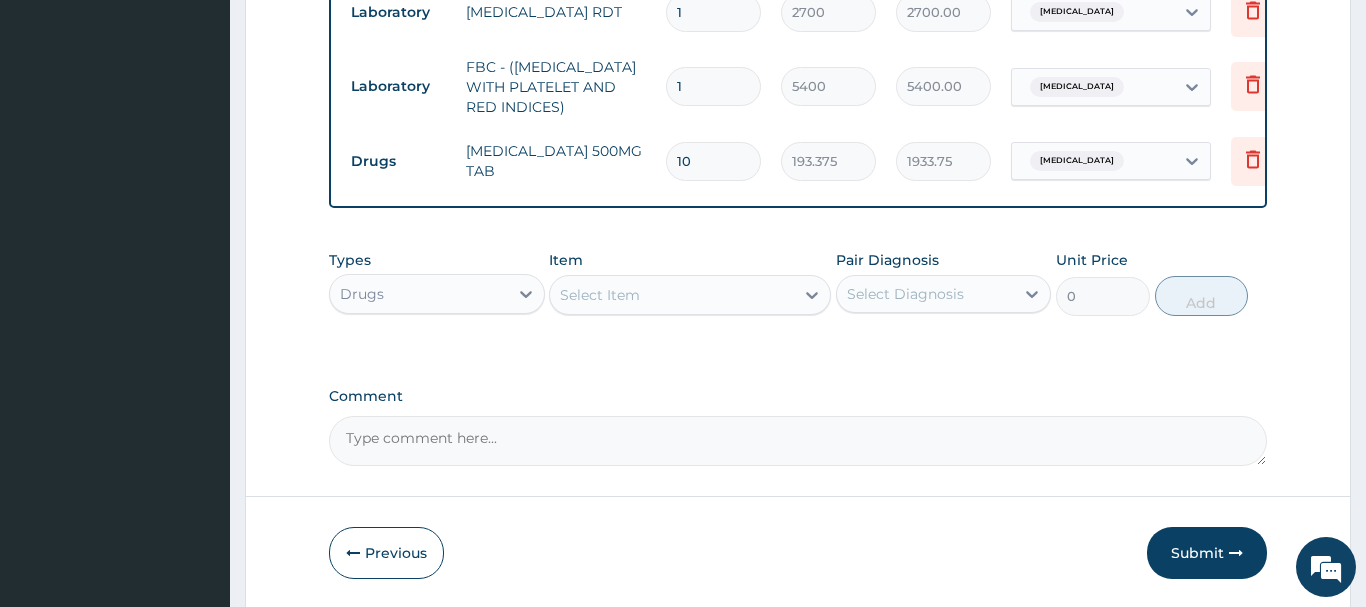 type on "10" 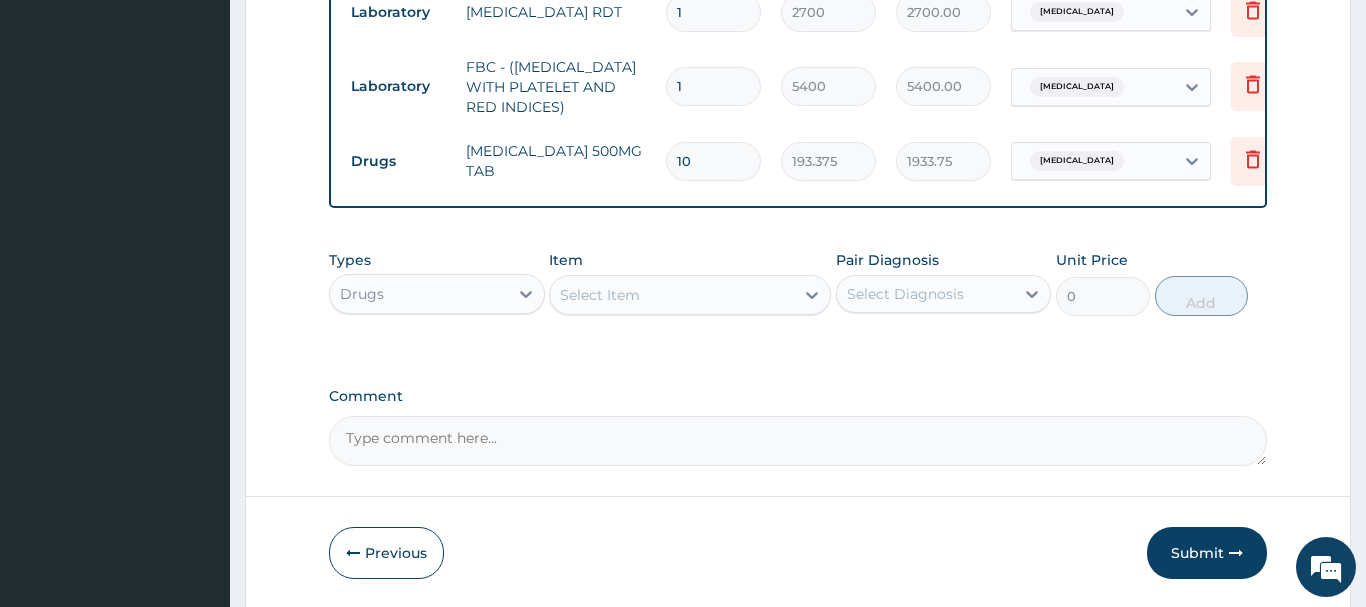 click on "Select Item" at bounding box center (672, 295) 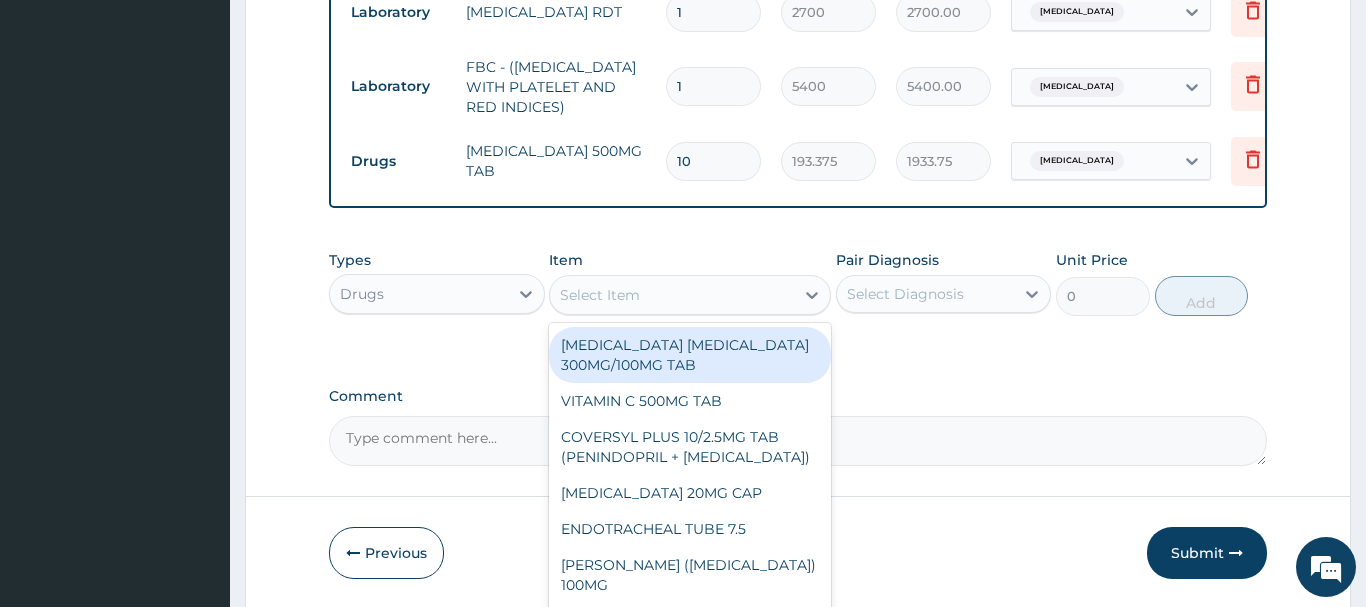 paste on "METRONIDAZOLE 200MG TA" 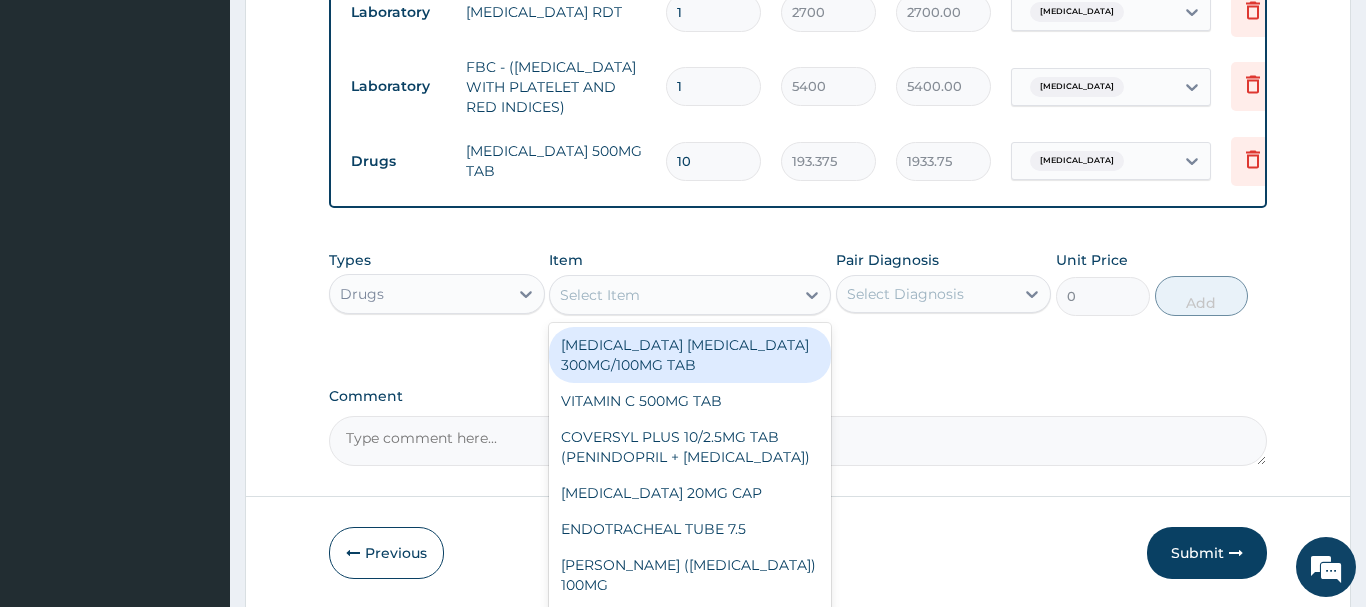 type on "METRONIDAZOLE 200MG TA" 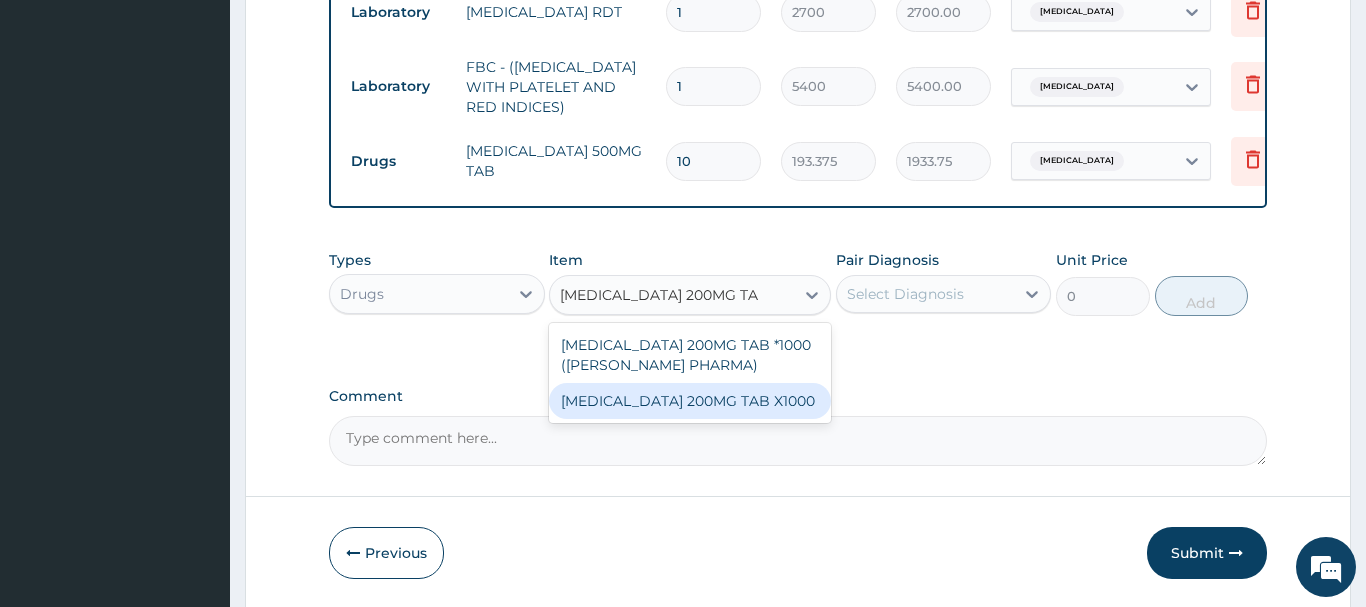 click on "[MEDICAL_DATA] 200MG TAB X1000" at bounding box center (690, 401) 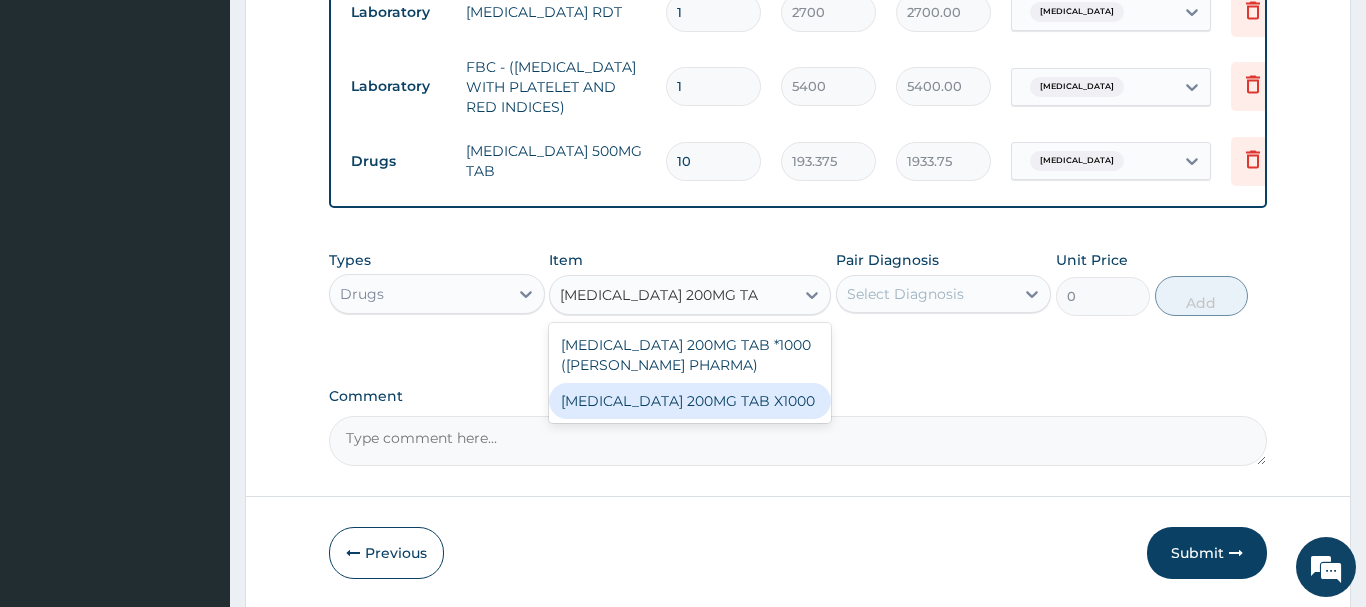 type 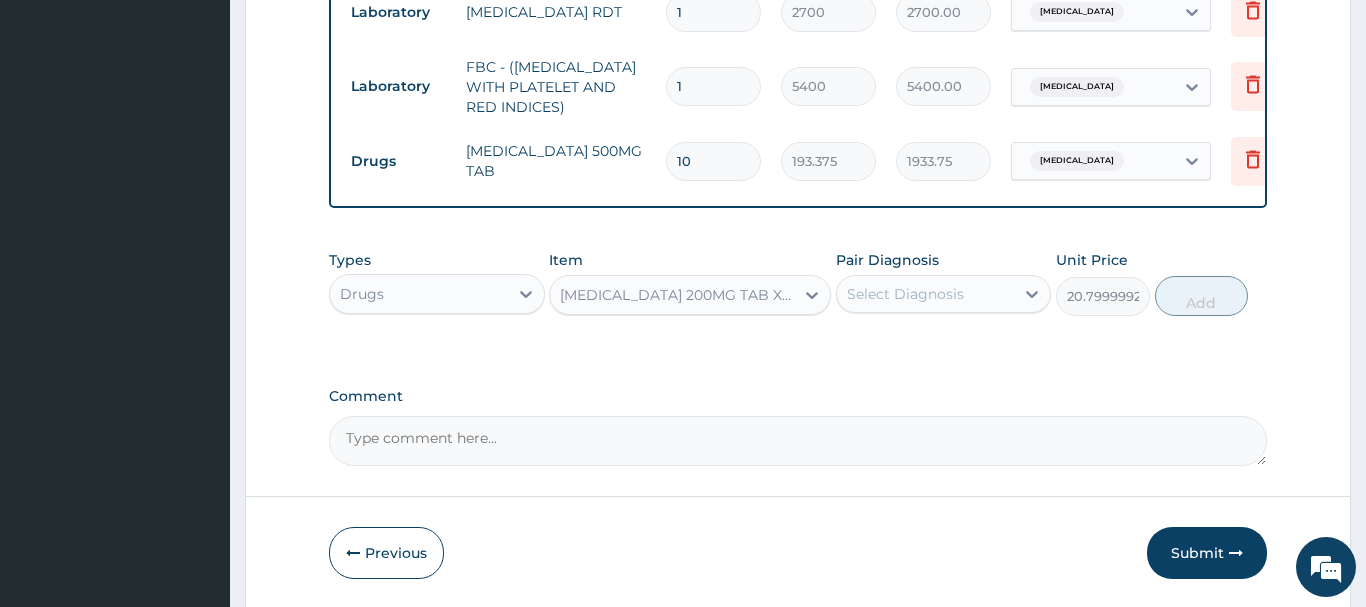 click on "Select Diagnosis" at bounding box center [905, 294] 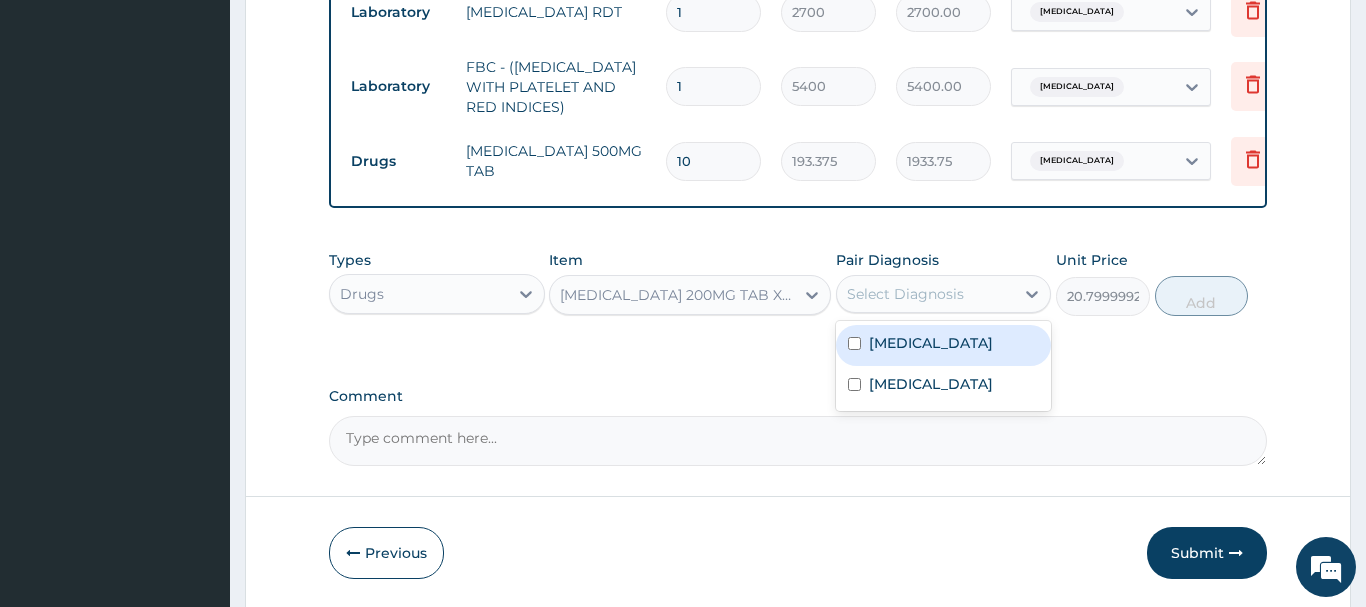 click on "Bacteremia" at bounding box center (931, 343) 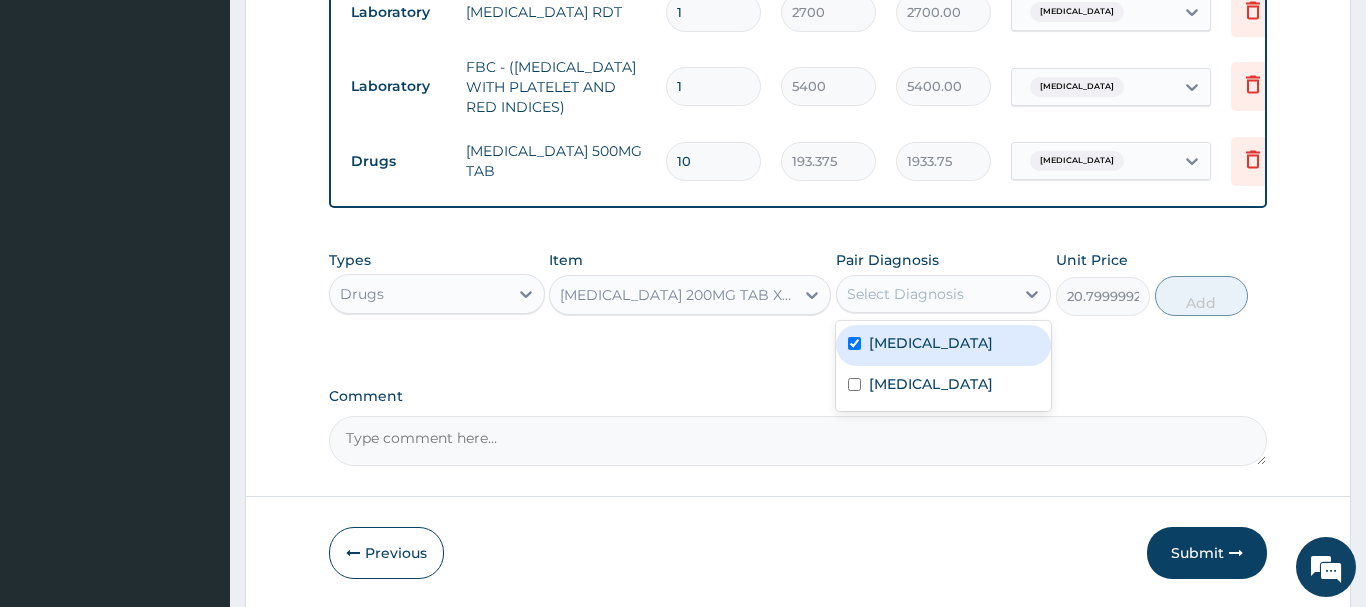 checkbox on "true" 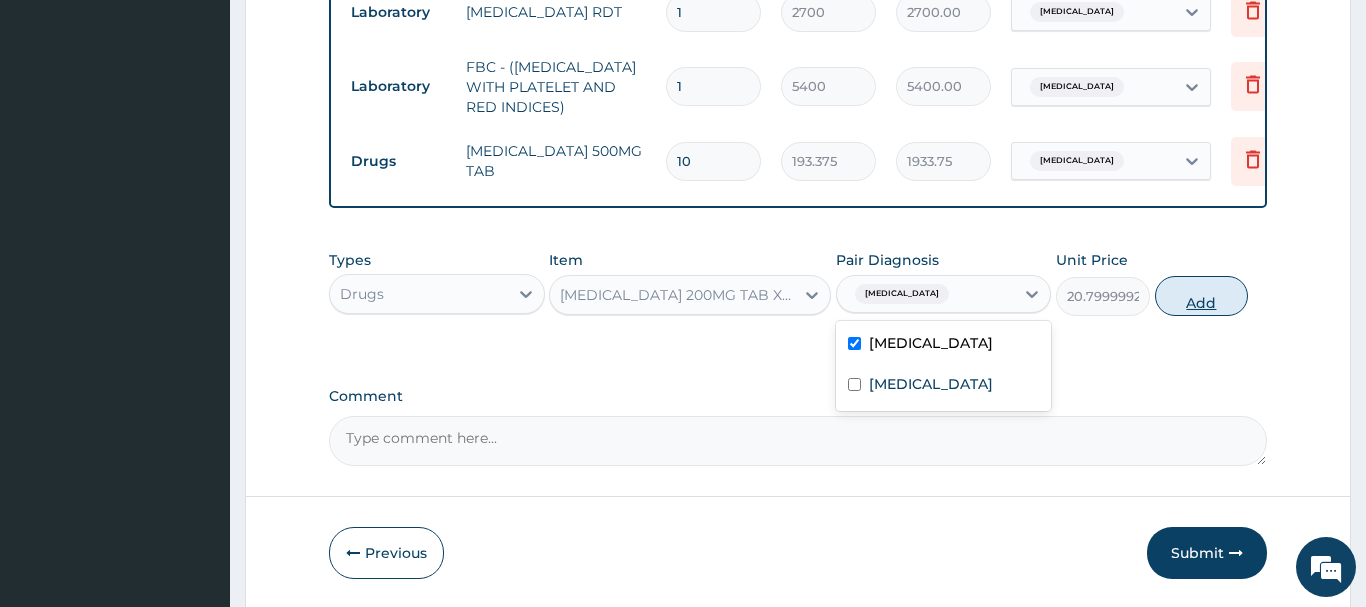 click on "Add" at bounding box center [1202, 296] 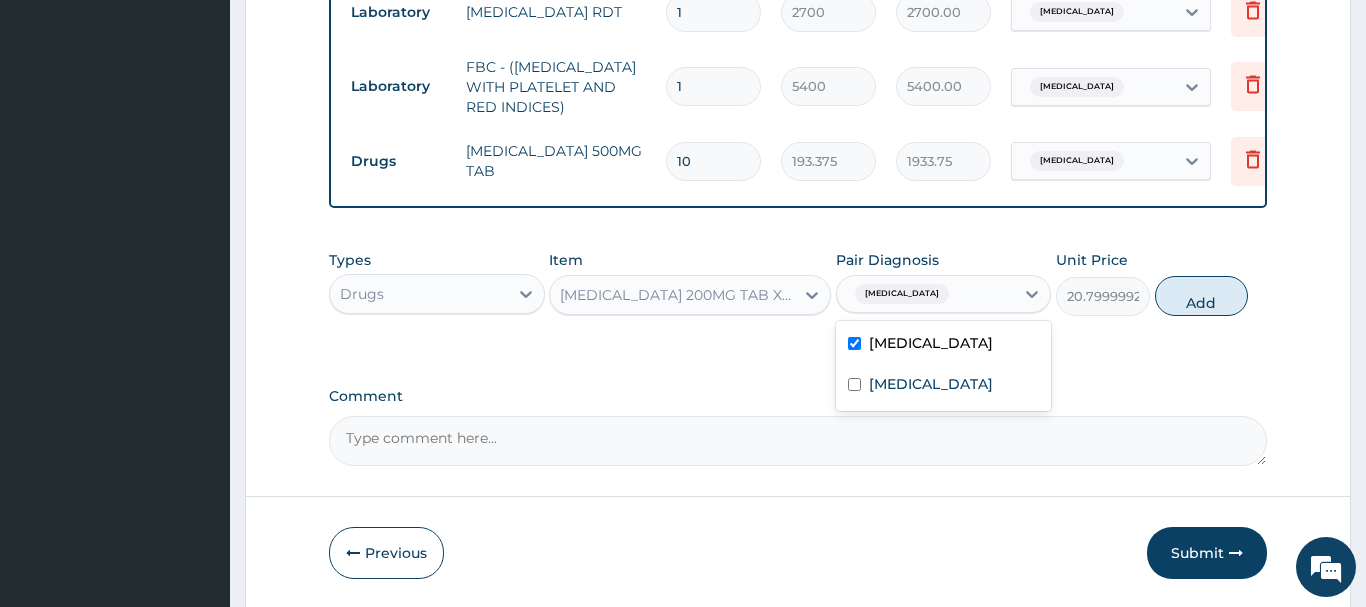 type on "0" 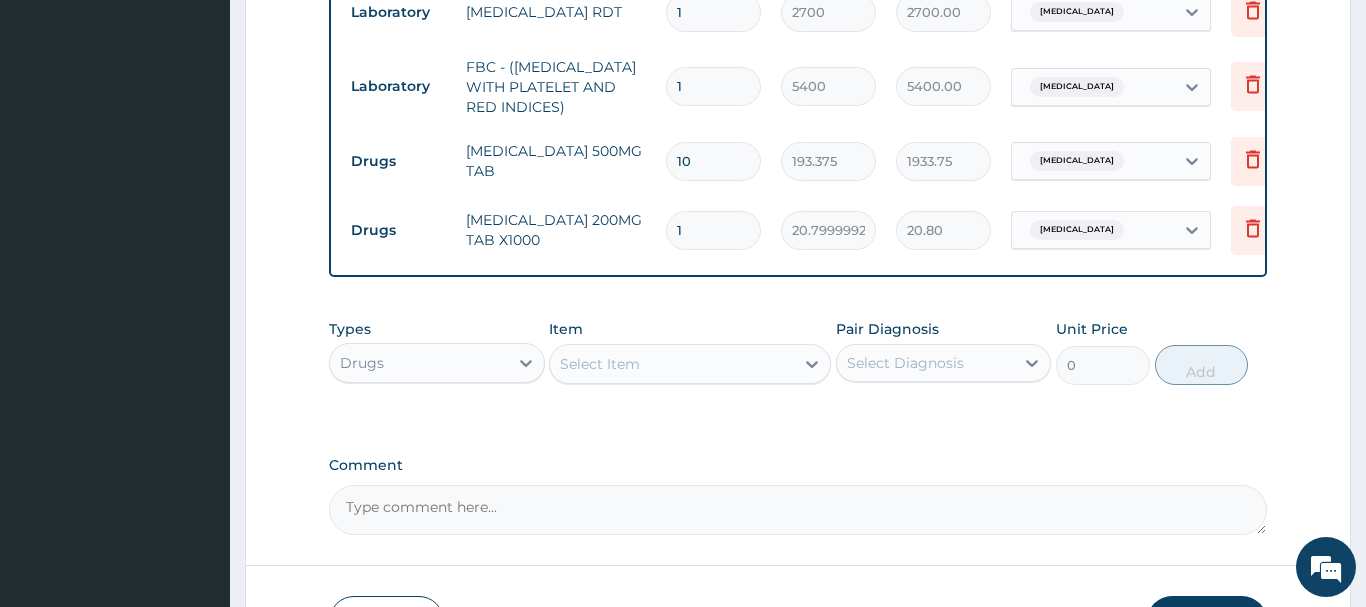 drag, startPoint x: 700, startPoint y: 239, endPoint x: 633, endPoint y: 248, distance: 67.601776 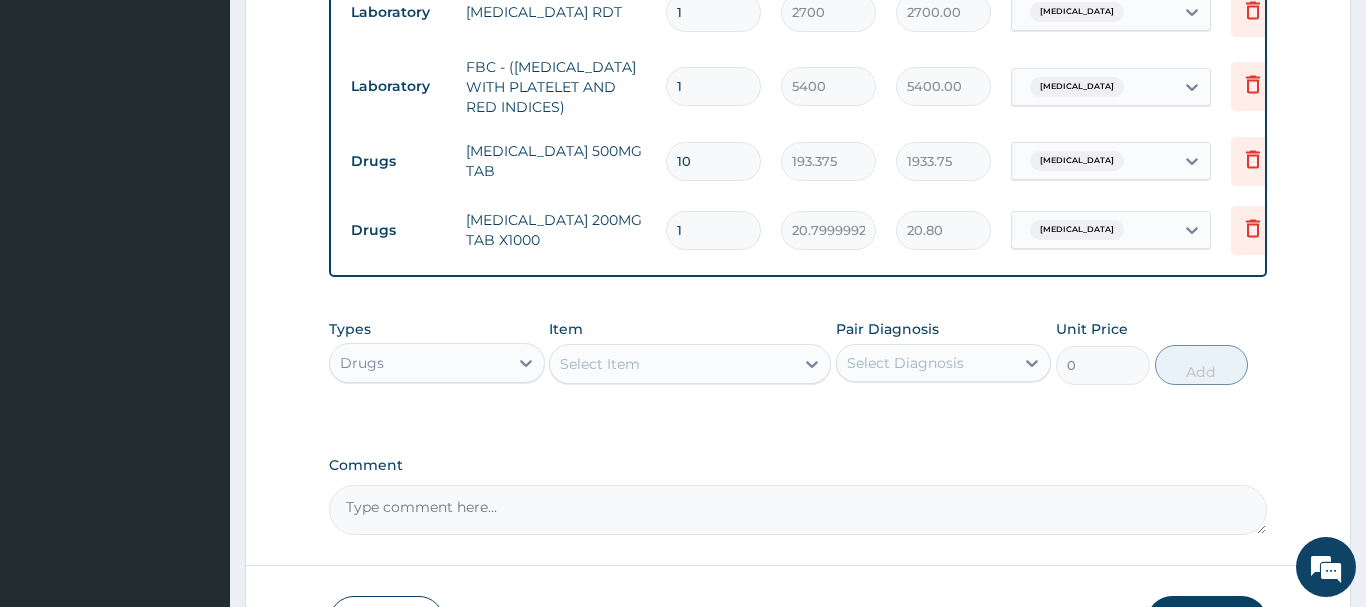 click on "1" at bounding box center (713, 230) 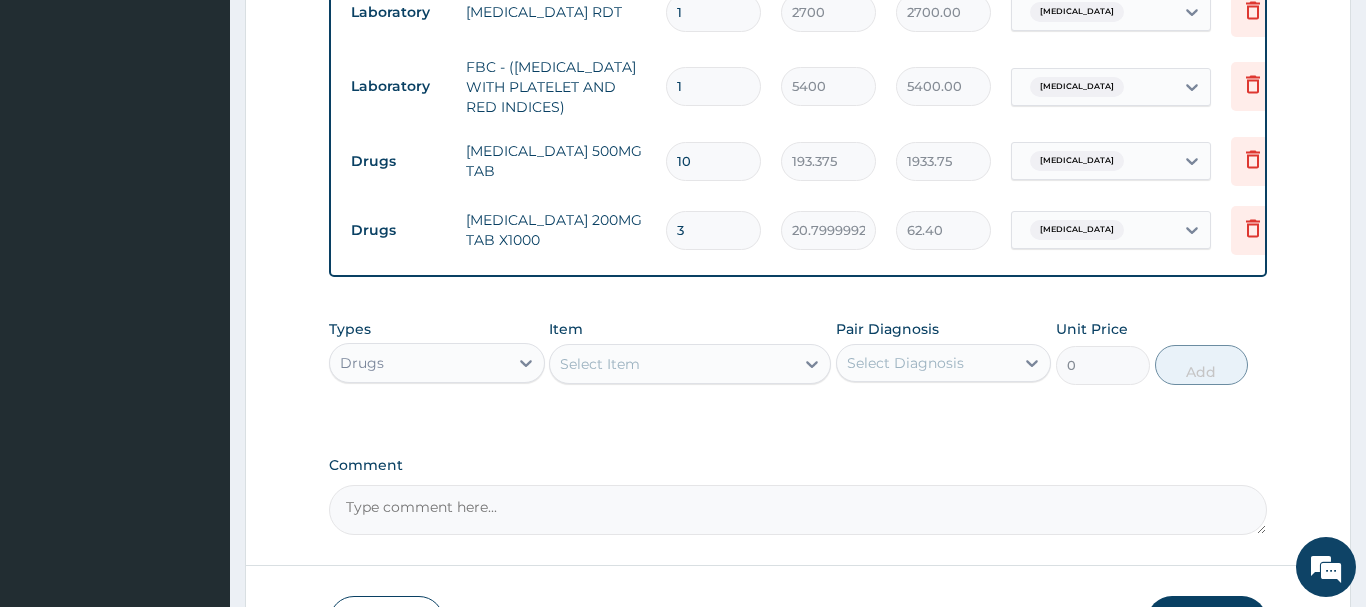 type on "30" 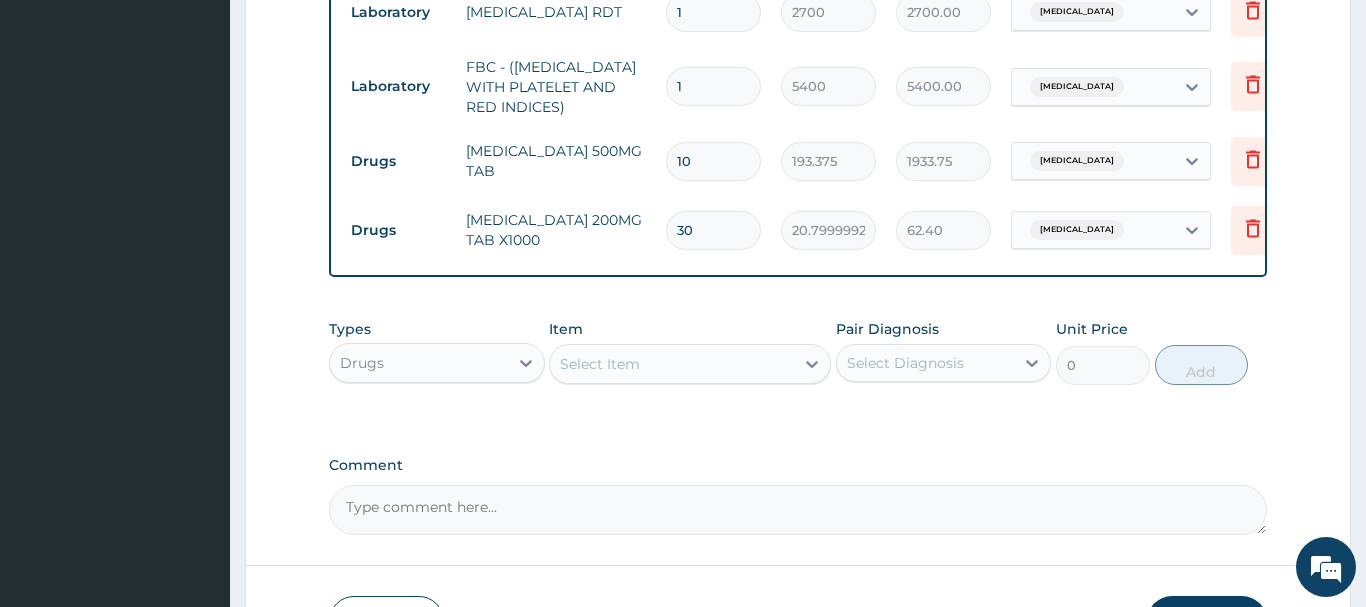 type on "624.00" 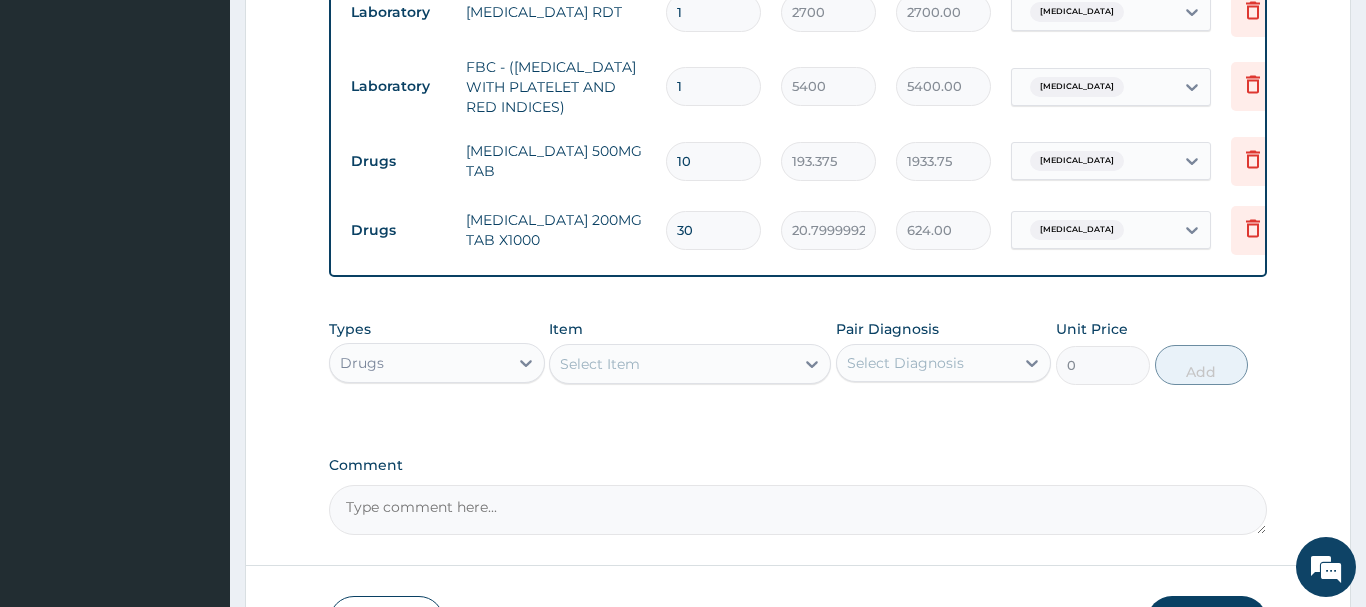 type on "30" 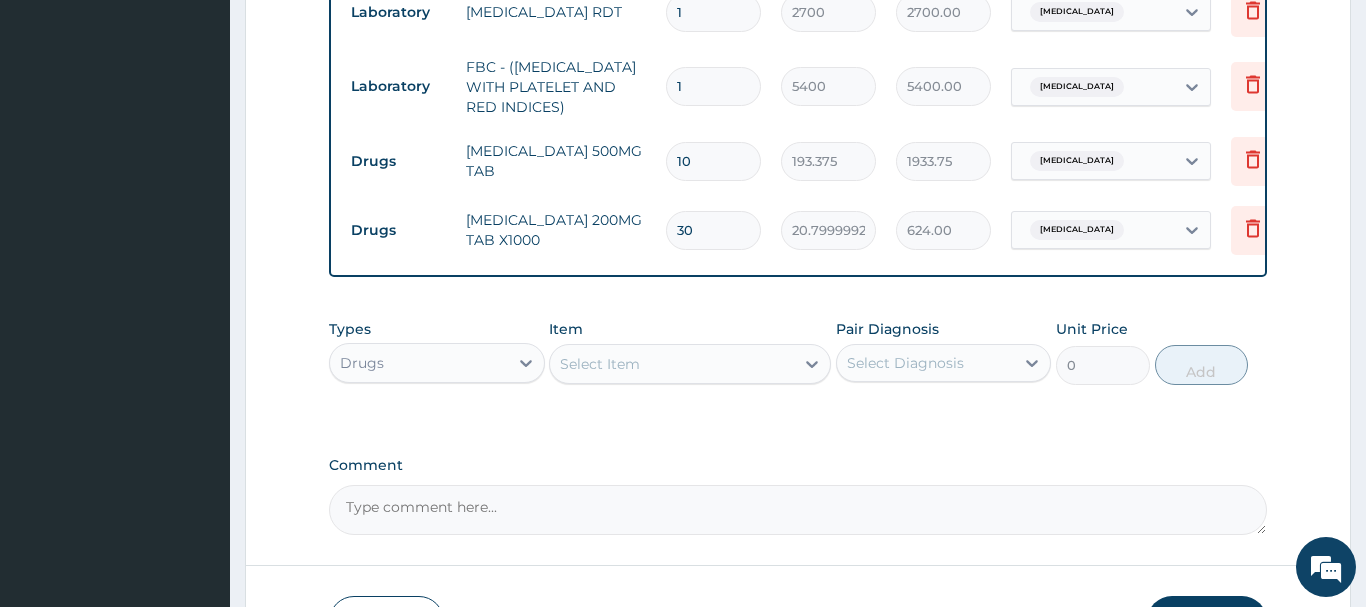 click on "Select Item" at bounding box center [600, 364] 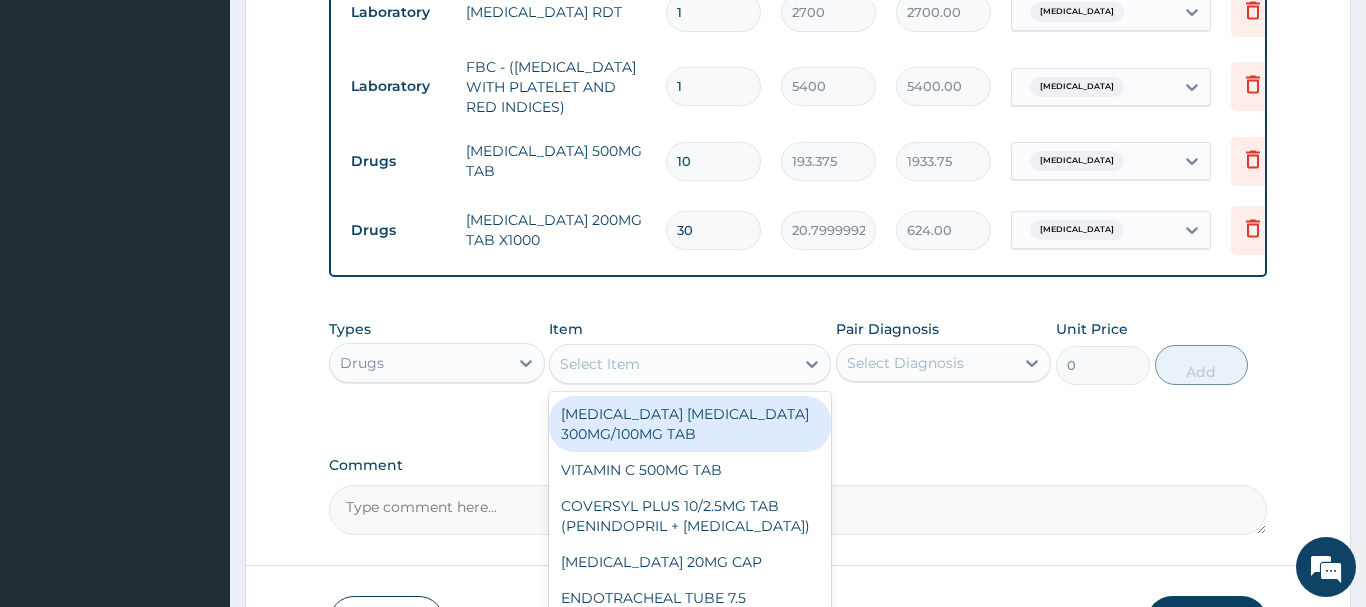 paste on "PARACETAMOL 500MG TAB" 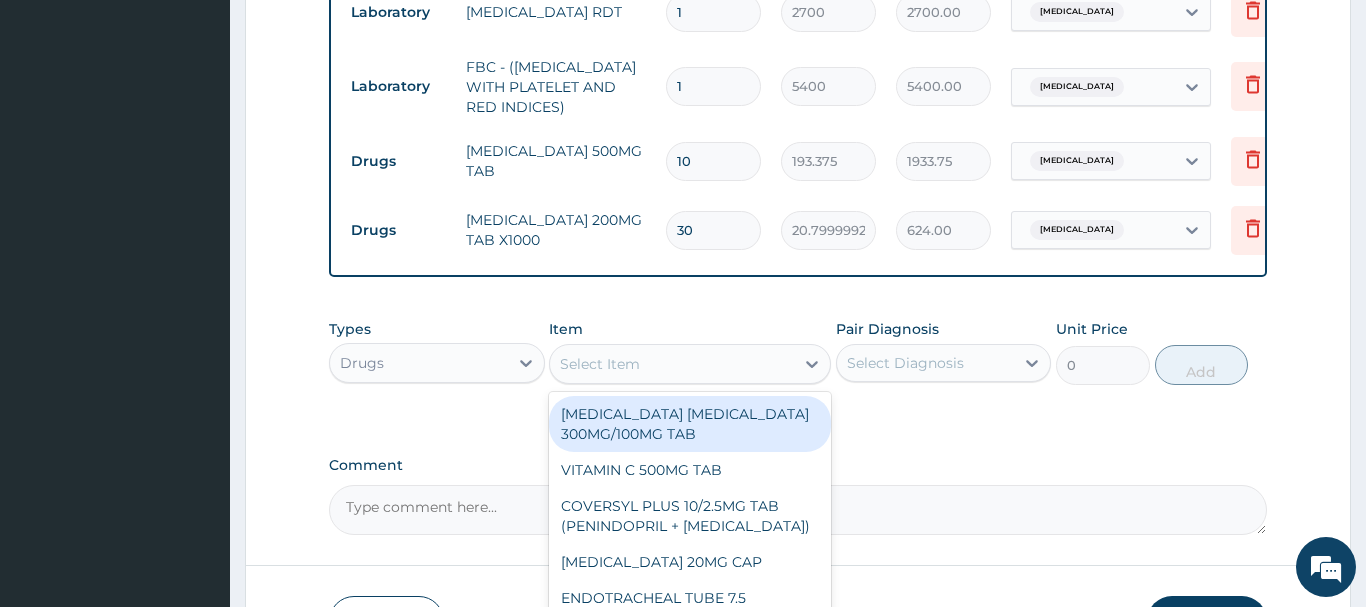 type on "PARACETAMOL 500MG TAB" 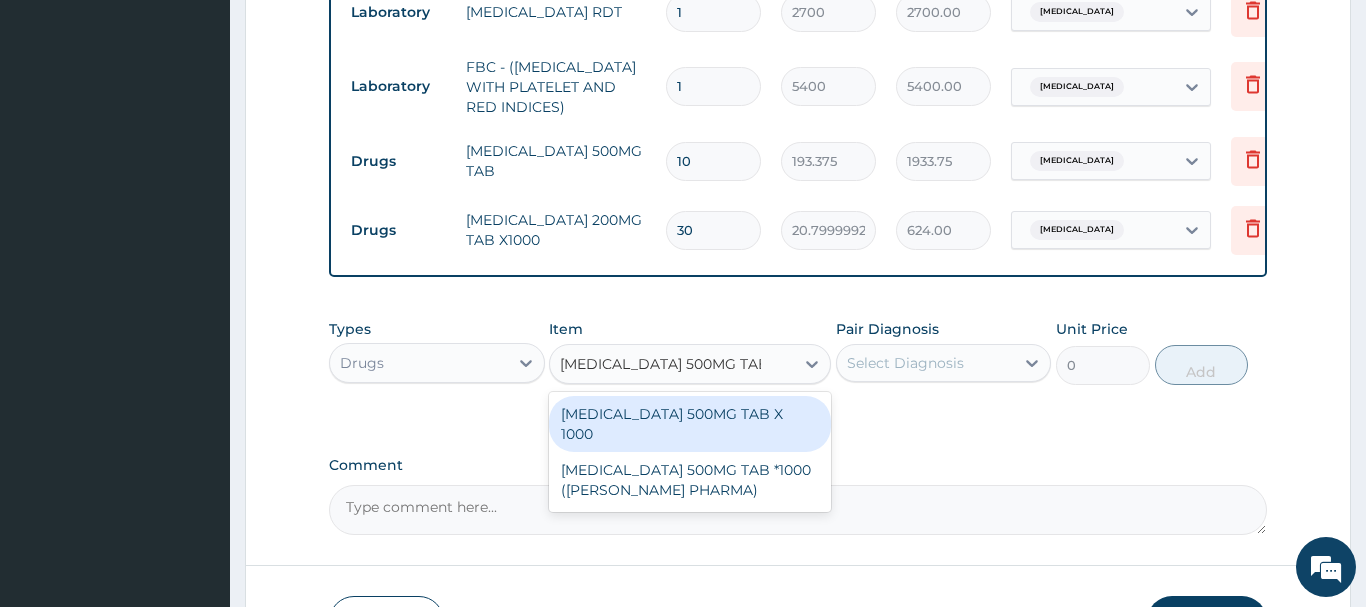 click on "[MEDICAL_DATA] 500MG TAB X 1000" at bounding box center (690, 424) 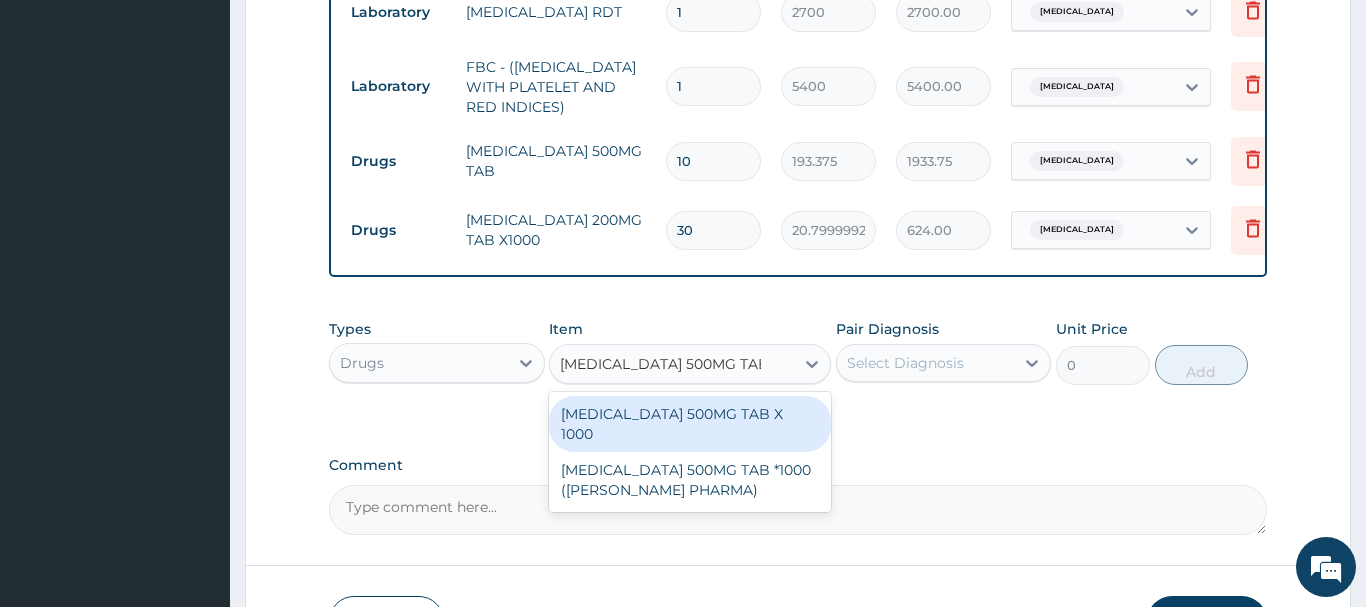 type 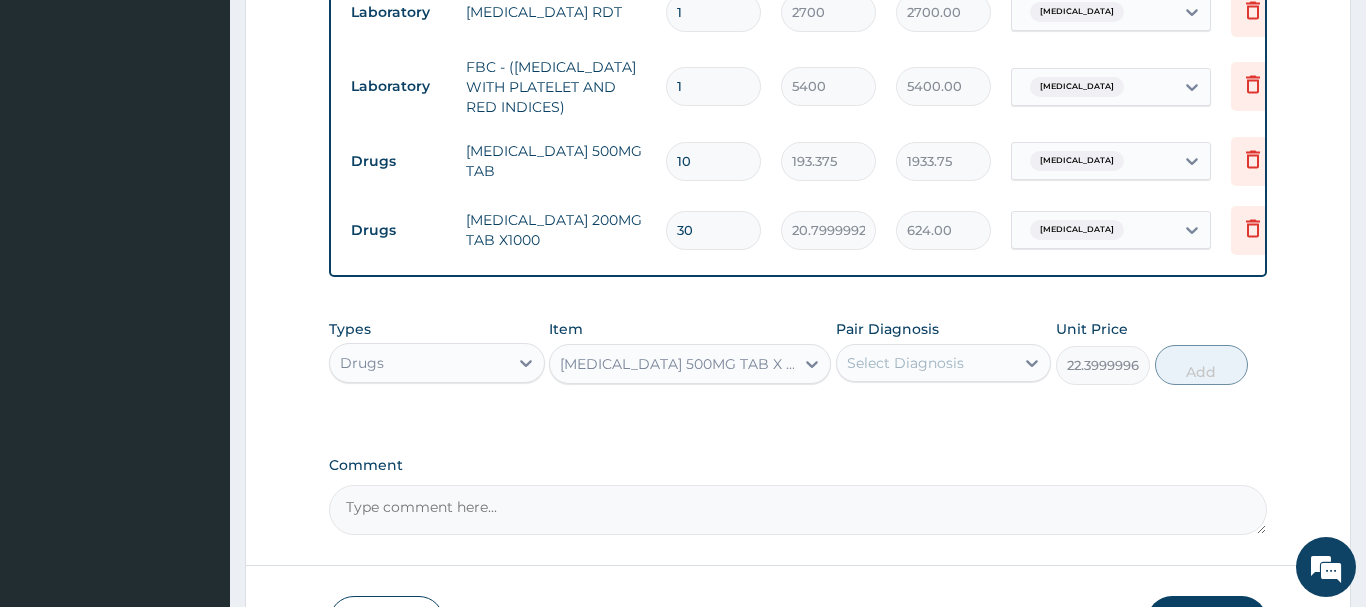 click on "Select Diagnosis" at bounding box center (905, 363) 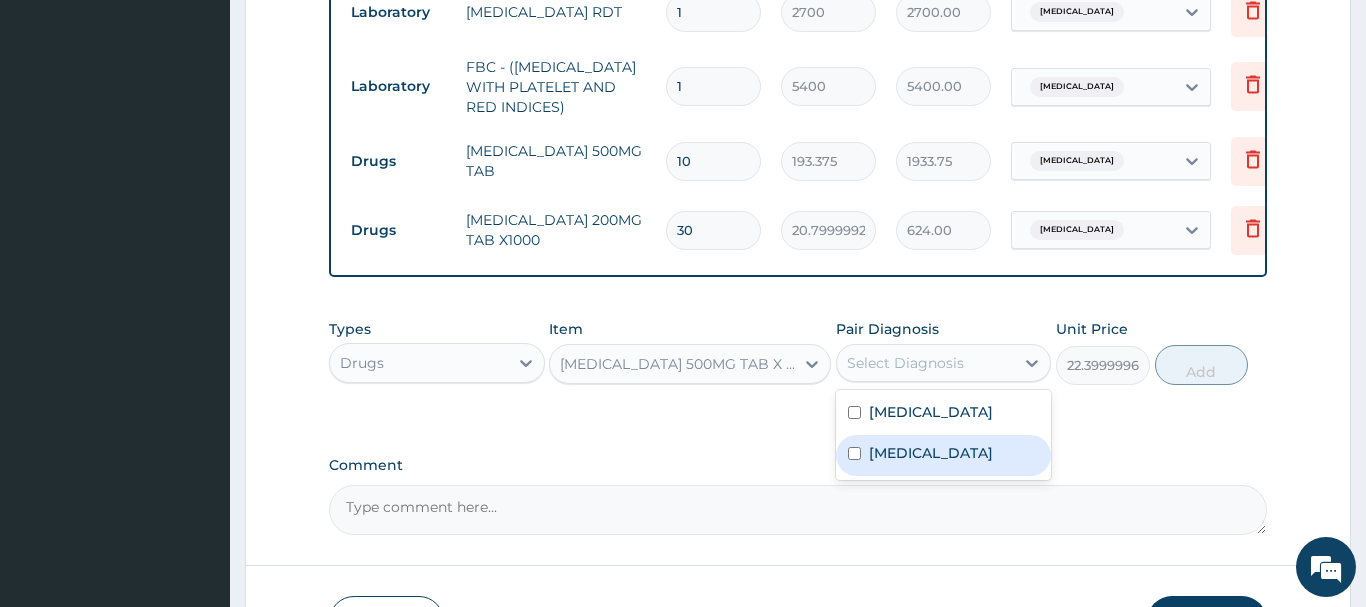 click on "[MEDICAL_DATA]" at bounding box center (931, 453) 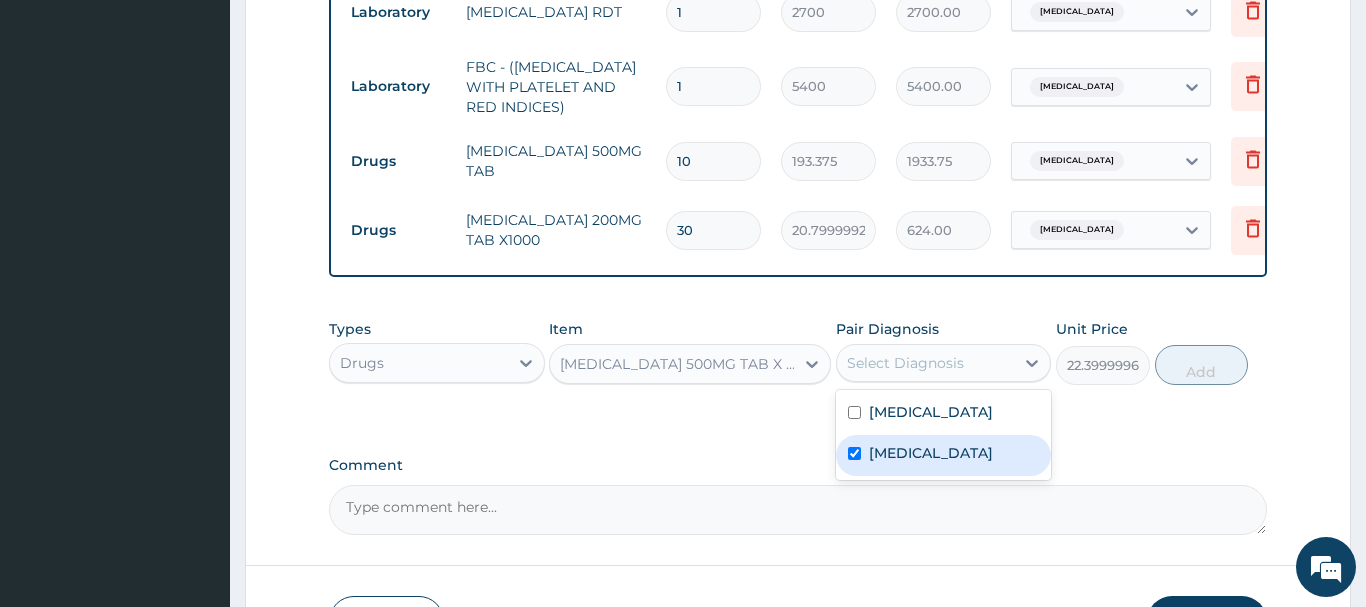 checkbox on "true" 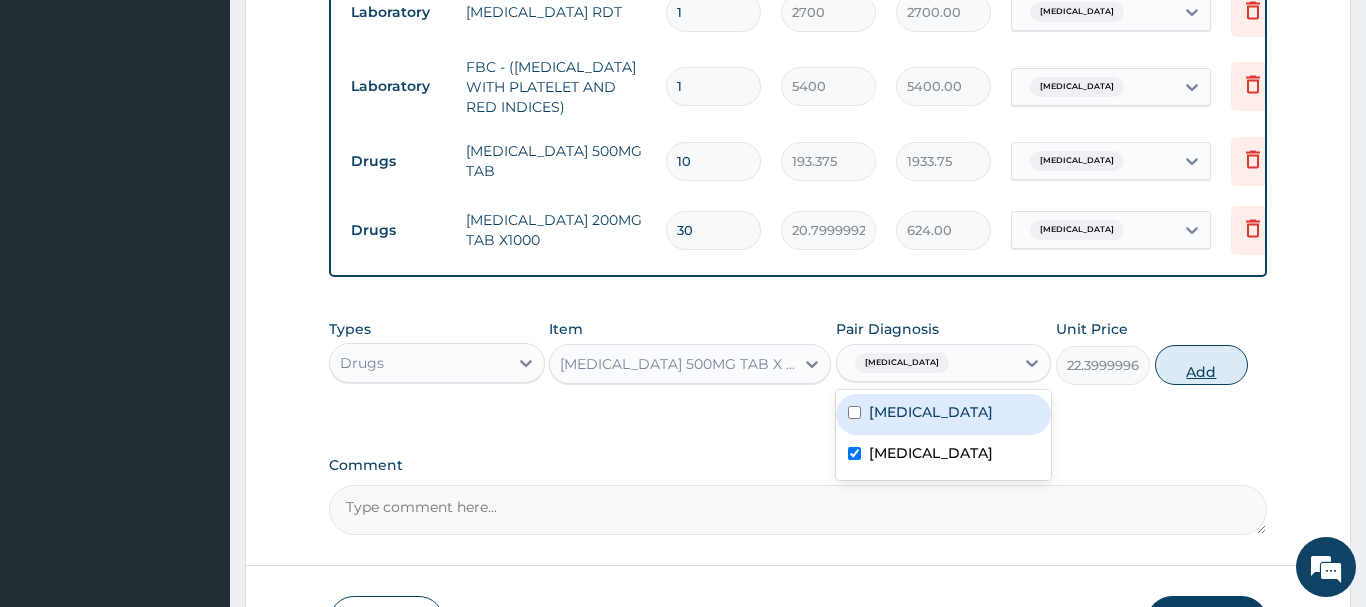 click on "Add" at bounding box center [1202, 365] 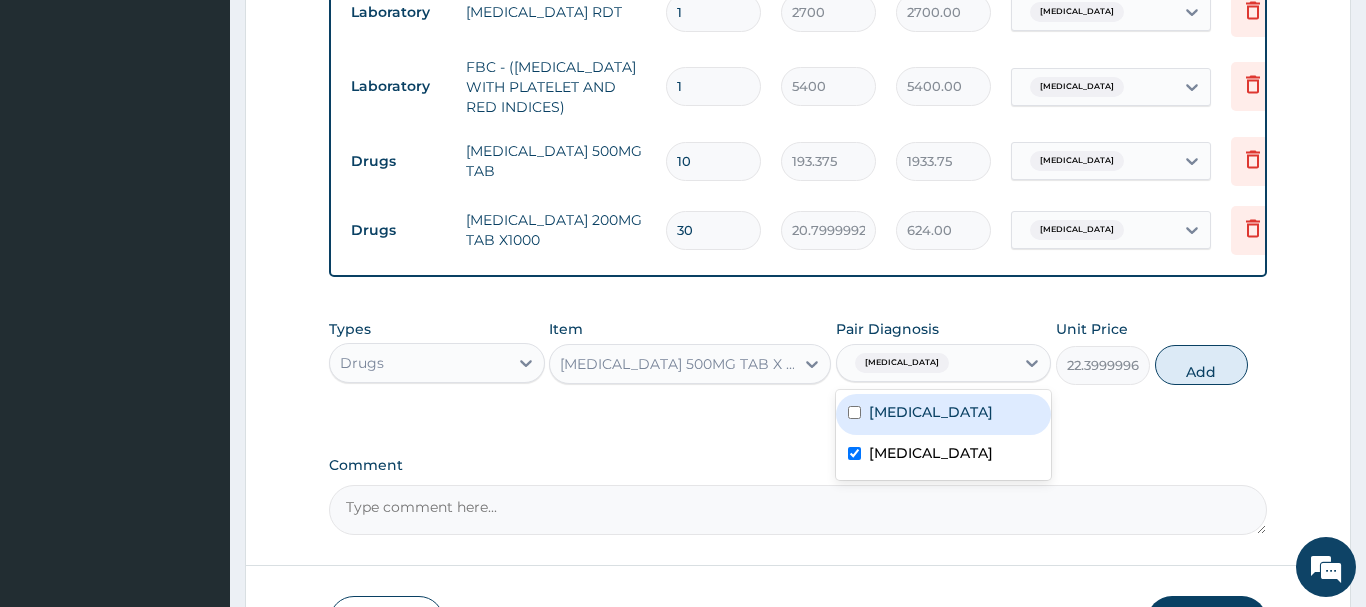 type on "0" 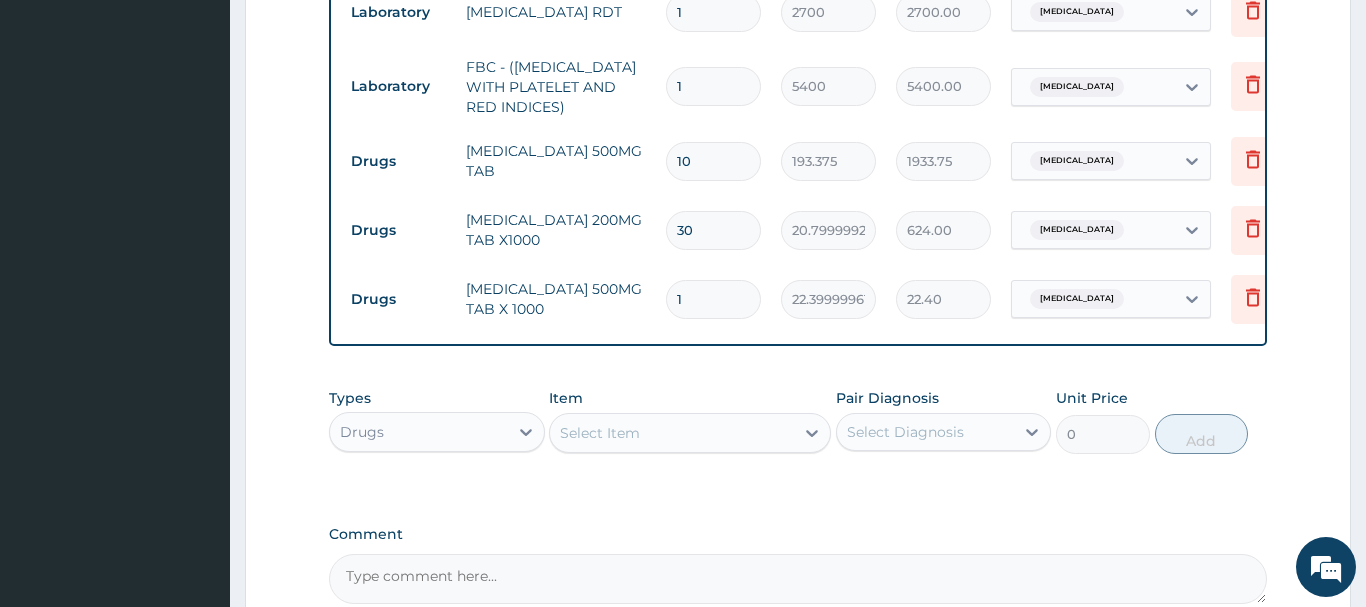 type on "18" 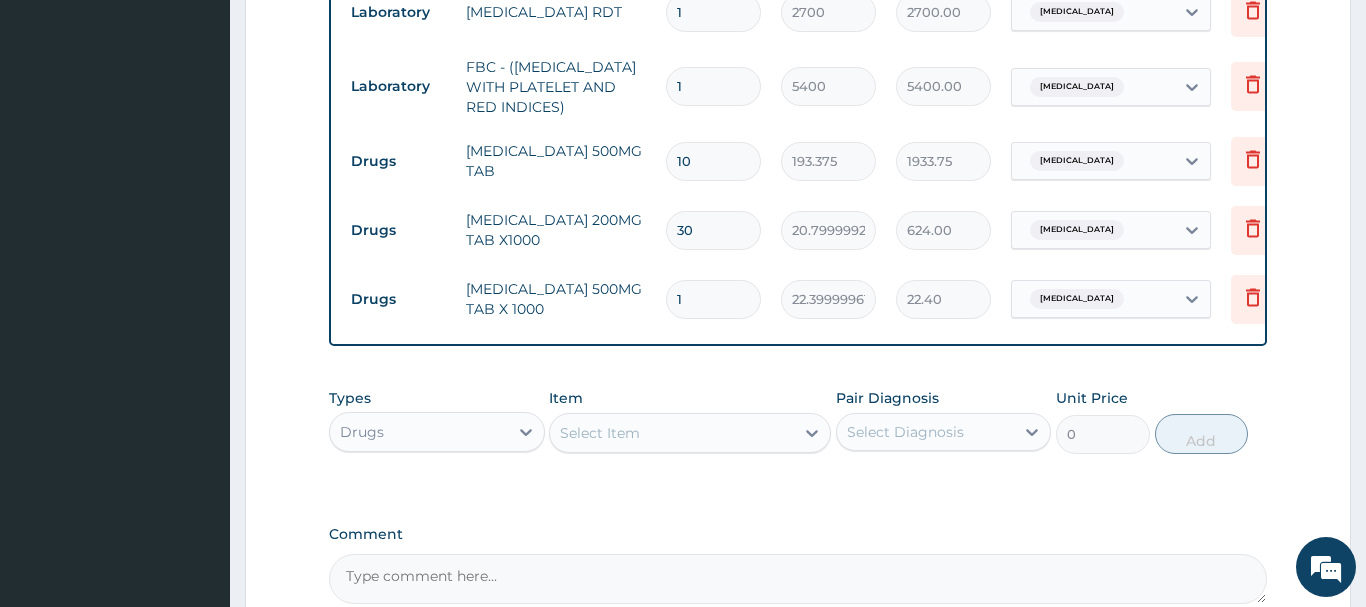 type on "403.20" 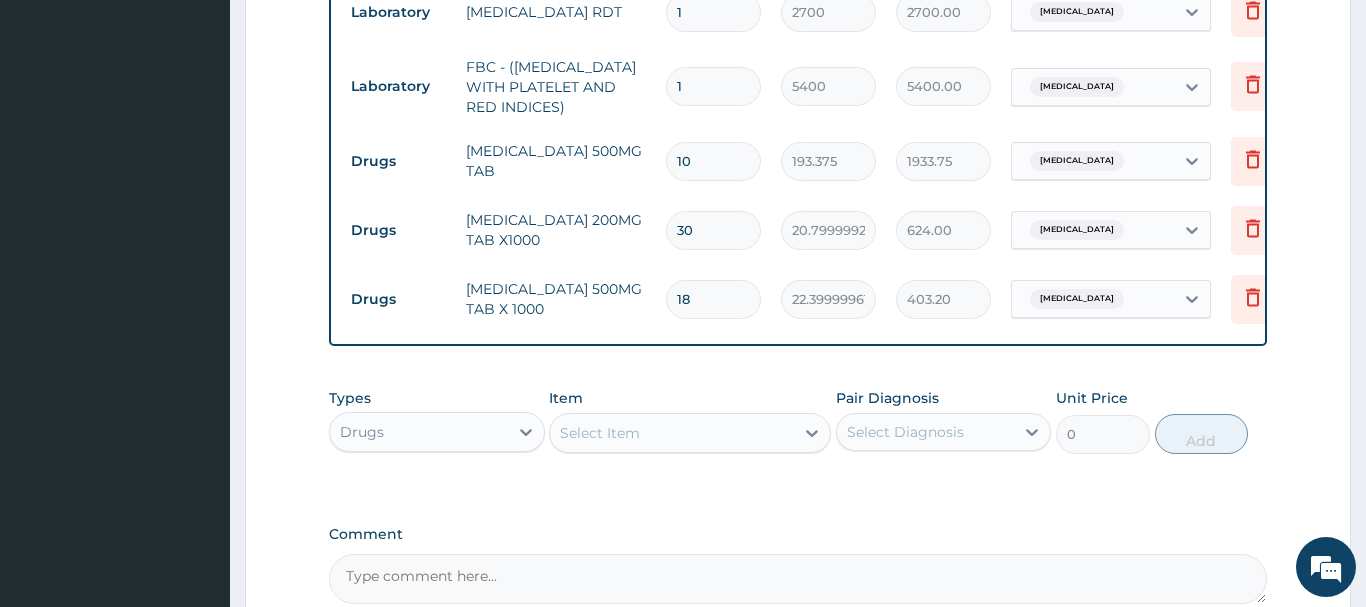 type on "18" 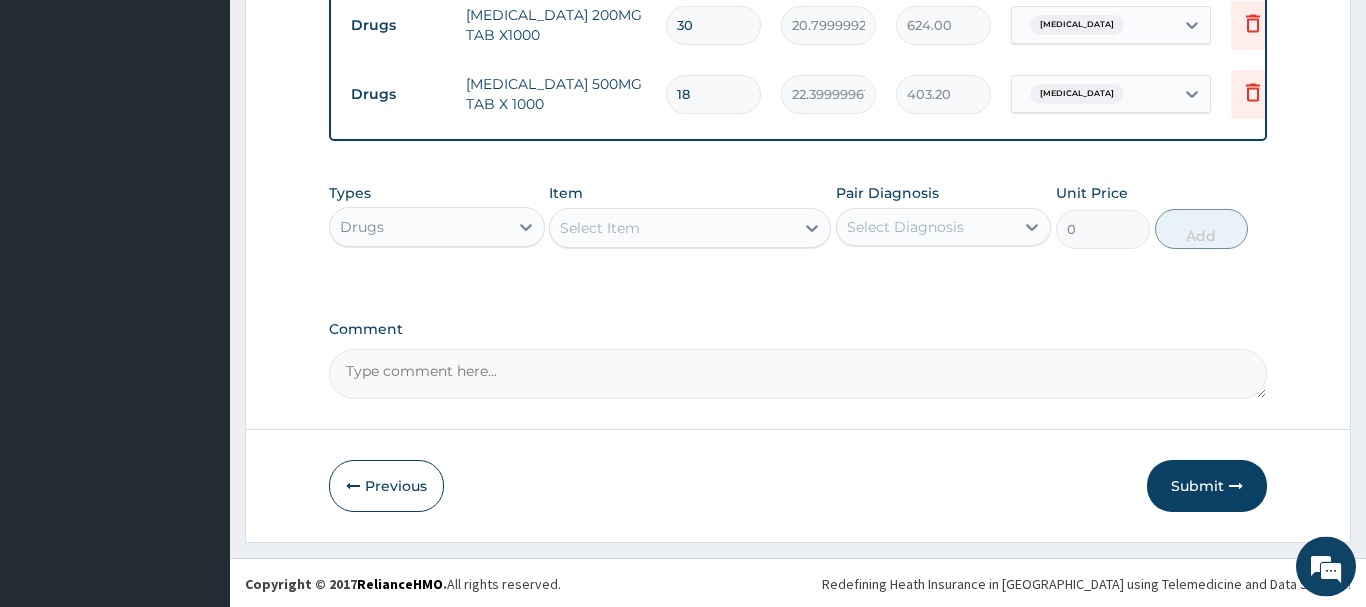 scroll, scrollTop: 1165, scrollLeft: 0, axis: vertical 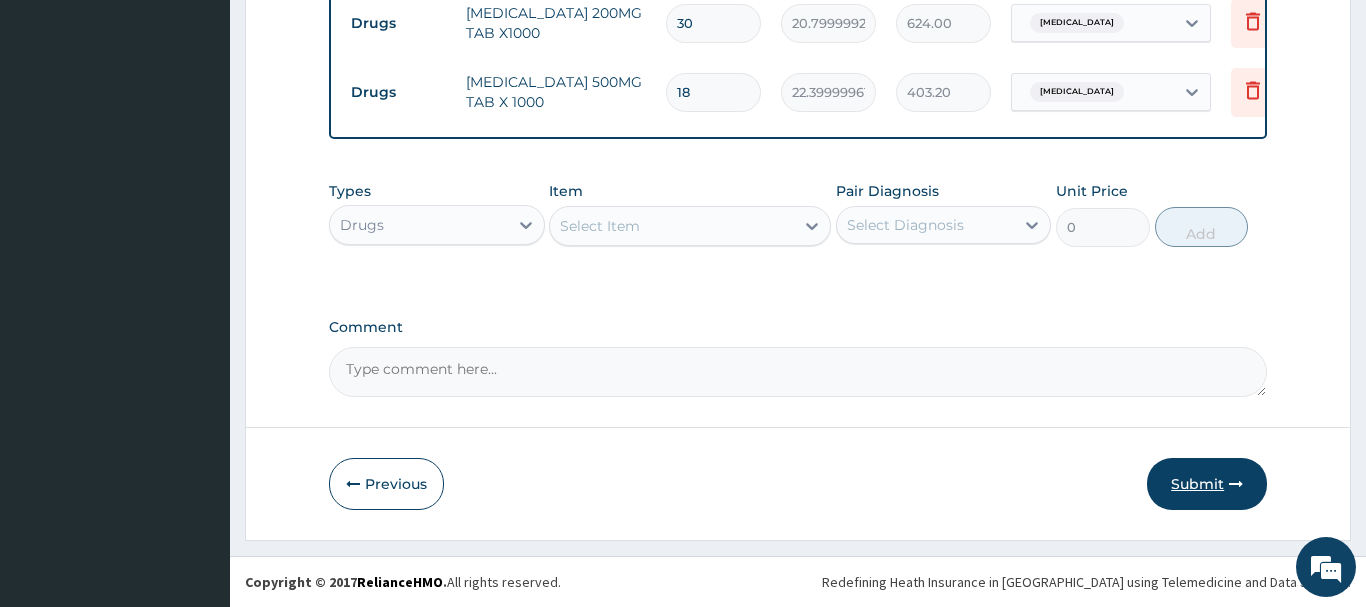 click on "Submit" at bounding box center [1207, 484] 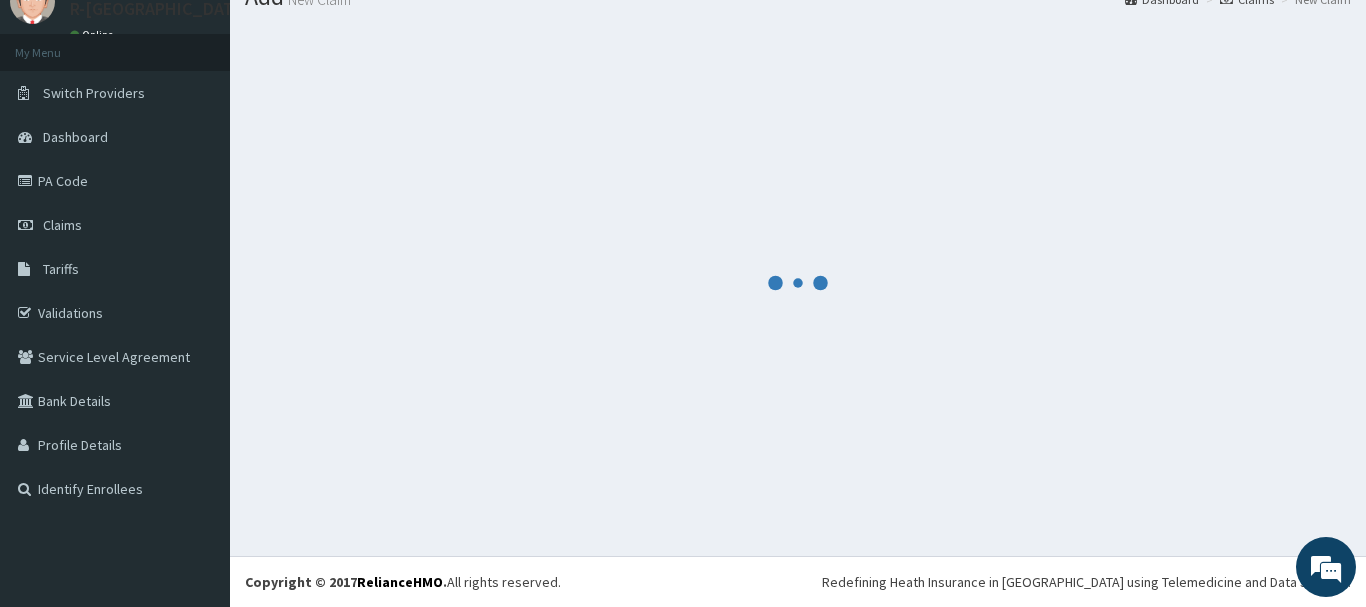 scroll, scrollTop: 81, scrollLeft: 0, axis: vertical 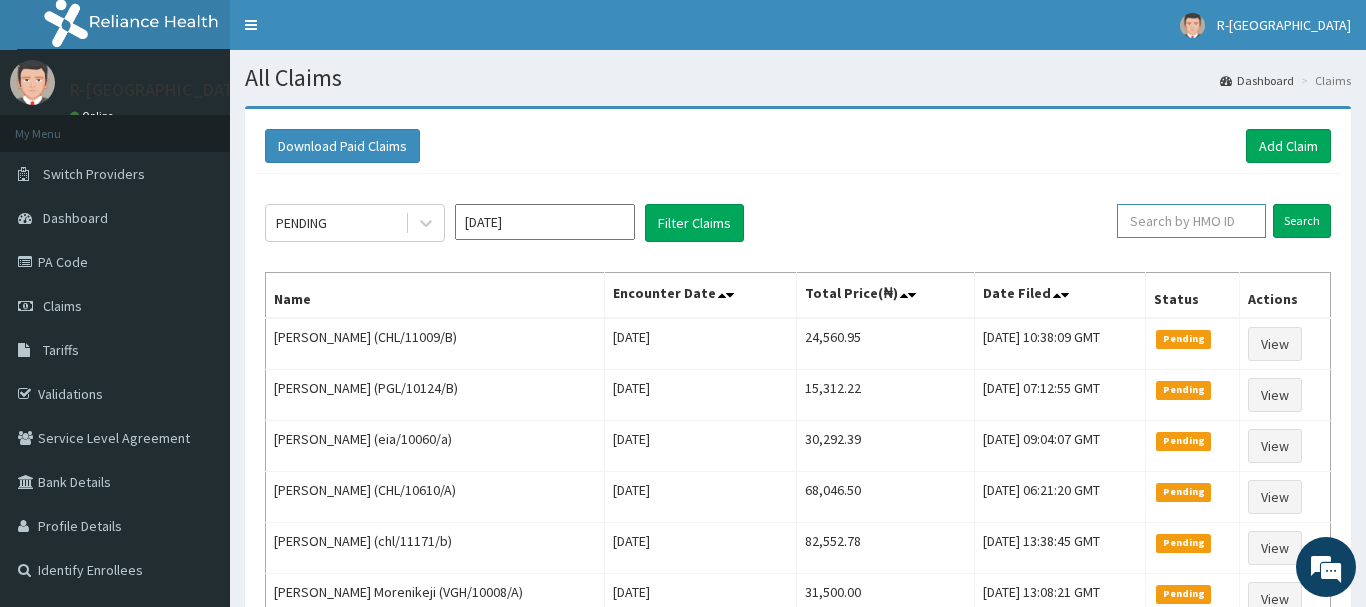 drag, startPoint x: 1152, startPoint y: 215, endPoint x: 1163, endPoint y: 220, distance: 12.083046 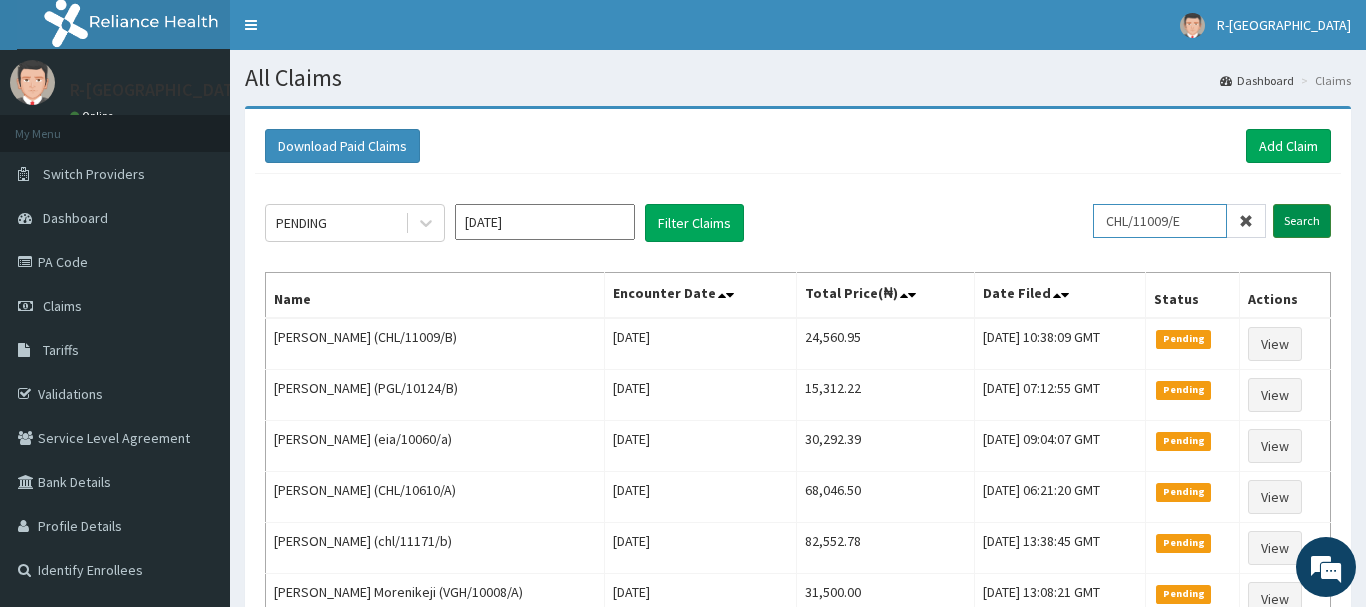 type on "CHL/11009/E" 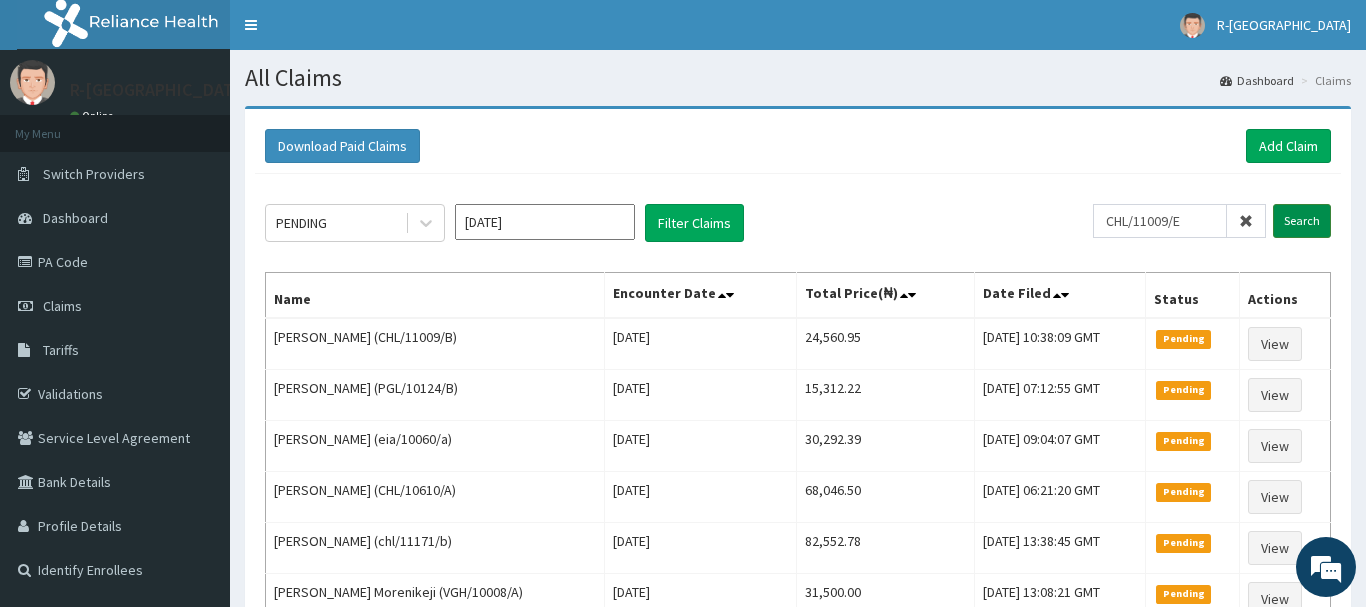 click on "Search" at bounding box center (1302, 221) 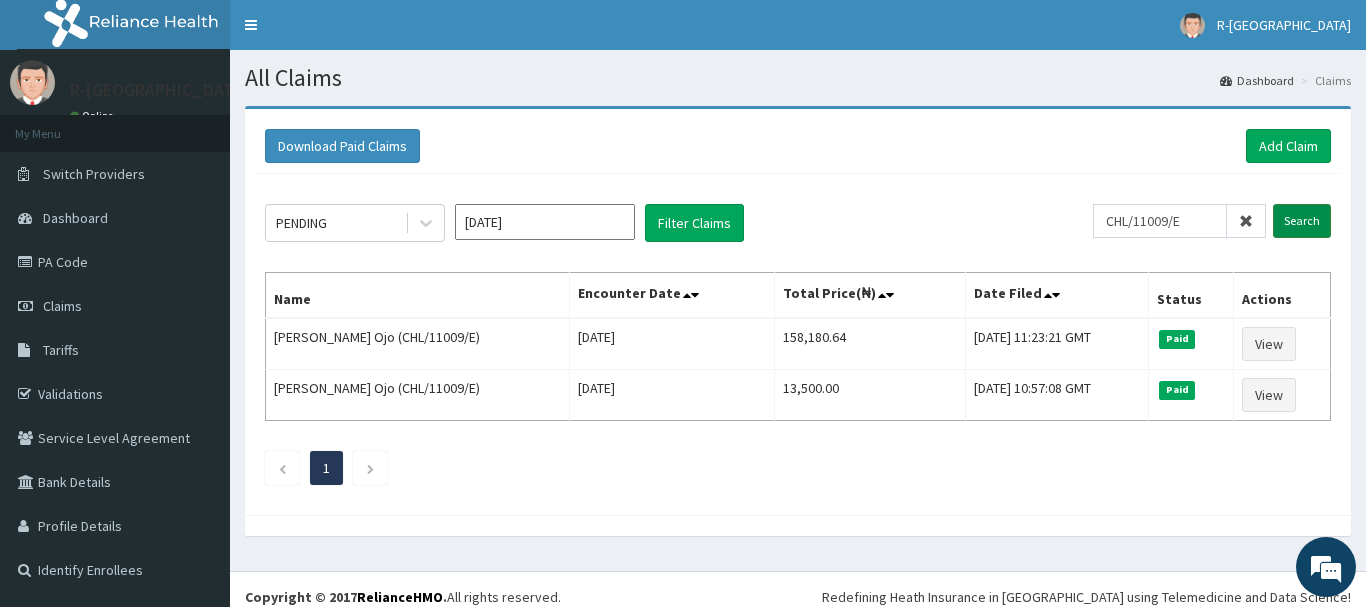 scroll, scrollTop: 0, scrollLeft: 0, axis: both 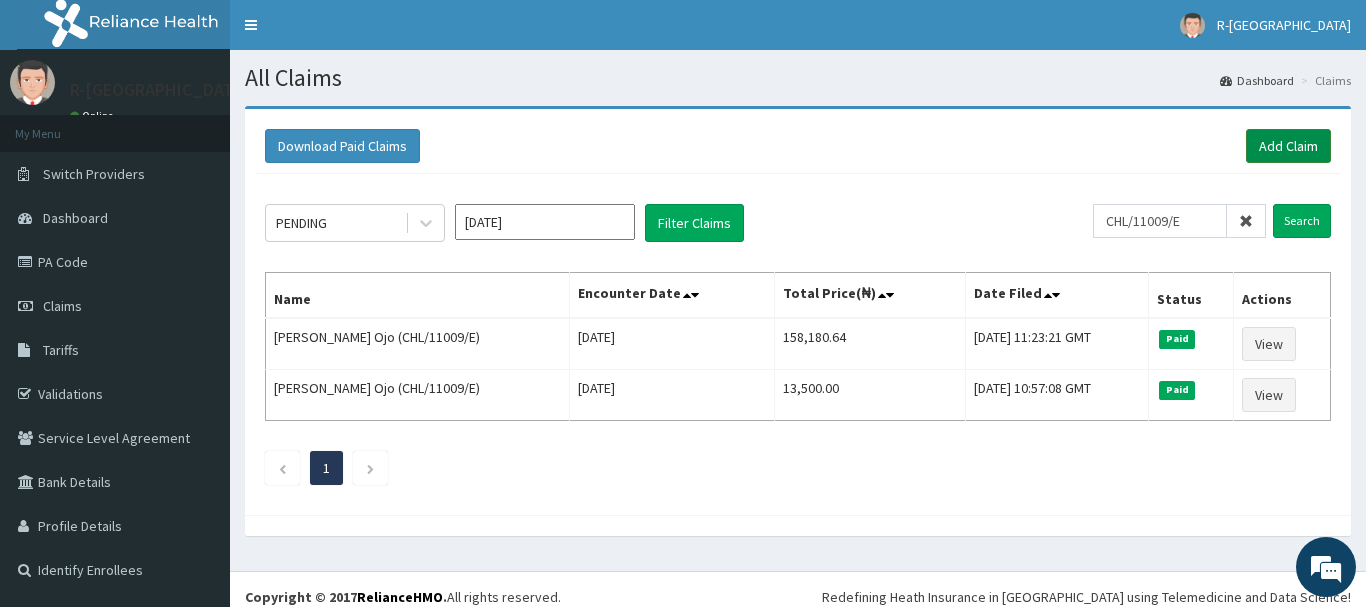 click on "Add Claim" at bounding box center [1288, 146] 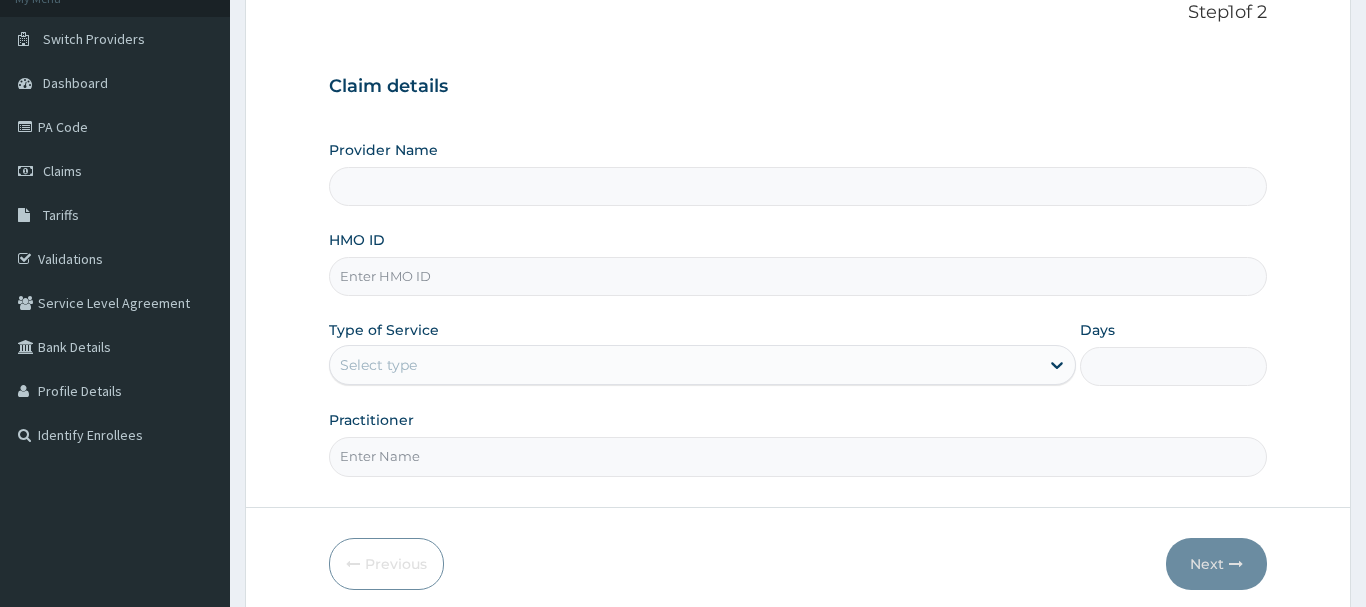 scroll, scrollTop: 204, scrollLeft: 0, axis: vertical 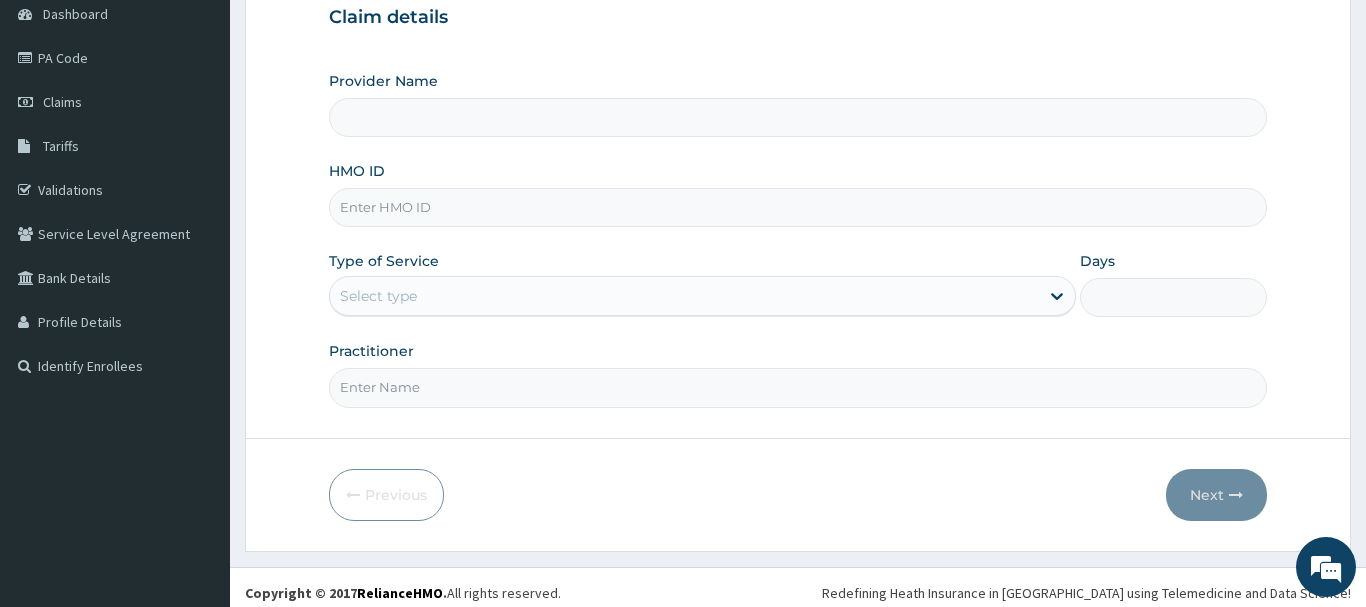click on "HMO ID" at bounding box center [798, 207] 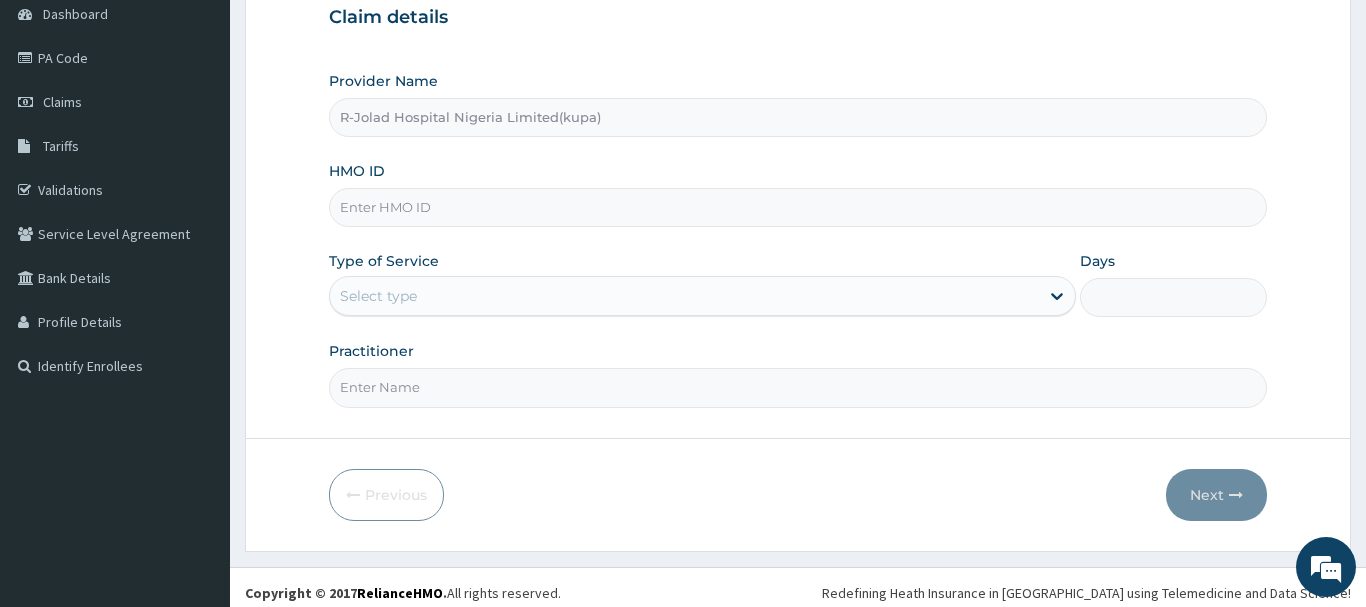 paste on "BHT/10194/A" 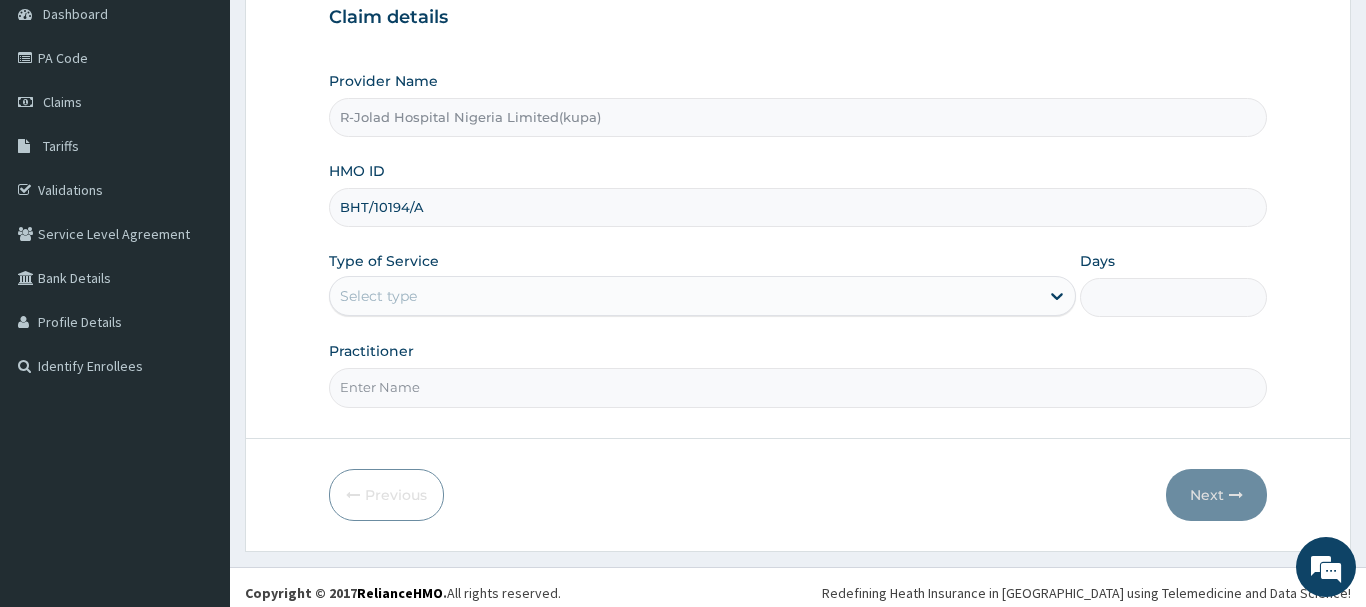 type on "BHT/10194/A" 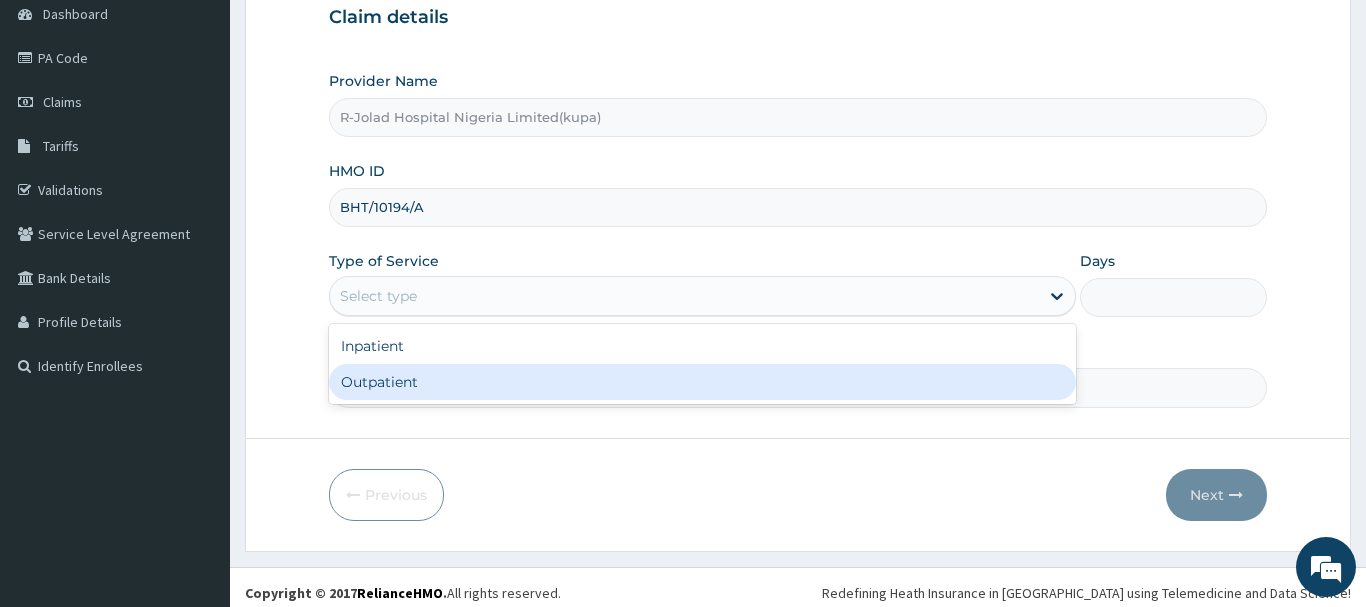 click on "Outpatient" at bounding box center (703, 382) 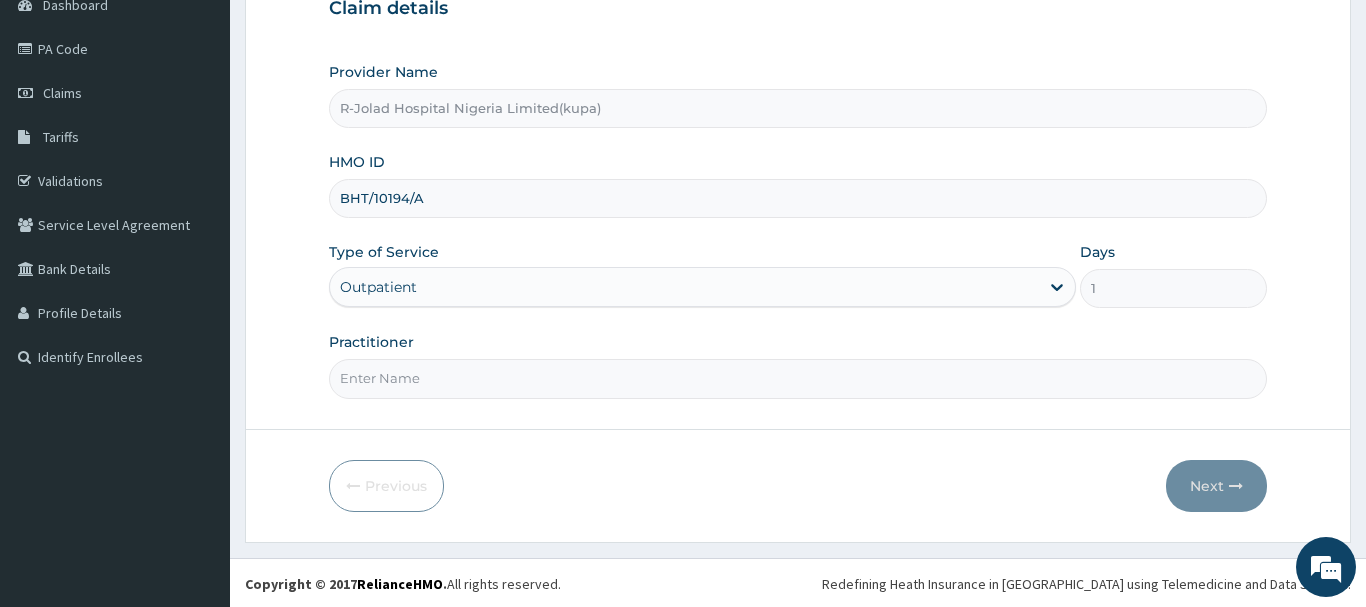 scroll, scrollTop: 215, scrollLeft: 0, axis: vertical 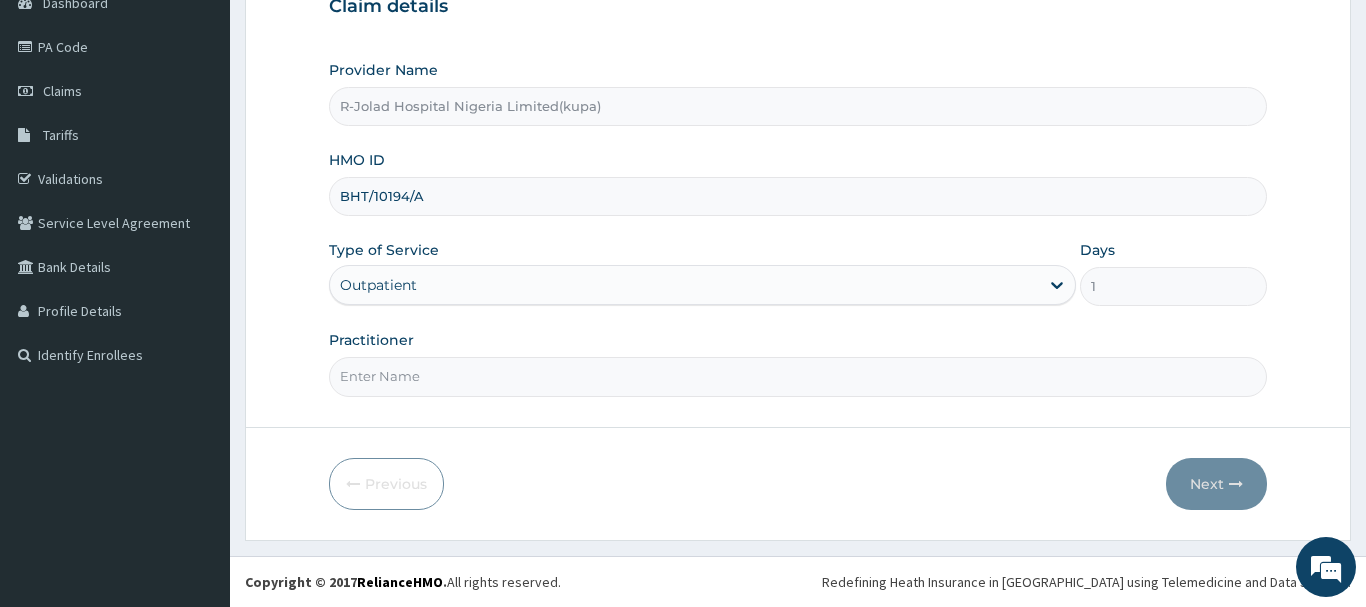 click on "Practitioner" at bounding box center (798, 376) 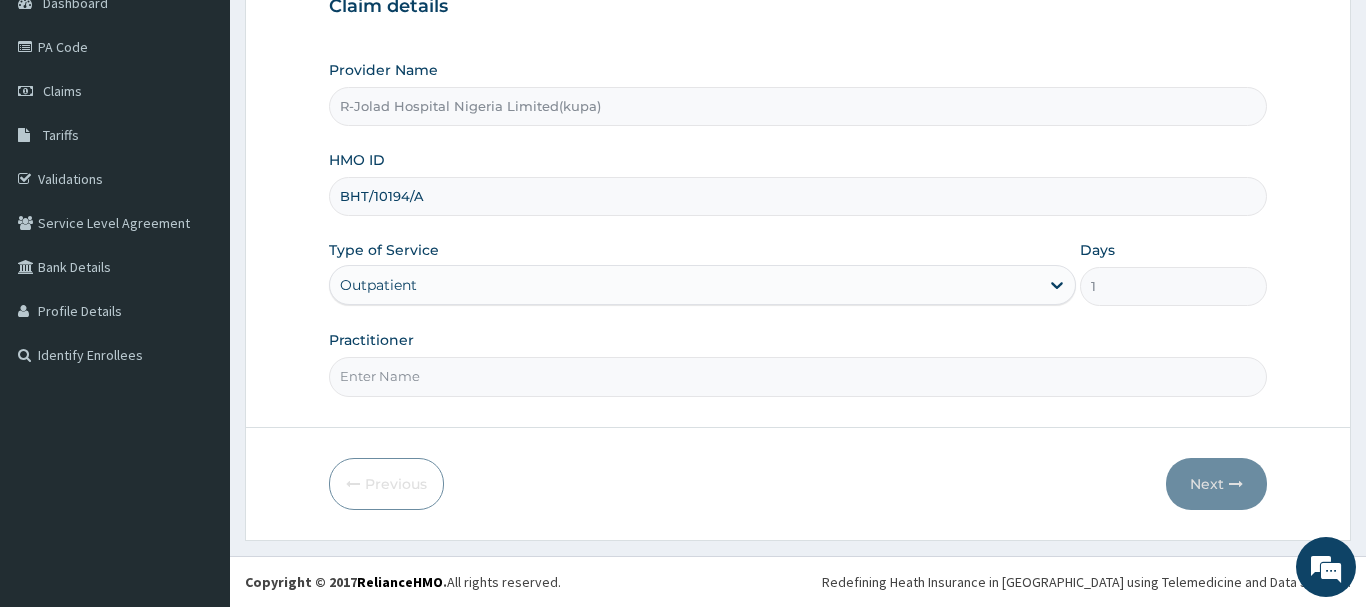 scroll, scrollTop: 0, scrollLeft: 0, axis: both 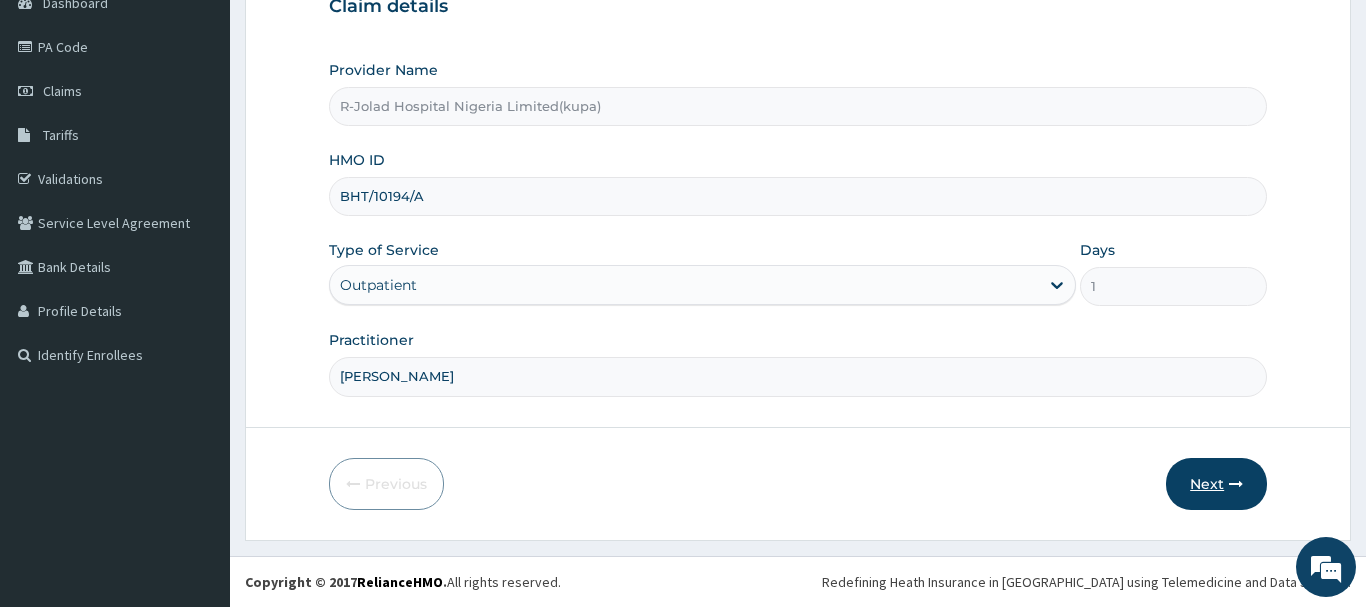 type on "[PERSON_NAME]" 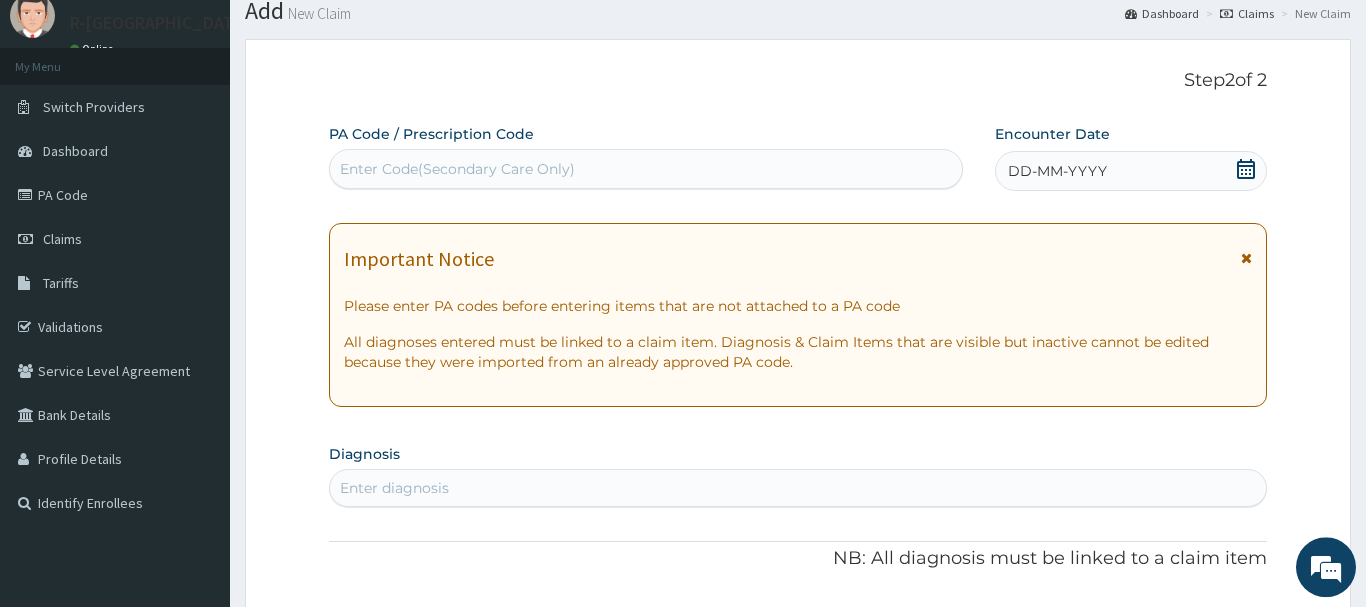 scroll, scrollTop: 11, scrollLeft: 0, axis: vertical 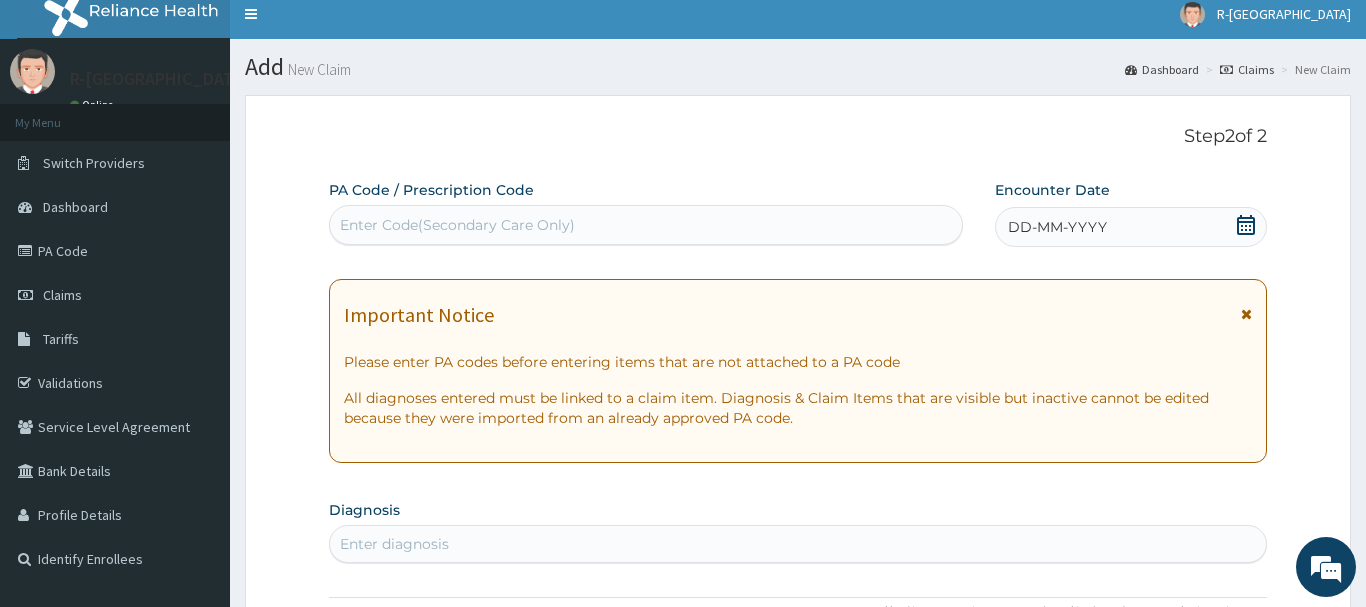 click 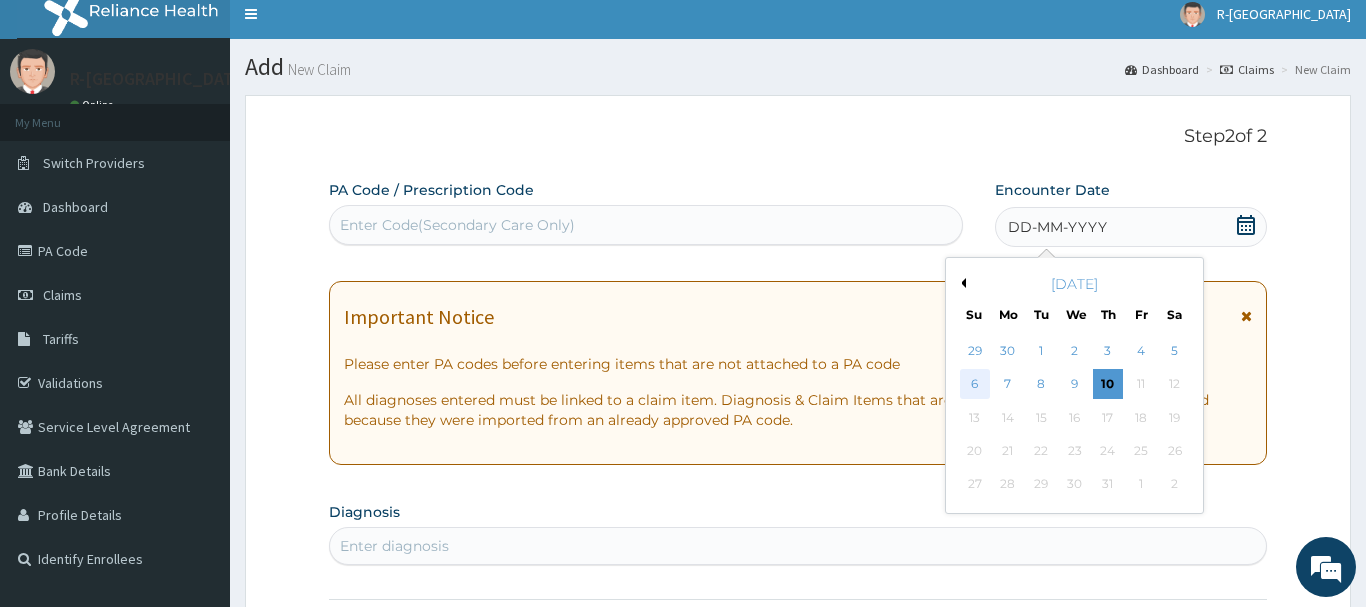 click on "6" at bounding box center (975, 385) 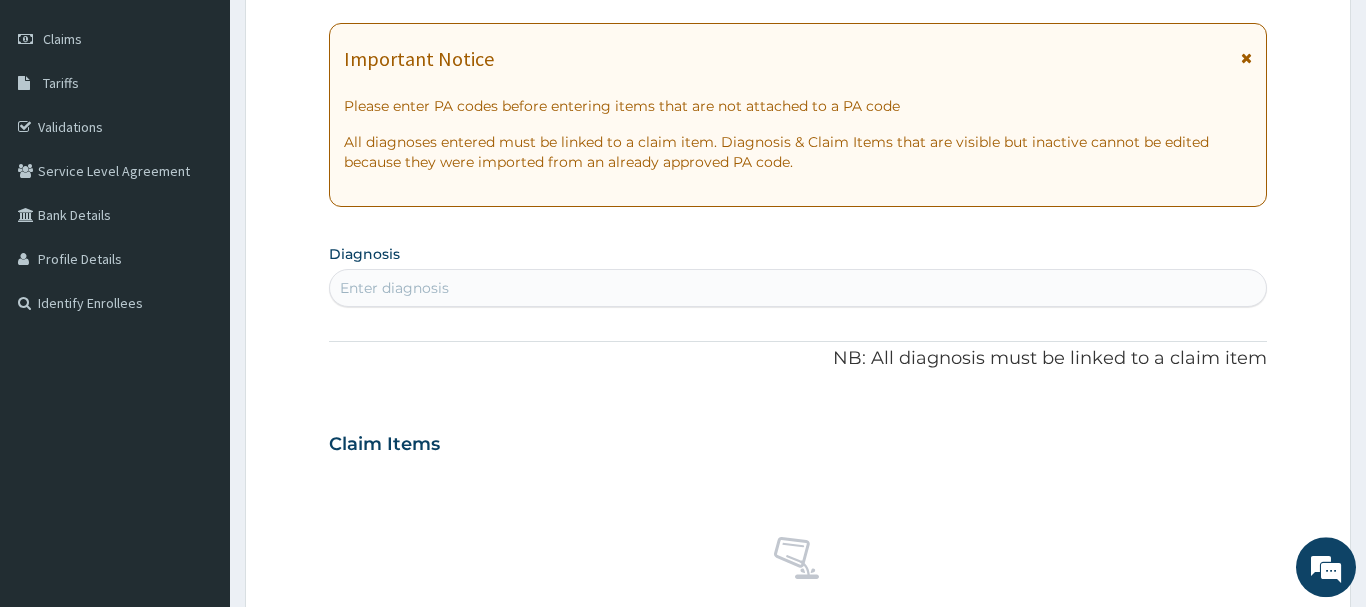 scroll, scrollTop: 317, scrollLeft: 0, axis: vertical 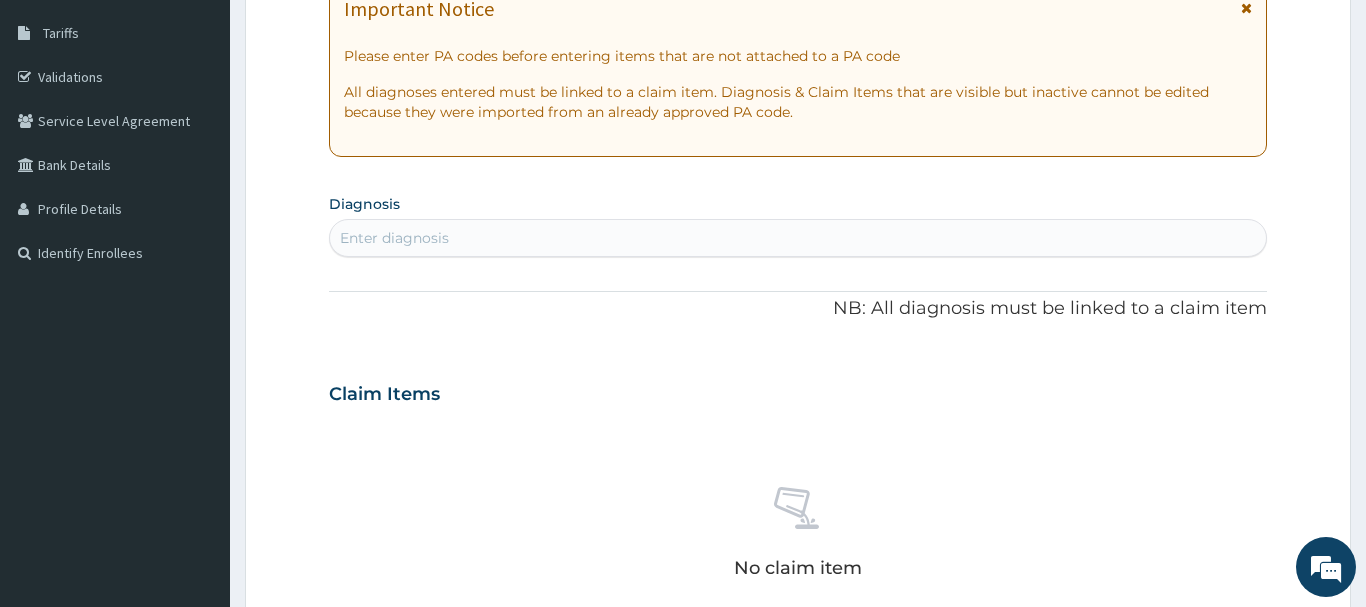 click on "Enter diagnosis" at bounding box center (394, 238) 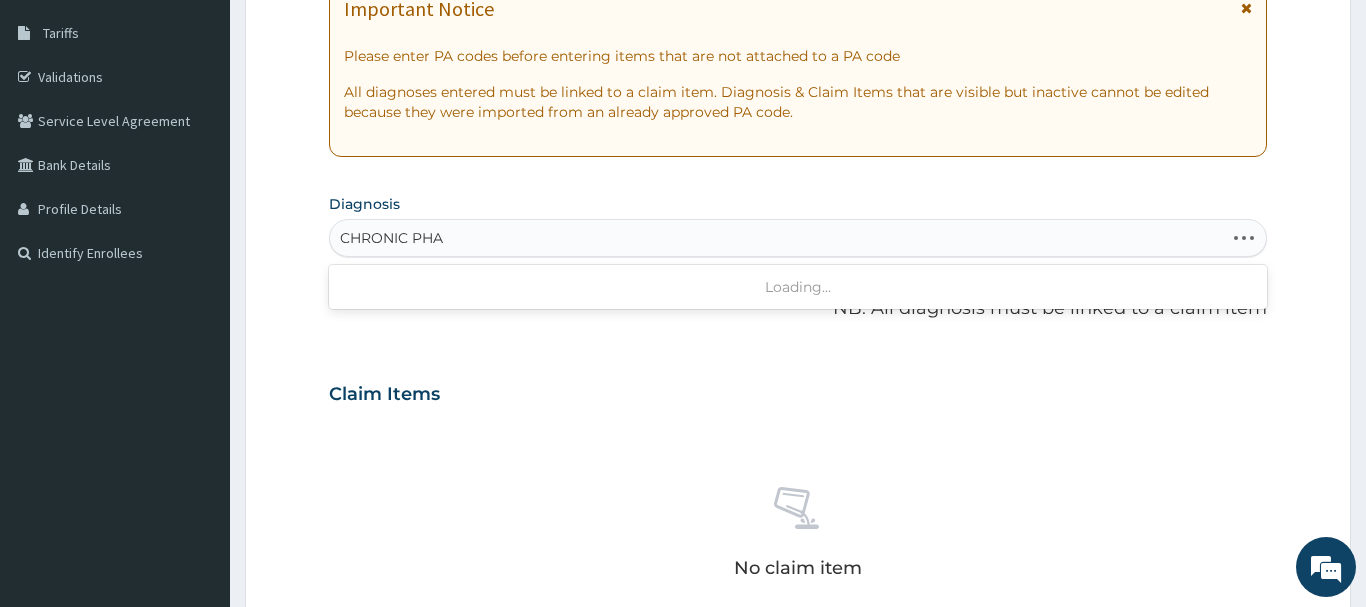type on "CHRONIC PHAR" 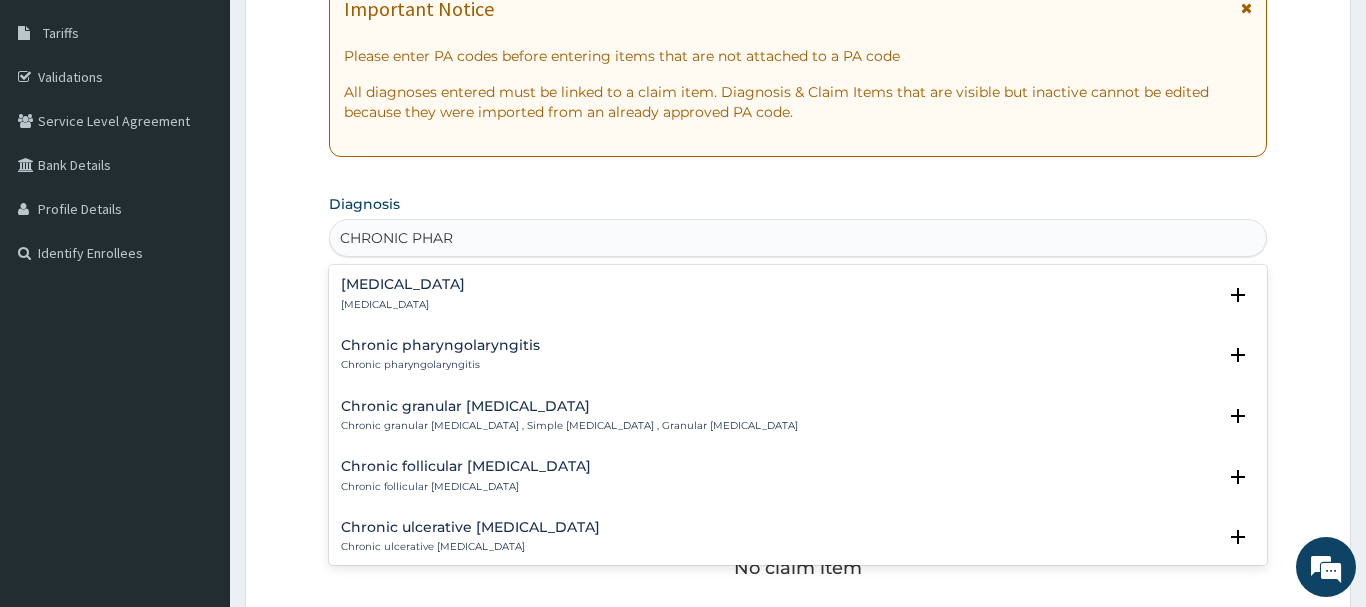 click on "Chronic pharyngitis" at bounding box center [403, 284] 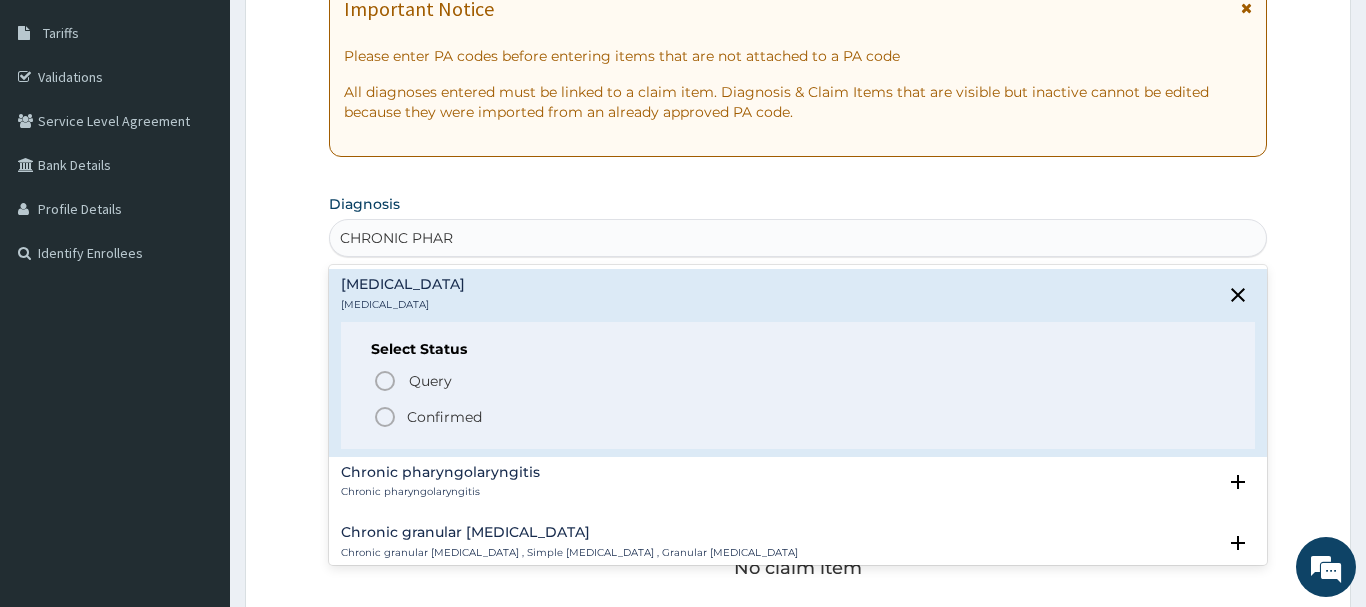 click 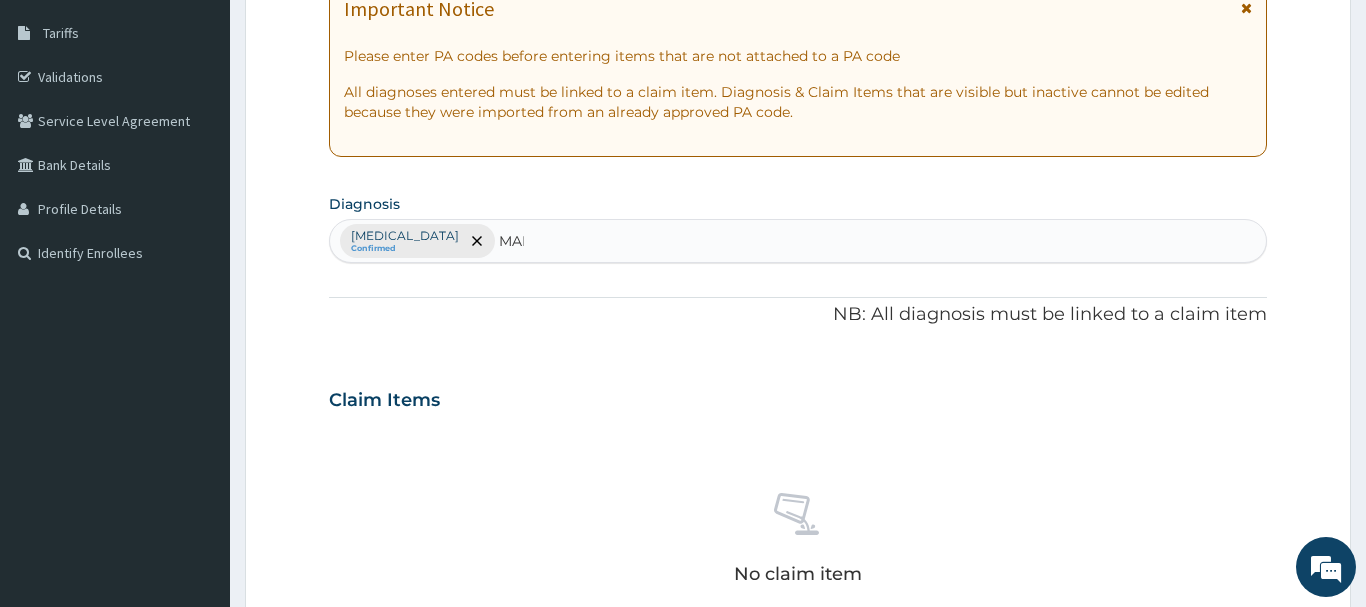 type on "MALA" 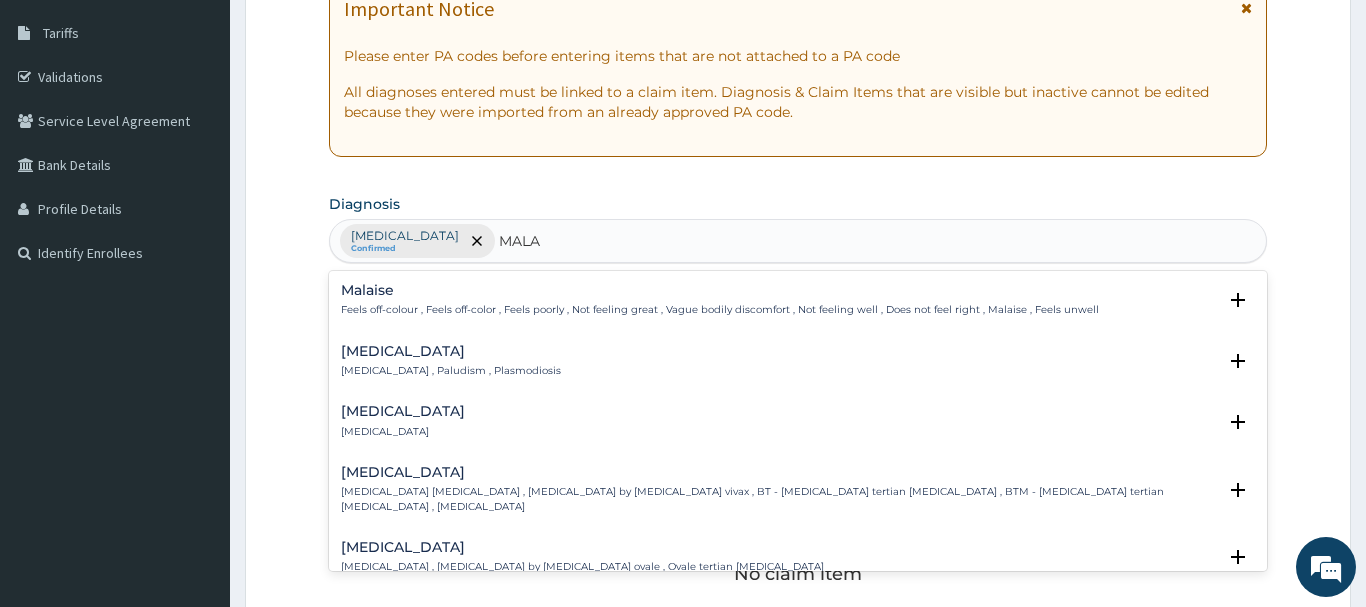 click on "Malaria , Paludism , Plasmodiosis" at bounding box center (451, 371) 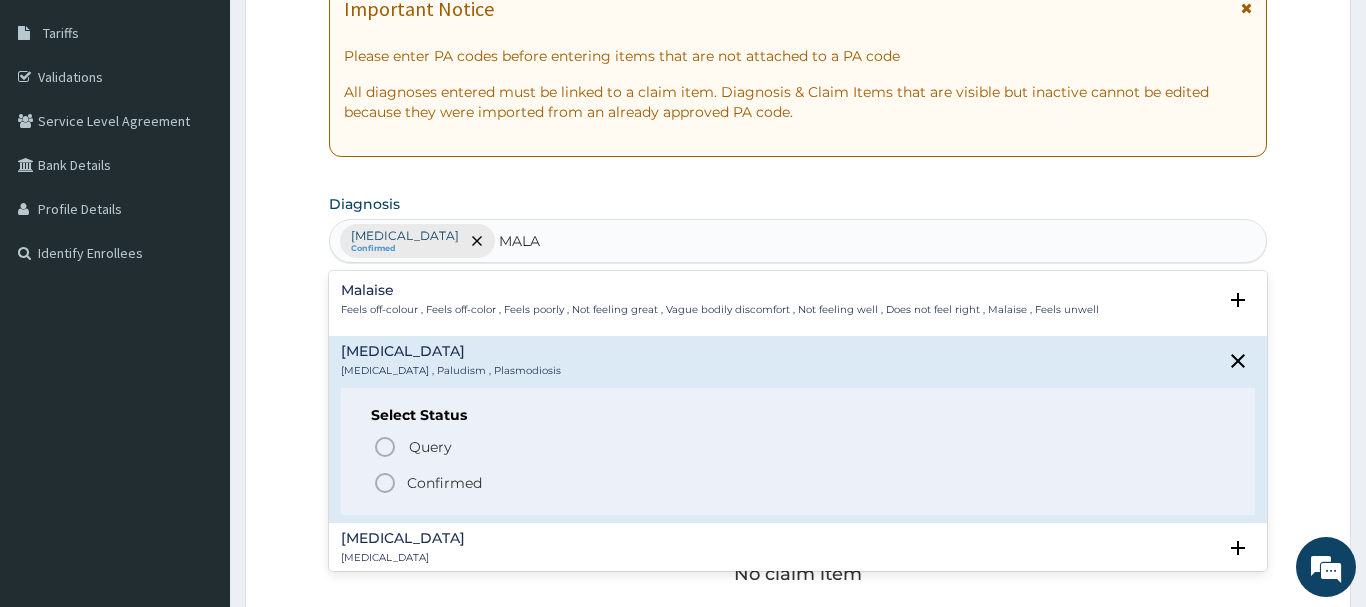 click 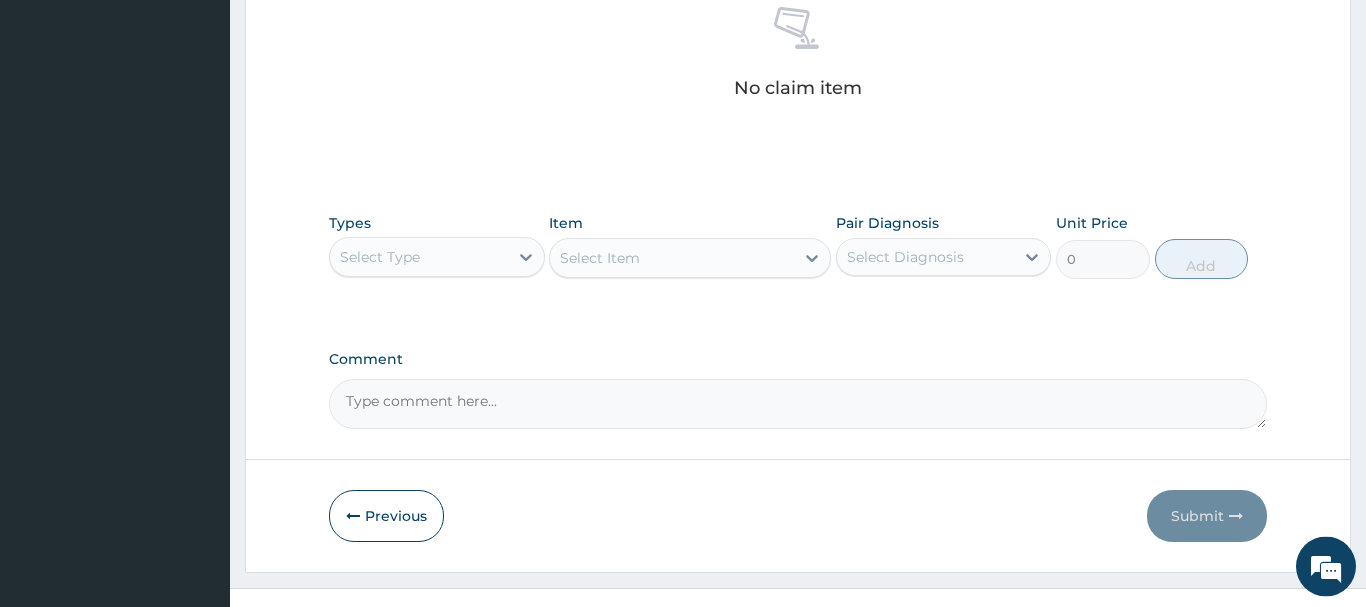 scroll, scrollTop: 835, scrollLeft: 0, axis: vertical 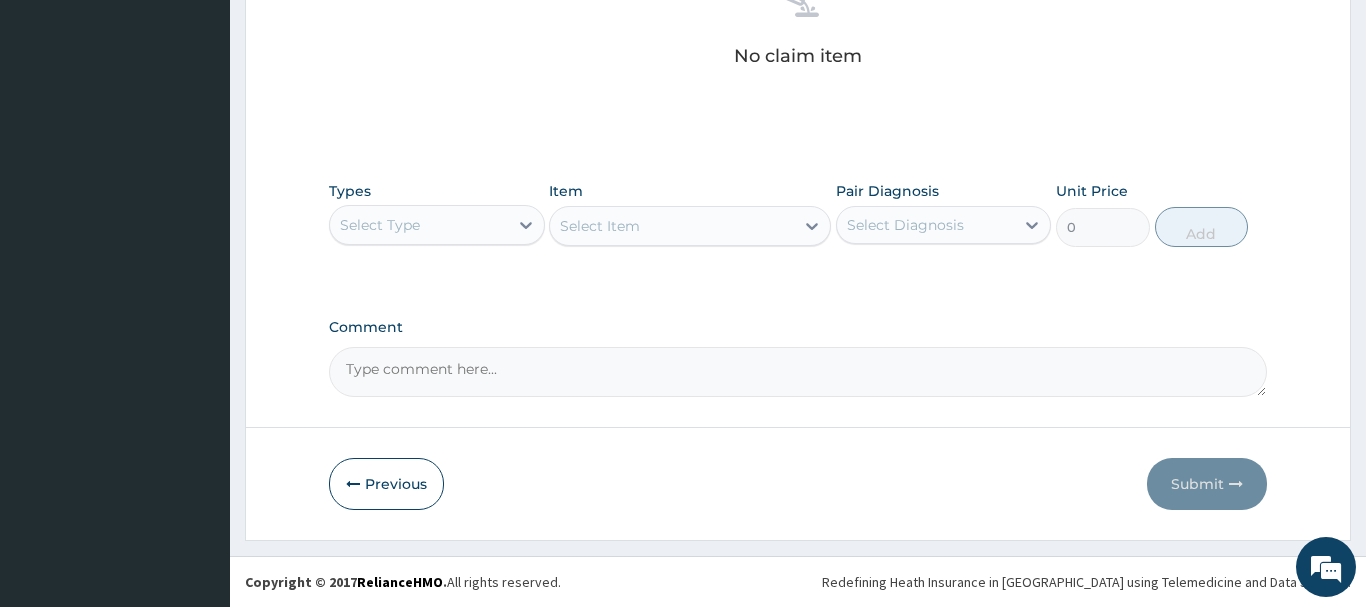 click on "Select Type" at bounding box center (380, 225) 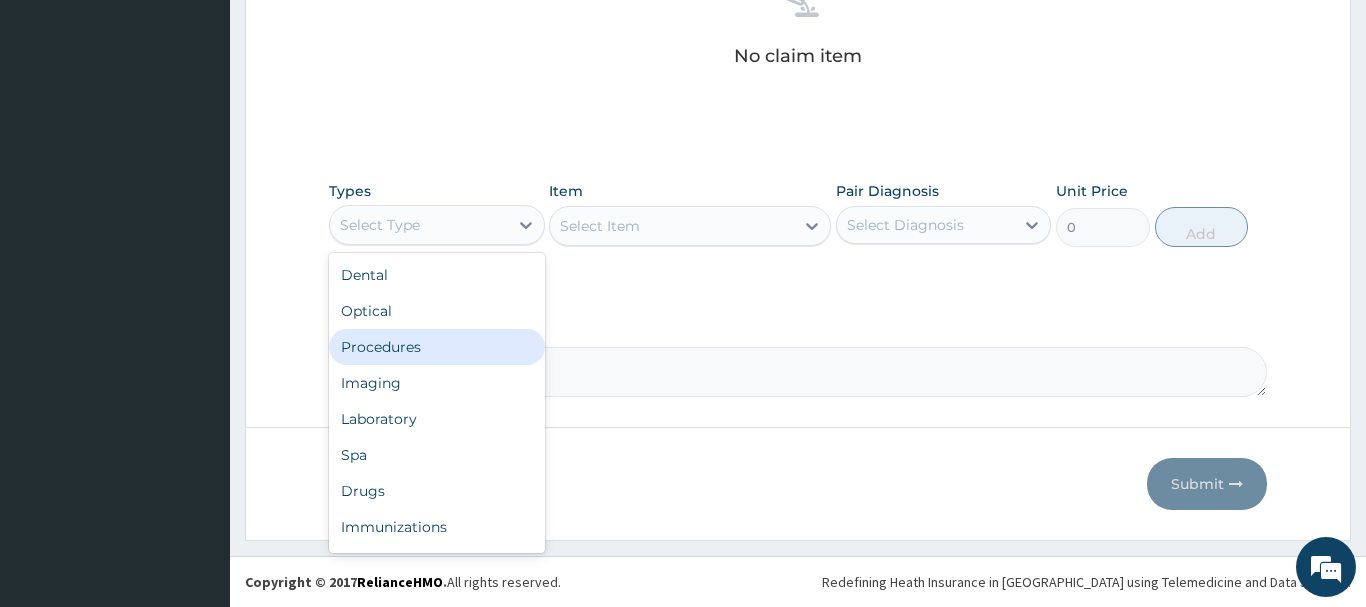 click on "Procedures" at bounding box center [437, 347] 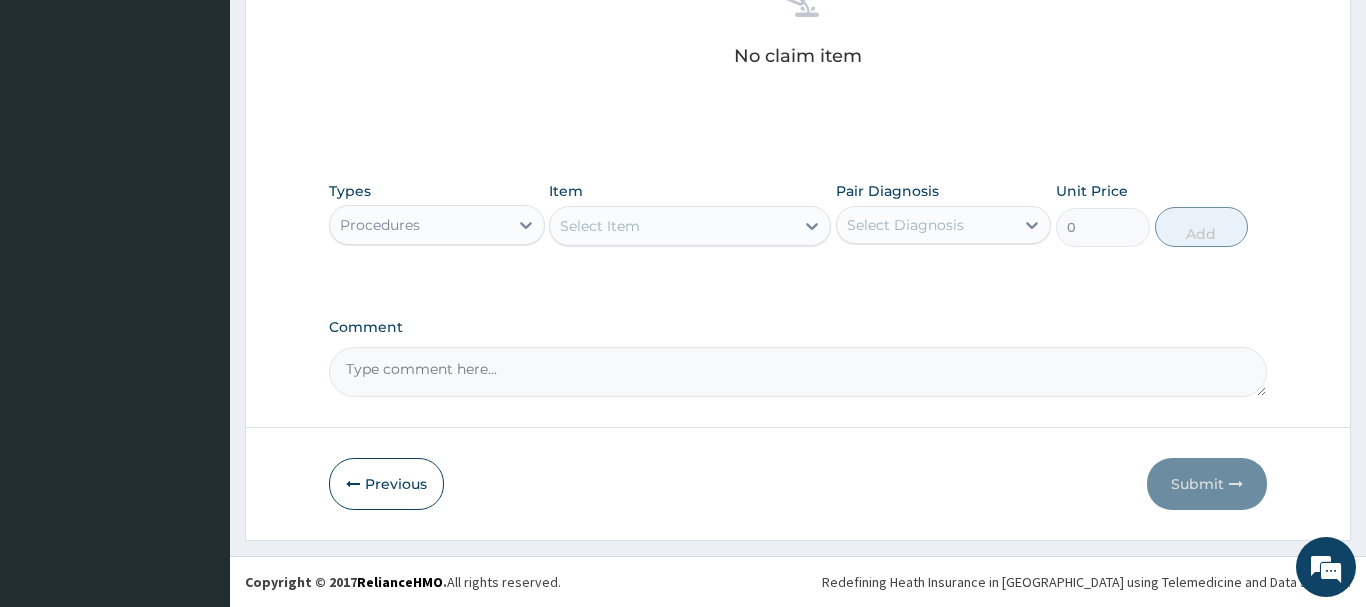 click on "Select Item" at bounding box center [600, 226] 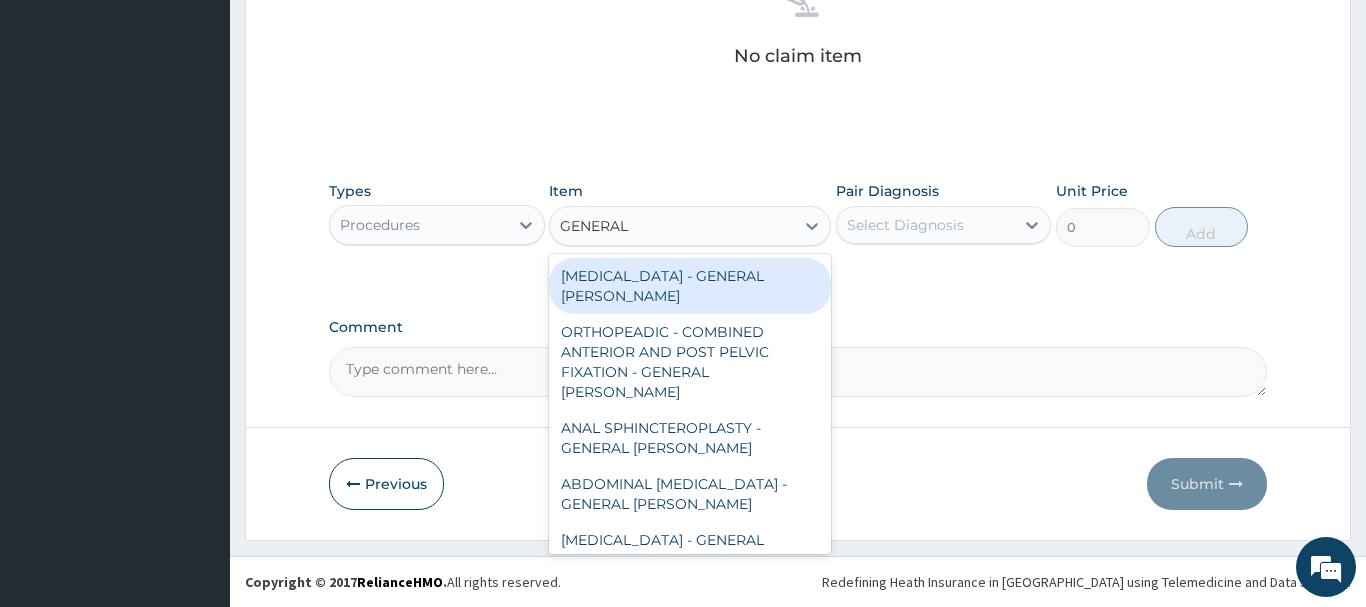 type on "GENERAL C" 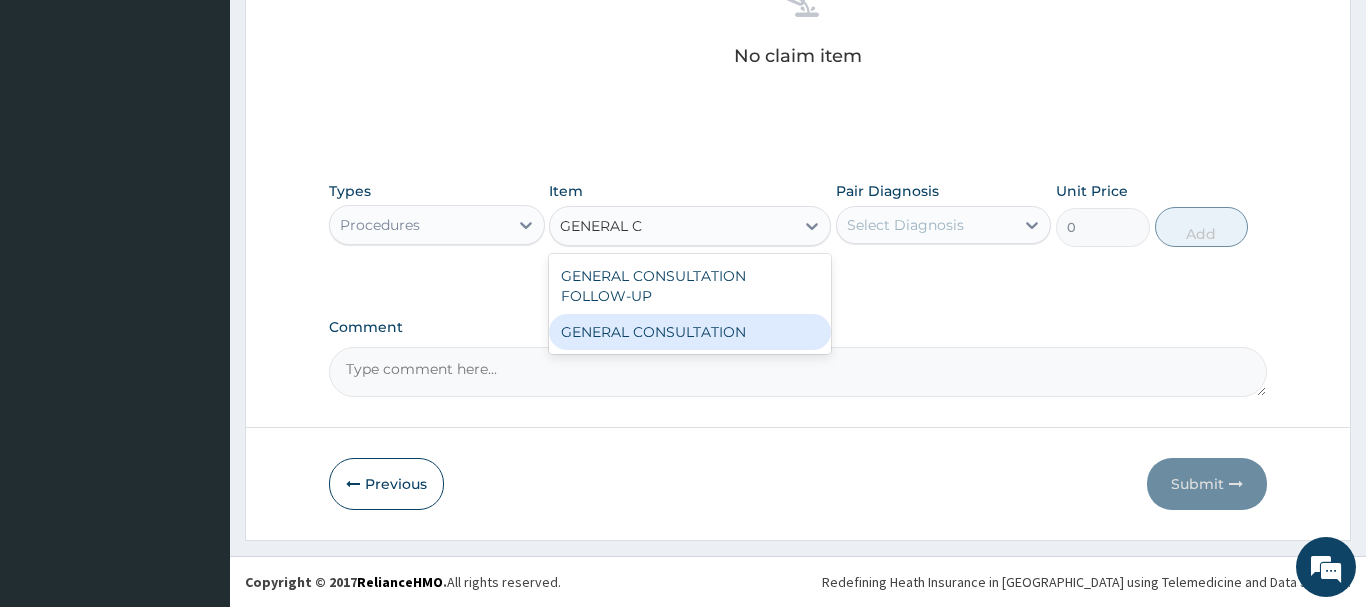 click on "GENERAL CONSULTATION" at bounding box center (690, 332) 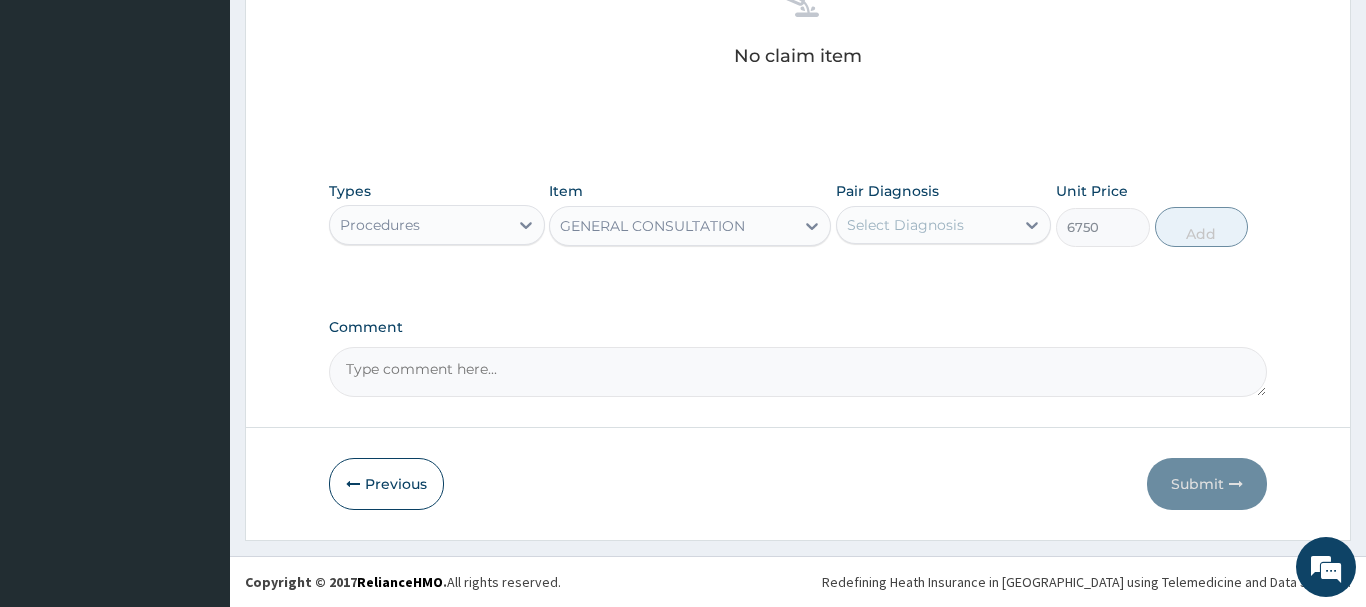 click on "Select Diagnosis" at bounding box center (926, 225) 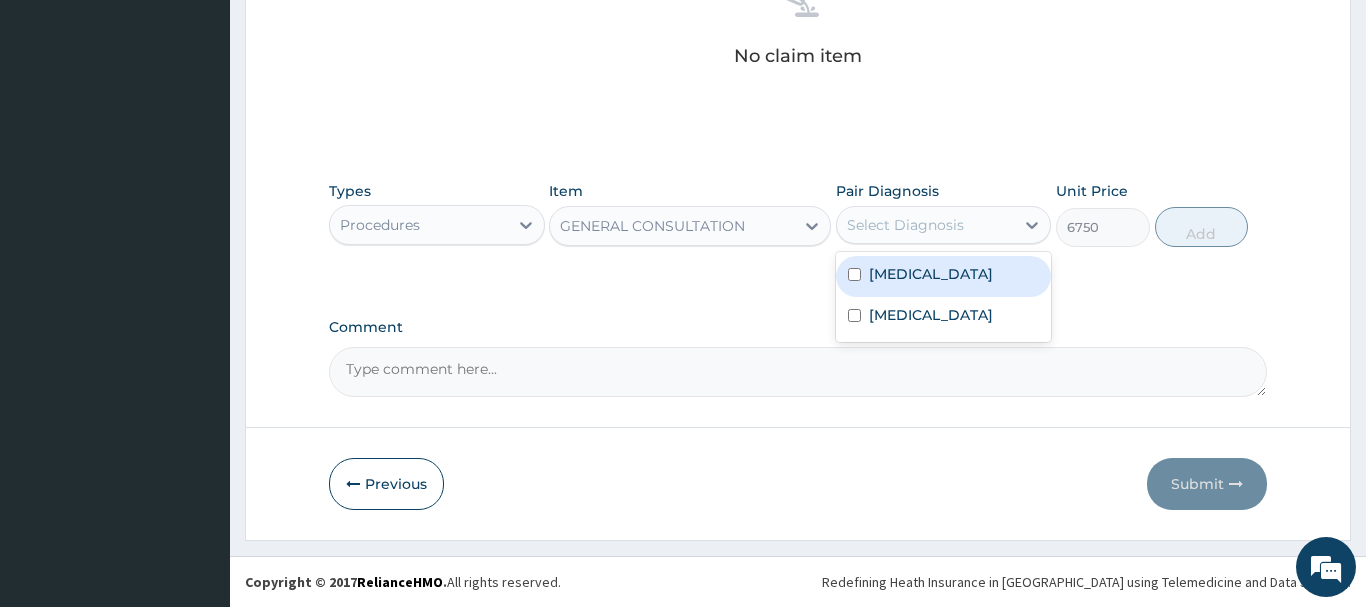 click on "Chronic pharyngitis" at bounding box center [931, 274] 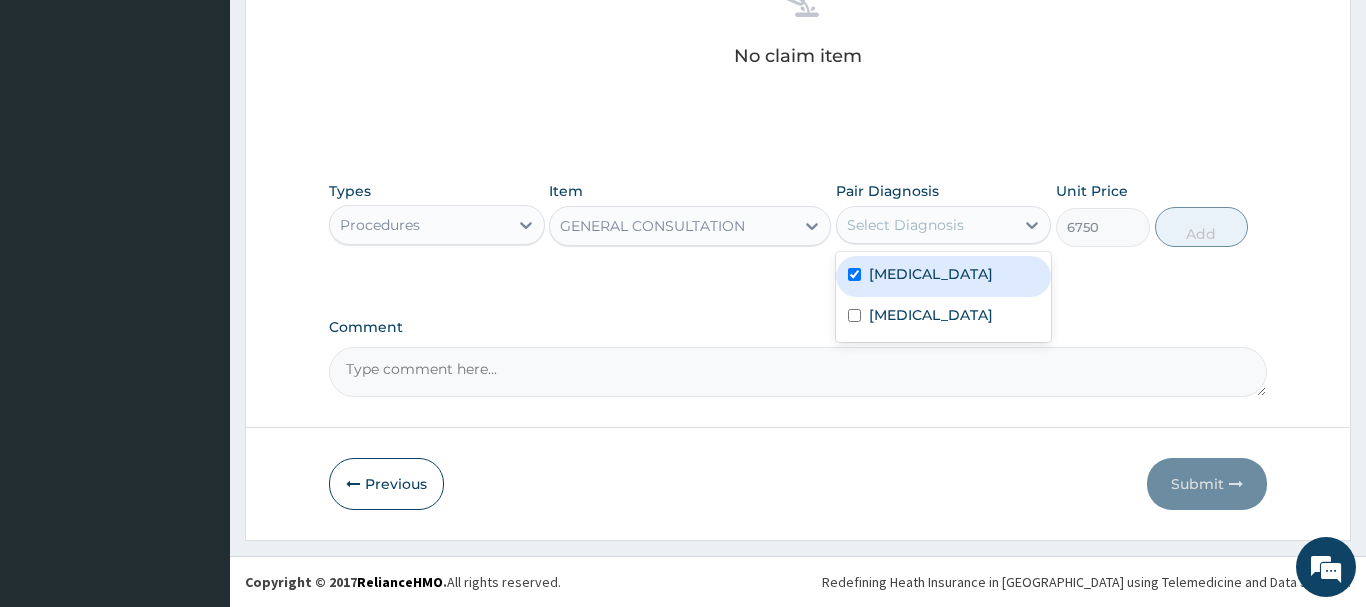 checkbox on "true" 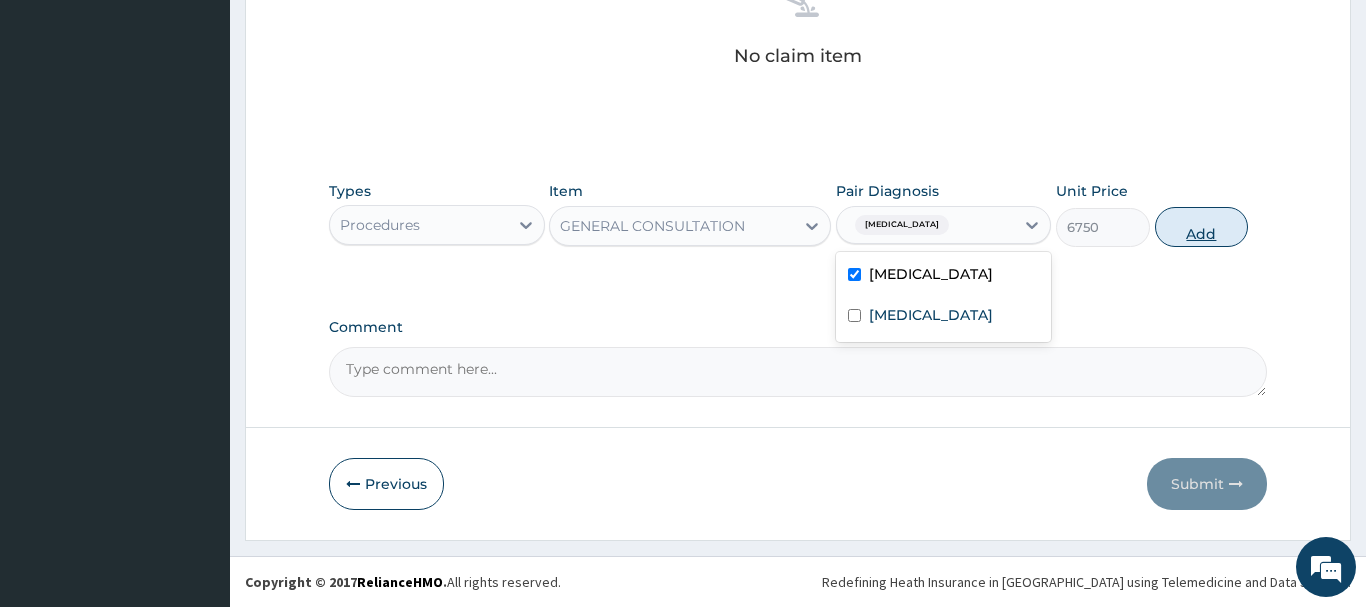 click on "Add" at bounding box center (1202, 227) 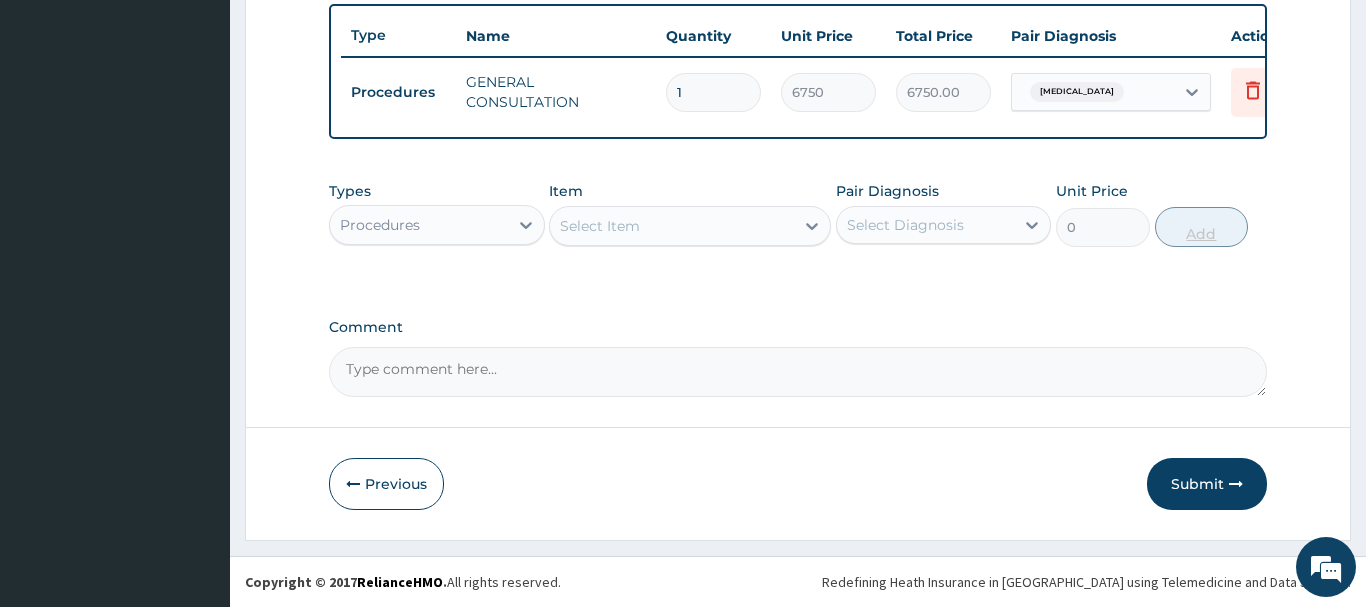 scroll, scrollTop: 740, scrollLeft: 0, axis: vertical 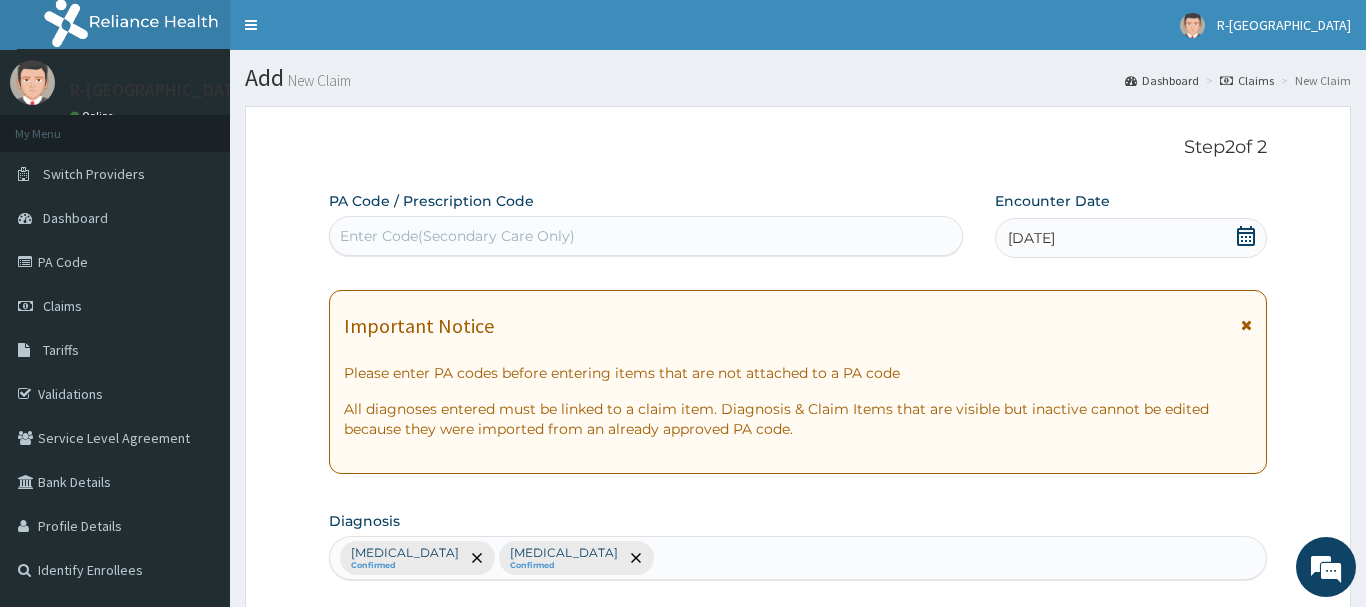 click on "Enter Code(Secondary Care Only)" at bounding box center (457, 236) 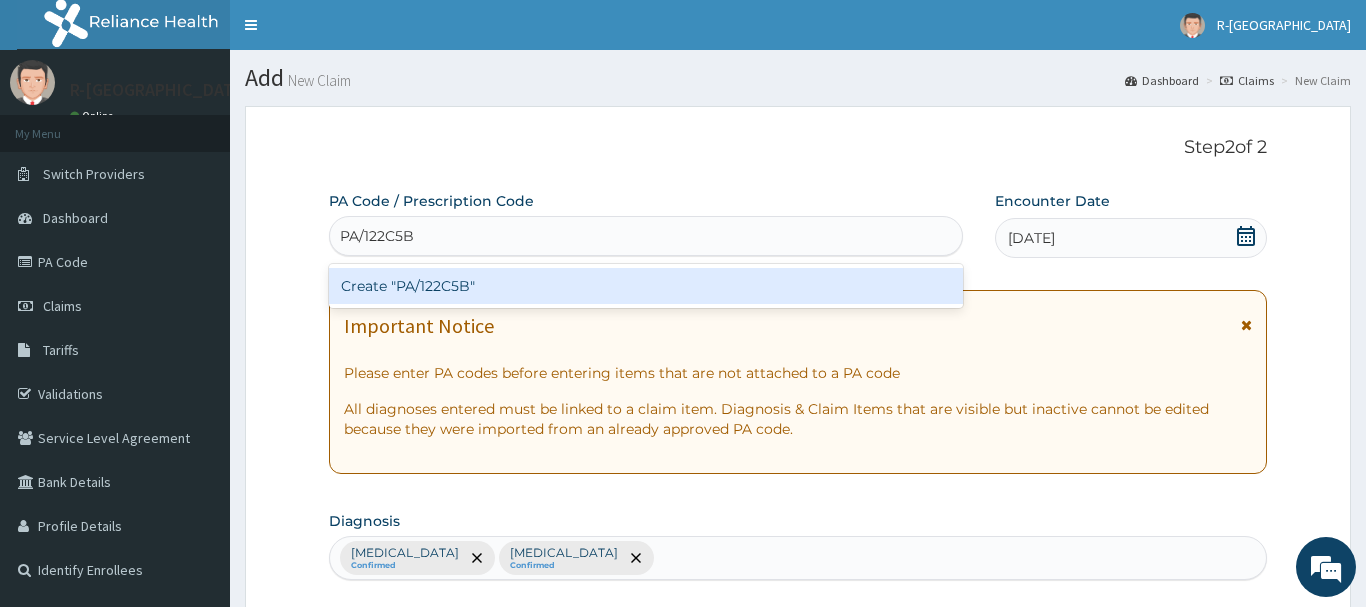 click on "Create "PA/122C5B"" at bounding box center (646, 286) 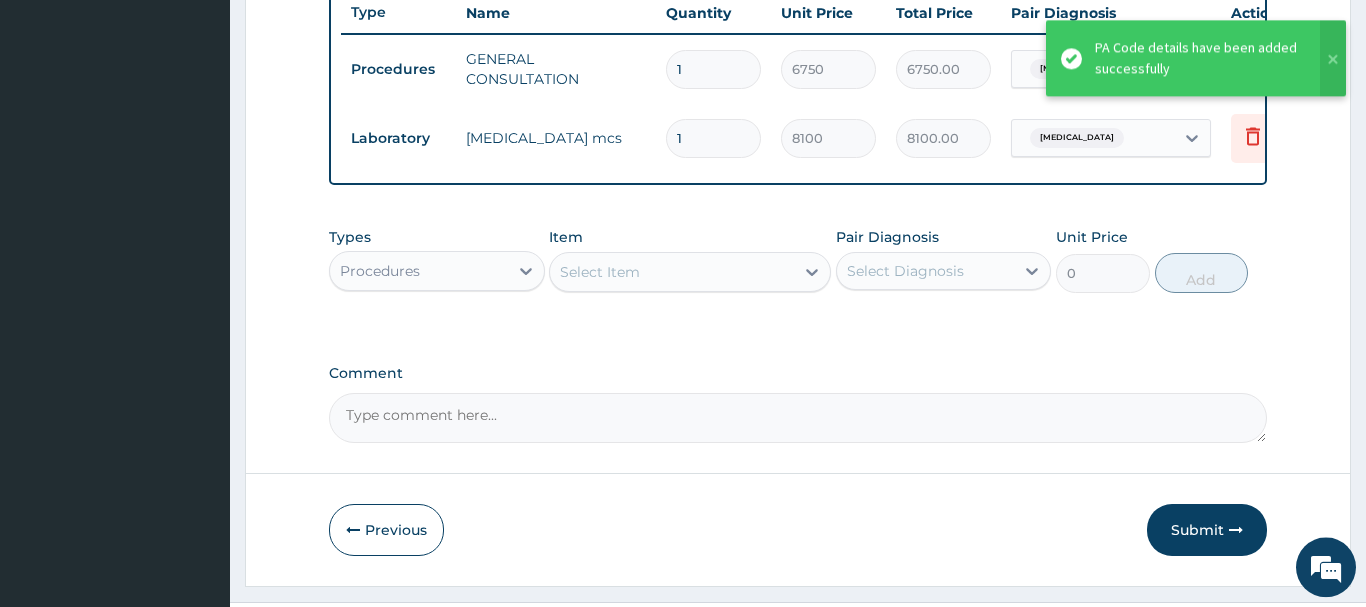 scroll, scrollTop: 802, scrollLeft: 0, axis: vertical 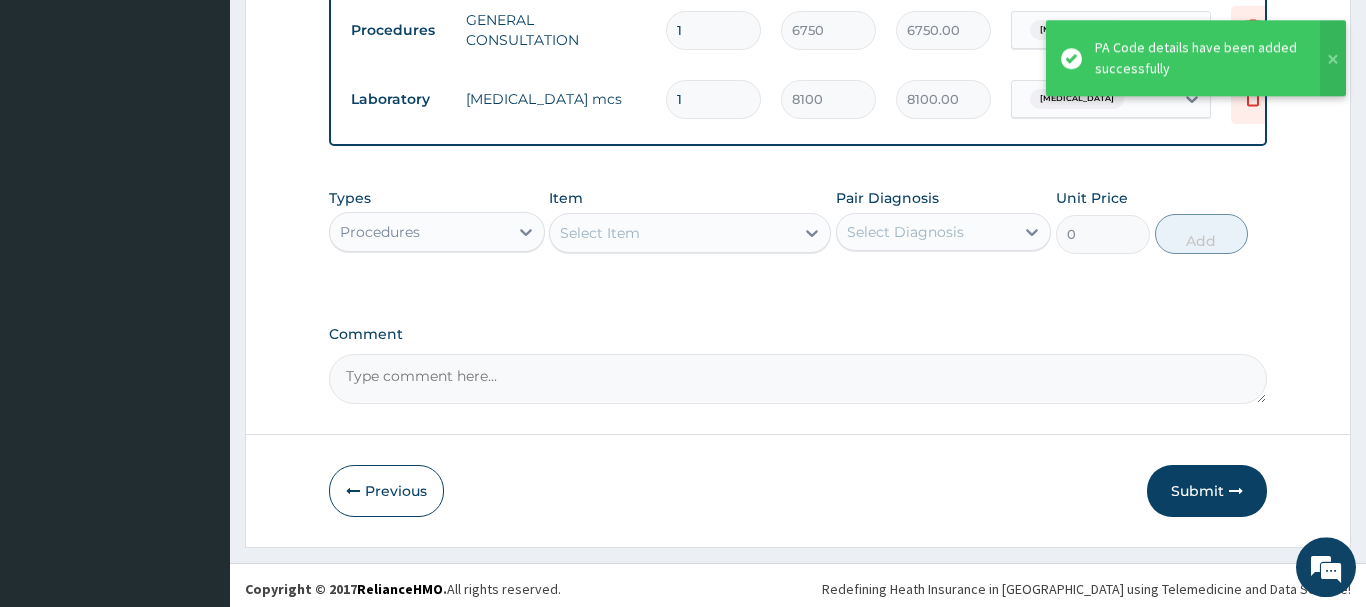 drag, startPoint x: 466, startPoint y: 233, endPoint x: 457, endPoint y: 253, distance: 21.931713 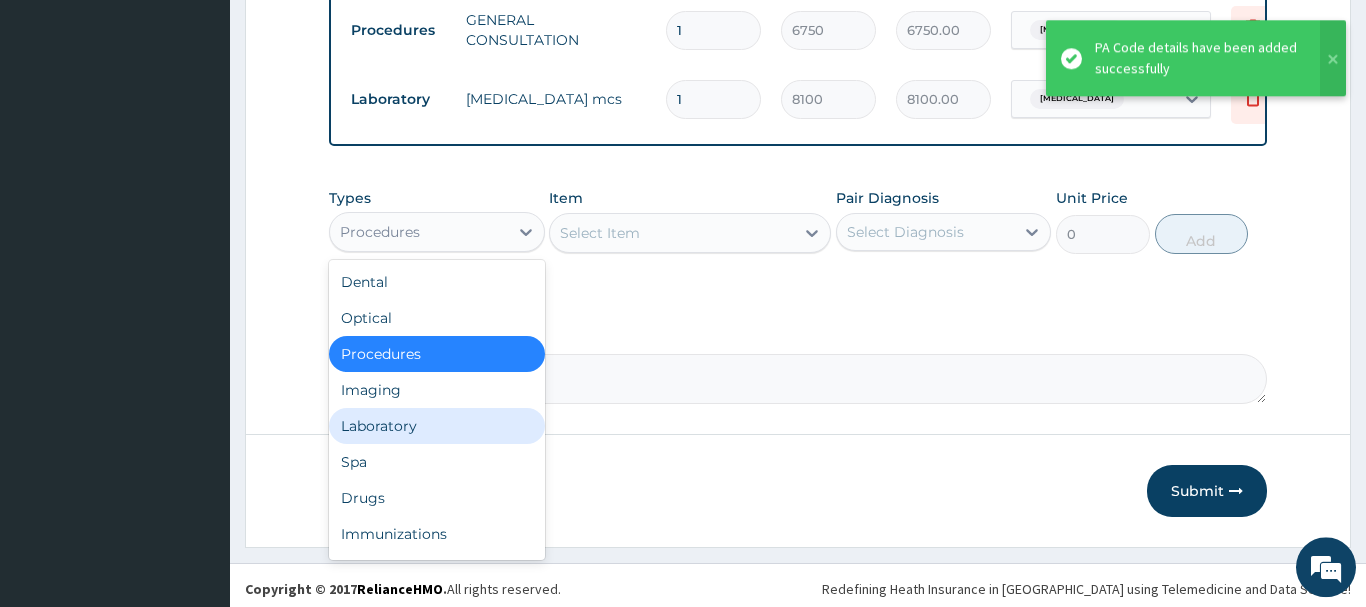 click on "Laboratory" at bounding box center (437, 426) 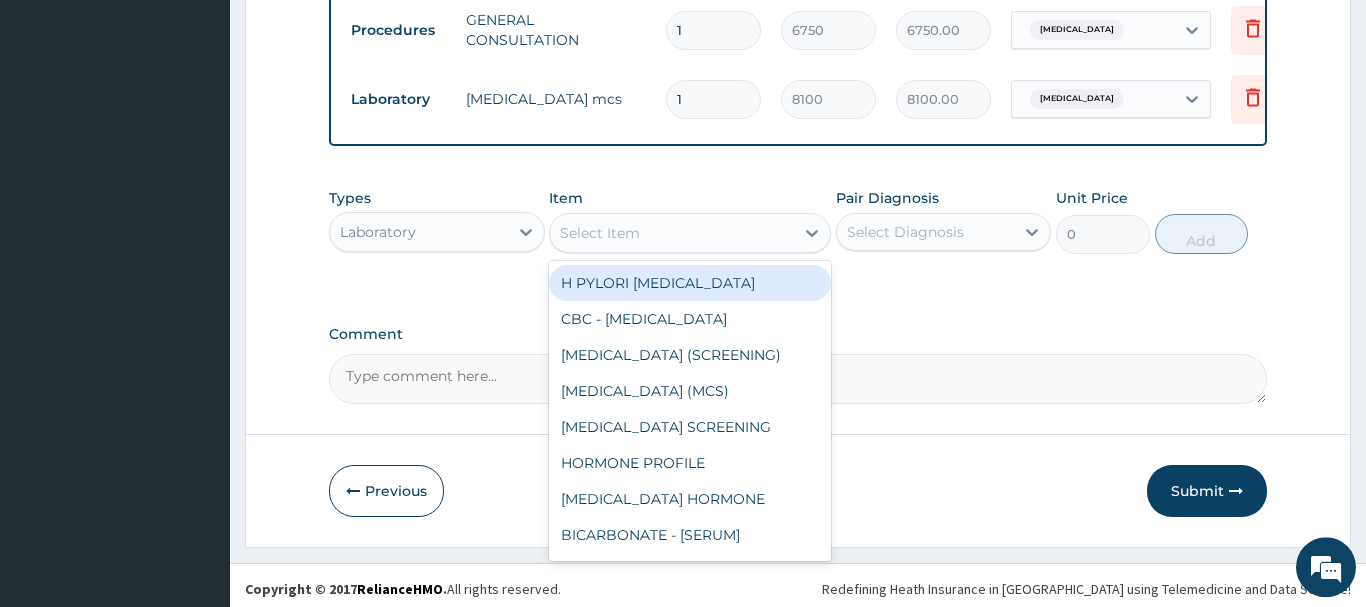 click on "Select Item" at bounding box center (600, 233) 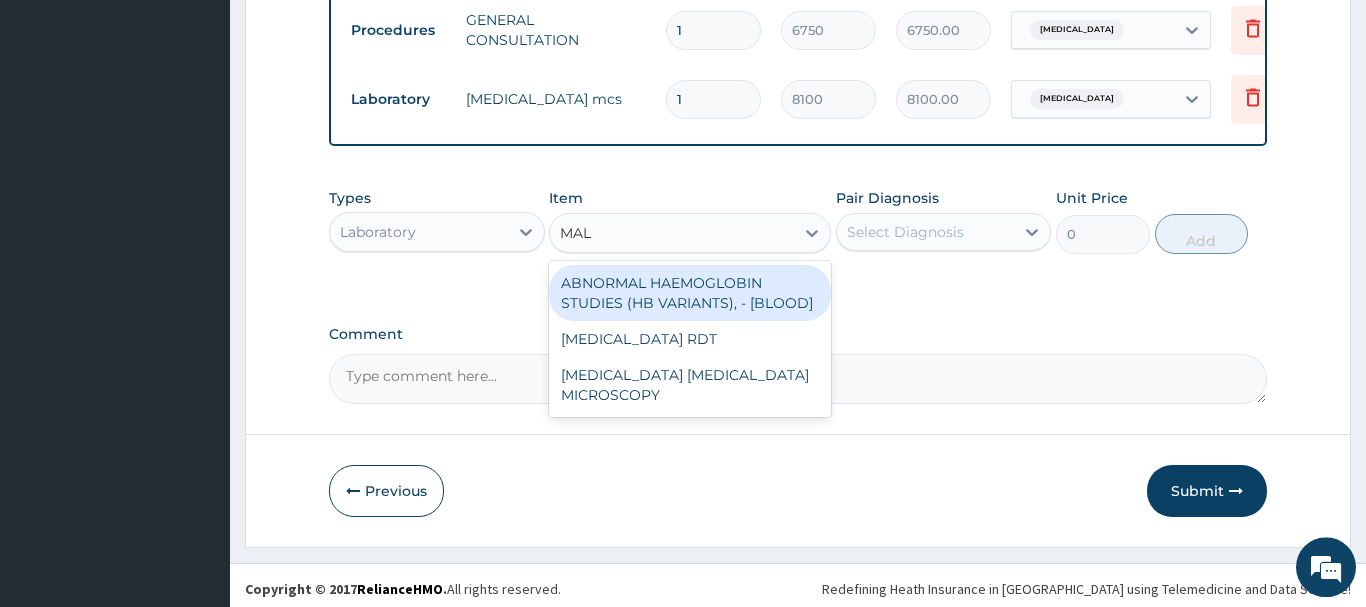 type on "MALA" 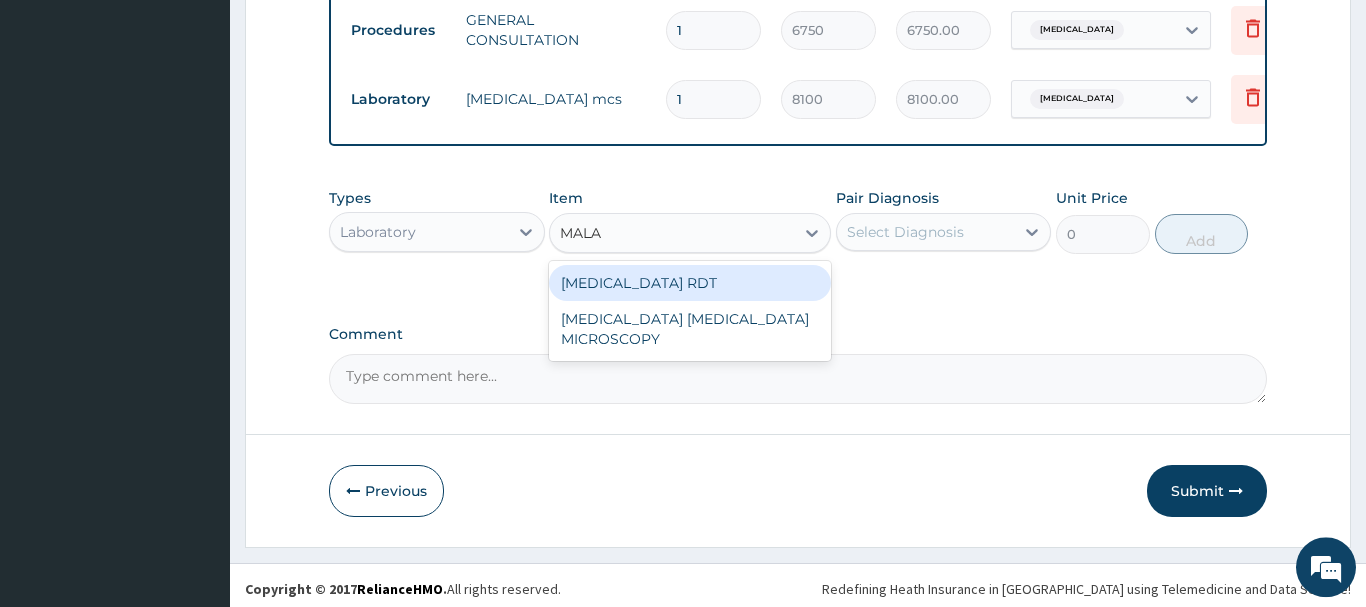 click on "[MEDICAL_DATA] RDT" at bounding box center (690, 283) 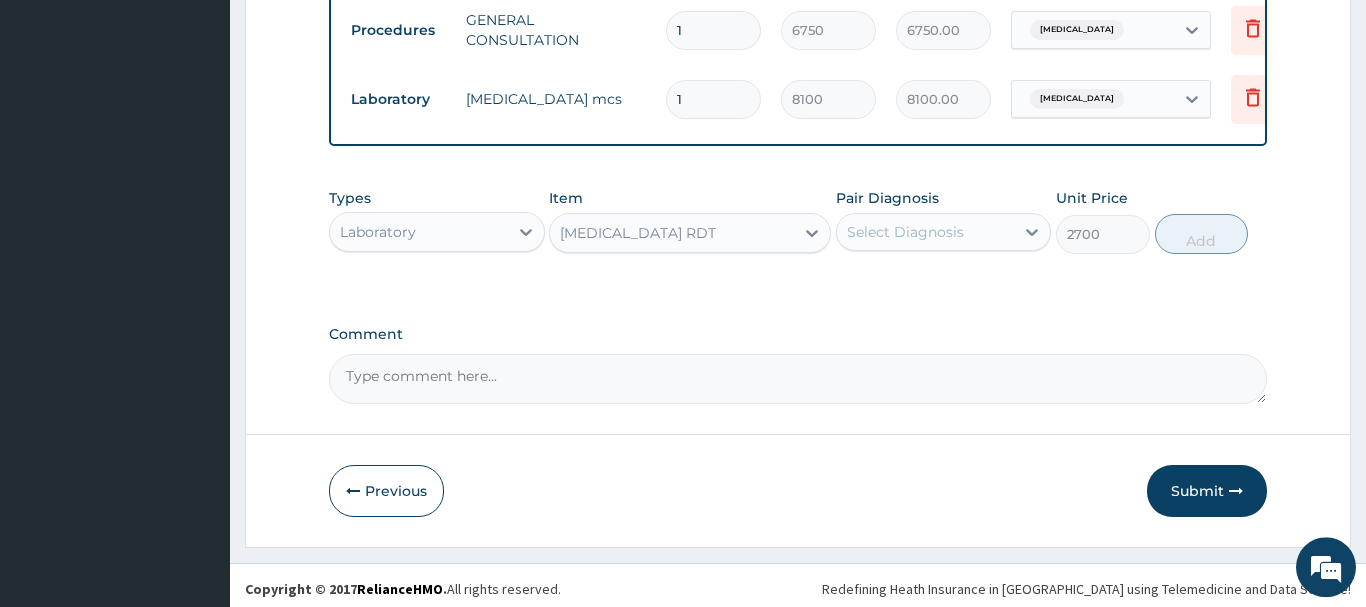click on "Select Diagnosis" at bounding box center [905, 232] 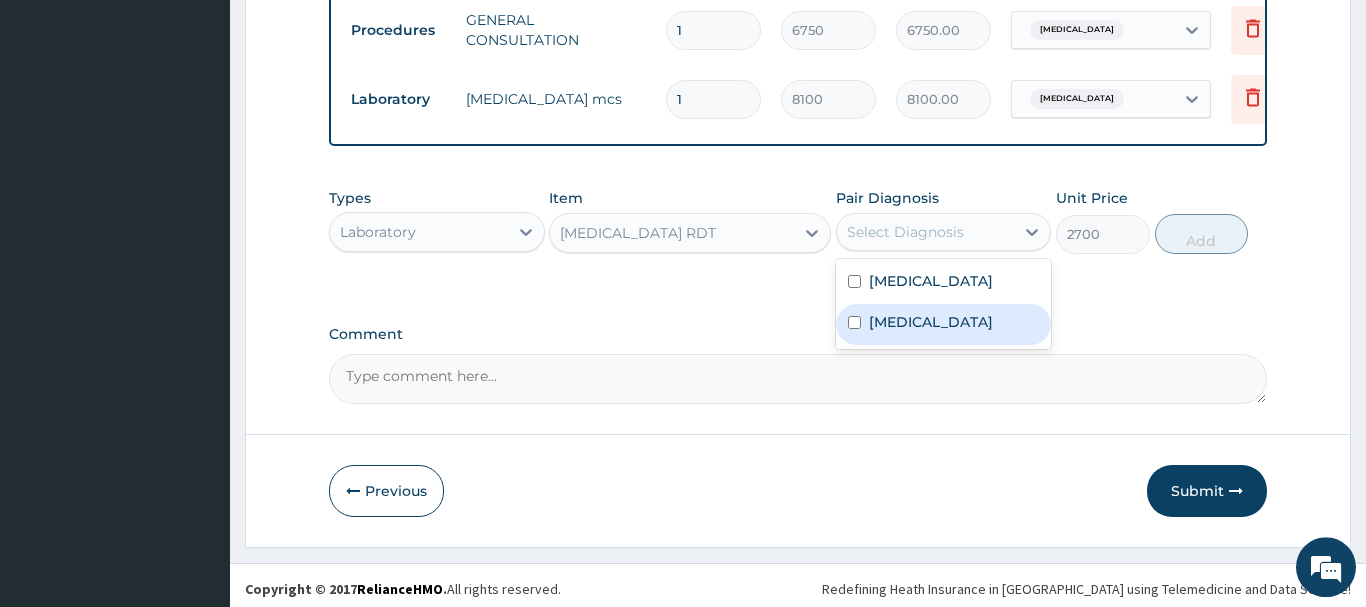click on "[MEDICAL_DATA]" at bounding box center [931, 322] 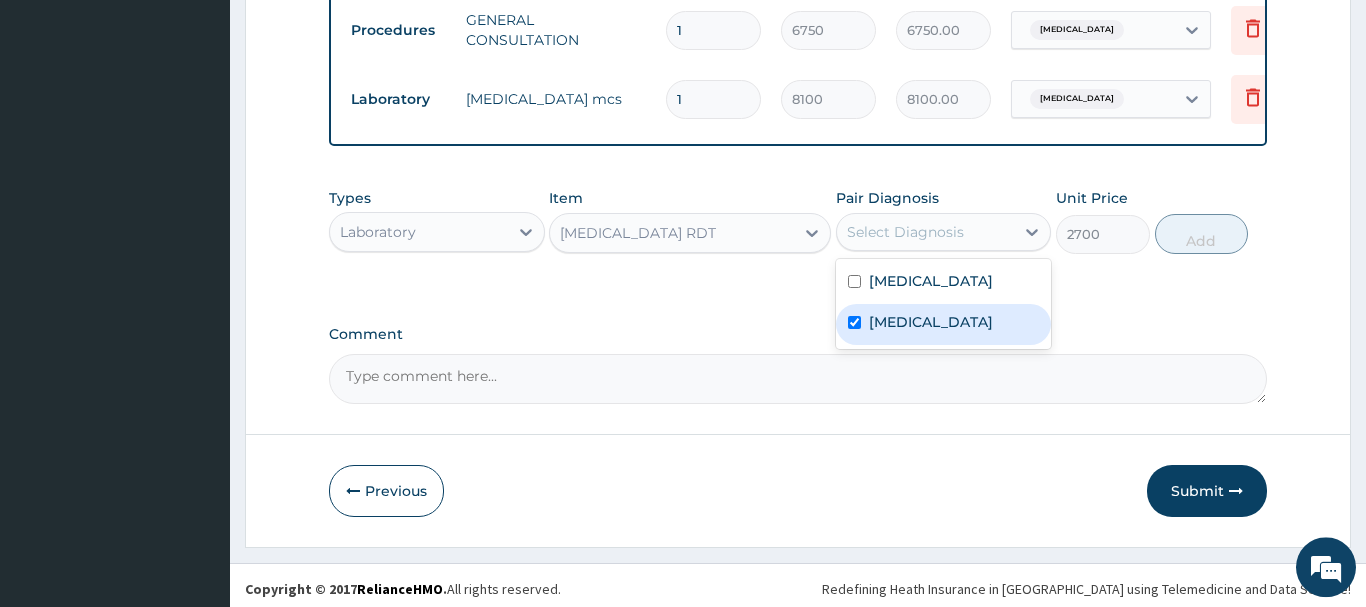 checkbox on "true" 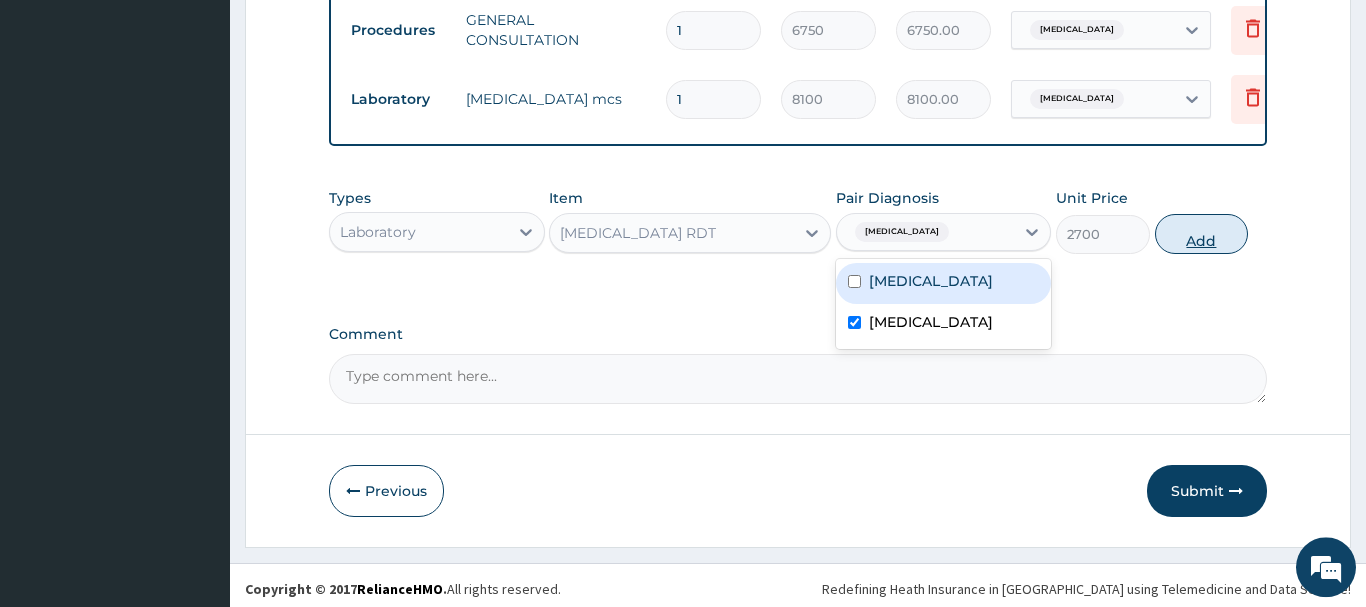 click on "Add" at bounding box center [1202, 234] 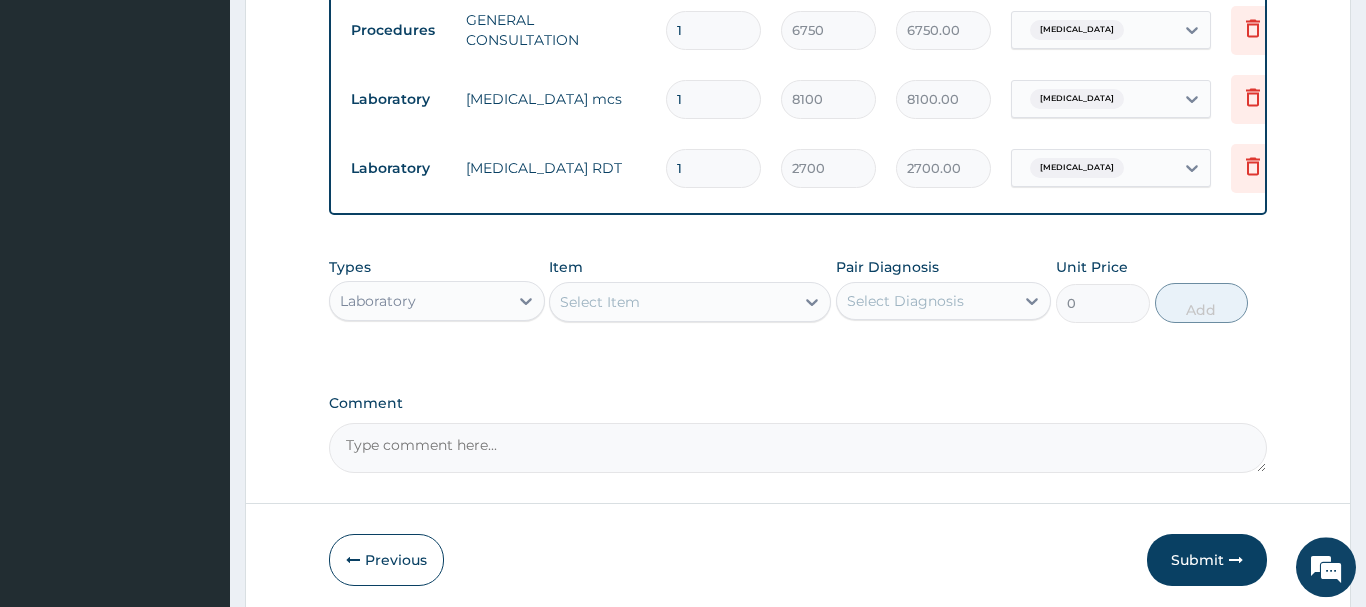 click on "Types Laboratory Item Select Item Pair Diagnosis Select Diagnosis Unit Price 0 Add" at bounding box center (798, 290) 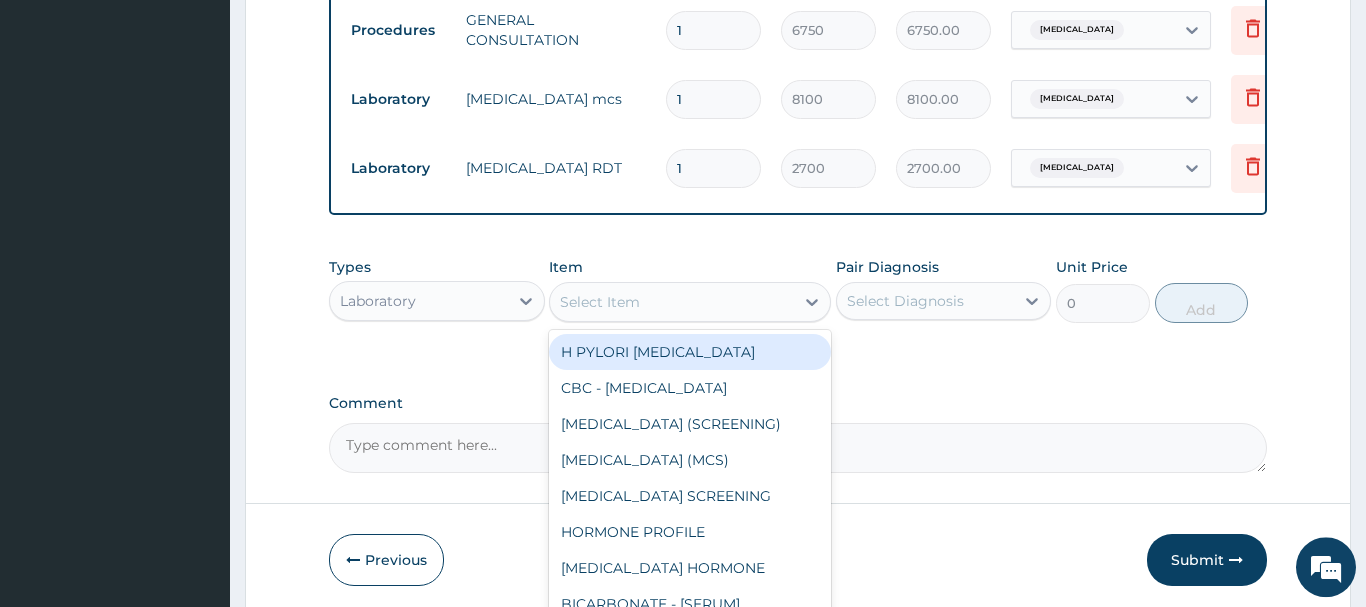 click on "Select Item" at bounding box center (600, 302) 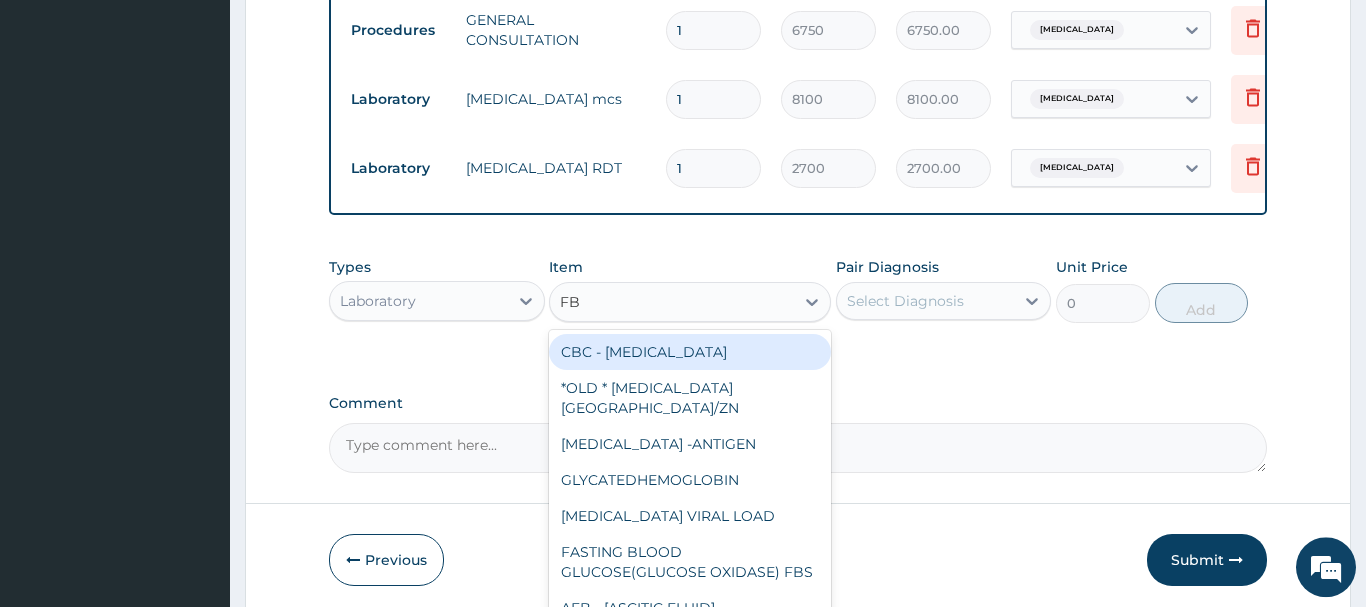type on "FBC" 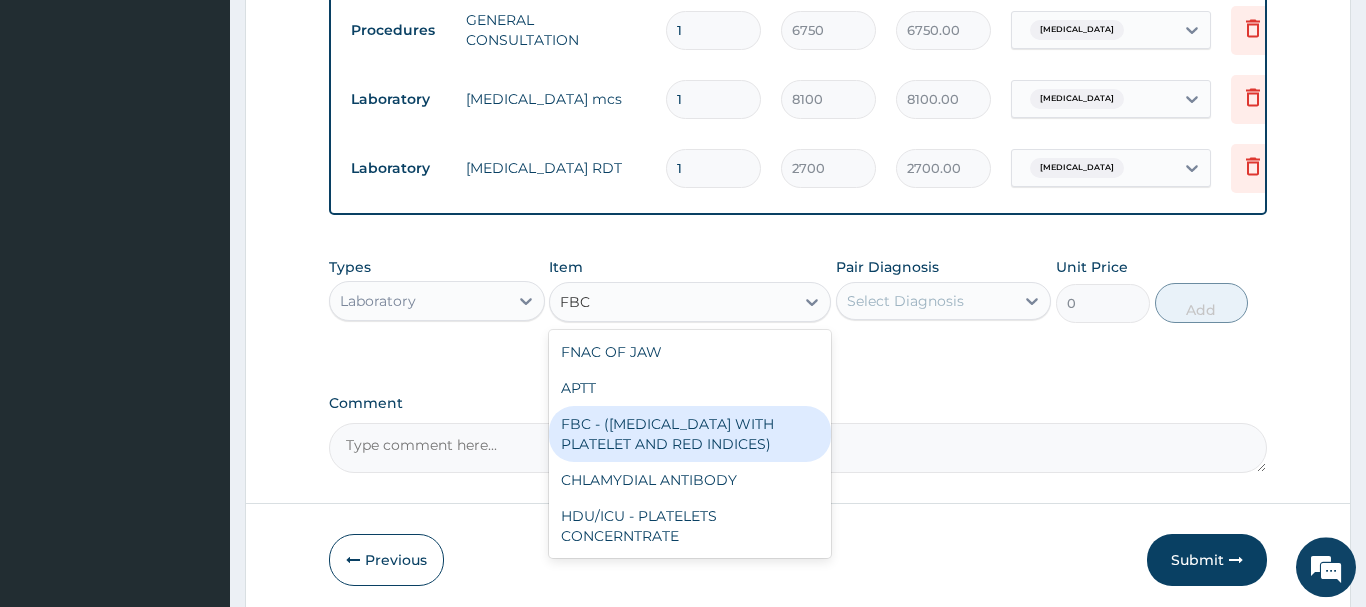 click on "FBC - ([MEDICAL_DATA] WITH PLATELET AND RED INDICES)" at bounding box center (690, 434) 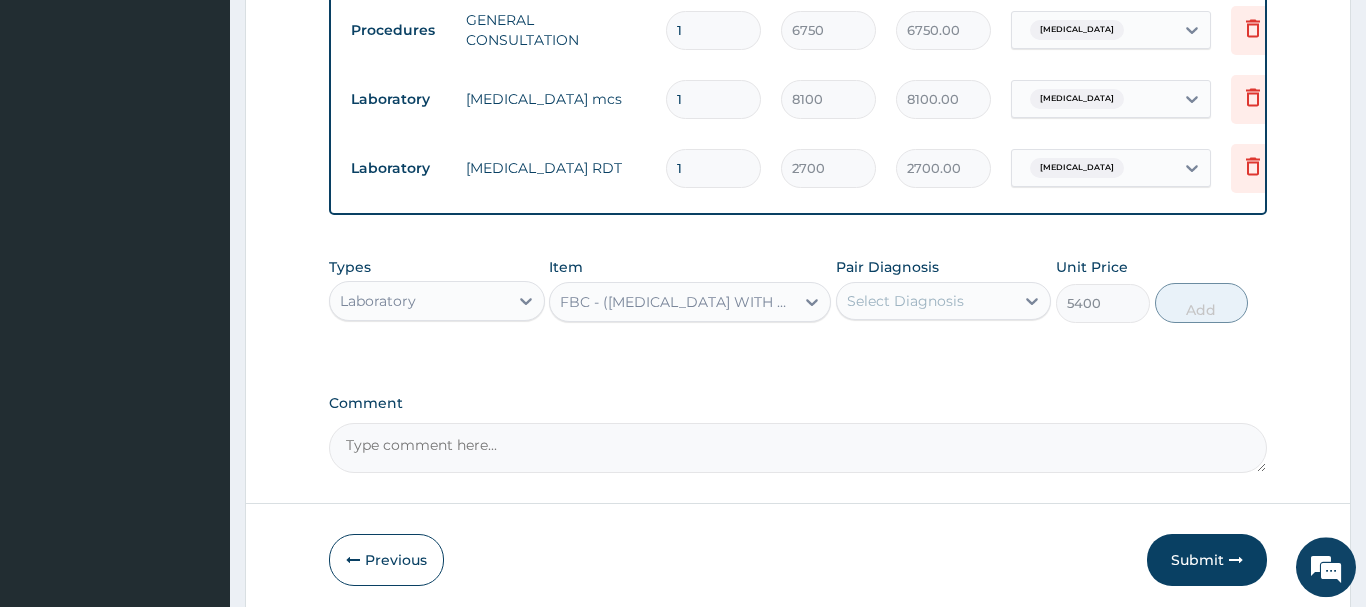 click on "Select Diagnosis" at bounding box center [905, 301] 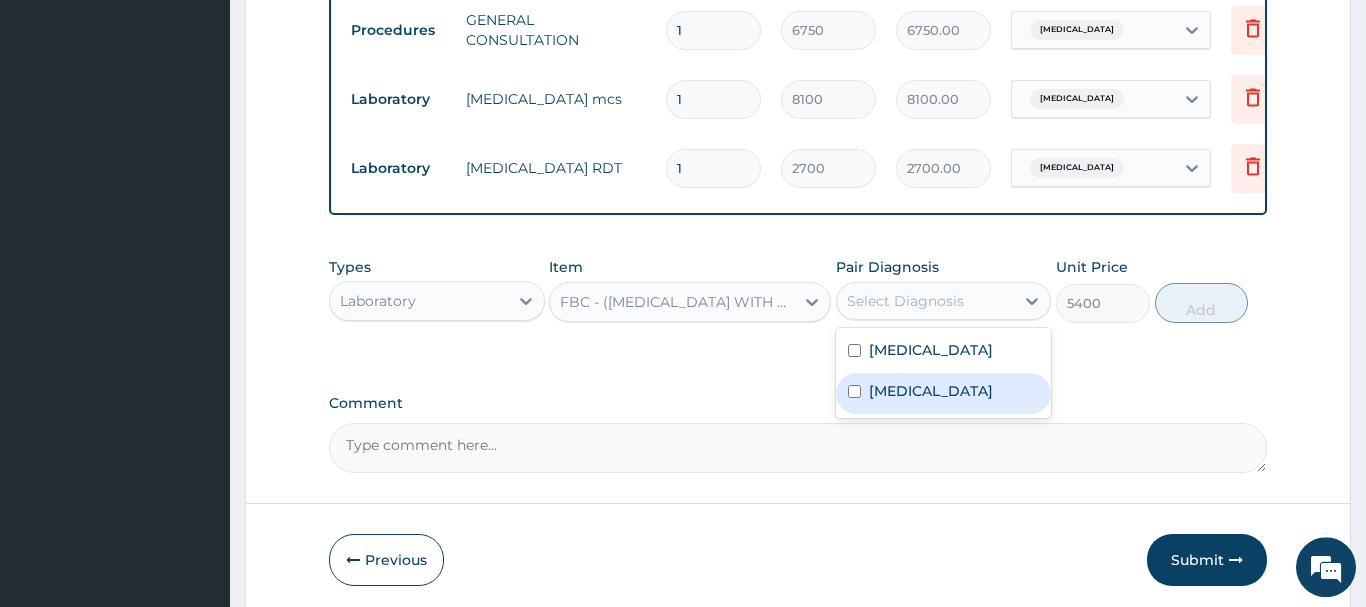 click on "Chronic pharyngitis" at bounding box center [931, 350] 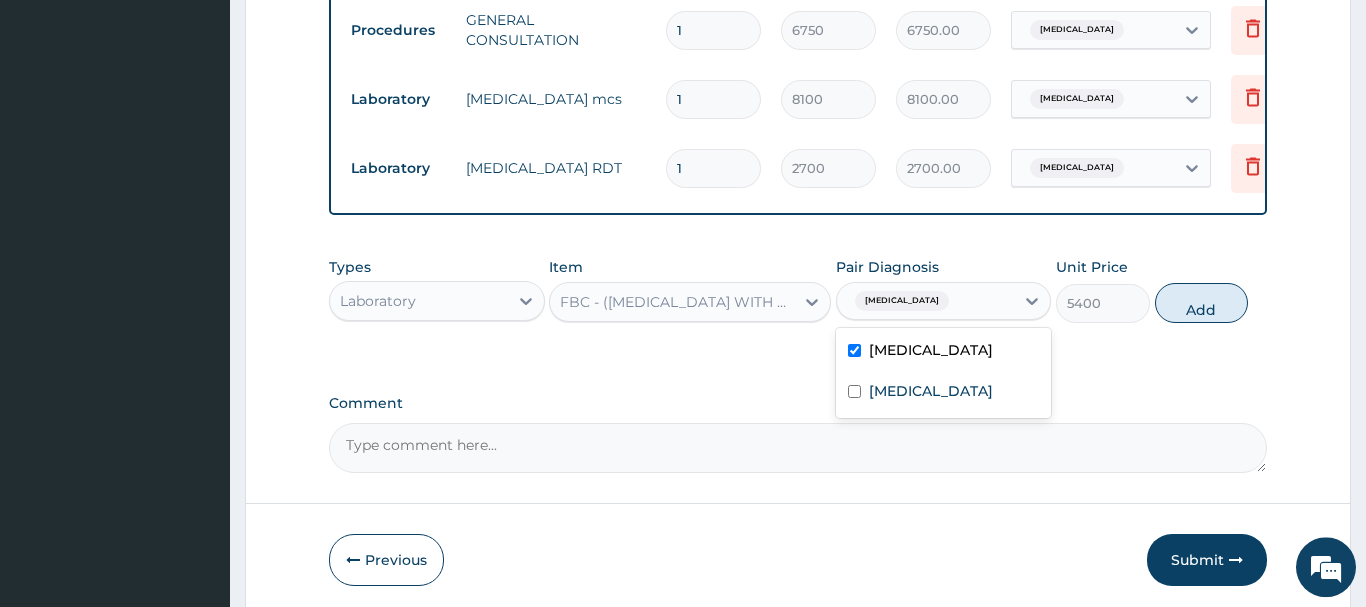 checkbox on "true" 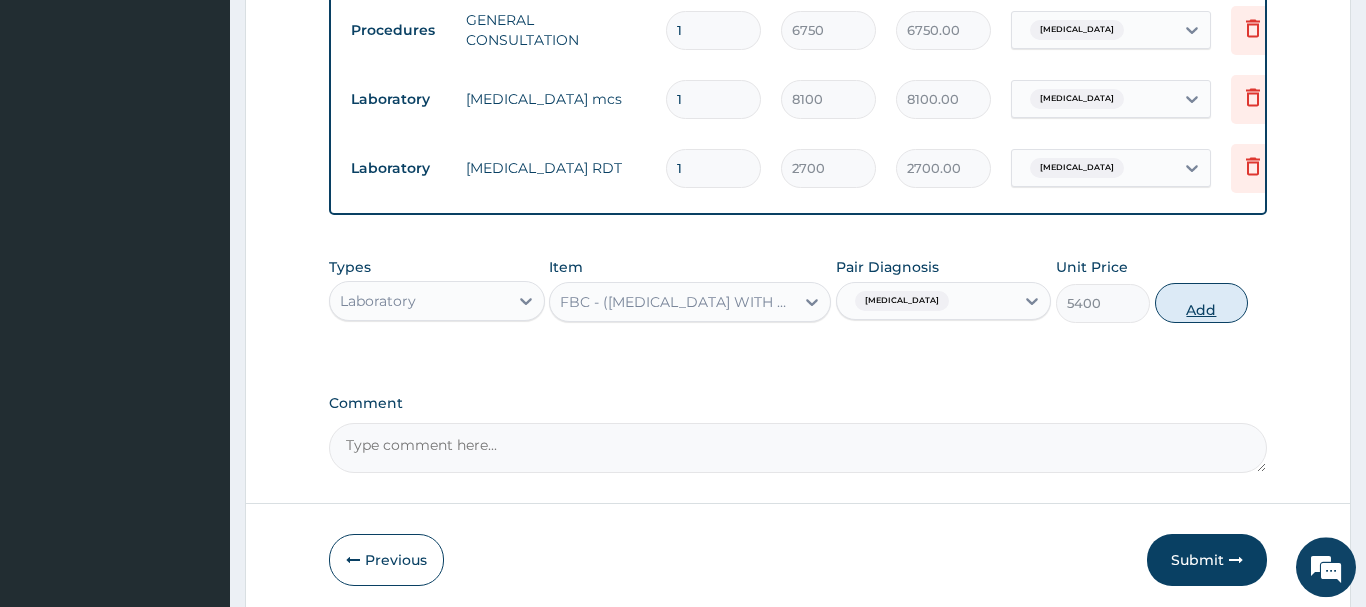 click on "Add" at bounding box center (1202, 303) 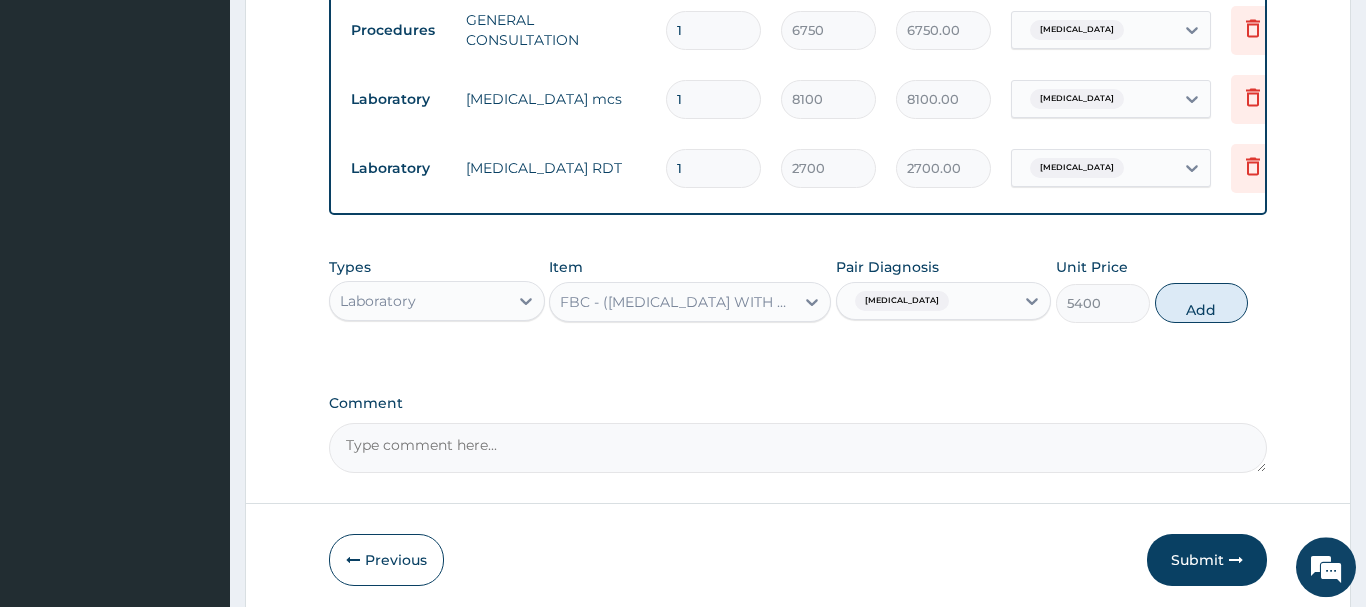 type on "0" 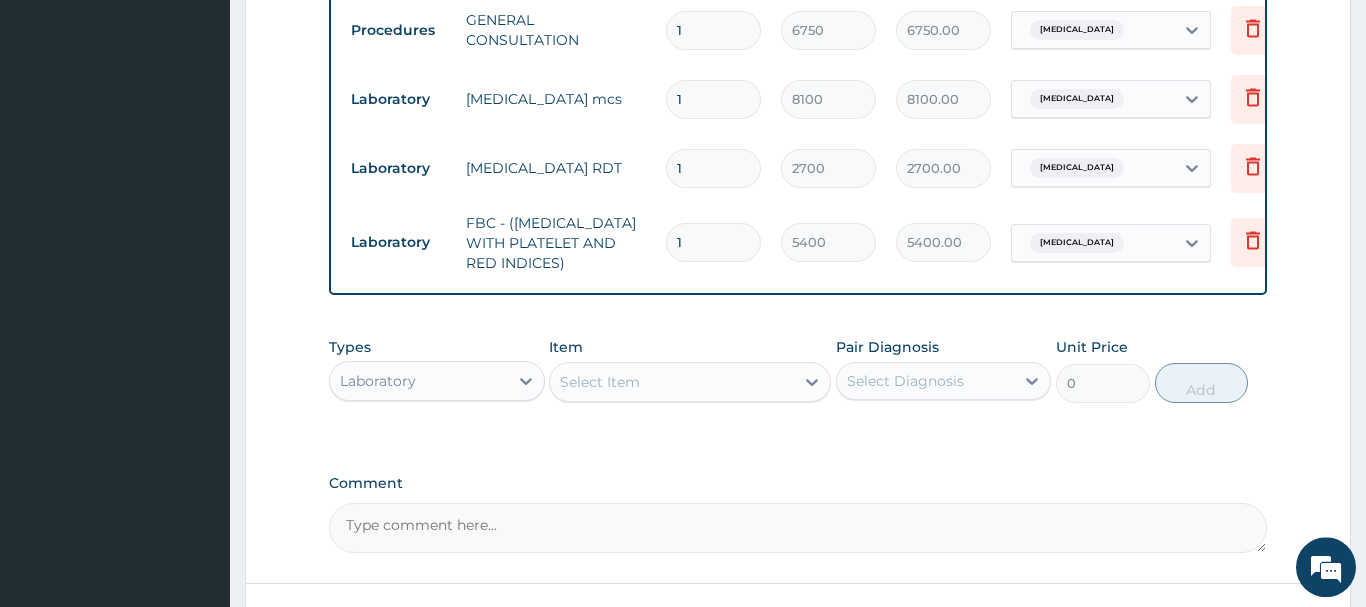 drag, startPoint x: 396, startPoint y: 388, endPoint x: 488, endPoint y: 330, distance: 108.75661 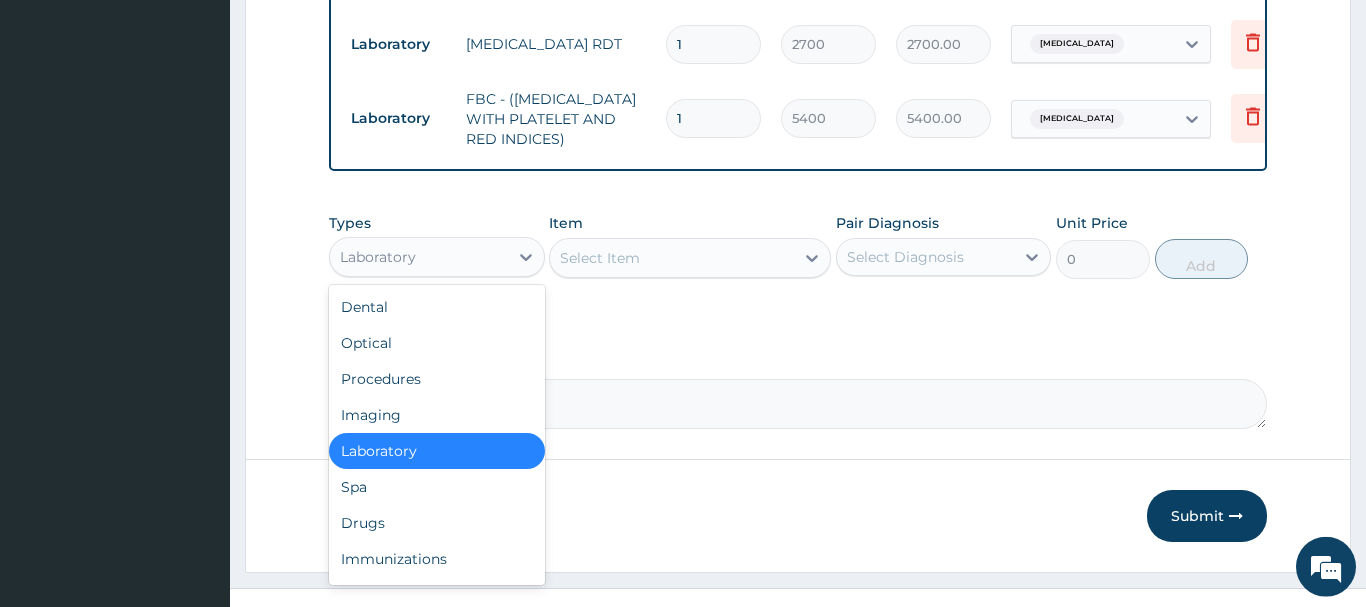 scroll, scrollTop: 958, scrollLeft: 0, axis: vertical 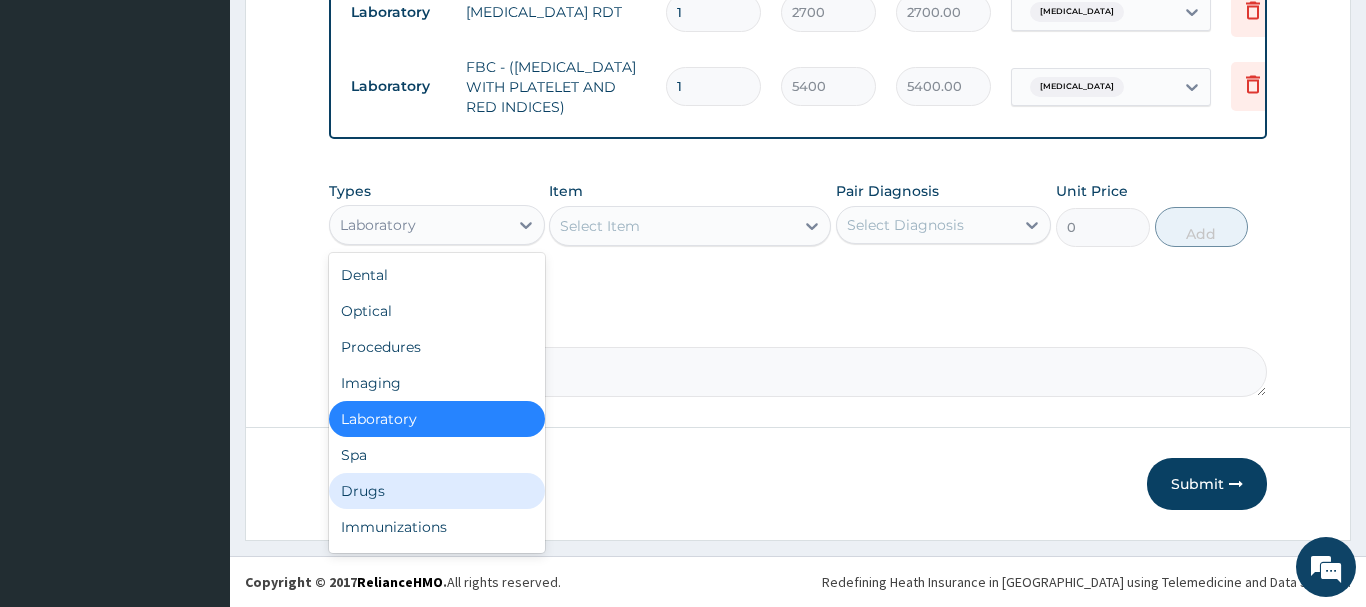 click on "Drugs" at bounding box center [437, 491] 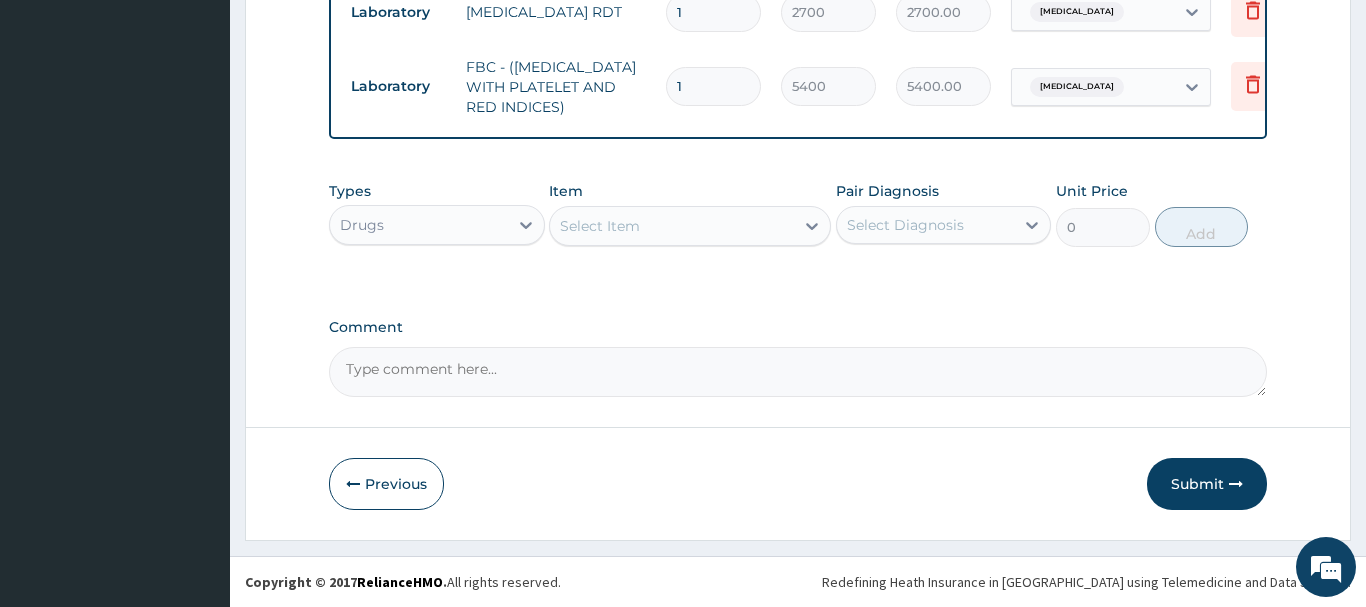 click on "Select Item" at bounding box center (600, 226) 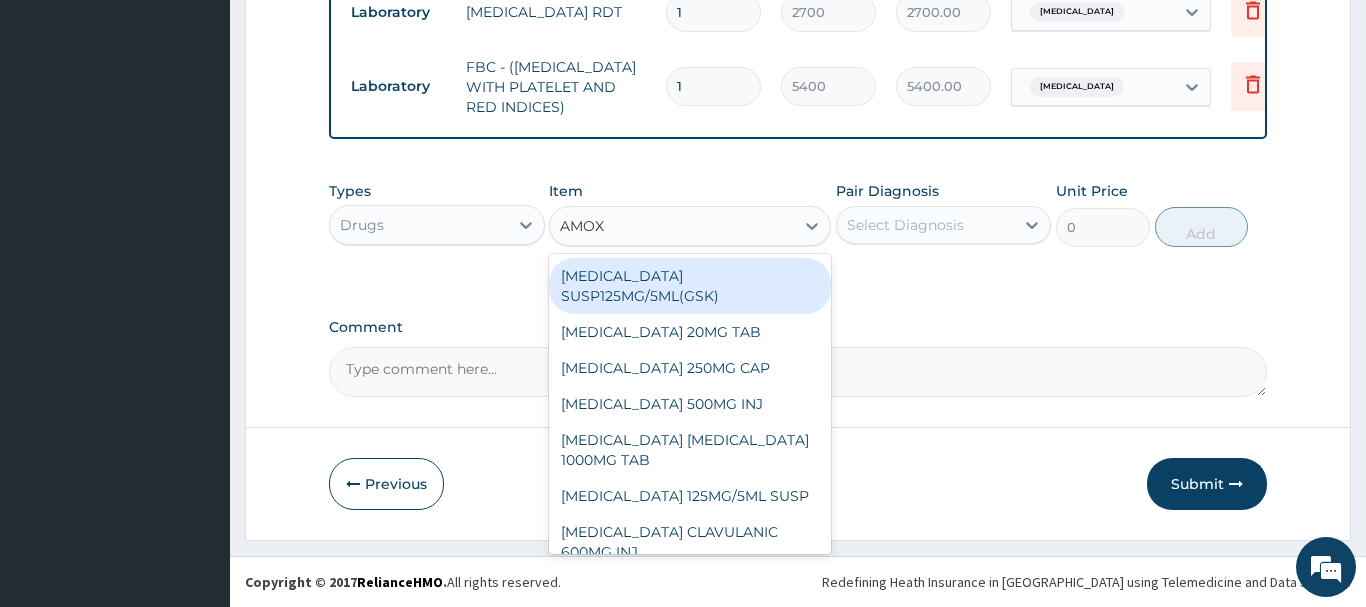 type on "AMOXI" 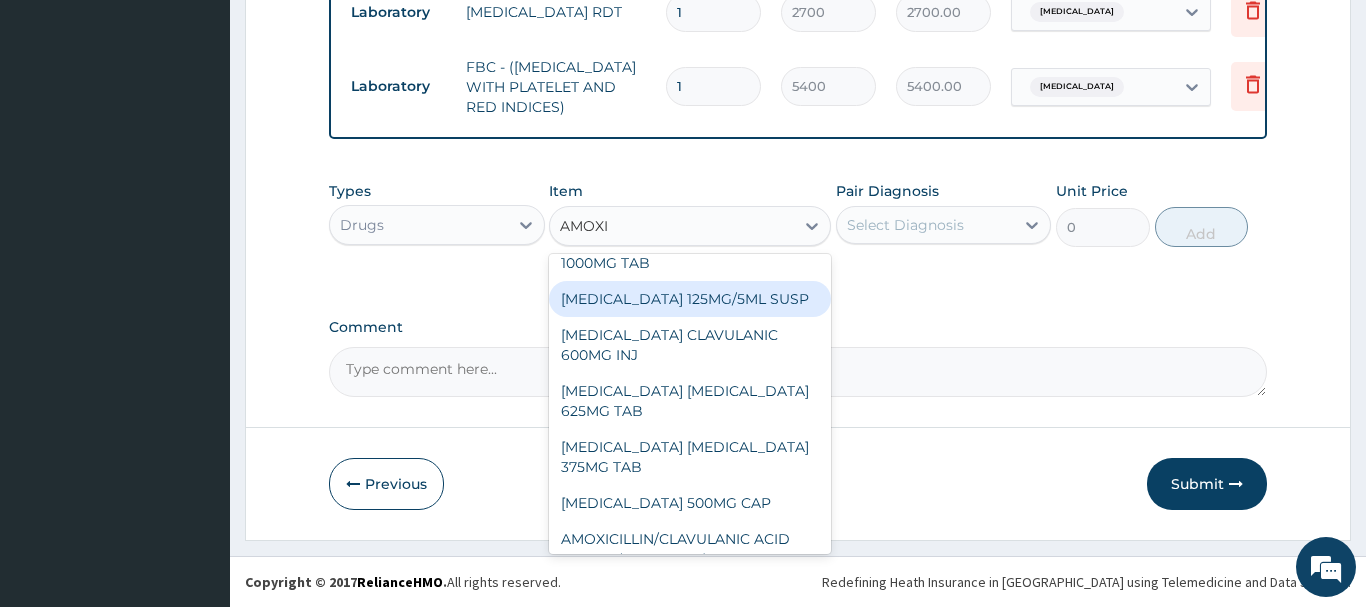 scroll, scrollTop: 216, scrollLeft: 0, axis: vertical 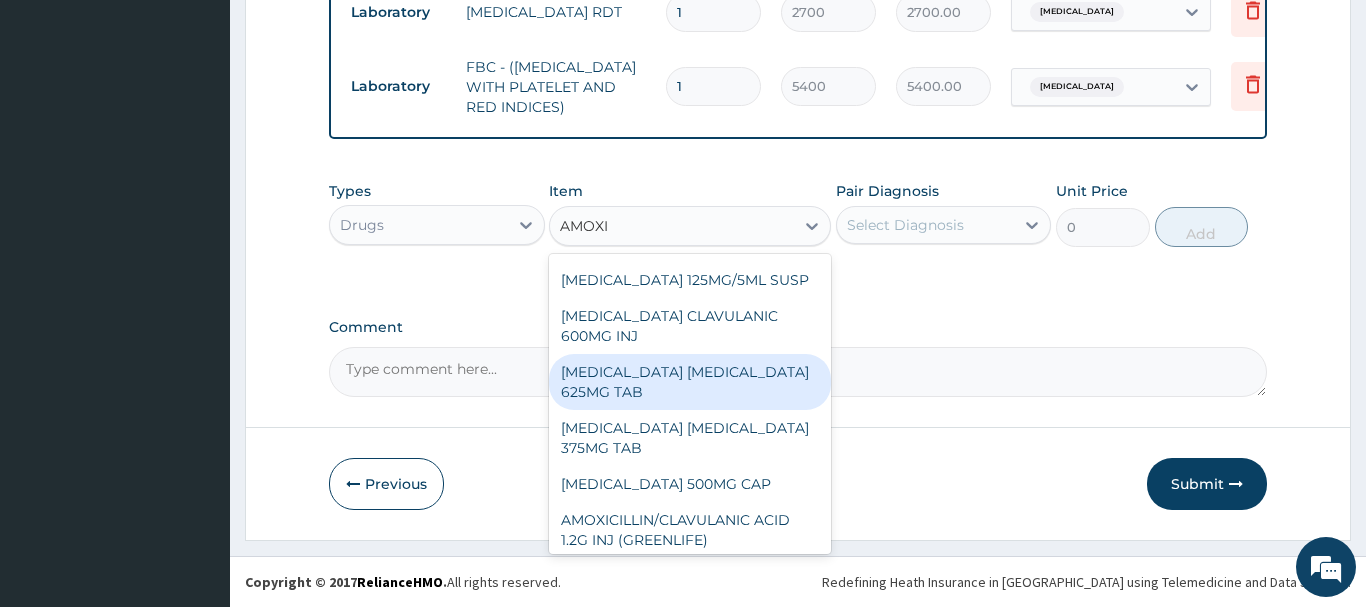 drag, startPoint x: 625, startPoint y: 359, endPoint x: 635, endPoint y: 367, distance: 12.806249 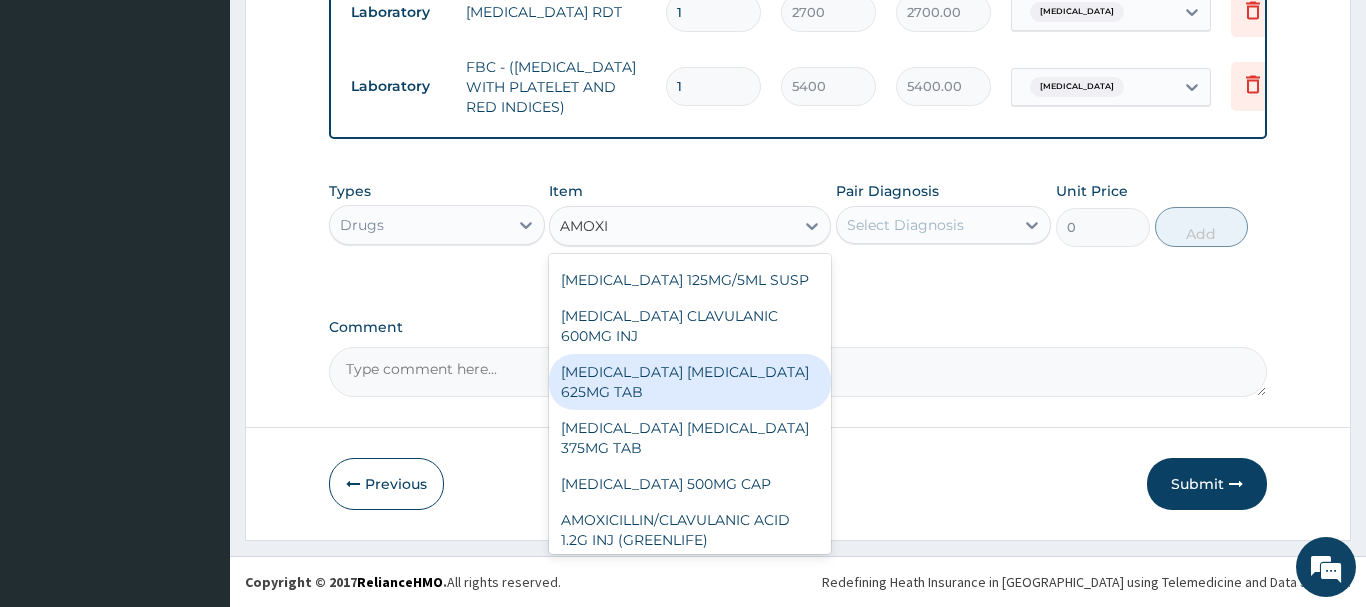 click on "AMOXICILLIN CLAVULANIC ACID 625MG TAB" at bounding box center [690, 382] 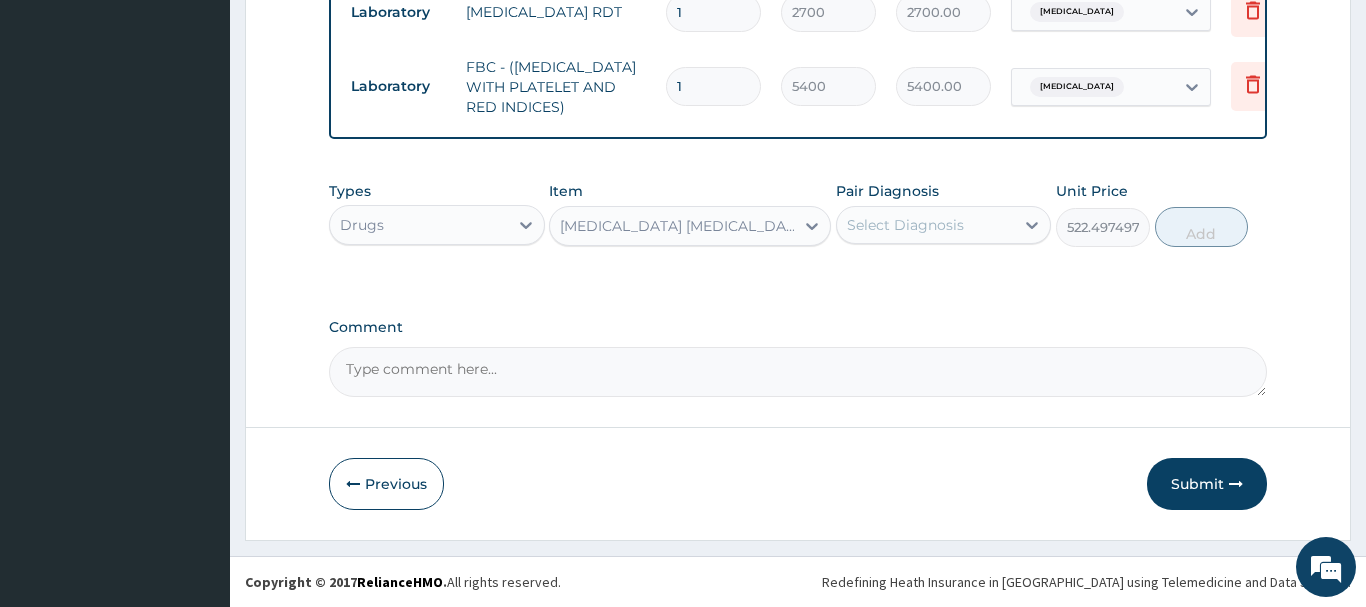click on "Select Diagnosis" at bounding box center (905, 225) 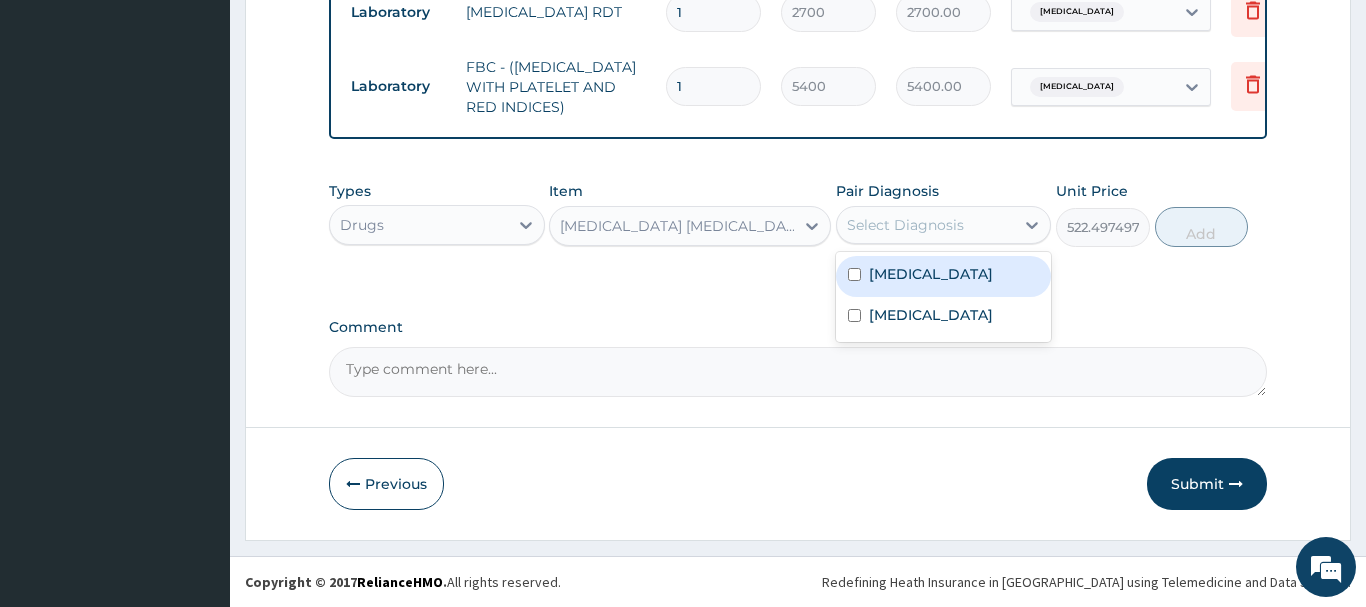 click on "Chronic pharyngitis" at bounding box center [931, 274] 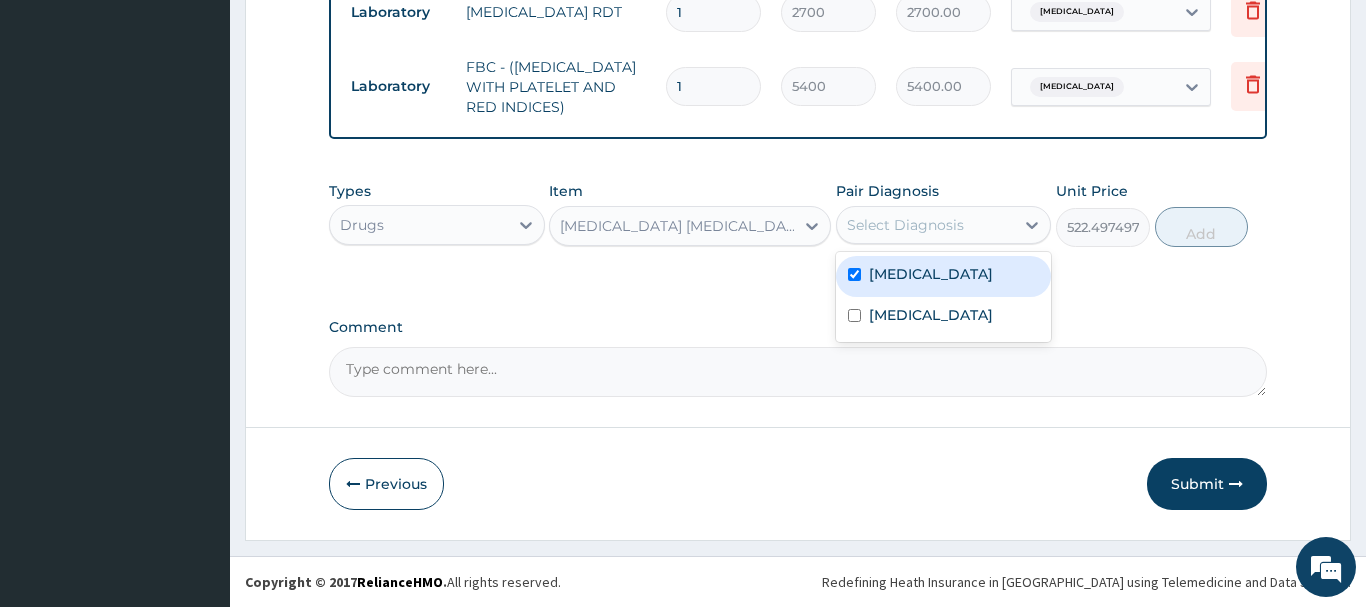 checkbox on "true" 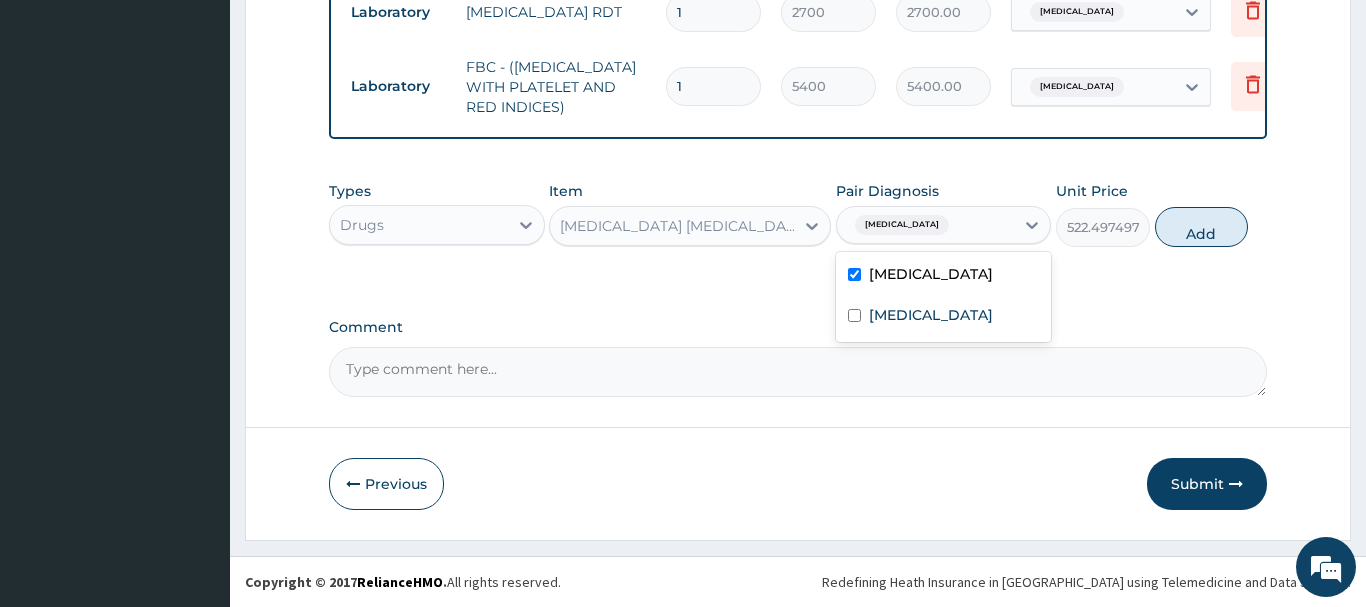 click on "Add" at bounding box center (1202, 227) 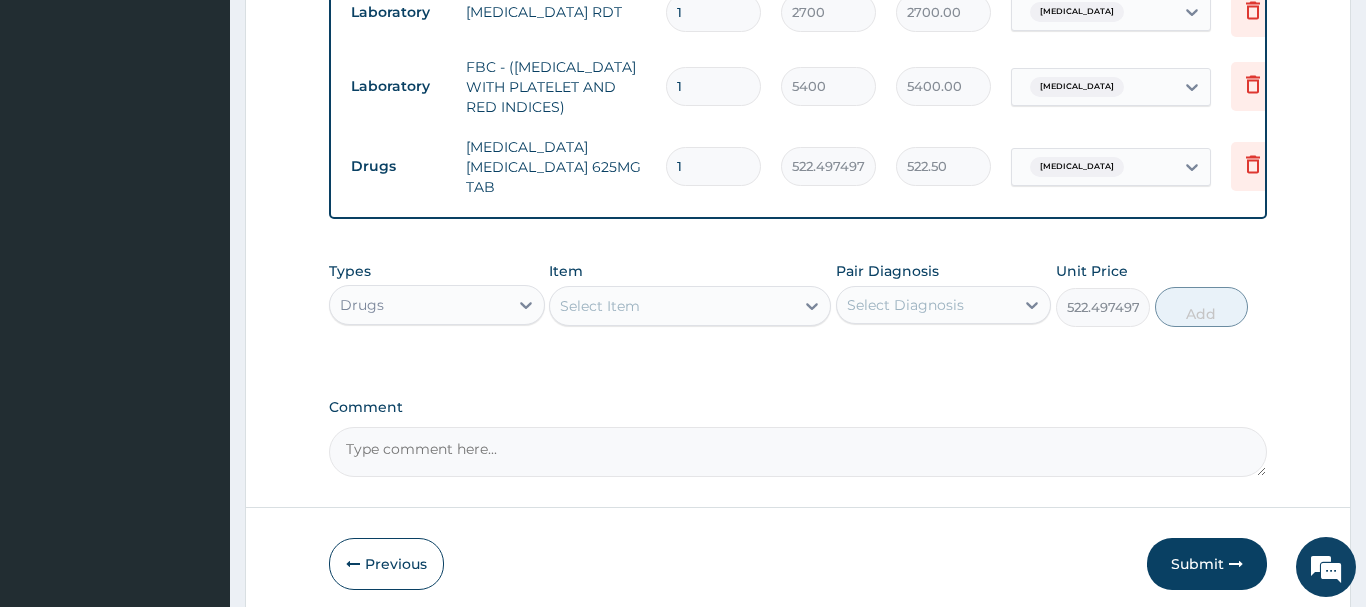 type on "0" 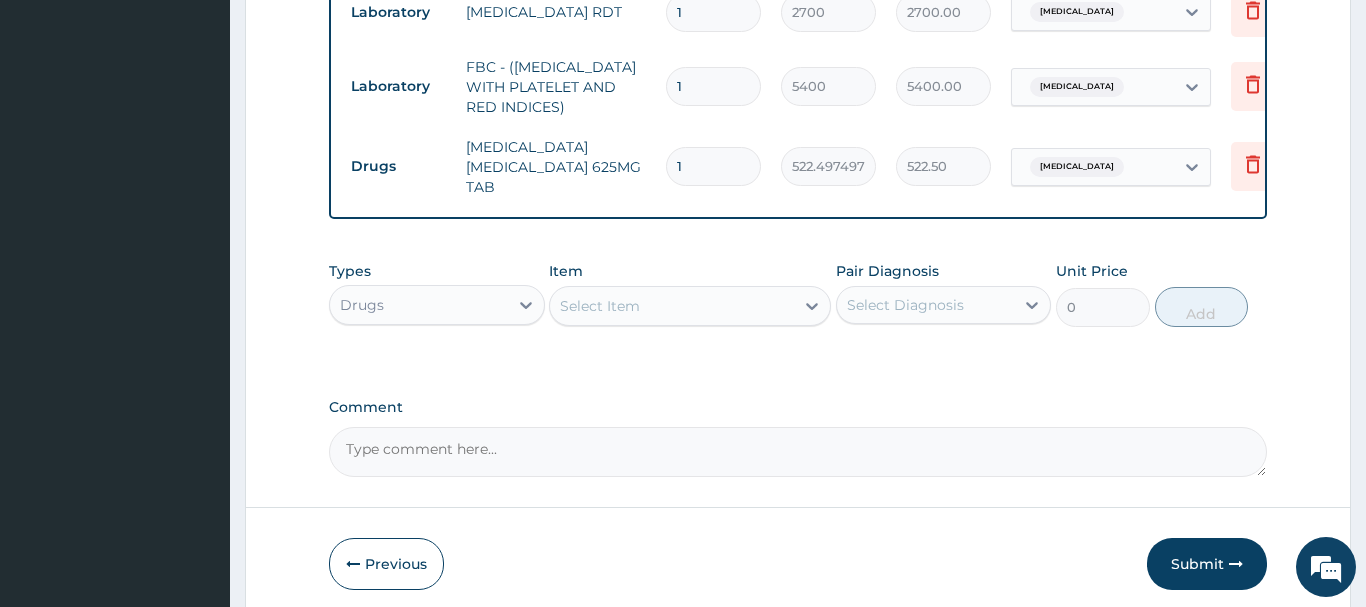 click on "Select Item" at bounding box center (690, 306) 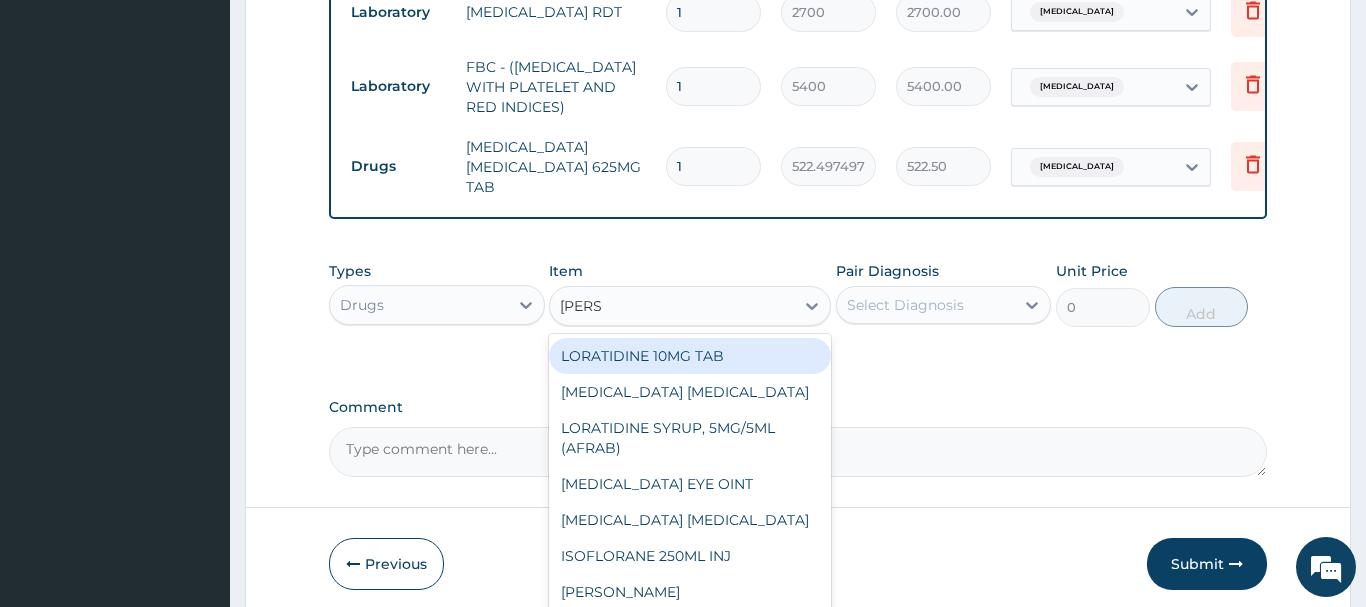type on "LORAT" 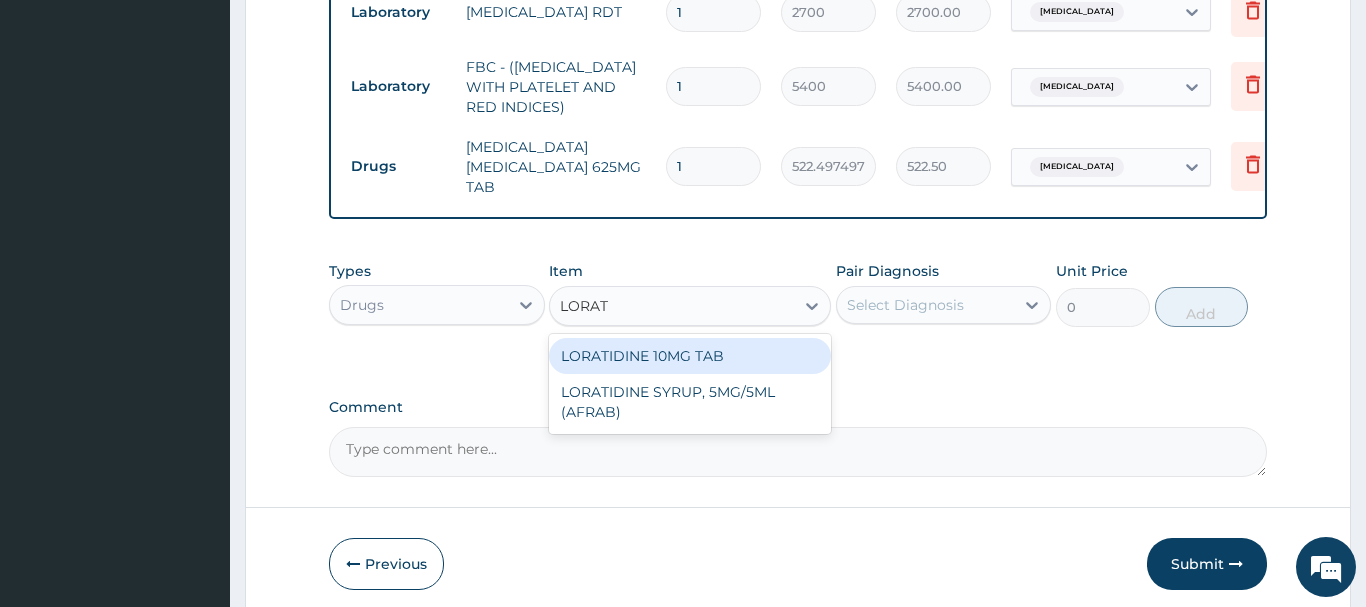 drag, startPoint x: 689, startPoint y: 355, endPoint x: 700, endPoint y: 344, distance: 15.556349 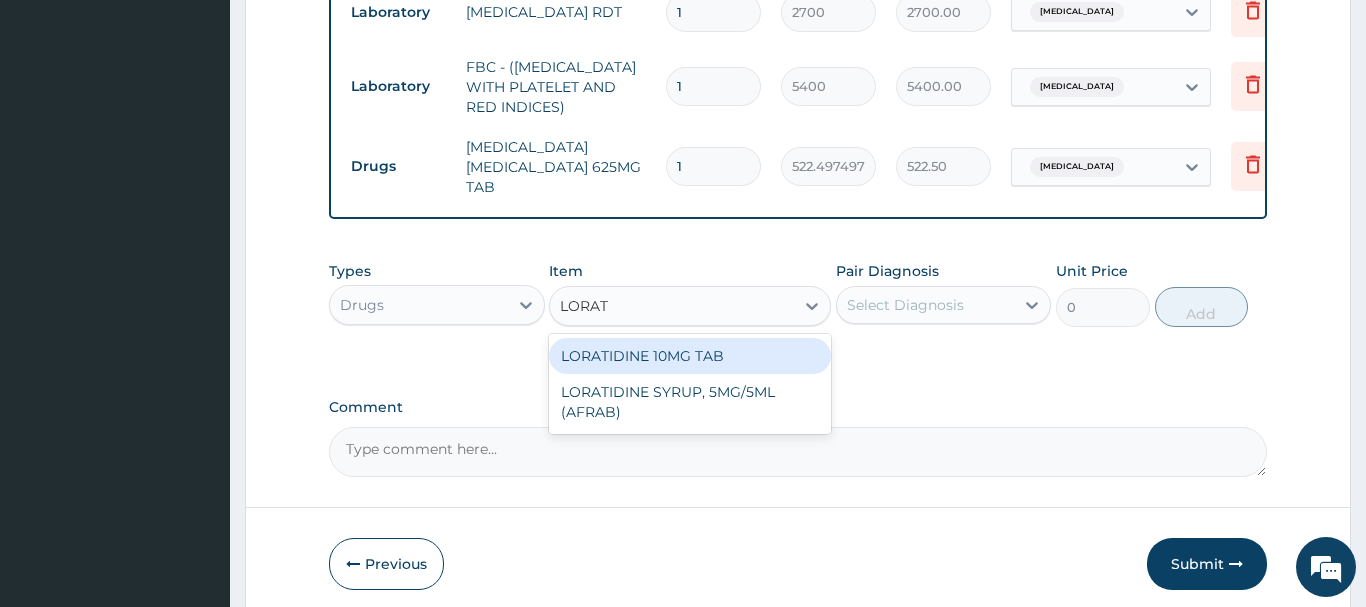 click on "LORATIDINE 10MG TAB" at bounding box center [690, 356] 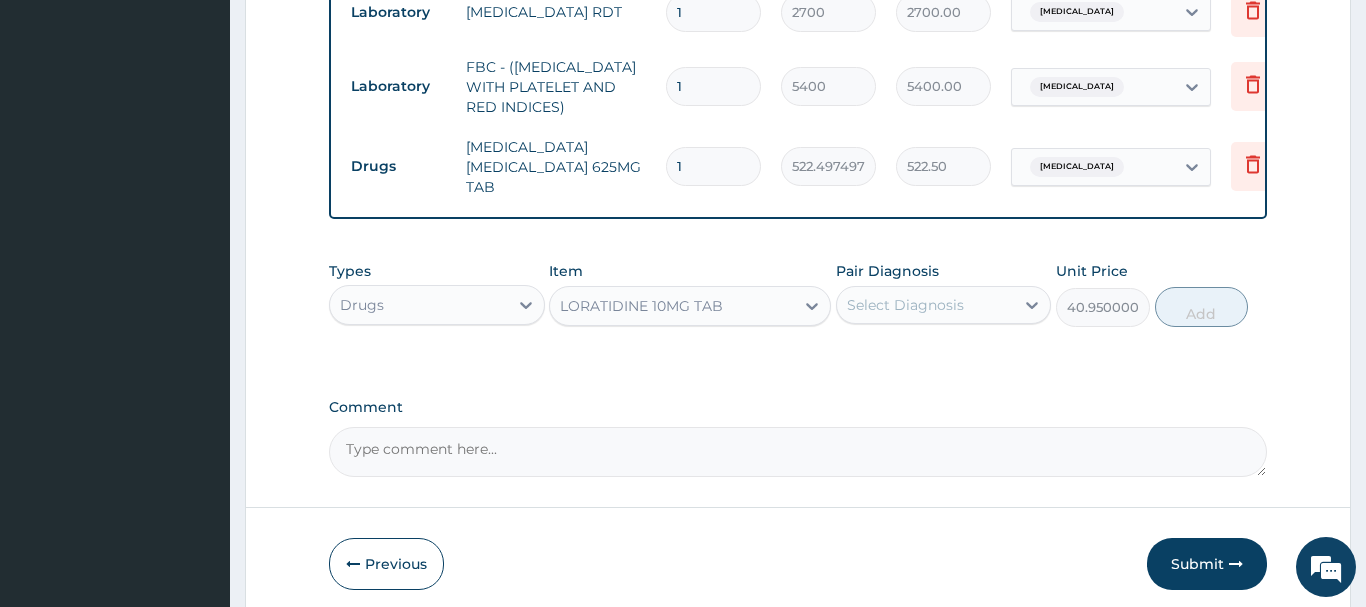 click on "Select Diagnosis" at bounding box center (905, 305) 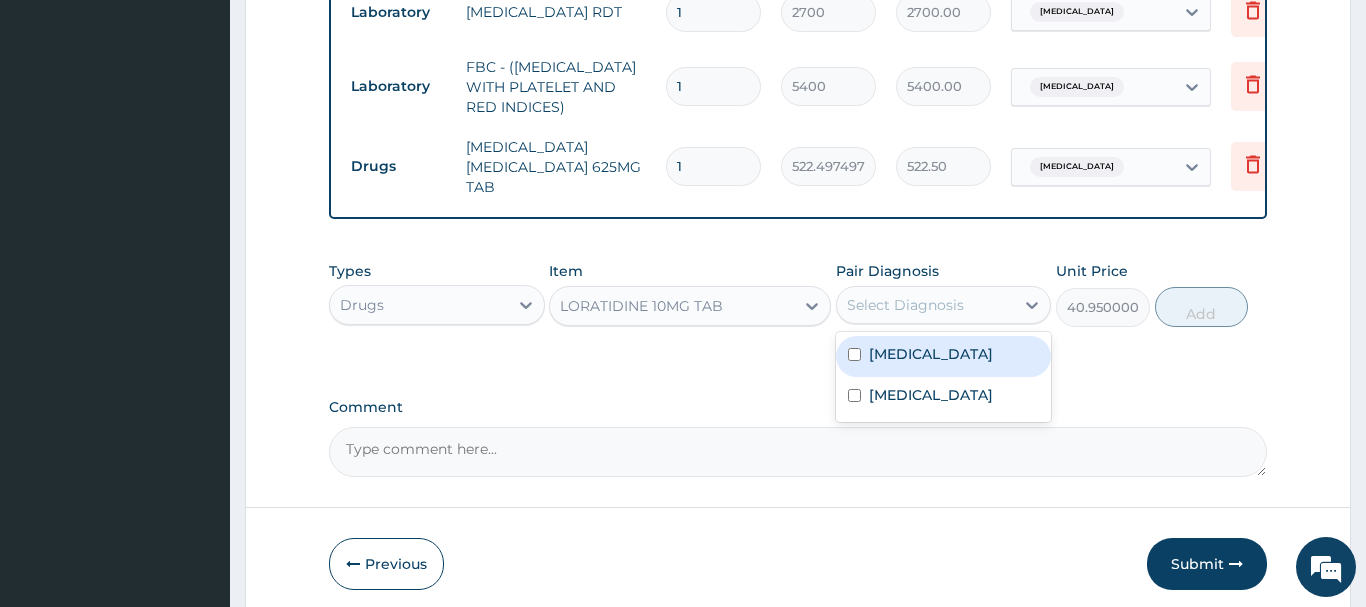 click on "Chronic pharyngitis" at bounding box center (944, 356) 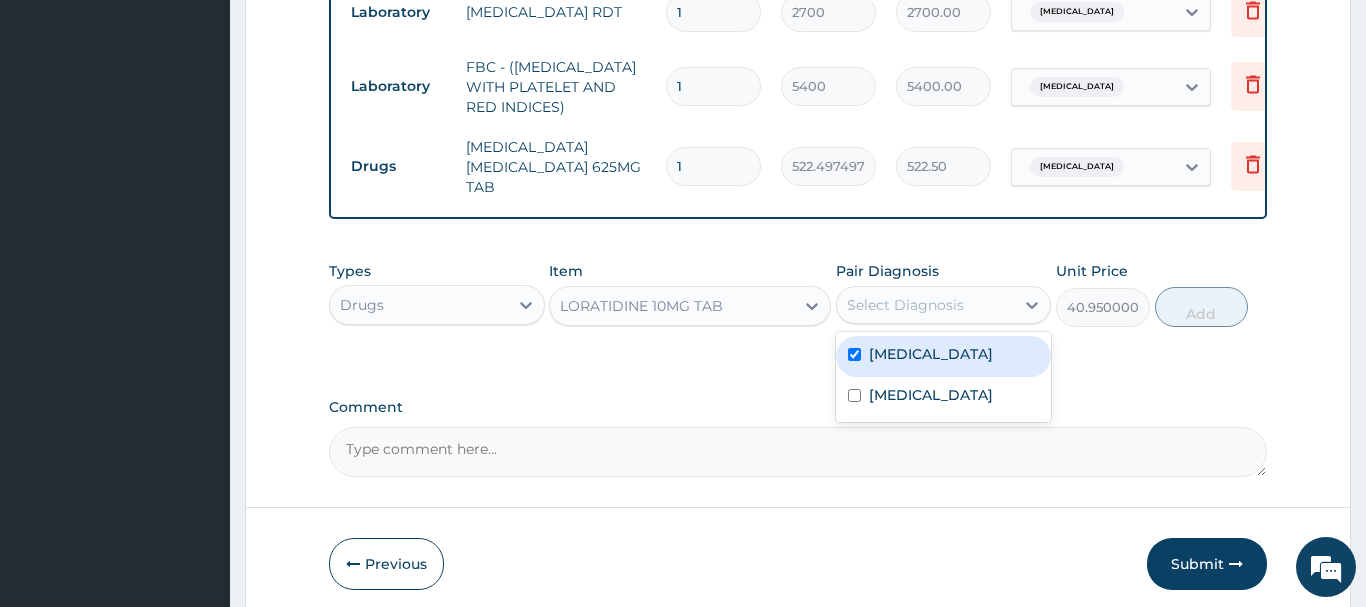 checkbox on "true" 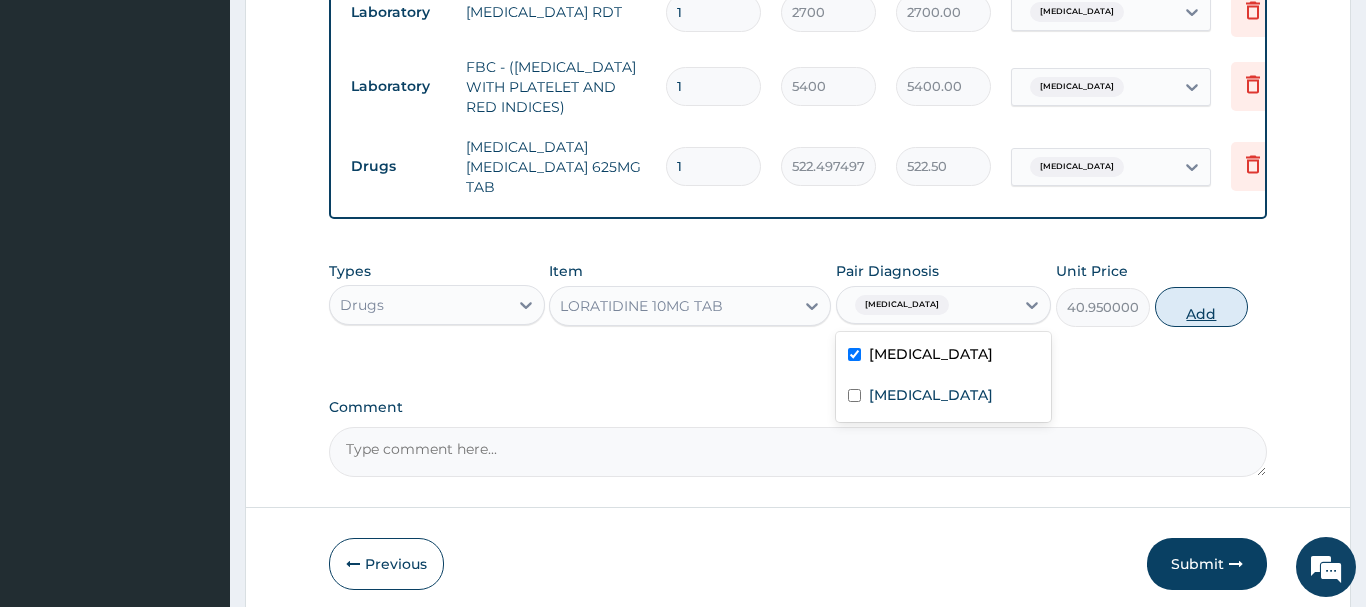 click on "Add" at bounding box center (1202, 307) 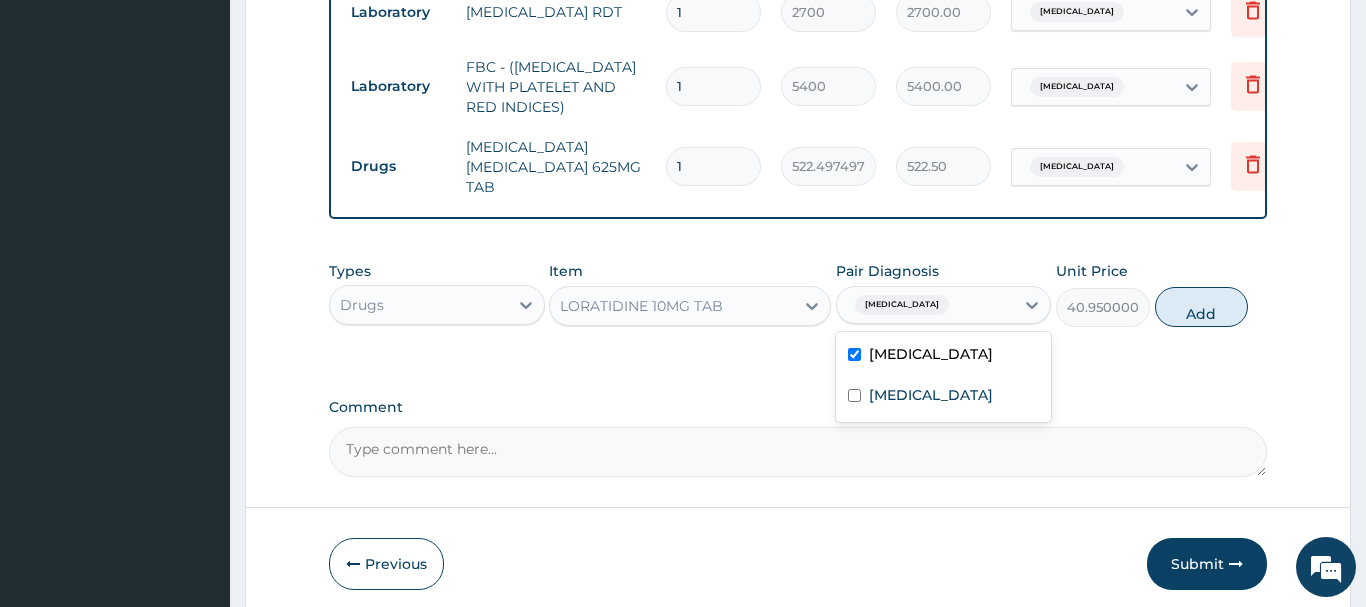 type on "0" 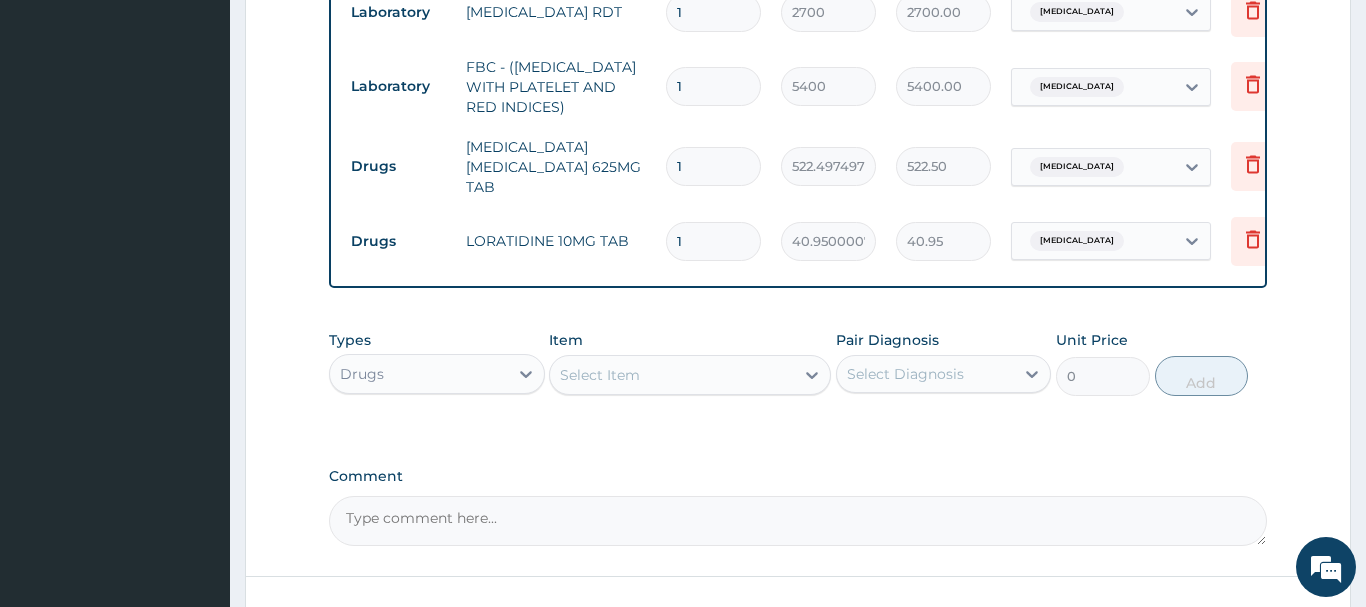 drag, startPoint x: 688, startPoint y: 252, endPoint x: 656, endPoint y: 255, distance: 32.140316 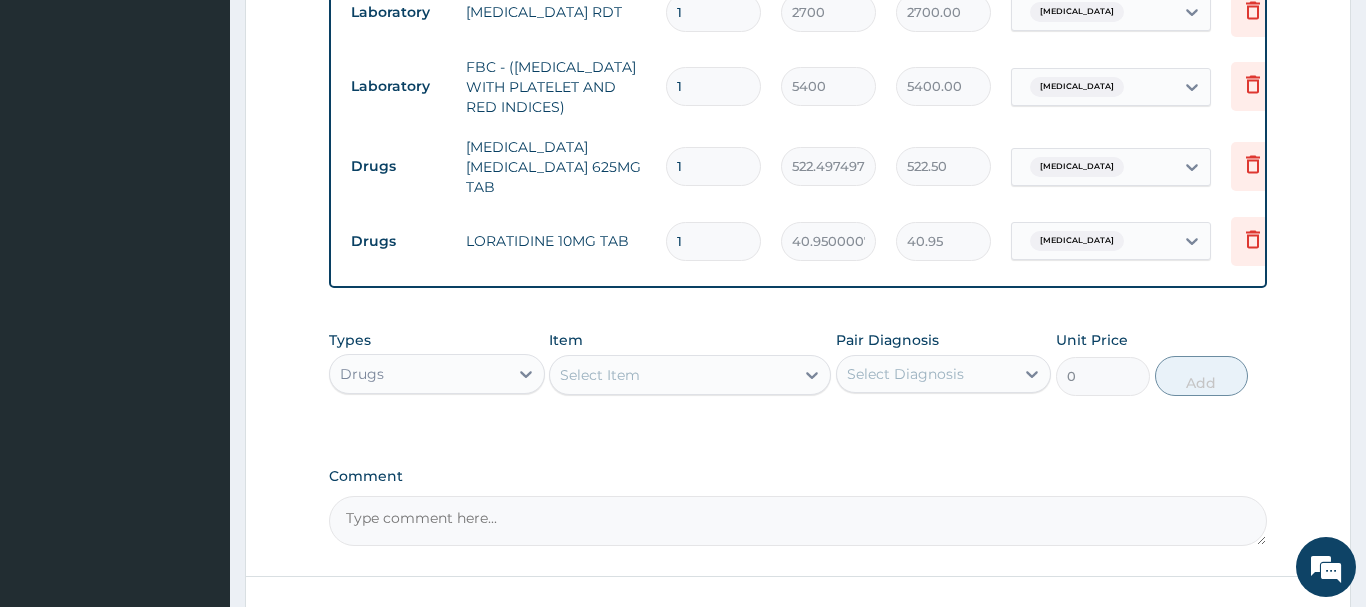 click on "1" at bounding box center (713, 241) 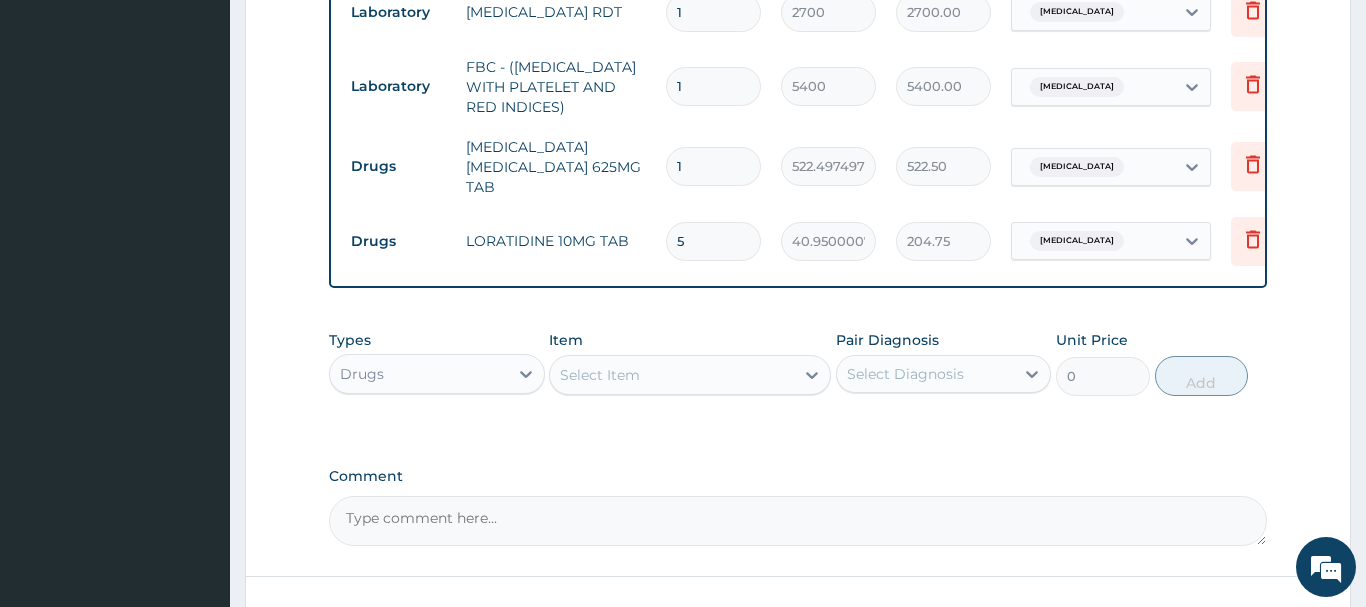 type on "5" 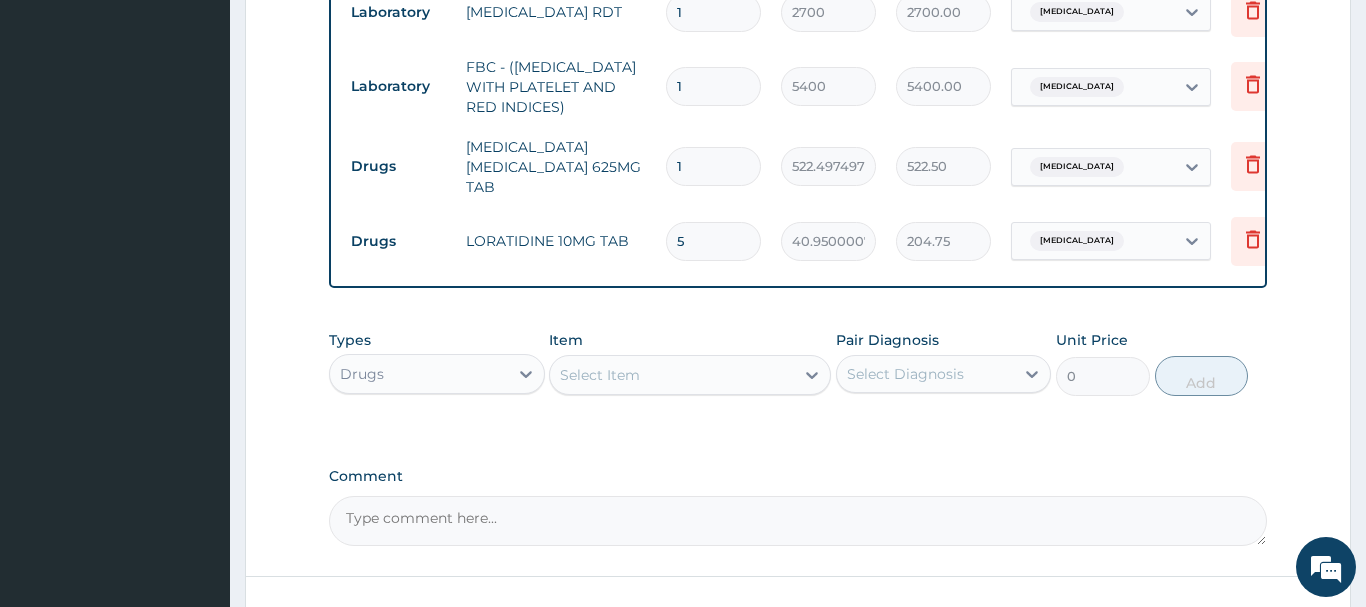 click on "1" at bounding box center [713, 166] 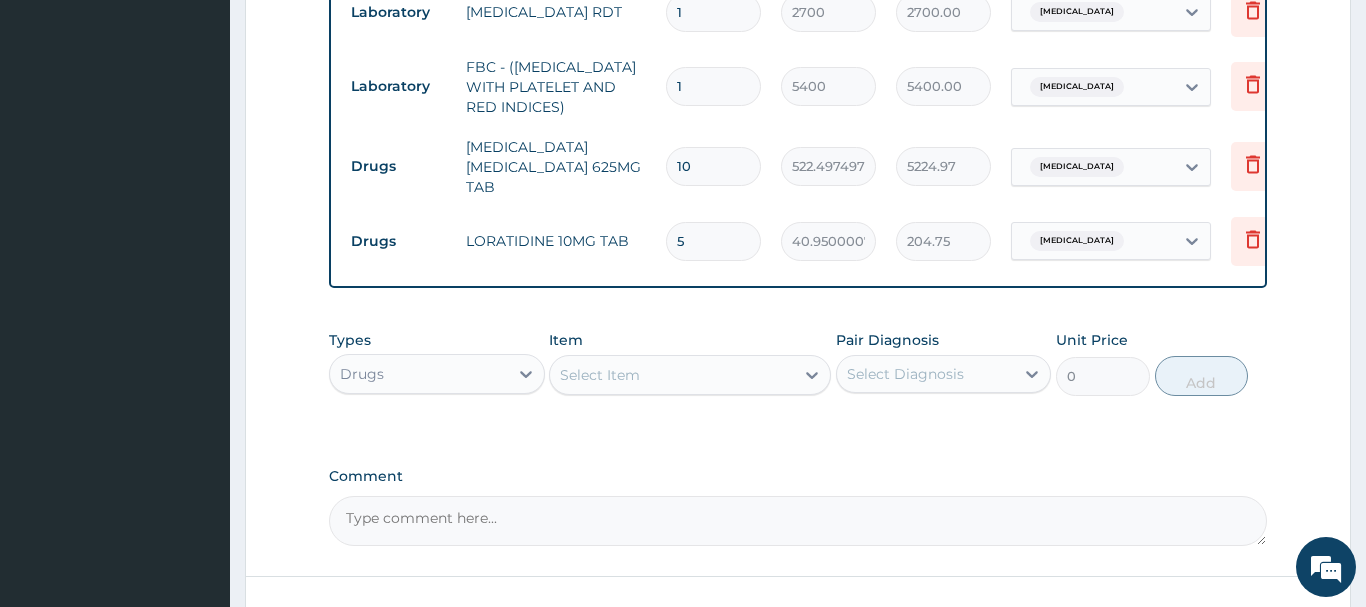 type on "10" 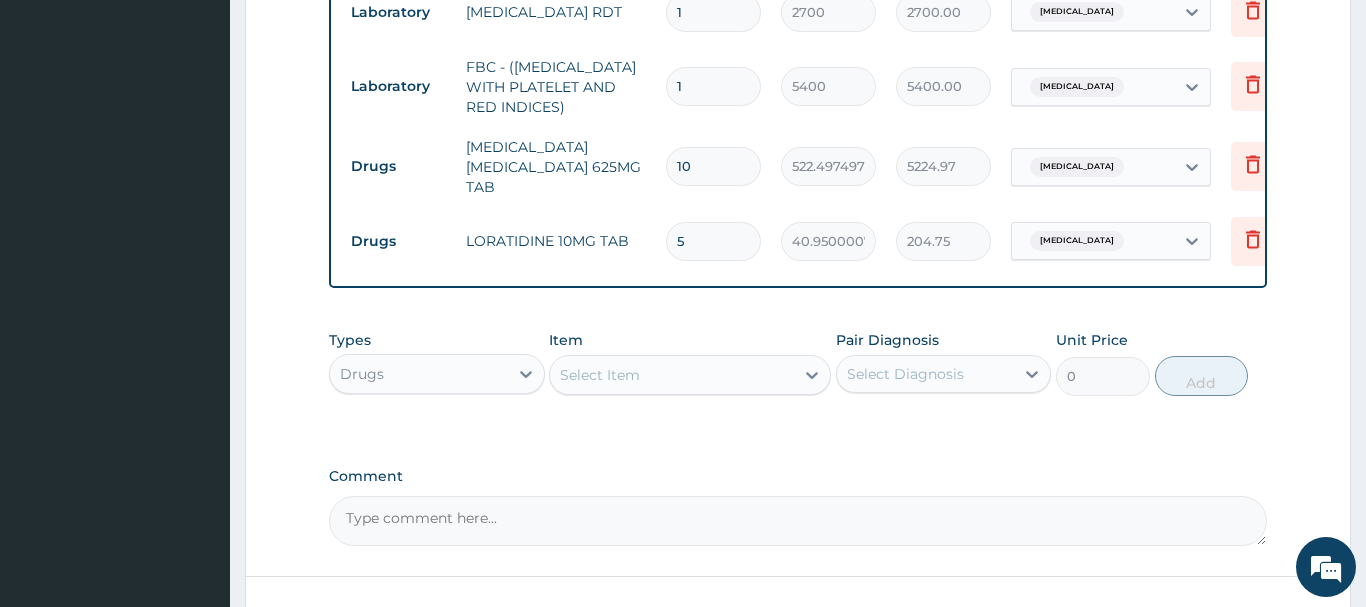 click on "Select Item" at bounding box center [600, 375] 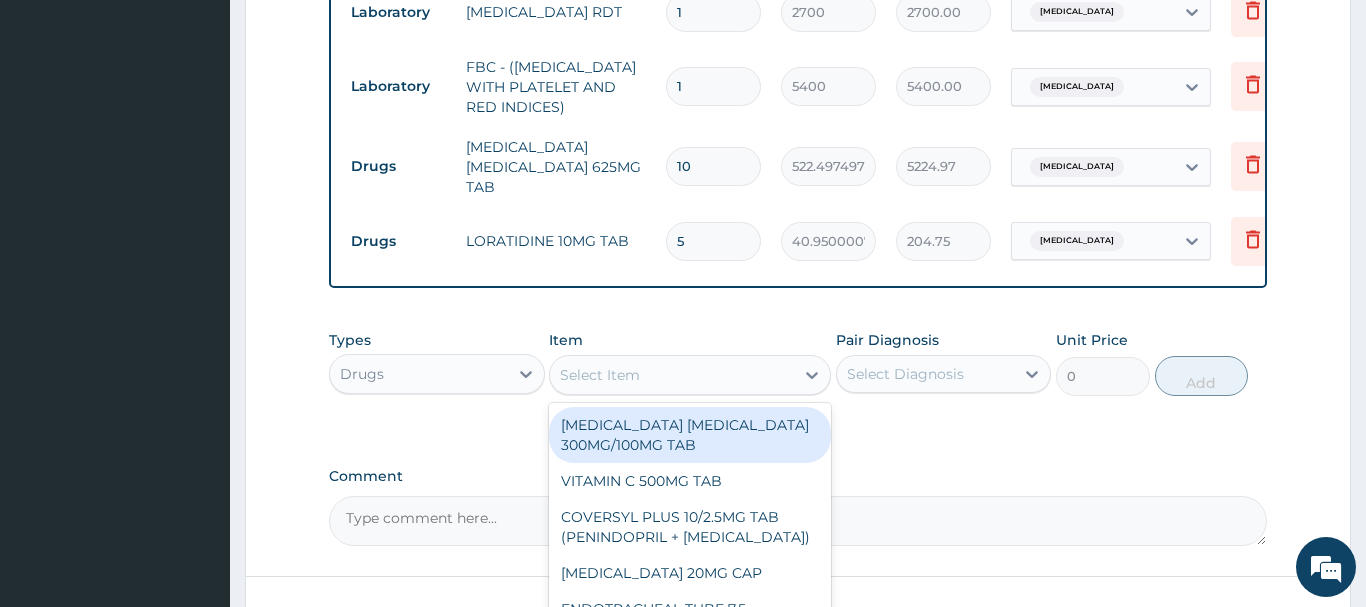 paste on "LOZENGES (SORES" 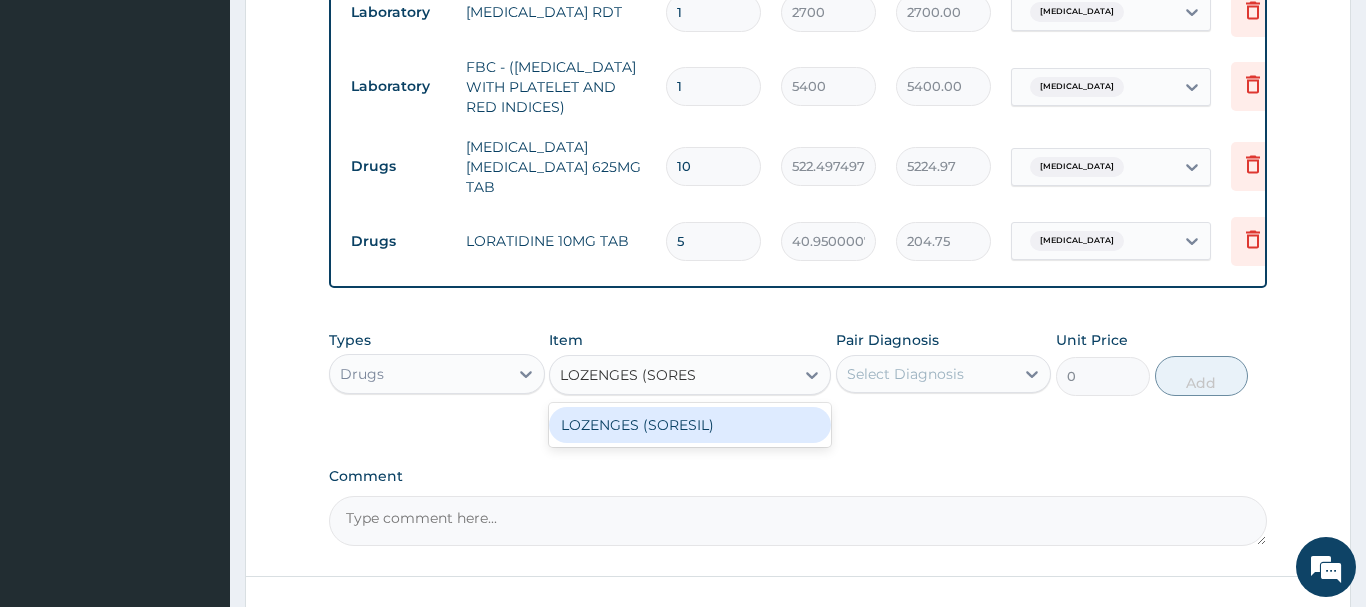 click on "LOZENGES (SORESIL)" at bounding box center (690, 425) 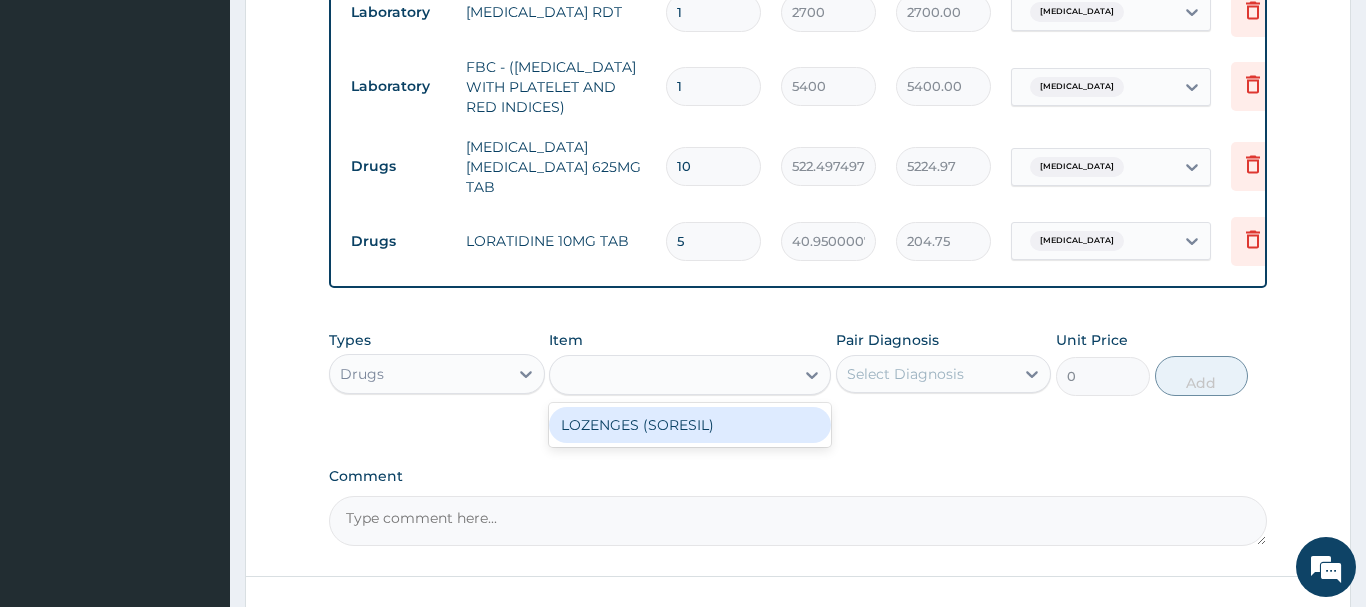 type on "334.4249877929688" 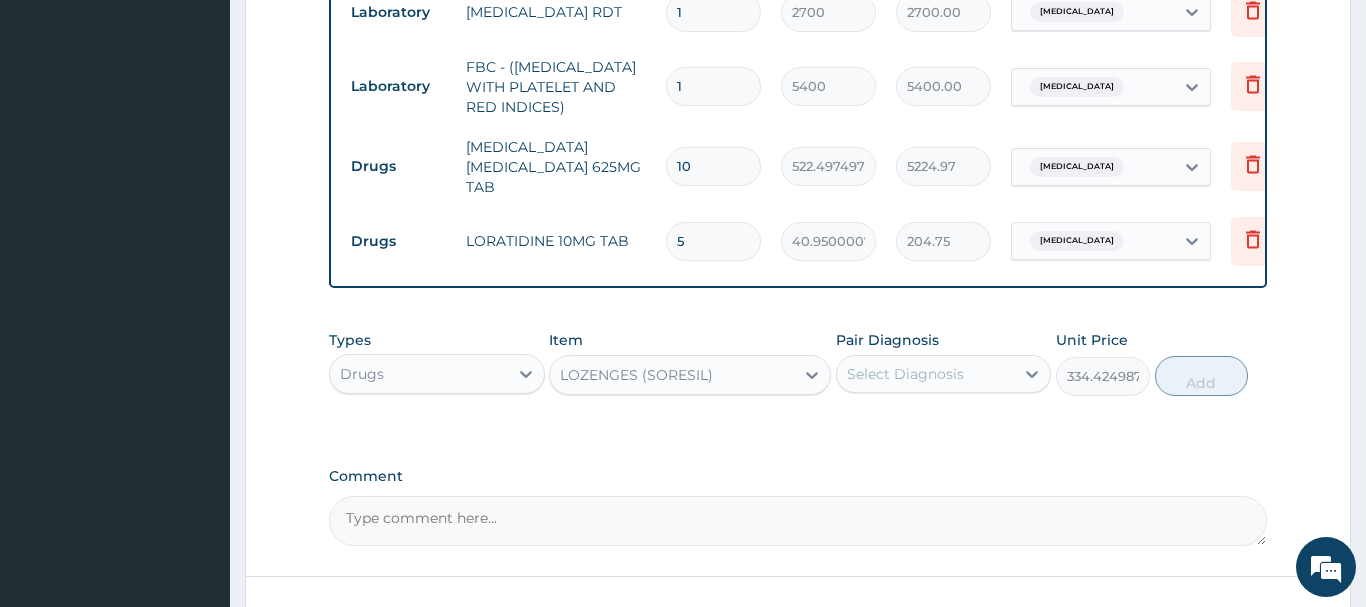 click on "Select Diagnosis" at bounding box center [905, 374] 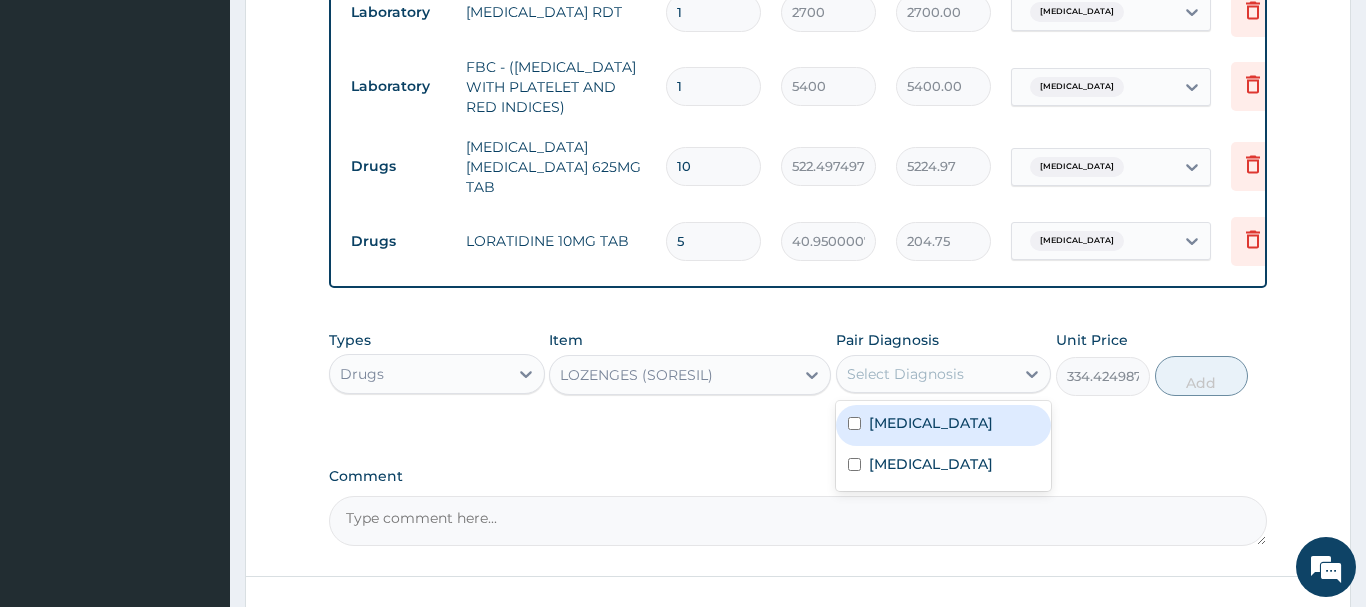 drag, startPoint x: 912, startPoint y: 420, endPoint x: 922, endPoint y: 416, distance: 10.770329 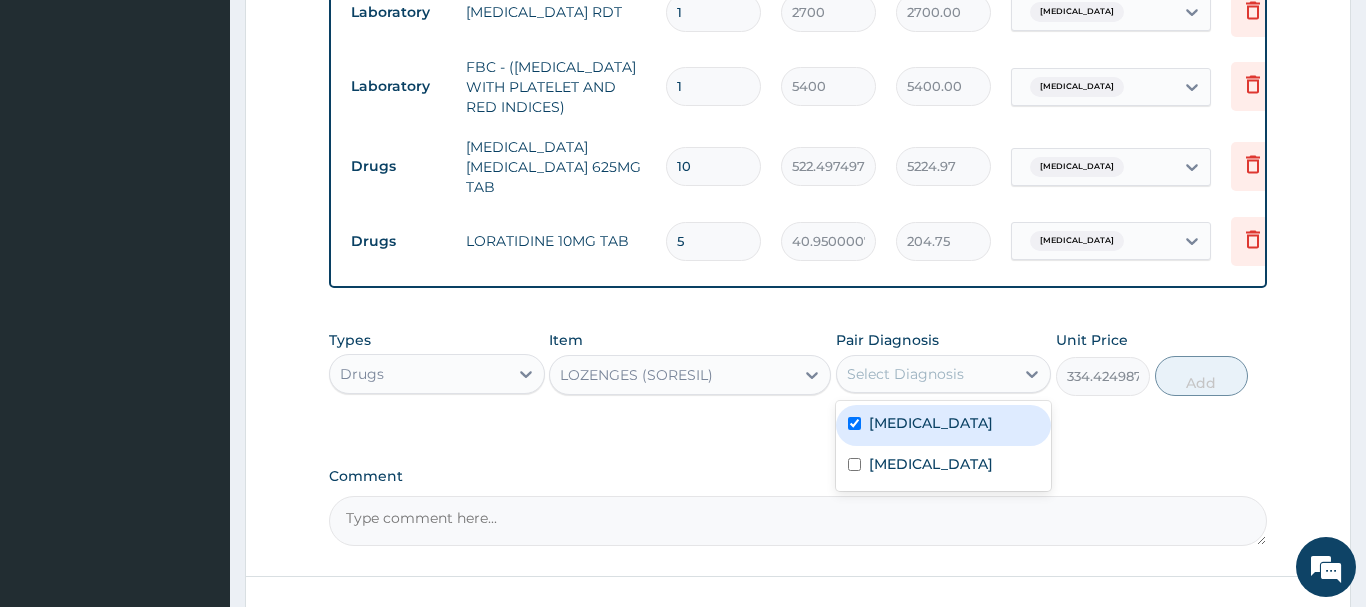 checkbox on "true" 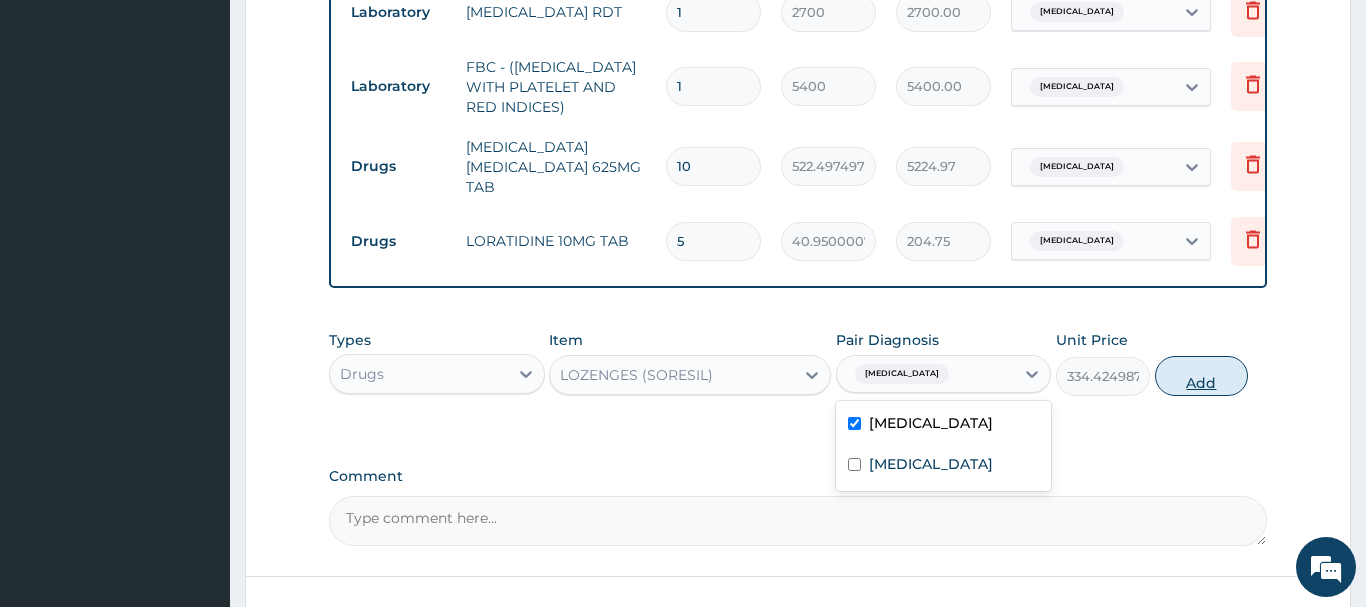 click on "Add" at bounding box center (1202, 376) 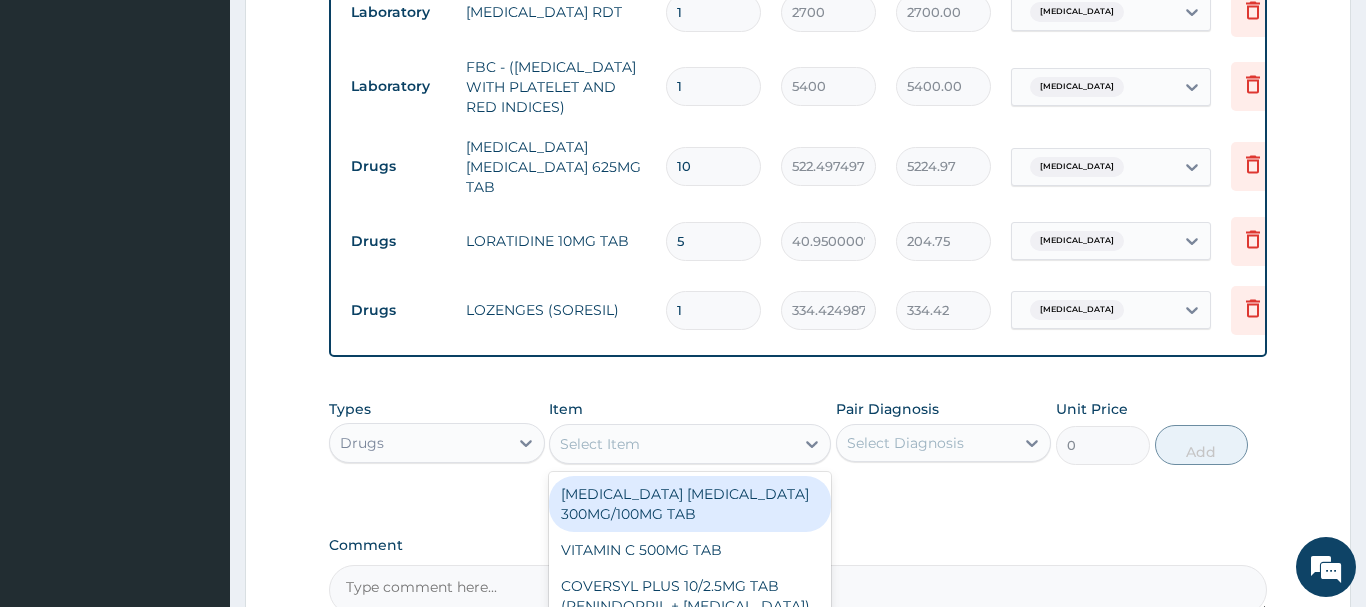 click on "Select Item" at bounding box center (672, 444) 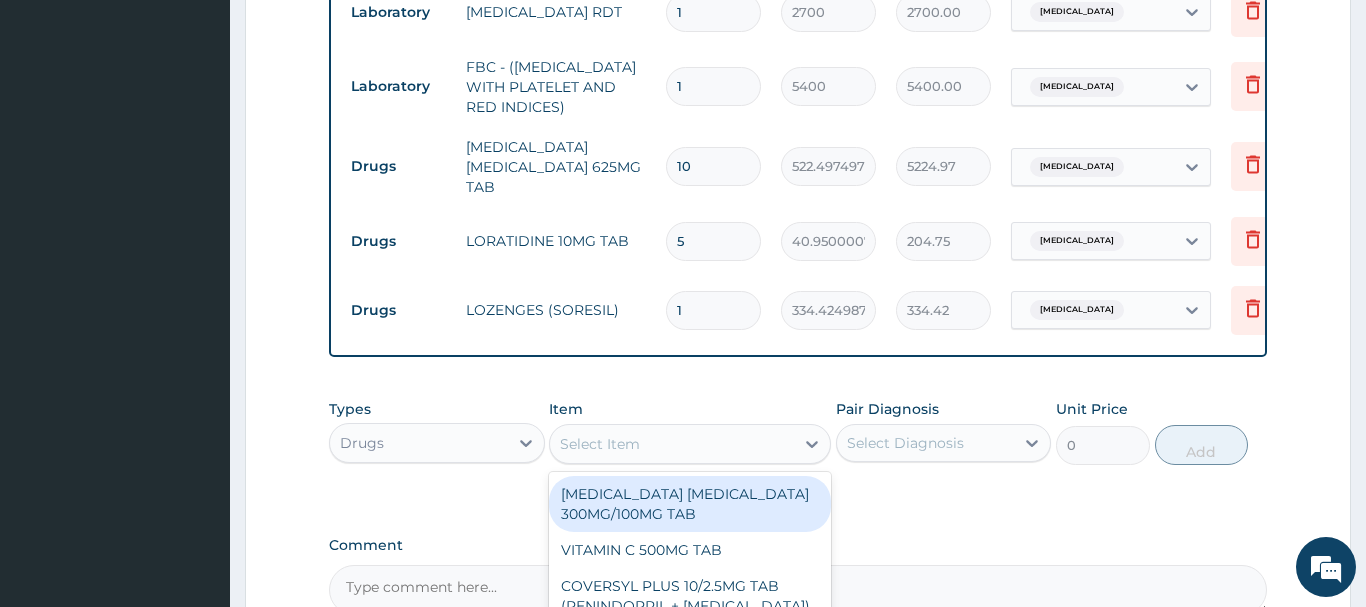 paste on "VITAMIN C 100MG TAB" 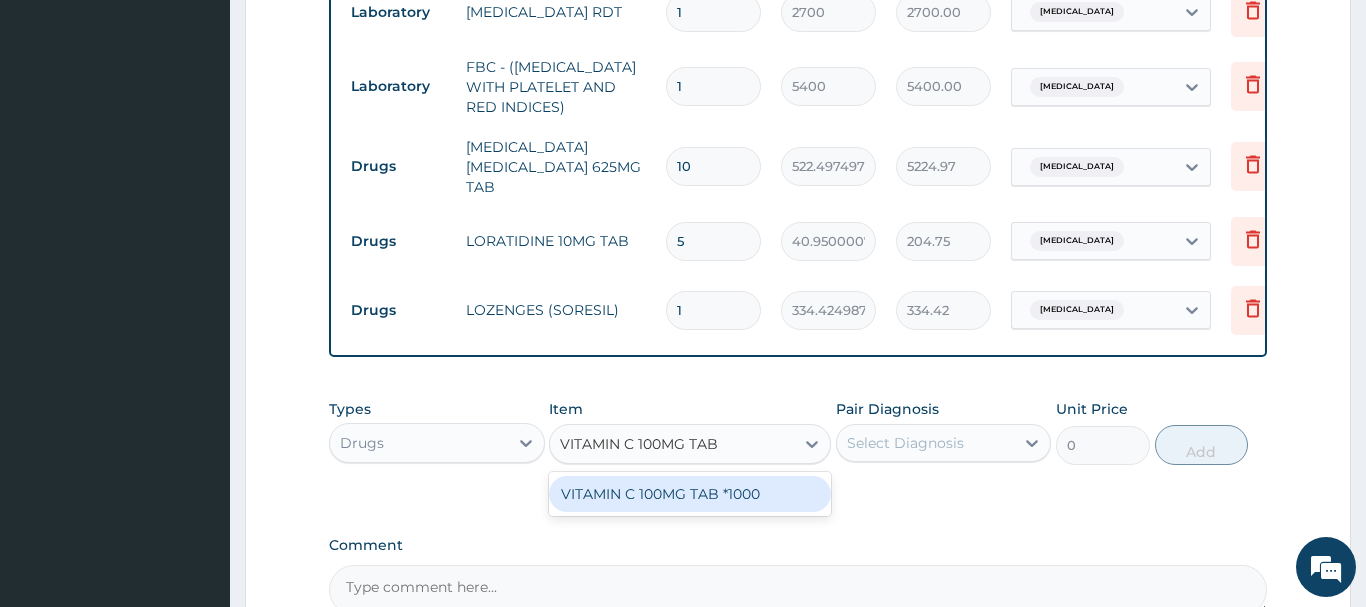 click on "VITAMIN C 100MG TAB *1000" at bounding box center (690, 494) 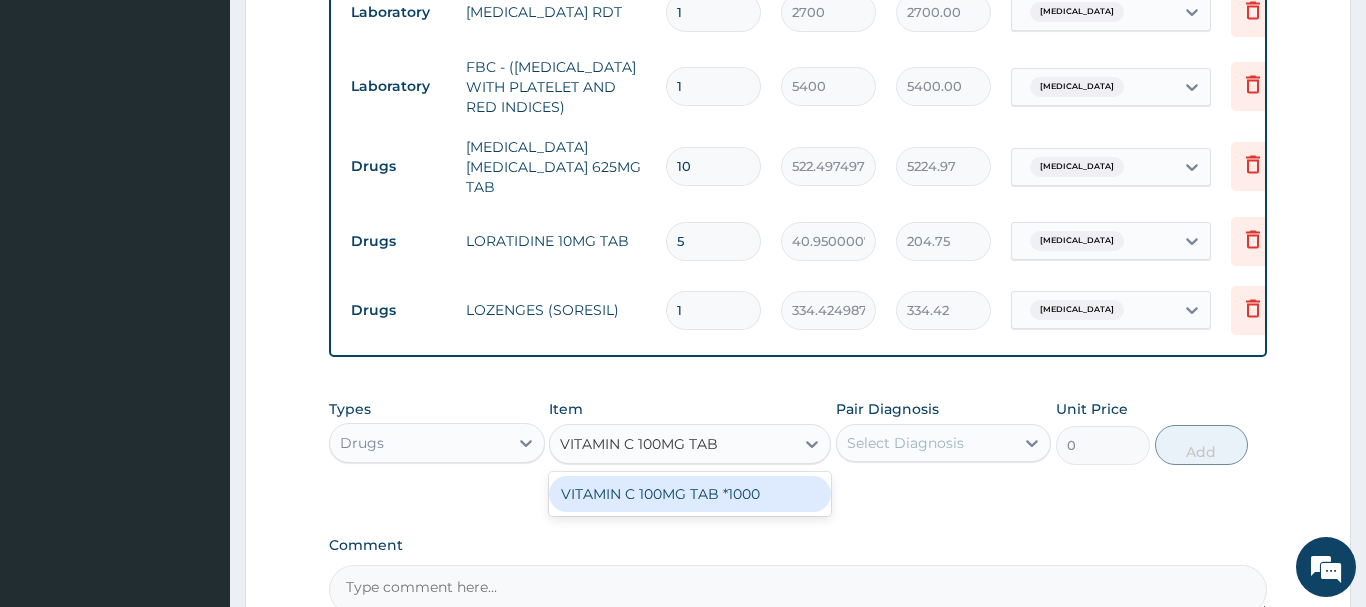 type 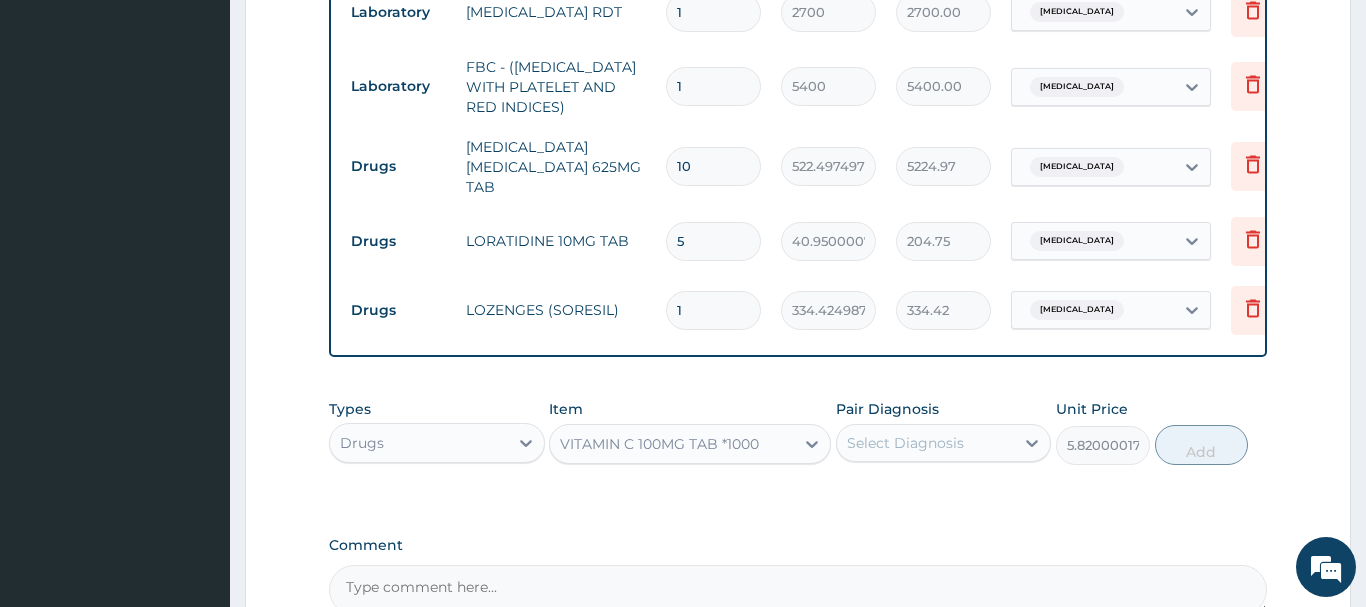 click on "Select Diagnosis" at bounding box center [905, 443] 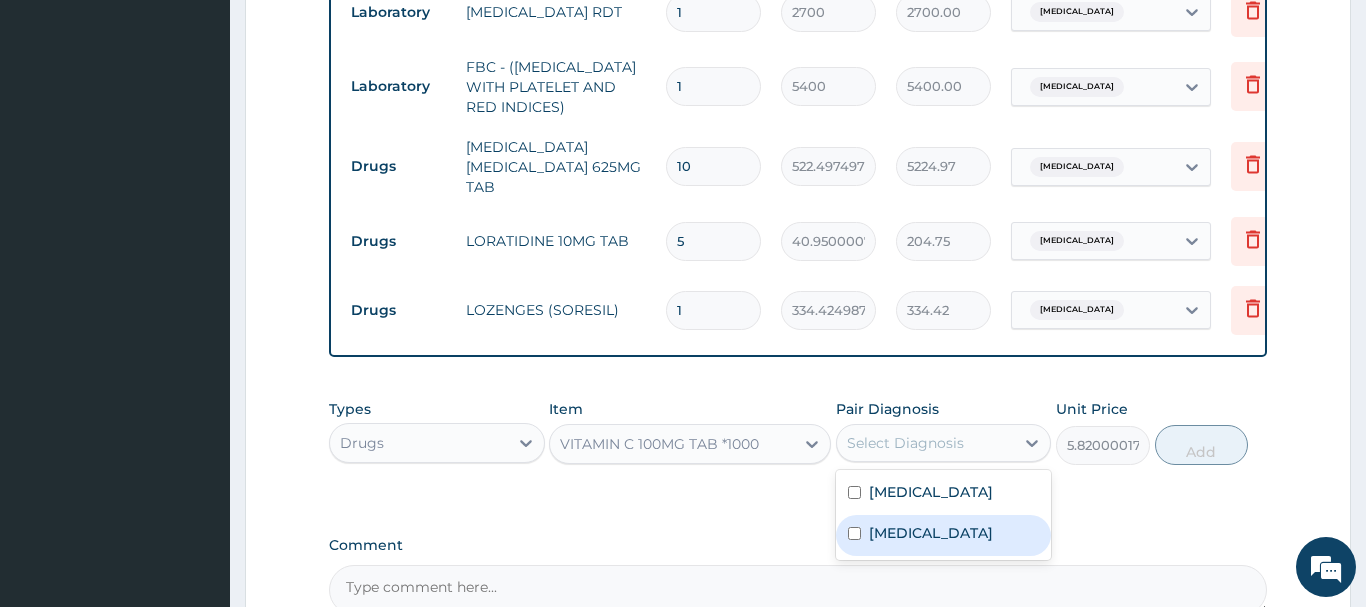 click on "[MEDICAL_DATA]" at bounding box center (931, 533) 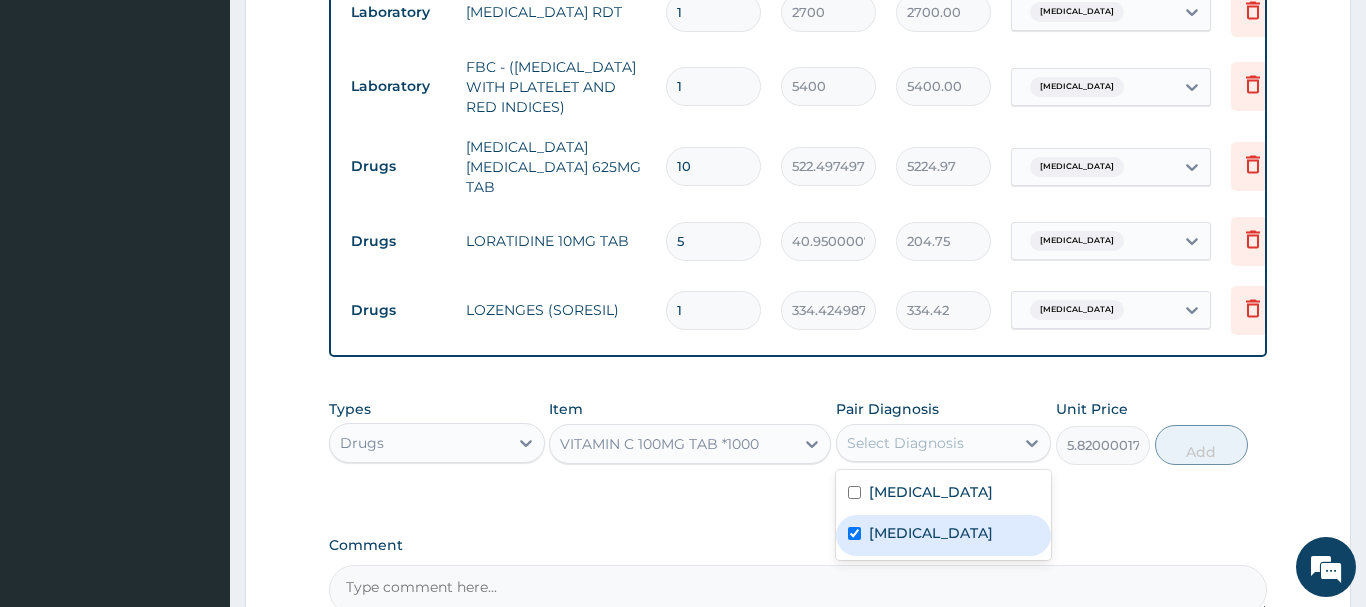 checkbox on "true" 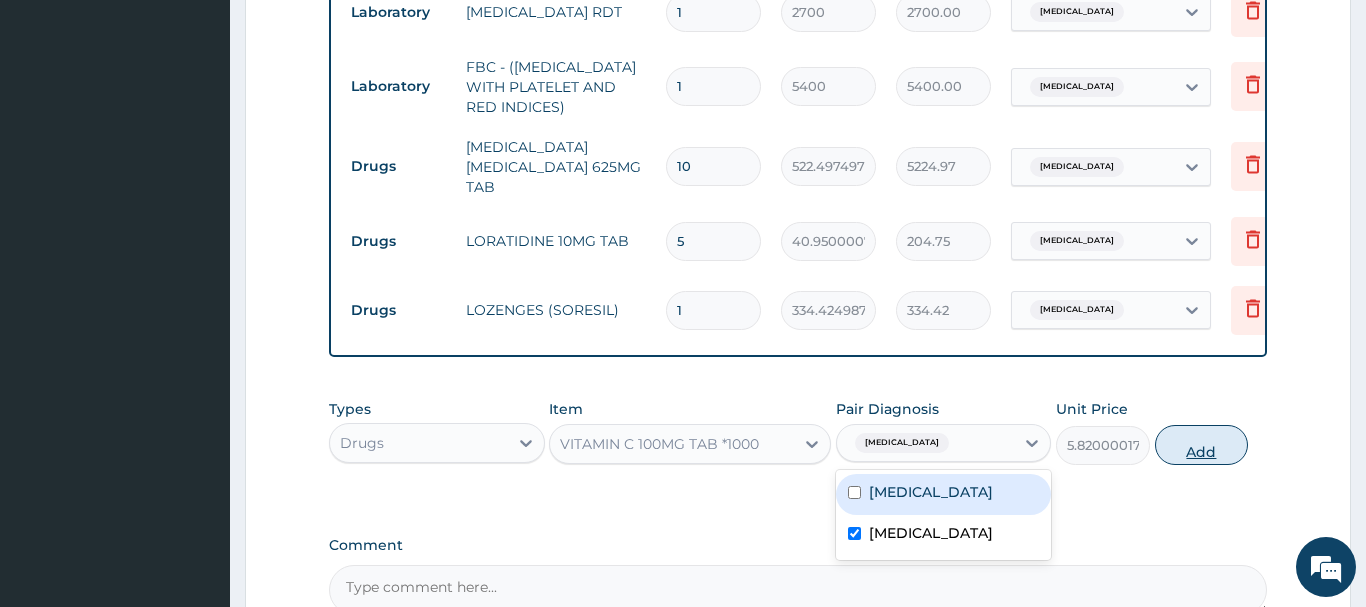 click on "Add" at bounding box center (1202, 445) 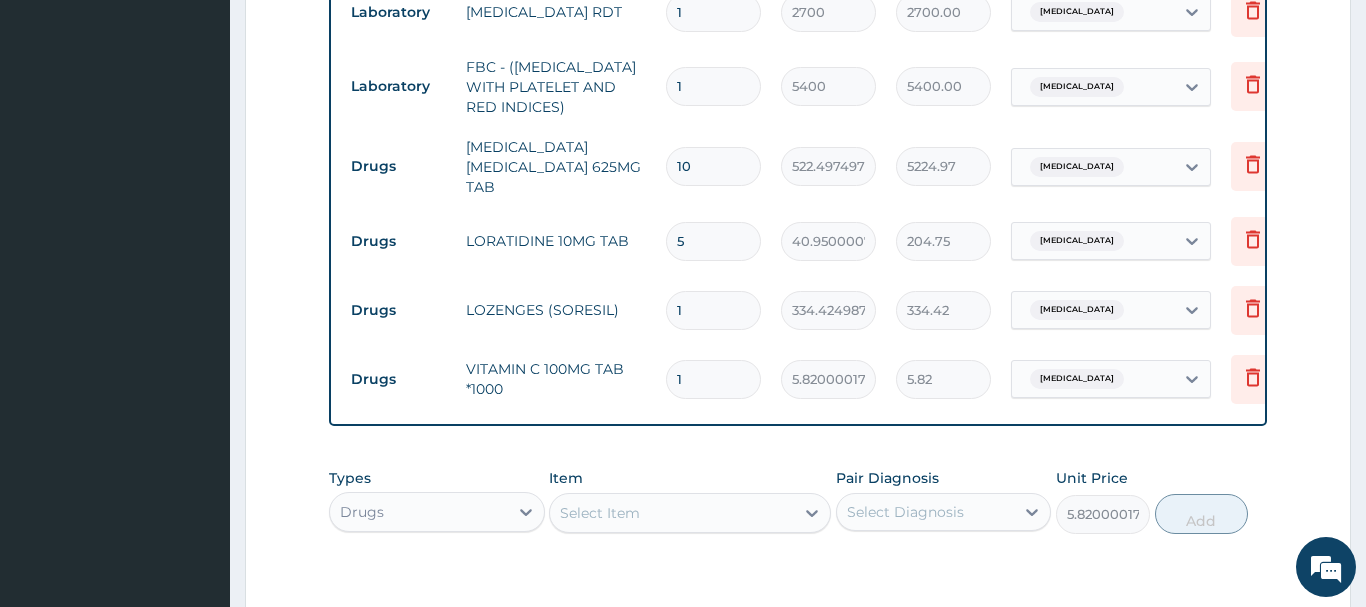 type on "0" 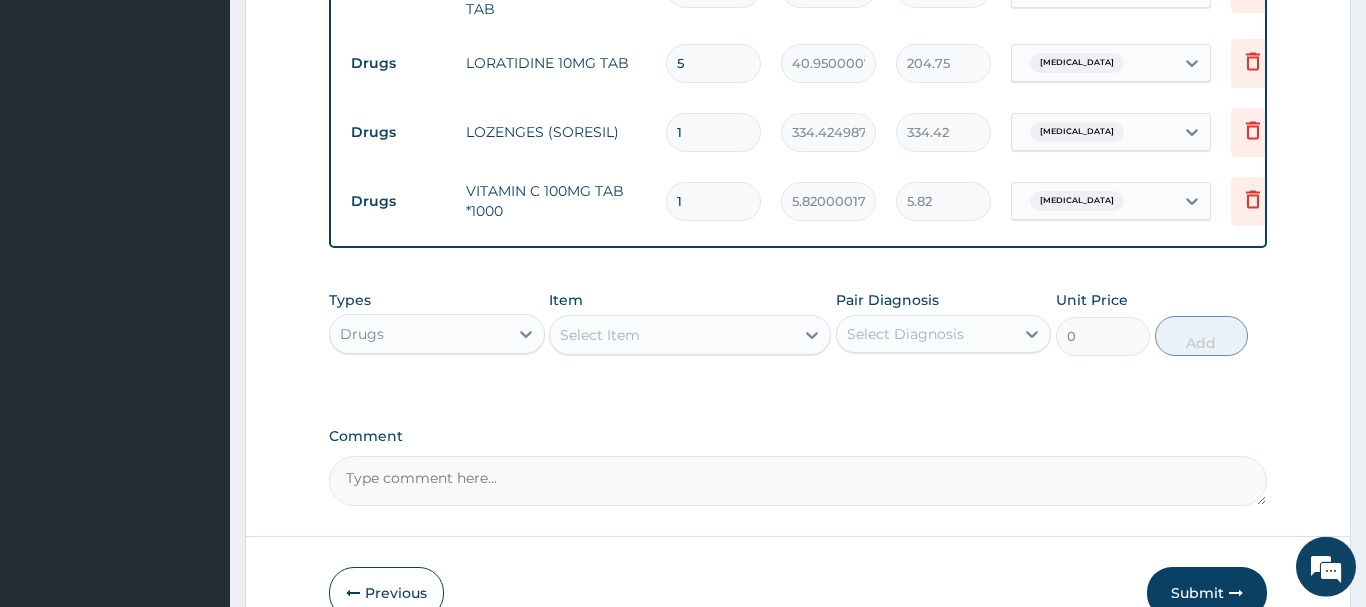 scroll, scrollTop: 1245, scrollLeft: 0, axis: vertical 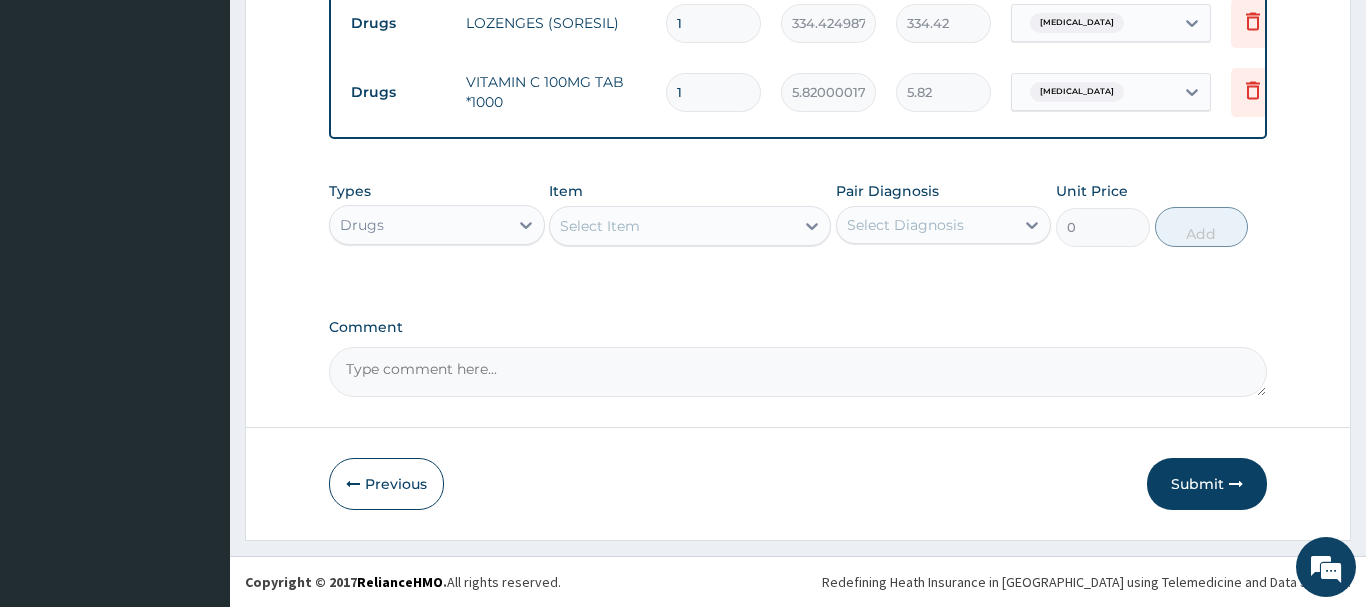 click on "Select Item" at bounding box center (600, 226) 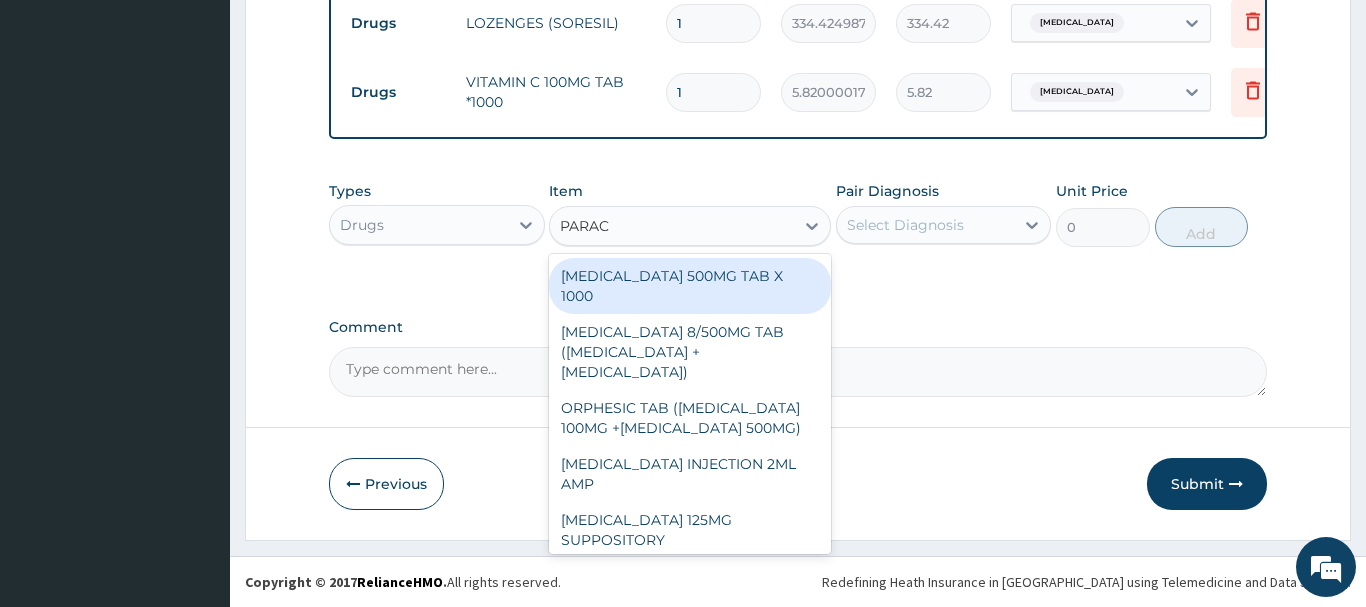 type on "PARACE" 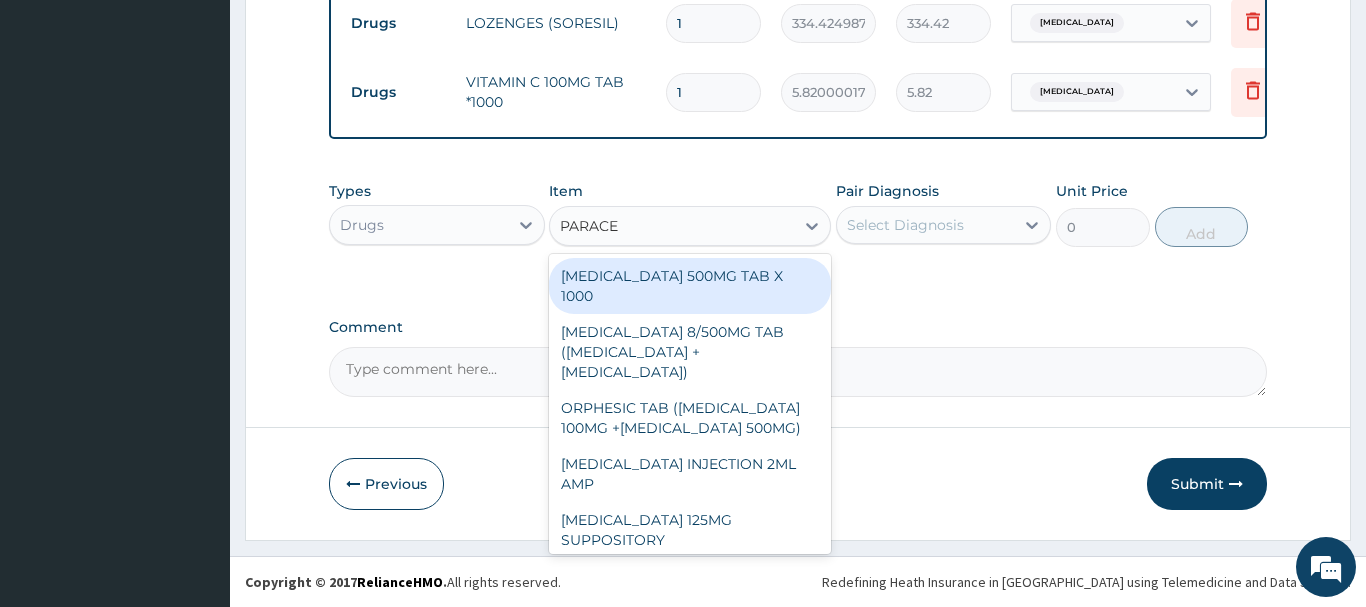click on "[MEDICAL_DATA] 500MG TAB X 1000" at bounding box center [690, 286] 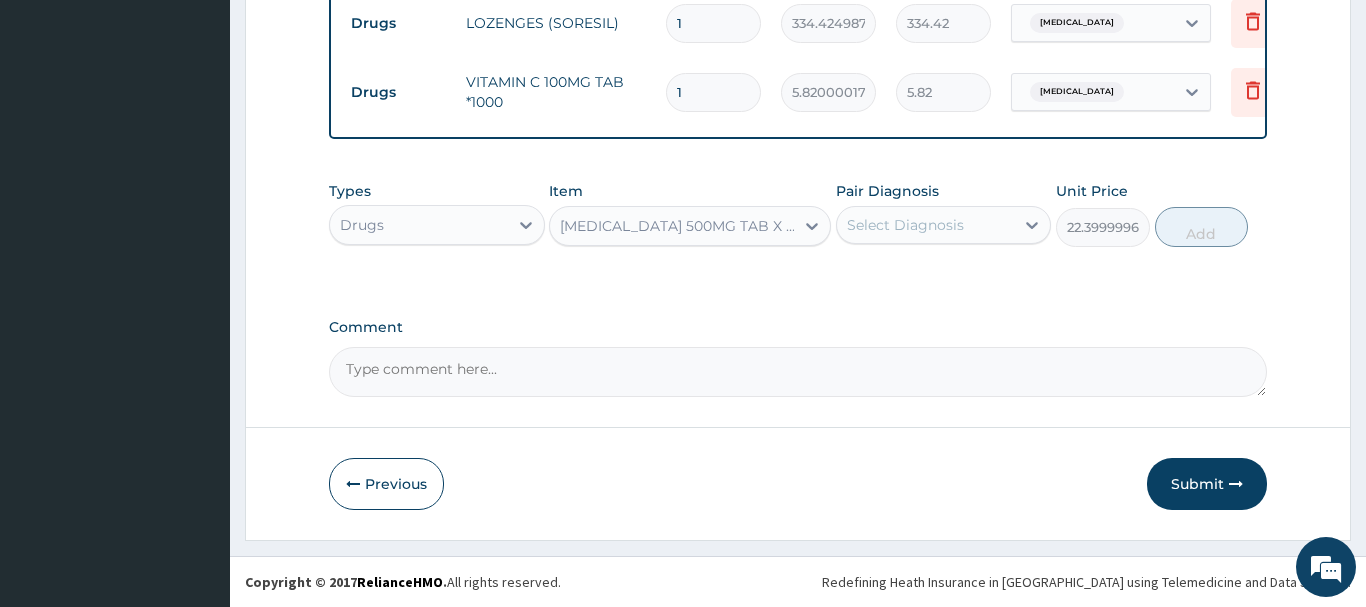 click on "Select Diagnosis" at bounding box center (905, 225) 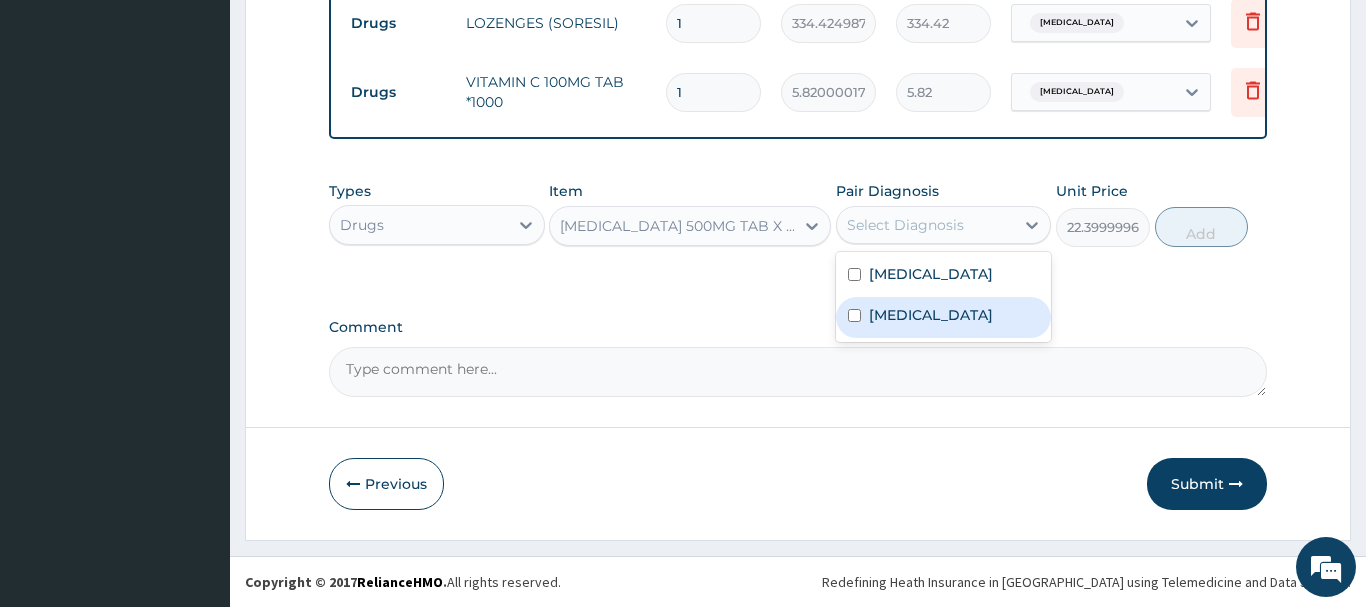 click on "[MEDICAL_DATA]" at bounding box center [931, 315] 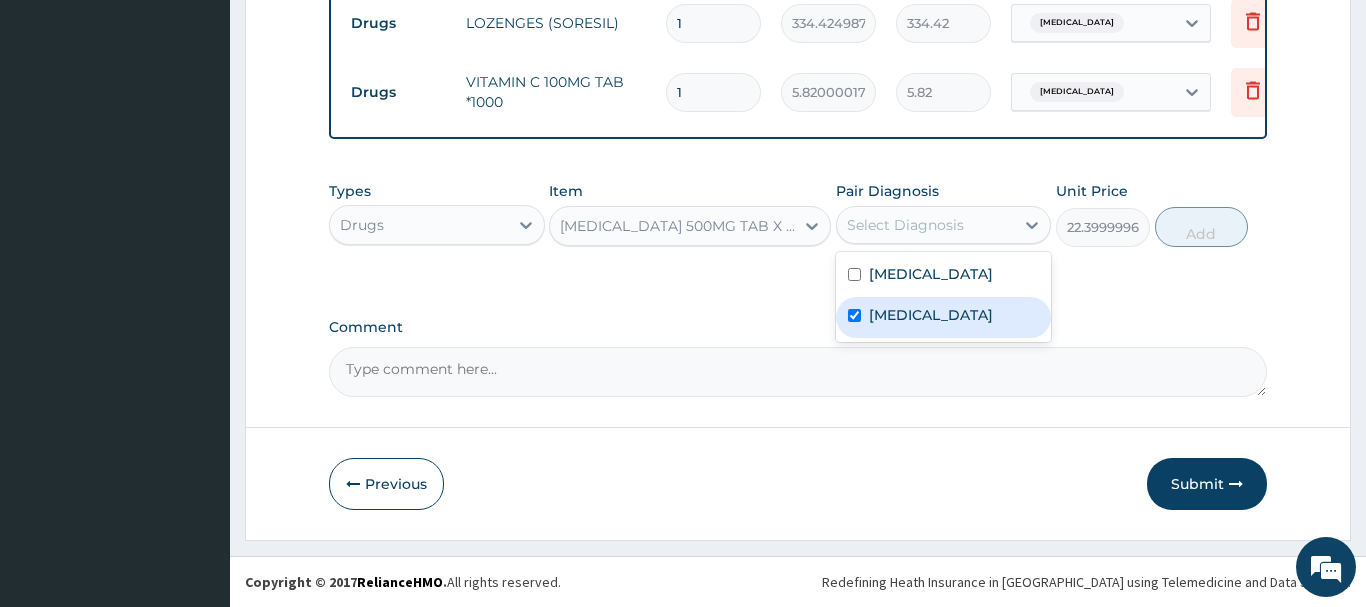 checkbox on "true" 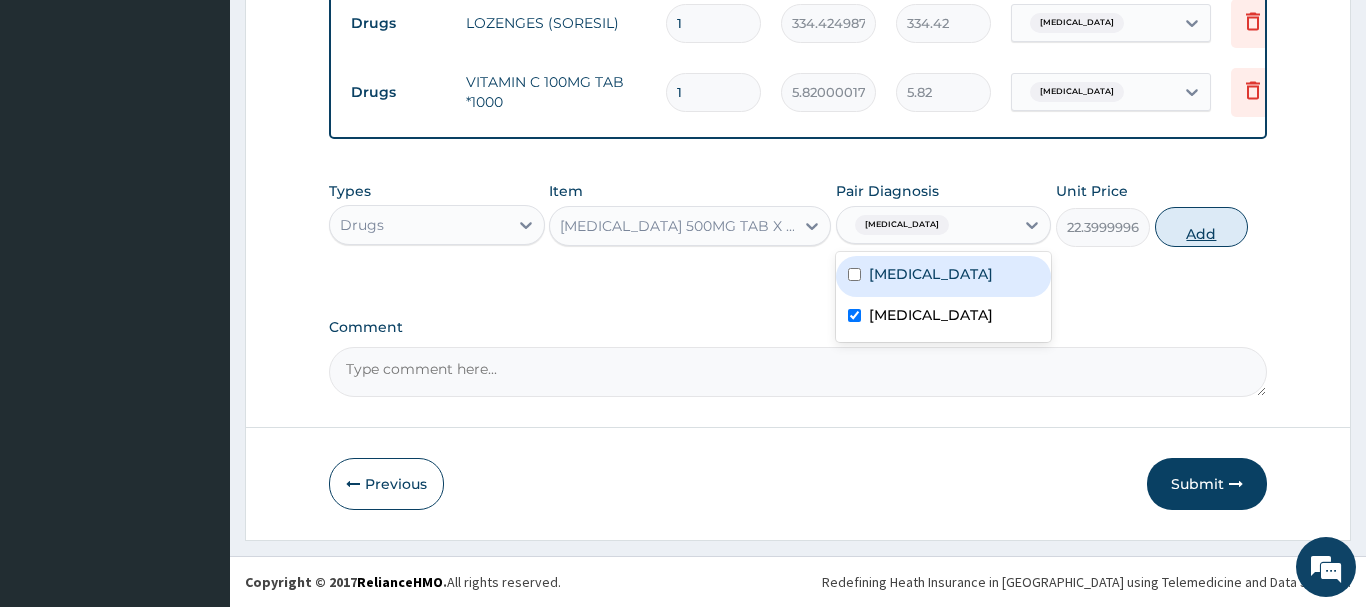 click on "Add" at bounding box center (1202, 227) 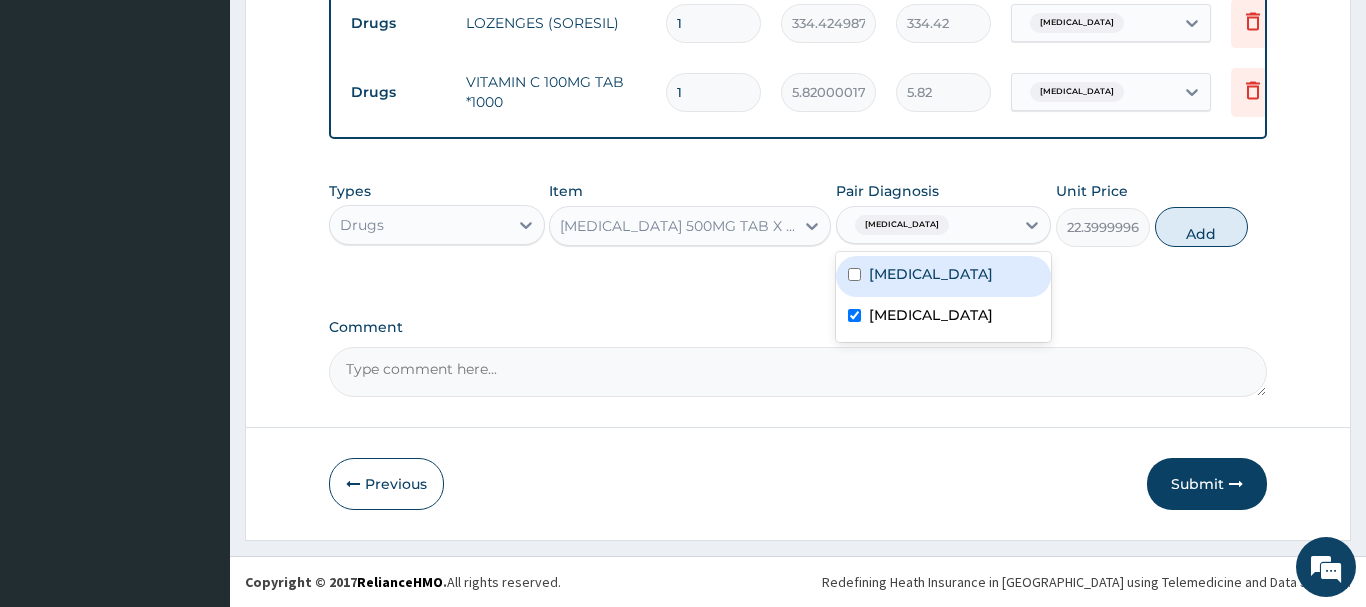 type on "0" 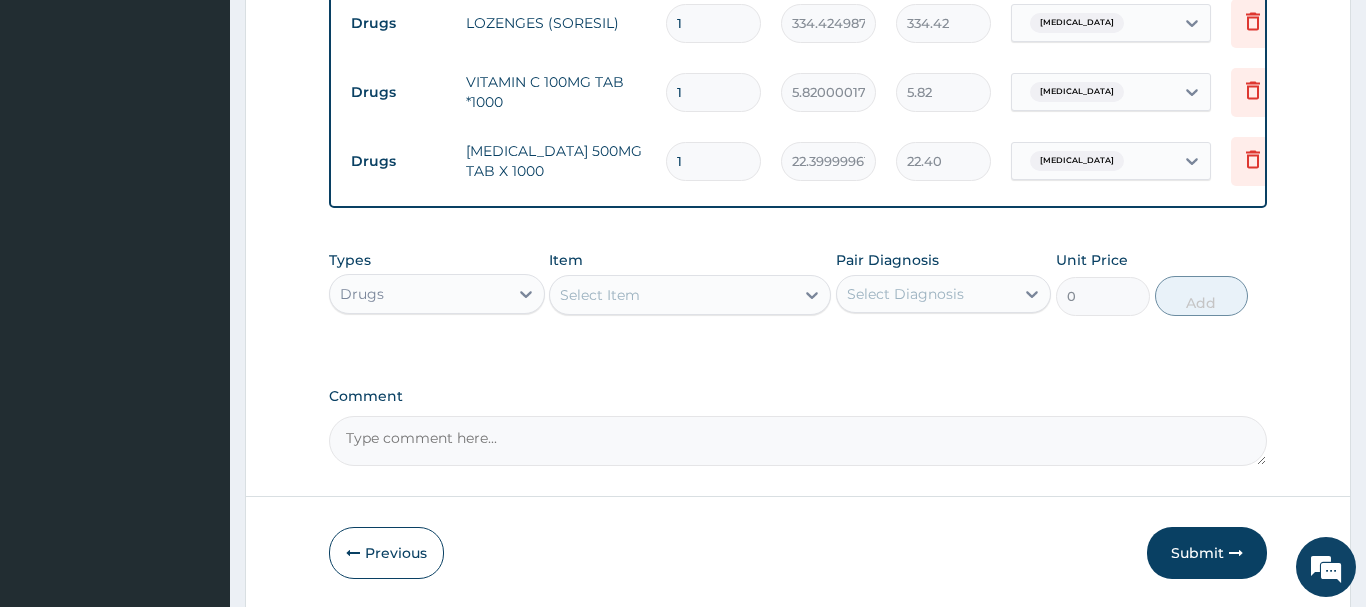 type on "18" 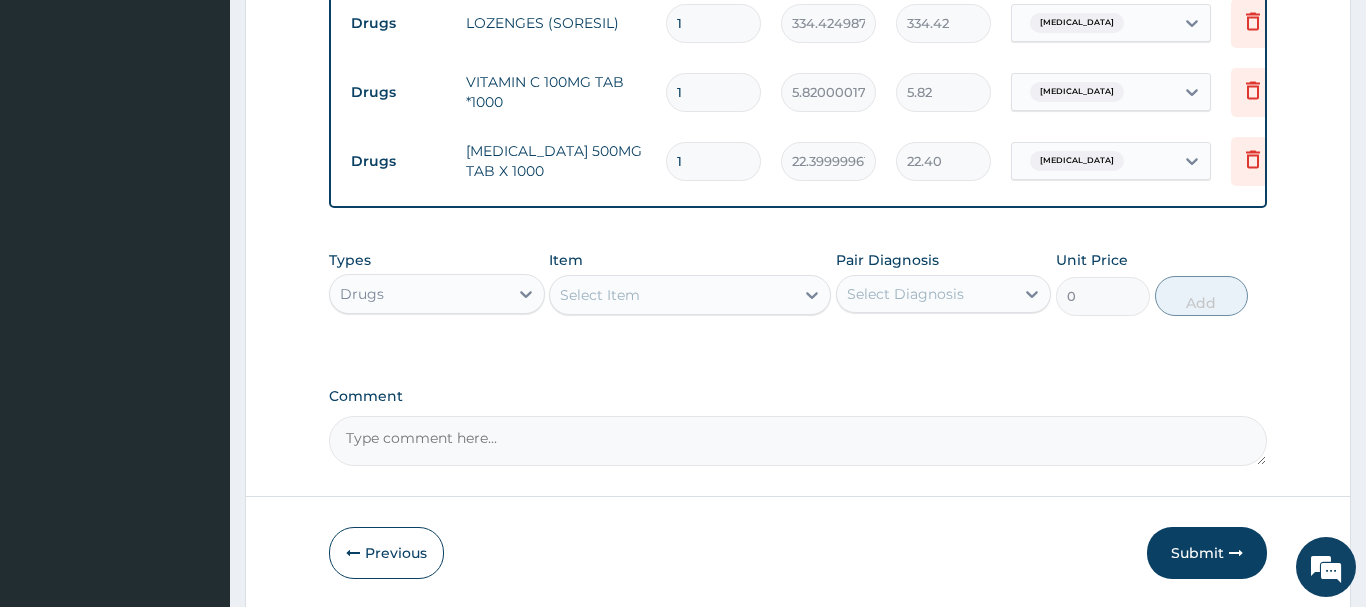 type on "403.20" 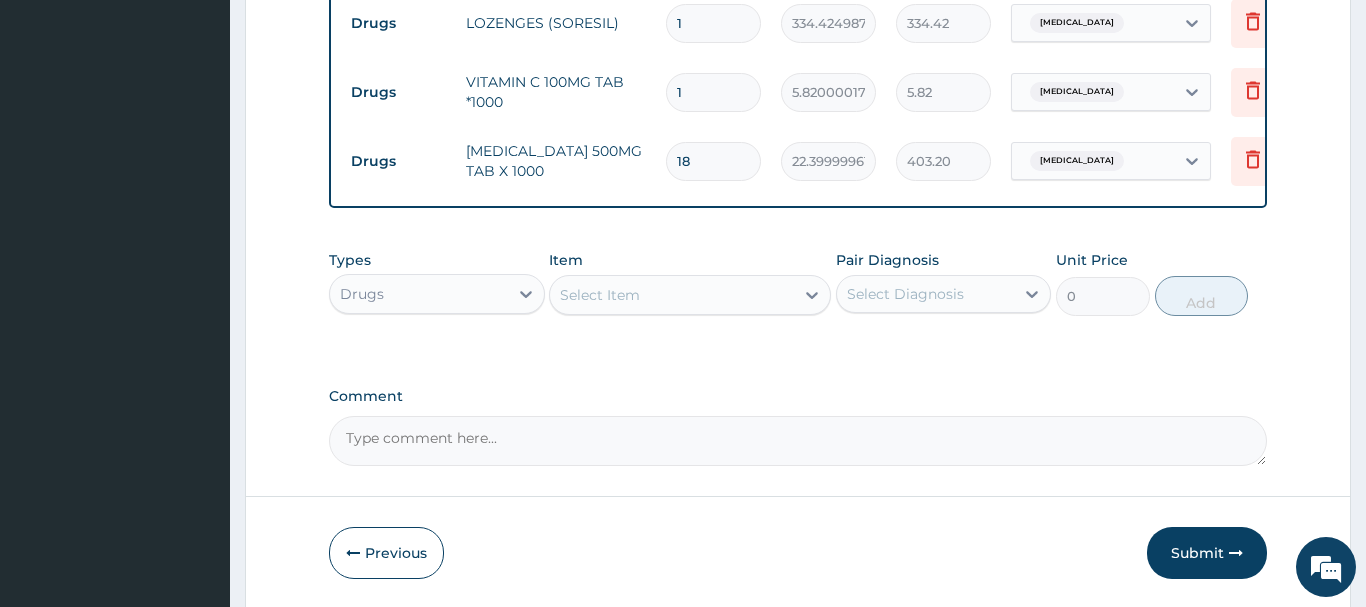 type on "18" 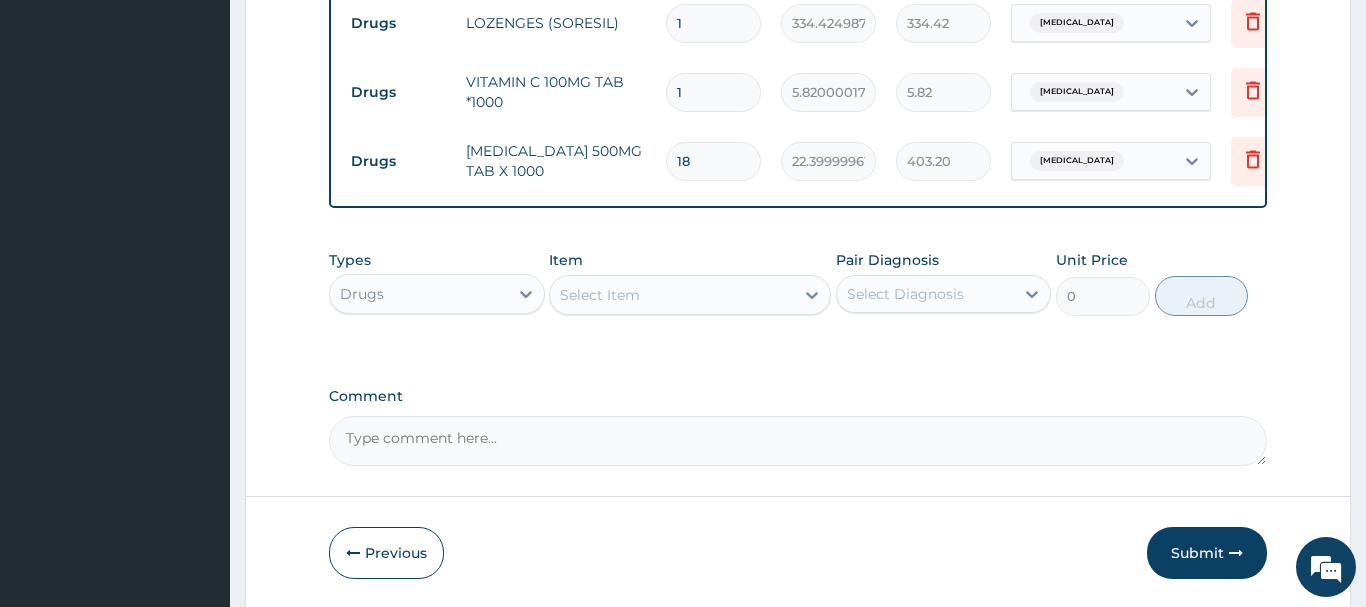 click on "1" at bounding box center [713, 92] 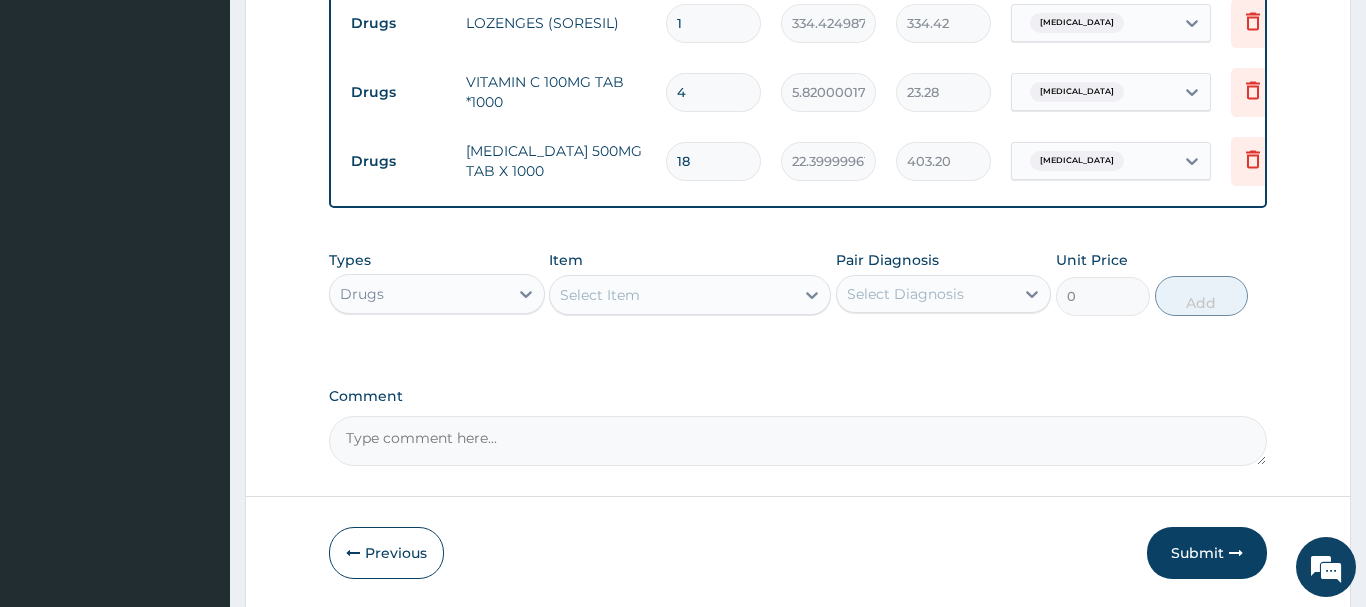 type on "42" 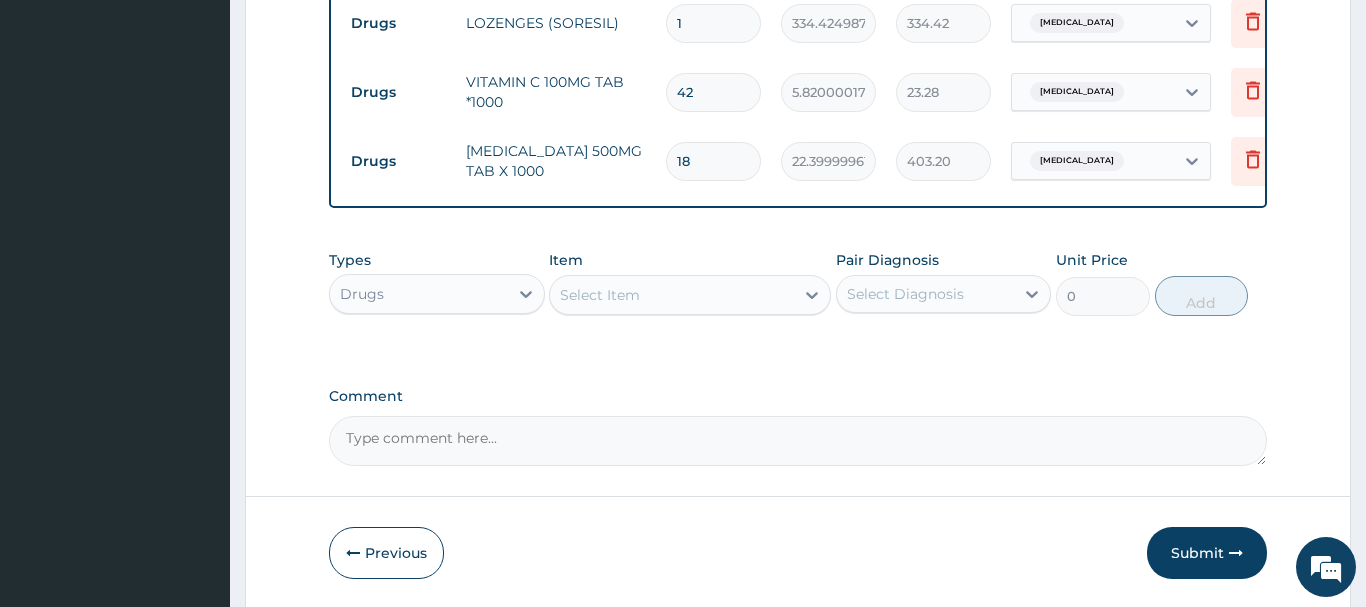 type on "244.44" 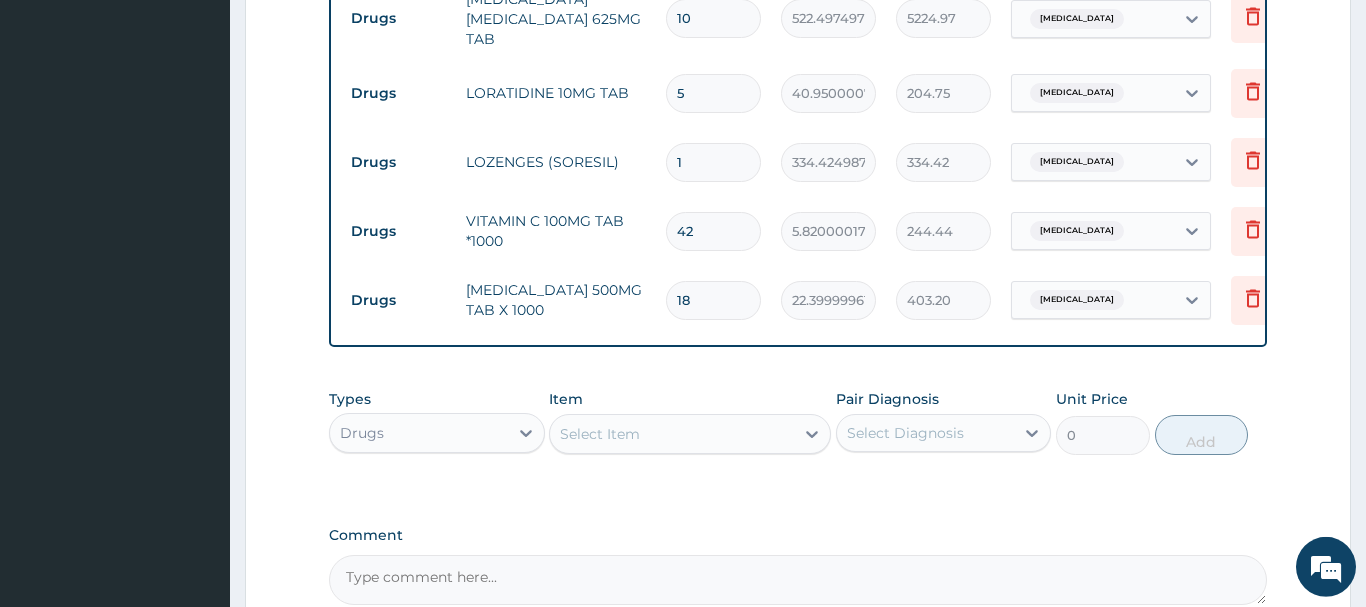 scroll, scrollTop: 1041, scrollLeft: 0, axis: vertical 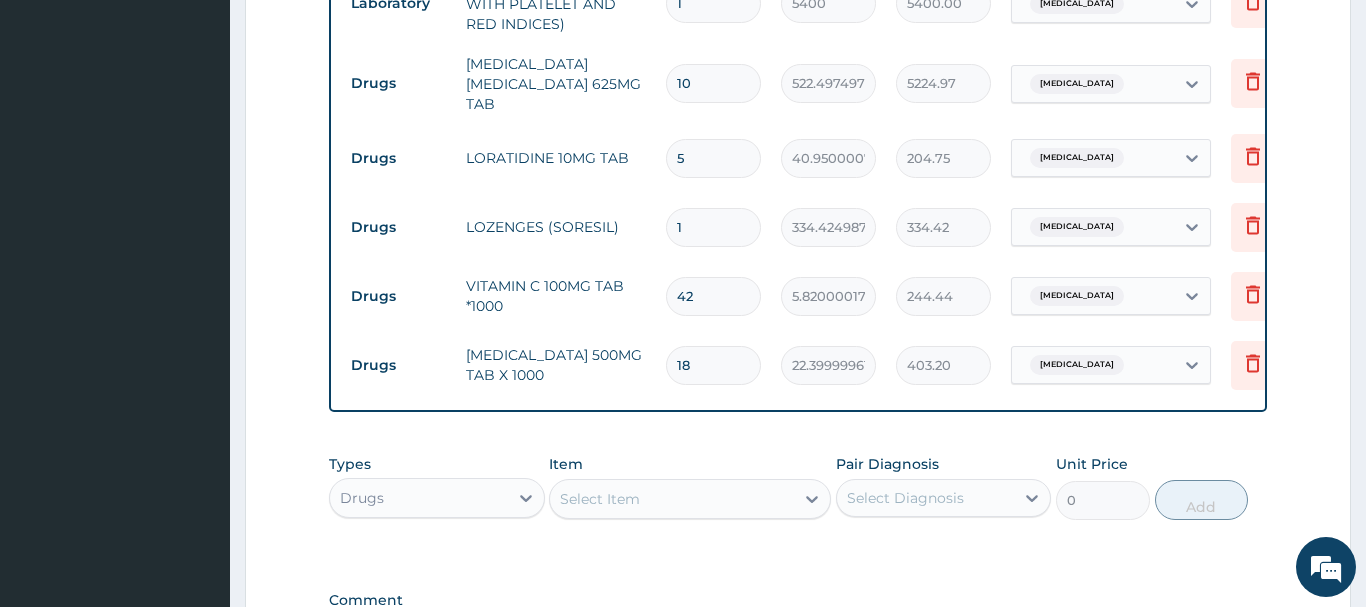 type on "42" 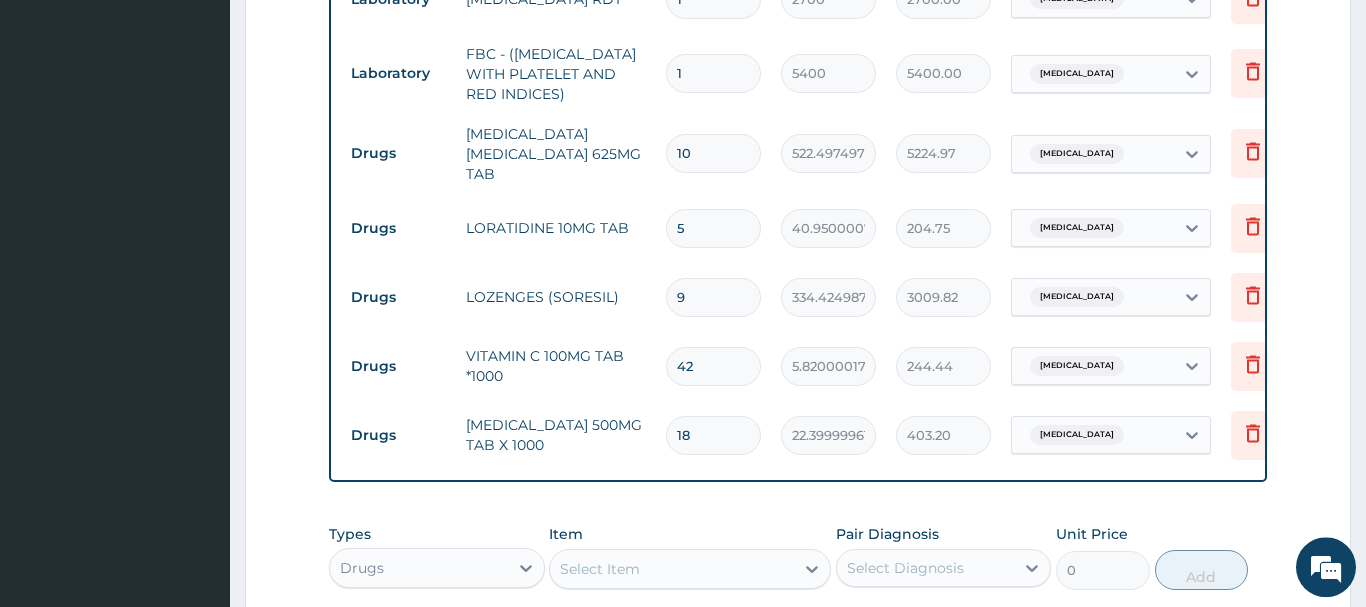 scroll, scrollTop: 939, scrollLeft: 0, axis: vertical 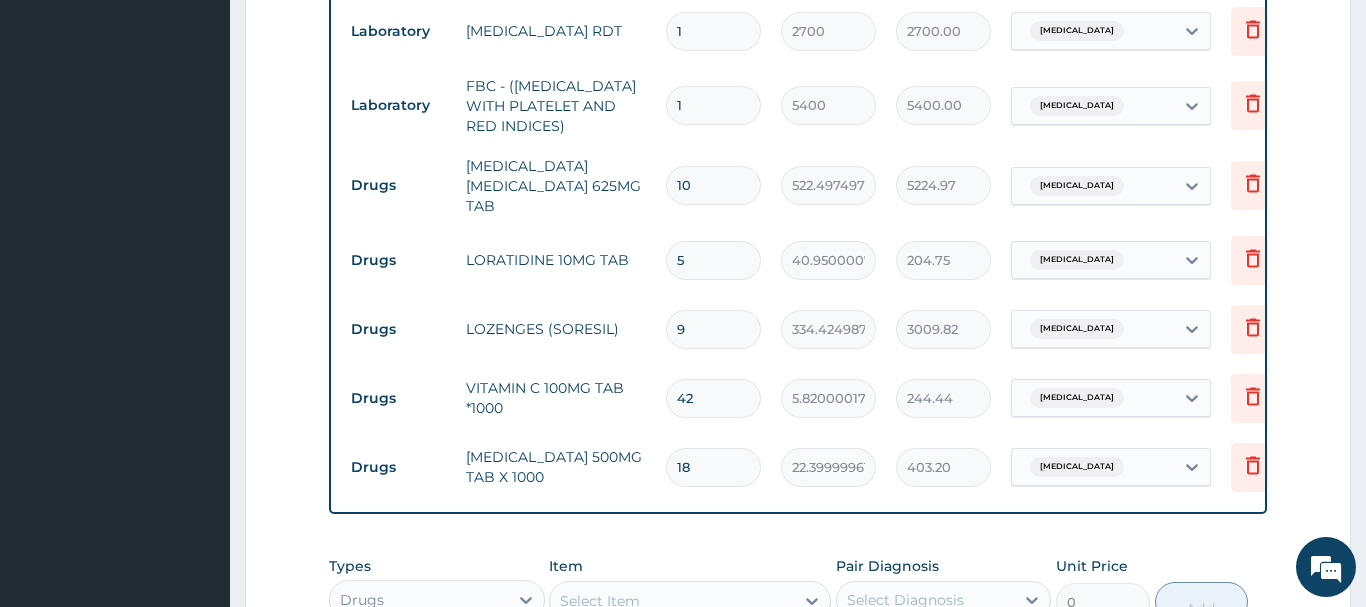 type on "9" 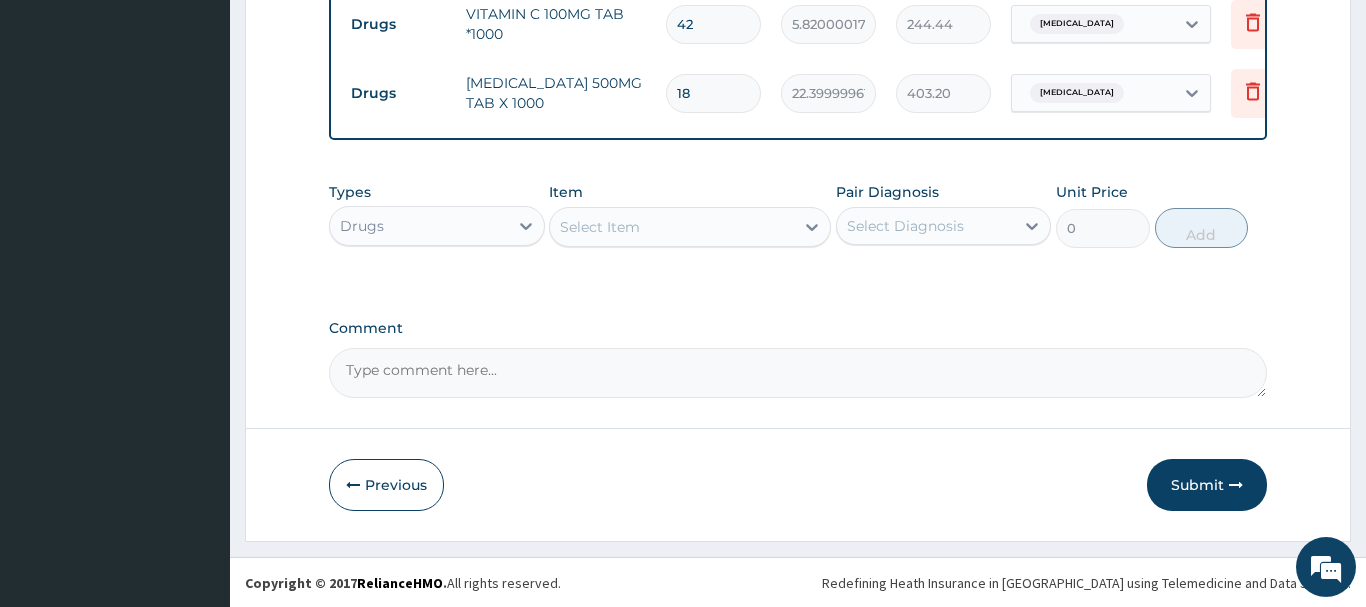 scroll, scrollTop: 1314, scrollLeft: 0, axis: vertical 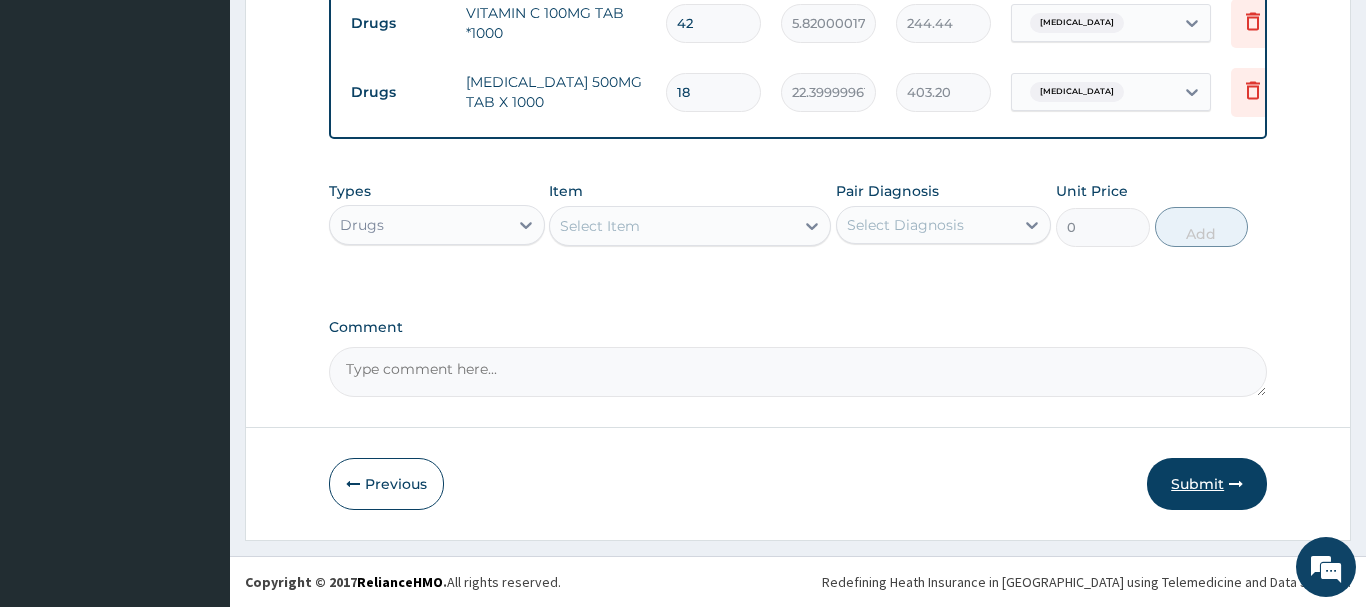 click on "Submit" at bounding box center (1207, 484) 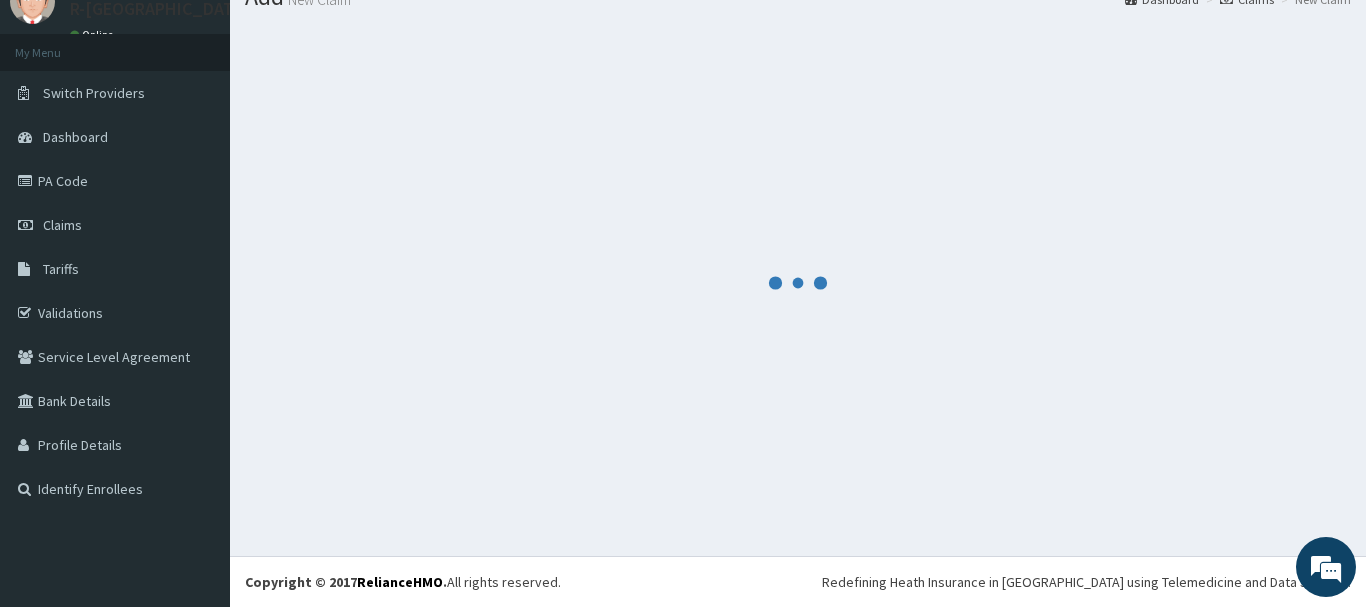 scroll, scrollTop: 81, scrollLeft: 0, axis: vertical 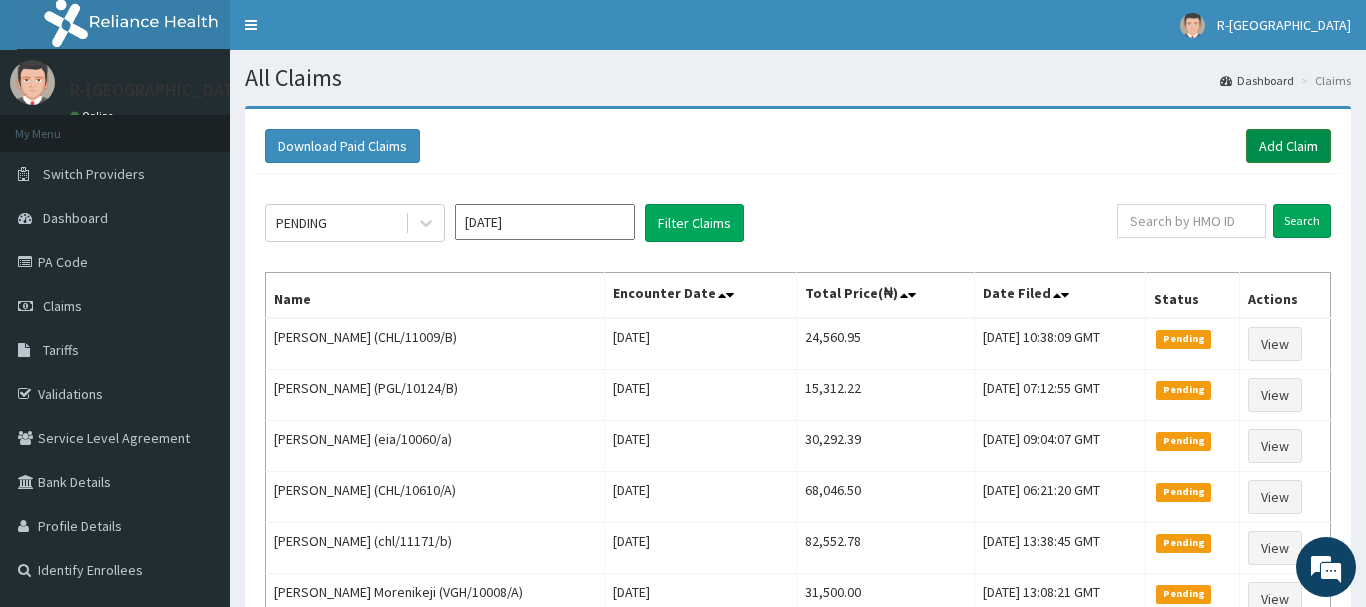 click on "Add Claim" at bounding box center (1288, 146) 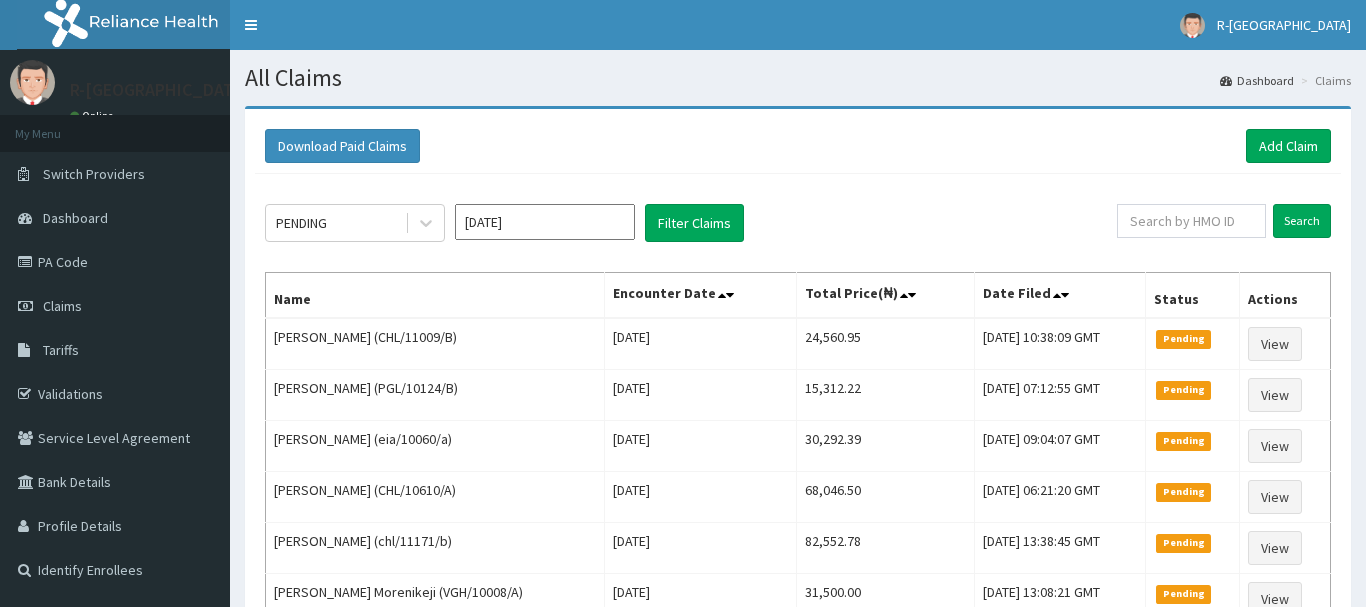 scroll, scrollTop: 0, scrollLeft: 0, axis: both 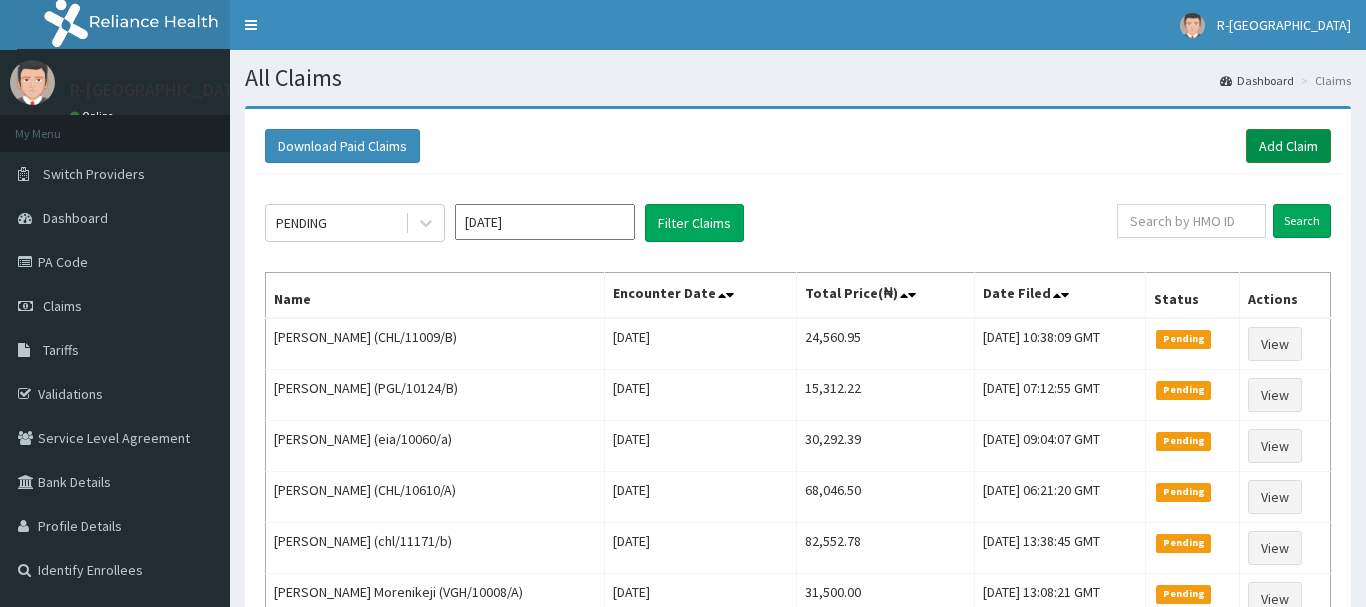 click on "Add Claim" at bounding box center [1288, 146] 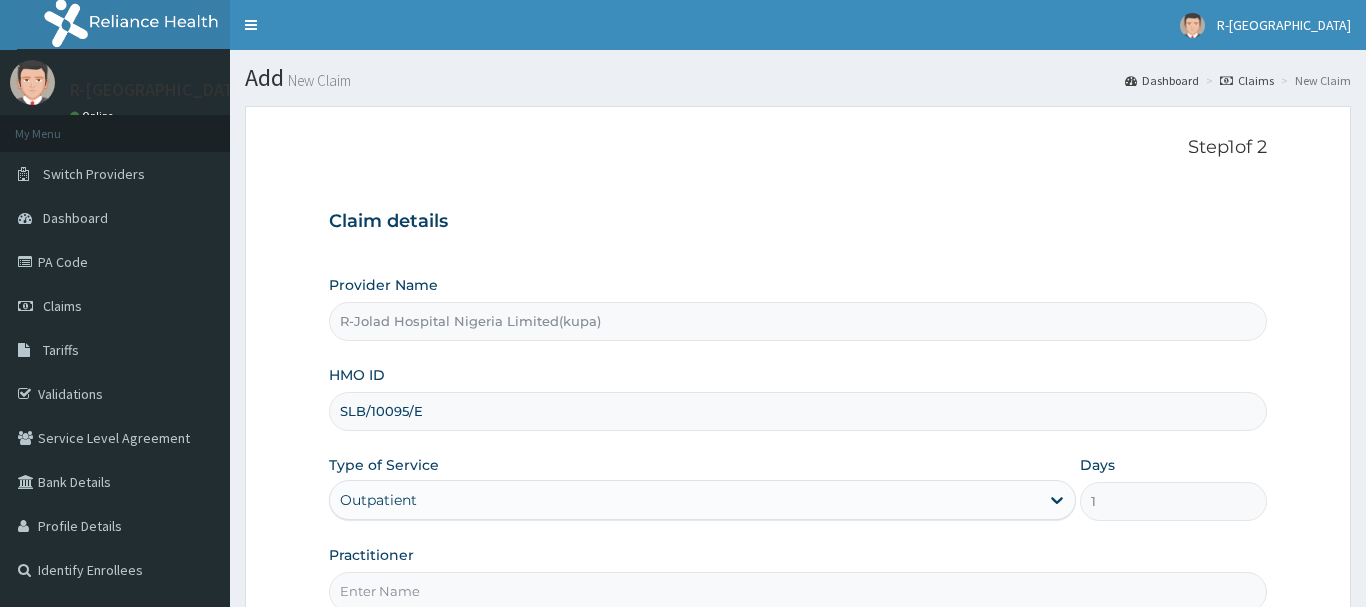 scroll, scrollTop: 215, scrollLeft: 0, axis: vertical 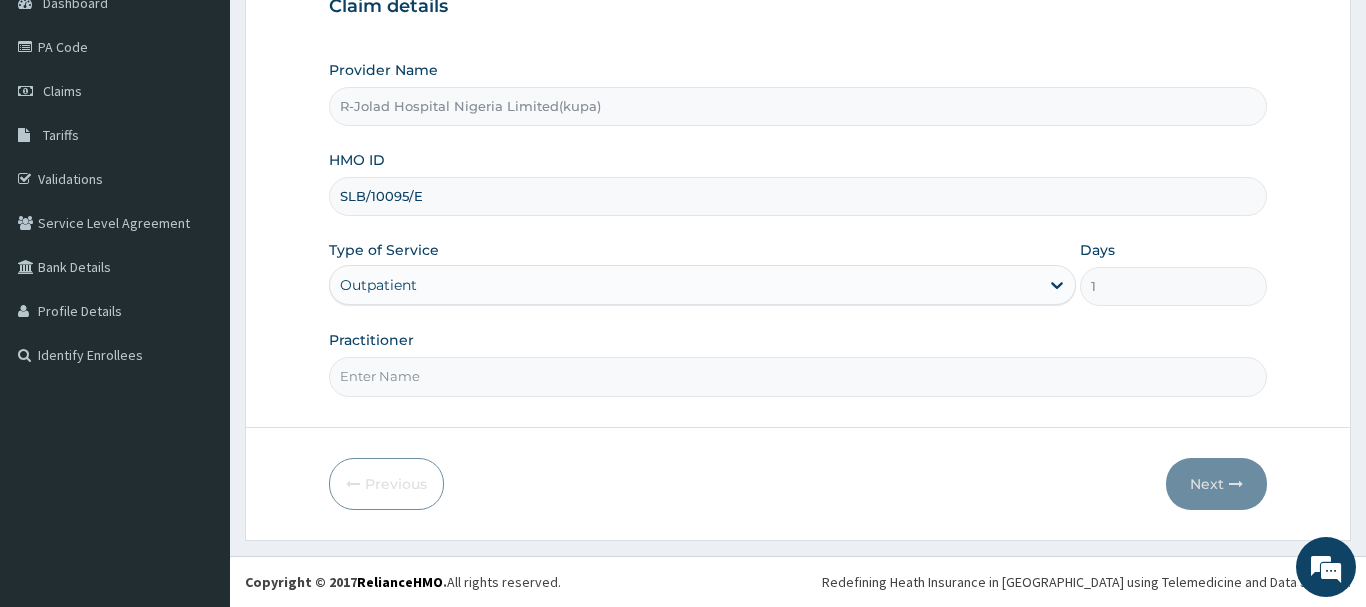paste on "[PERSON_NAME]" 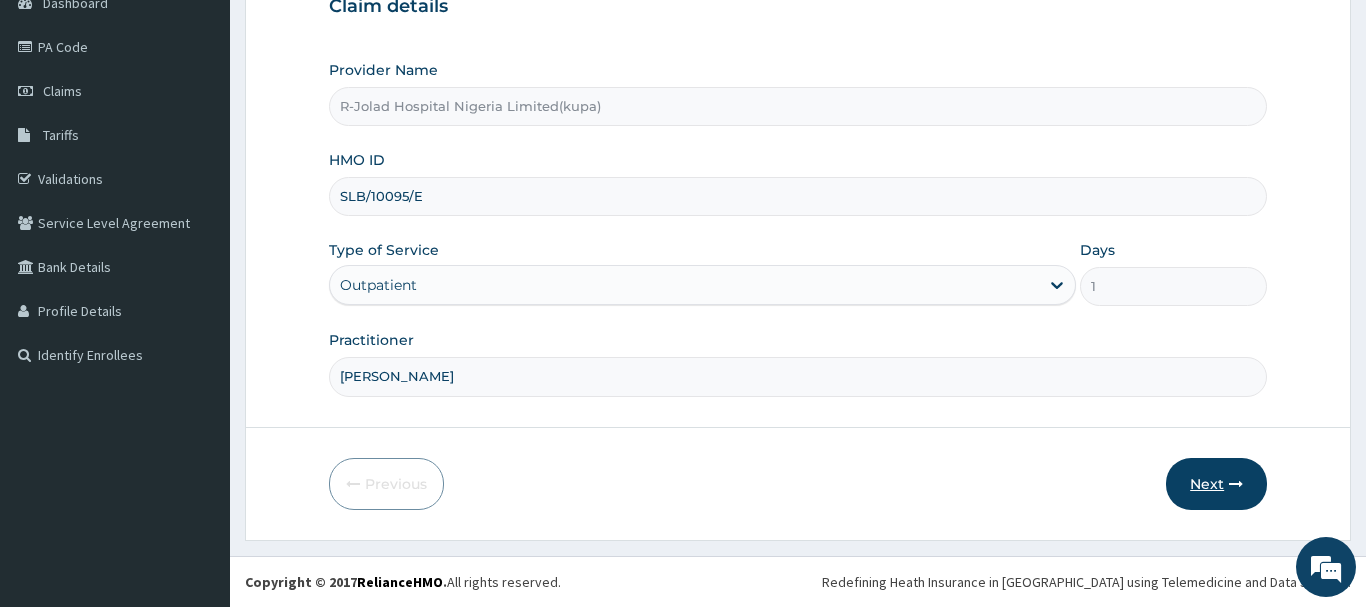 scroll, scrollTop: 0, scrollLeft: 0, axis: both 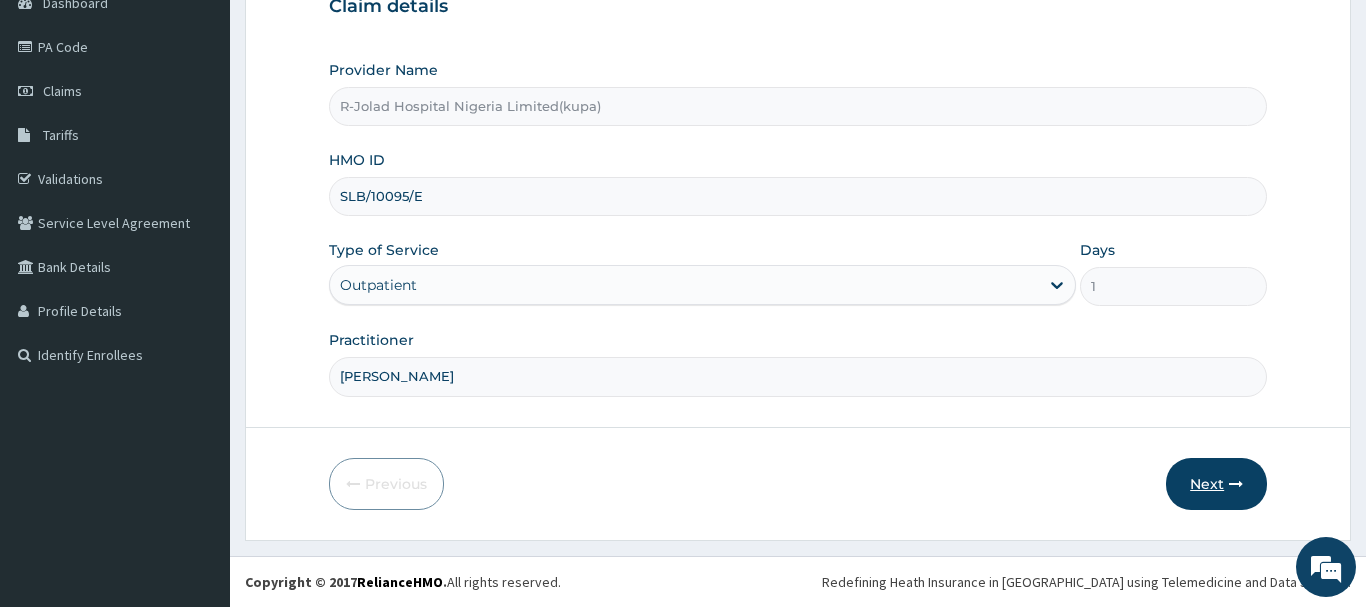 click on "Next" at bounding box center (1216, 484) 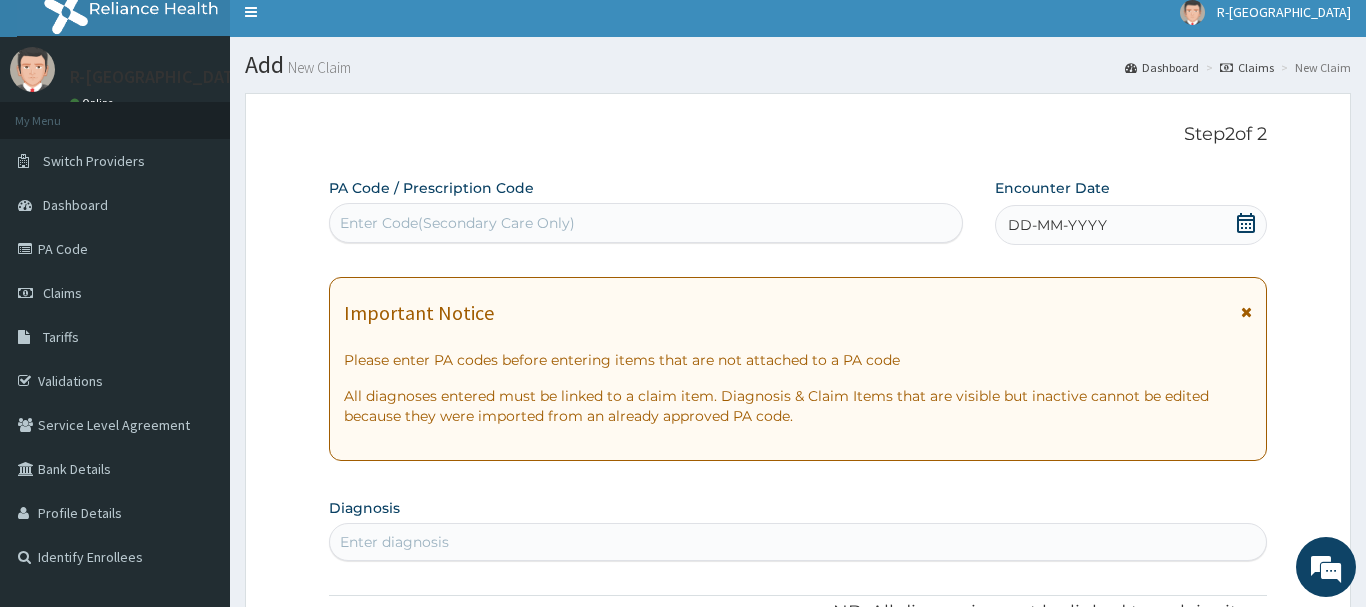 scroll, scrollTop: 11, scrollLeft: 0, axis: vertical 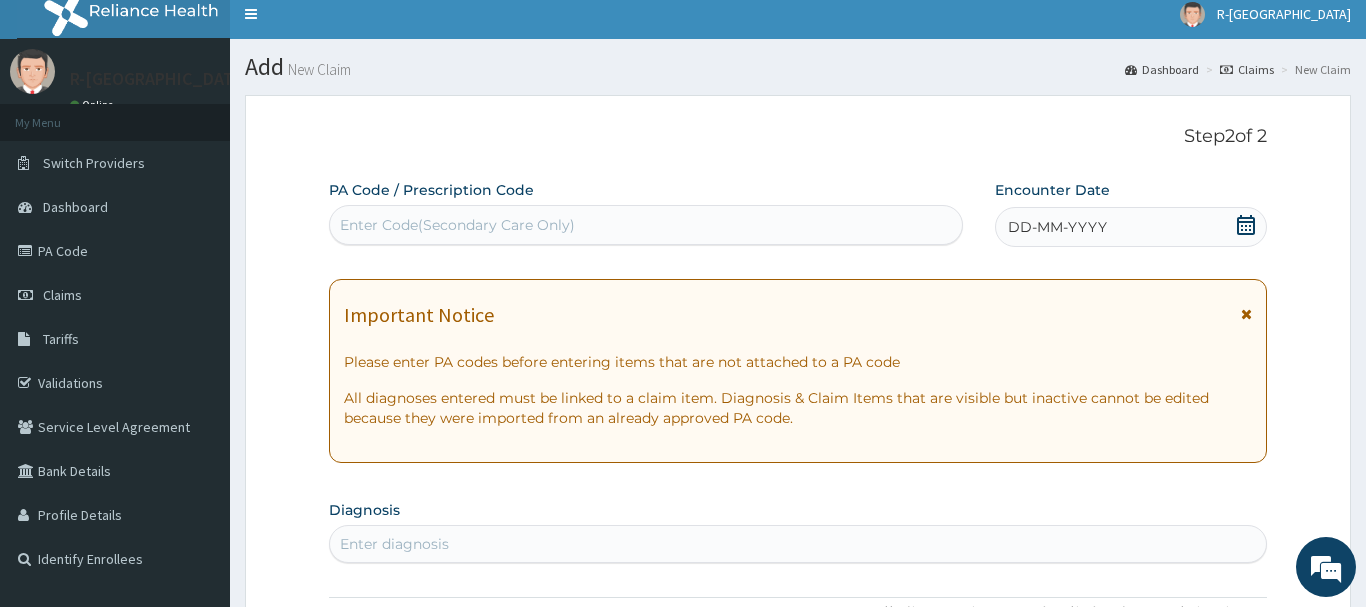 click 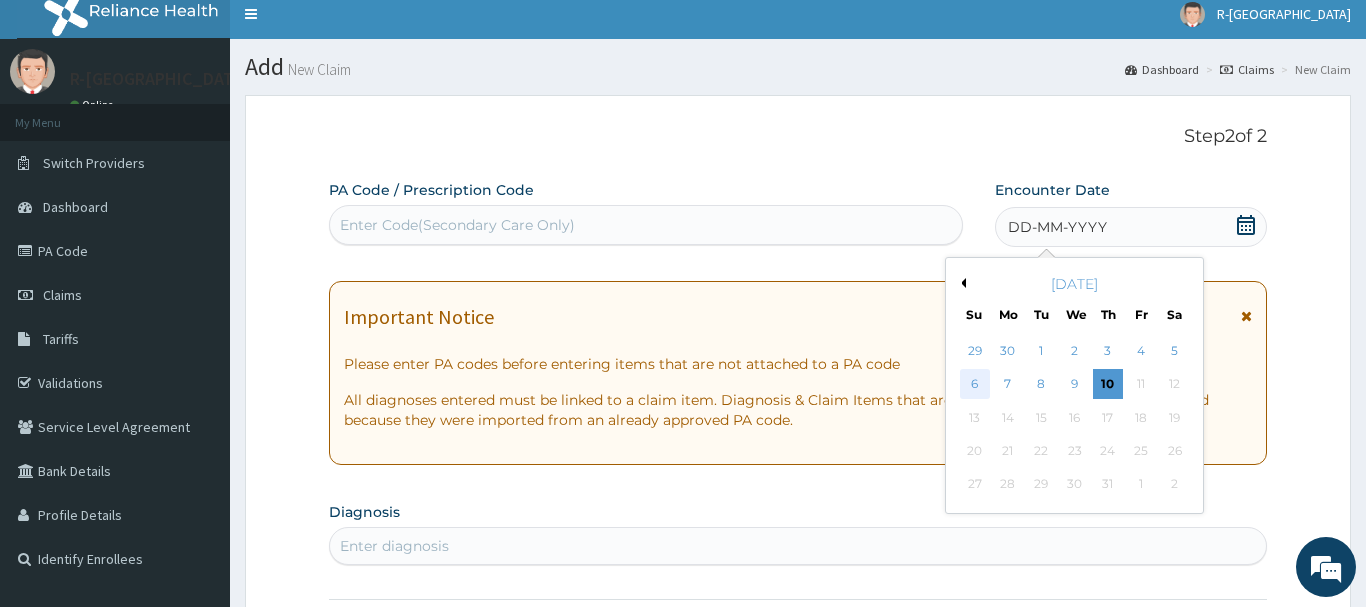 click on "6" at bounding box center [975, 385] 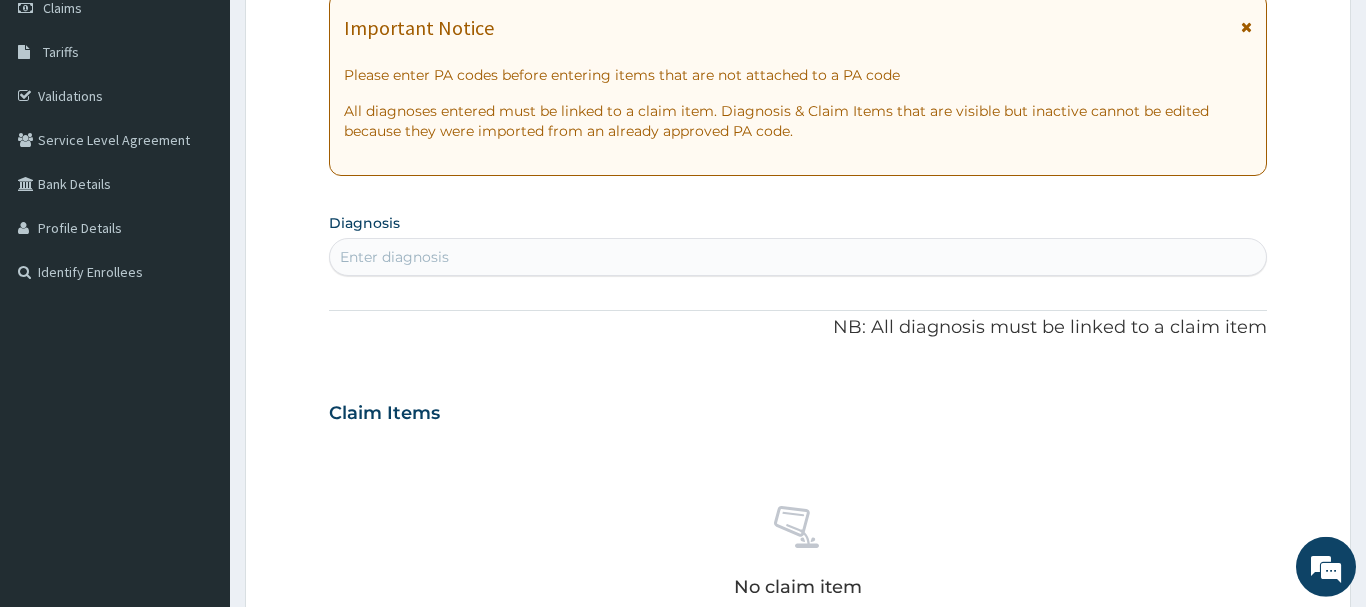 scroll, scrollTop: 521, scrollLeft: 0, axis: vertical 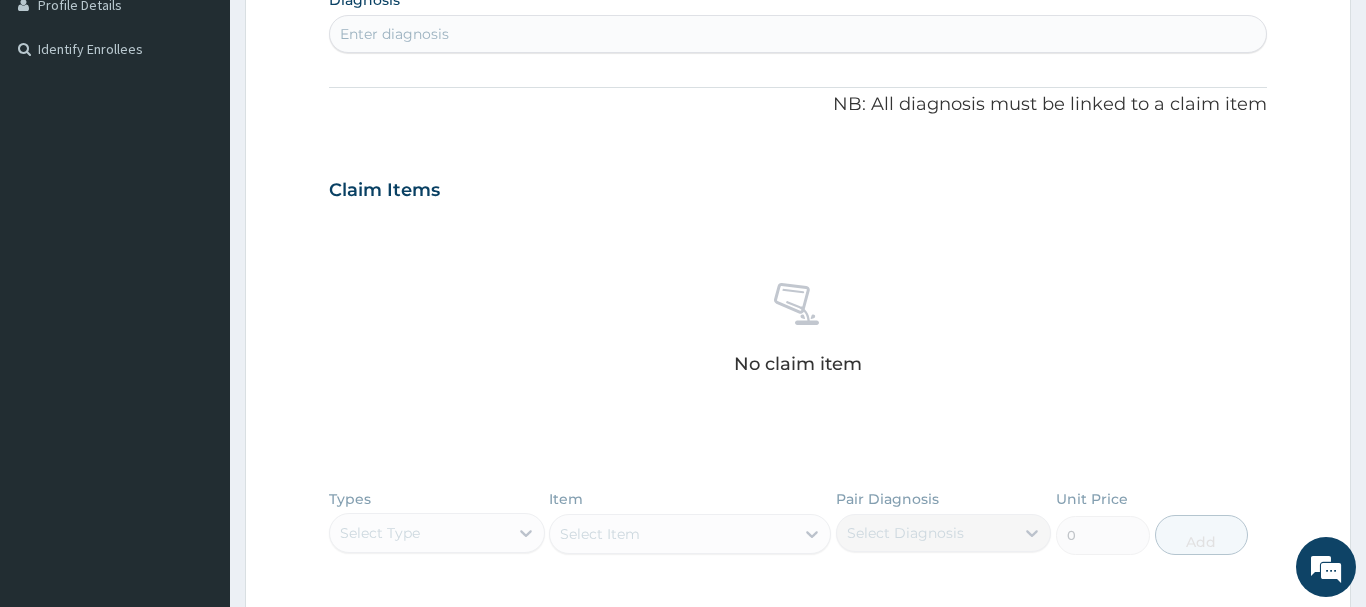click on "Enter diagnosis" at bounding box center [394, 34] 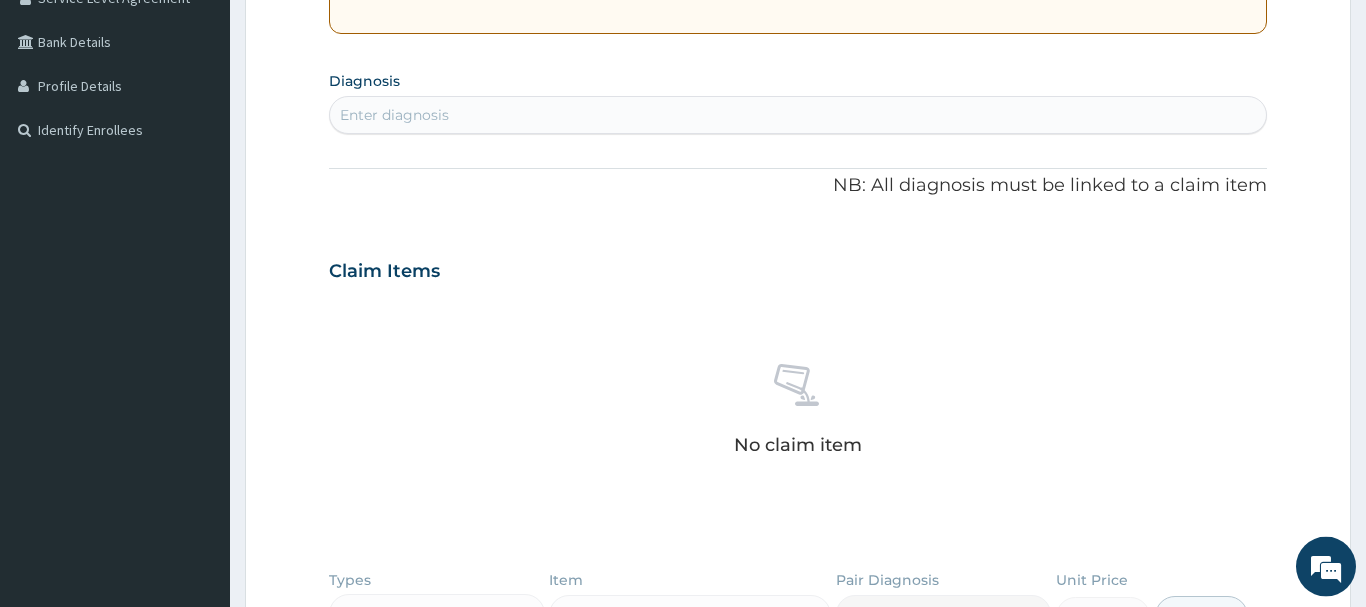 scroll, scrollTop: 419, scrollLeft: 0, axis: vertical 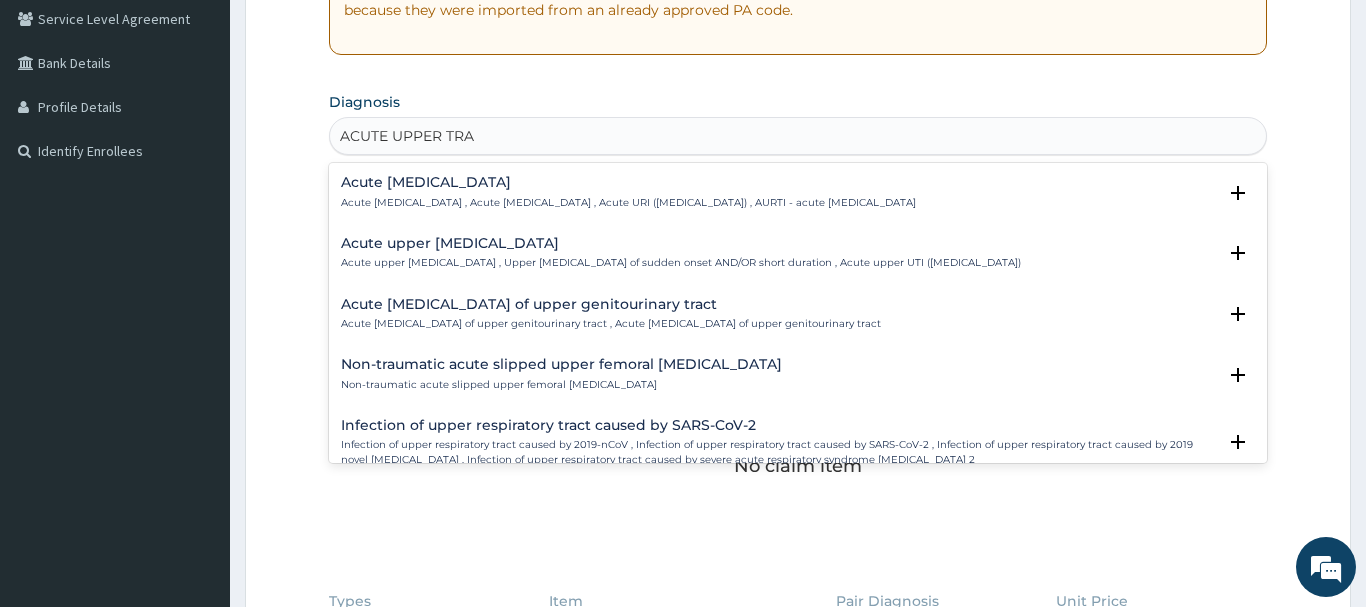 type on "ACUTE UPPER TRAC" 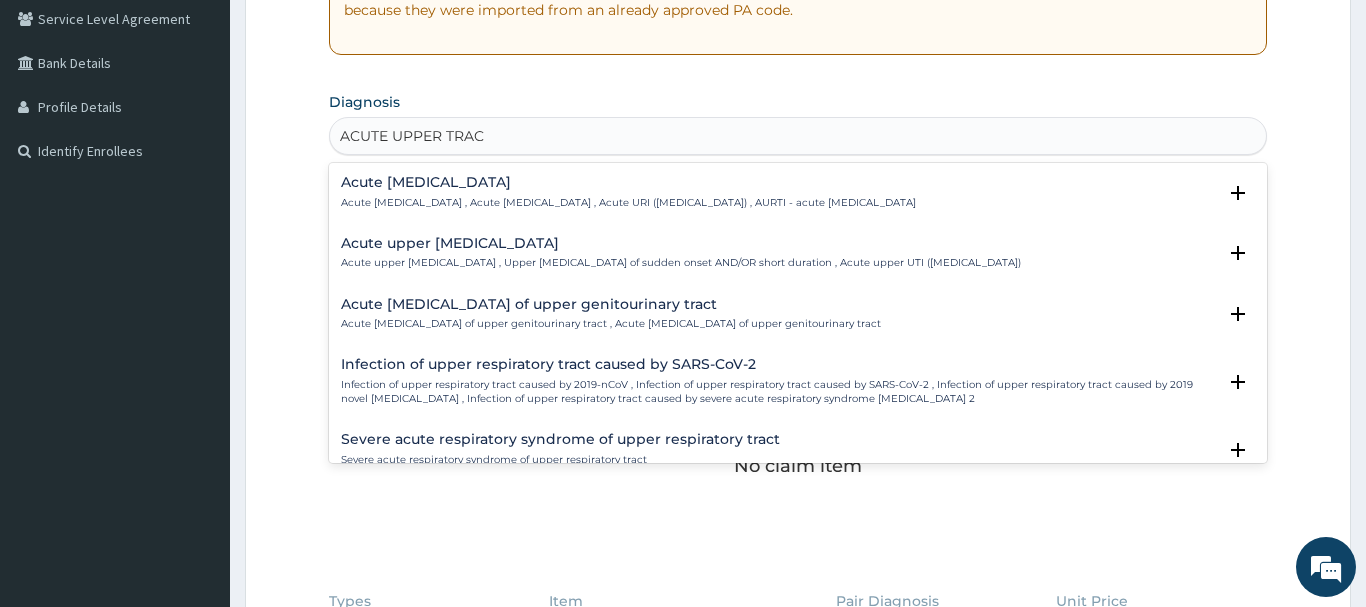click on "Acute [MEDICAL_DATA]" at bounding box center [628, 182] 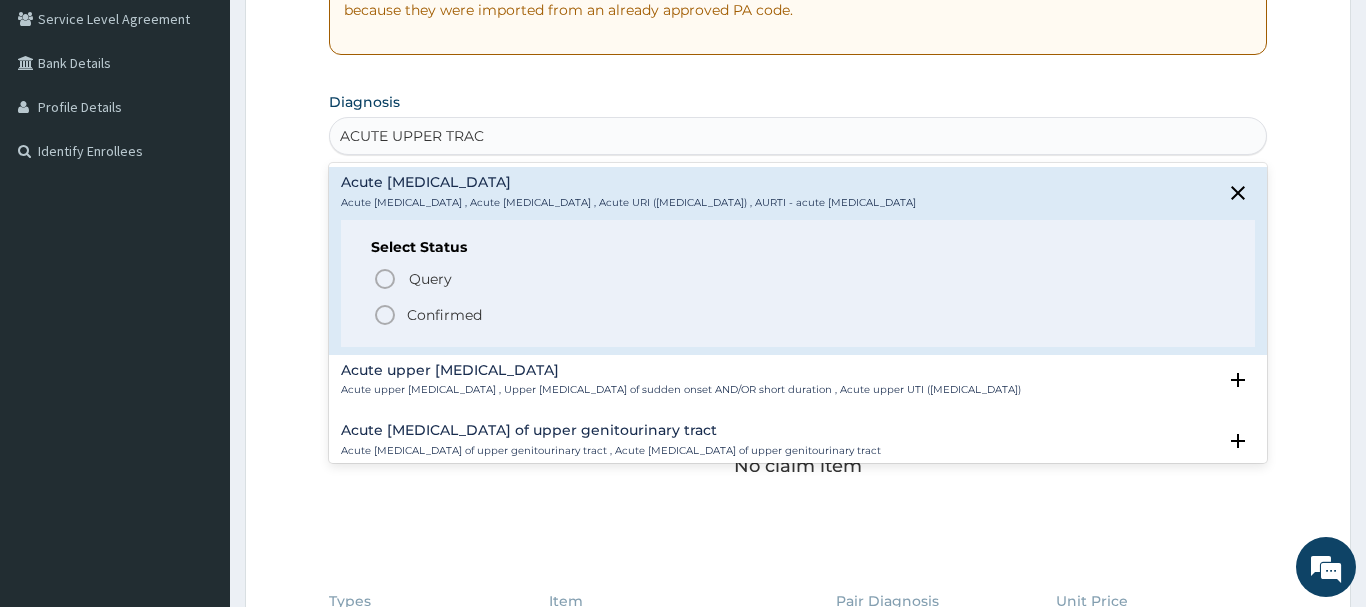 drag, startPoint x: 381, startPoint y: 319, endPoint x: 390, endPoint y: 312, distance: 11.401754 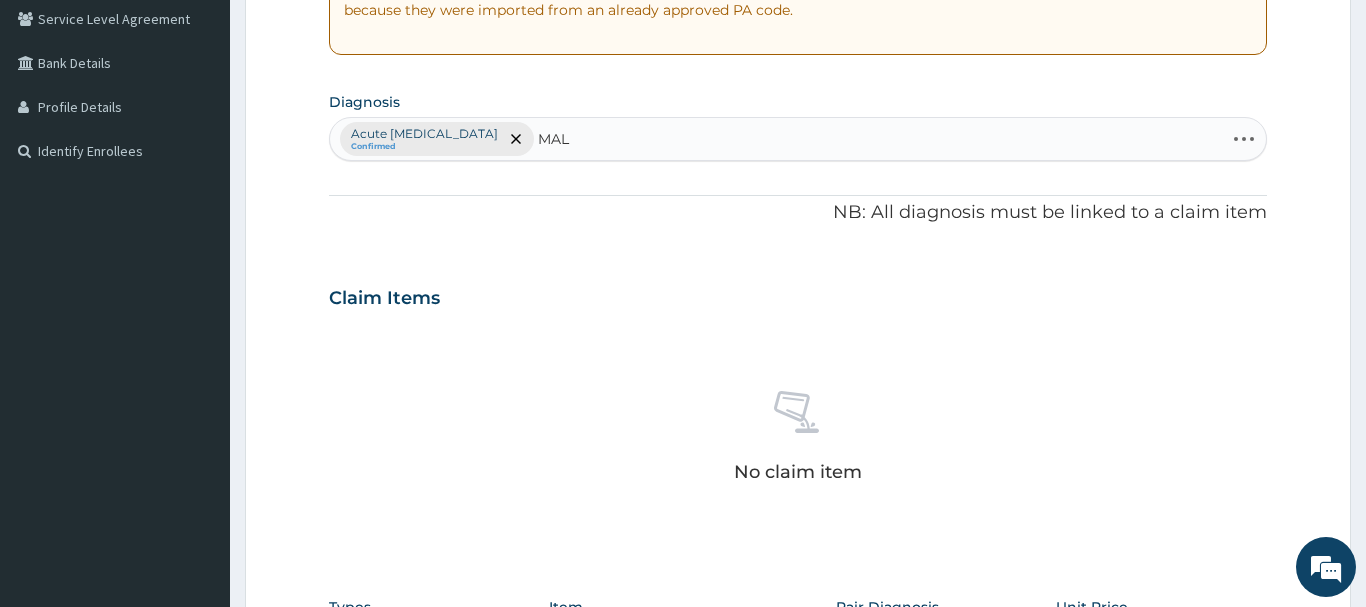 type on "MALA" 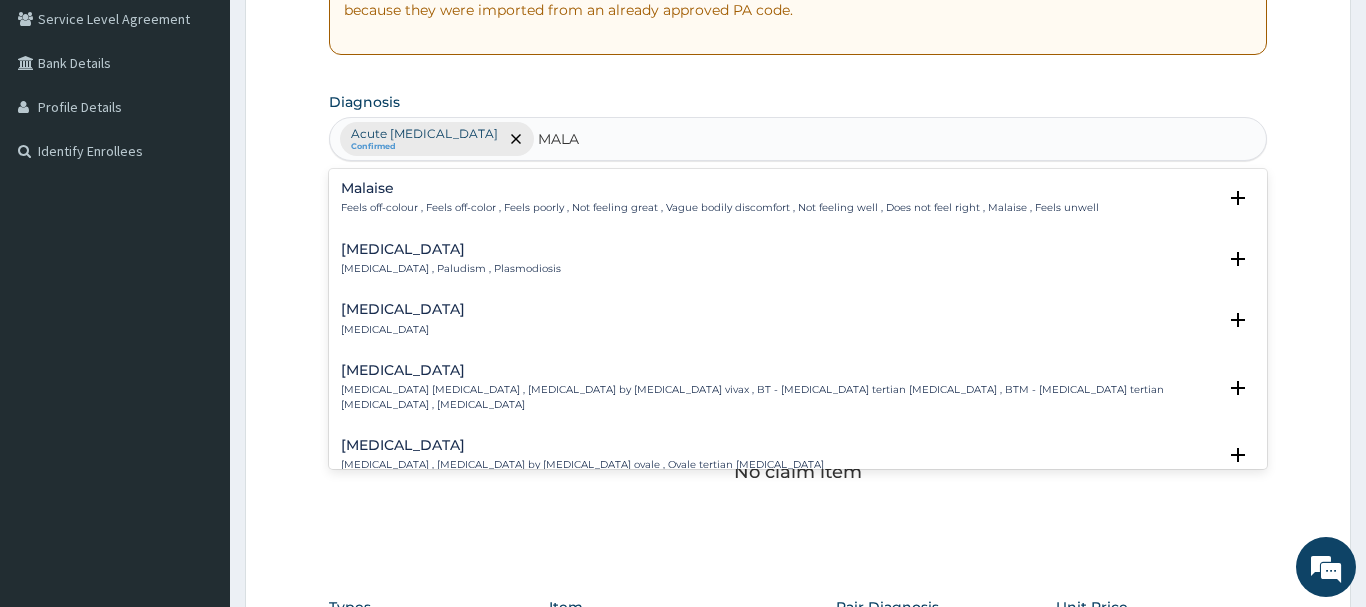 click on "[MEDICAL_DATA] [MEDICAL_DATA] , Paludism , Plasmodiosis" at bounding box center [451, 259] 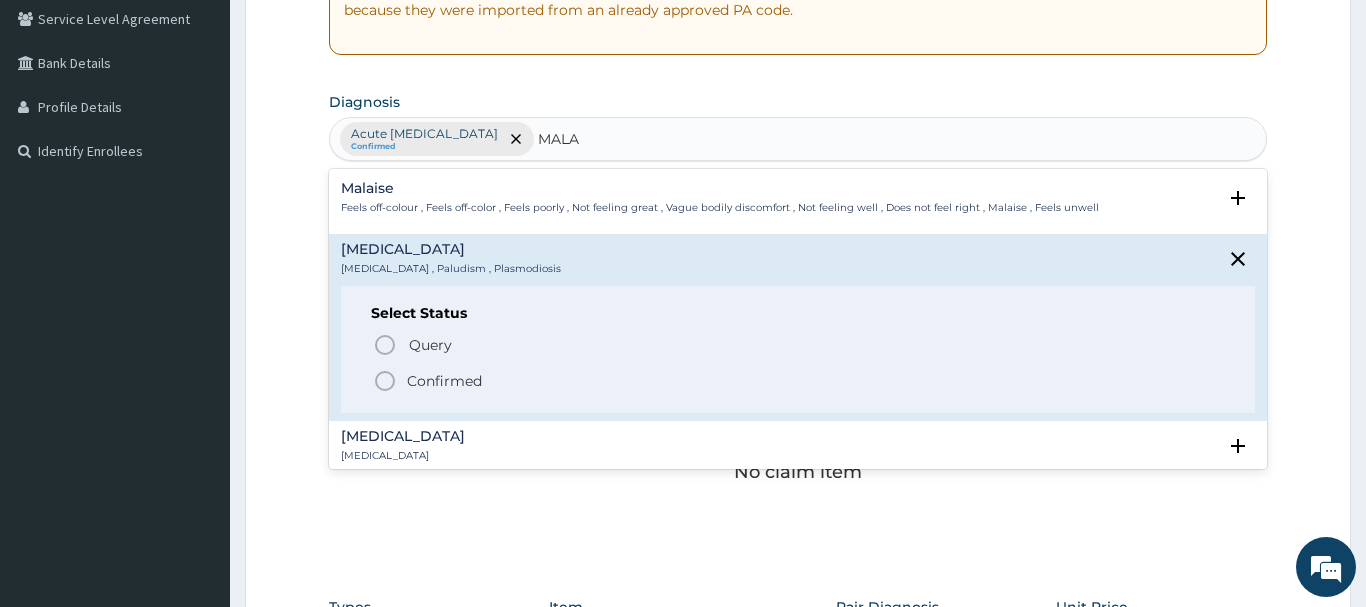 click 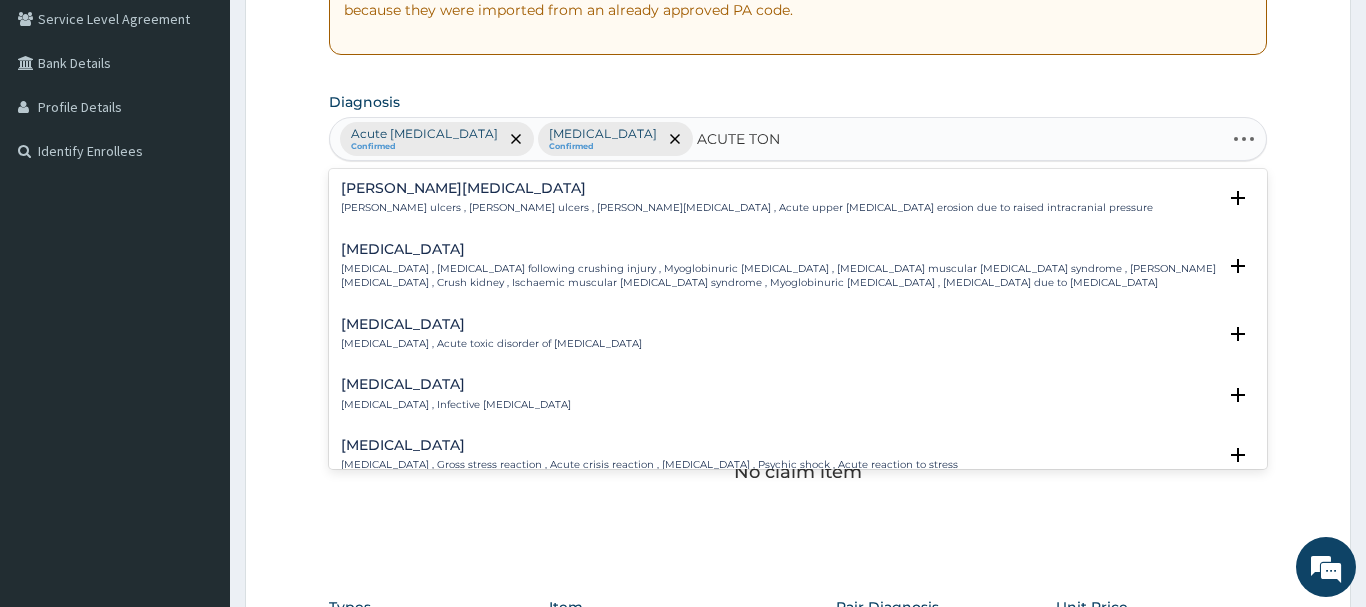 type on "ACUTE TONS" 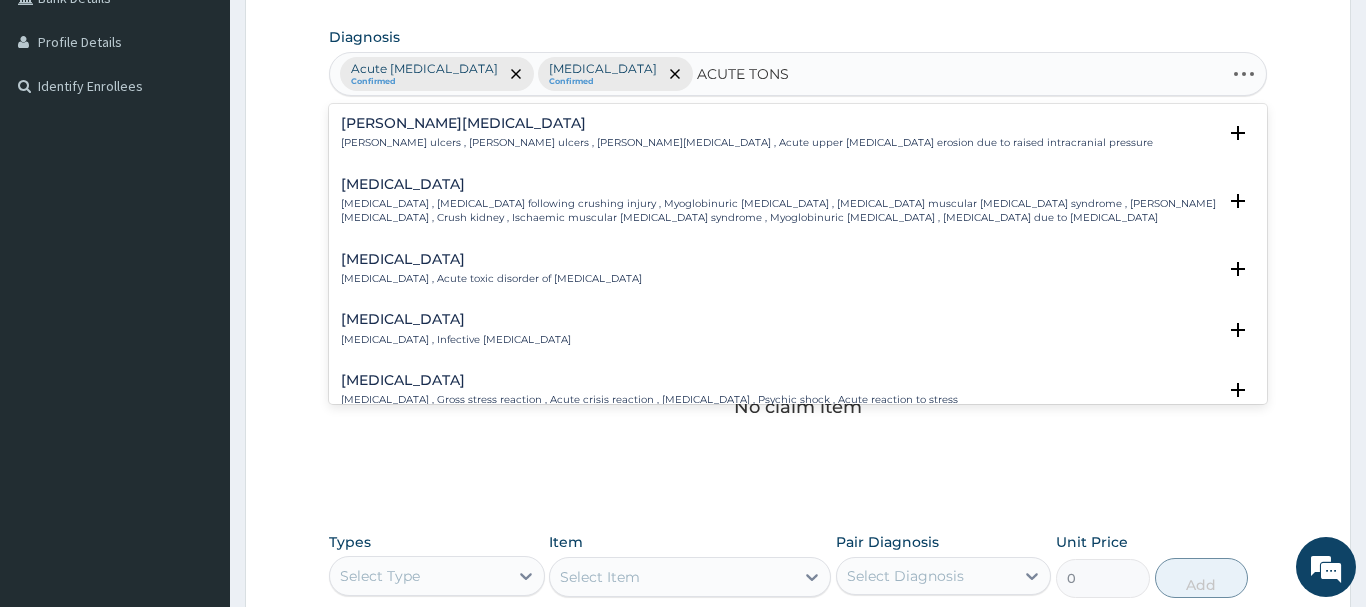 scroll, scrollTop: 521, scrollLeft: 0, axis: vertical 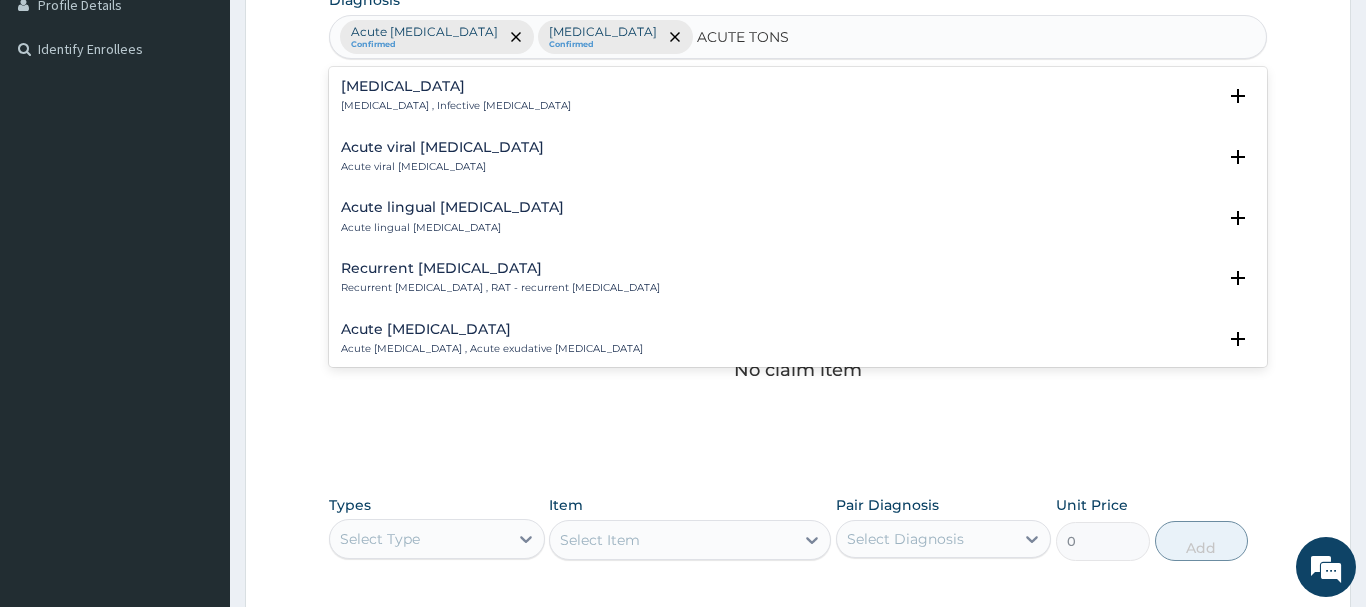 click on "[MEDICAL_DATA] [MEDICAL_DATA] , Infective [MEDICAL_DATA]" at bounding box center (456, 96) 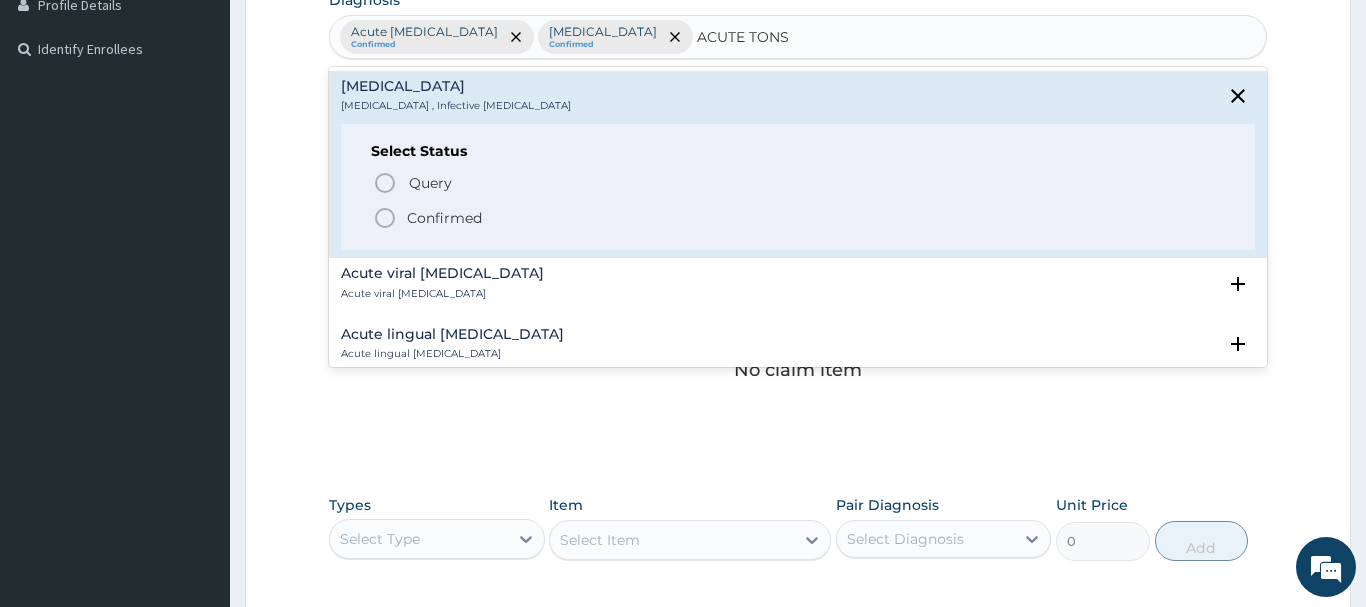 click 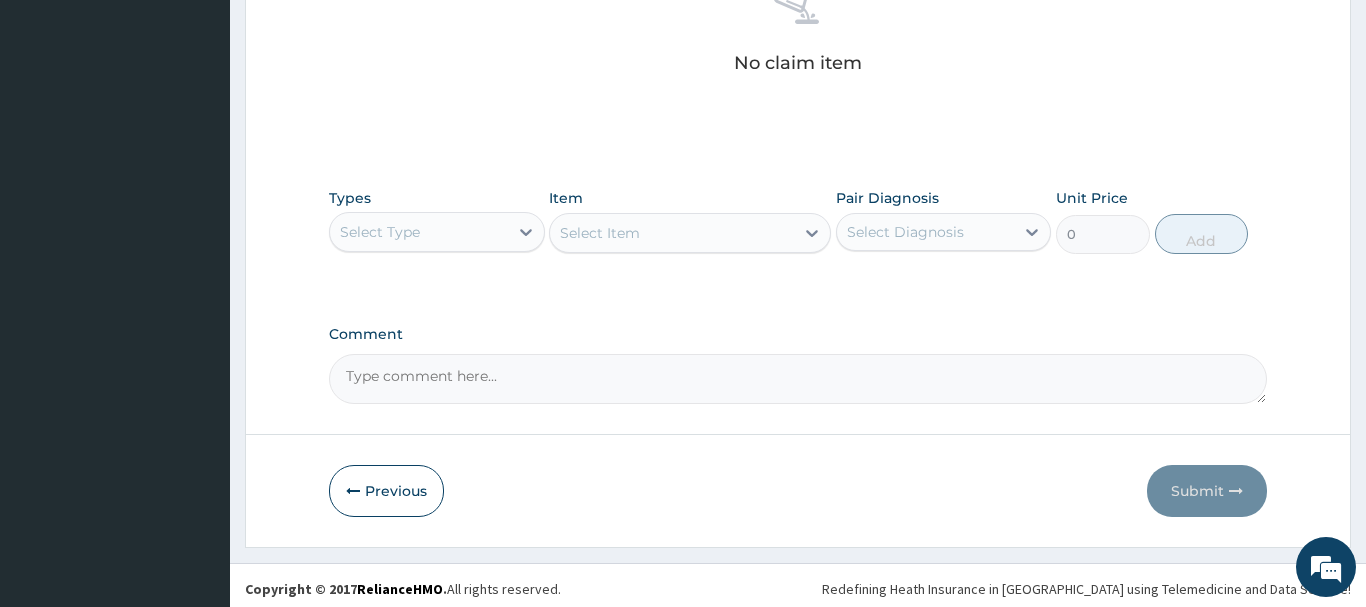 scroll, scrollTop: 835, scrollLeft: 0, axis: vertical 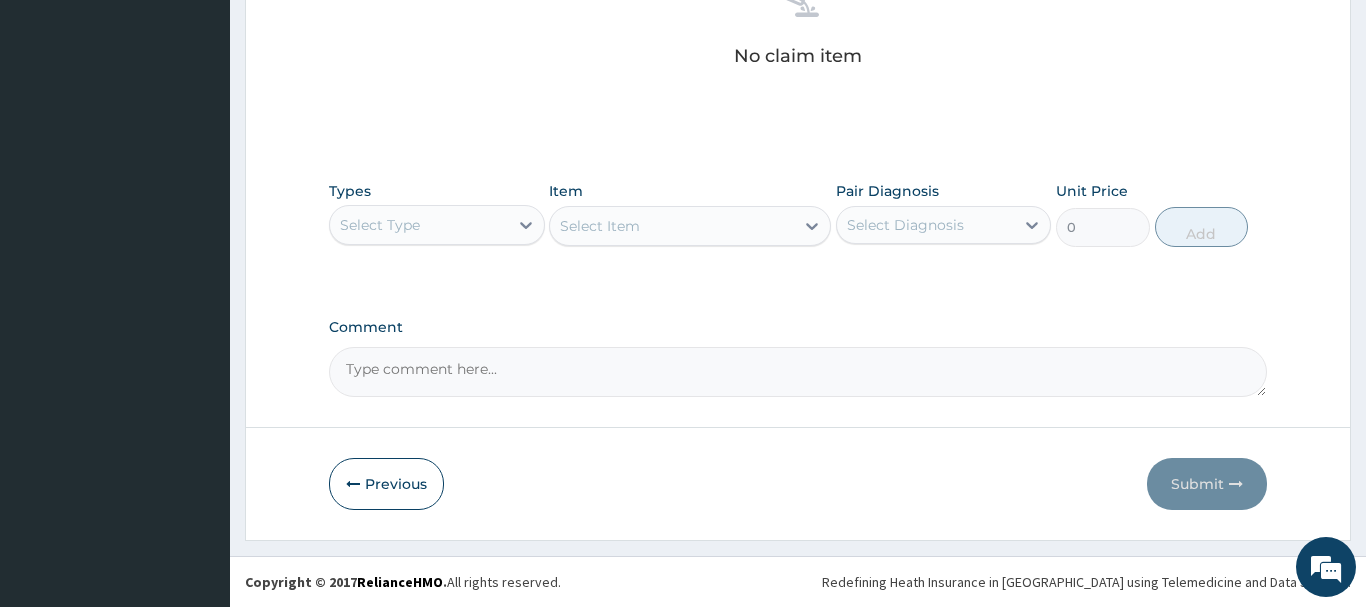 click on "Select Type" at bounding box center (380, 225) 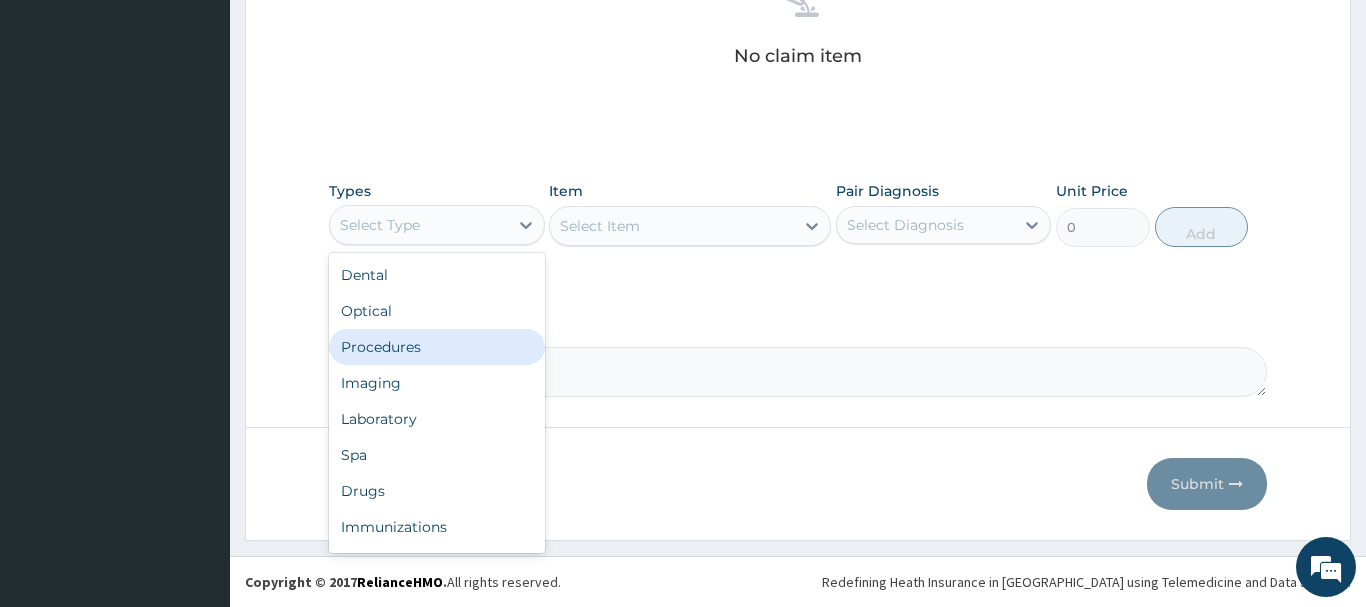 click on "Procedures" at bounding box center [437, 347] 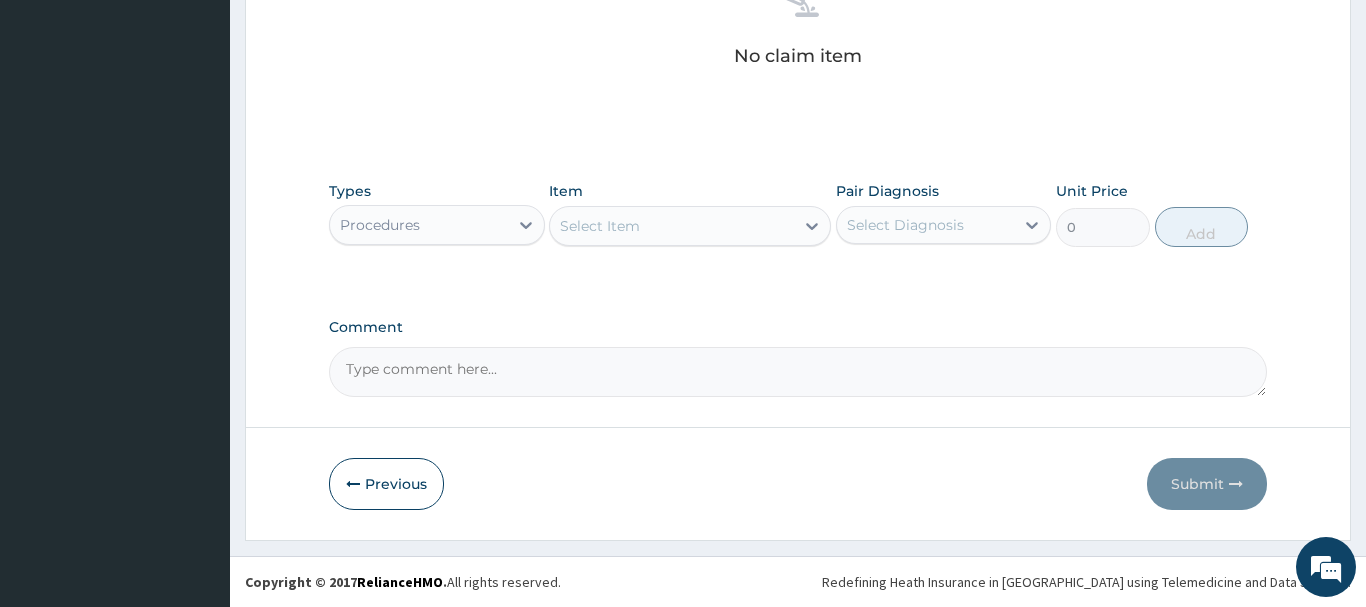 click on "Select Item" at bounding box center [600, 226] 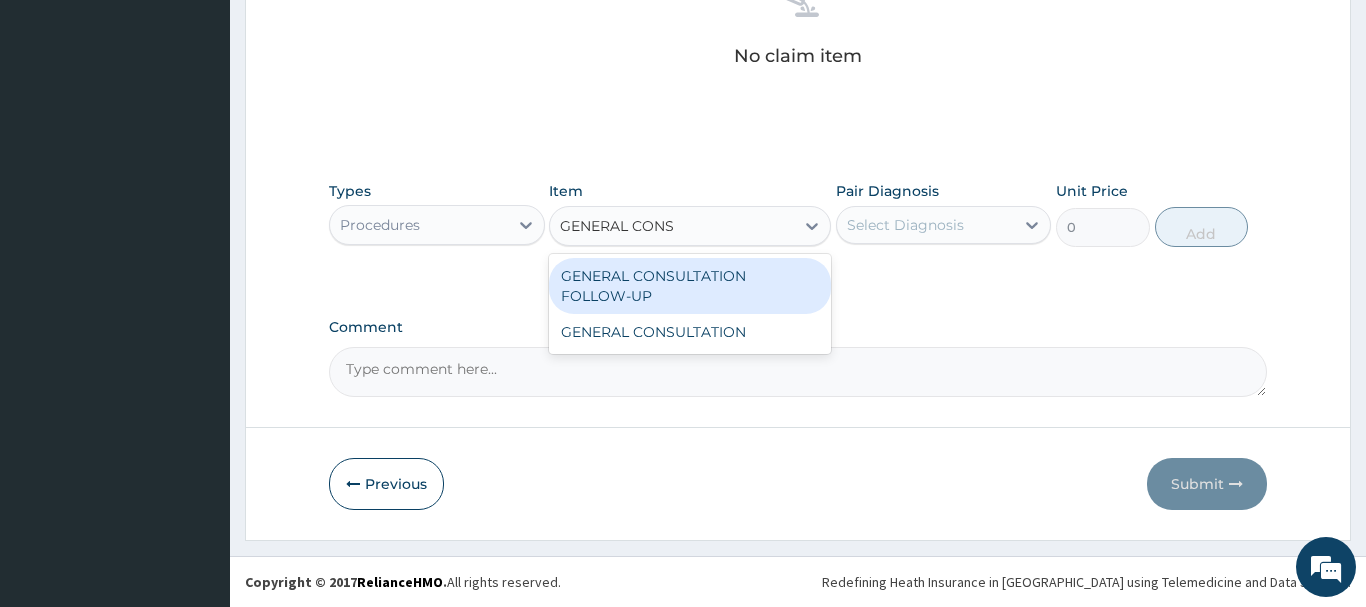 type on "GENERAL CONSU" 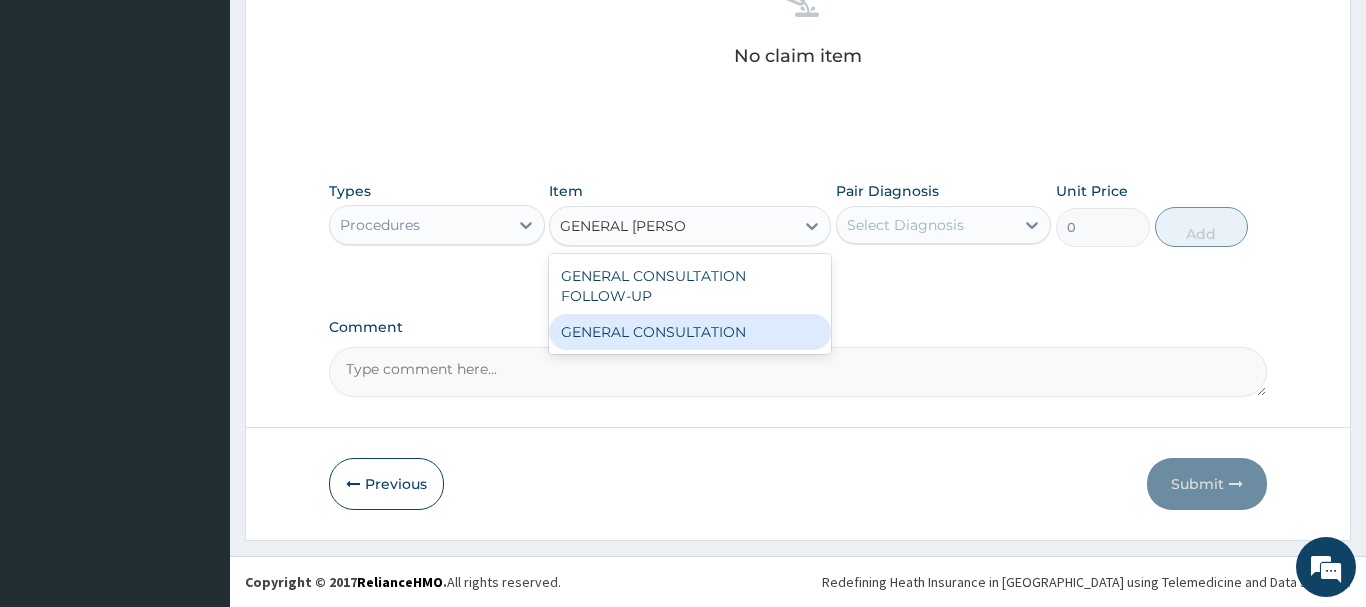 click on "GENERAL CONSULTATION" at bounding box center [690, 332] 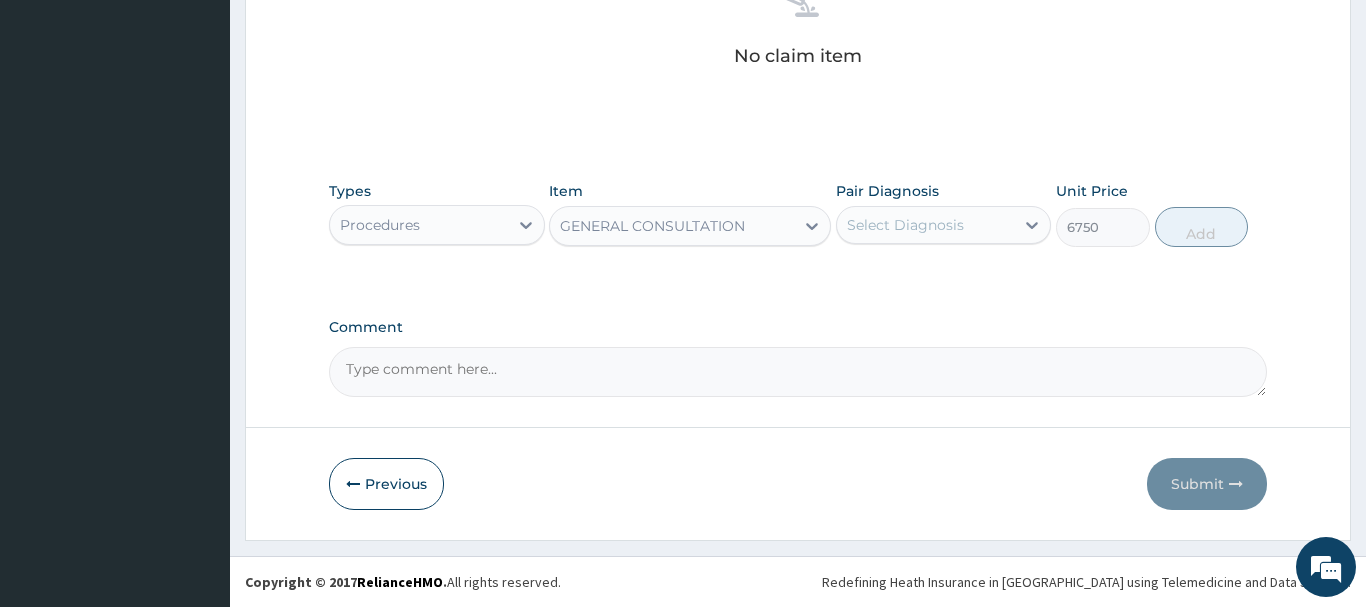type 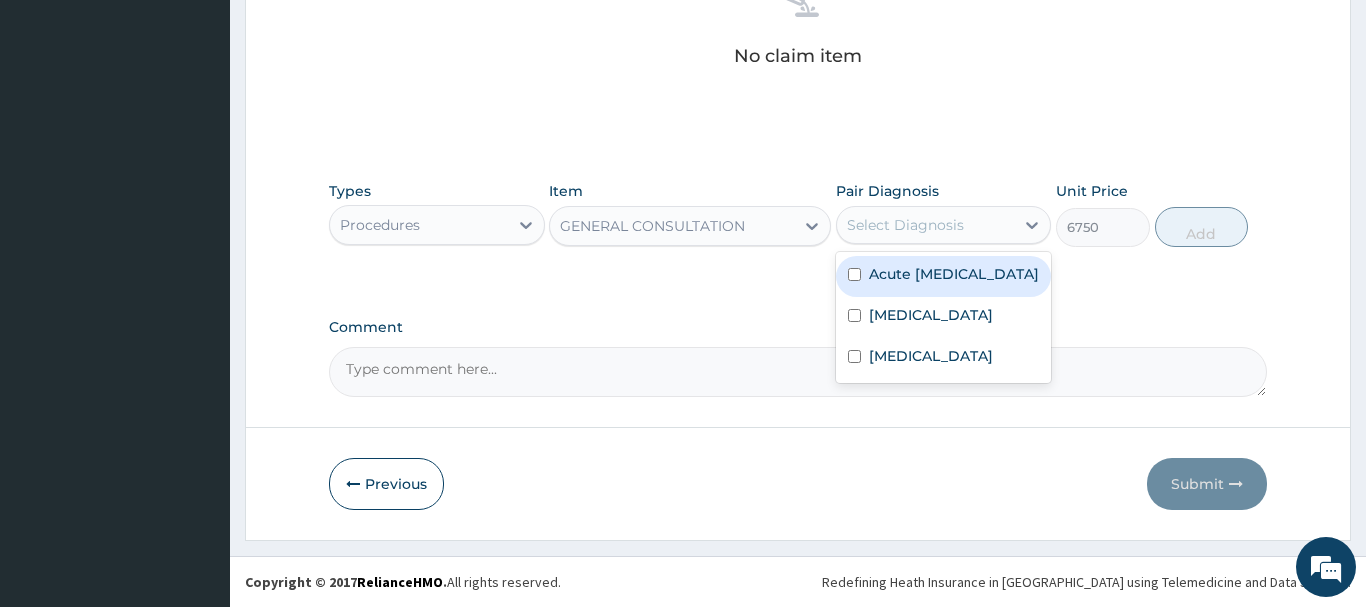 click on "Select Diagnosis" at bounding box center (905, 225) 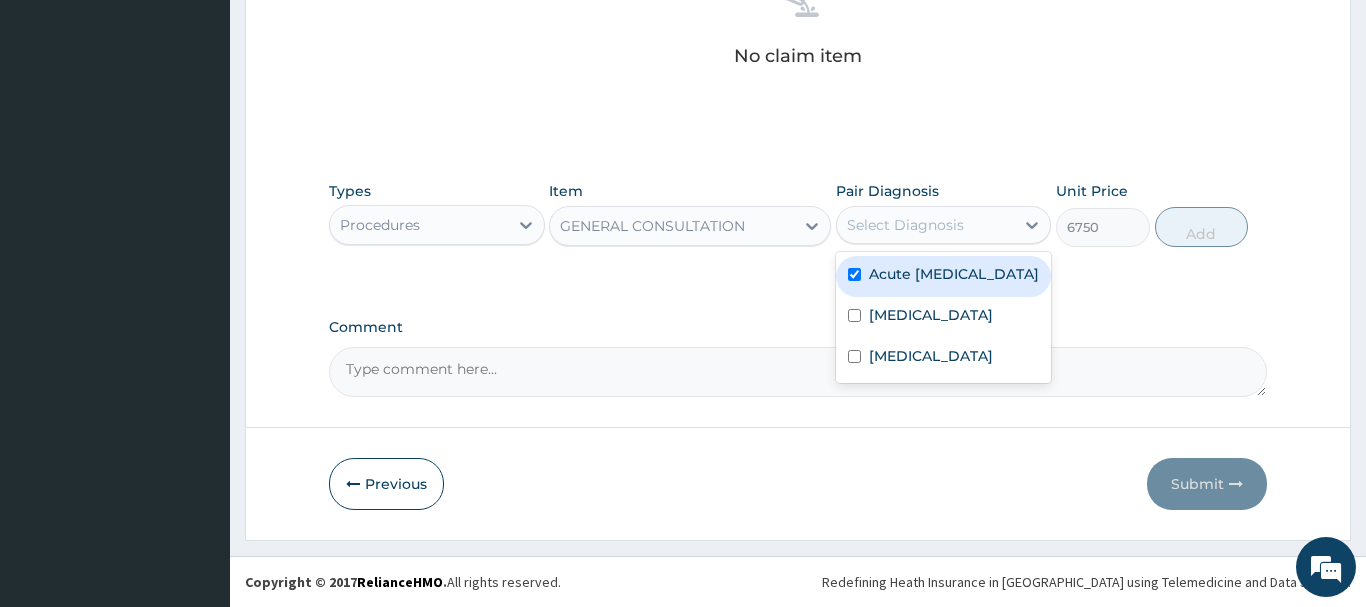 checkbox on "true" 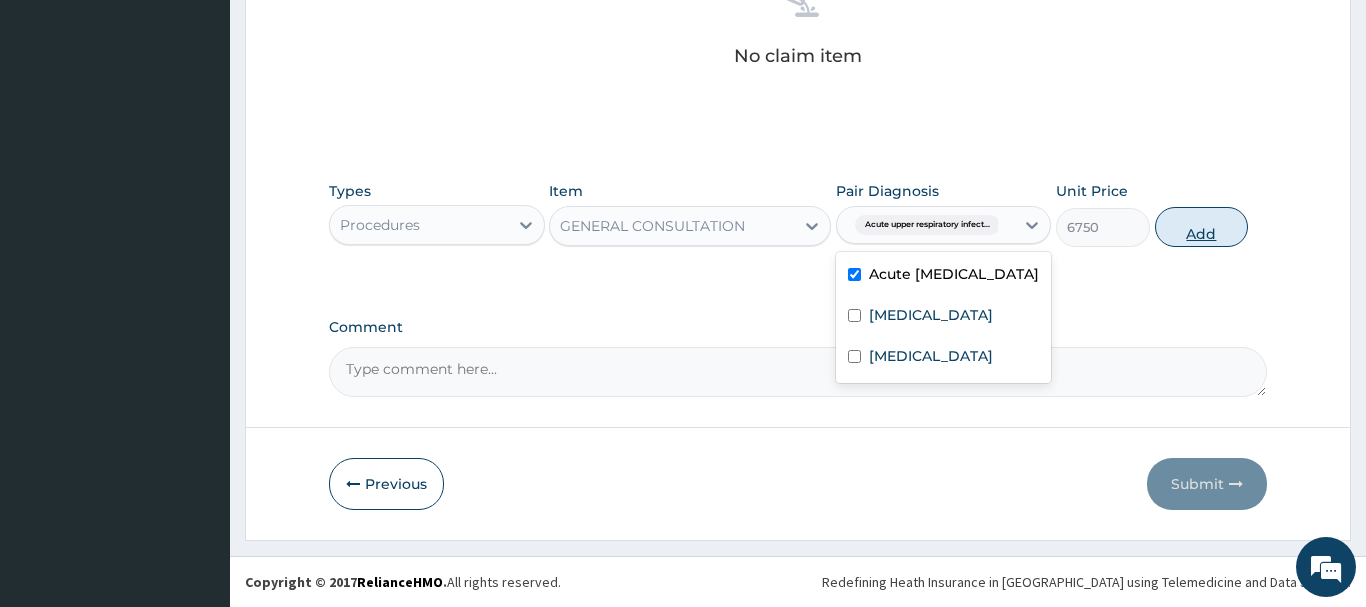 click on "Add" at bounding box center [1202, 227] 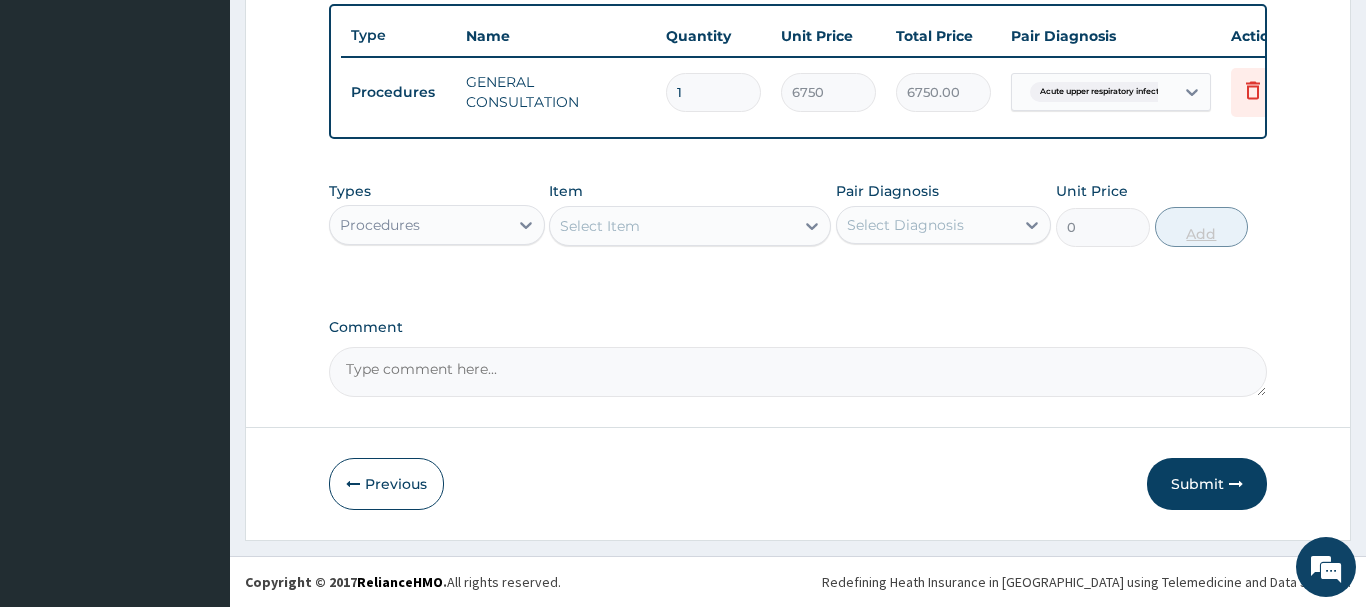 scroll, scrollTop: 740, scrollLeft: 0, axis: vertical 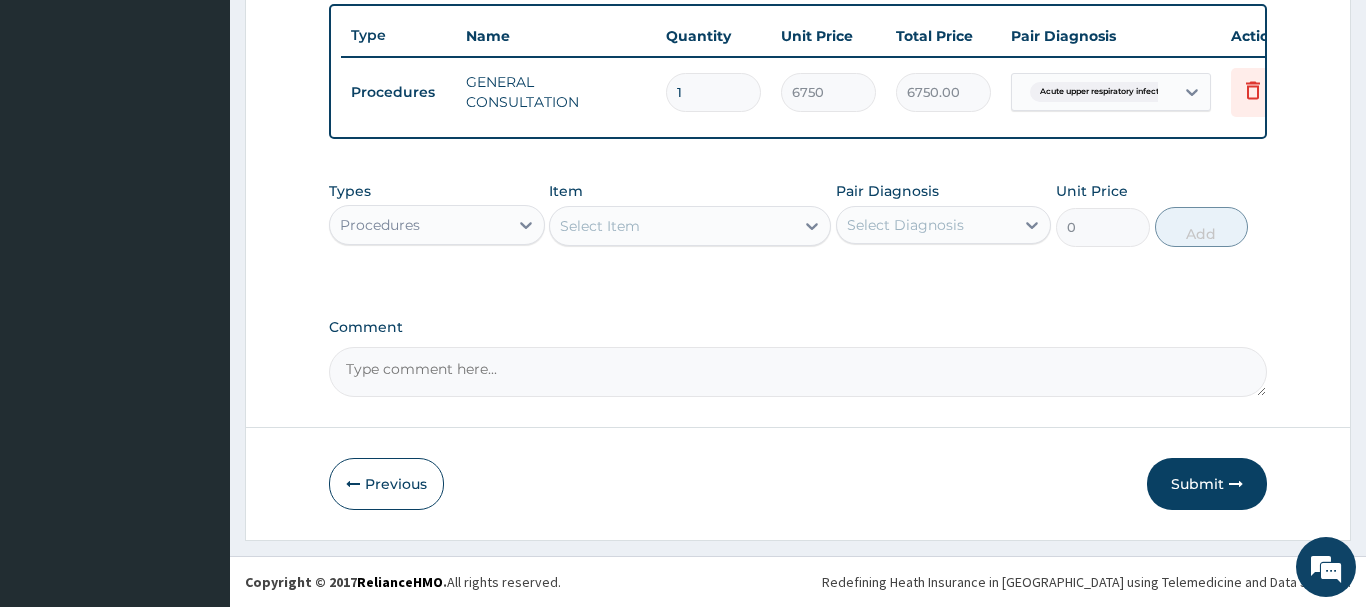 click on "Procedures" at bounding box center (380, 225) 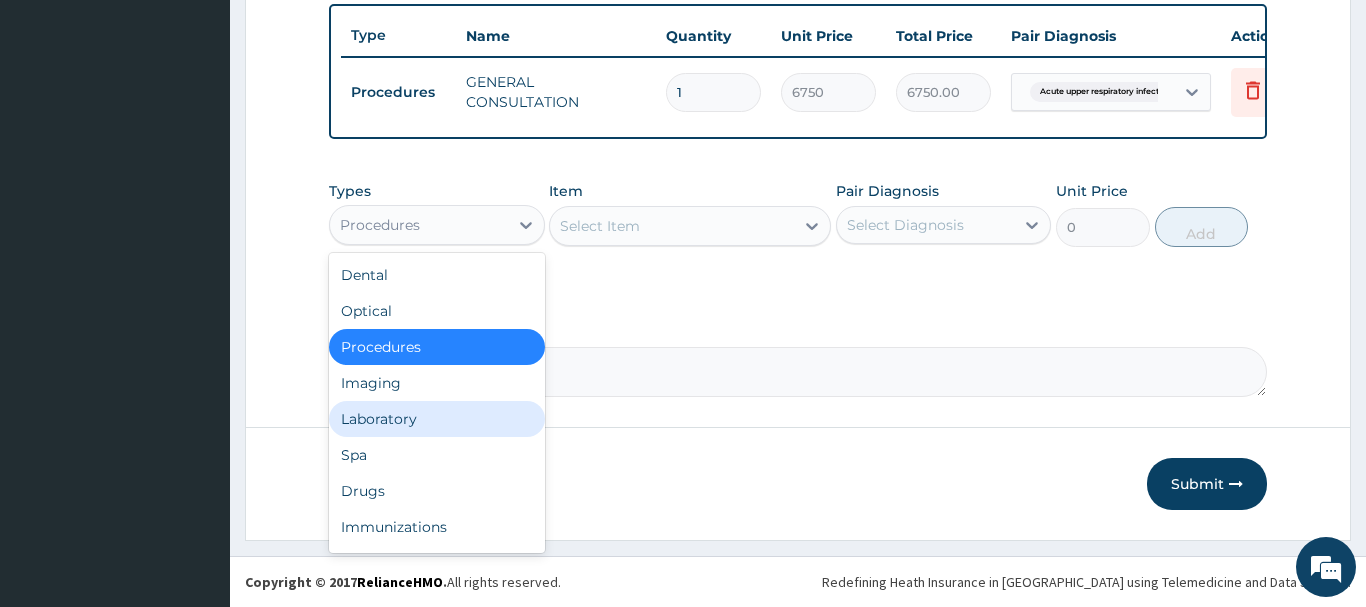 click on "Laboratory" at bounding box center (437, 419) 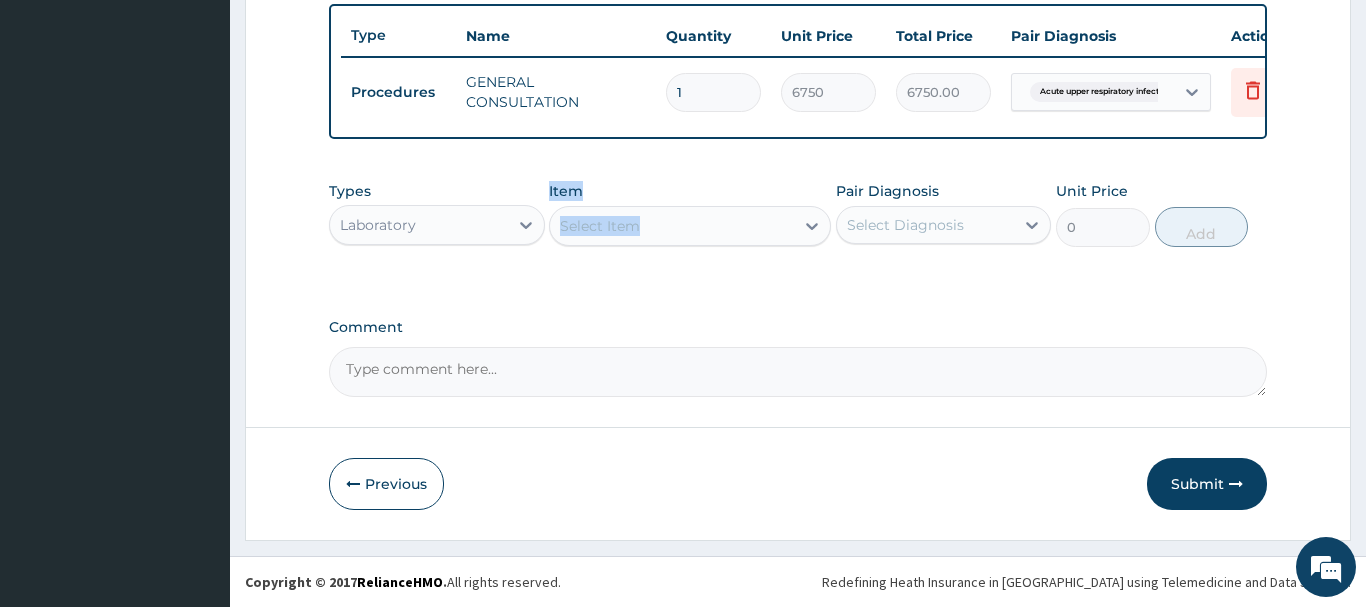 click on "Types option Laboratory, selected.   Select is focused ,type to refine list, press Down to open the menu,  Laboratory Item Select Item Pair Diagnosis Select Diagnosis Unit Price 0 Add" at bounding box center [798, 214] 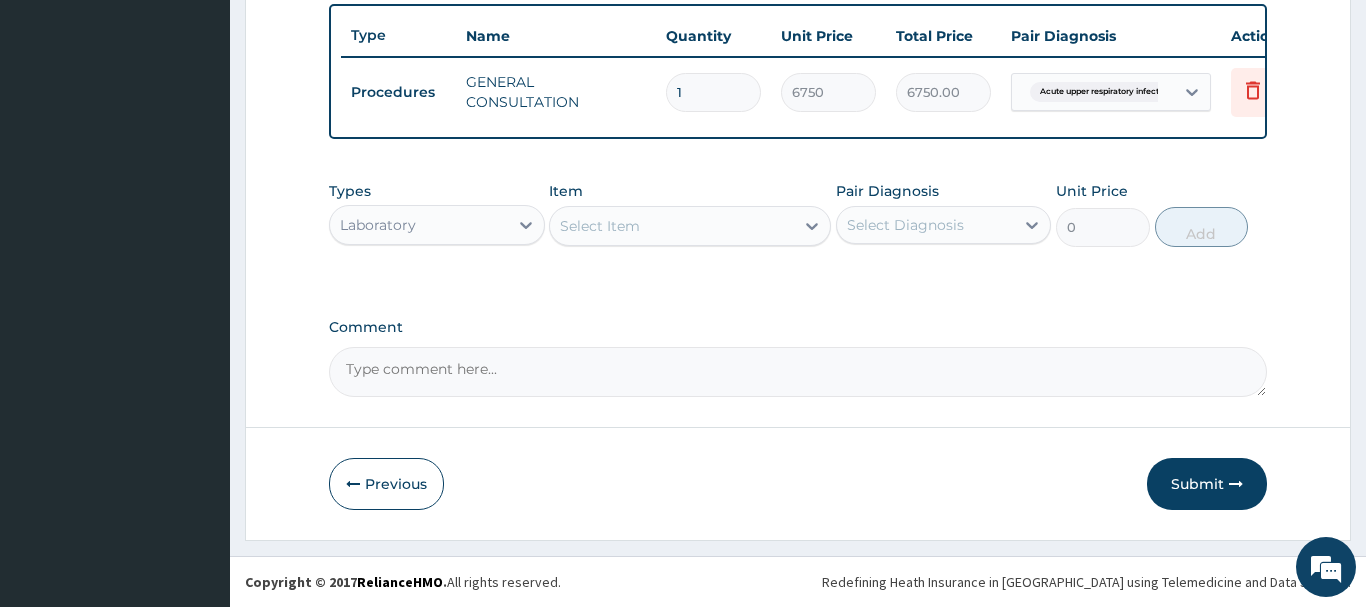 click on "PA Code / Prescription Code Enter Code(Secondary Care Only) Encounter Date 06-07-2025 Important Notice Please enter PA codes before entering items that are not attached to a PA code   All diagnoses entered must be linked to a claim item. Diagnosis & Claim Items that are visible but inactive cannot be edited because they were imported from an already approved PA code. Diagnosis Acute upper respiratory infection Confirmed Malaria Confirmed Acute tonsillitis Confirmed NB: All diagnosis must be linked to a claim item Claim Items Type Name Quantity Unit Price Total Price Pair Diagnosis Actions Procedures GENERAL CONSULTATION 1 6750 6750.00 Acute upper respiratory infect... Delete Types Laboratory Item Select Item Pair Diagnosis Select Diagnosis Unit Price 0 Add Comment" at bounding box center (798, -76) 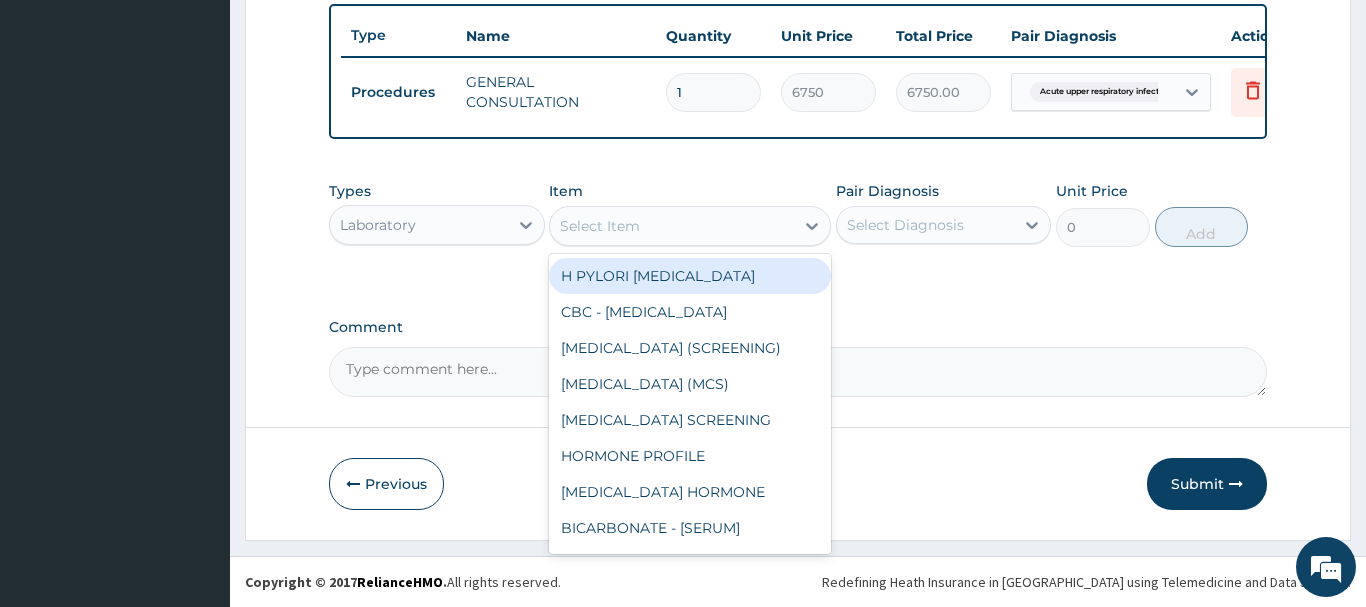 click on "Select Item" at bounding box center (600, 226) 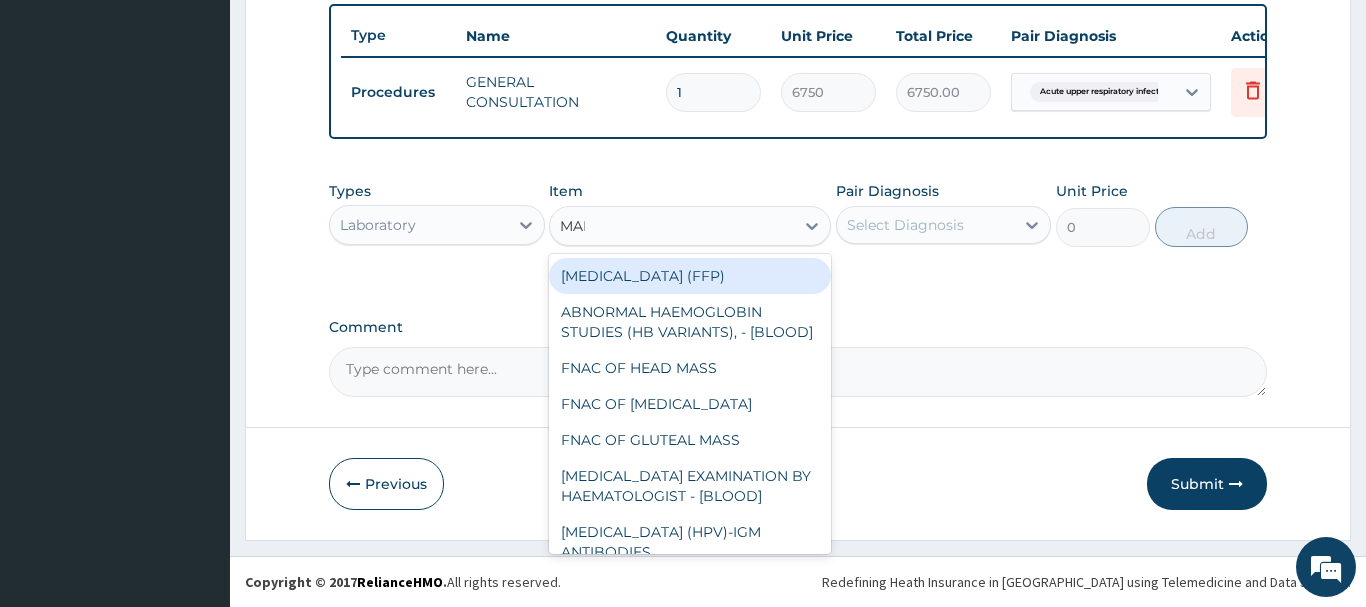 type on "MALA" 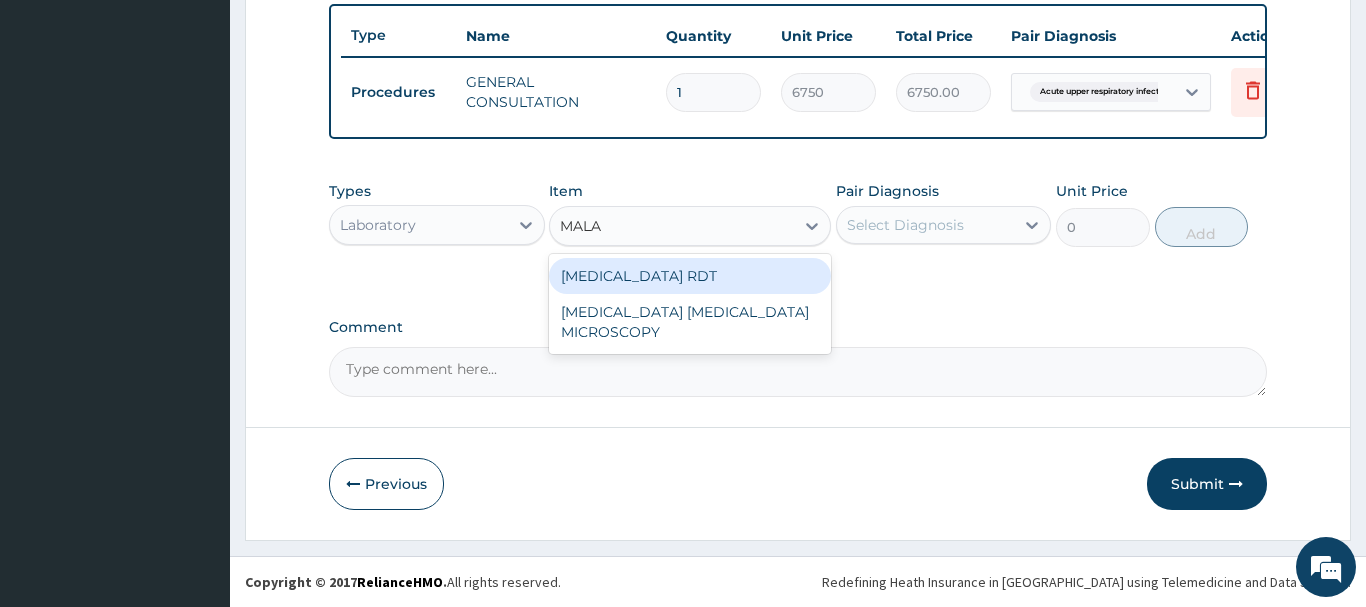 click on "[MEDICAL_DATA] RDT" at bounding box center (690, 276) 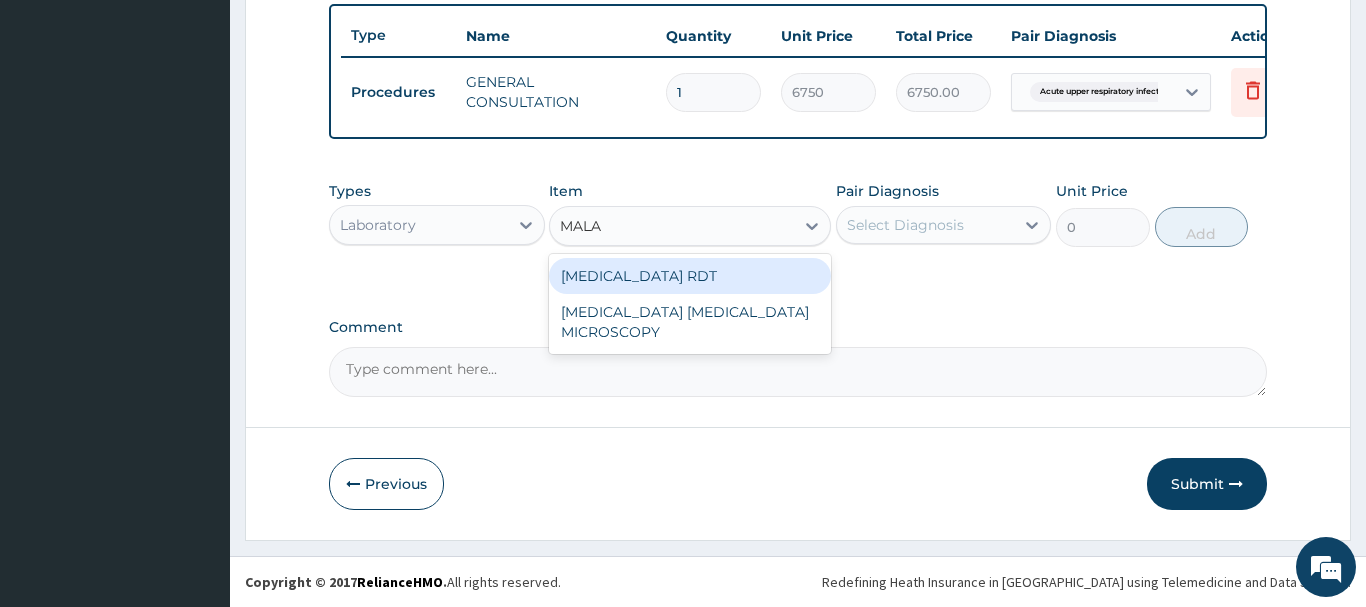 type 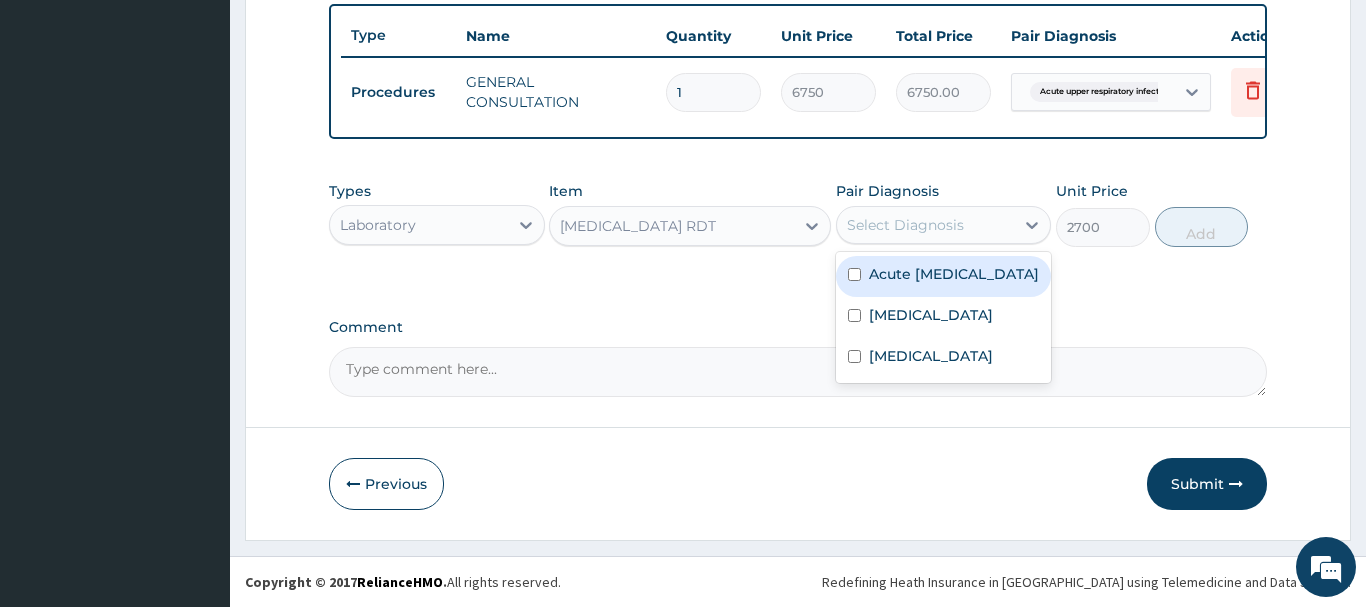click on "Select Diagnosis" at bounding box center (905, 225) 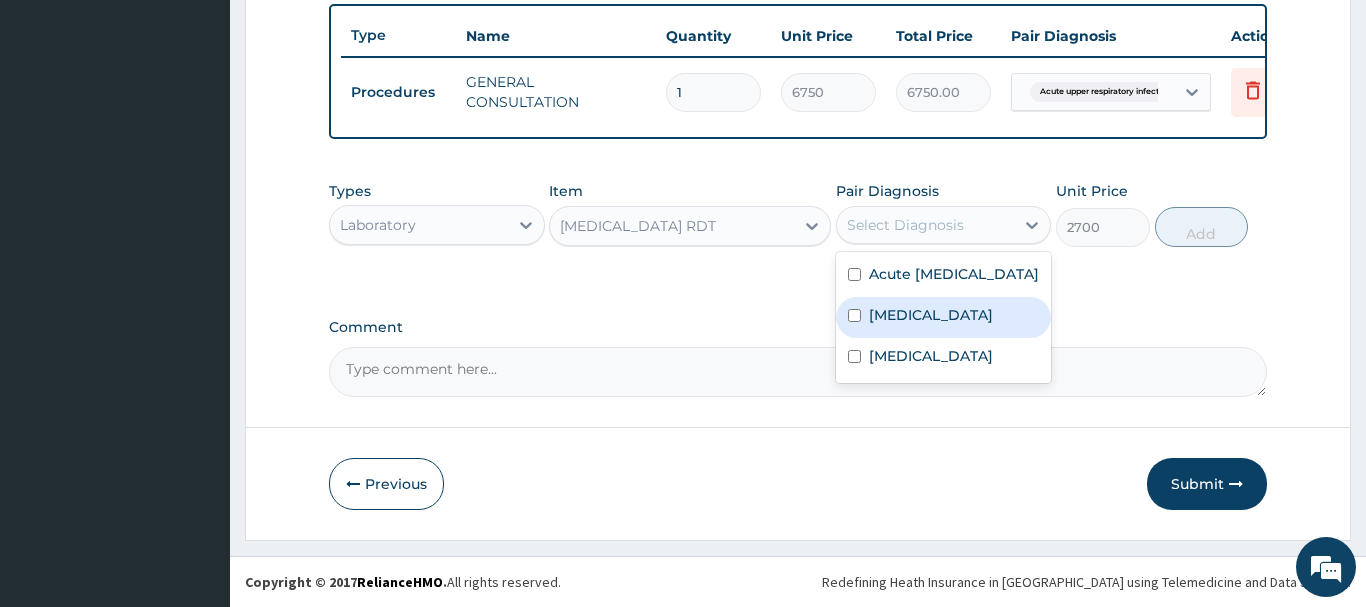 click on "[MEDICAL_DATA]" at bounding box center [931, 315] 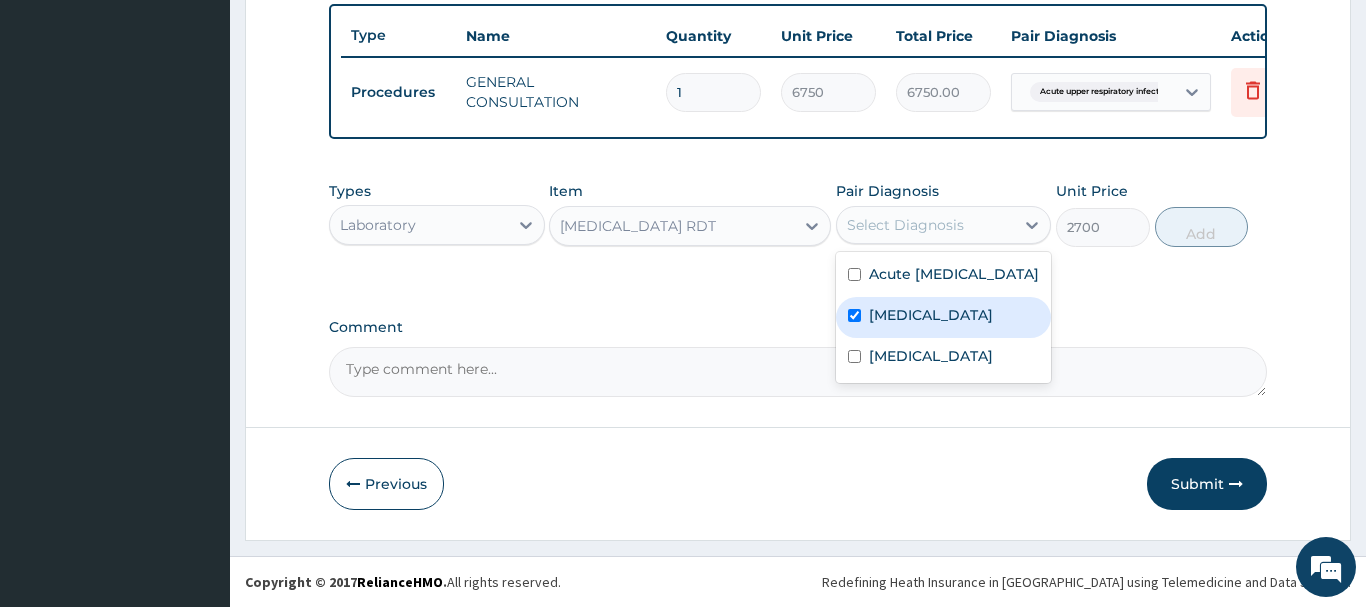checkbox on "true" 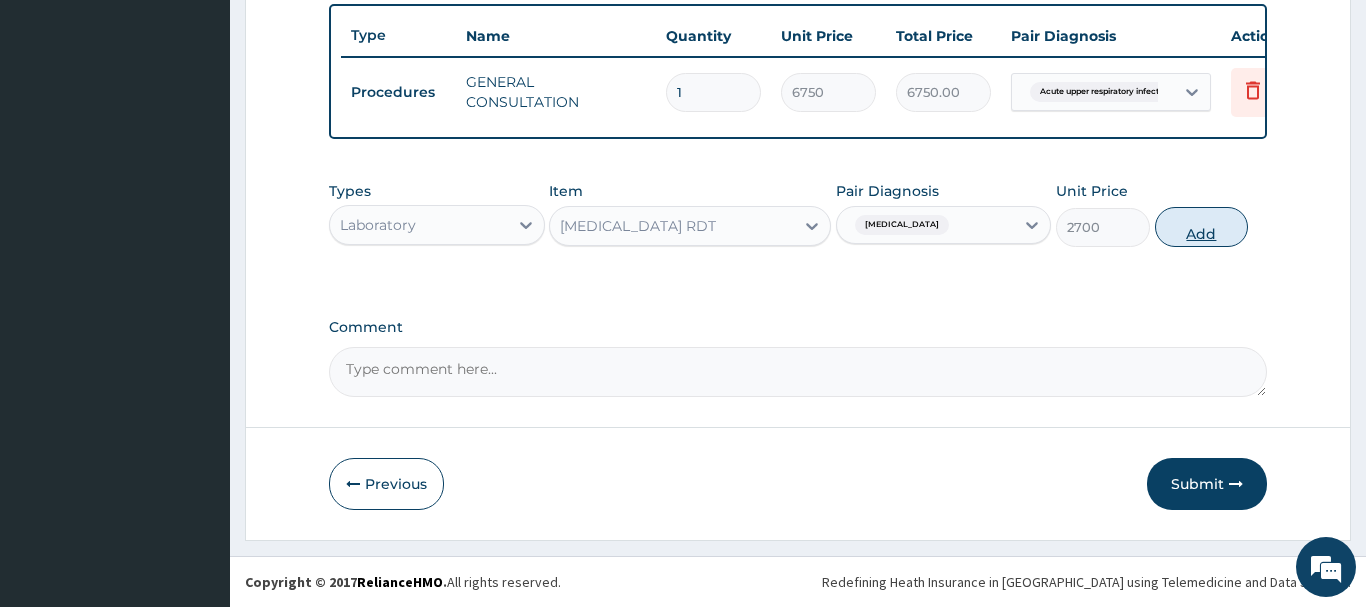 click on "Add" at bounding box center [1202, 227] 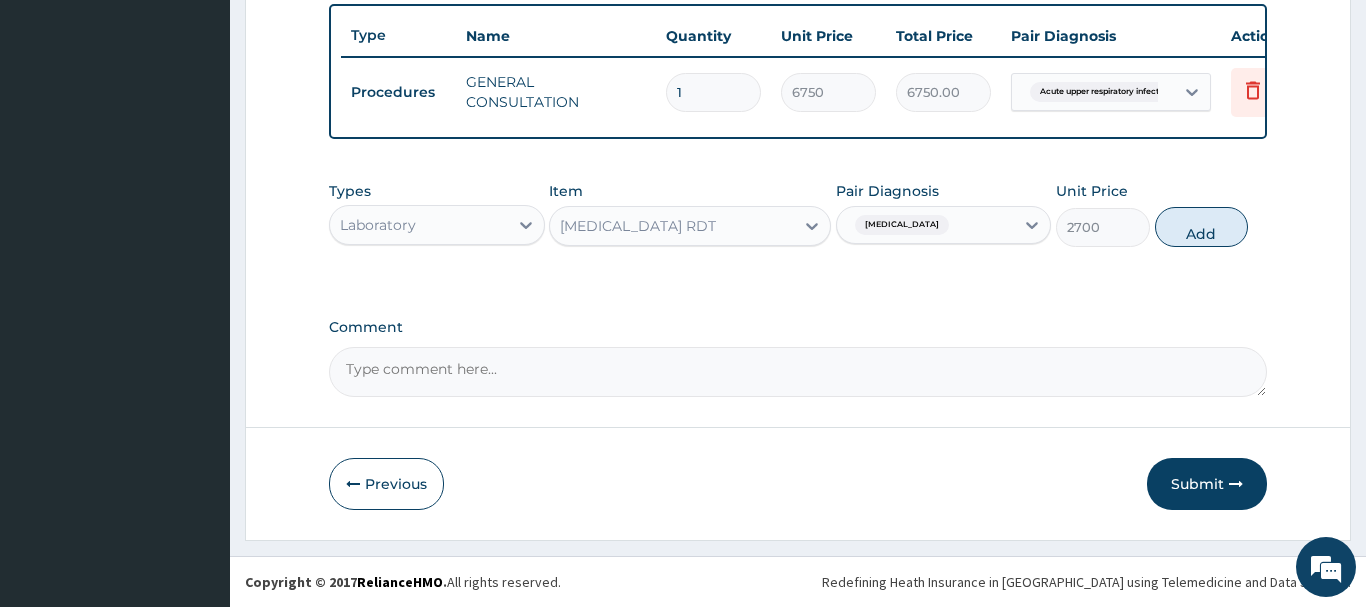 type on "0" 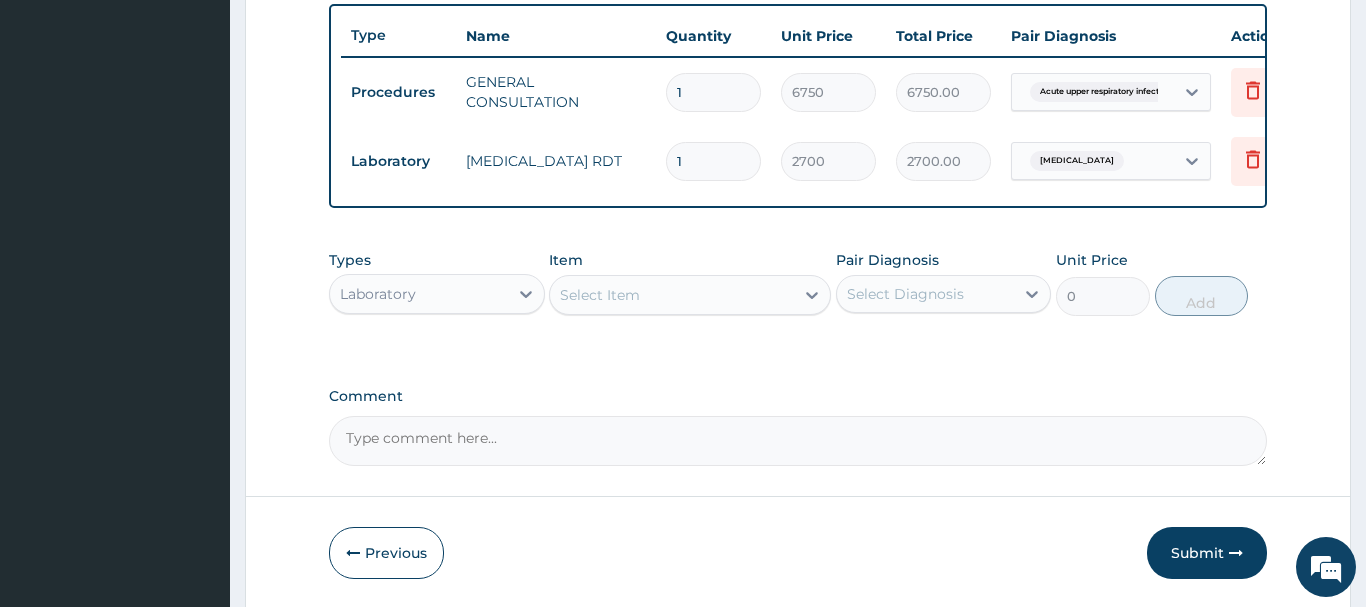 click on "Select Item" at bounding box center [672, 295] 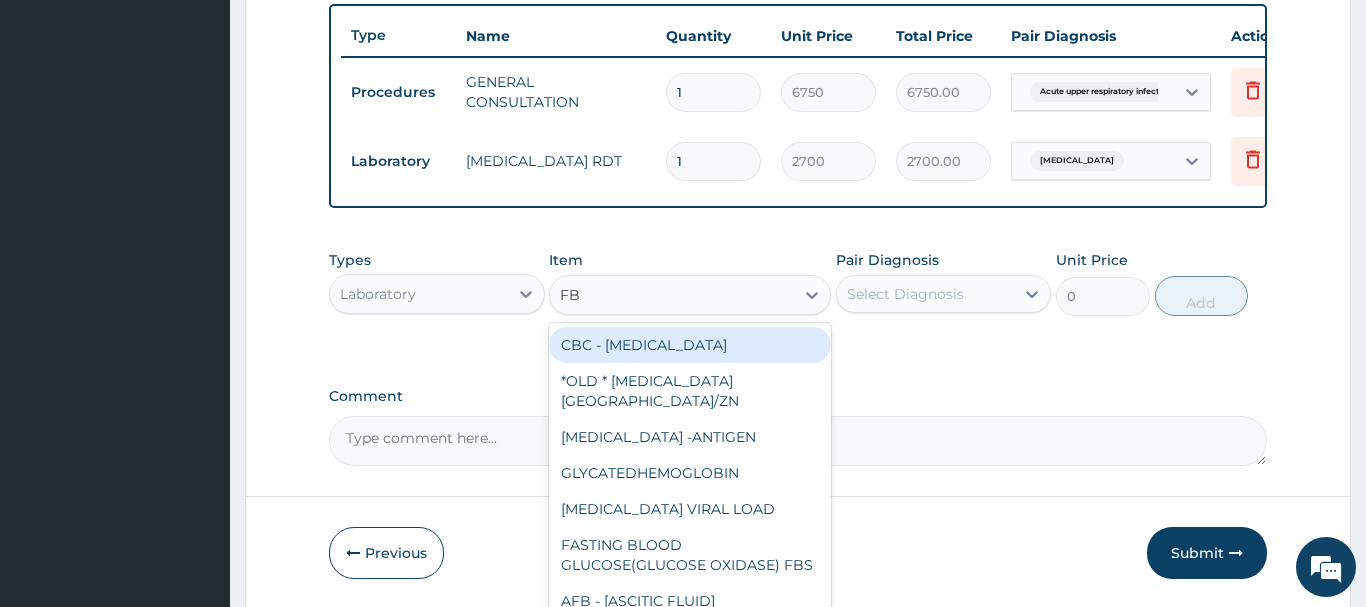 type on "FBC" 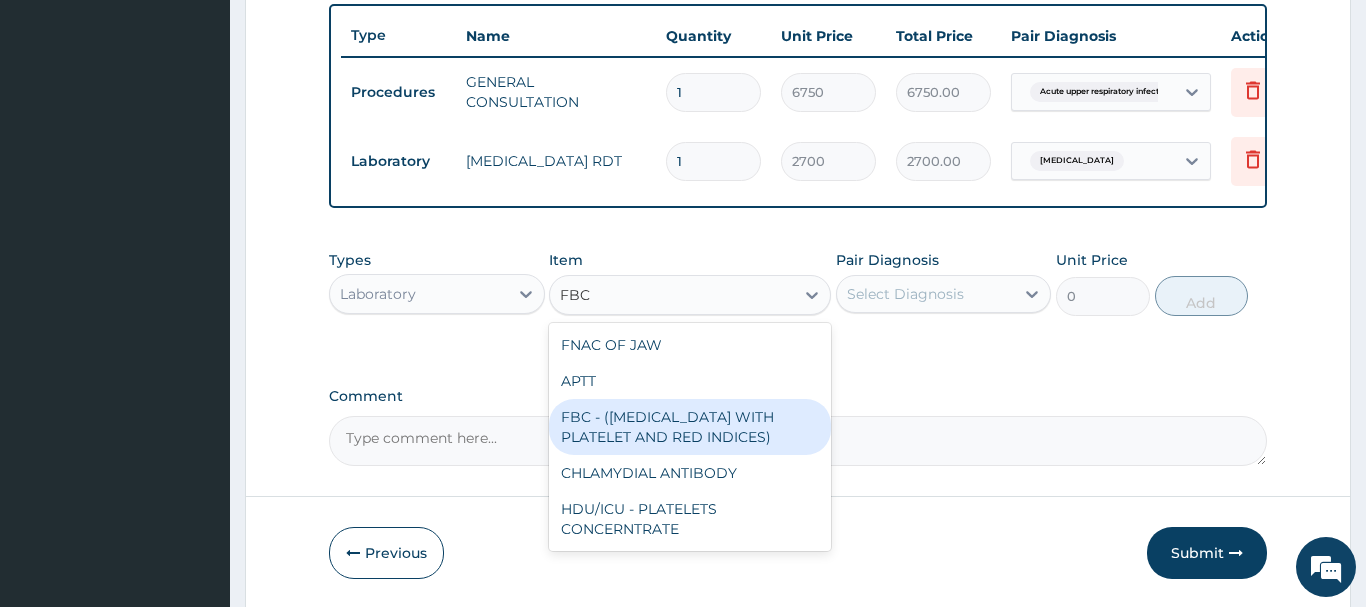 click on "FBC - ([MEDICAL_DATA] WITH PLATELET AND RED INDICES)" at bounding box center [690, 427] 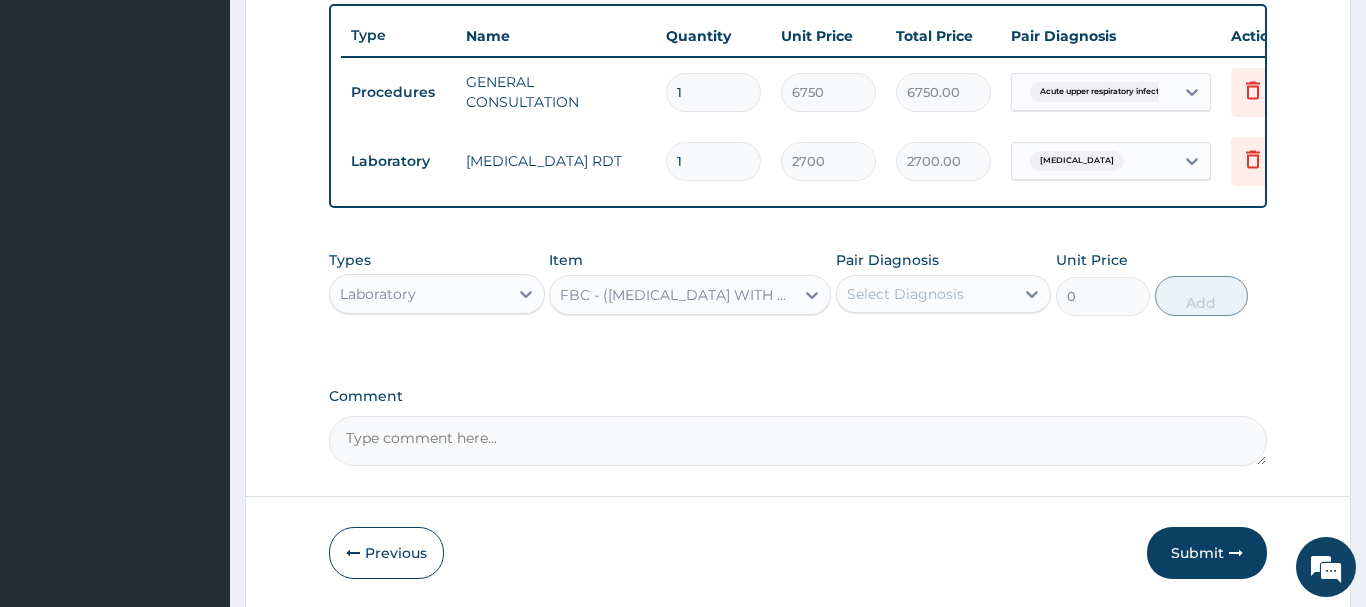 type 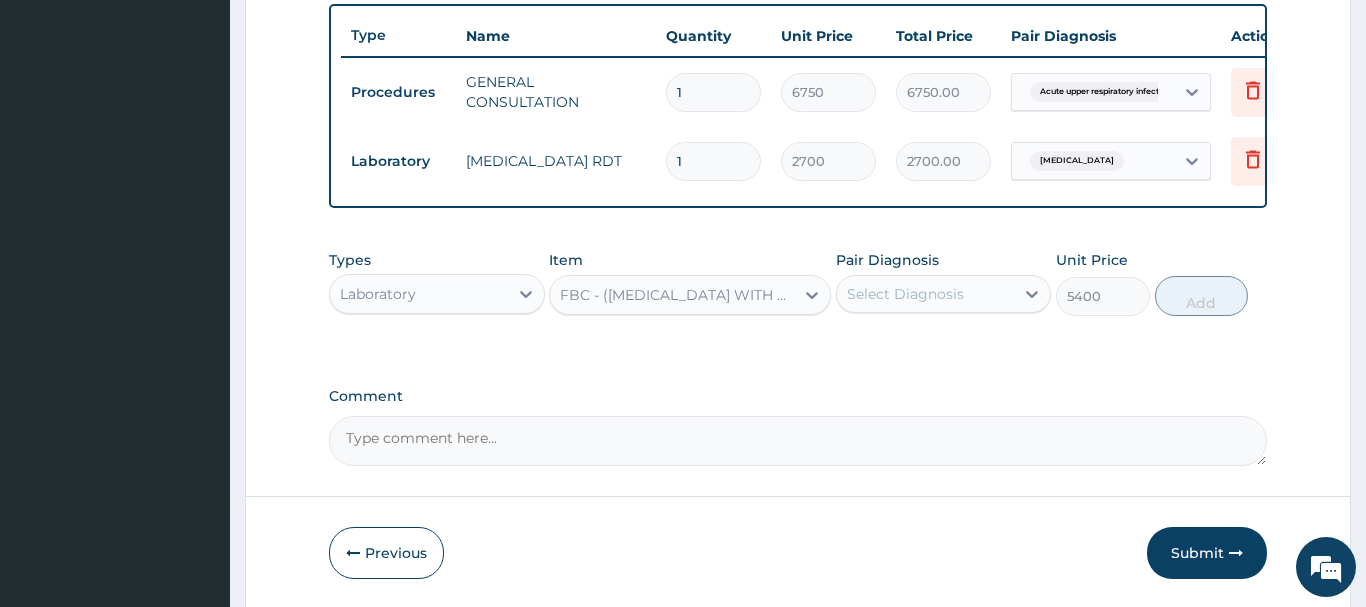 click on "Select Diagnosis" at bounding box center (905, 294) 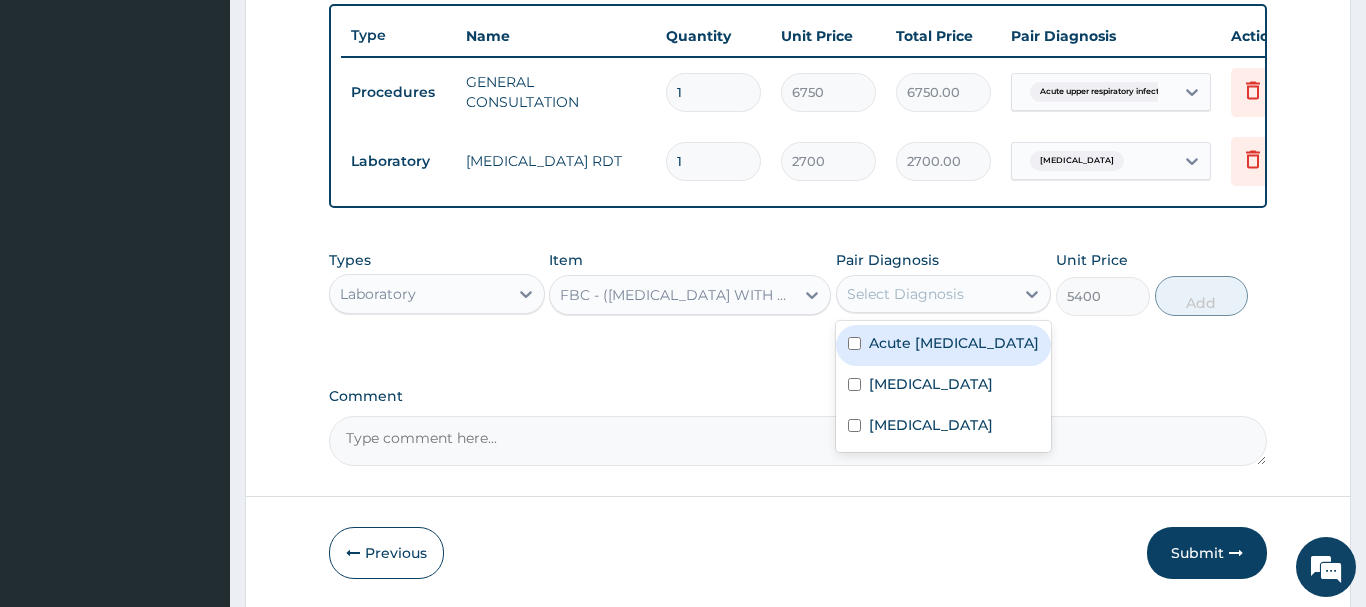 click on "Acute upper respiratory infection" at bounding box center (954, 343) 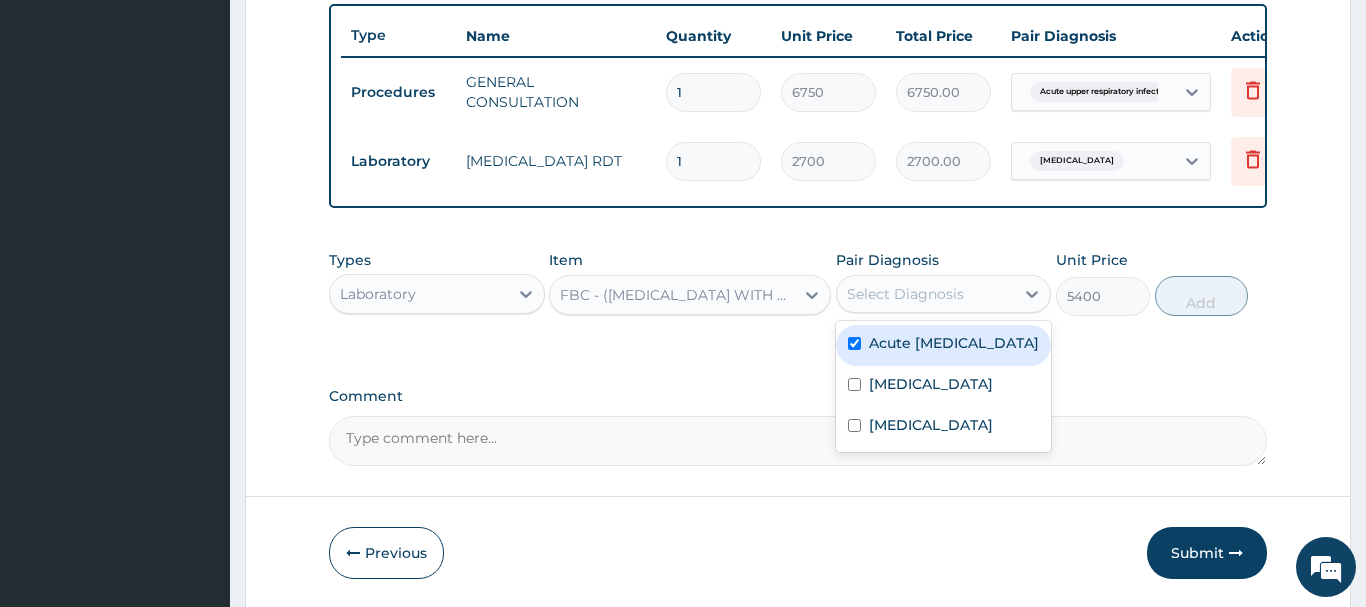 checkbox on "true" 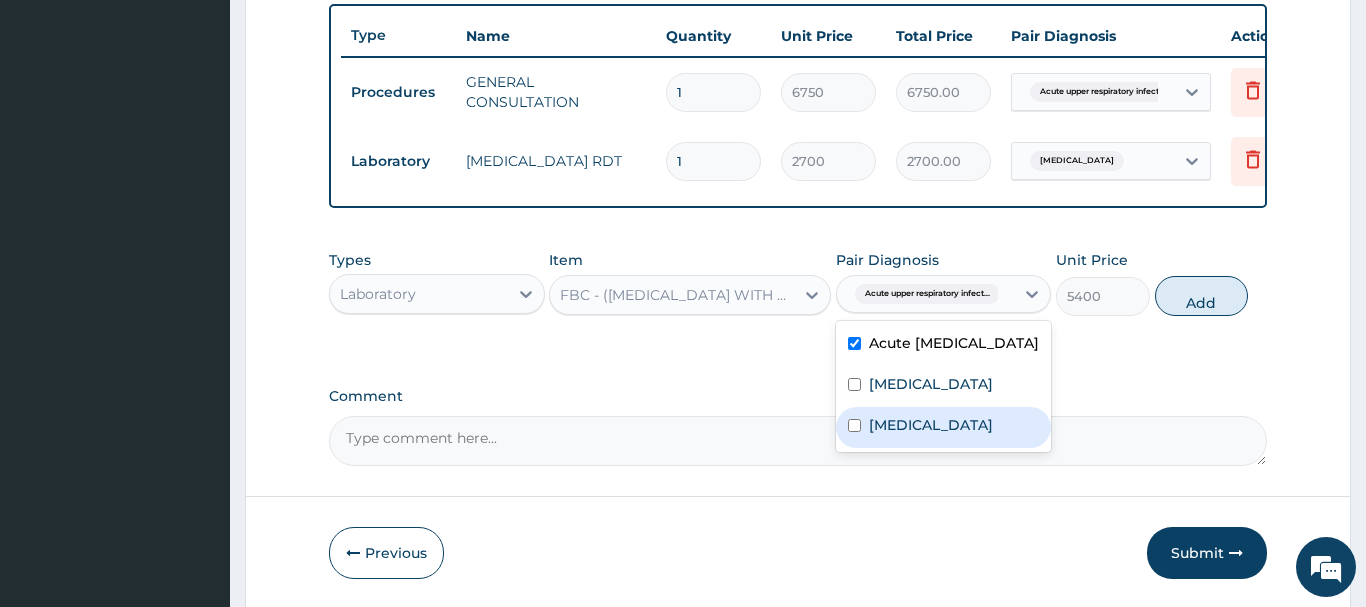 click on "Acute tonsillitis" at bounding box center [944, 427] 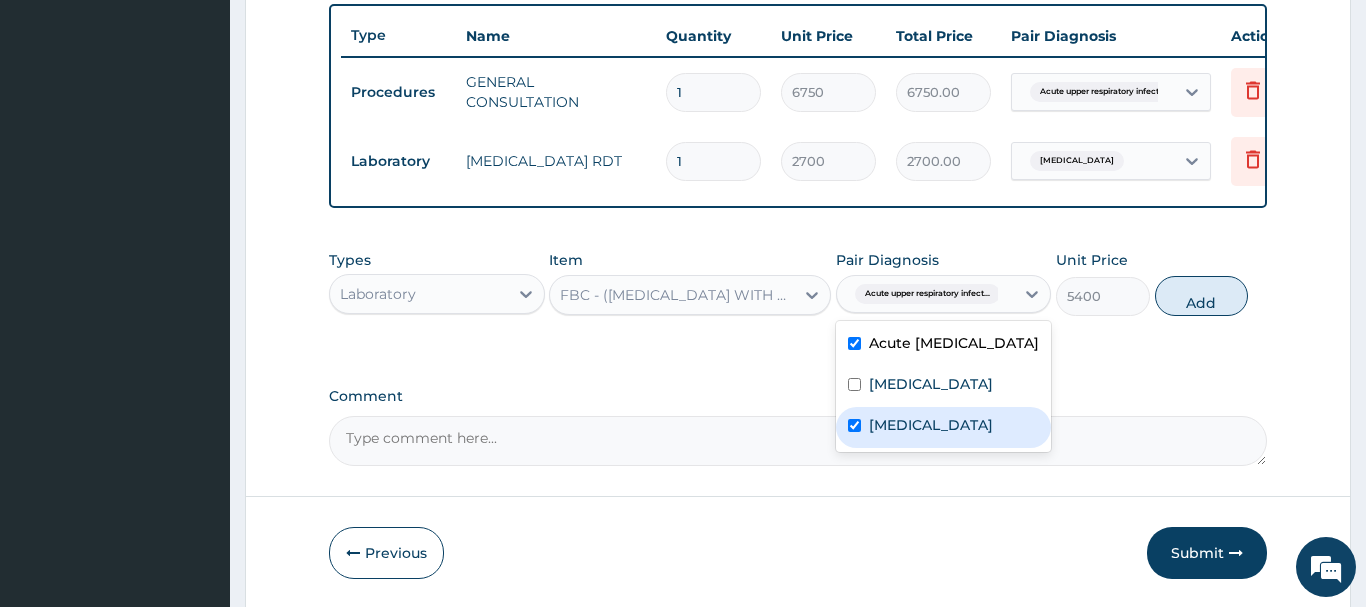 checkbox on "true" 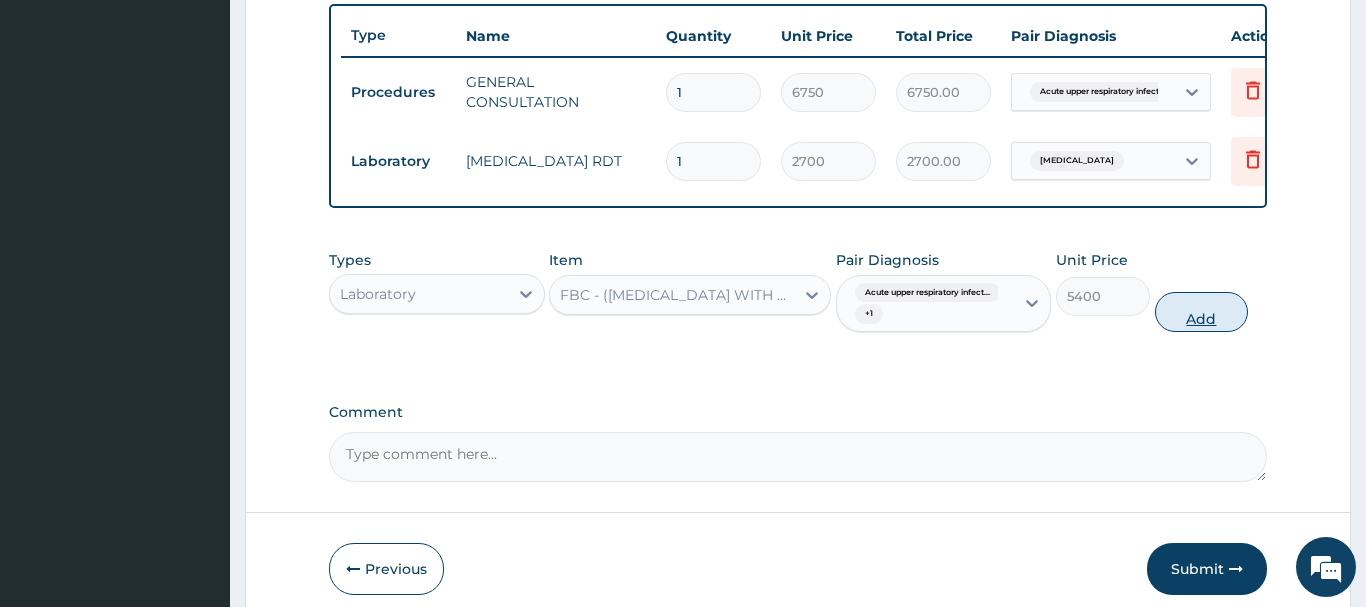 click on "Add" at bounding box center (1202, 312) 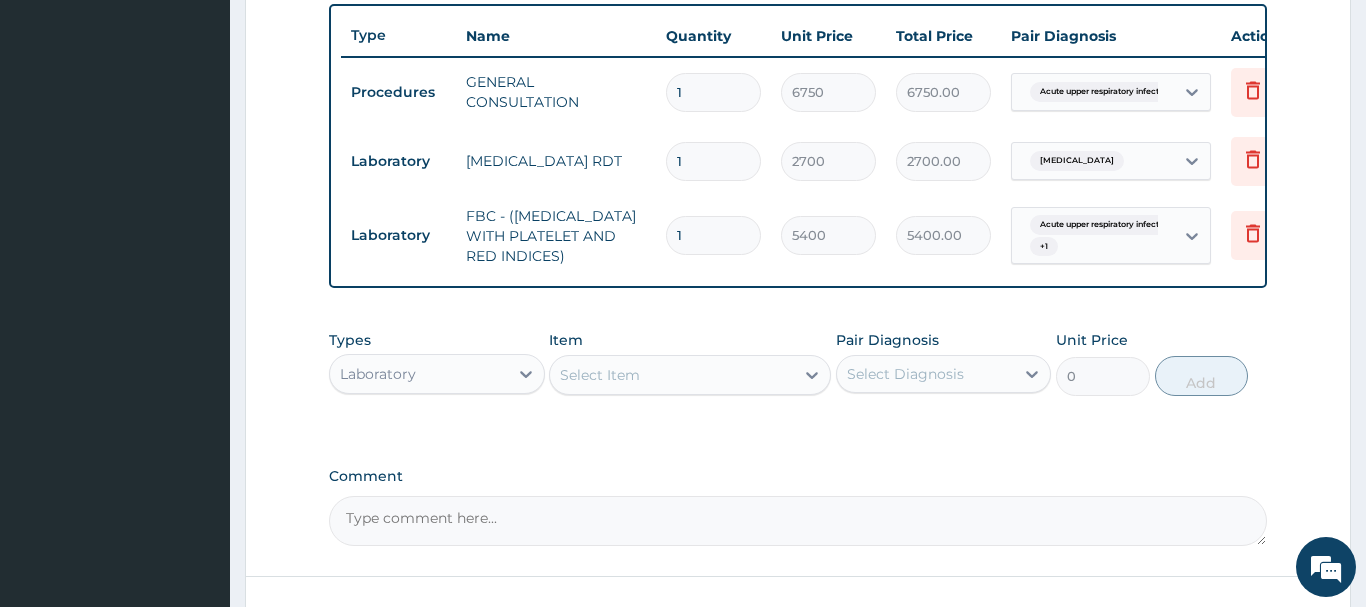 scroll, scrollTop: 889, scrollLeft: 0, axis: vertical 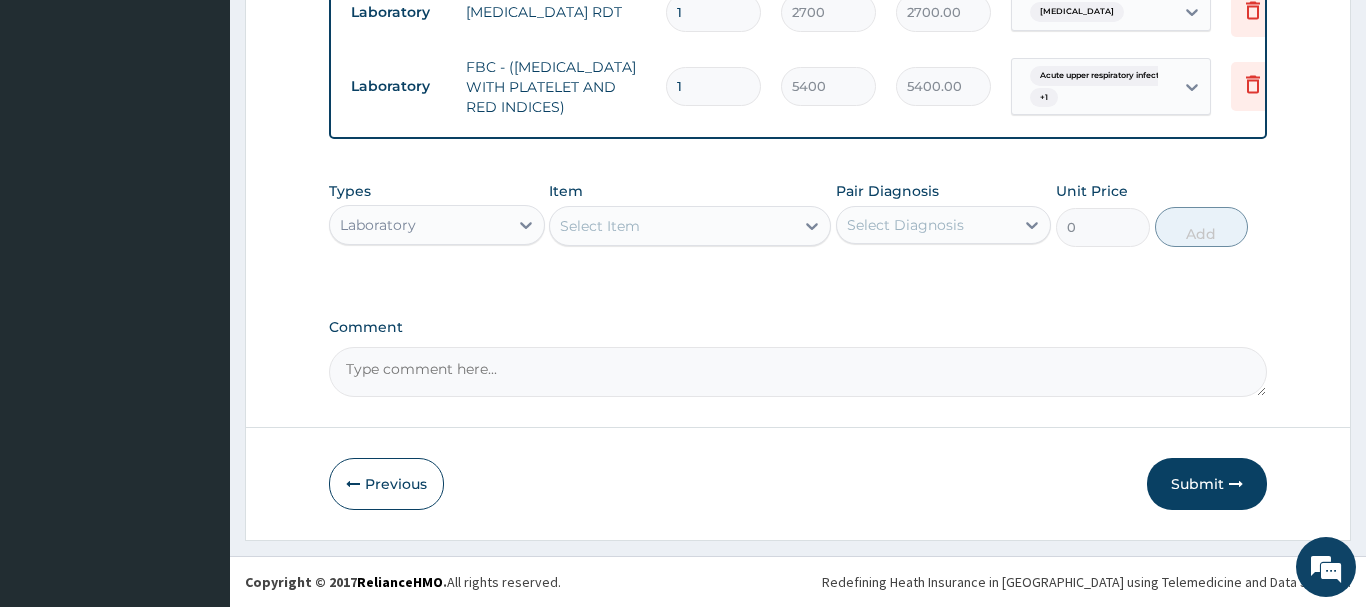 click on "Select Item" at bounding box center (690, 226) 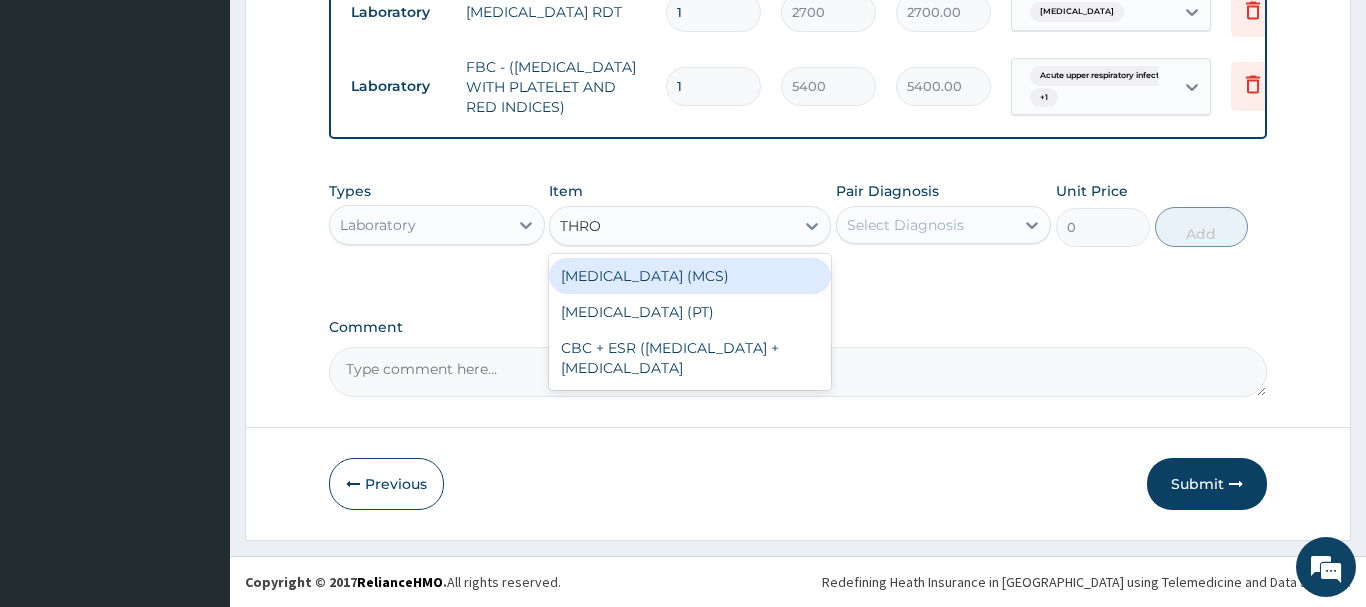 type on "THROA" 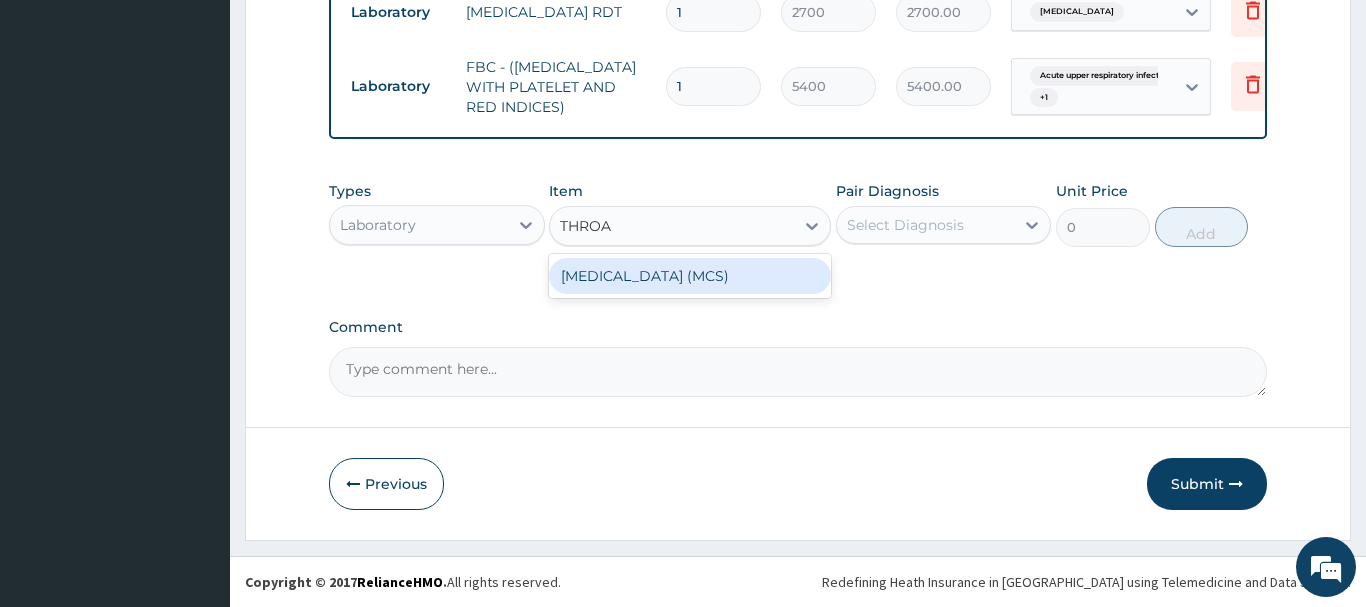 drag, startPoint x: 669, startPoint y: 269, endPoint x: 682, endPoint y: 270, distance: 13.038404 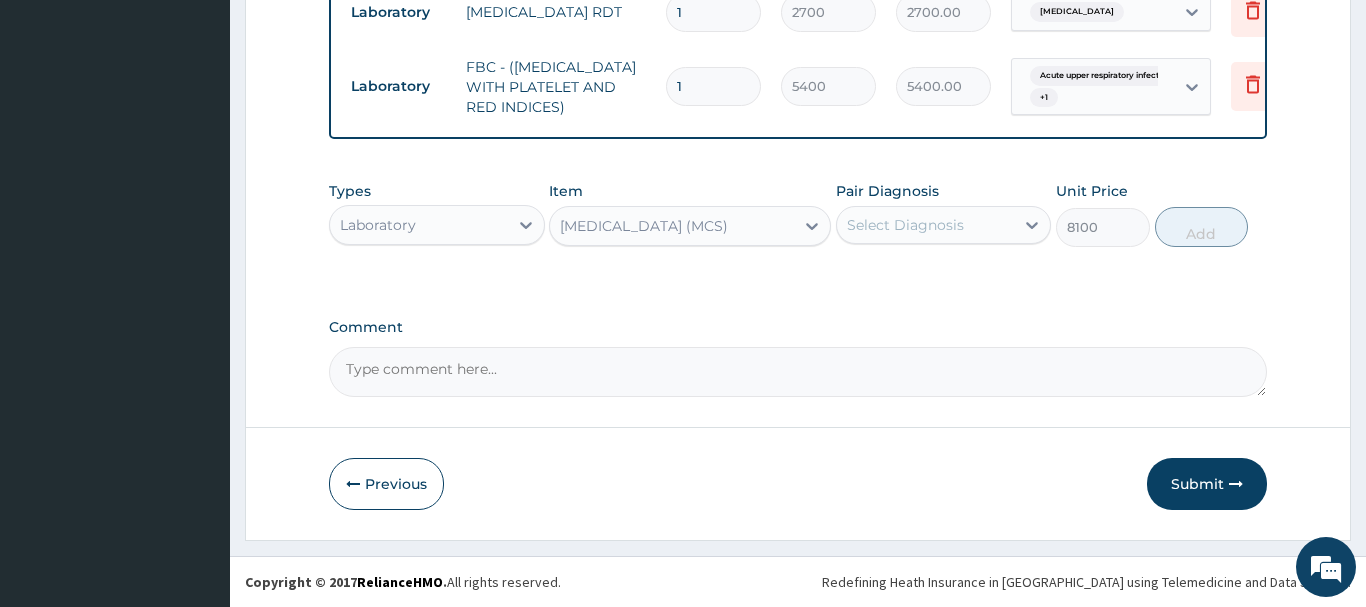 click on "Select Diagnosis" at bounding box center (905, 225) 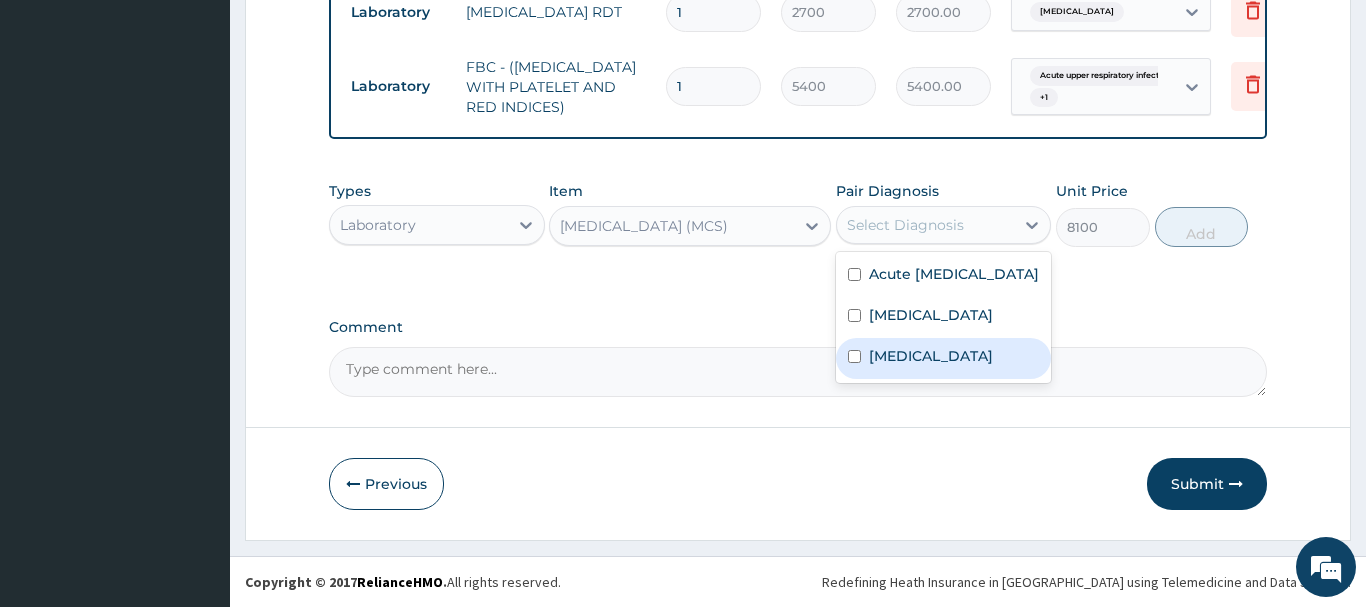 click on "Acute tonsillitis" at bounding box center (931, 356) 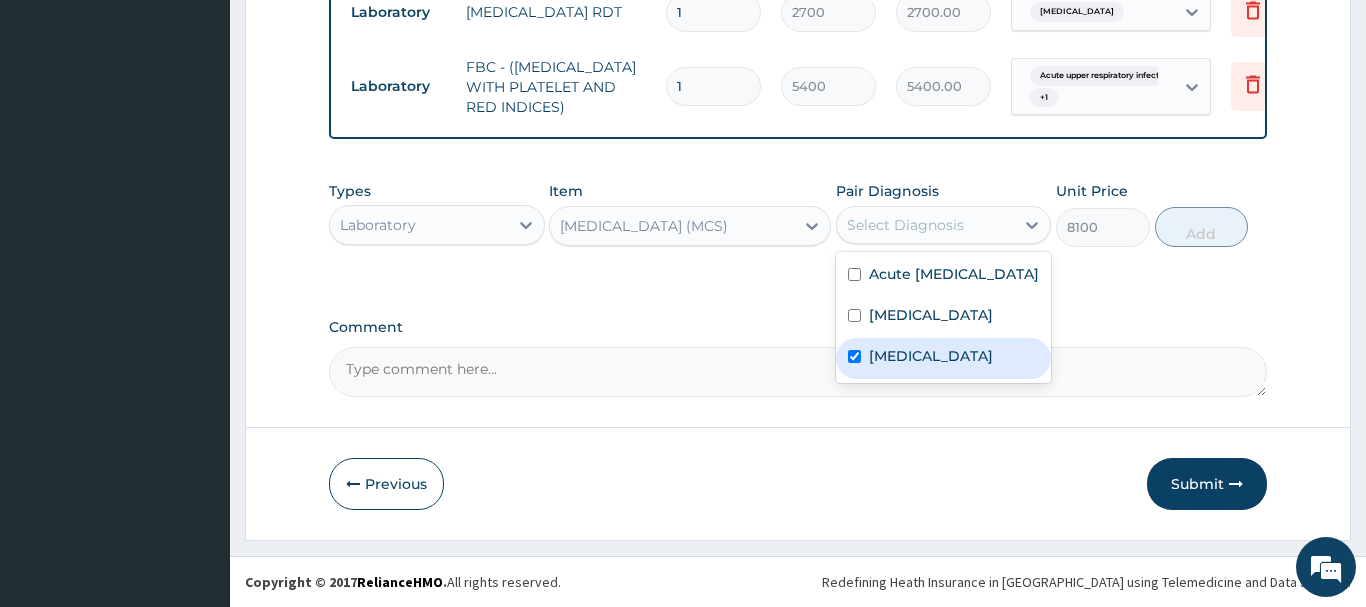 checkbox on "true" 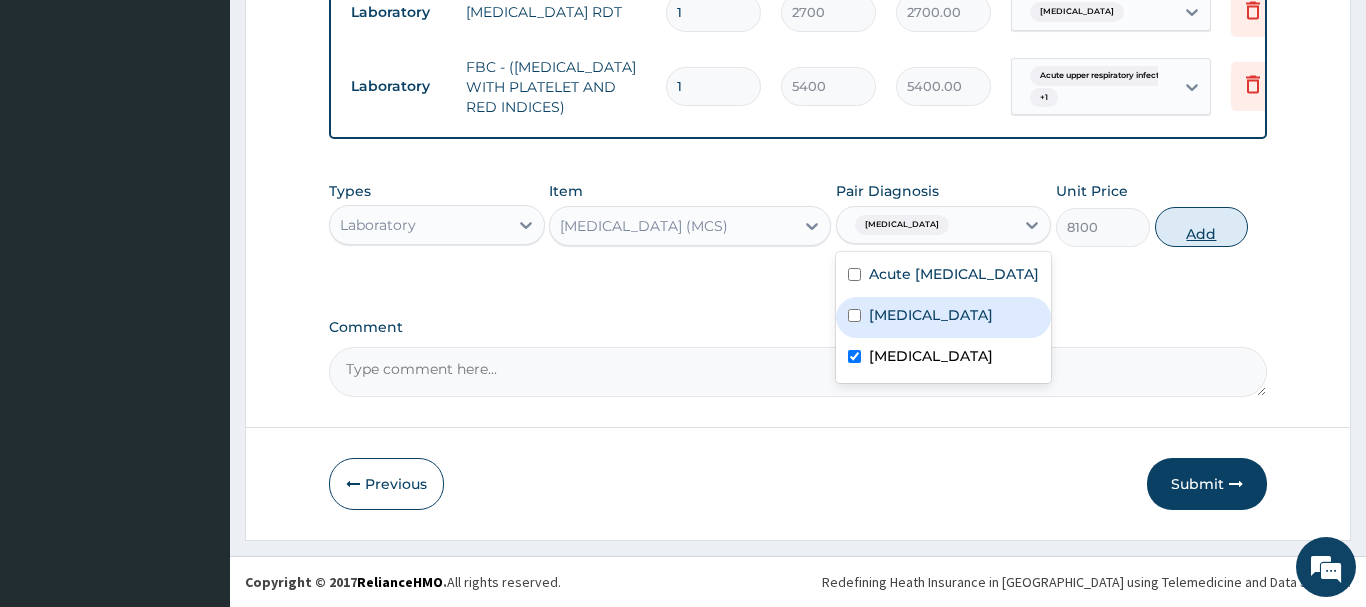 click on "Add" at bounding box center [1202, 227] 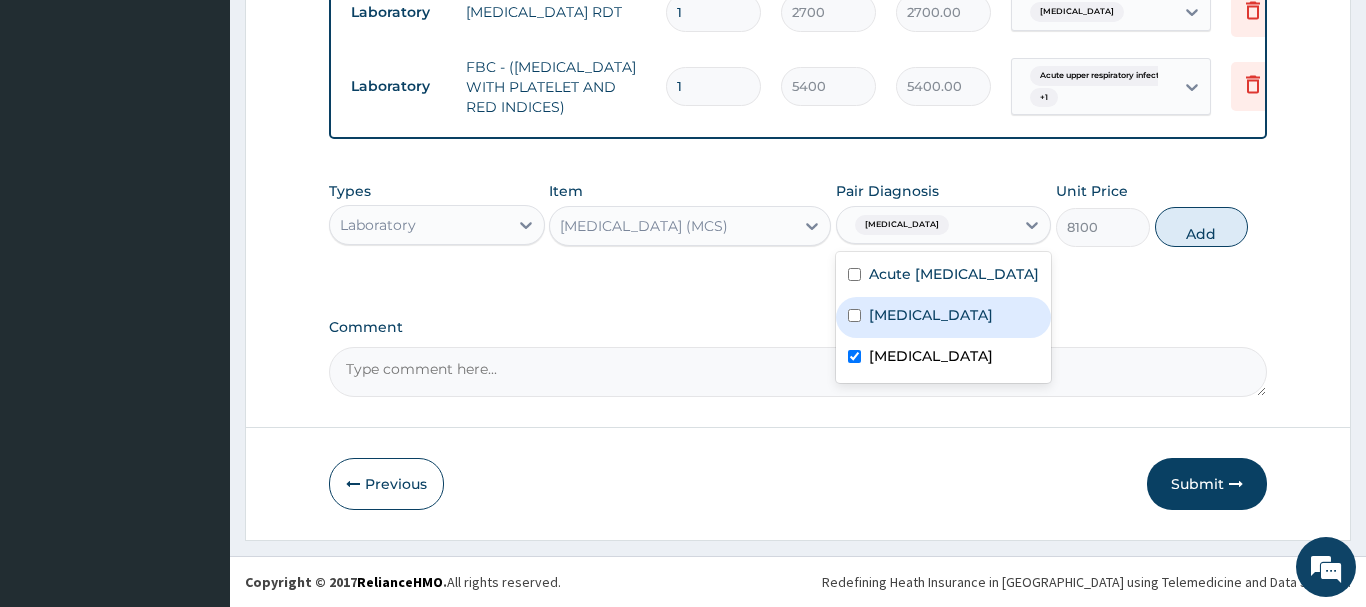 type on "0" 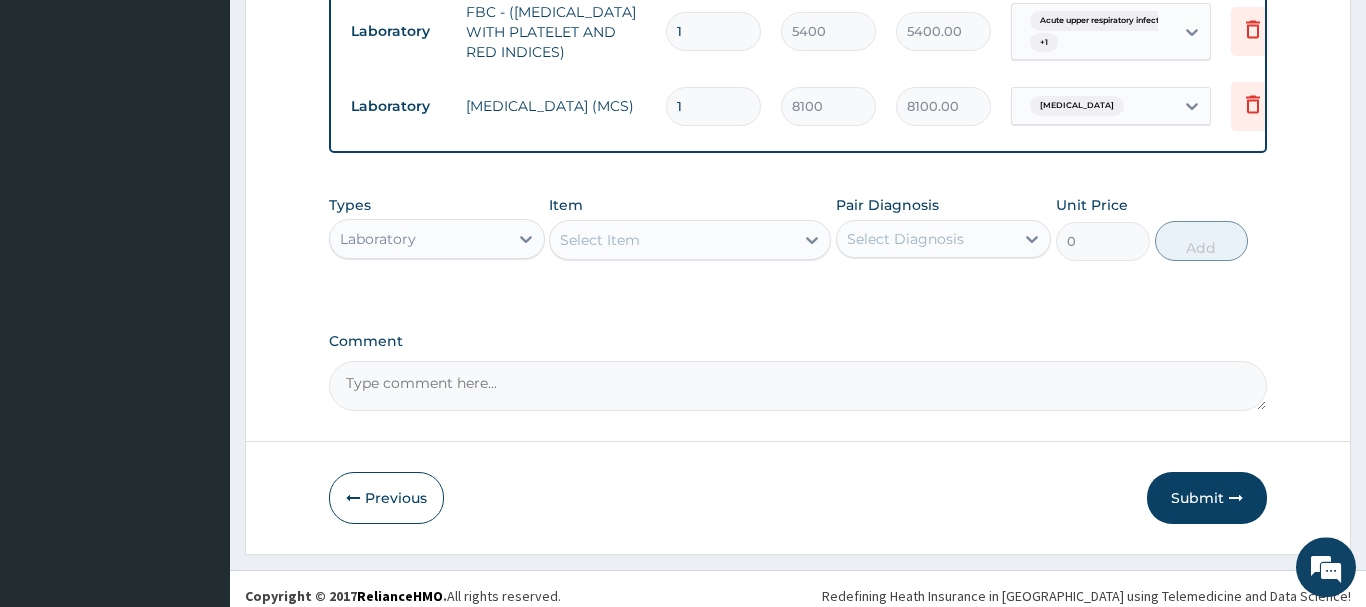 scroll, scrollTop: 958, scrollLeft: 0, axis: vertical 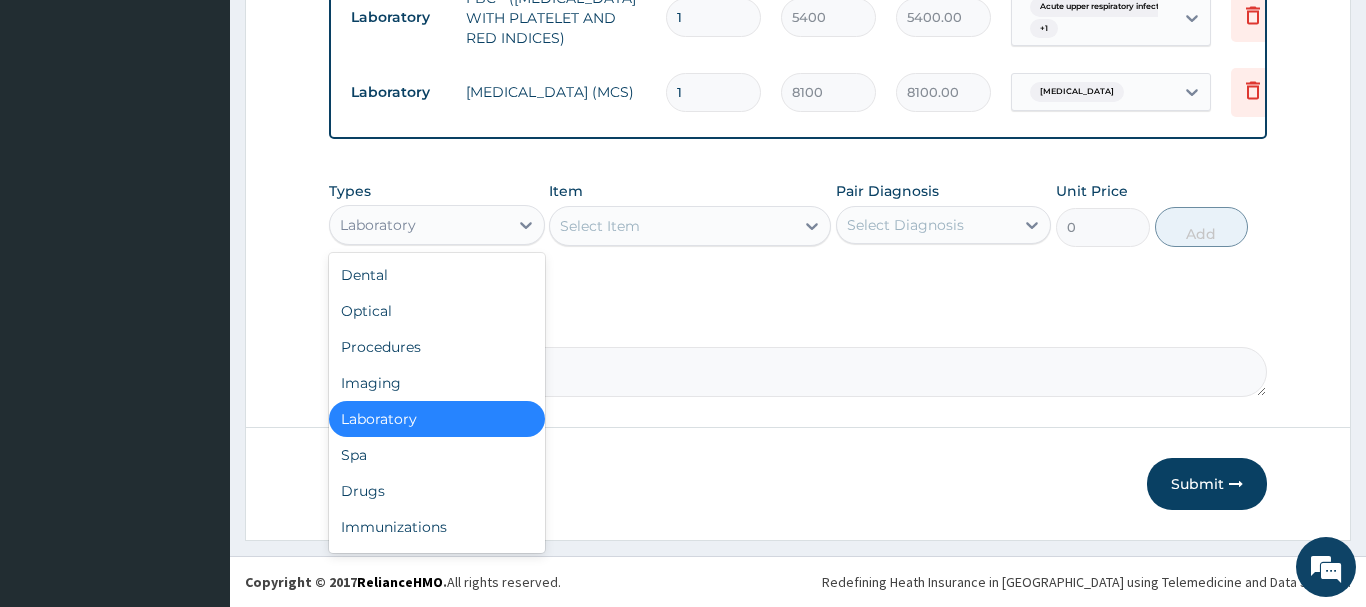 drag, startPoint x: 438, startPoint y: 226, endPoint x: 435, endPoint y: 272, distance: 46.09772 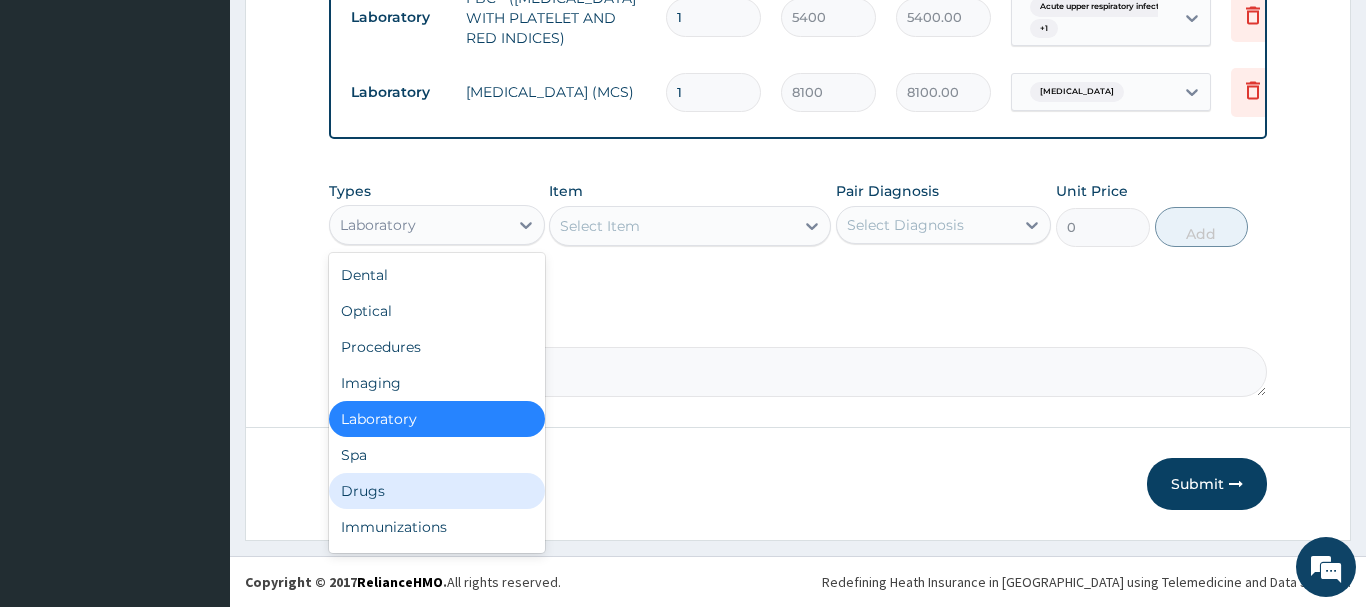 click on "Drugs" at bounding box center [437, 491] 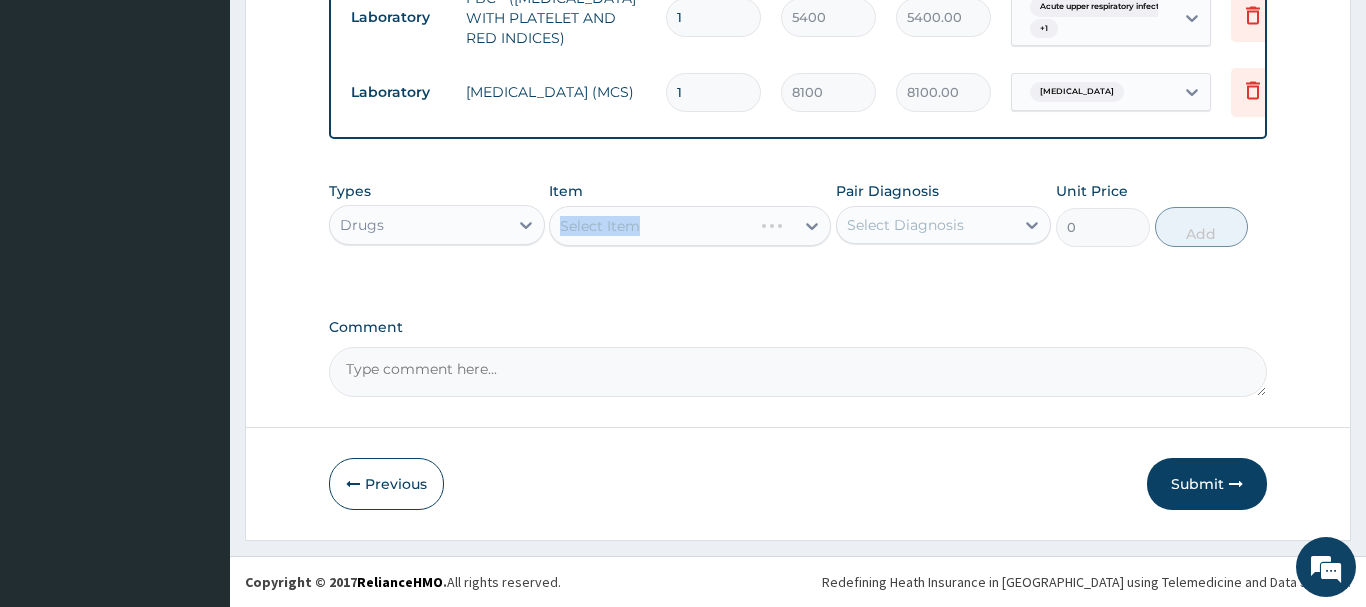 click on "Select Item" at bounding box center [690, 226] 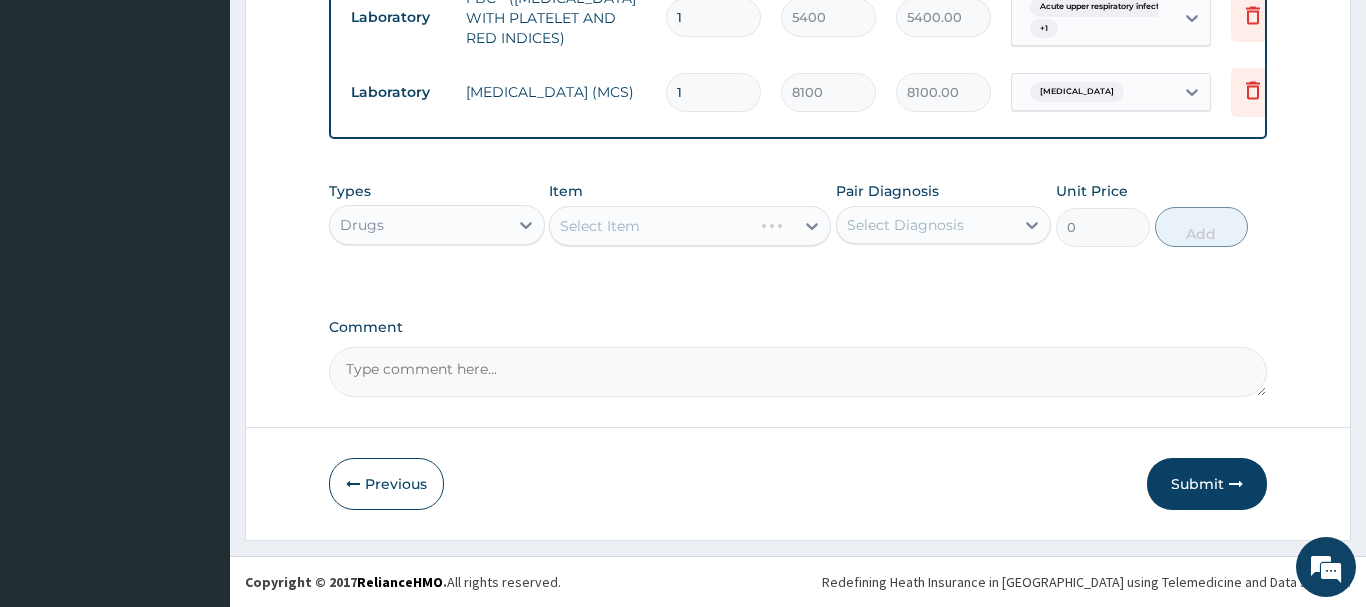 click on "PA Code / Prescription Code Enter Code(Secondary Care Only) Encounter Date 06-07-2025 Important Notice Please enter PA codes before entering items that are not attached to a PA code   All diagnoses entered must be linked to a claim item. Diagnosis & Claim Items that are visible but inactive cannot be edited because they were imported from an already approved PA code. Diagnosis Acute upper respiratory infection Confirmed Malaria Confirmed Acute tonsillitis Confirmed NB: All diagnosis must be linked to a claim item Claim Items Type Name Quantity Unit Price Total Price Pair Diagnosis Actions Procedures GENERAL CONSULTATION 1 6750 6750.00 Acute upper respiratory infect... Delete Laboratory MALARIA RDT 1 2700 2700.00 Malaria Delete Laboratory FBC - (FULL BLOOD COUNT WITH PLATELET AND RED INDICES) 1 5400 5400.00 Acute upper respiratory infect...  + 1 Delete Laboratory THROAT SWAB (MCS) 1 8100 8100.00 Acute tonsillitis Delete Types Drugs Item Select Item Pair Diagnosis Select Diagnosis Unit Price 0 Add Comment" at bounding box center (798, -185) 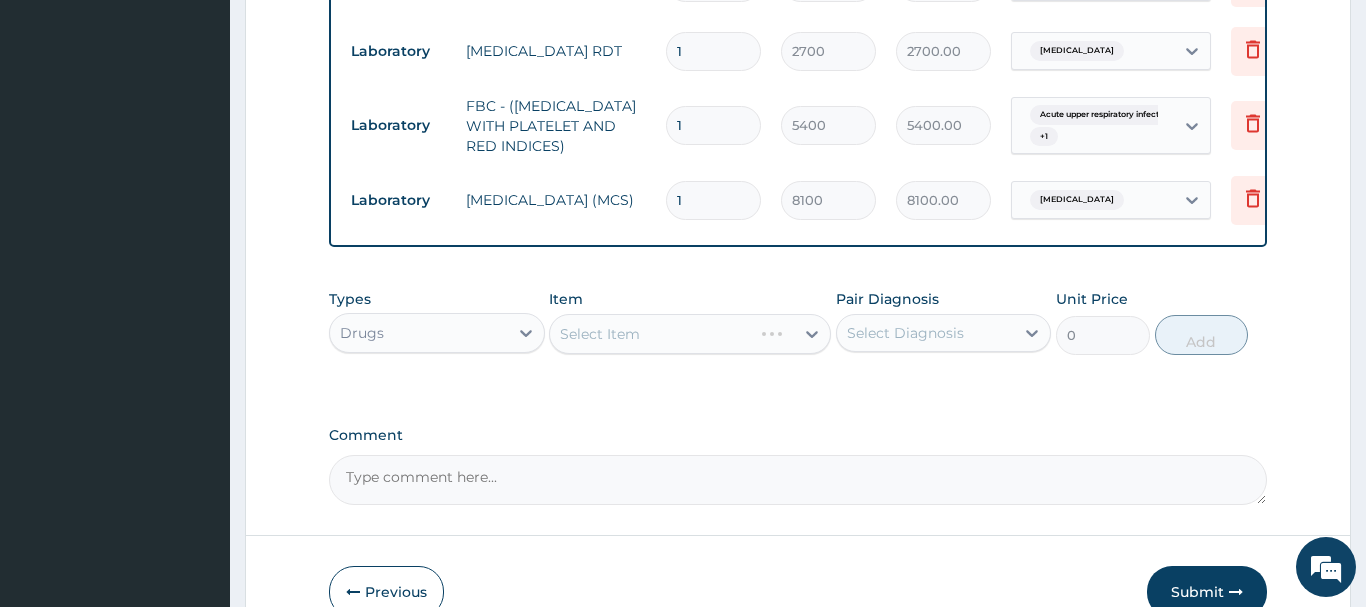 scroll, scrollTop: 958, scrollLeft: 0, axis: vertical 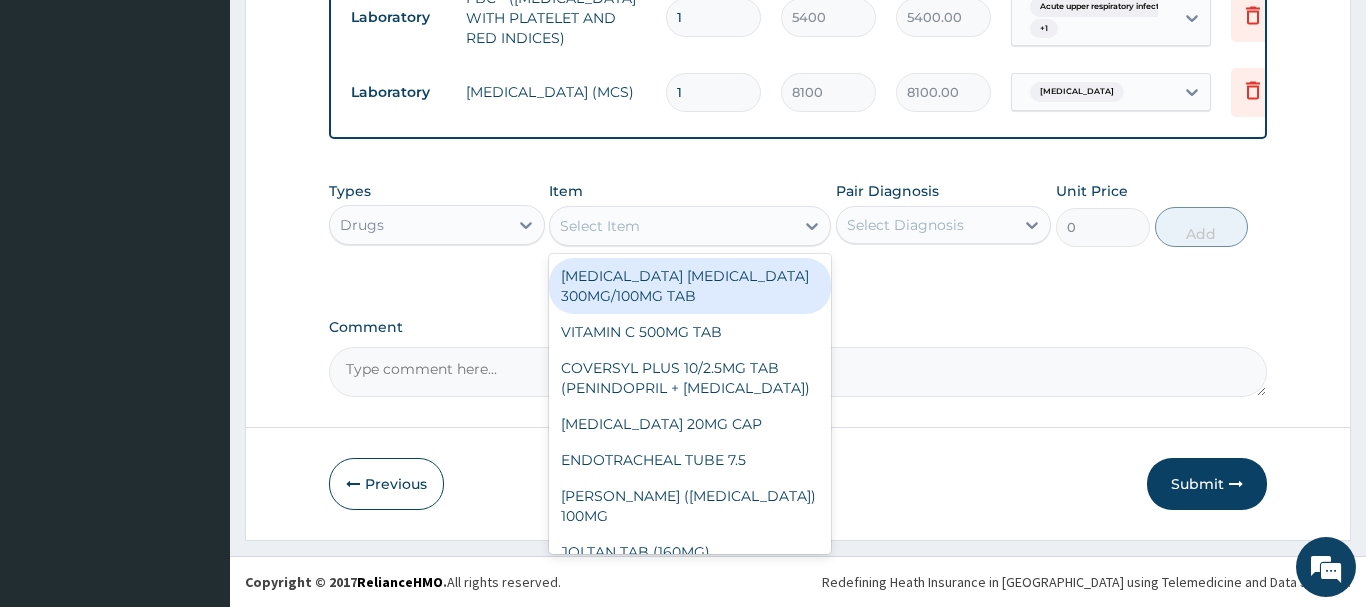 click on "Select Item" at bounding box center [600, 226] 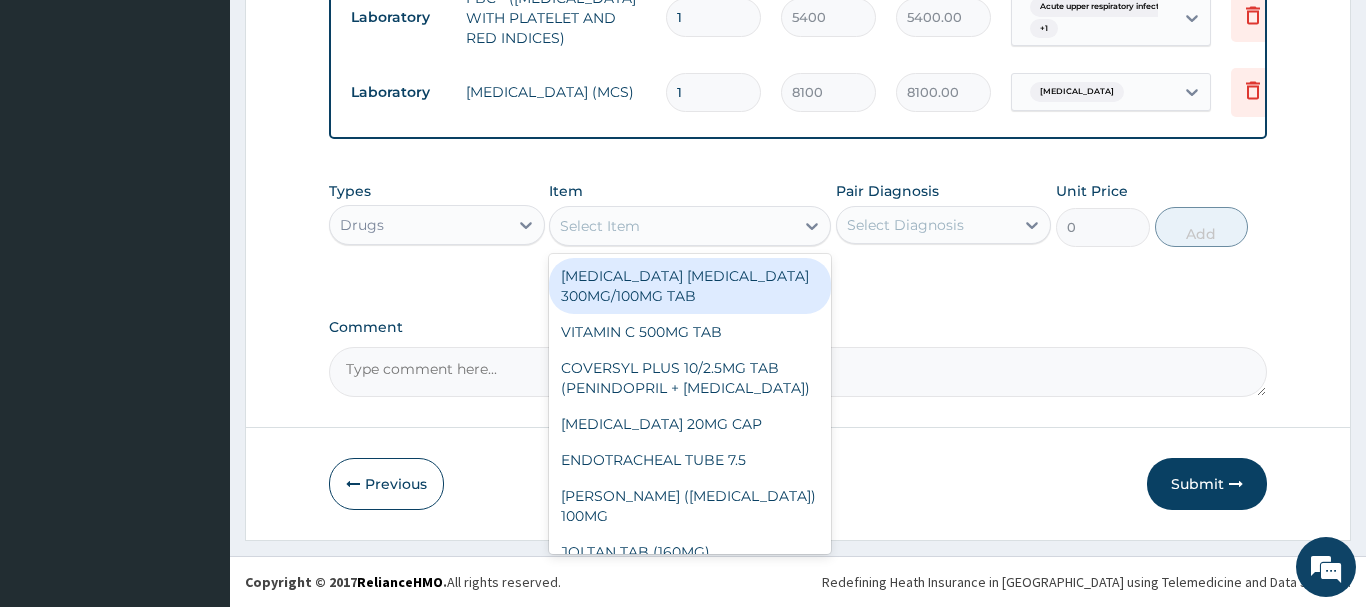 paste on "PARACETAMOL 125MG/5ML SYRUP" 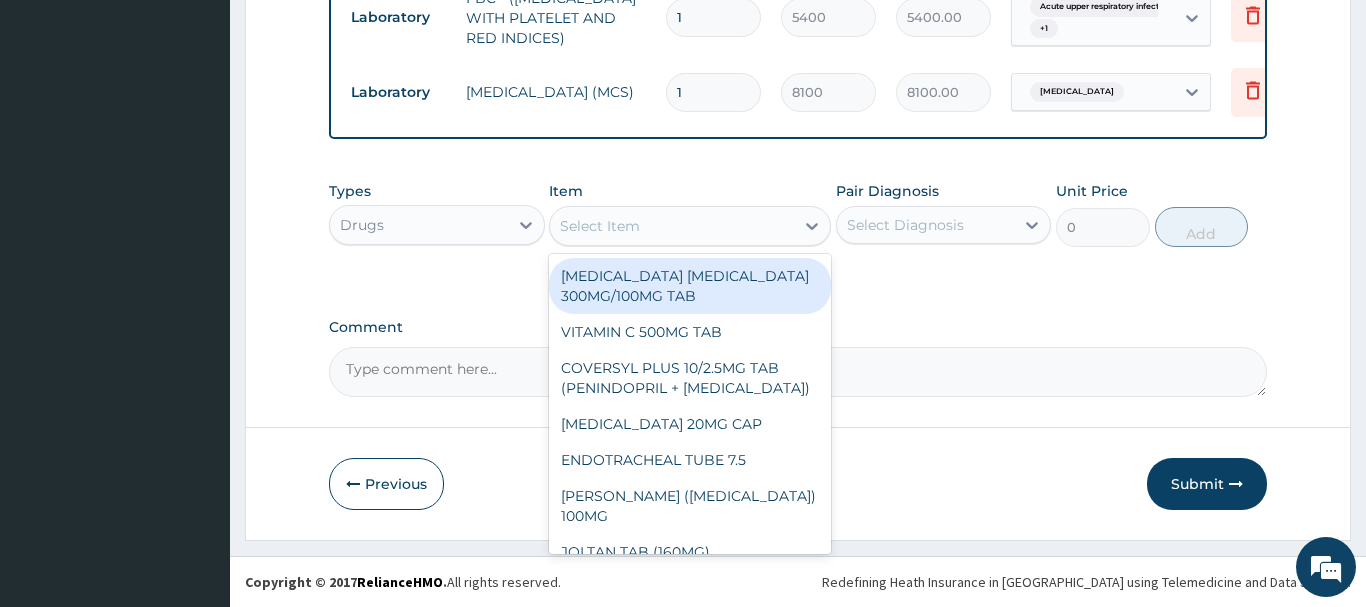 type on "PARACETAMOL 125MG/5ML SYRUP" 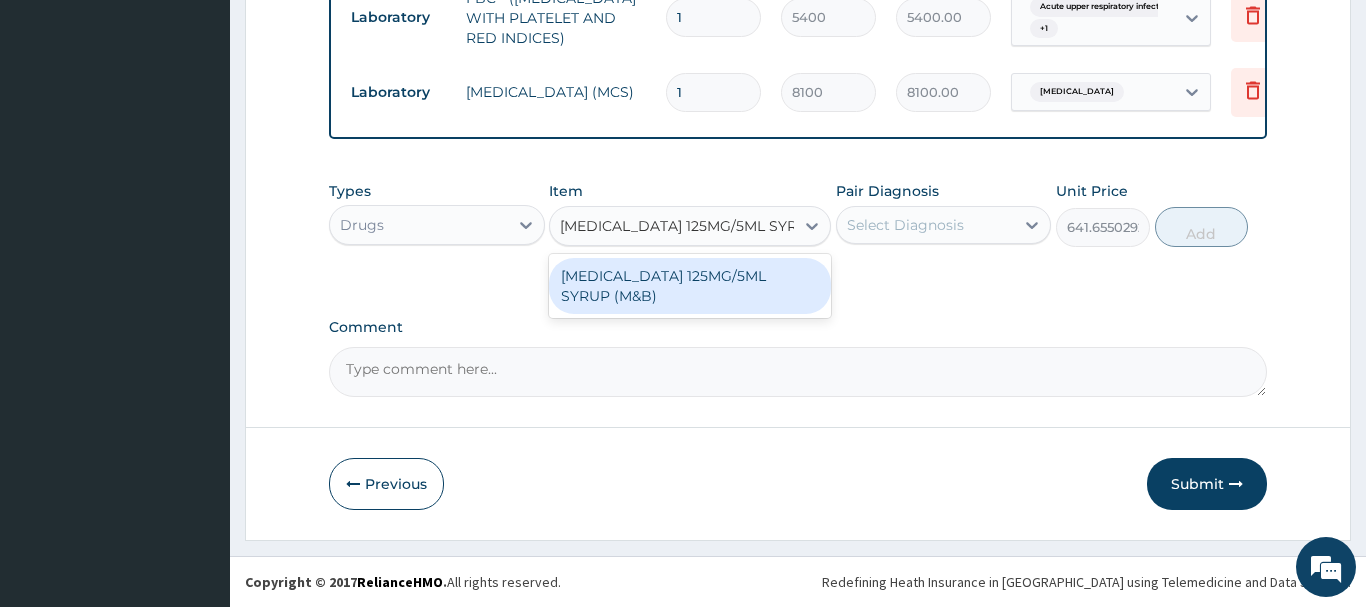 scroll, scrollTop: 0, scrollLeft: 12, axis: horizontal 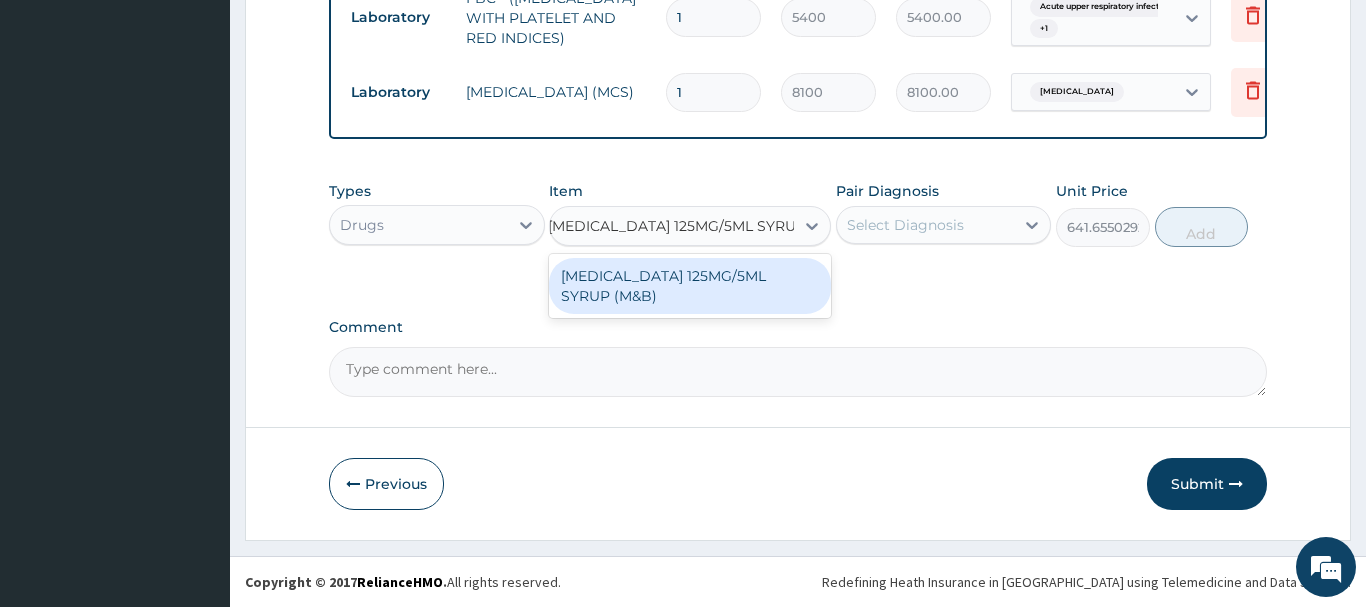 click on "[MEDICAL_DATA] 125MG/5ML SYRUP (M&B)" at bounding box center (690, 286) 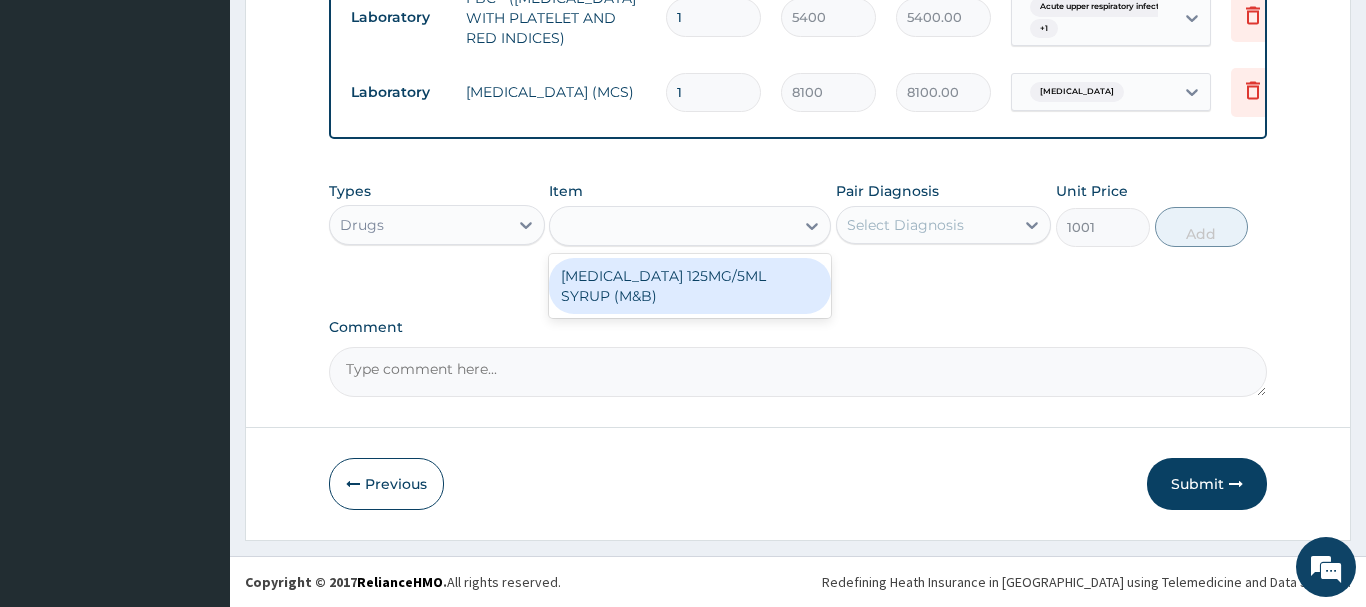 scroll, scrollTop: 0, scrollLeft: 2, axis: horizontal 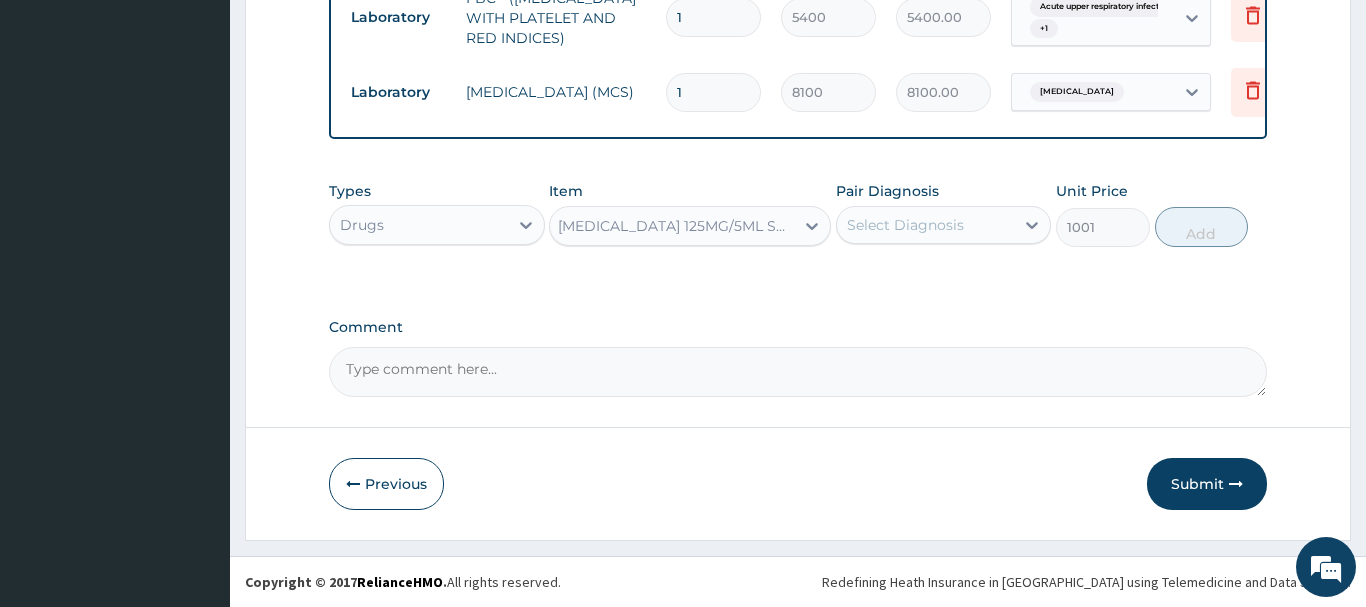 click on "Select Diagnosis" at bounding box center [905, 225] 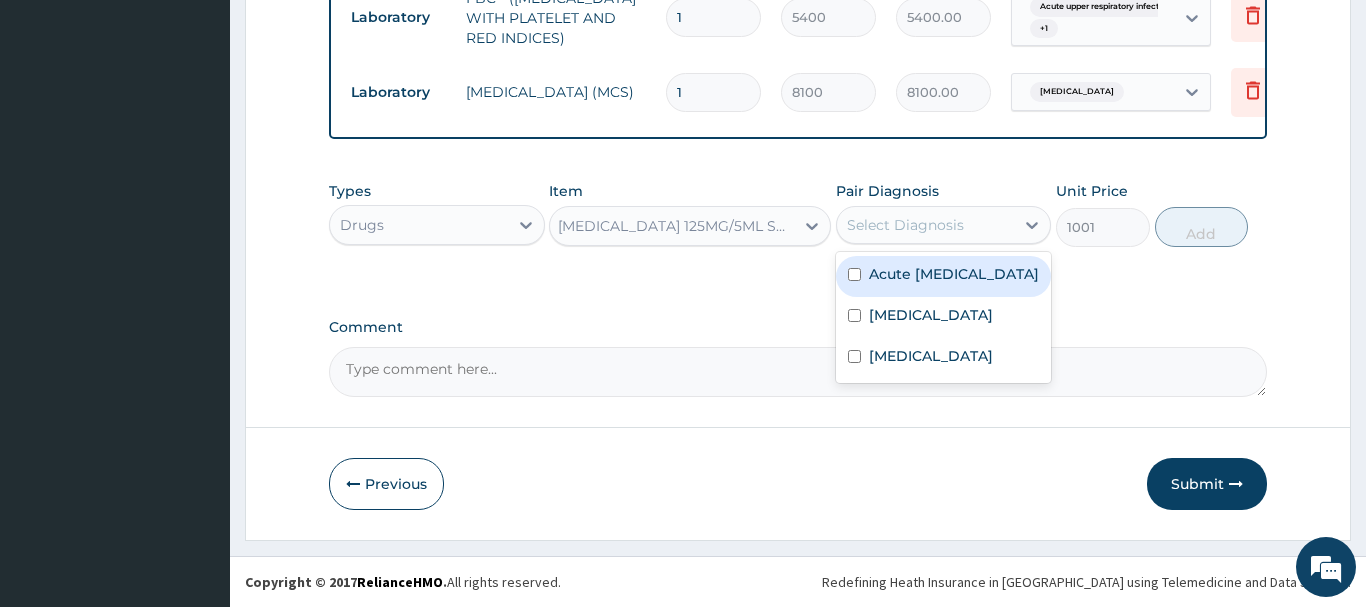 click on "Acute upper respiratory infection" at bounding box center (954, 274) 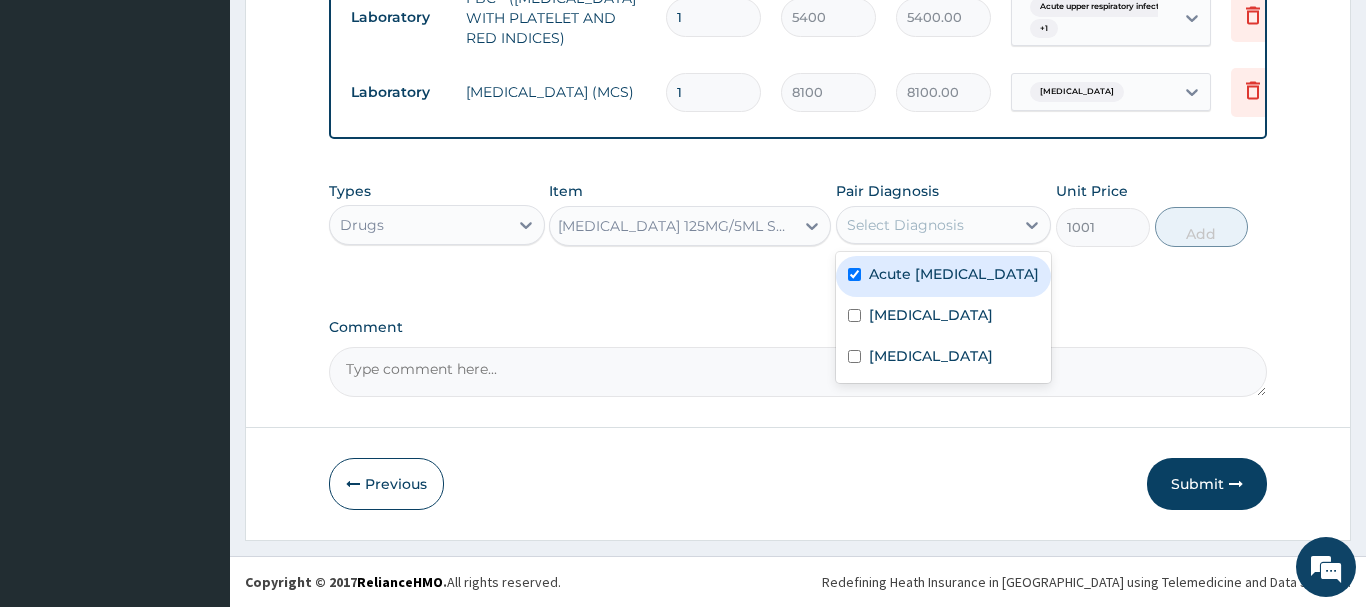 checkbox on "true" 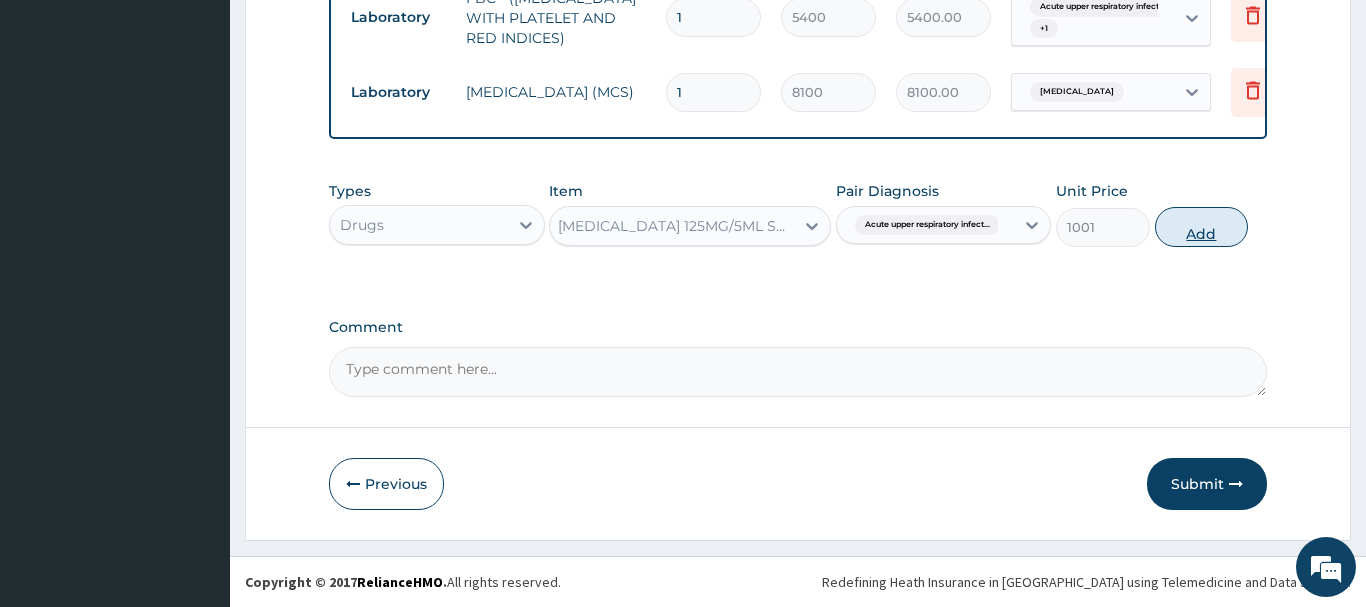 click on "Add" at bounding box center [1202, 227] 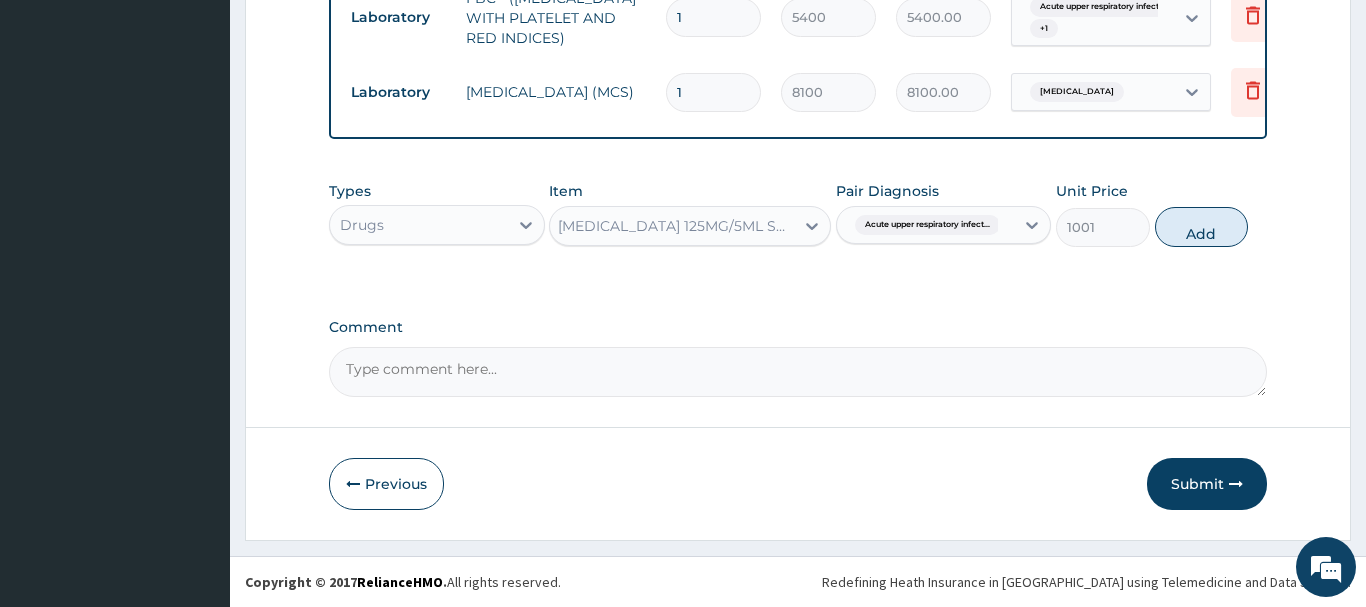 type on "0" 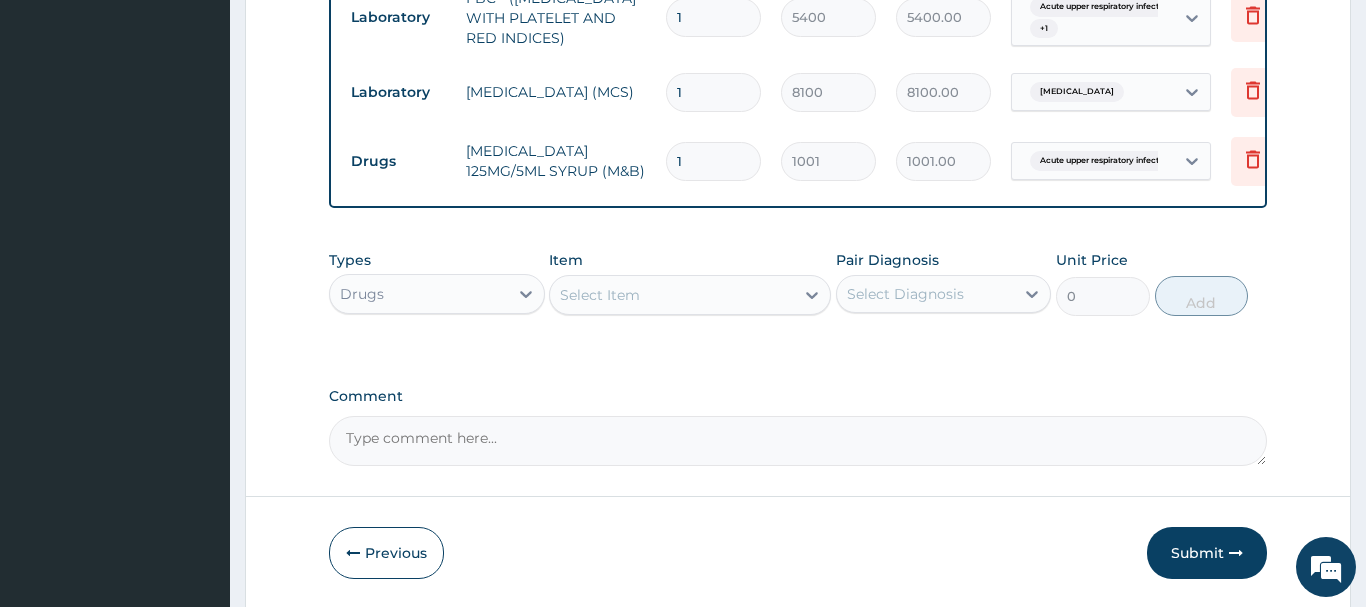 scroll, scrollTop: 0, scrollLeft: 0, axis: both 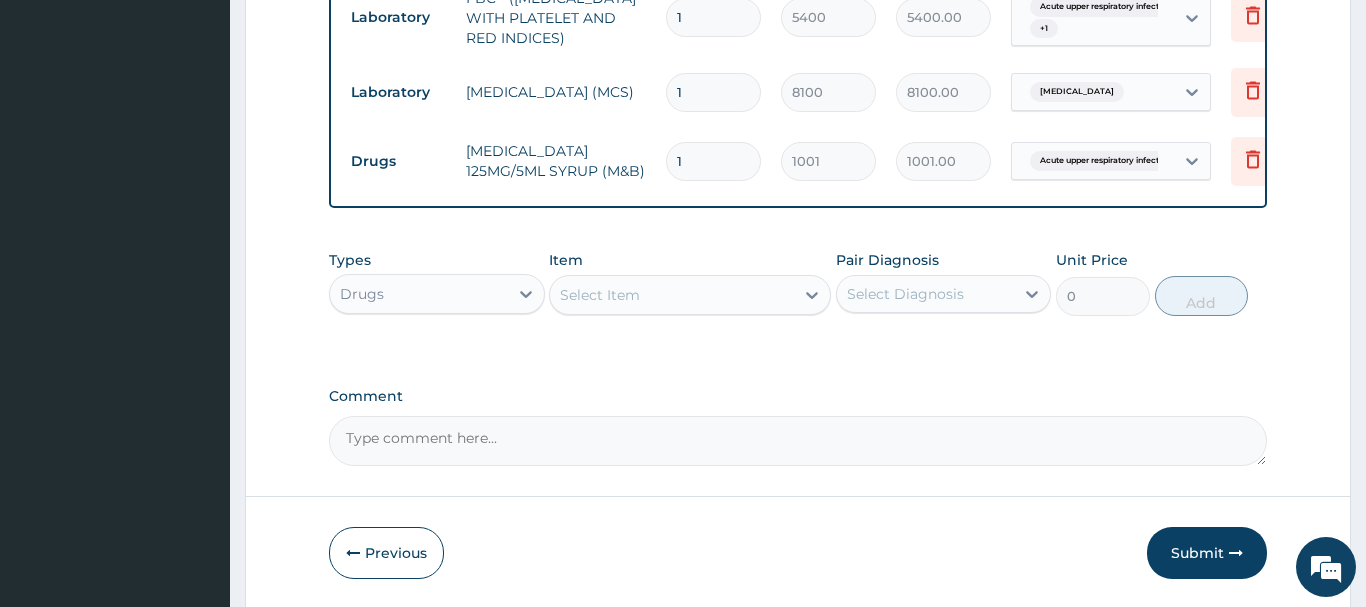 click on "Select Item" at bounding box center [600, 295] 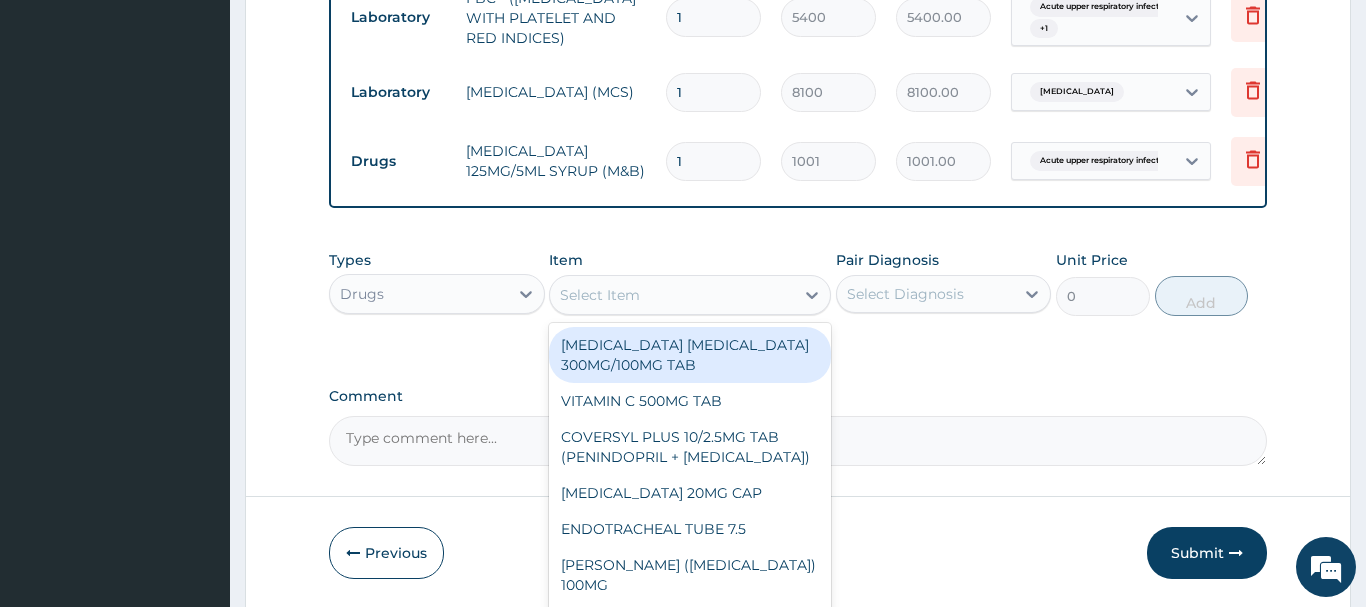 paste on "[MEDICAL_DATA] 125MG/5ML SUSP" 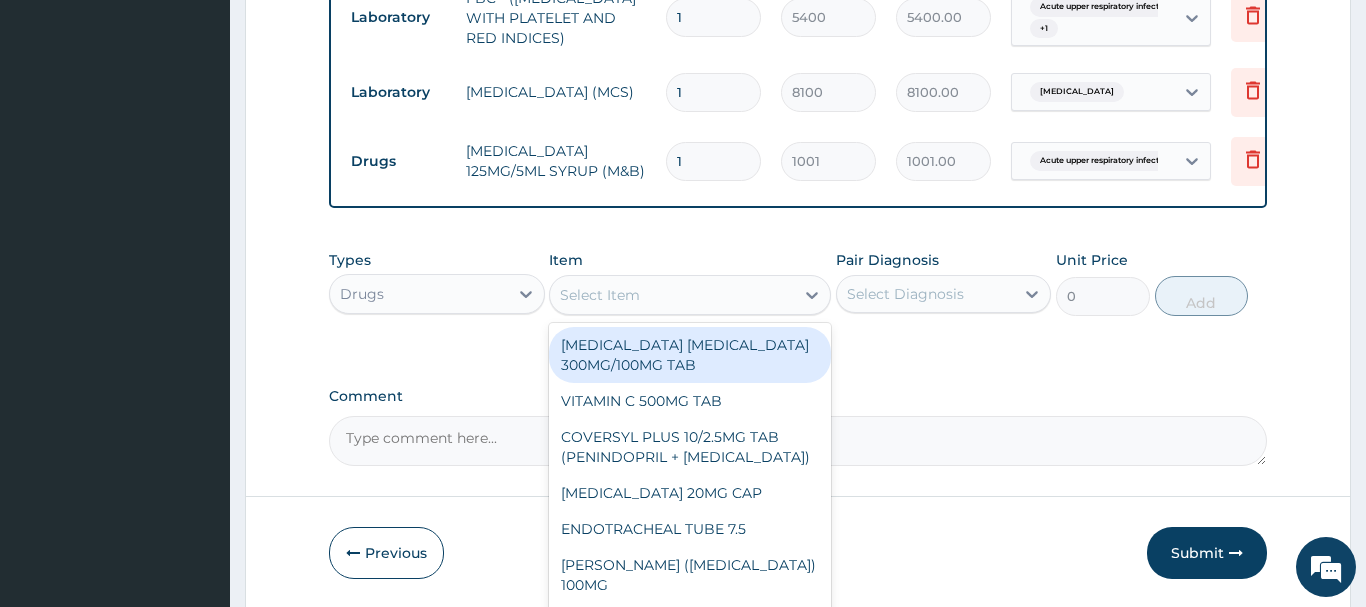type on "[MEDICAL_DATA] 125MG/5ML SUSP" 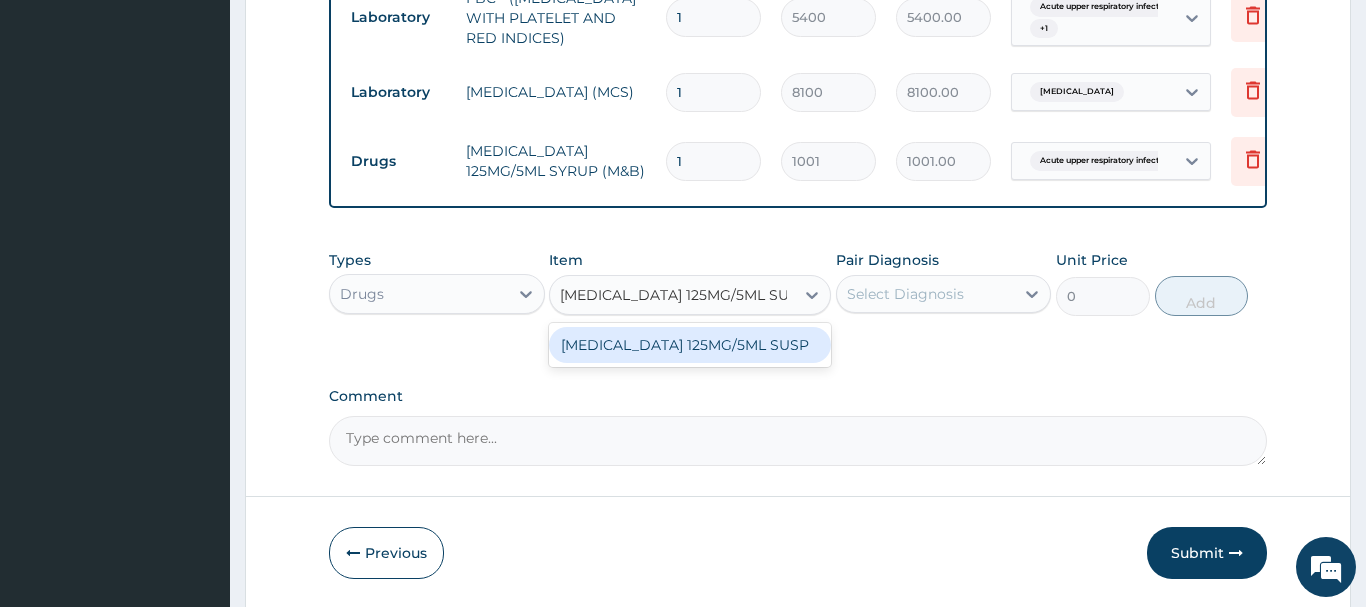 drag, startPoint x: 672, startPoint y: 348, endPoint x: 765, endPoint y: 323, distance: 96.30161 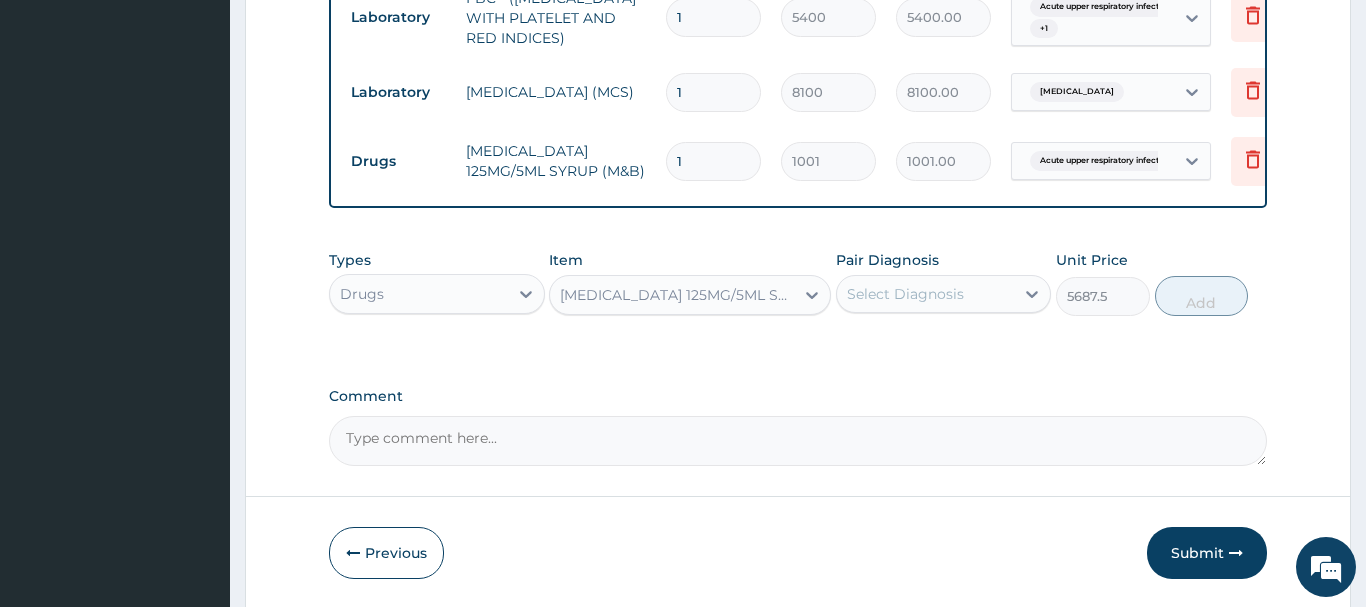 drag, startPoint x: 871, startPoint y: 281, endPoint x: 897, endPoint y: 318, distance: 45.221676 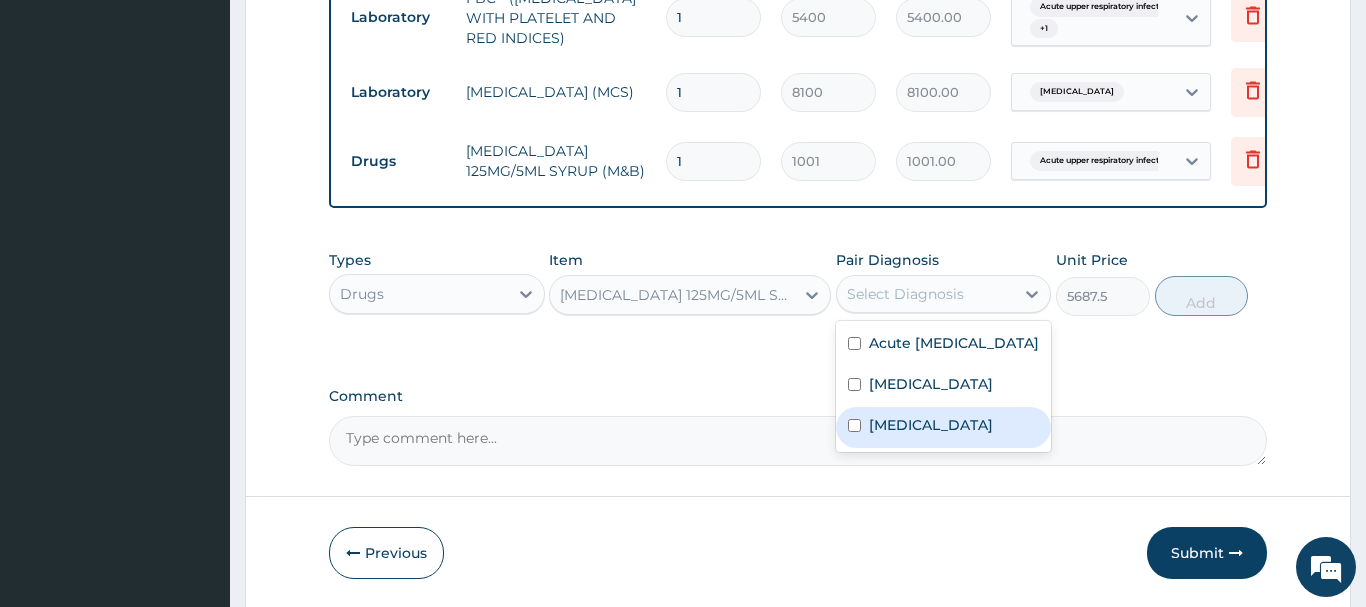 click on "Acute tonsillitis" at bounding box center [944, 427] 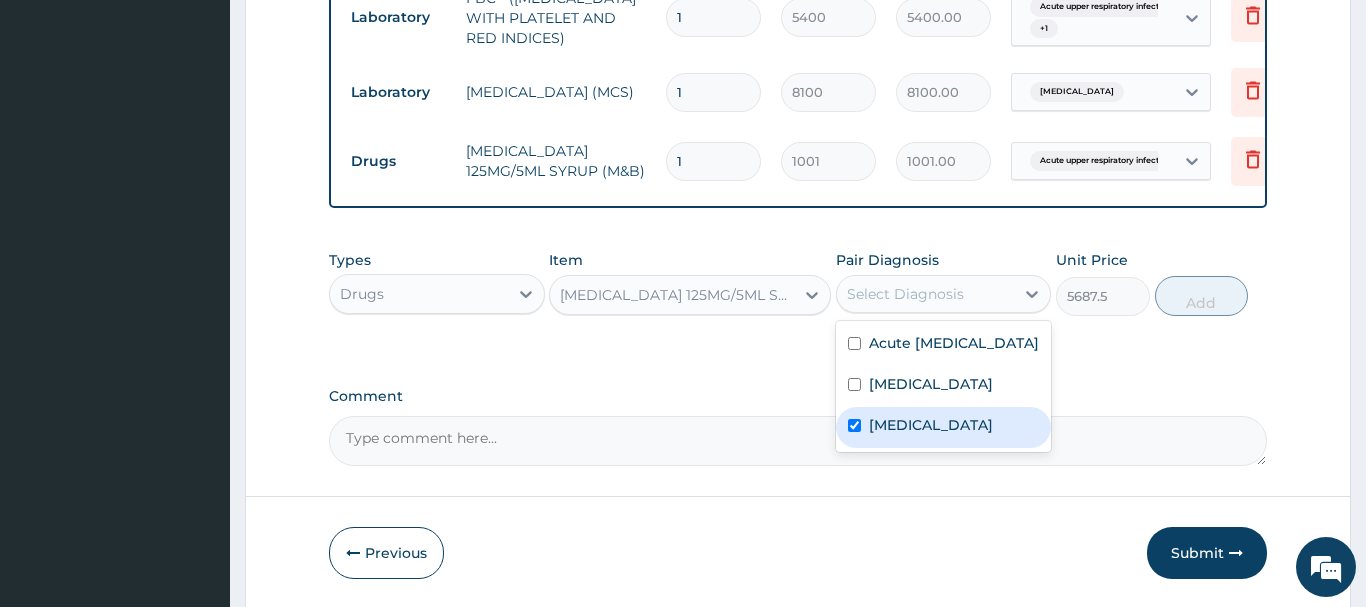 checkbox on "true" 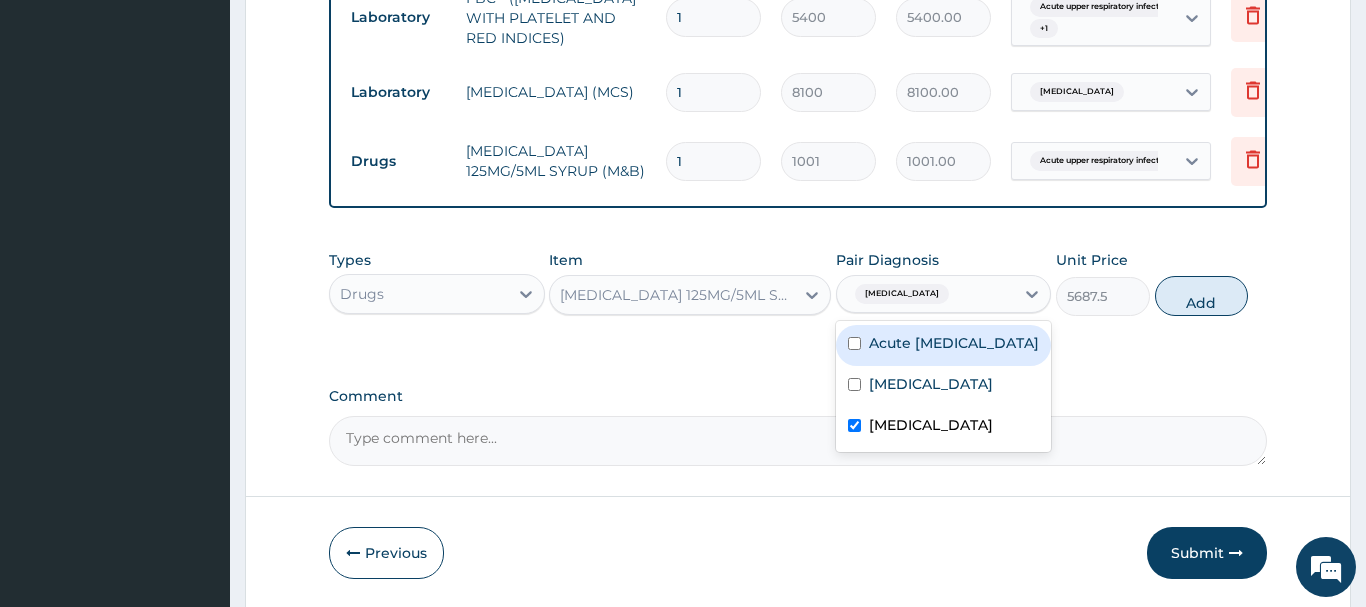 click on "Acute upper respiratory infection" at bounding box center [954, 343] 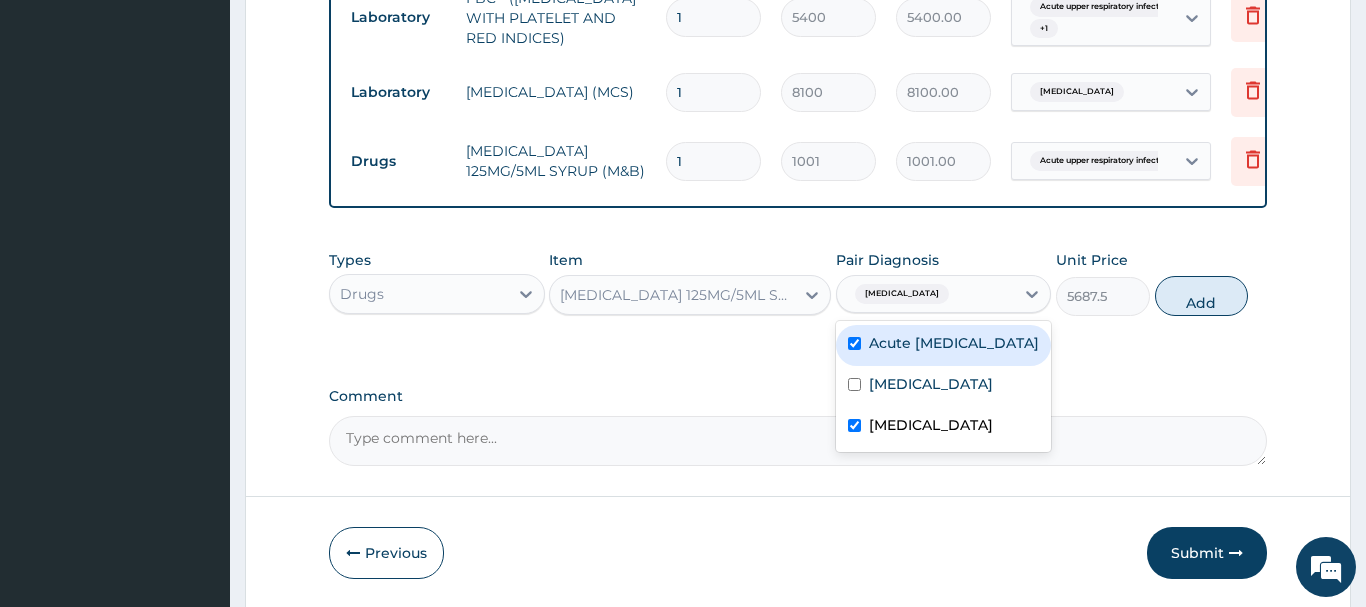 checkbox on "true" 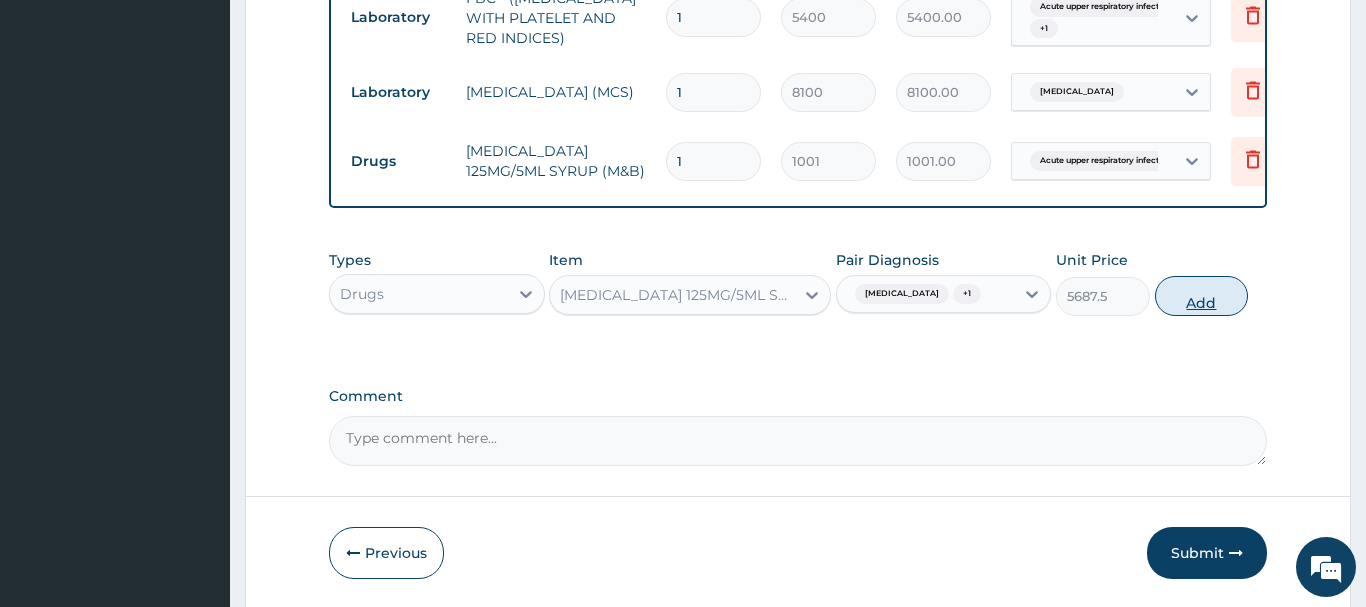 click on "Add" at bounding box center [1202, 296] 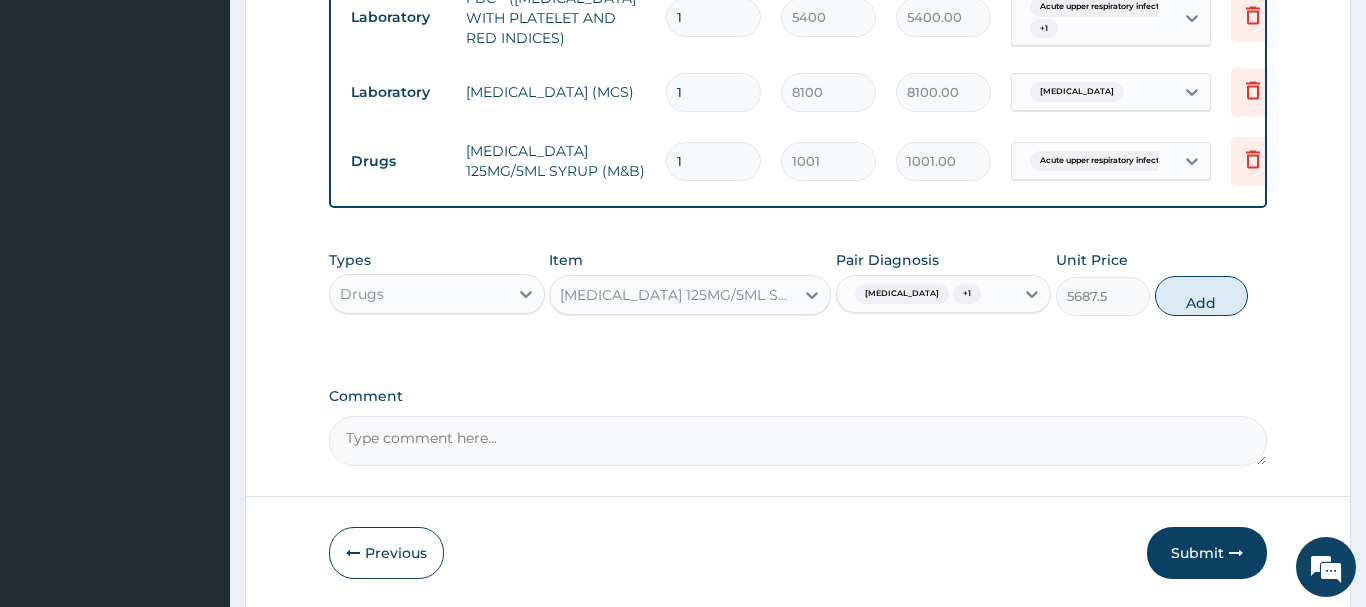 type on "0" 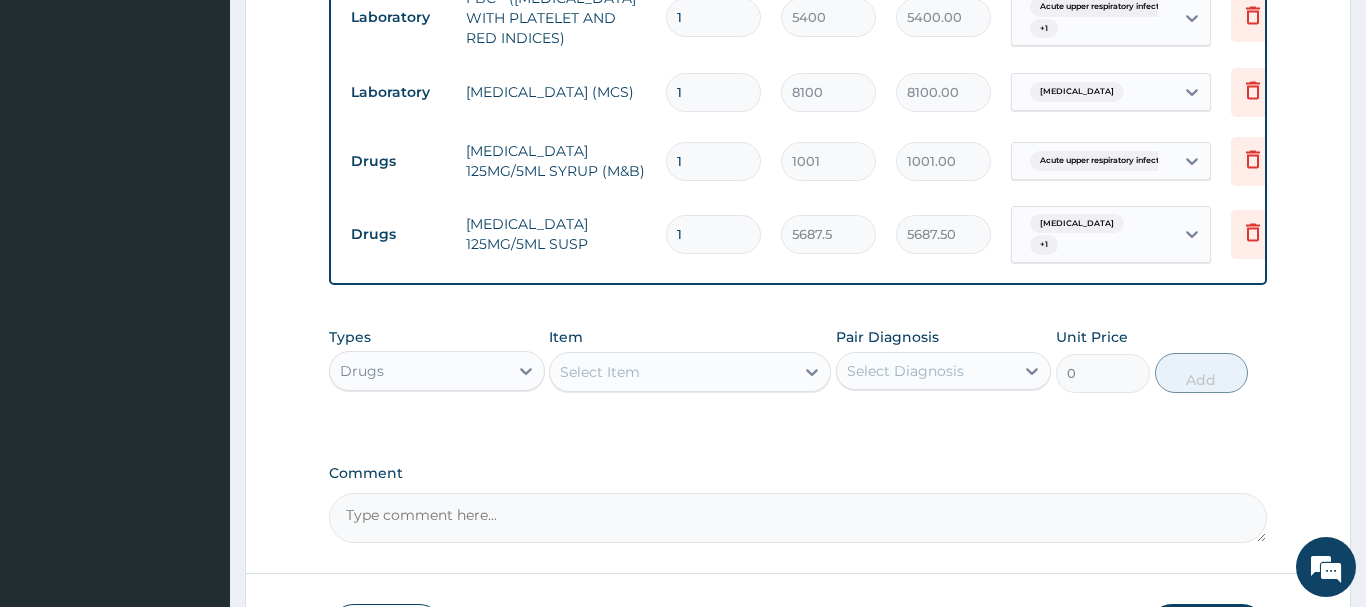 click on "Select Item" at bounding box center (600, 372) 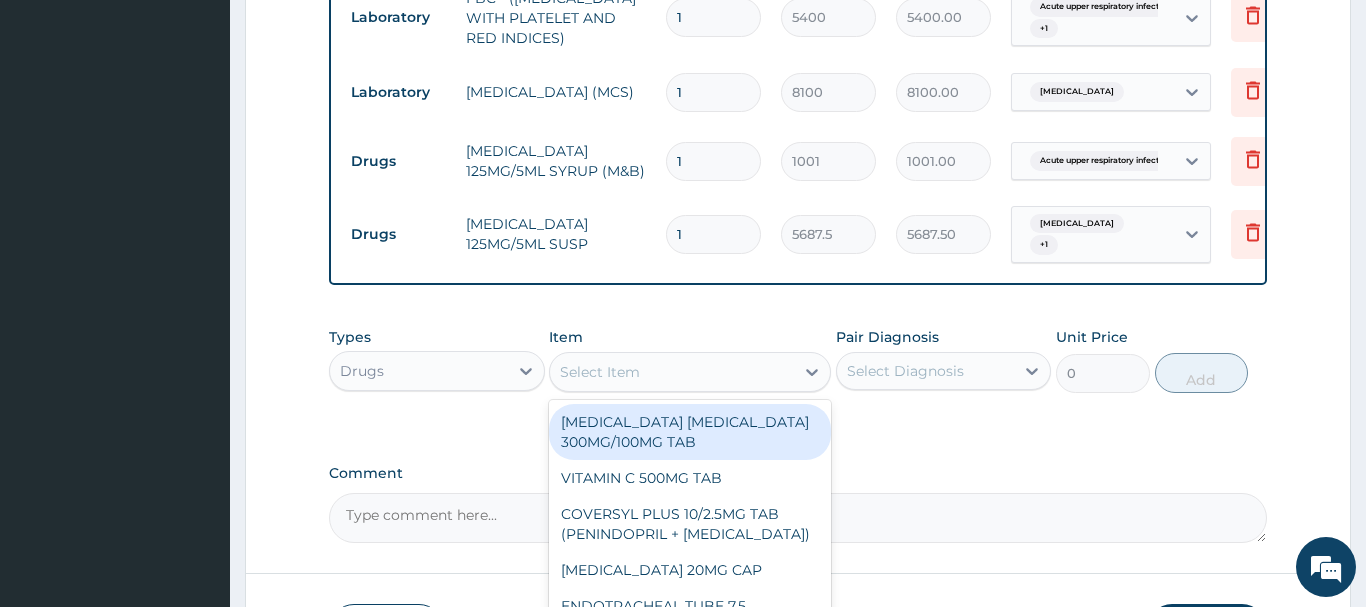 paste on "CHLORPHENIRAMINE SYRUP" 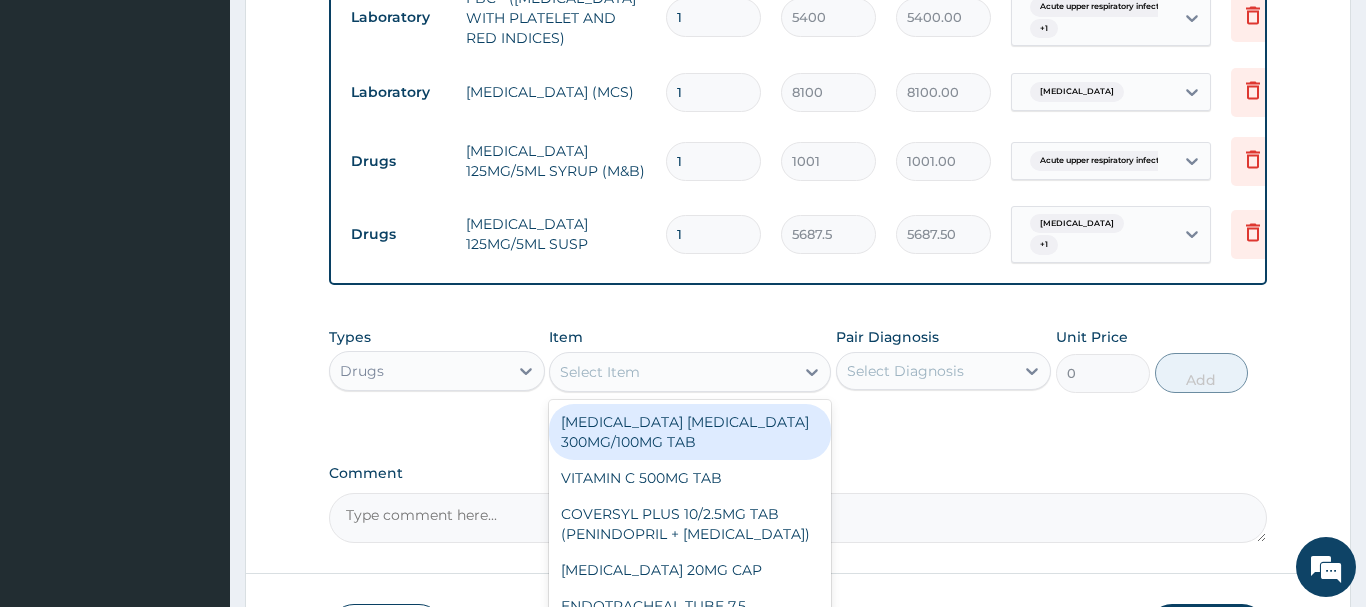 type on "CHLORPHENIRAMINE SYRUP" 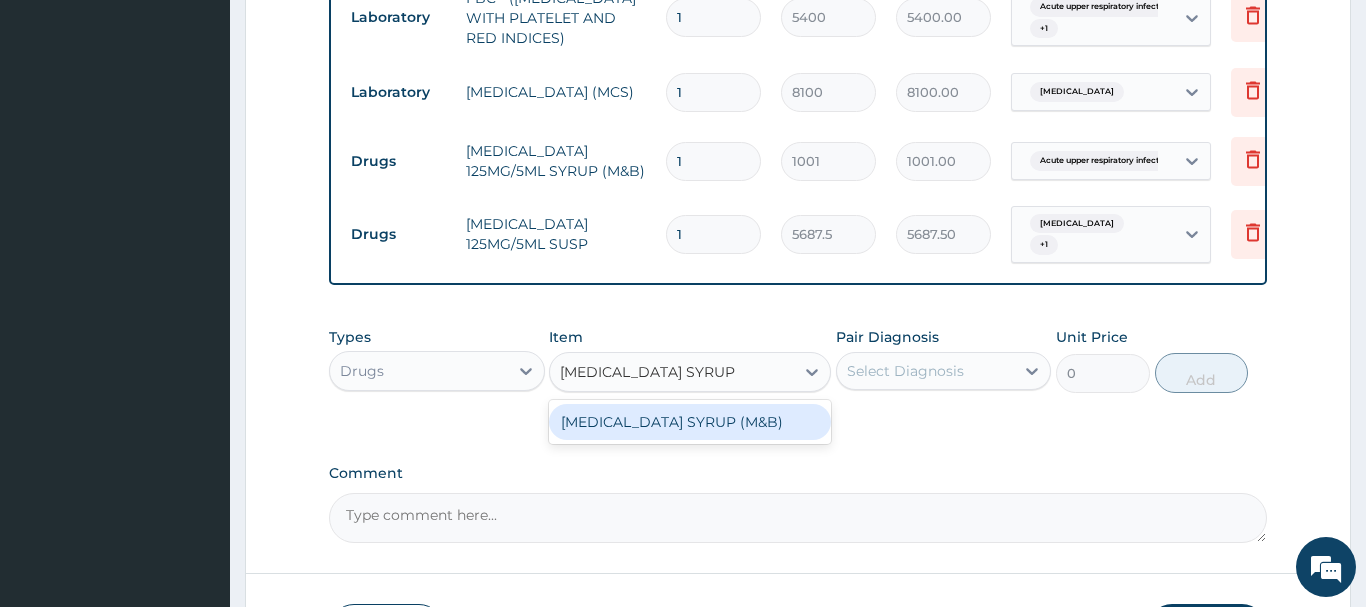 click on "CHLORPHENIRAMINE SYRUP (M&B)" at bounding box center [690, 422] 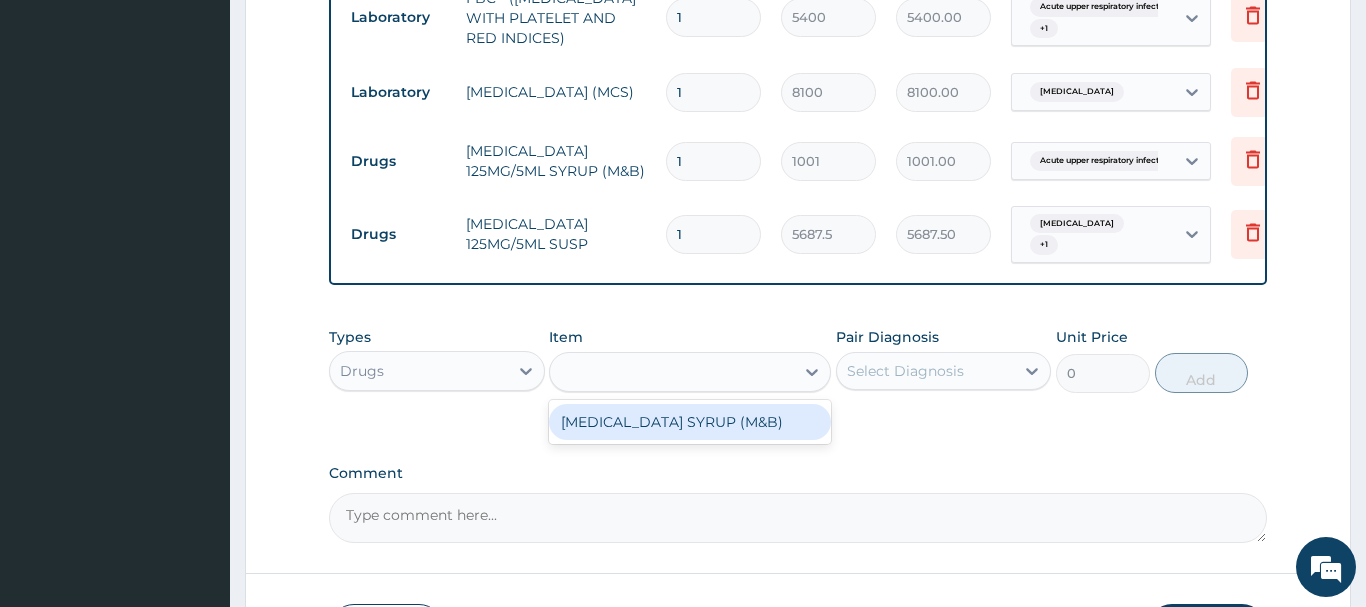 type on "962.5" 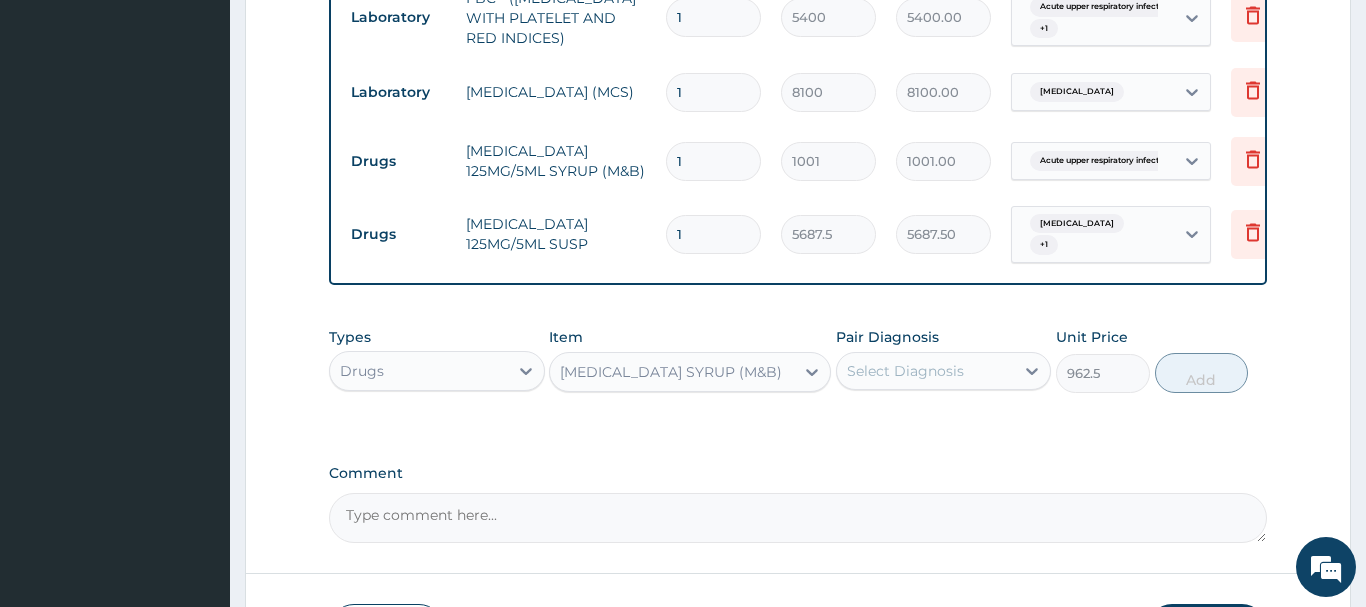 click on "Select Diagnosis" at bounding box center [905, 371] 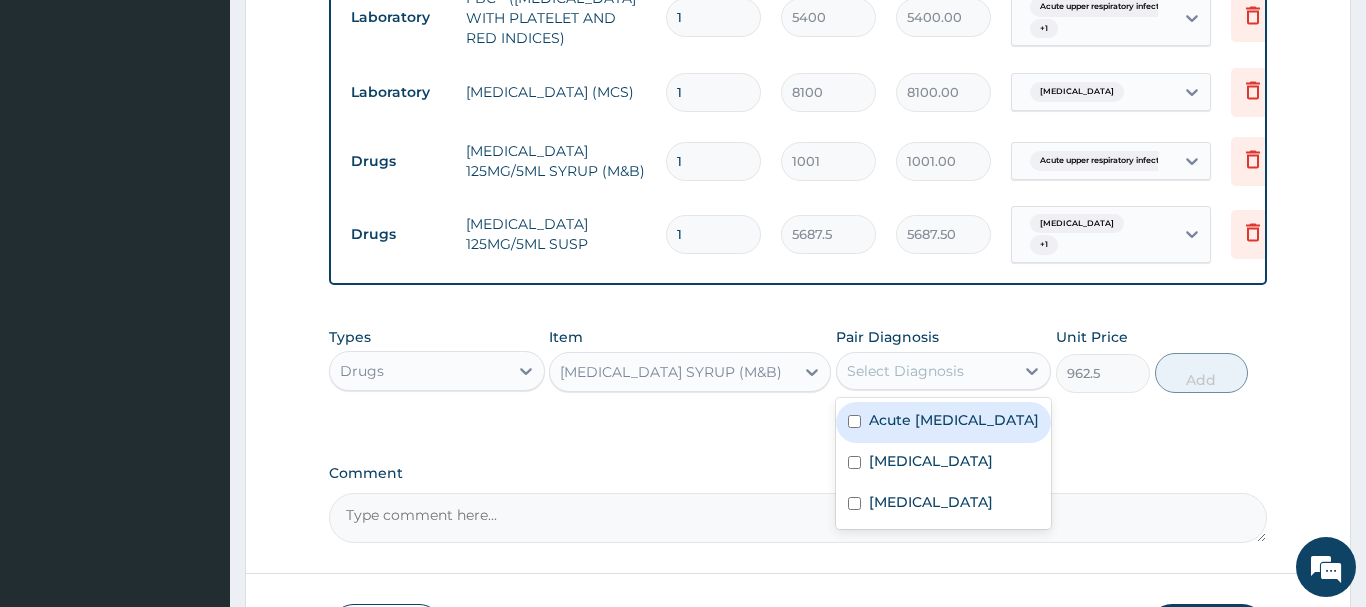 click on "Acute upper respiratory infection" at bounding box center [954, 420] 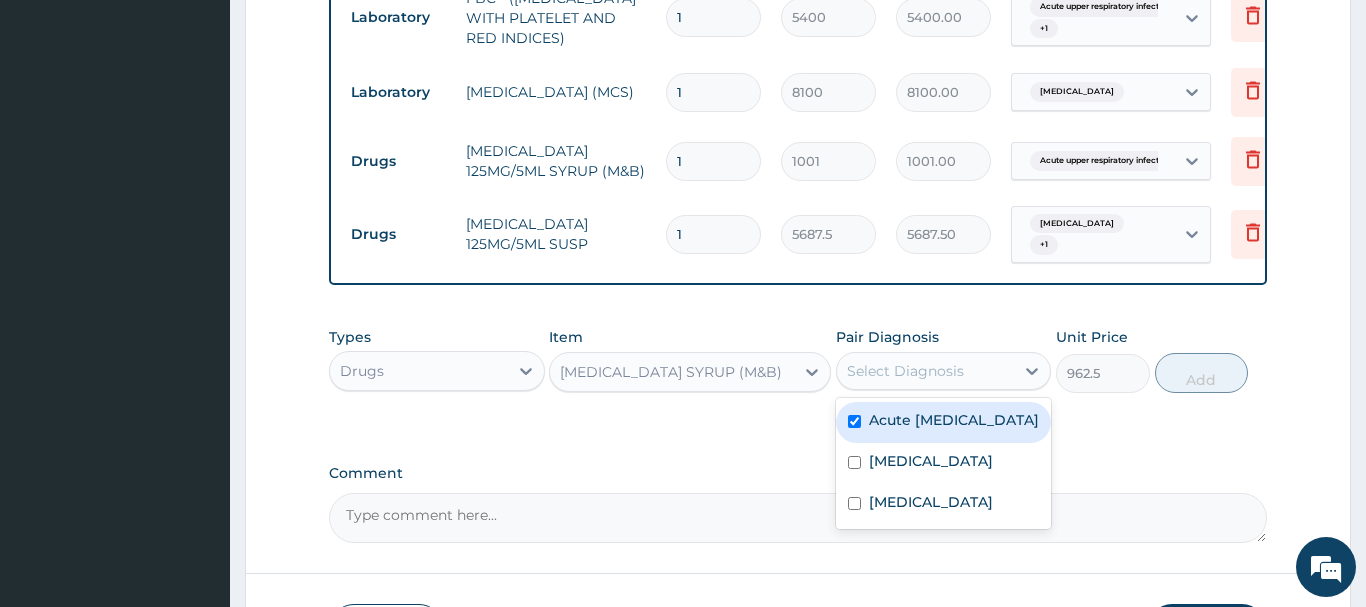 checkbox on "true" 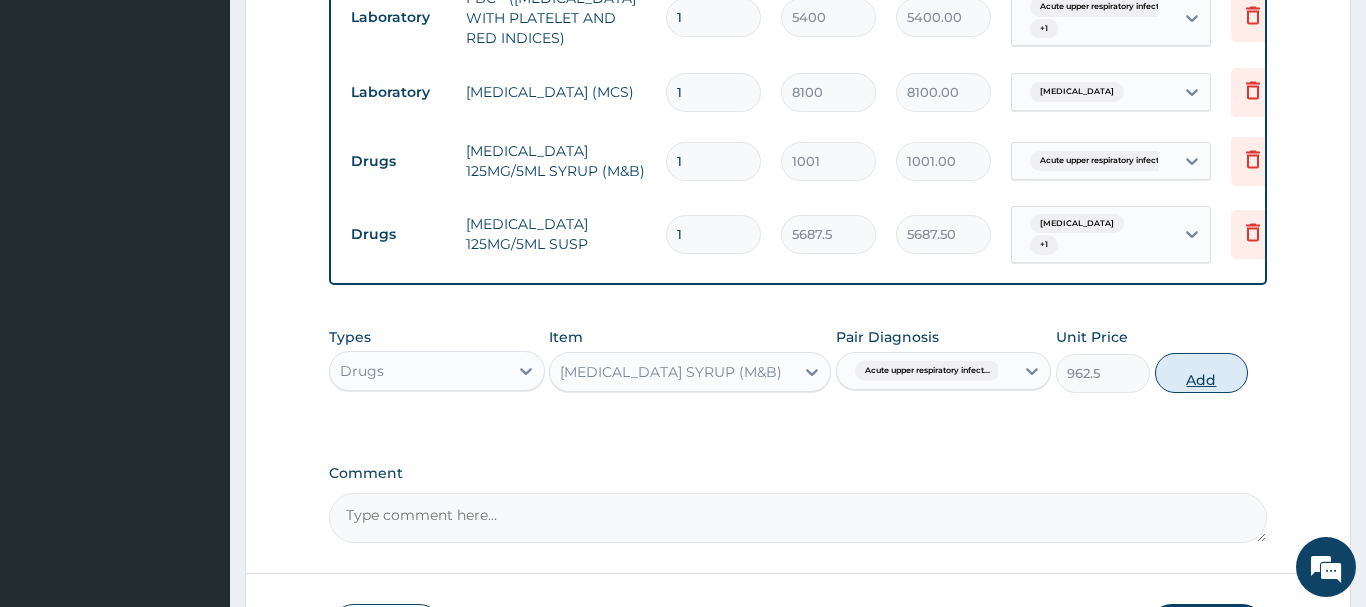 click on "Add" at bounding box center [1202, 373] 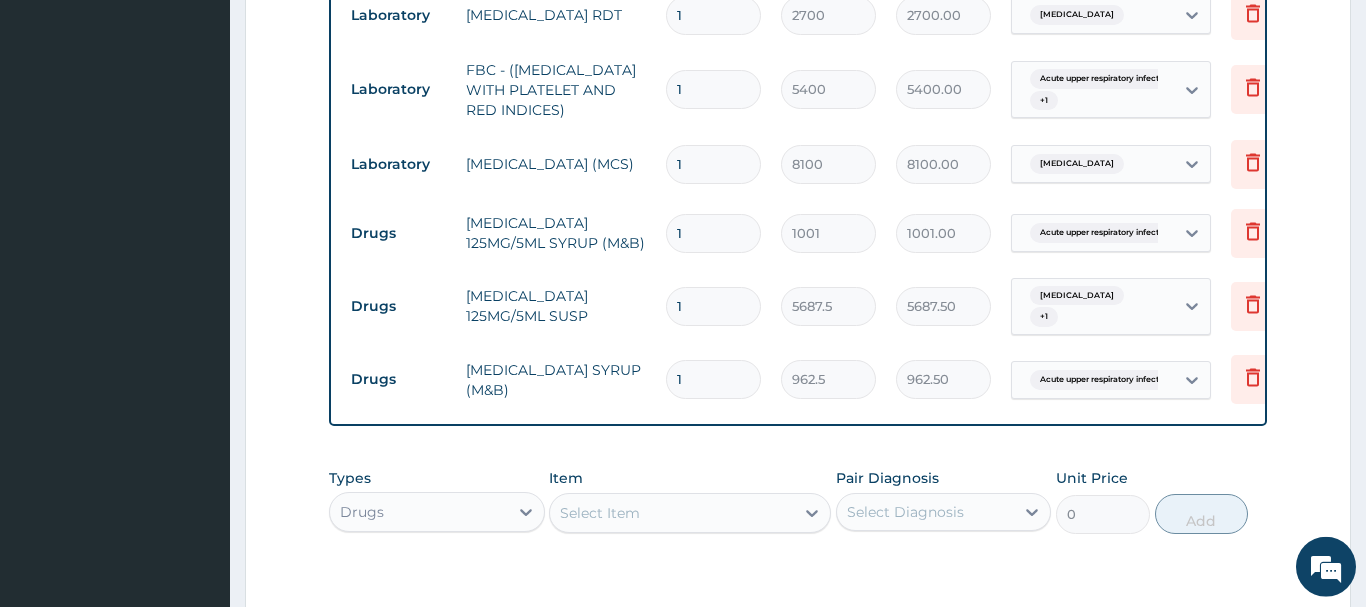 scroll, scrollTop: 757, scrollLeft: 0, axis: vertical 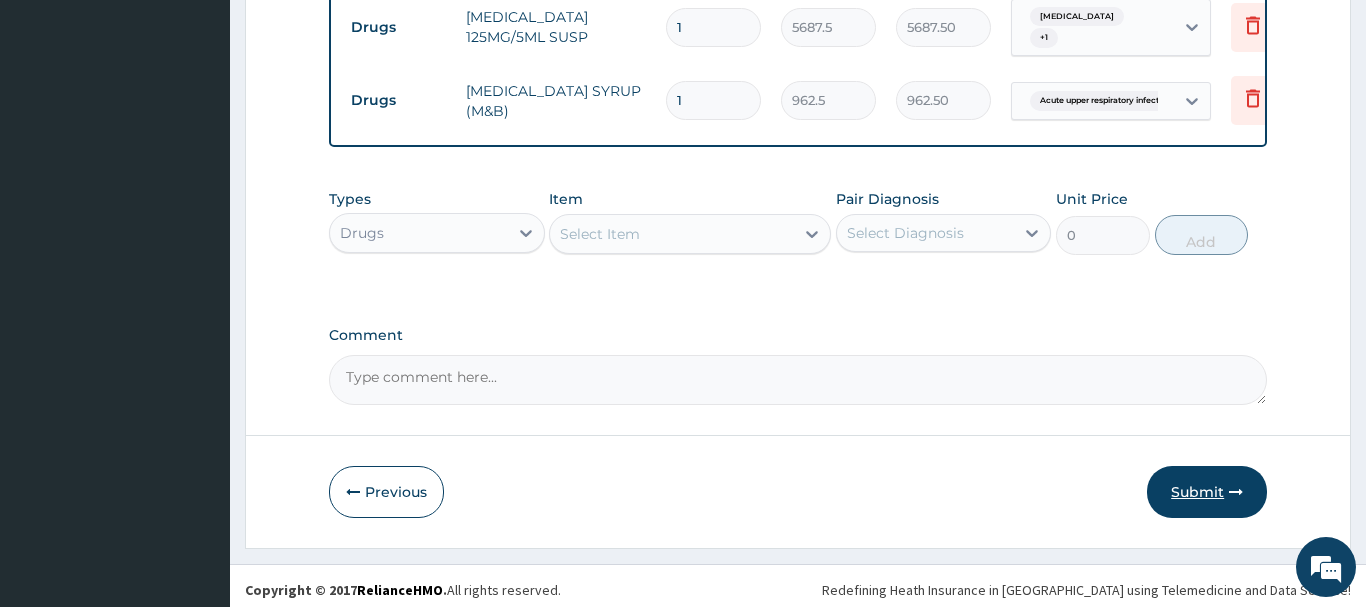 click on "Submit" at bounding box center (1207, 492) 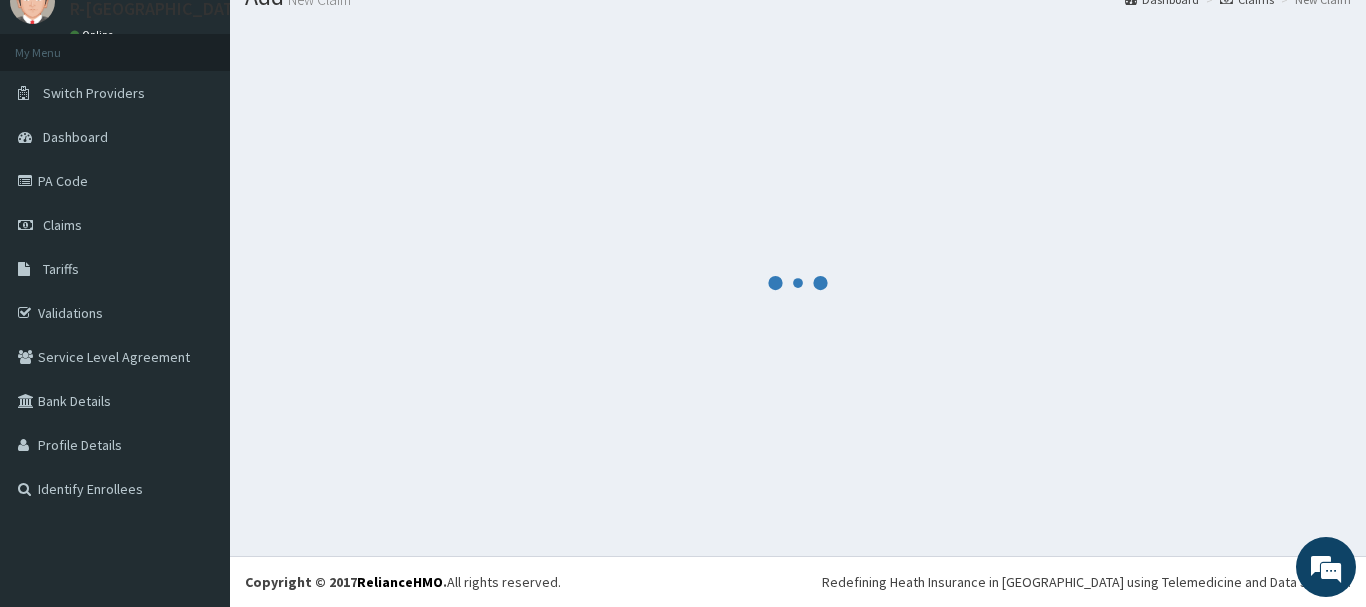 scroll, scrollTop: 81, scrollLeft: 0, axis: vertical 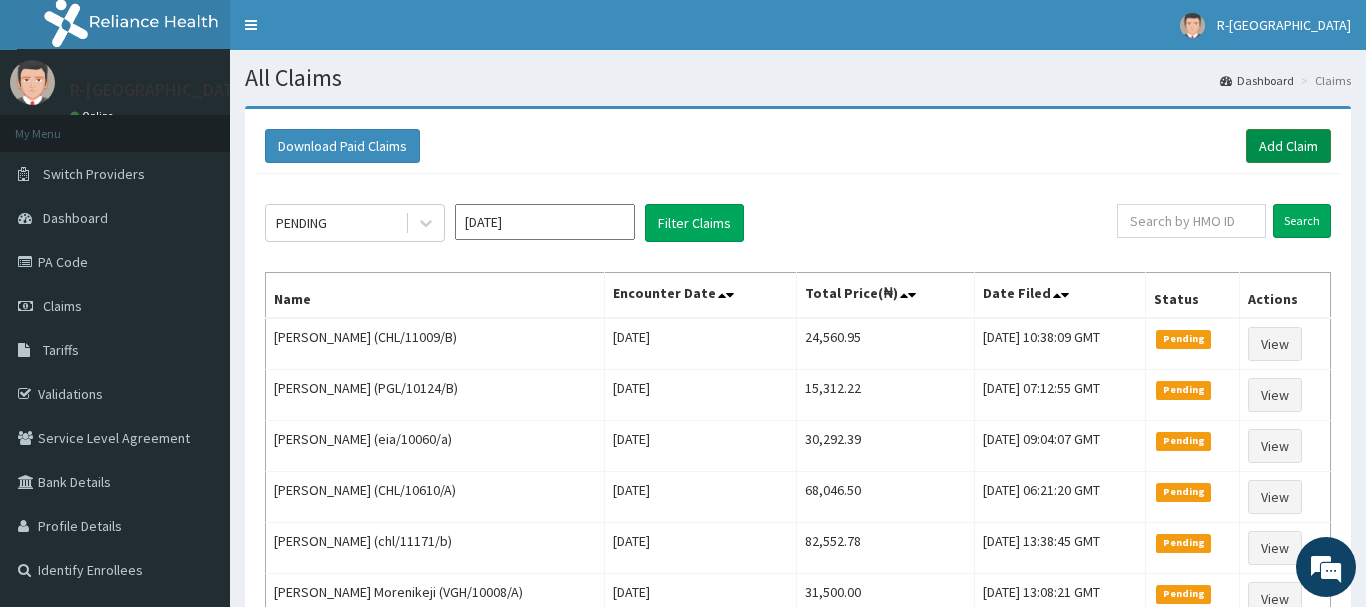 click on "Add Claim" at bounding box center (1288, 146) 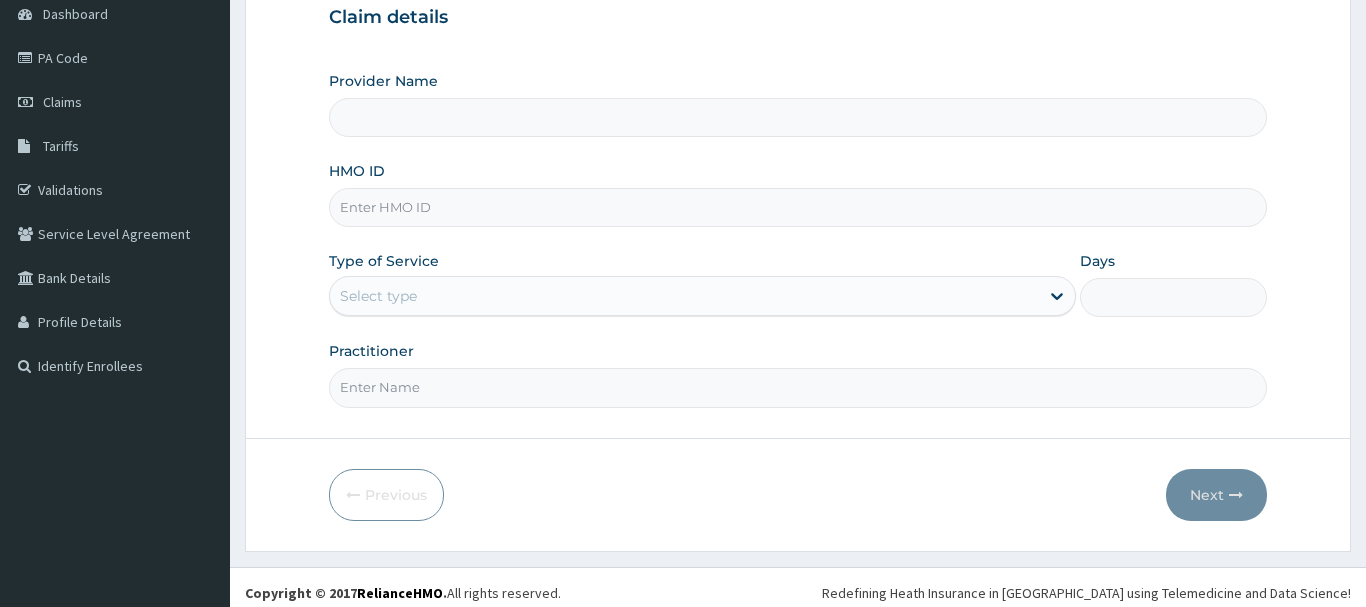 scroll, scrollTop: 204, scrollLeft: 0, axis: vertical 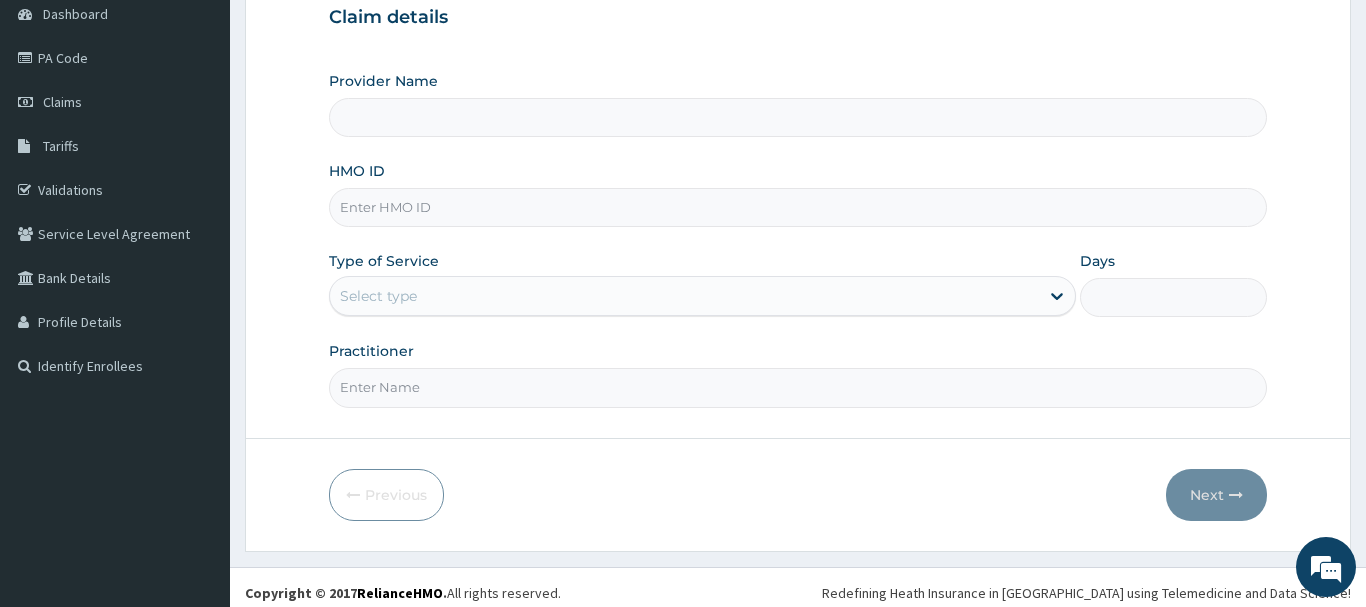 paste on "TVT/10124/A" 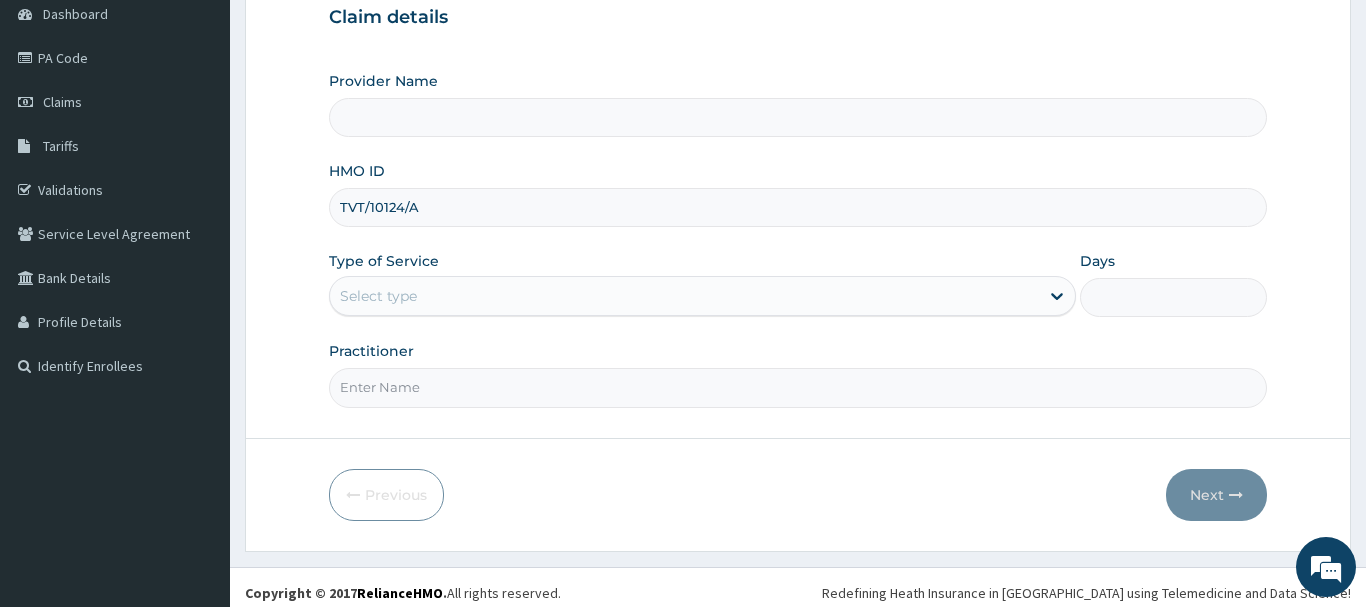 type on "TVT/10124/A" 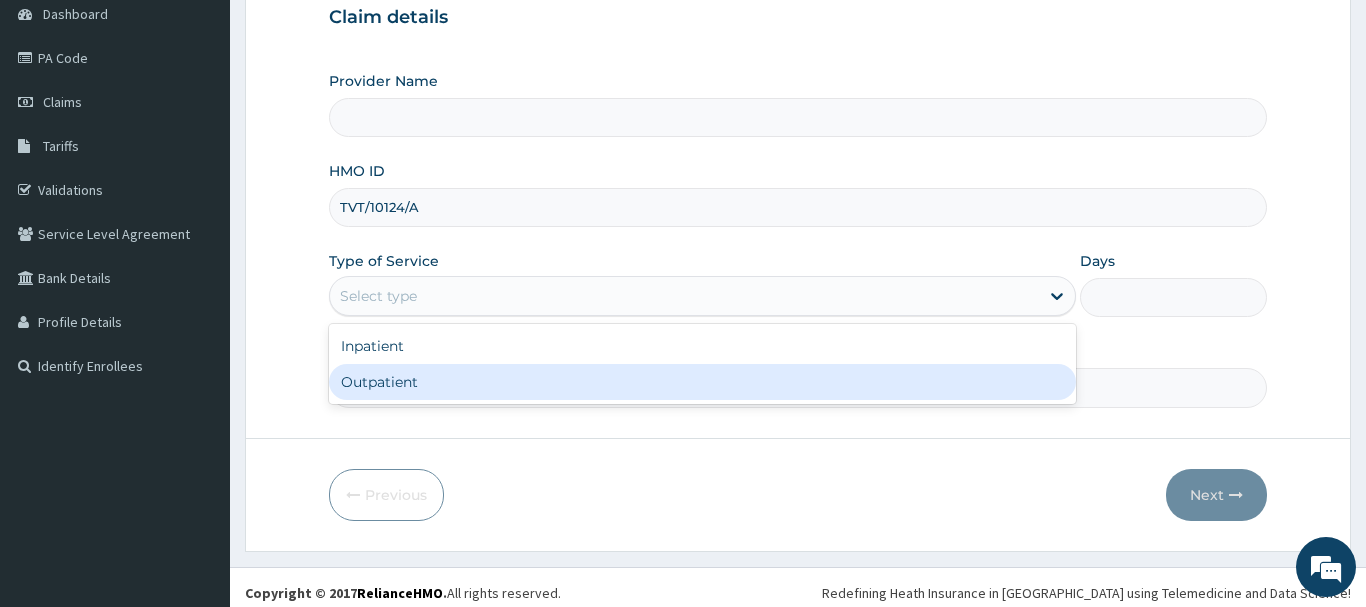 click on "Outpatient" at bounding box center (703, 382) 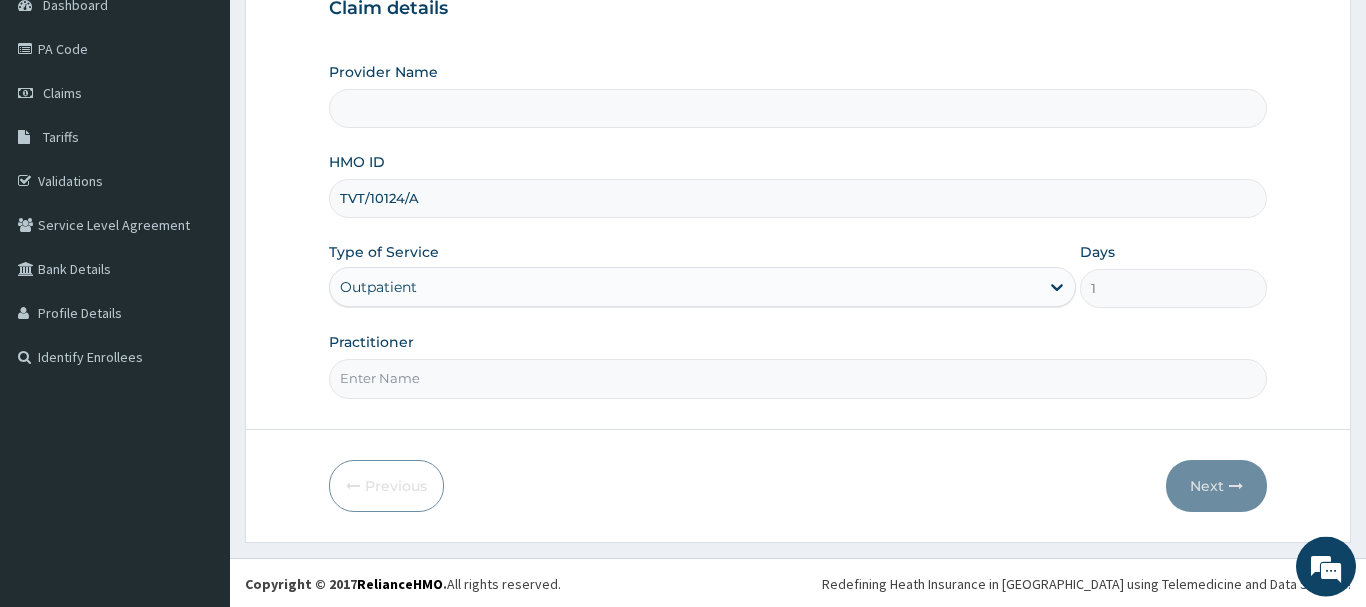 scroll, scrollTop: 215, scrollLeft: 0, axis: vertical 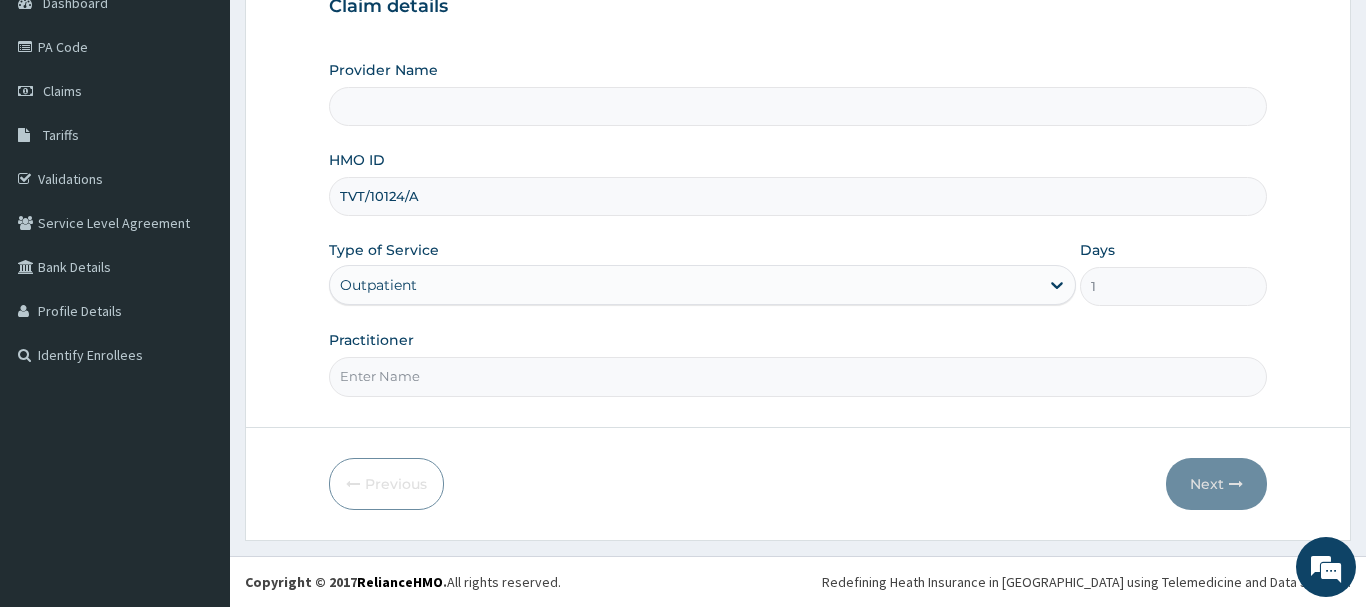 click on "Practitioner" at bounding box center [798, 376] 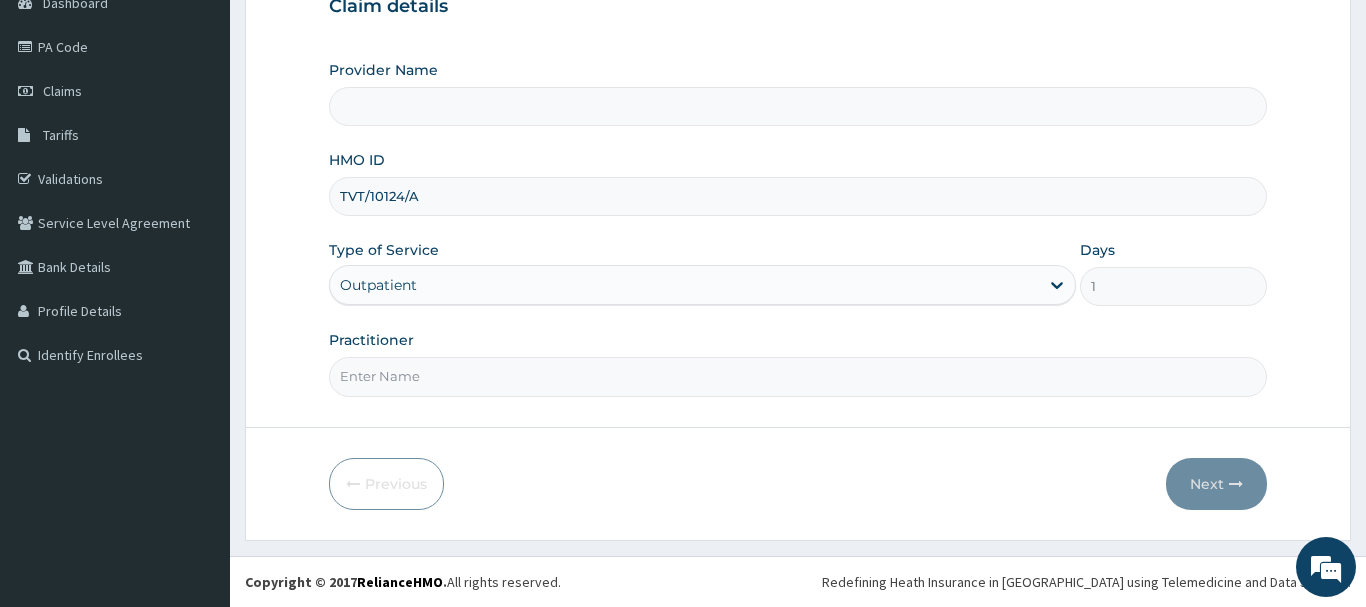 type on "R-Jolad Hospital Nigeria Limited(kupa)" 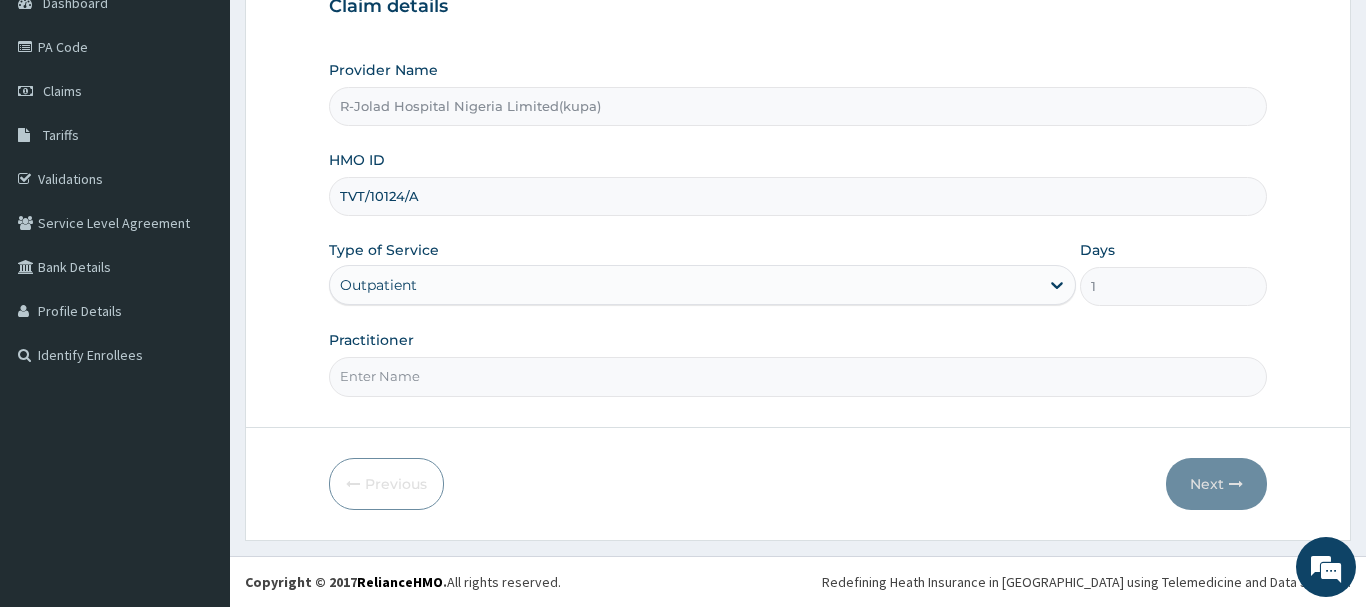 paste on "Elrufai Adike" 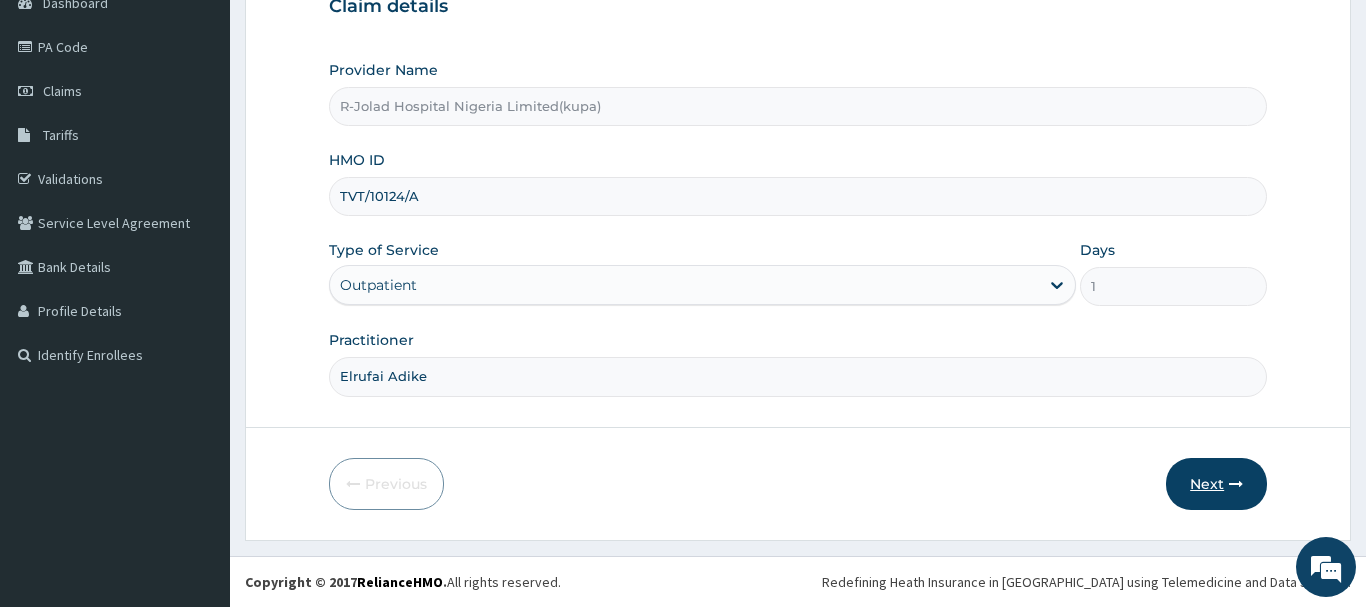 type on "Elrufai Adike" 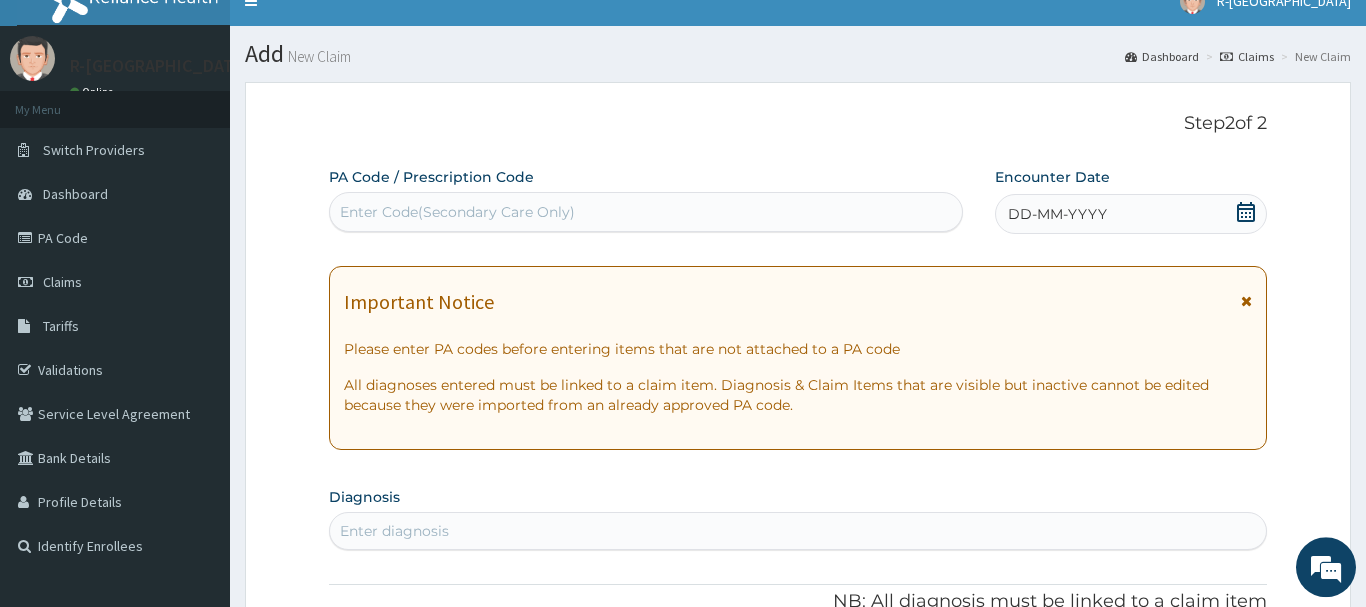 scroll, scrollTop: 11, scrollLeft: 0, axis: vertical 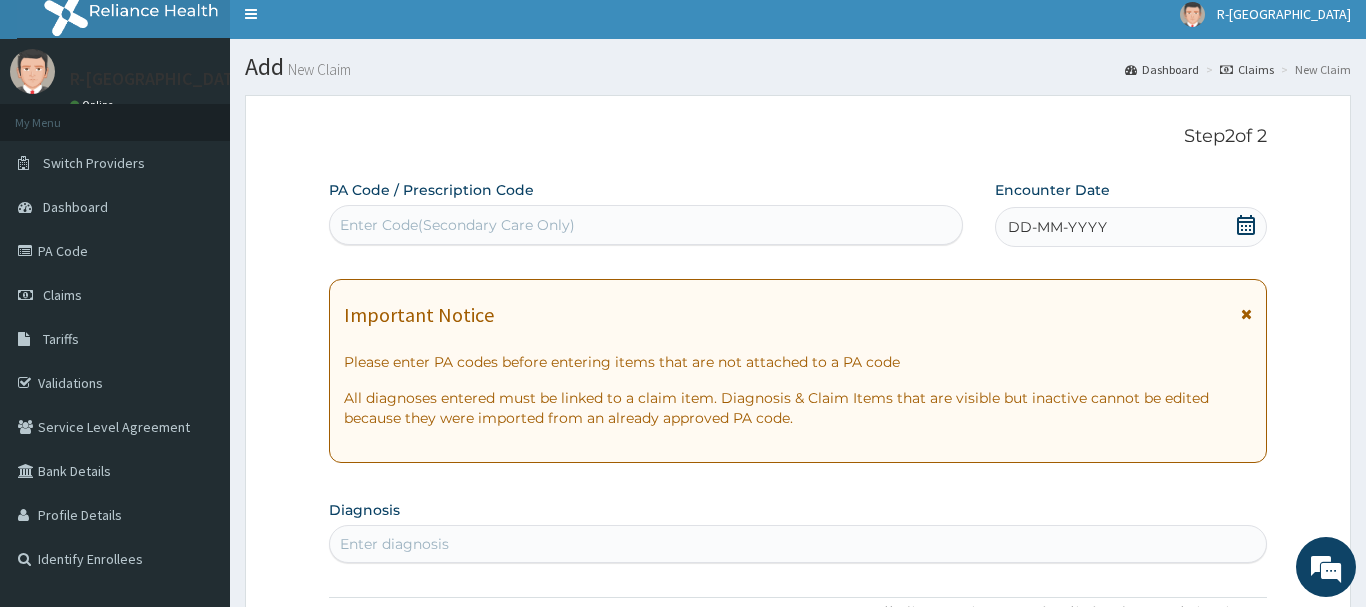 click 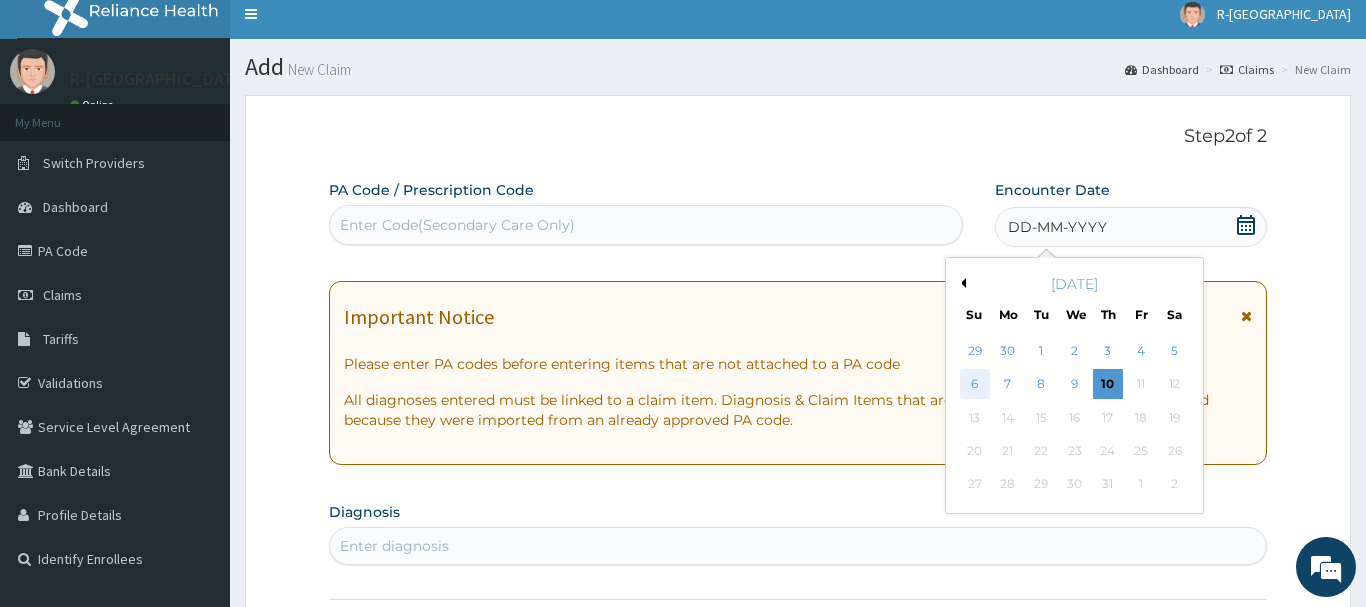 click on "6" at bounding box center (975, 385) 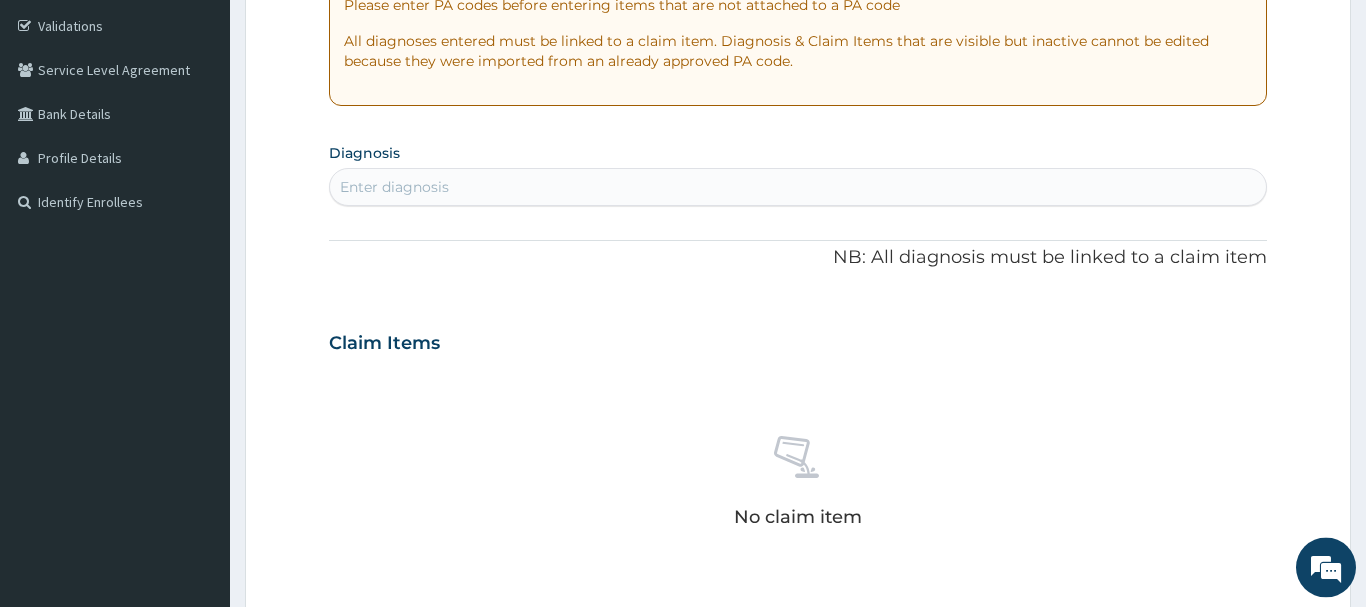 scroll, scrollTop: 419, scrollLeft: 0, axis: vertical 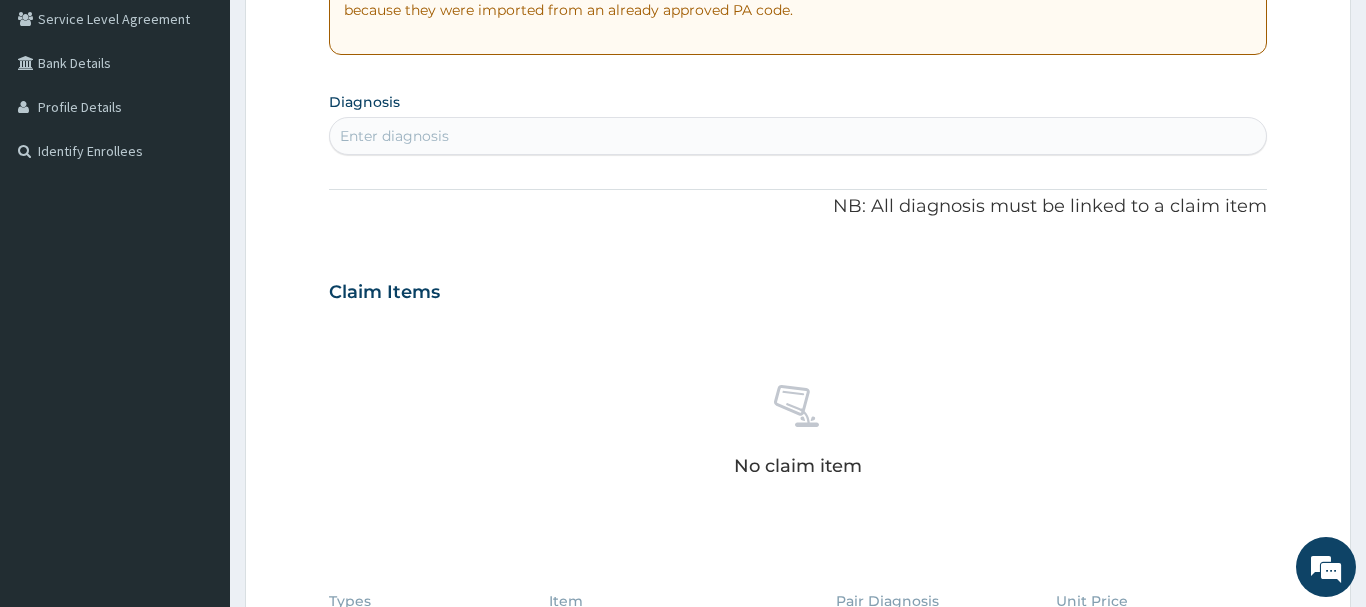 click on "Enter diagnosis" at bounding box center [394, 136] 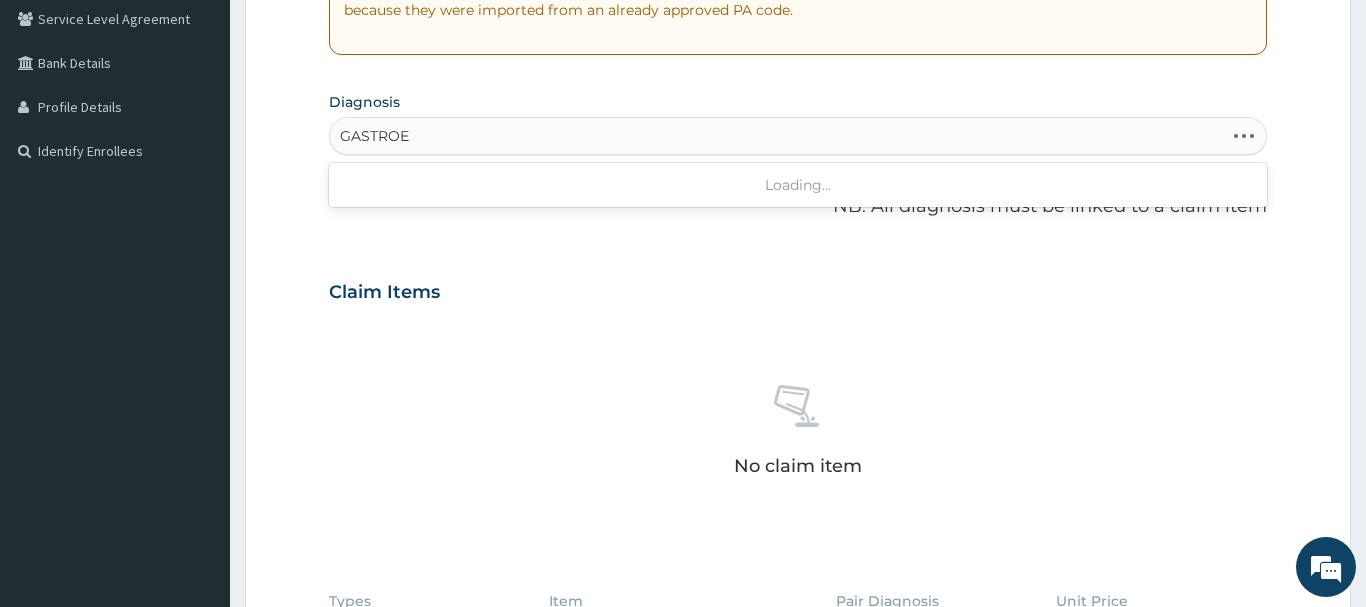 type on "GASTROEN" 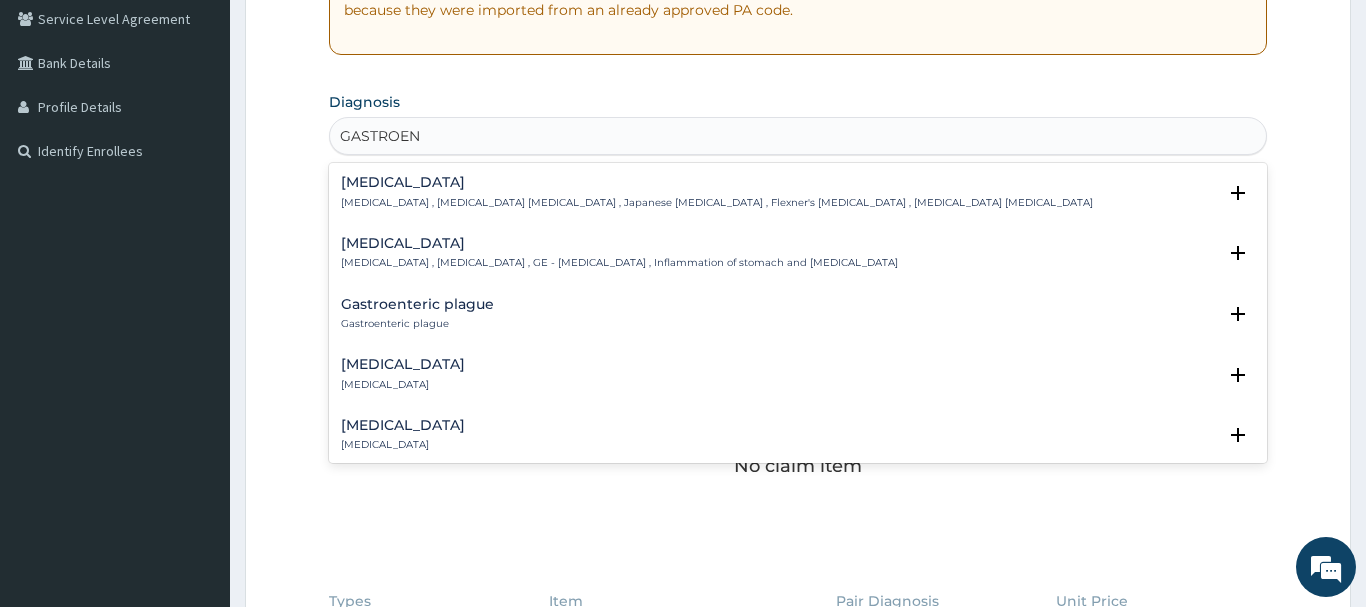 click on "[MEDICAL_DATA]" at bounding box center (619, 243) 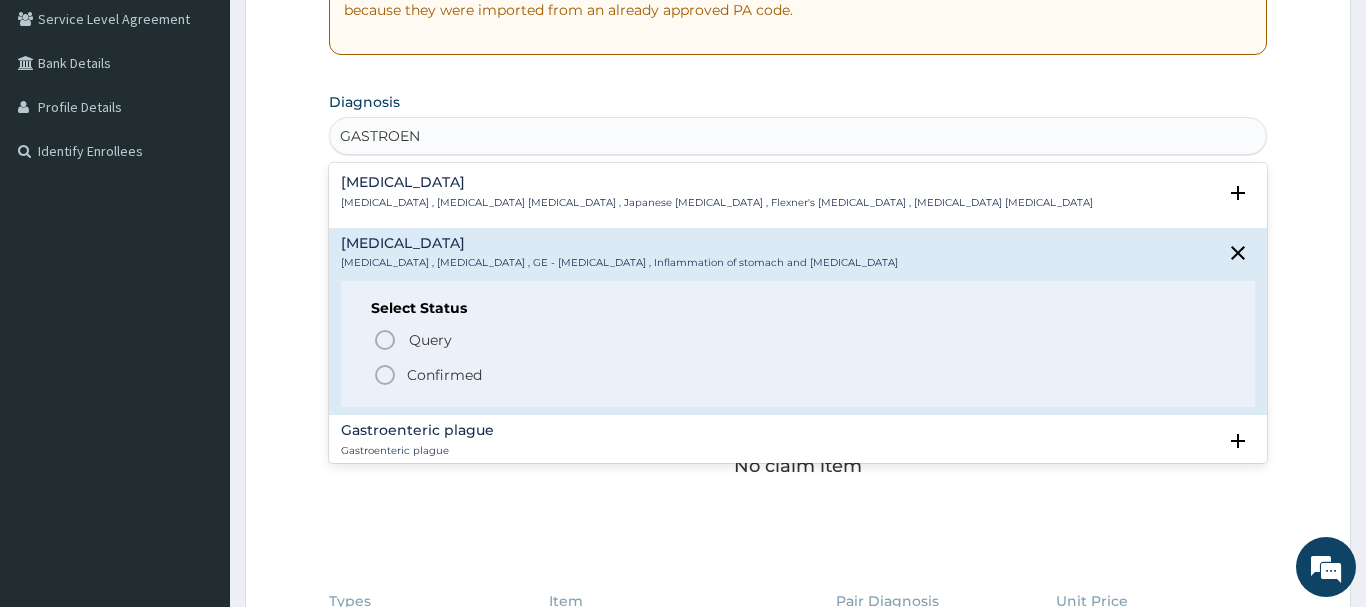 click 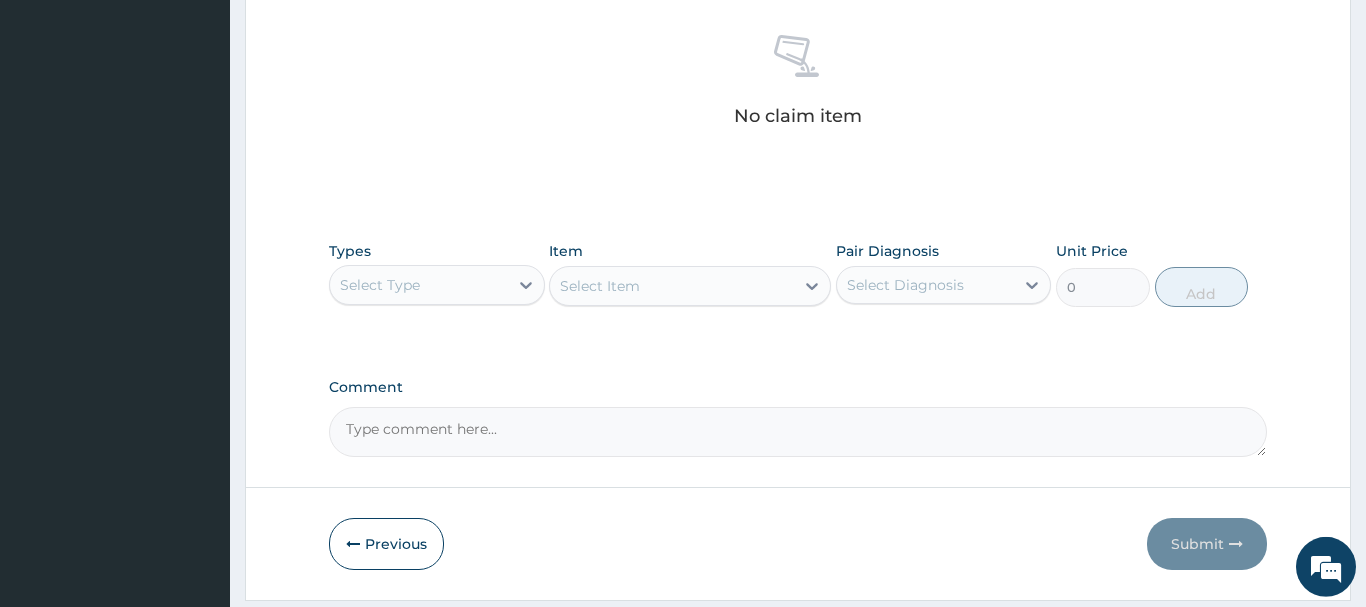 scroll, scrollTop: 827, scrollLeft: 0, axis: vertical 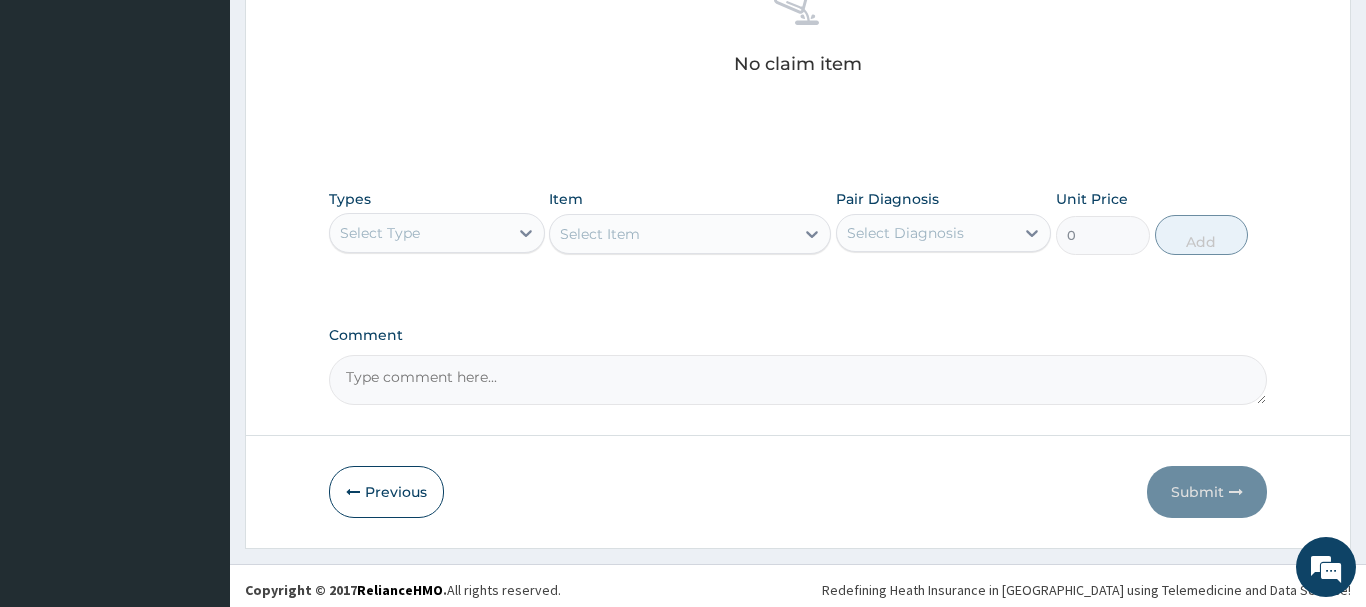 click on "Select Type" at bounding box center (380, 233) 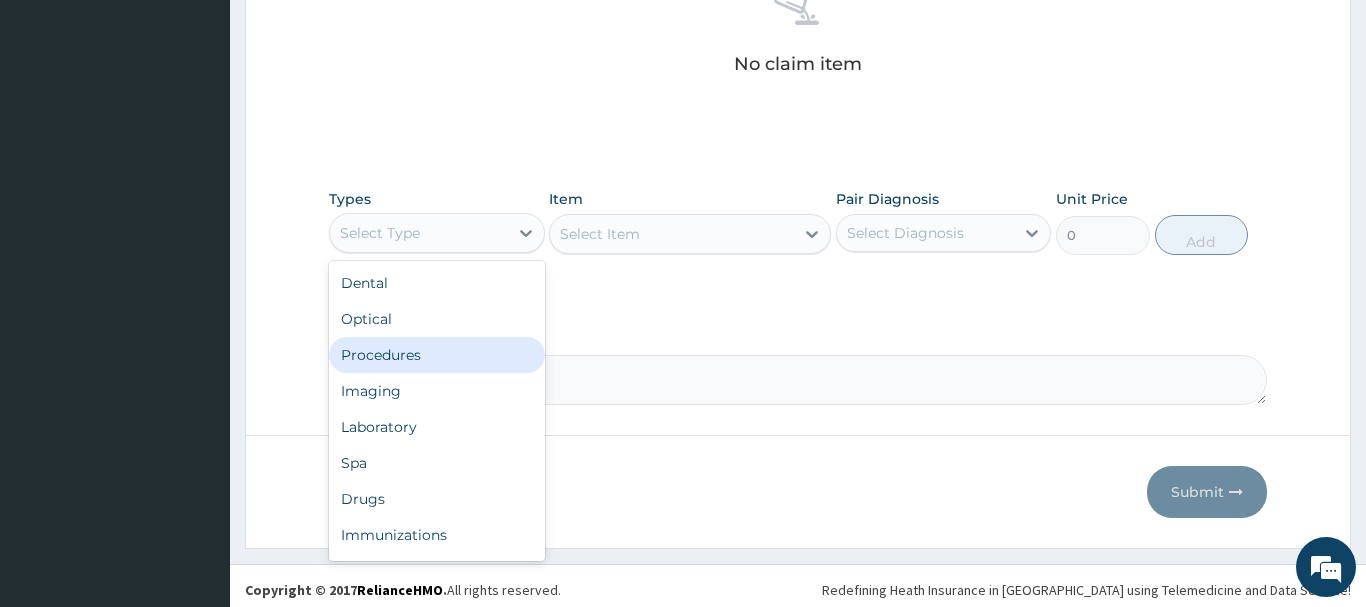 click on "Procedures" at bounding box center [437, 355] 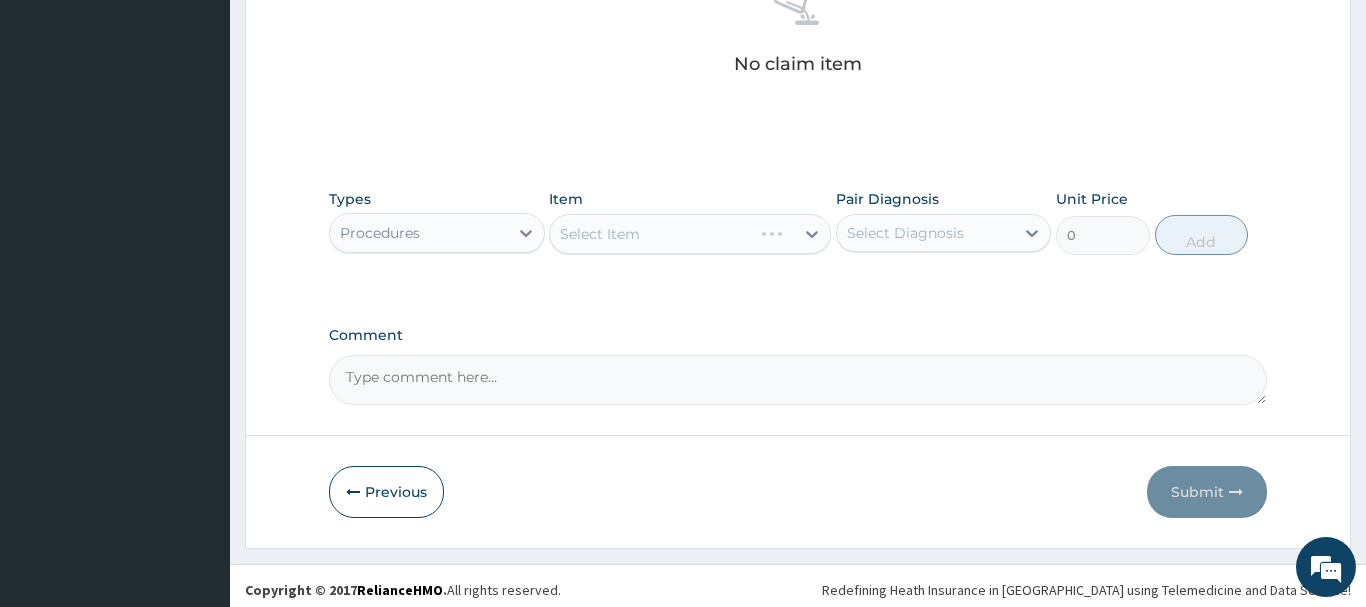 click on "Select Item" at bounding box center (690, 234) 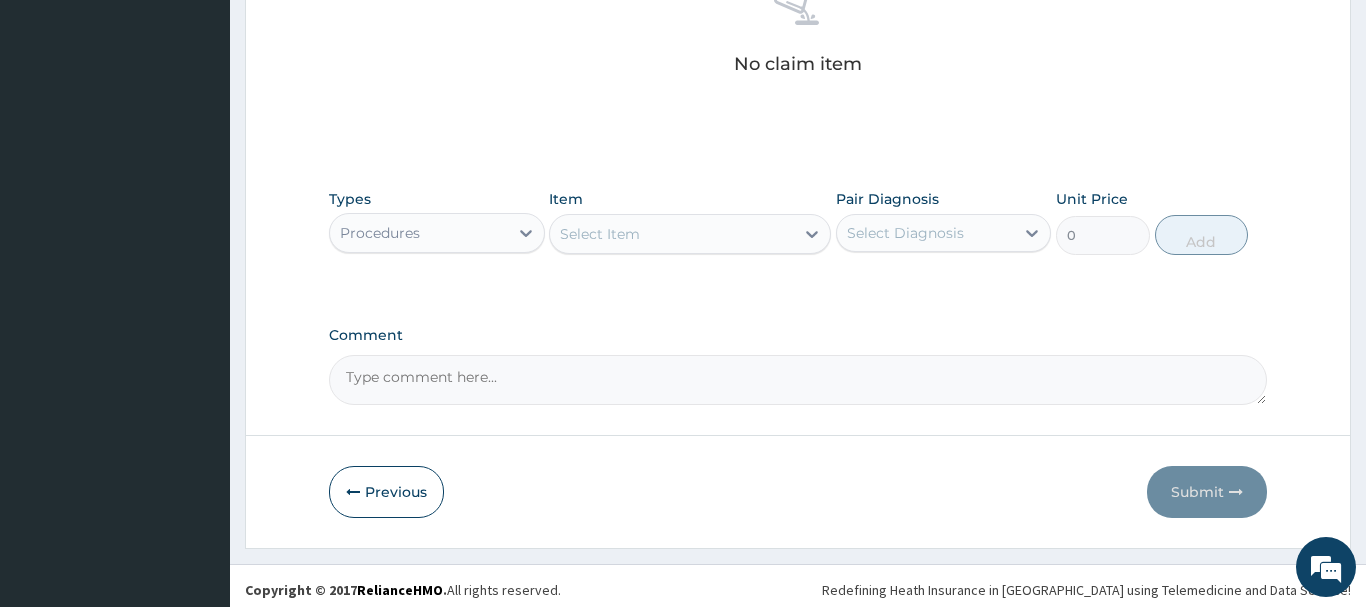 click on "Select Item" at bounding box center (672, 234) 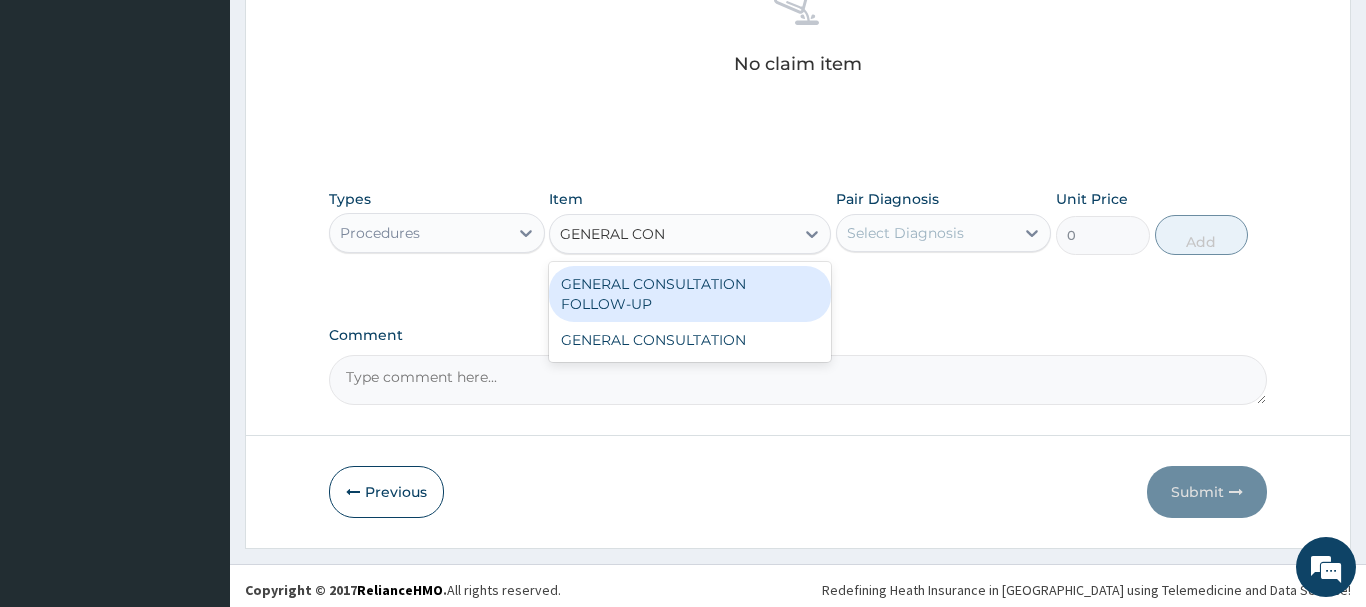 type on "GENERAL CONS" 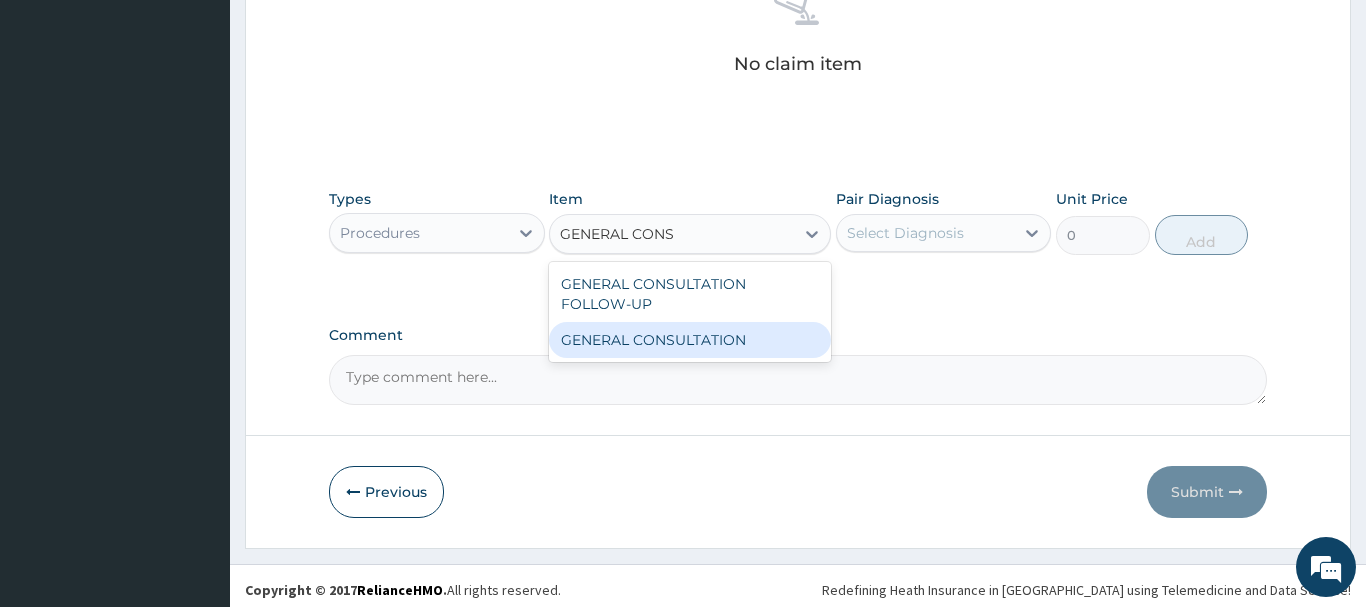 click on "GENERAL CONSULTATION" at bounding box center (690, 340) 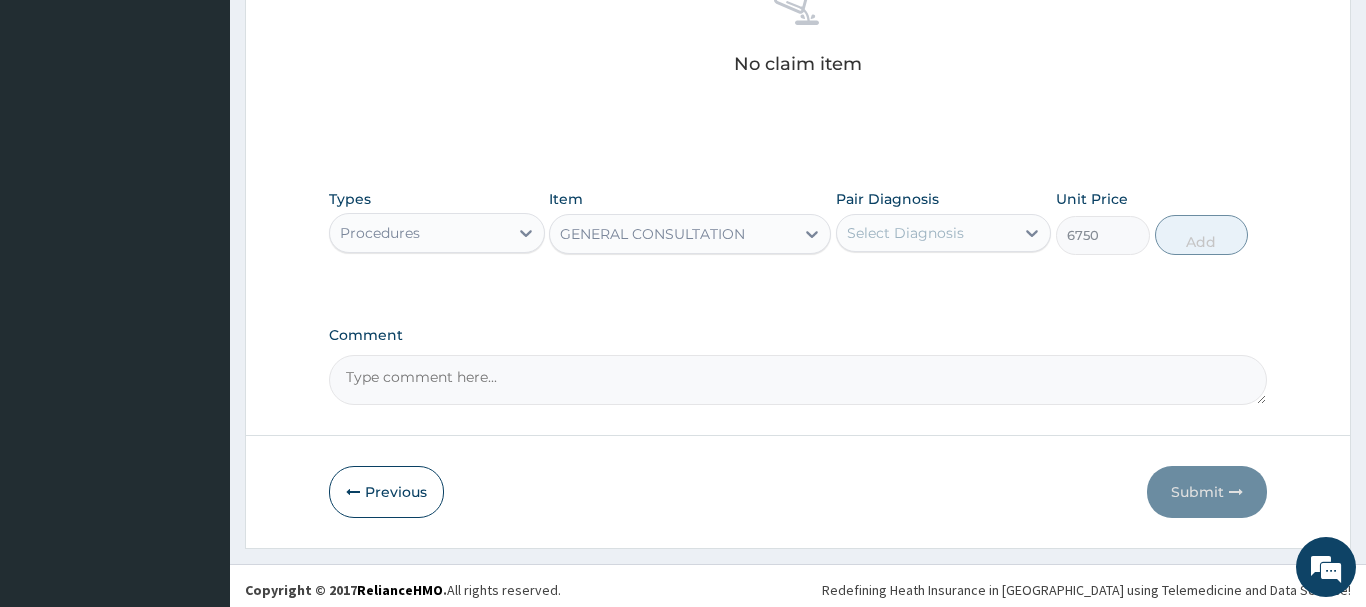 drag, startPoint x: 890, startPoint y: 228, endPoint x: 892, endPoint y: 250, distance: 22.090721 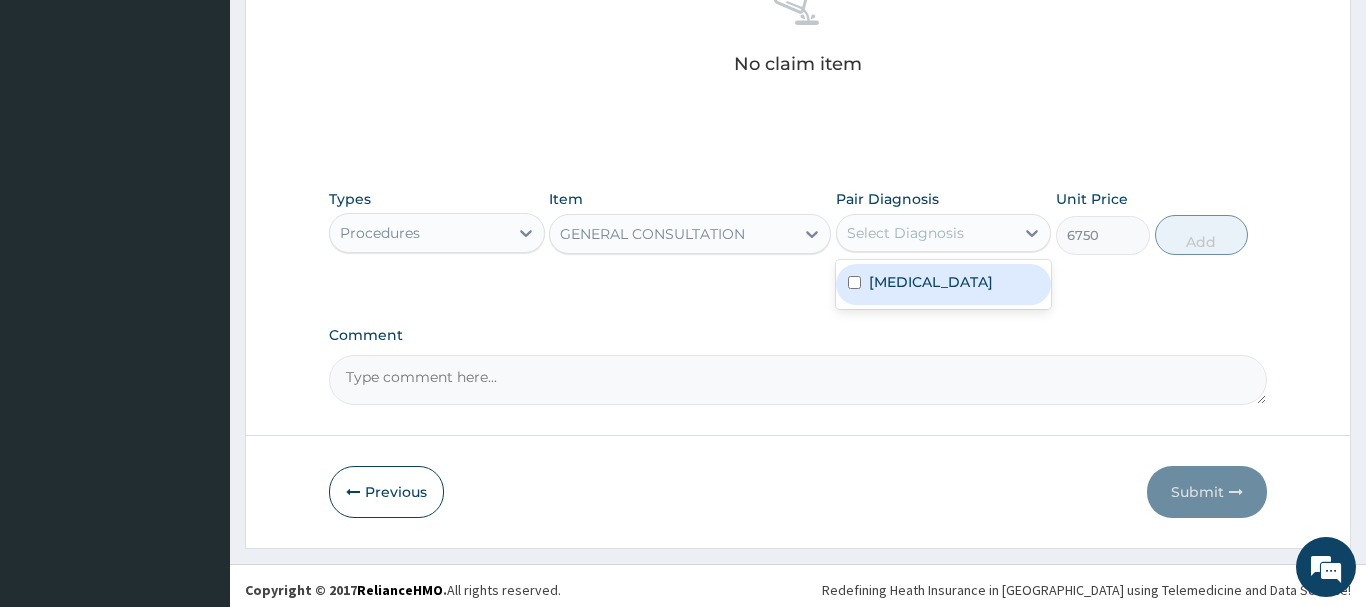 click on "[MEDICAL_DATA]" at bounding box center (931, 282) 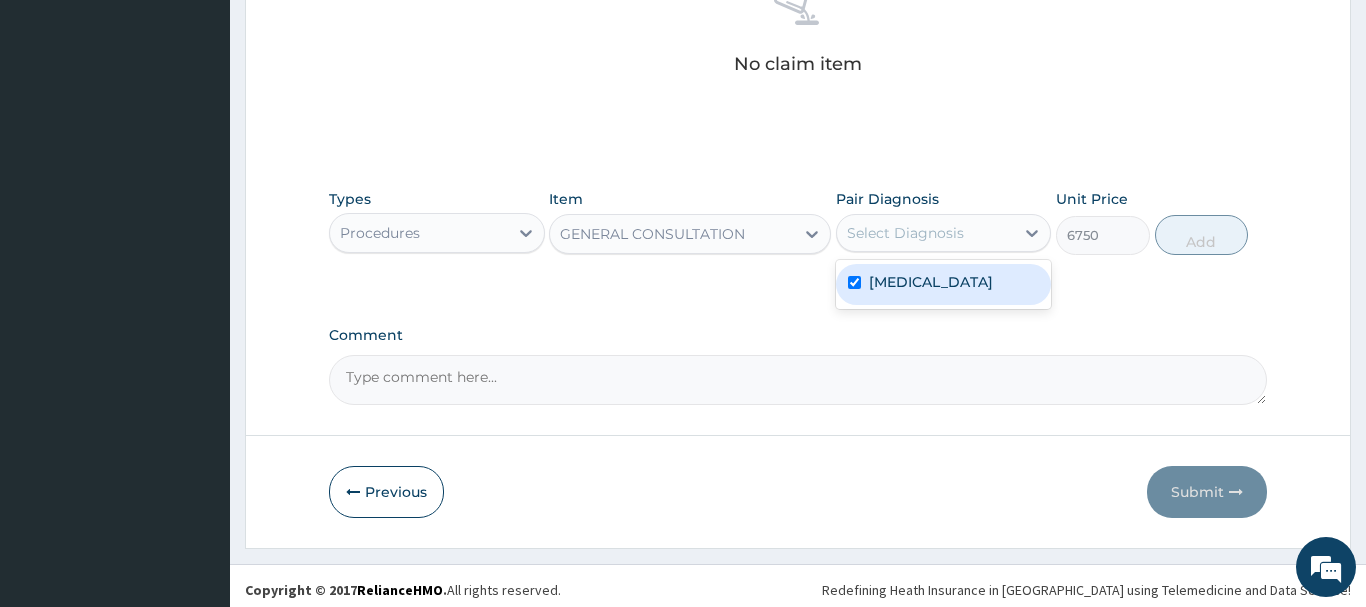 checkbox on "true" 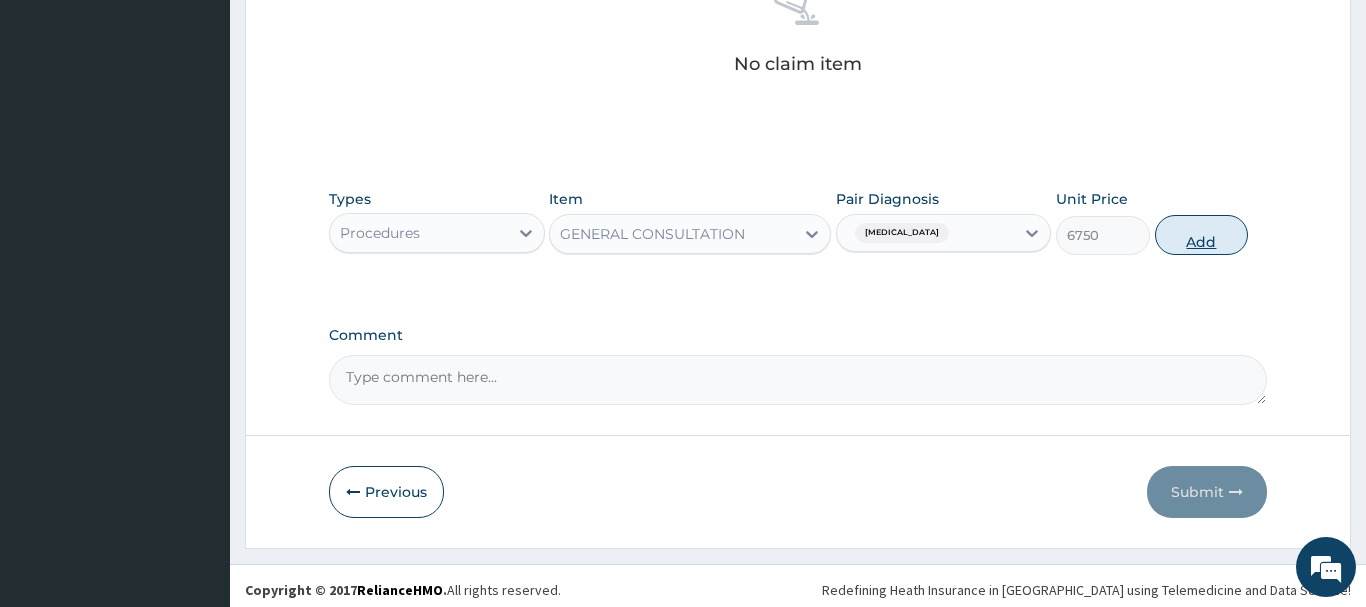 click on "Add" at bounding box center (1202, 235) 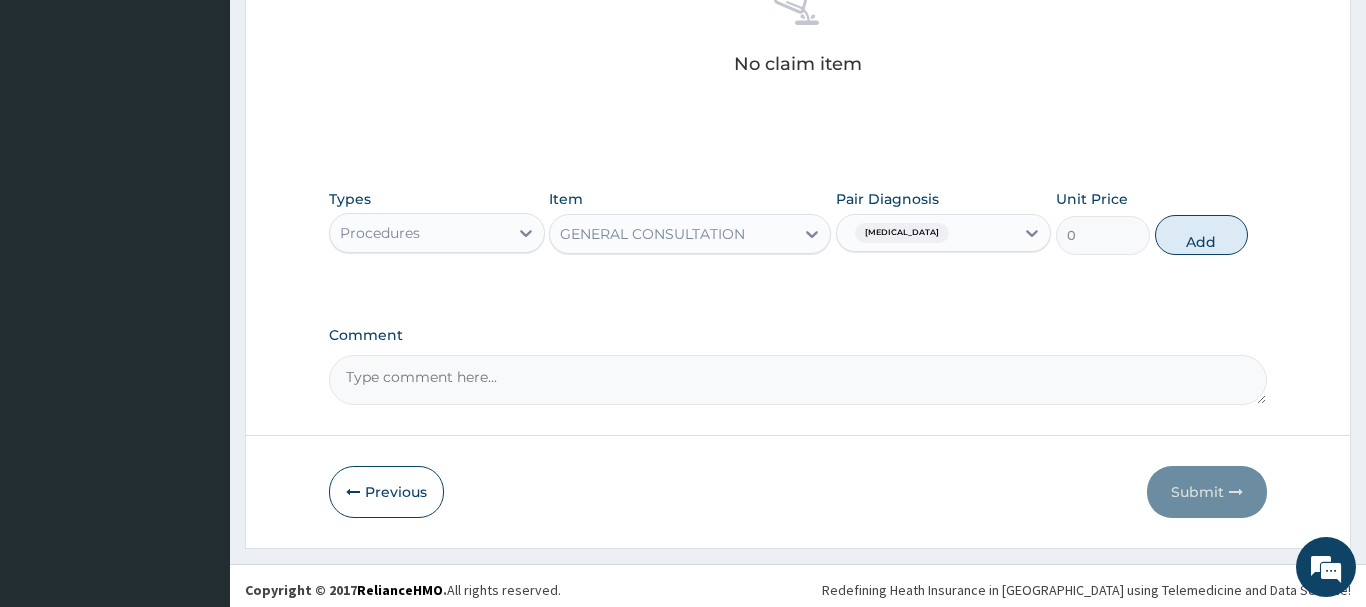 scroll, scrollTop: 740, scrollLeft: 0, axis: vertical 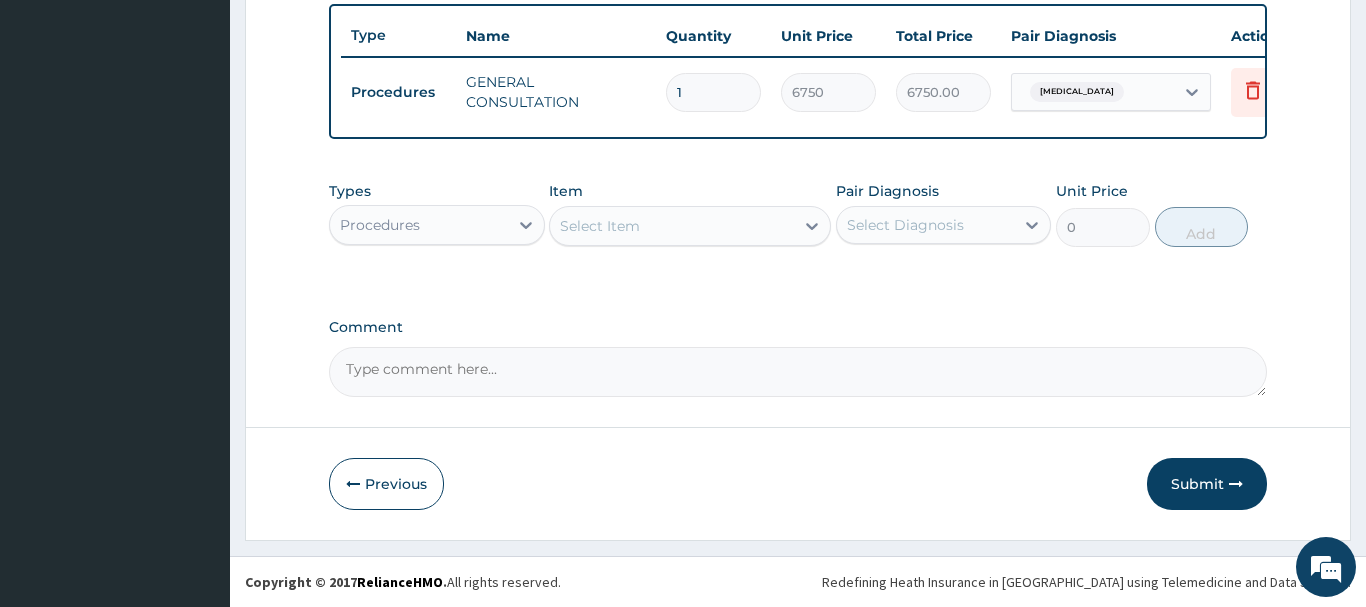 drag, startPoint x: 380, startPoint y: 218, endPoint x: 410, endPoint y: 244, distance: 39.698868 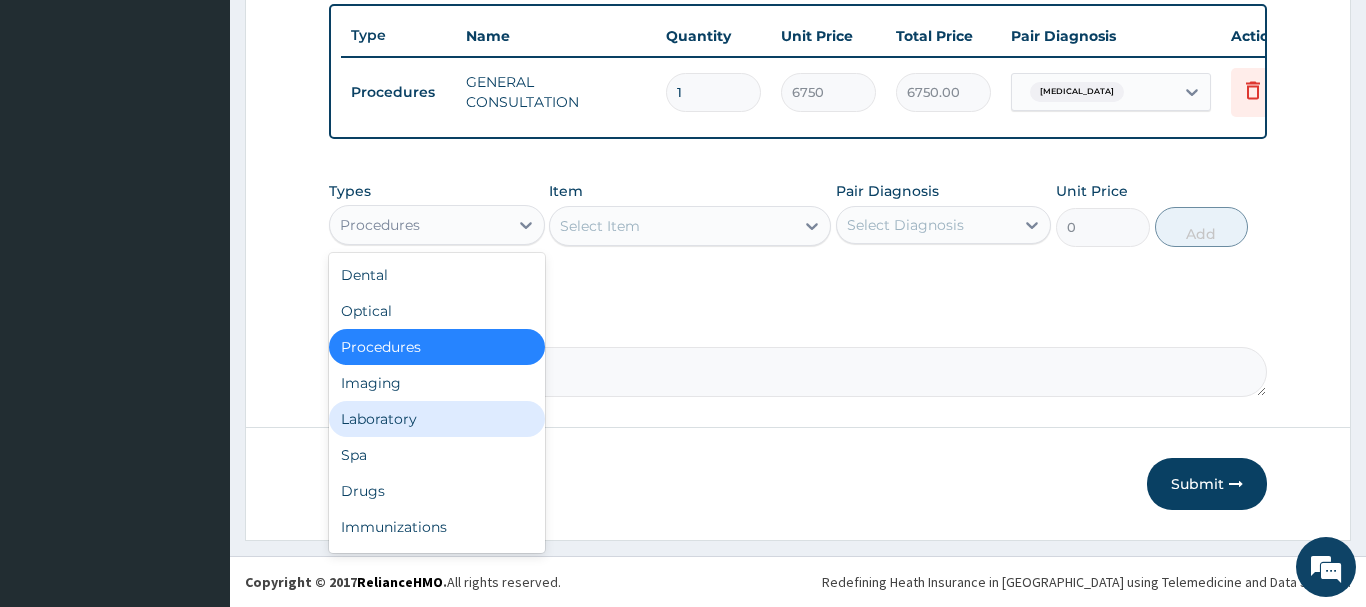 click on "Laboratory" at bounding box center (437, 419) 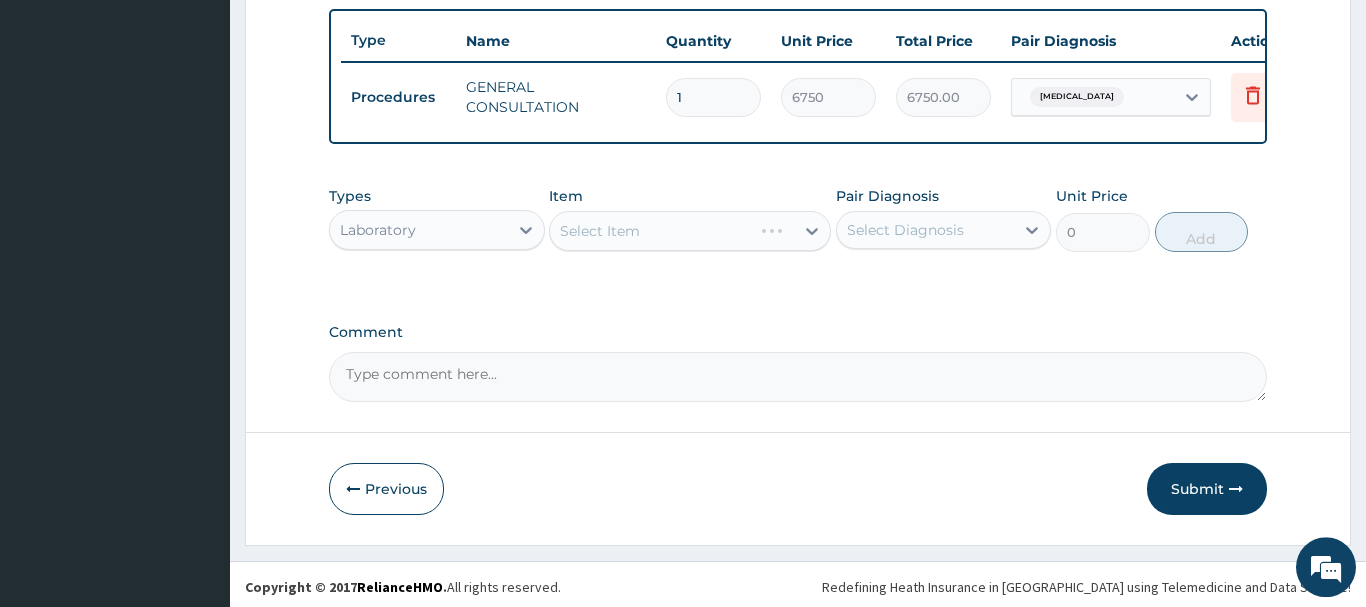 scroll, scrollTop: 740, scrollLeft: 0, axis: vertical 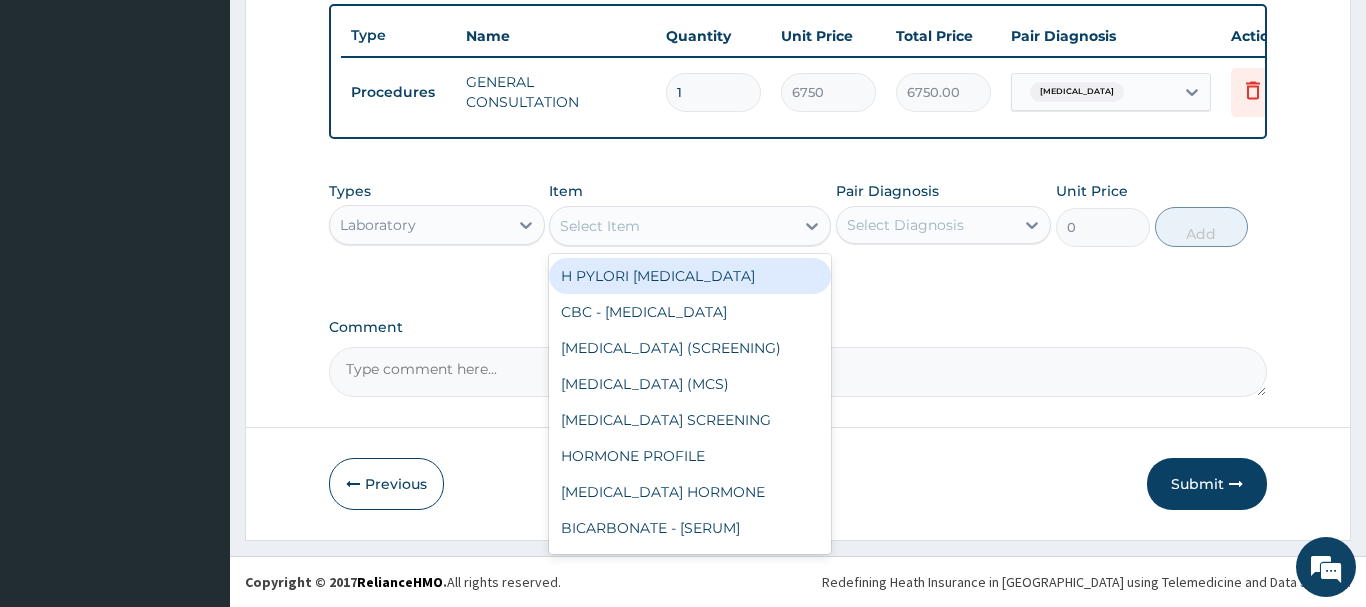 click on "Select Item" at bounding box center (600, 226) 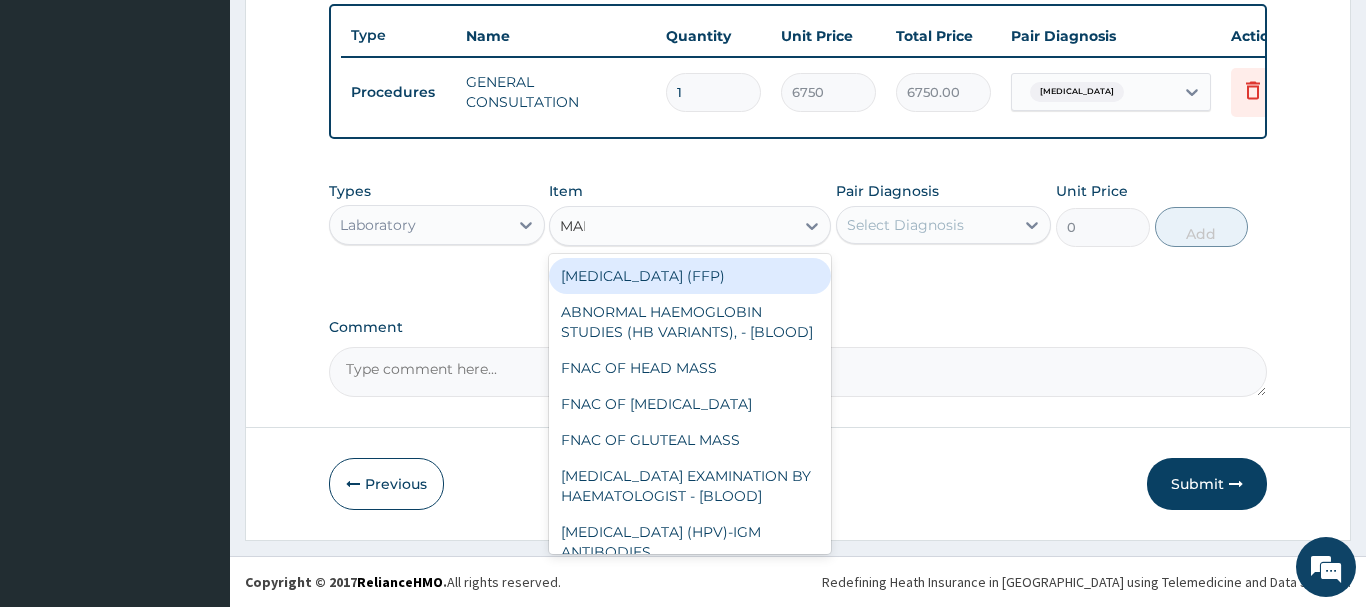 type on "MALA" 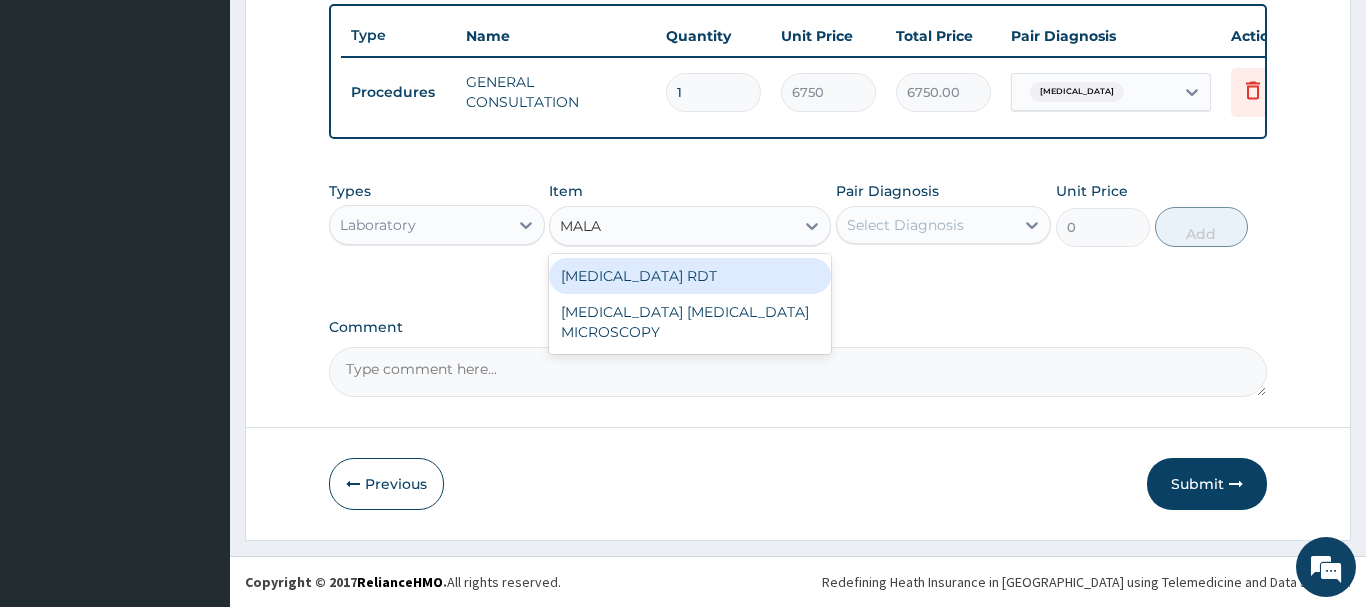 click on "[MEDICAL_DATA] RDT" at bounding box center [690, 276] 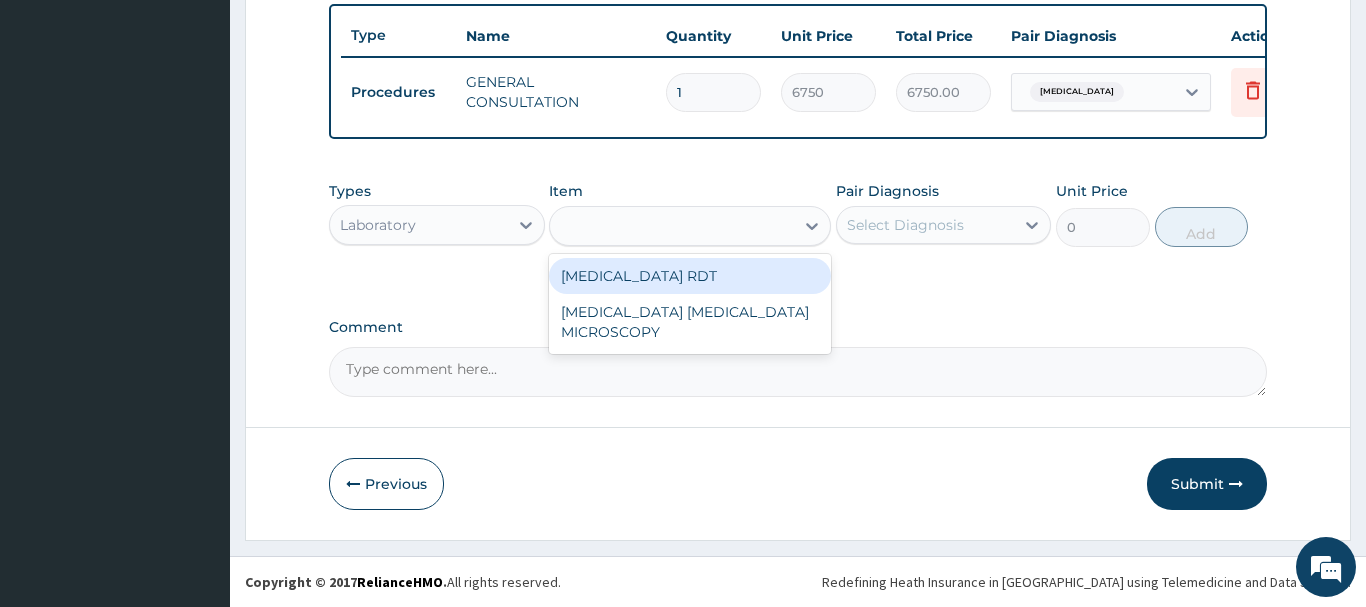 type on "2700" 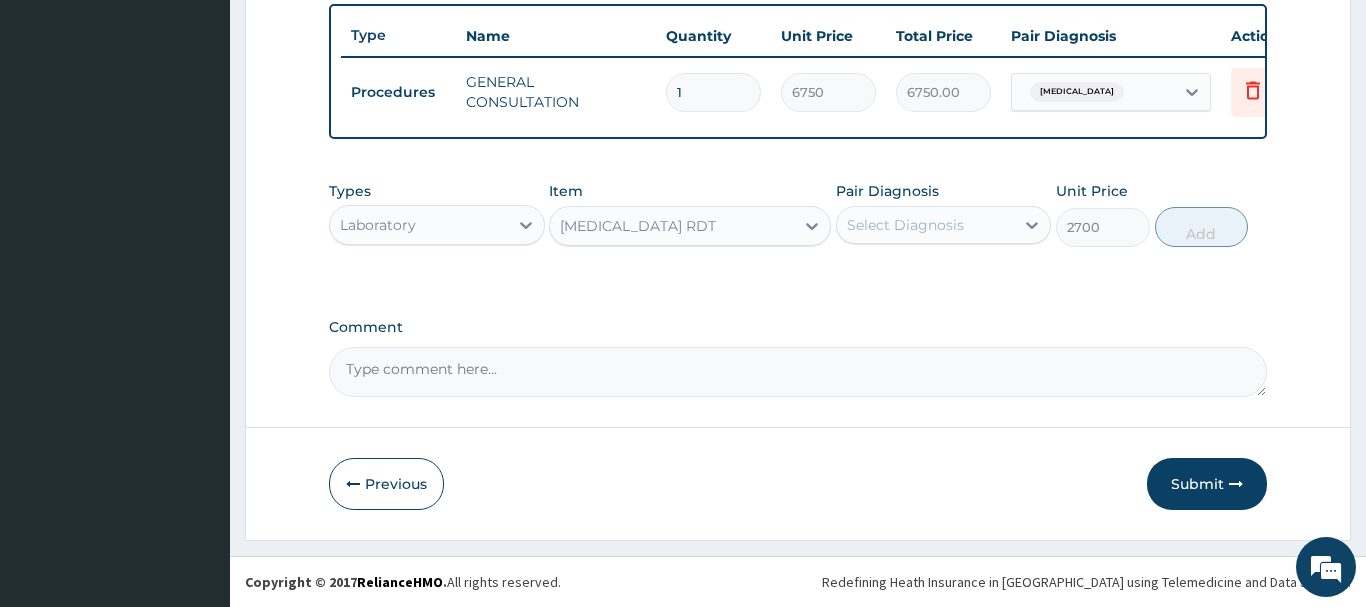 click on "Select Diagnosis" at bounding box center (905, 225) 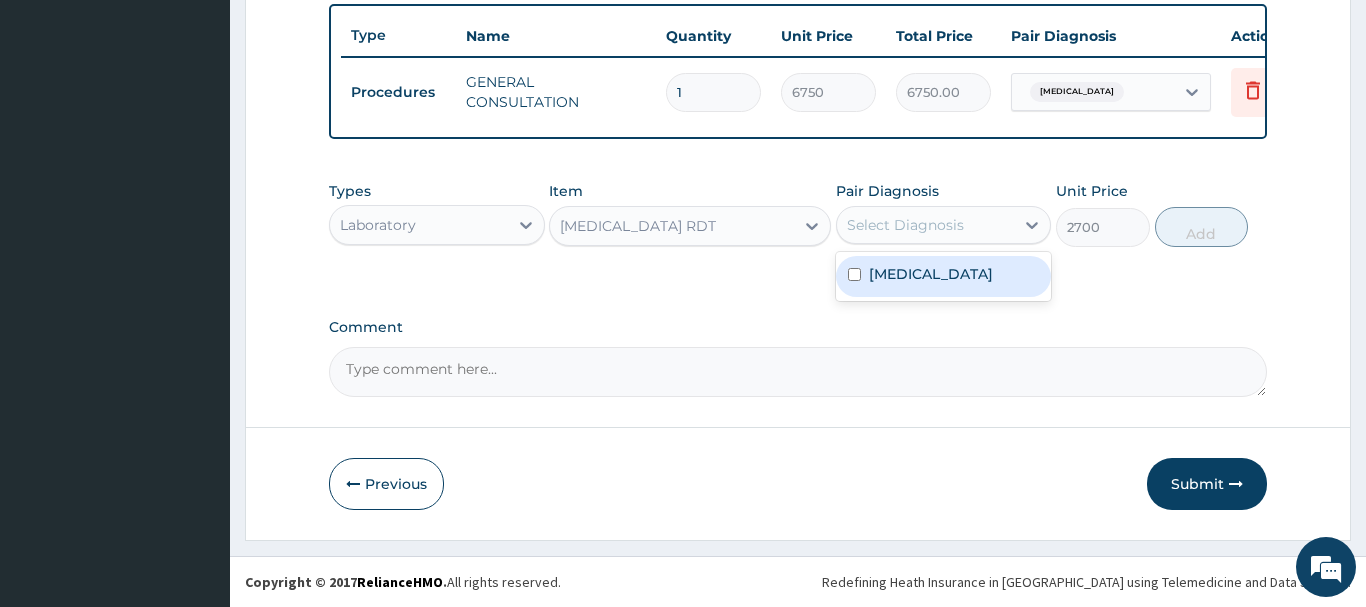 click on "Gastroenteritis" at bounding box center (931, 274) 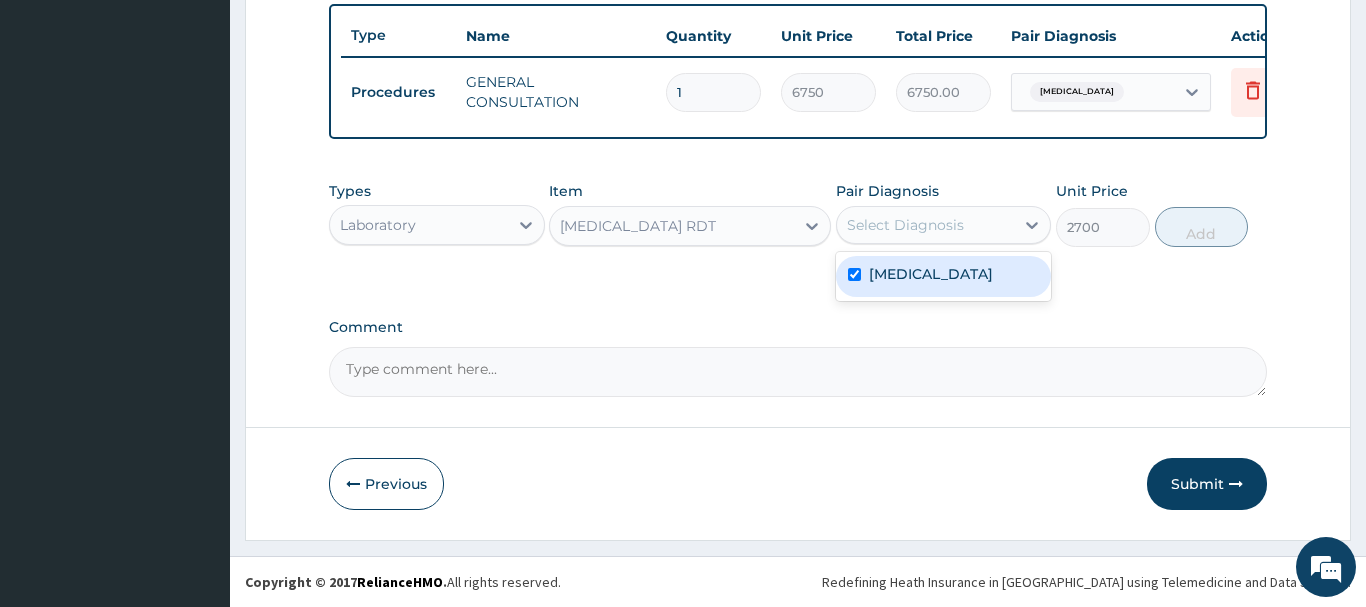 checkbox on "true" 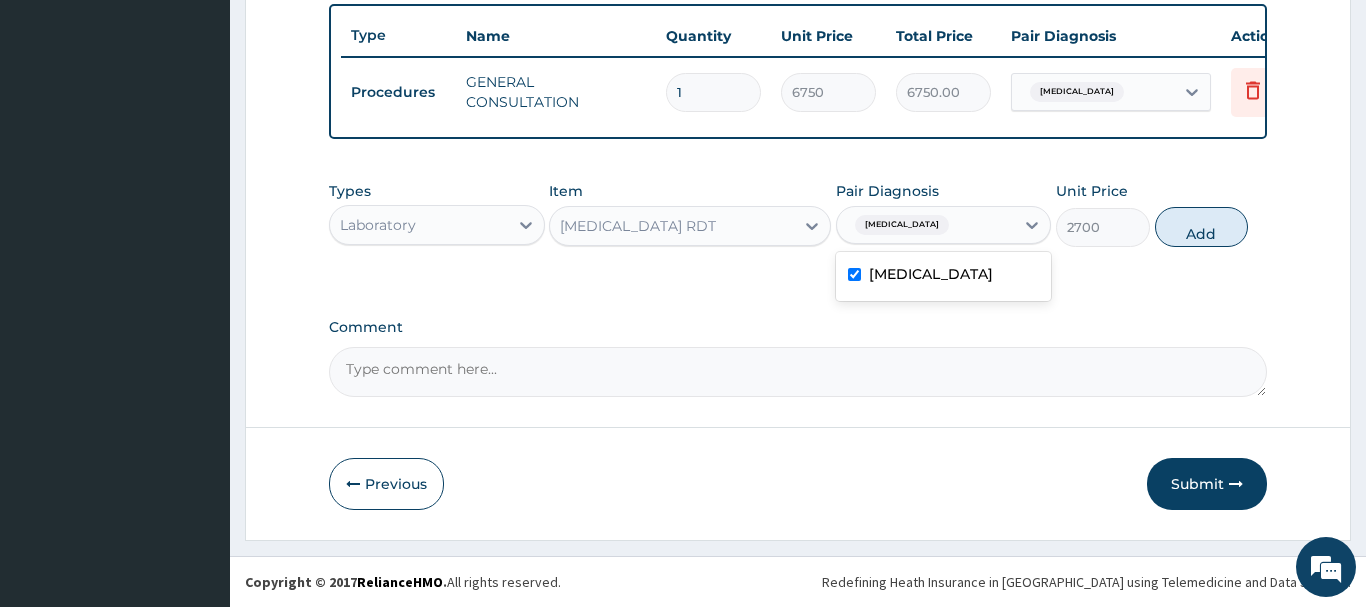 click on "MALARIA RDT" at bounding box center [638, 226] 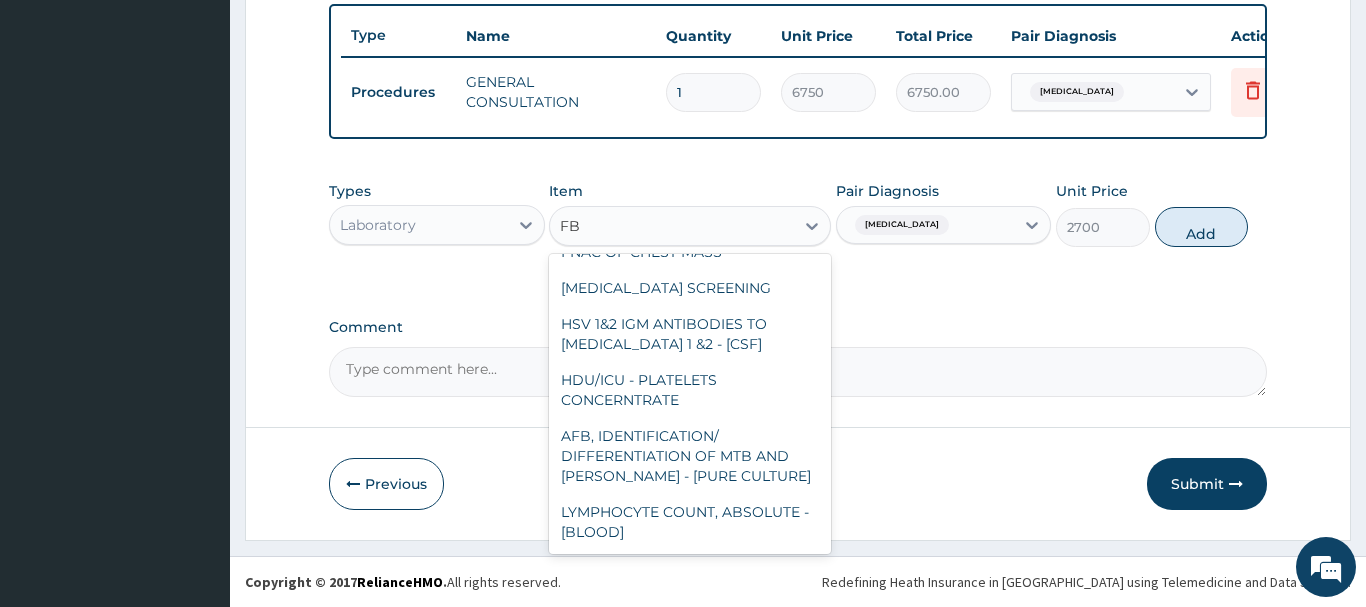 scroll, scrollTop: 964, scrollLeft: 0, axis: vertical 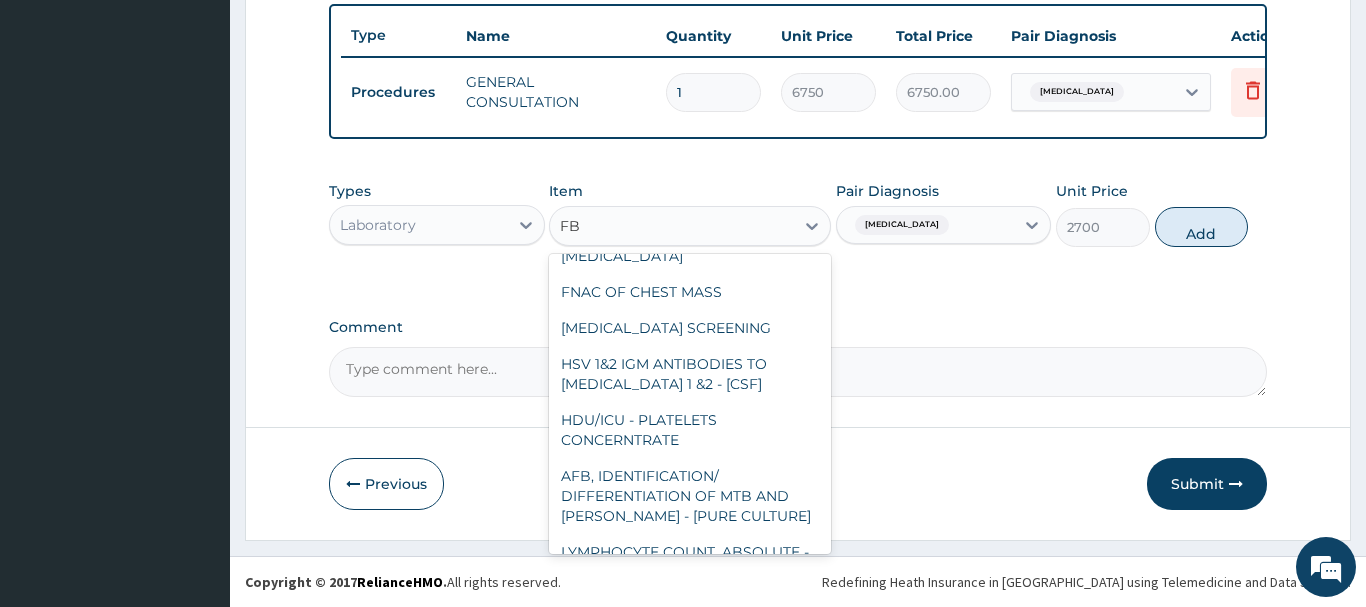 type on "FBC" 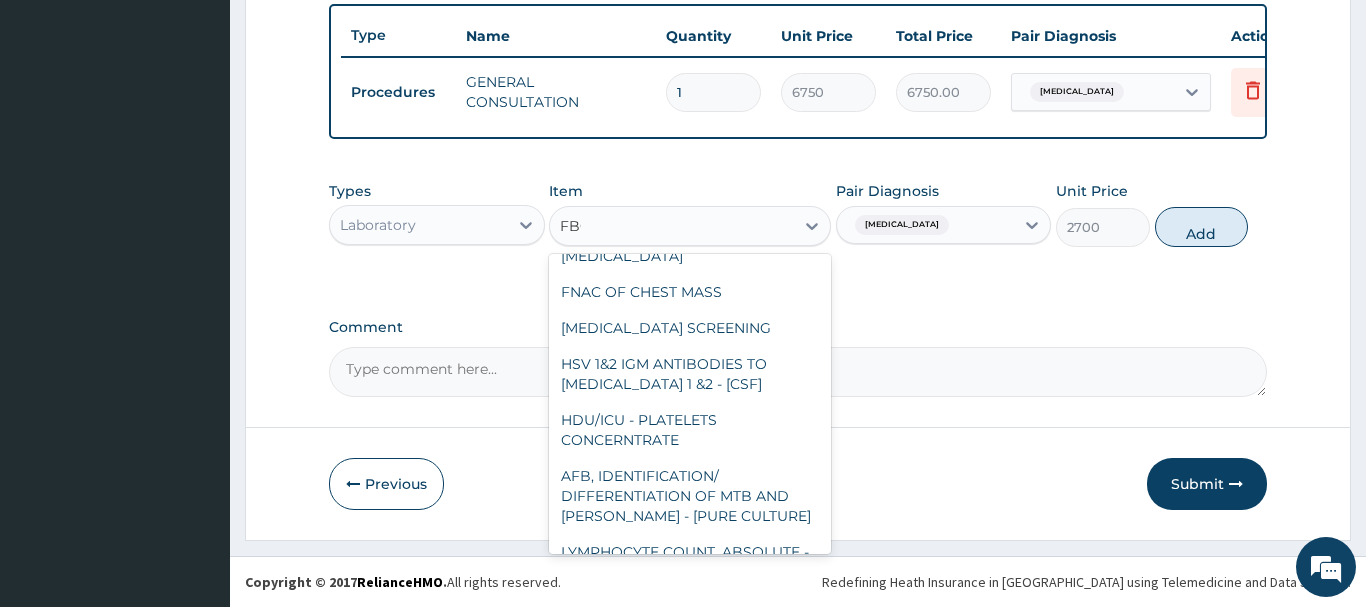 scroll, scrollTop: 0, scrollLeft: 0, axis: both 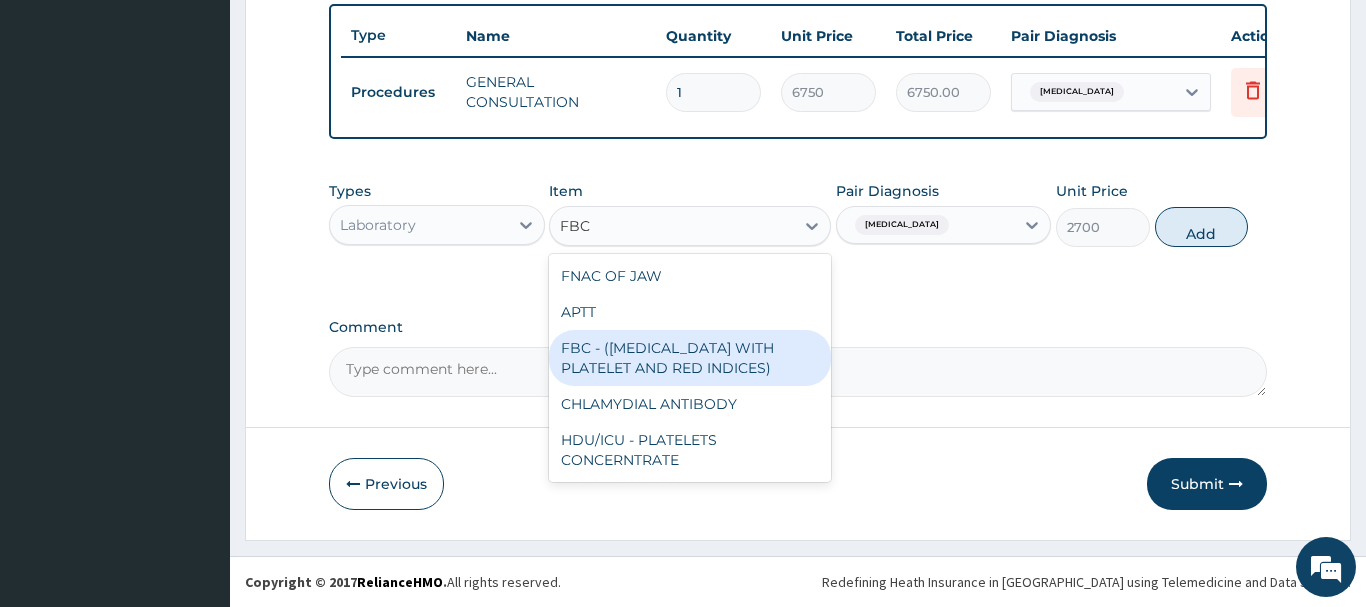 click on "FBC - (FULL BLOOD COUNT WITH PLATELET AND RED INDICES)" at bounding box center (690, 358) 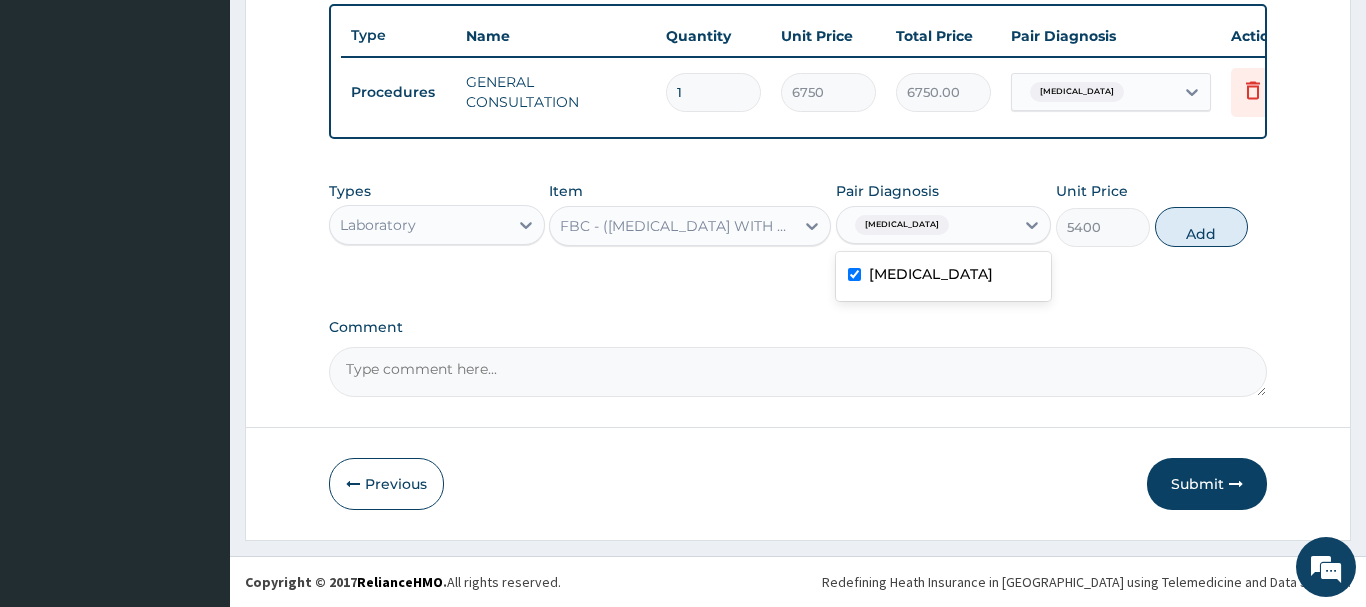 click on "Gastroenteritis" at bounding box center (899, 225) 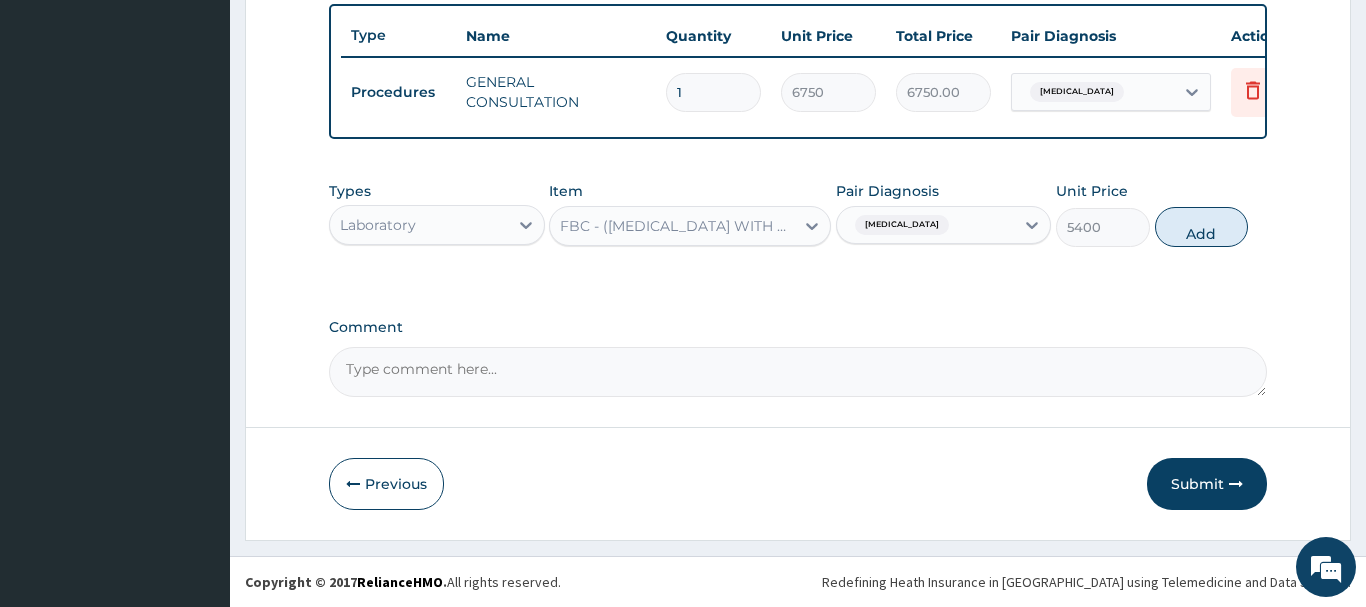 click on "Add" at bounding box center (1202, 227) 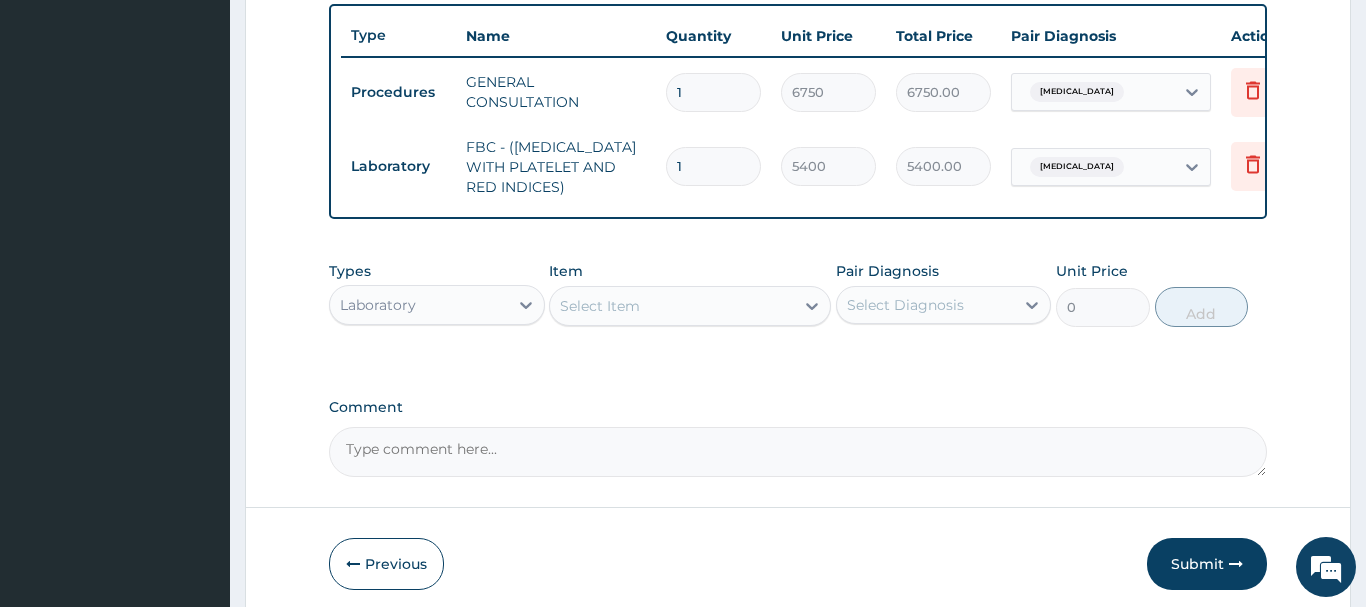 click on "Select Item" at bounding box center [600, 306] 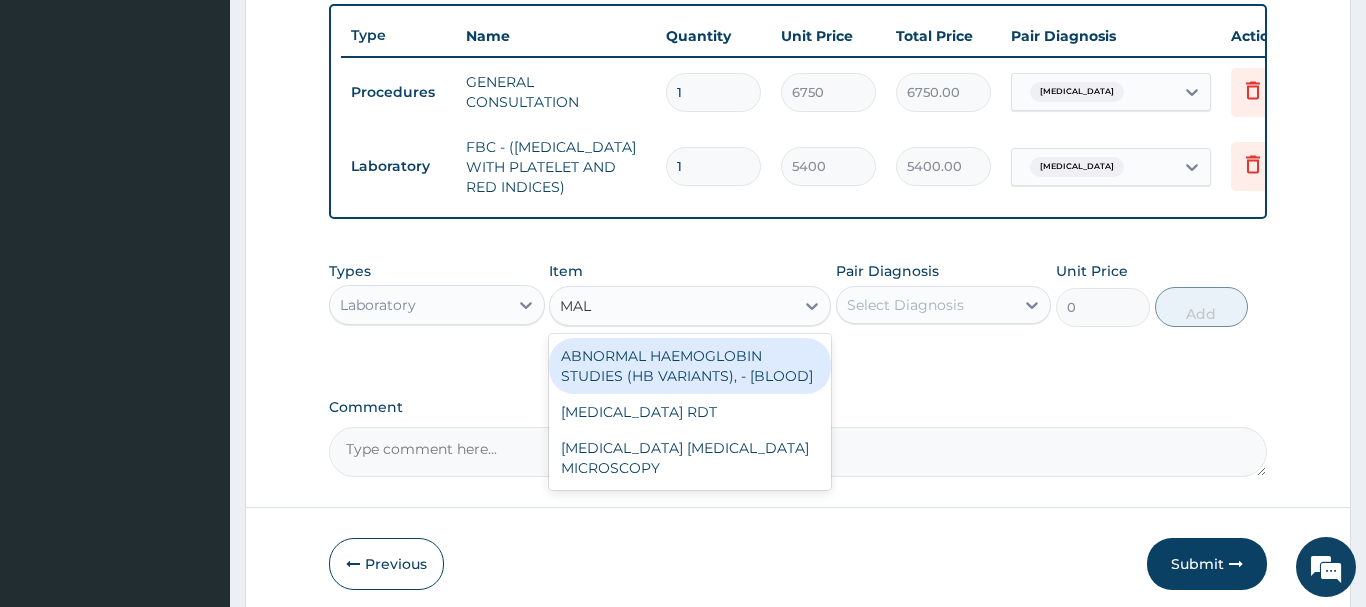 type on "MALA" 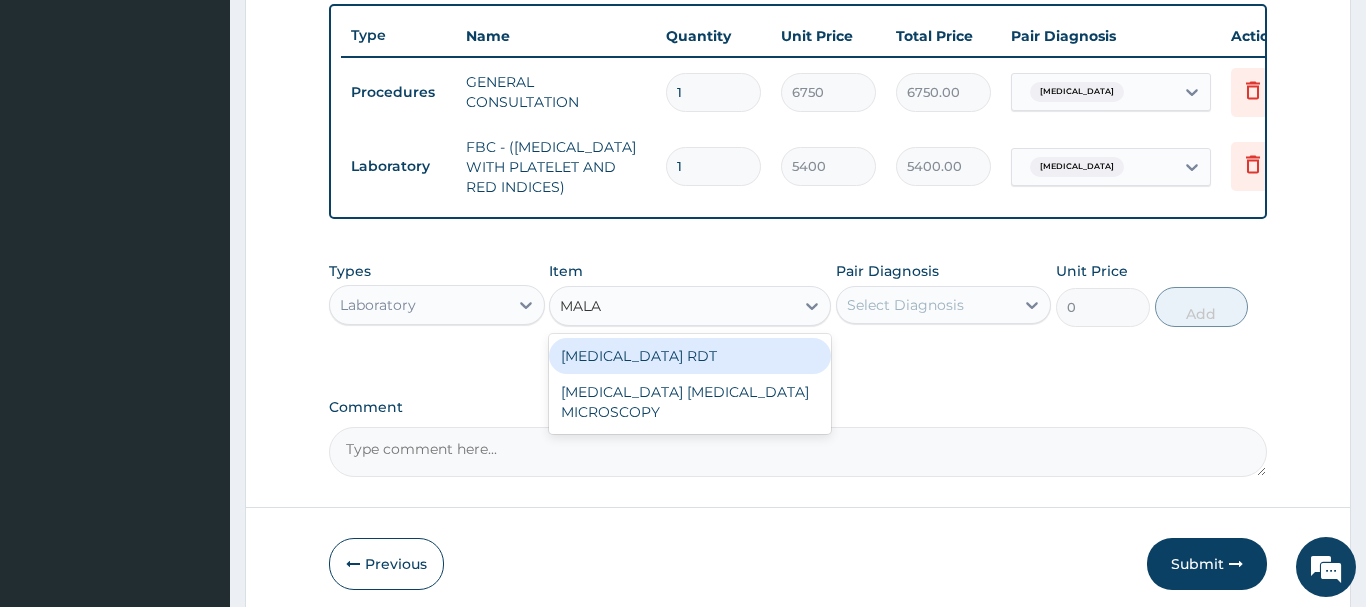 click on "MALARIA RDT" at bounding box center [690, 356] 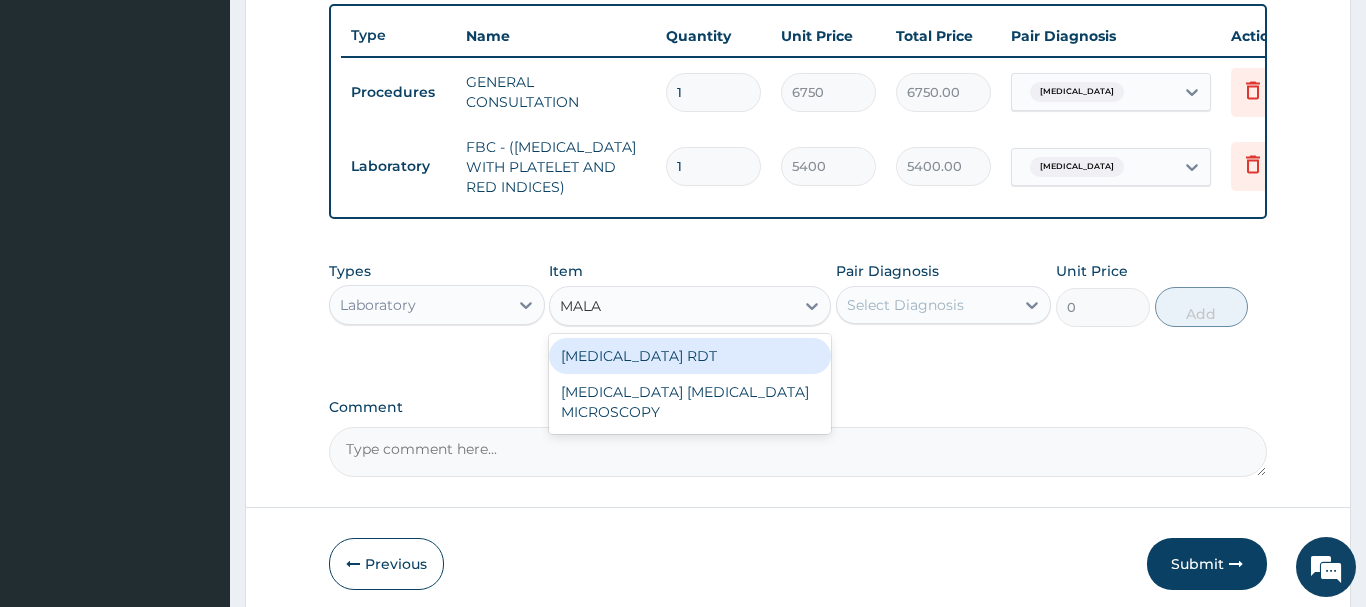 type 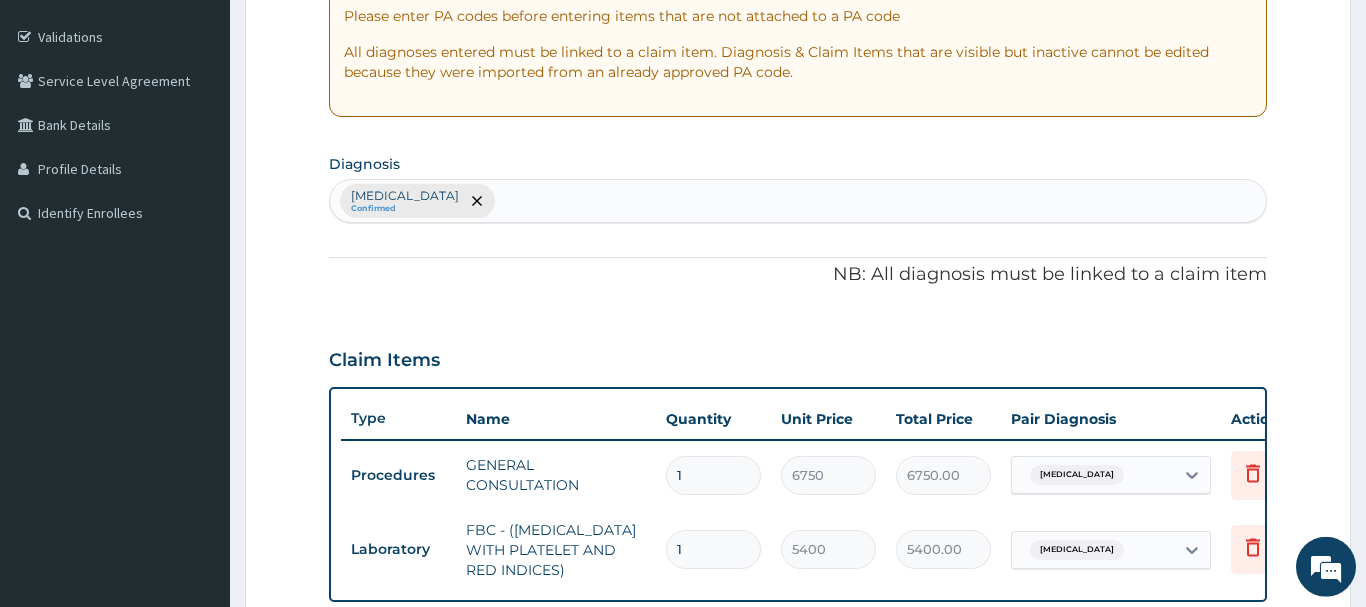 scroll, scrollTop: 332, scrollLeft: 0, axis: vertical 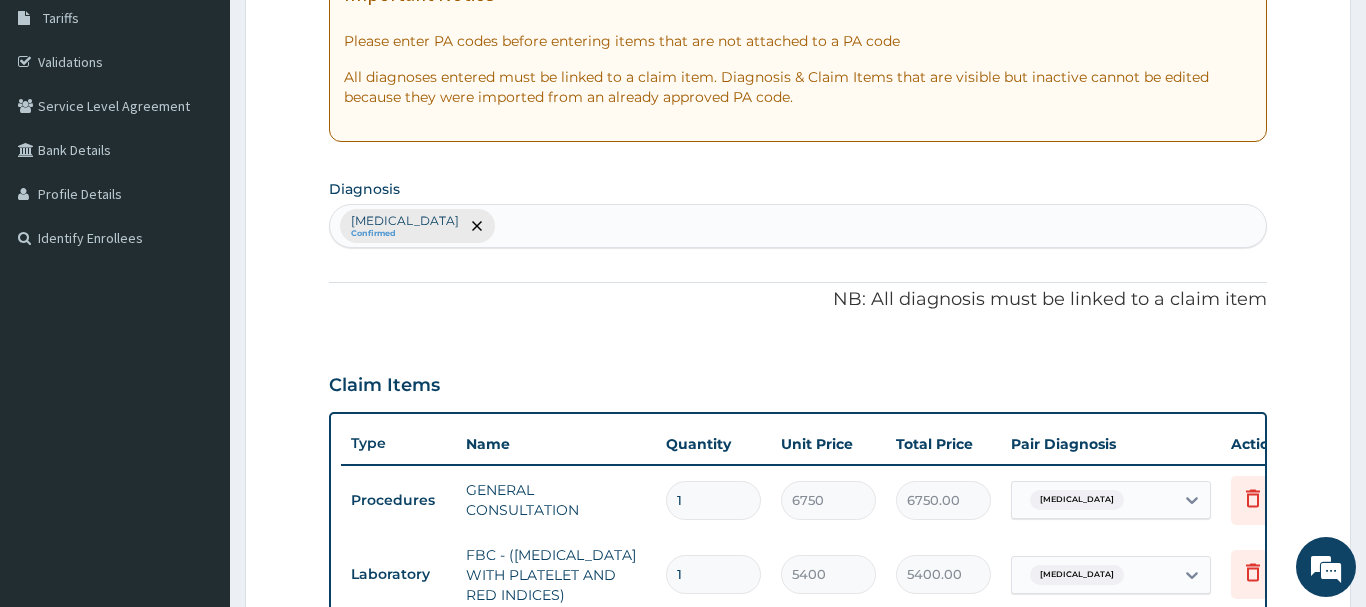 click on "Gastroenteritis Confirmed" at bounding box center (798, 226) 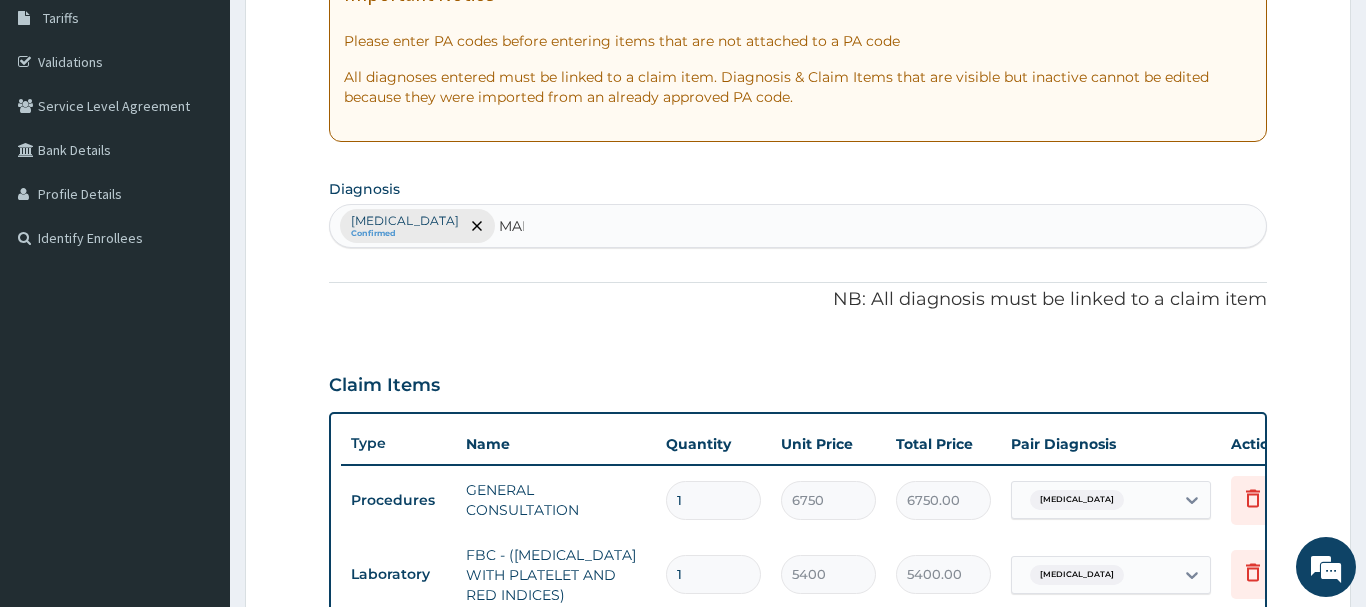type on "MALA" 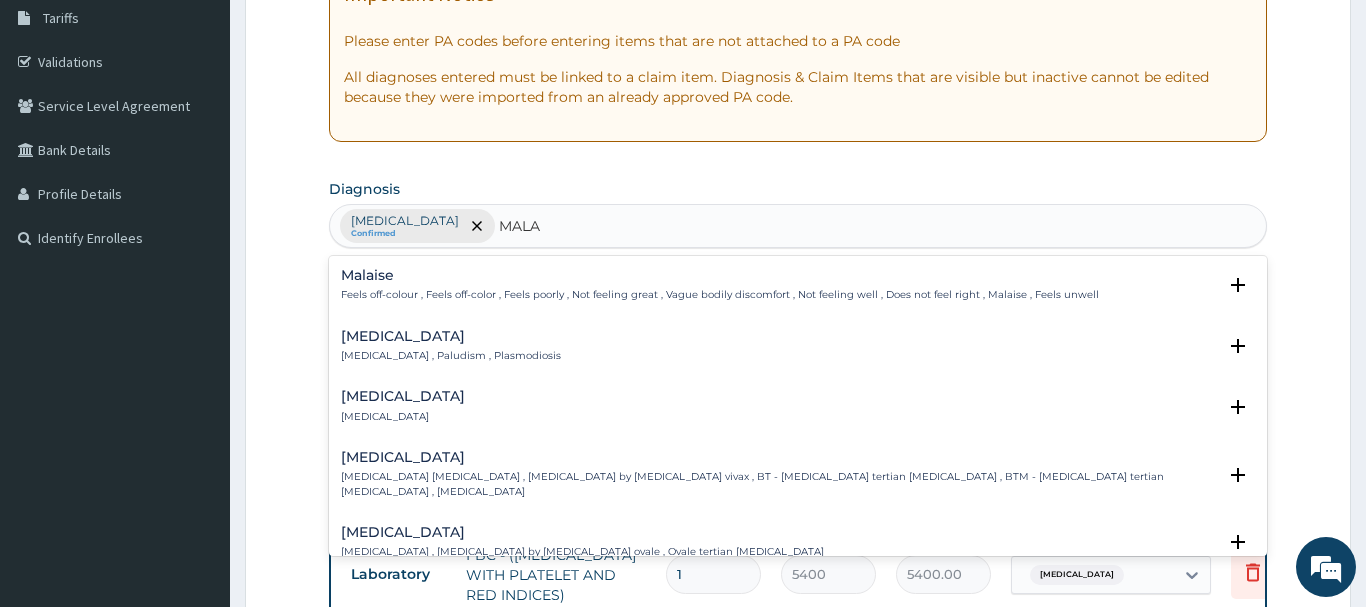 click on "[MEDICAL_DATA] [MEDICAL_DATA] , Paludism , Plasmodiosis" at bounding box center (451, 346) 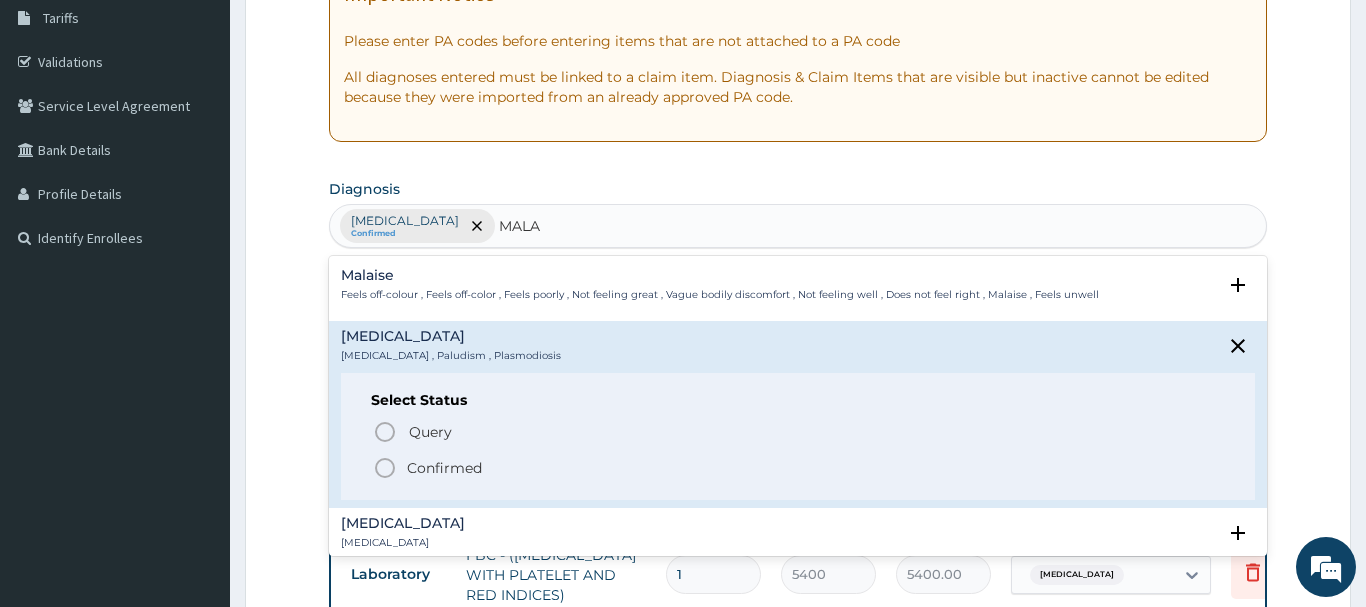click 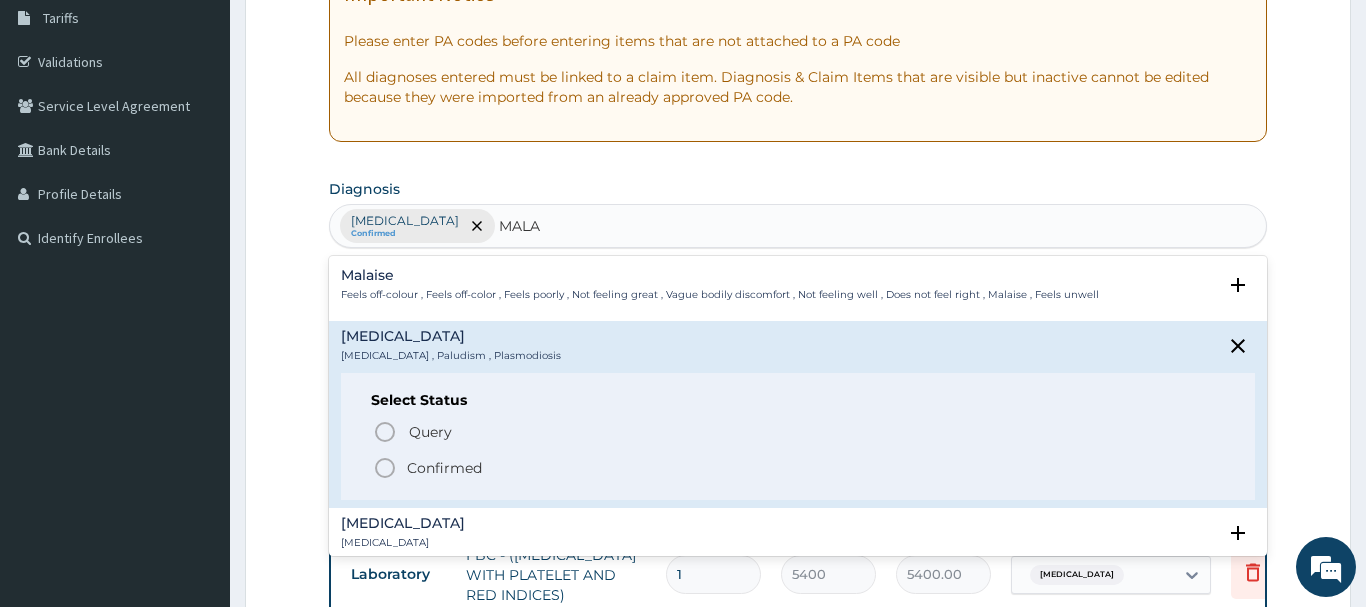 type 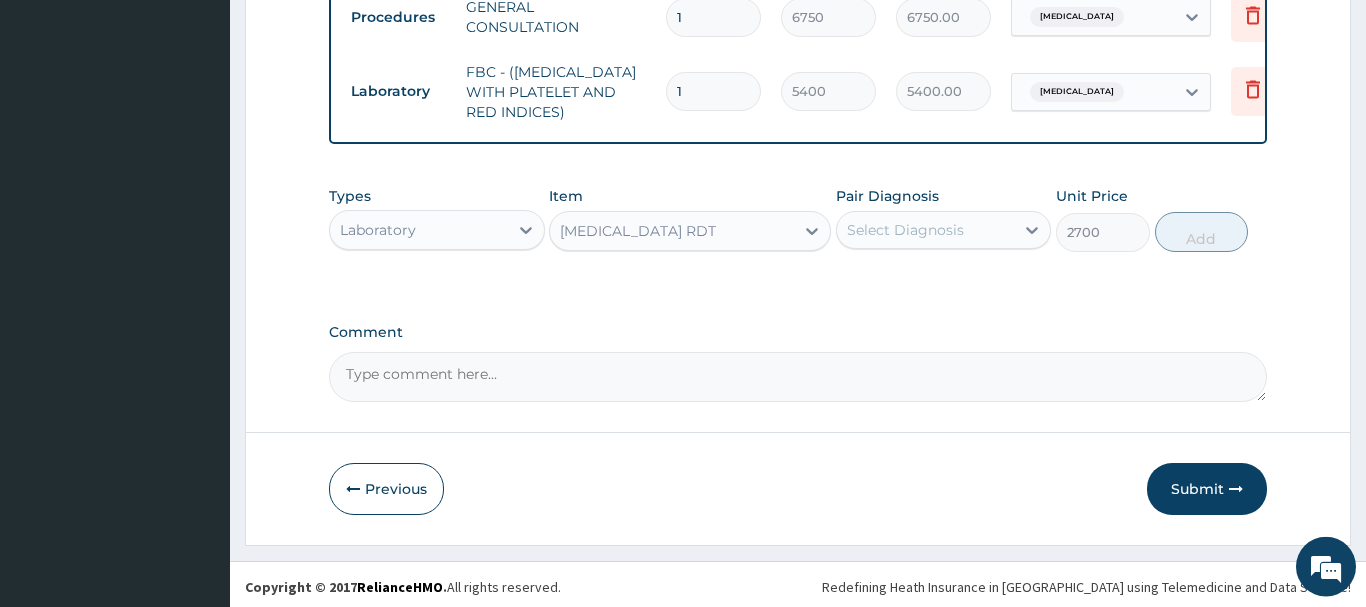 scroll, scrollTop: 820, scrollLeft: 0, axis: vertical 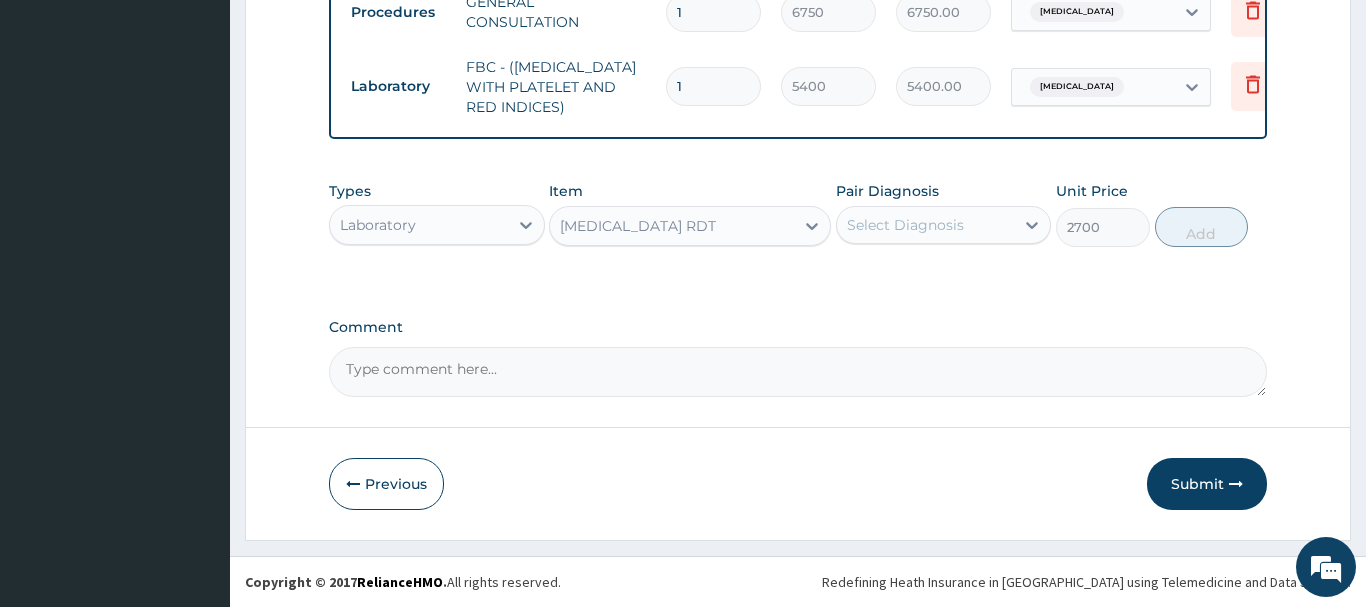 click on "Select Diagnosis" at bounding box center [905, 225] 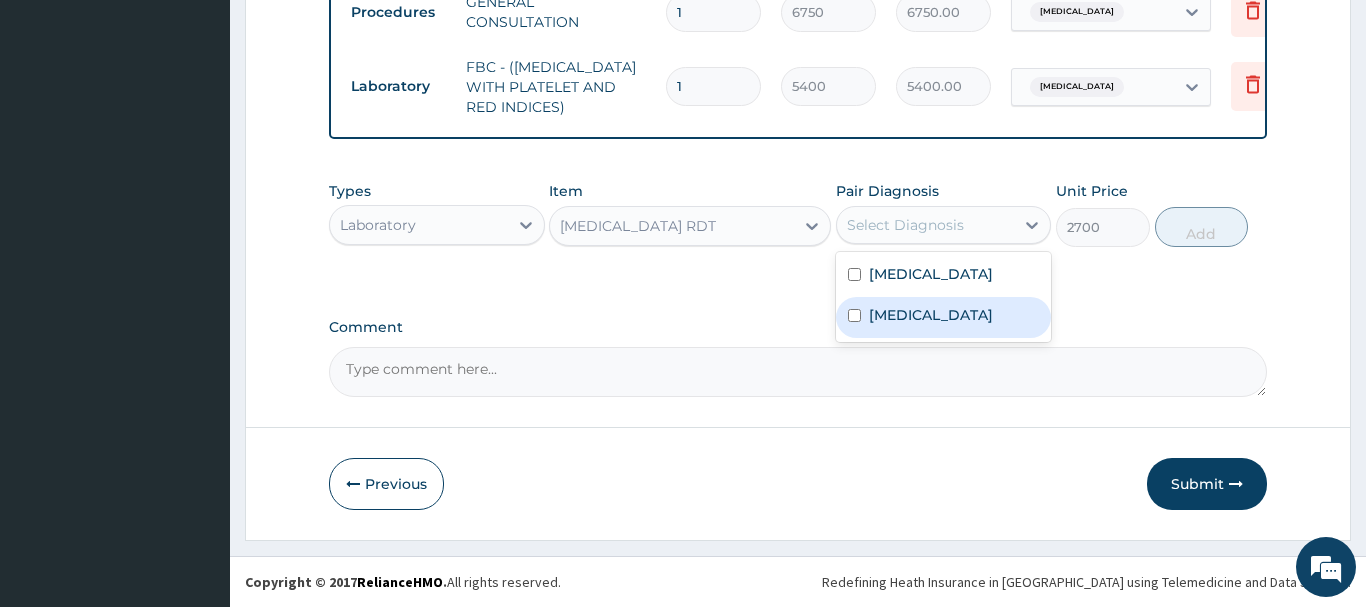 click on "[MEDICAL_DATA]" at bounding box center [944, 317] 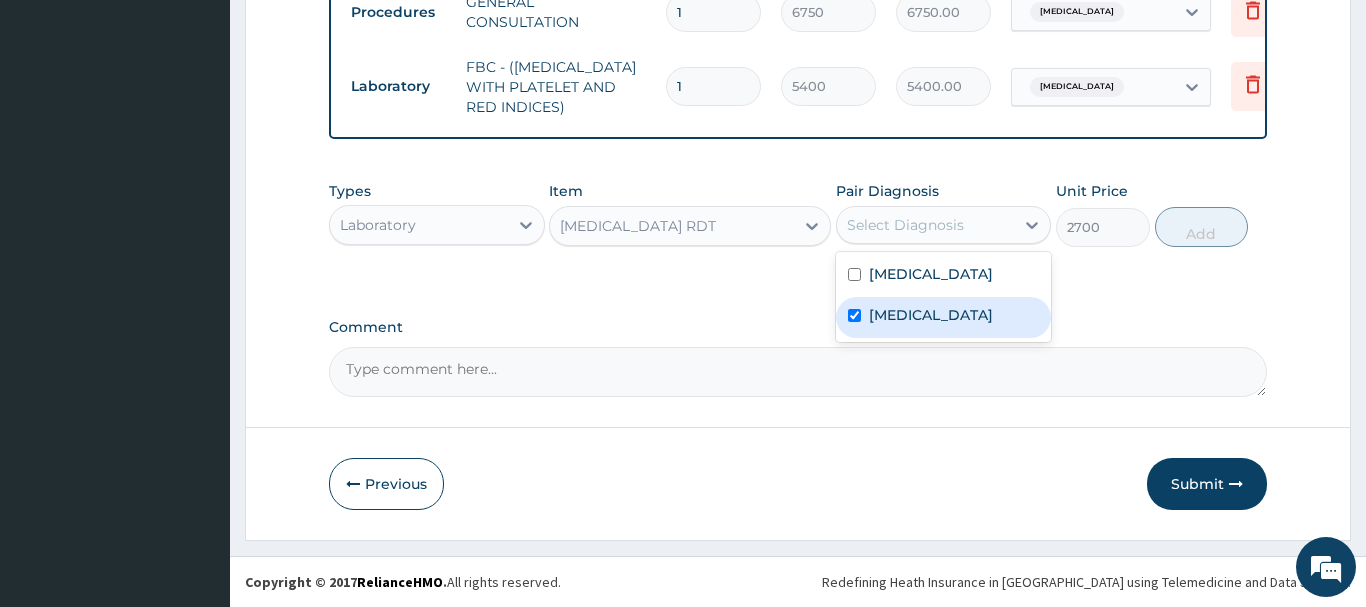 checkbox on "true" 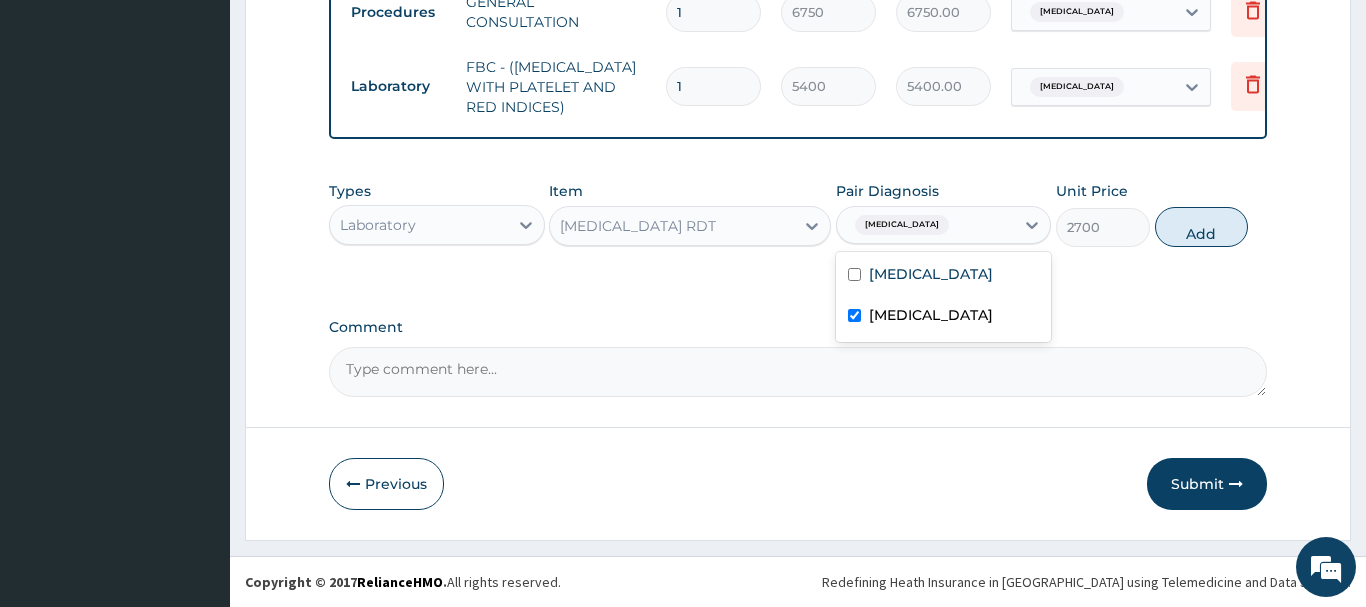 click on "Add" at bounding box center (1202, 227) 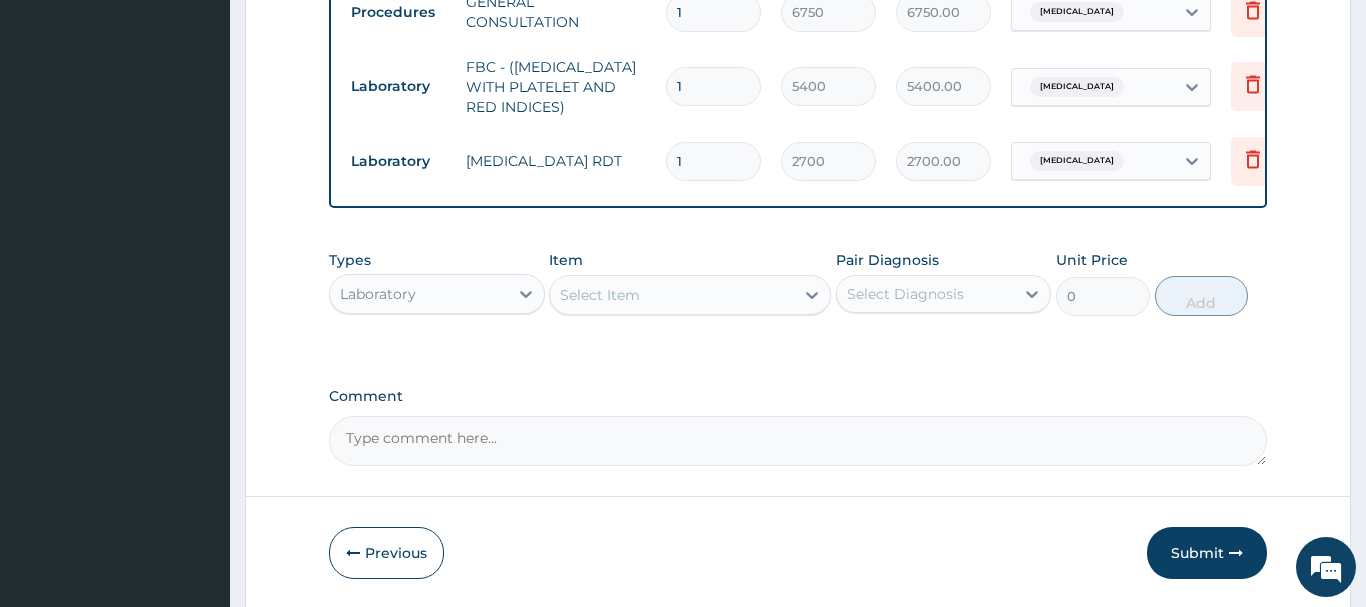 drag, startPoint x: 406, startPoint y: 304, endPoint x: 419, endPoint y: 275, distance: 31.780497 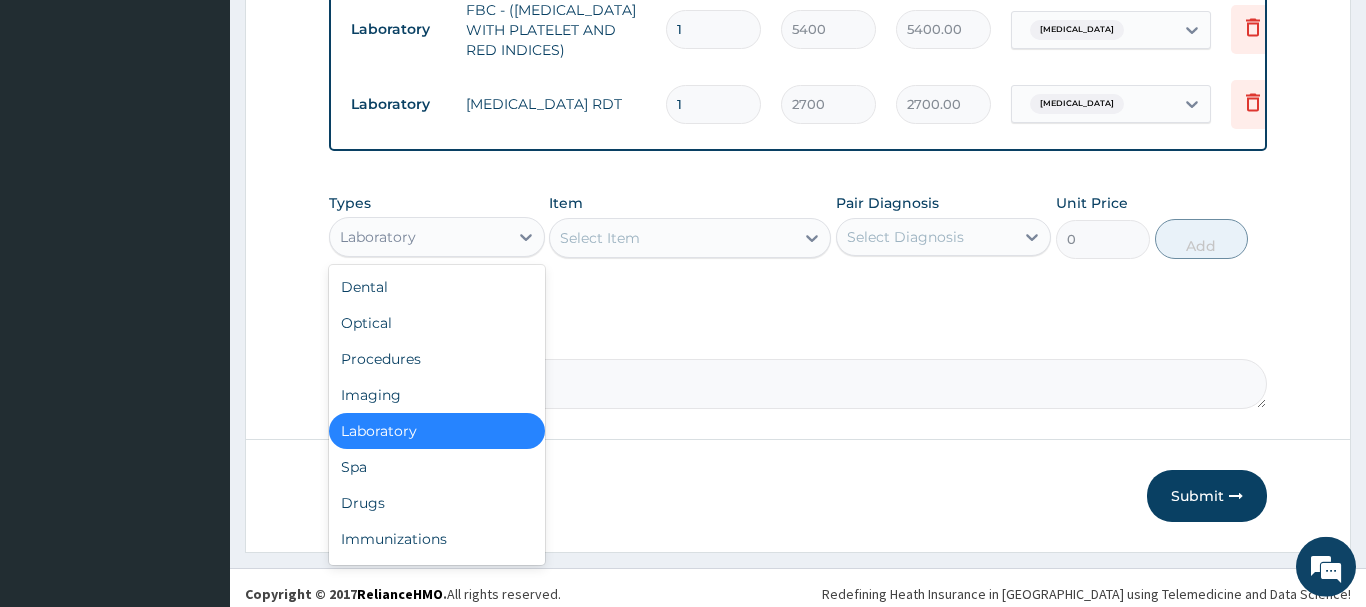 scroll, scrollTop: 889, scrollLeft: 0, axis: vertical 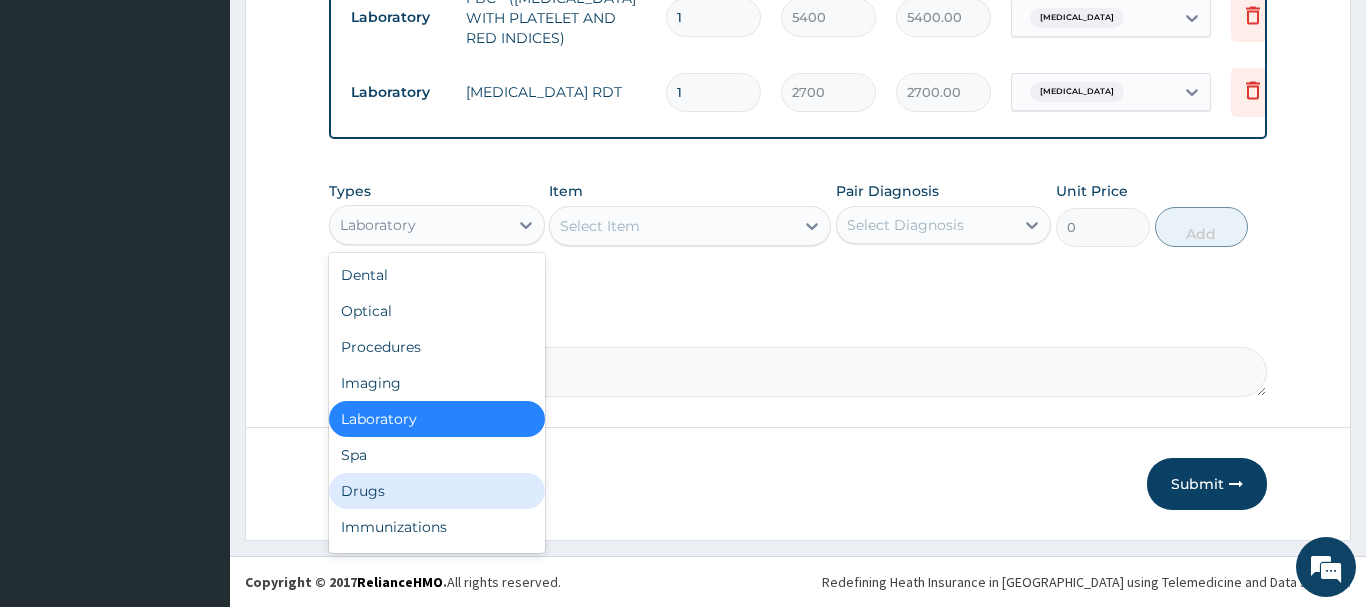 click on "Drugs" at bounding box center (437, 491) 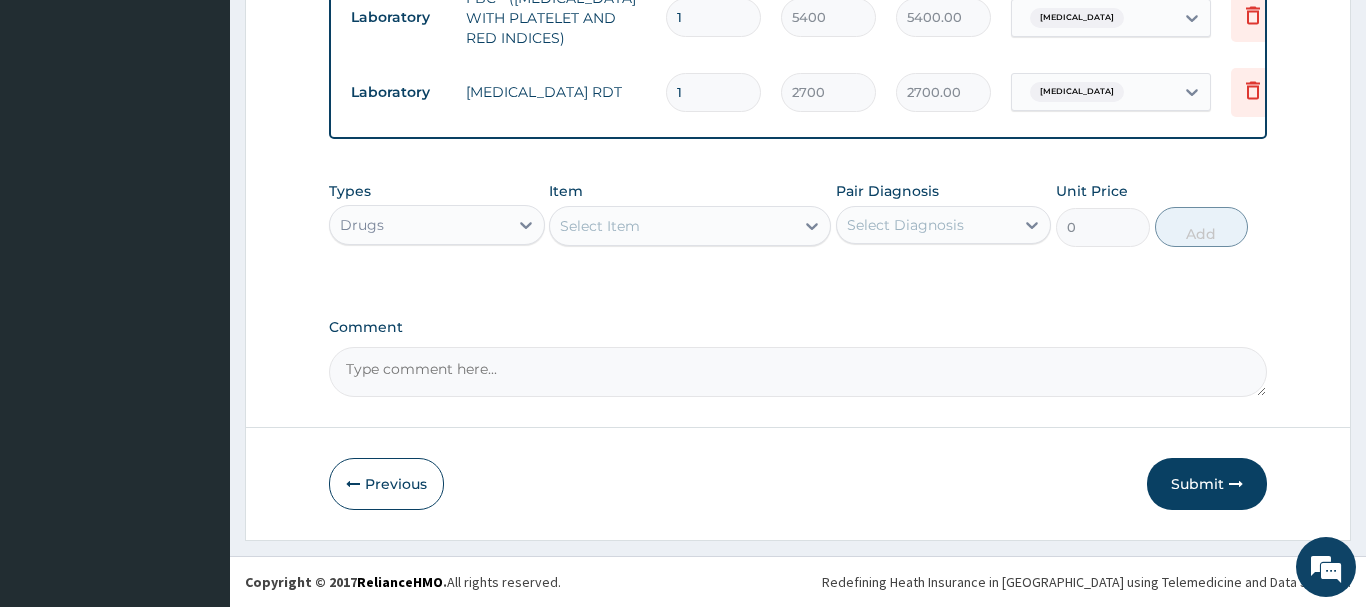 click on "Select Item" at bounding box center (600, 226) 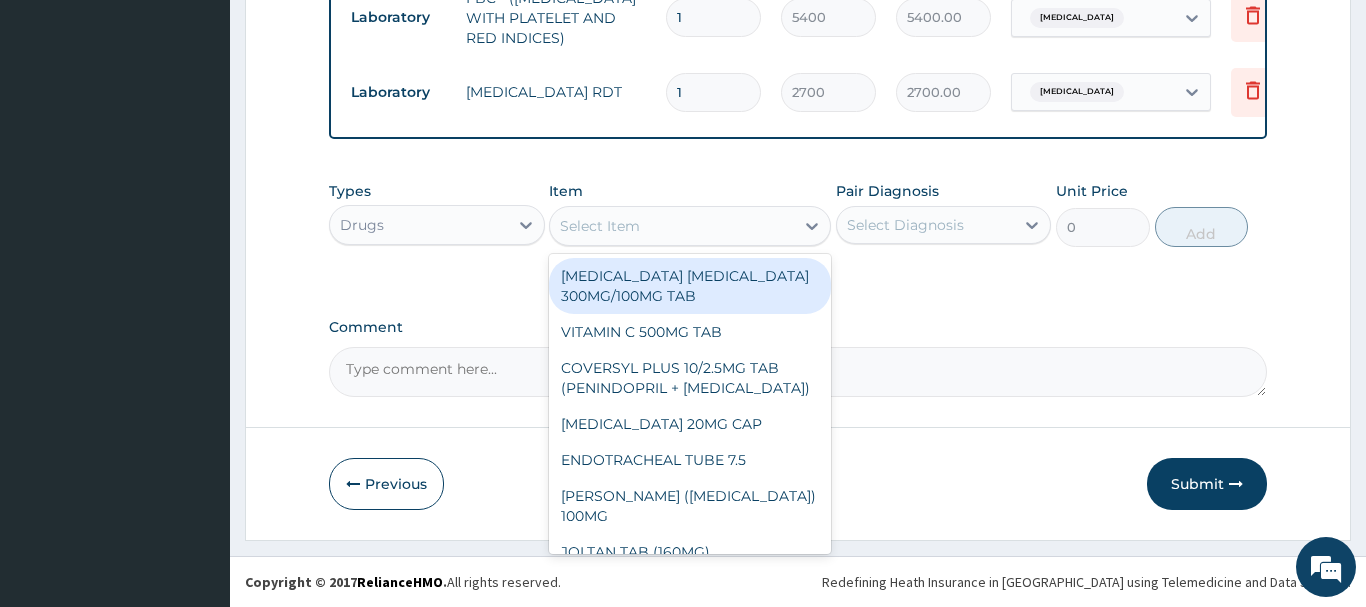 paste on "ANTACID (EMTRISIL SUSPE" 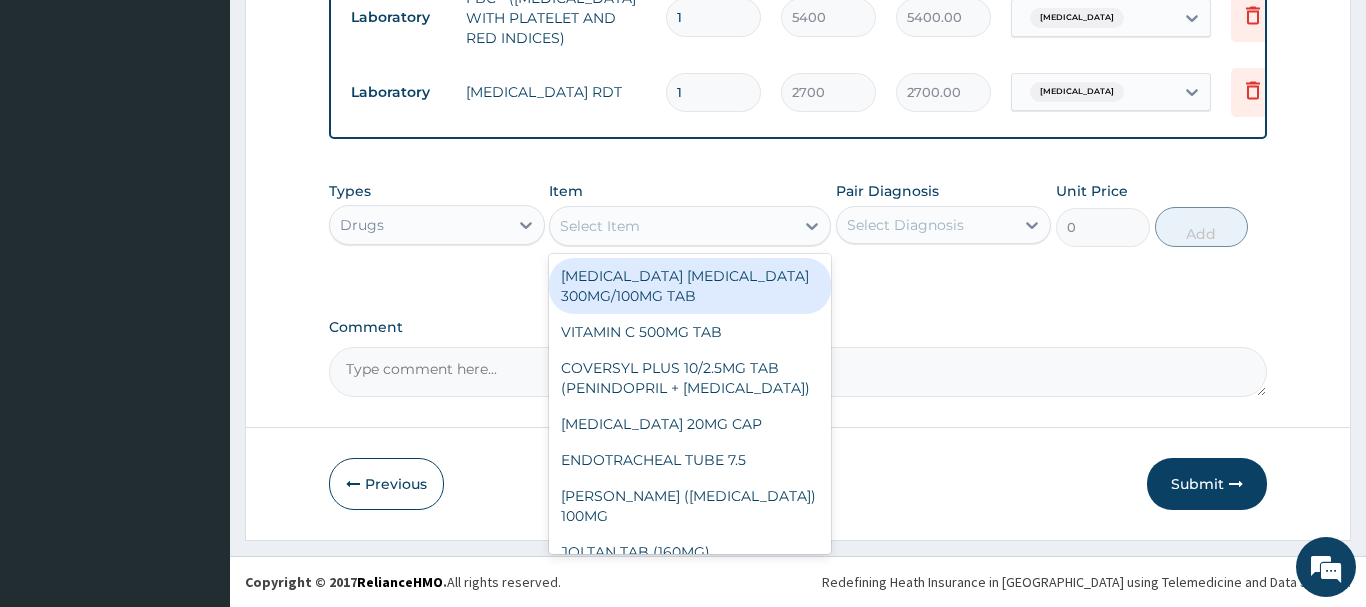 type on "ANTACID (EMTRISIL SUSPE" 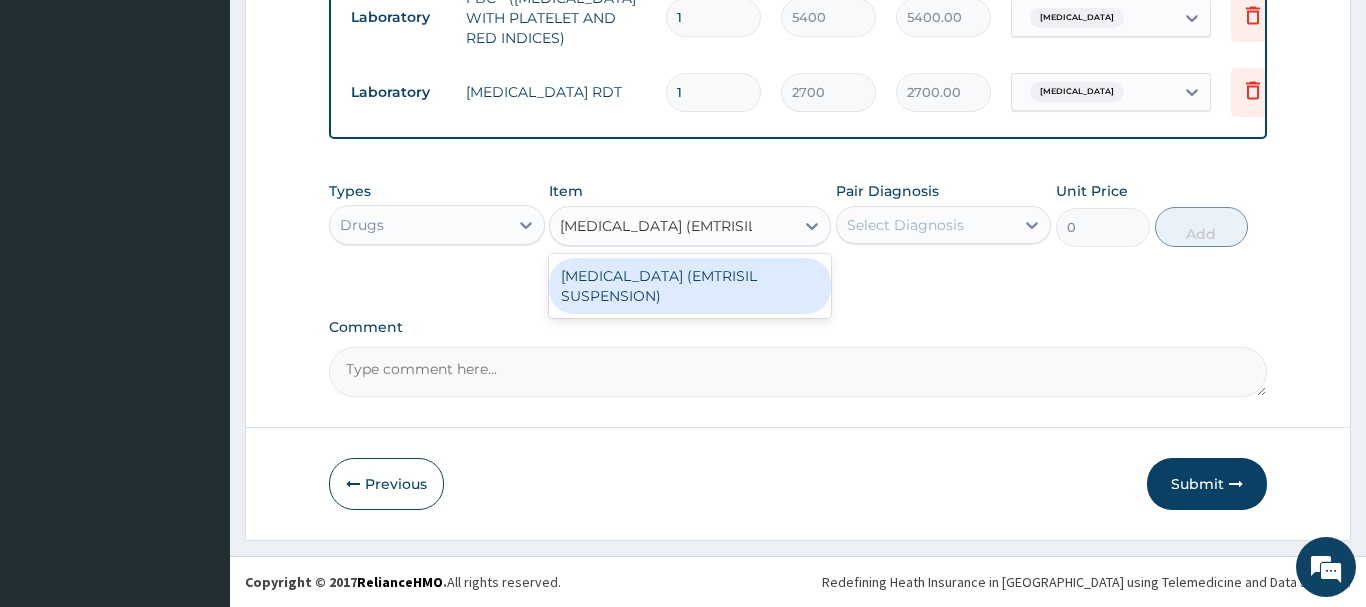 click on "[MEDICAL_DATA] (EMTRISIL SUSPENSION)" at bounding box center (690, 286) 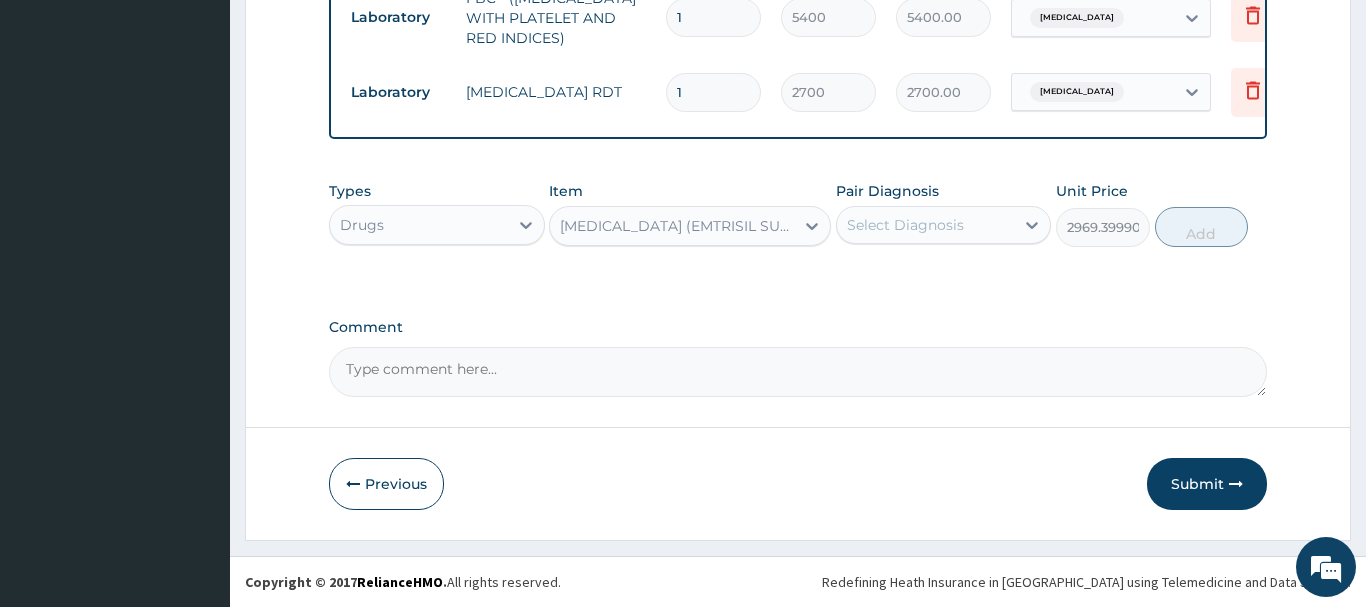 click on "Select Diagnosis" at bounding box center [926, 225] 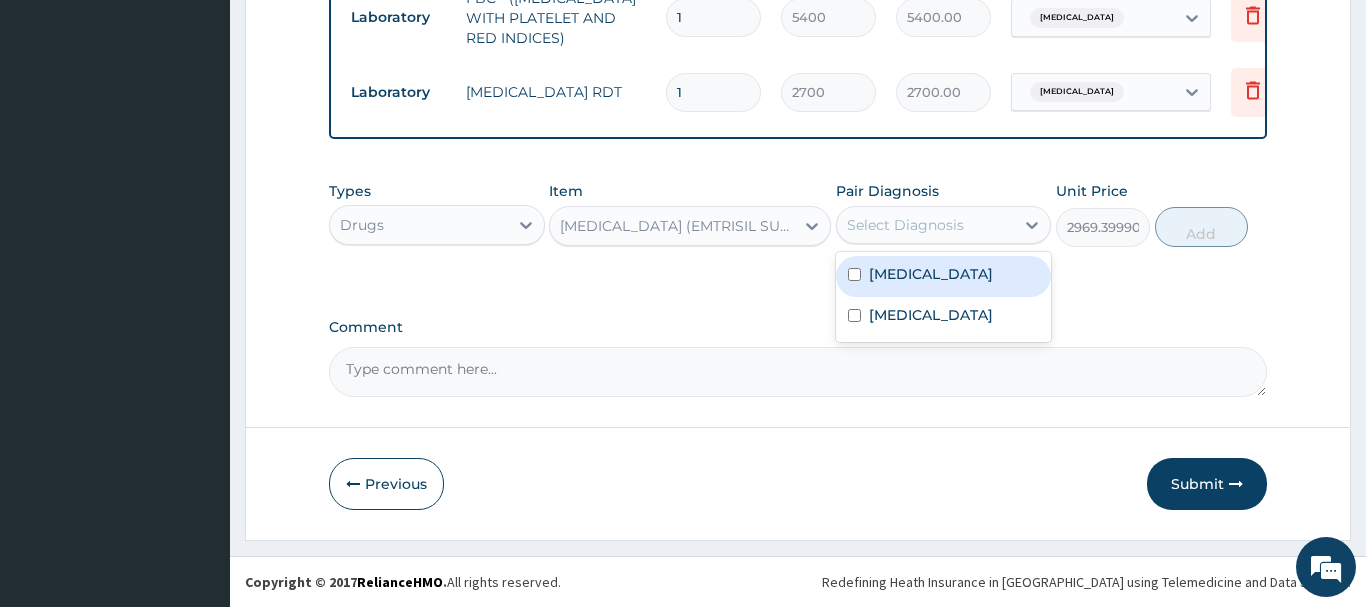 click on "Gastroenteritis" at bounding box center (931, 274) 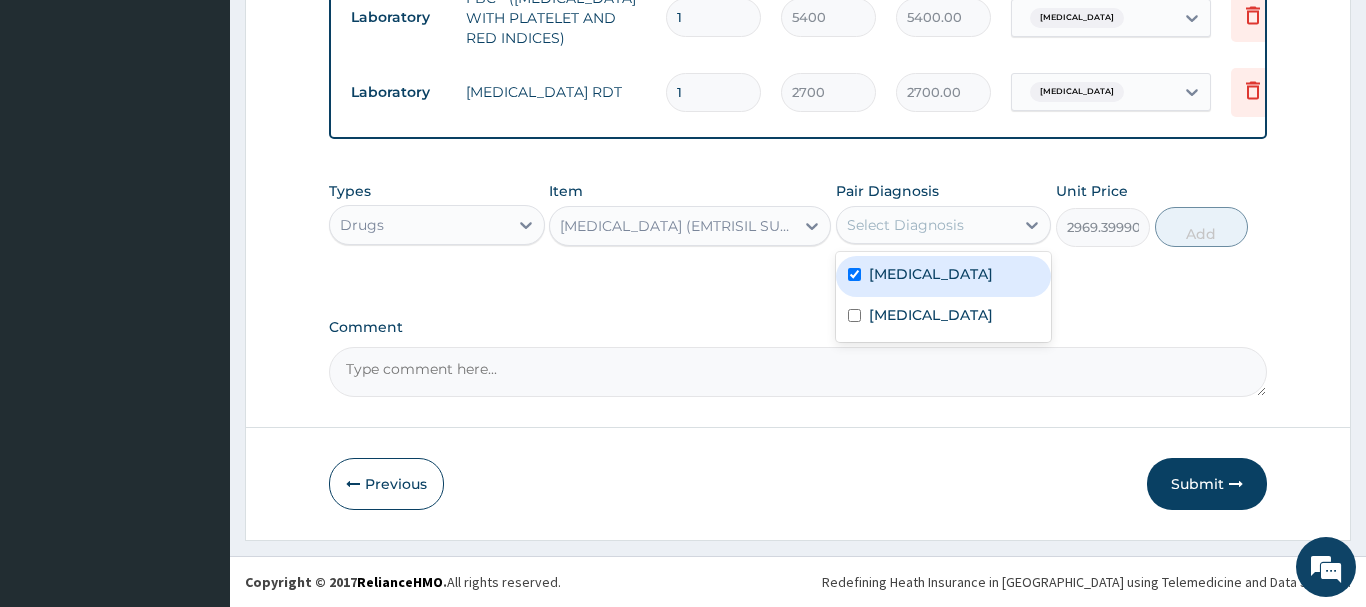 checkbox on "true" 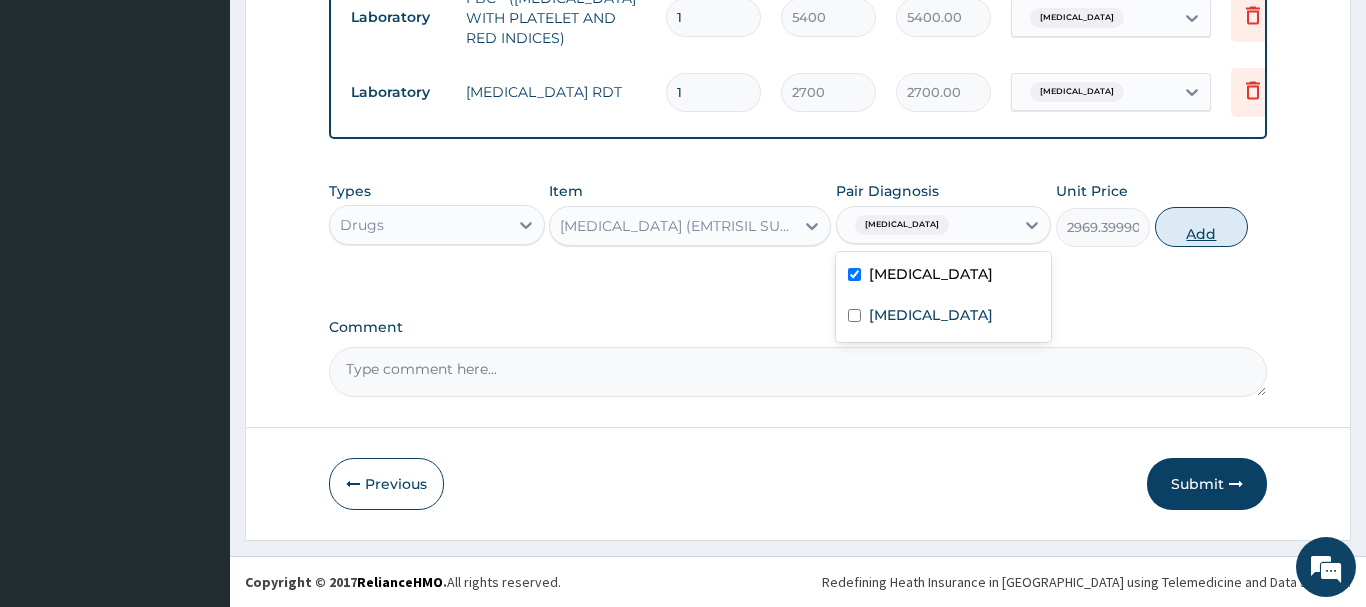 click on "Add" at bounding box center (1202, 227) 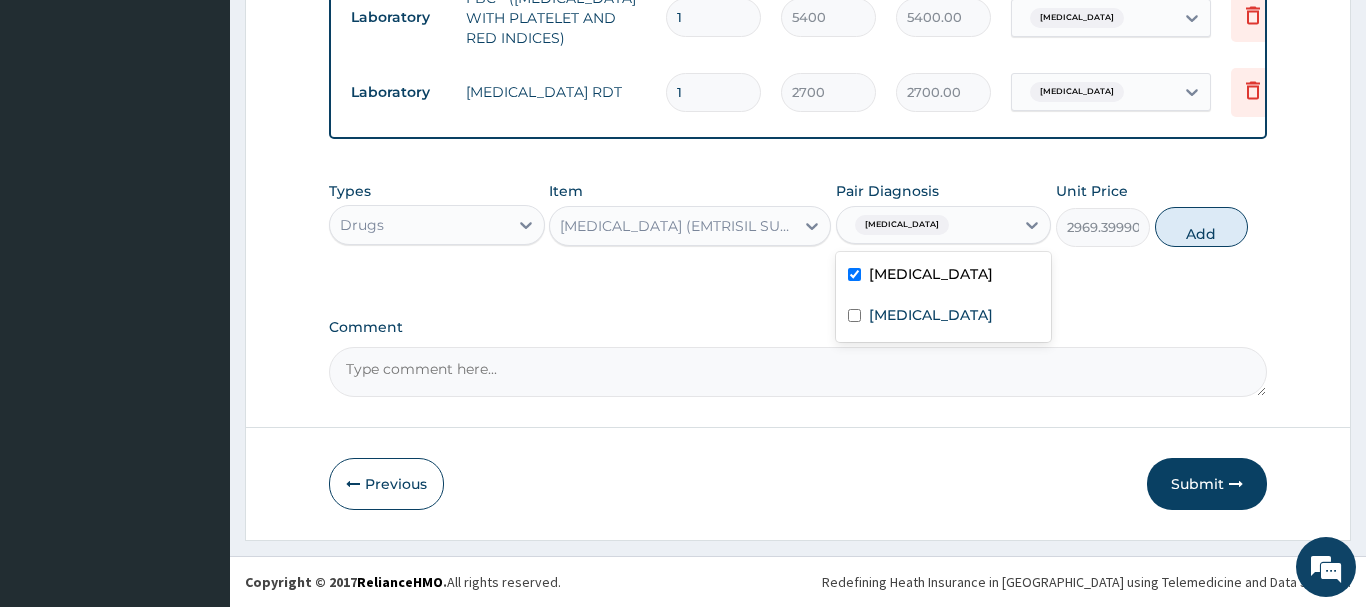 type on "0" 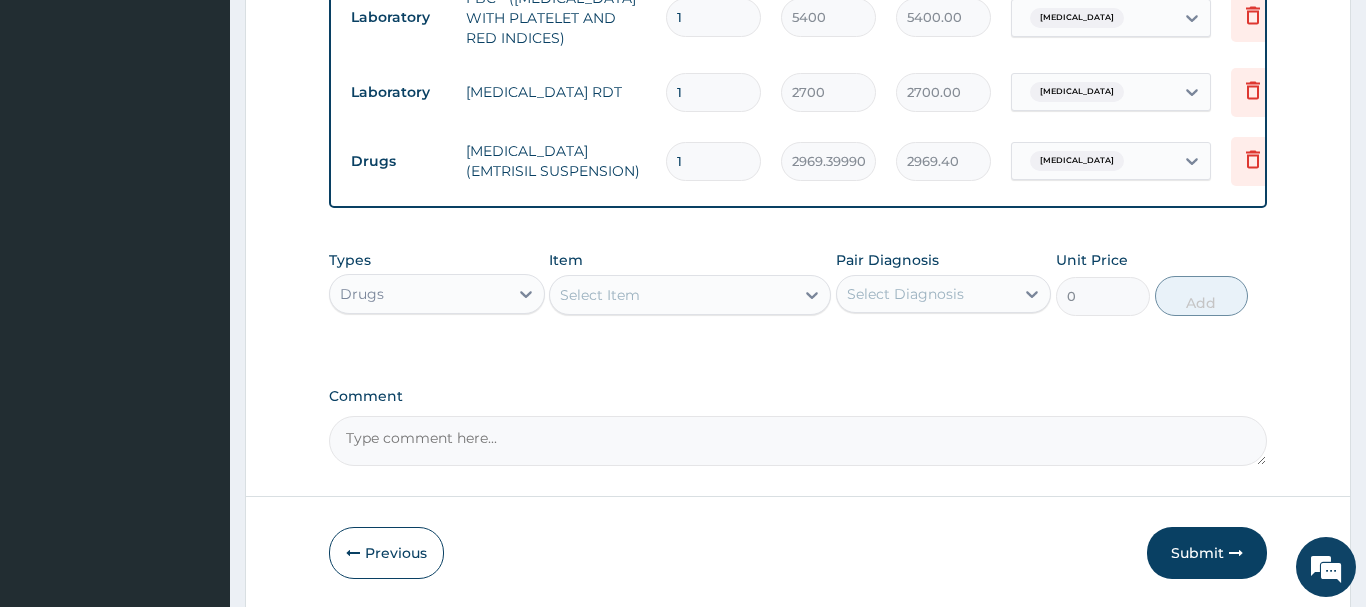 click on "Select Item" at bounding box center [672, 295] 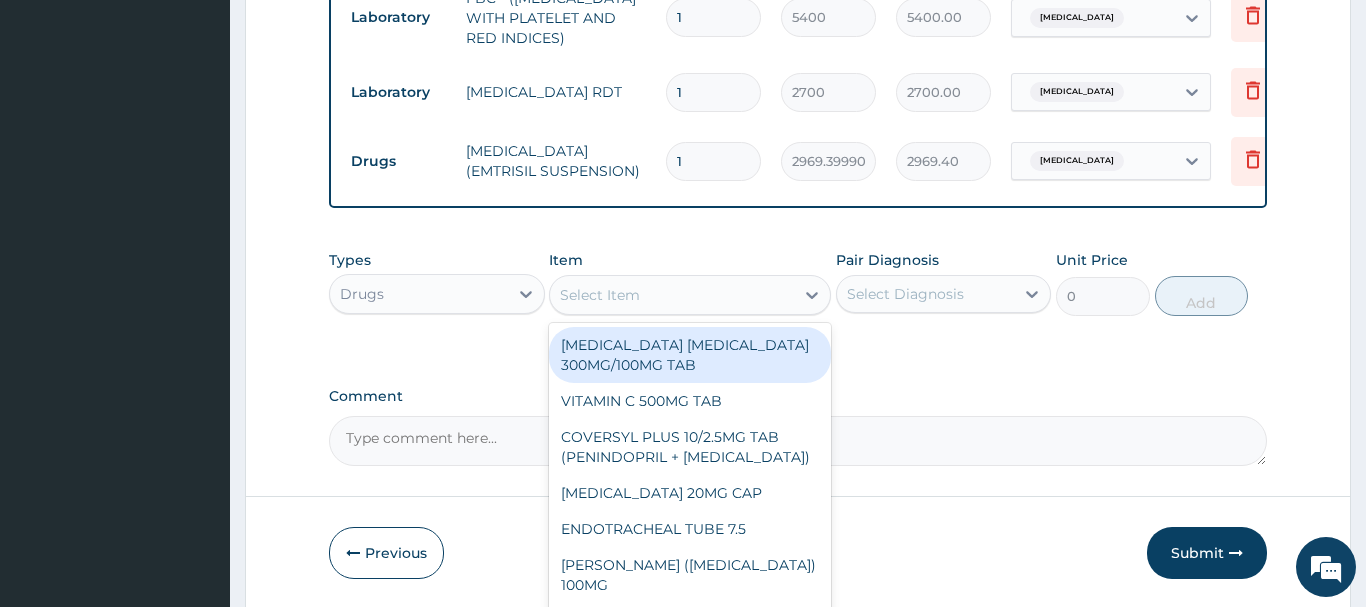 paste on "[MEDICAL_DATA] 20MG CAP" 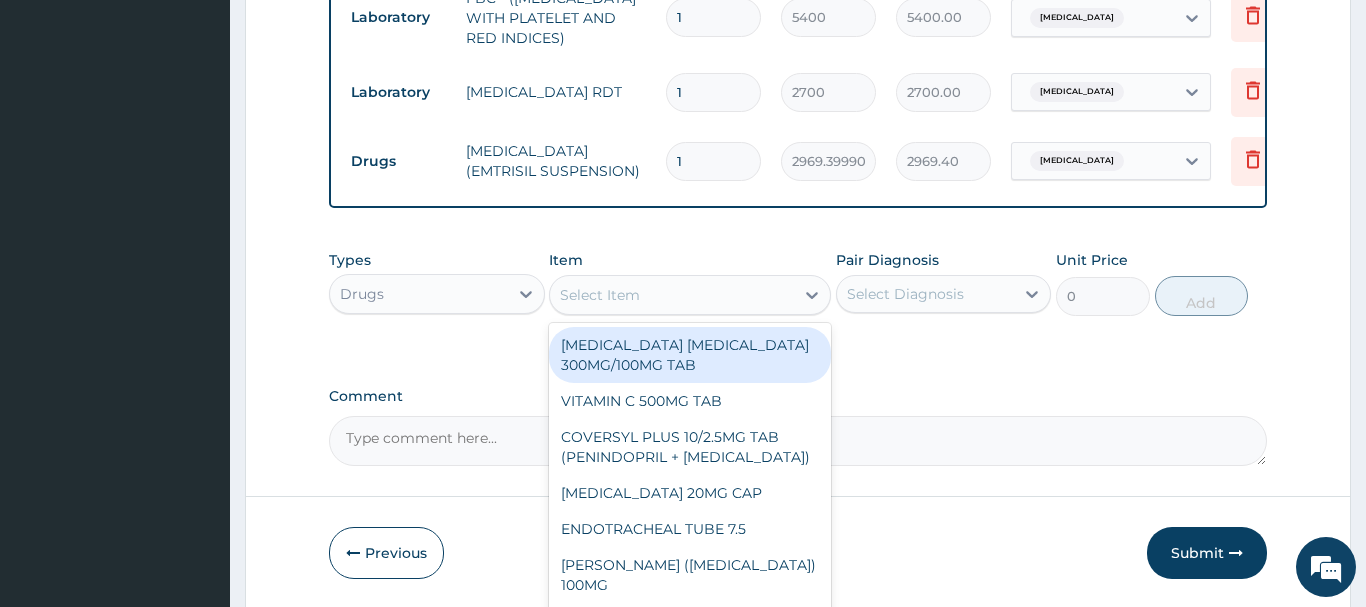 type on "[MEDICAL_DATA] 20MG CAP" 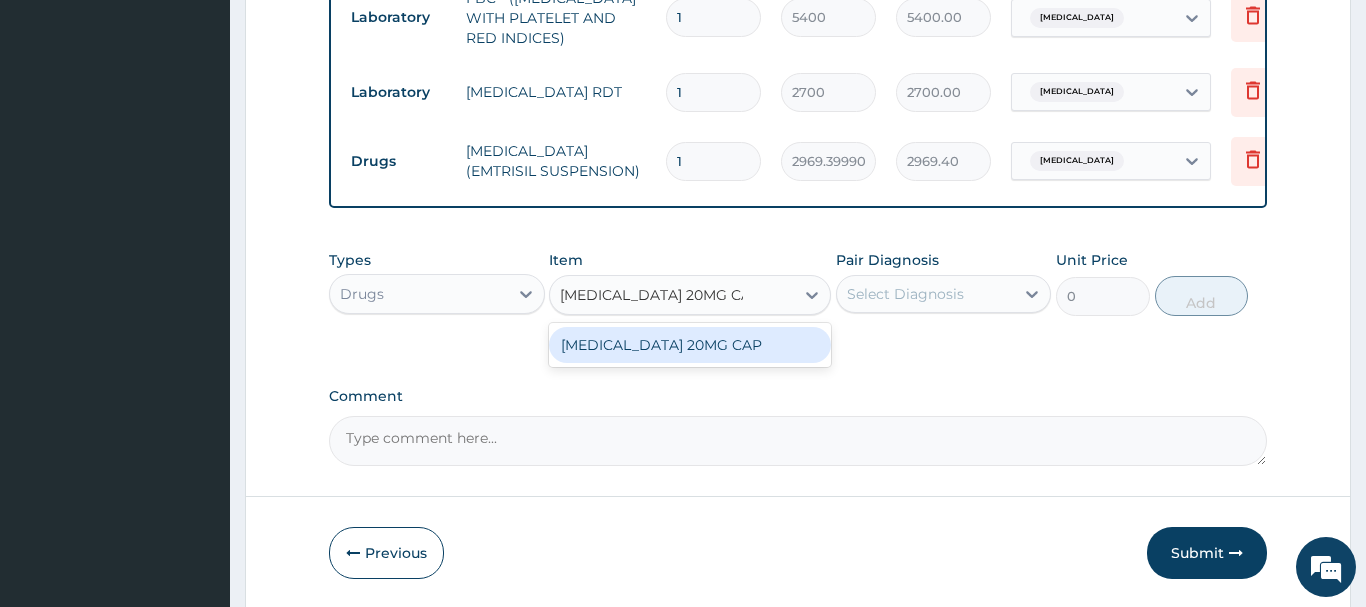 click on "[MEDICAL_DATA] 20MG CAP" at bounding box center (690, 345) 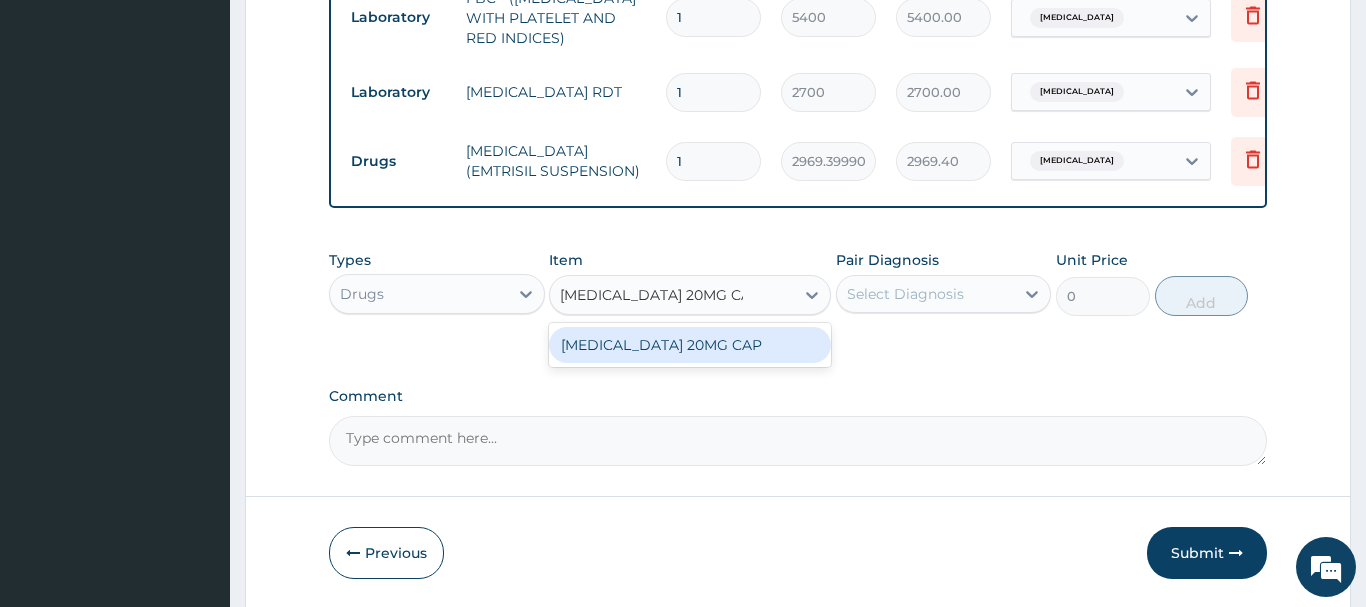 type 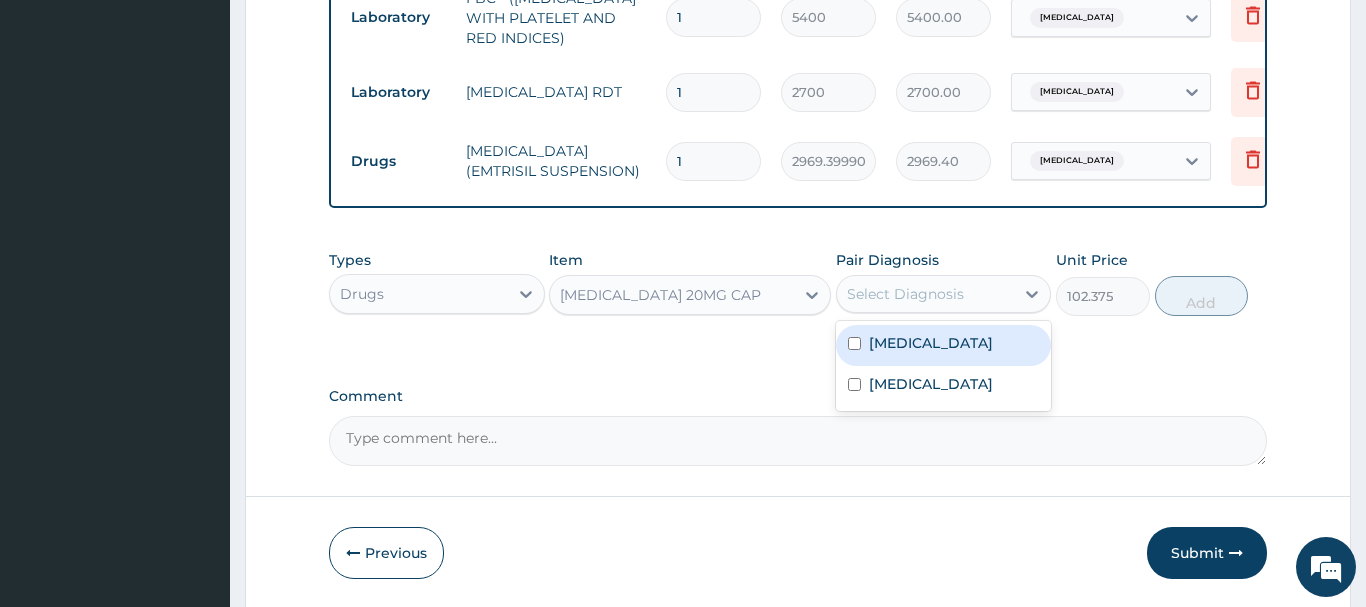 click on "Select Diagnosis" at bounding box center [905, 294] 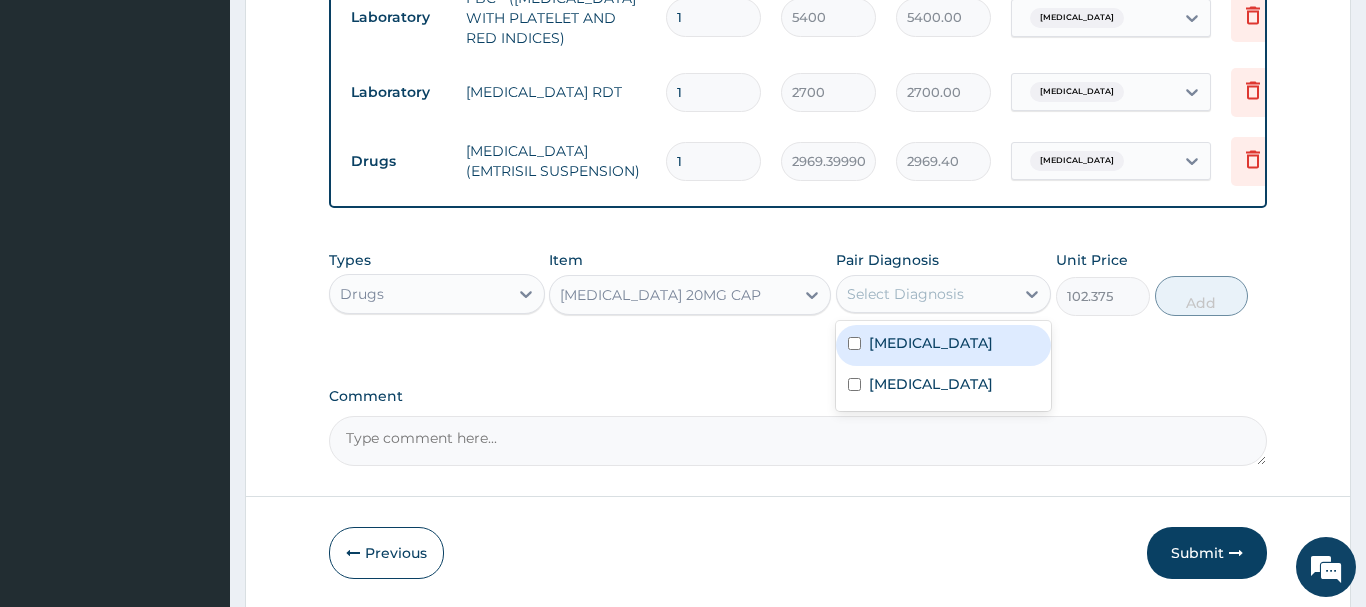 click on "Gastroenteritis" at bounding box center (931, 343) 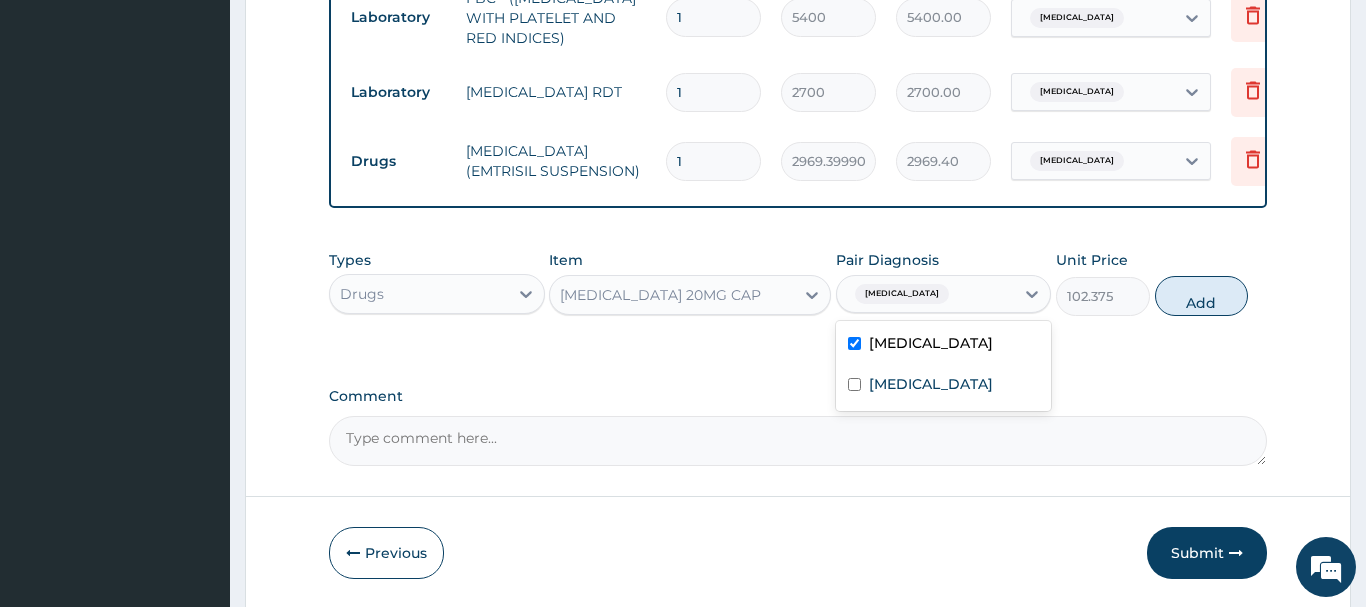 checkbox on "true" 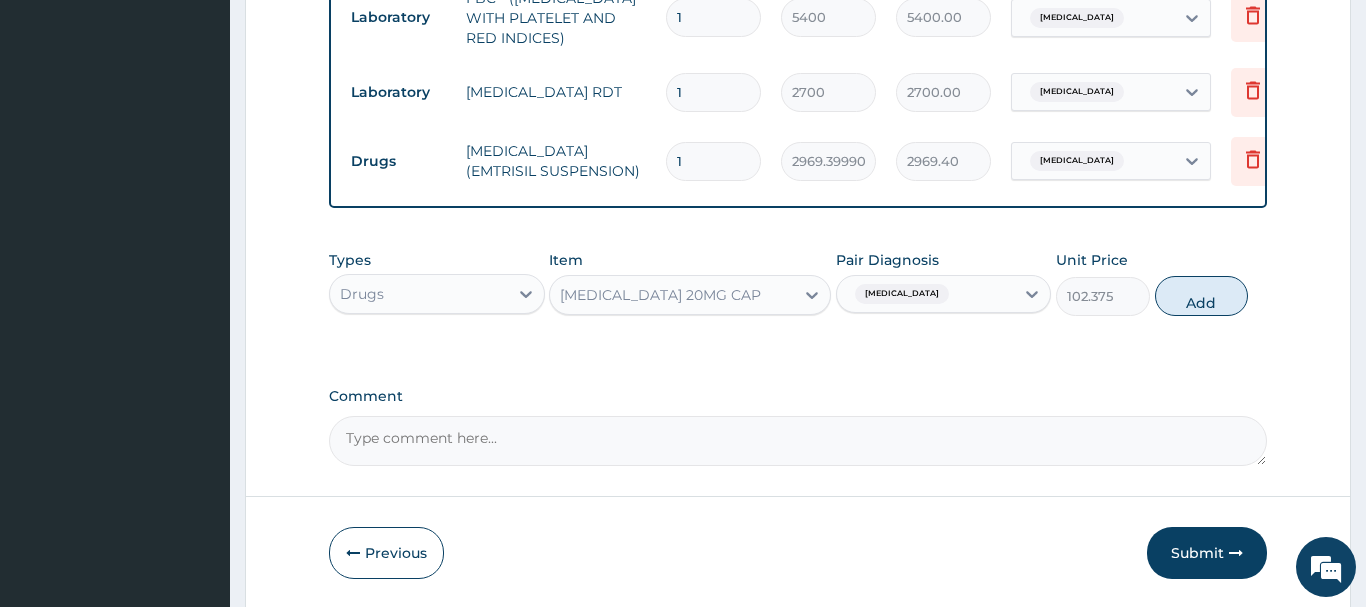 click on "Add" at bounding box center (1202, 296) 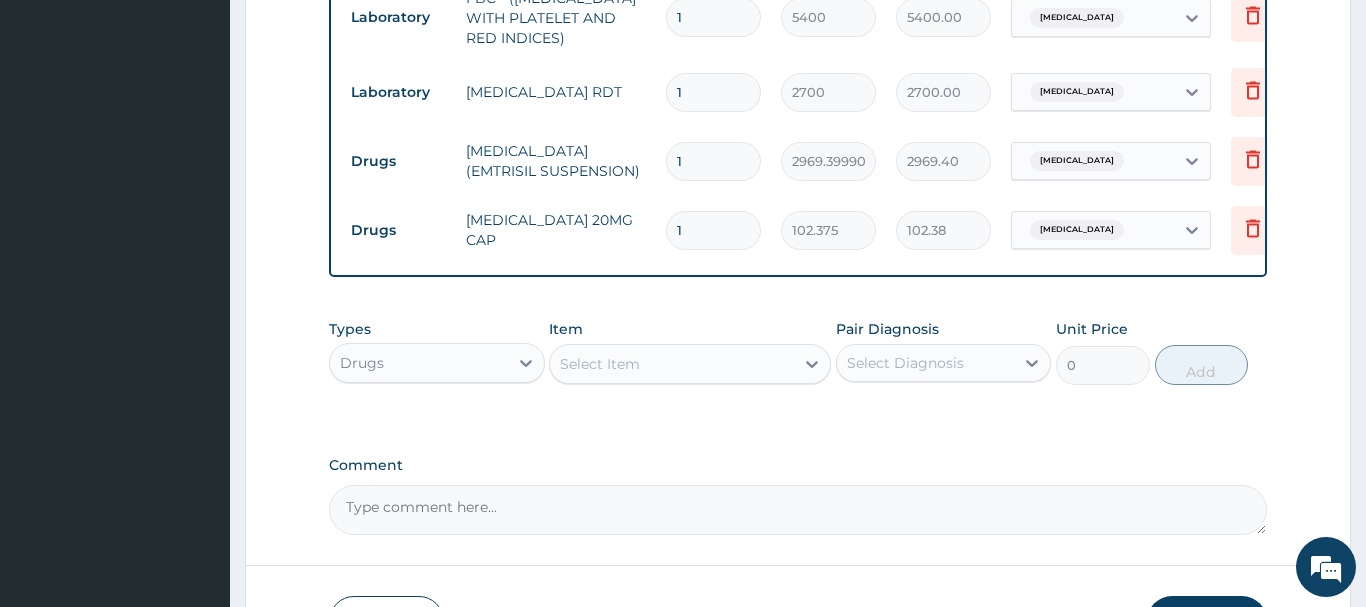 click on "Select Item" at bounding box center (600, 364) 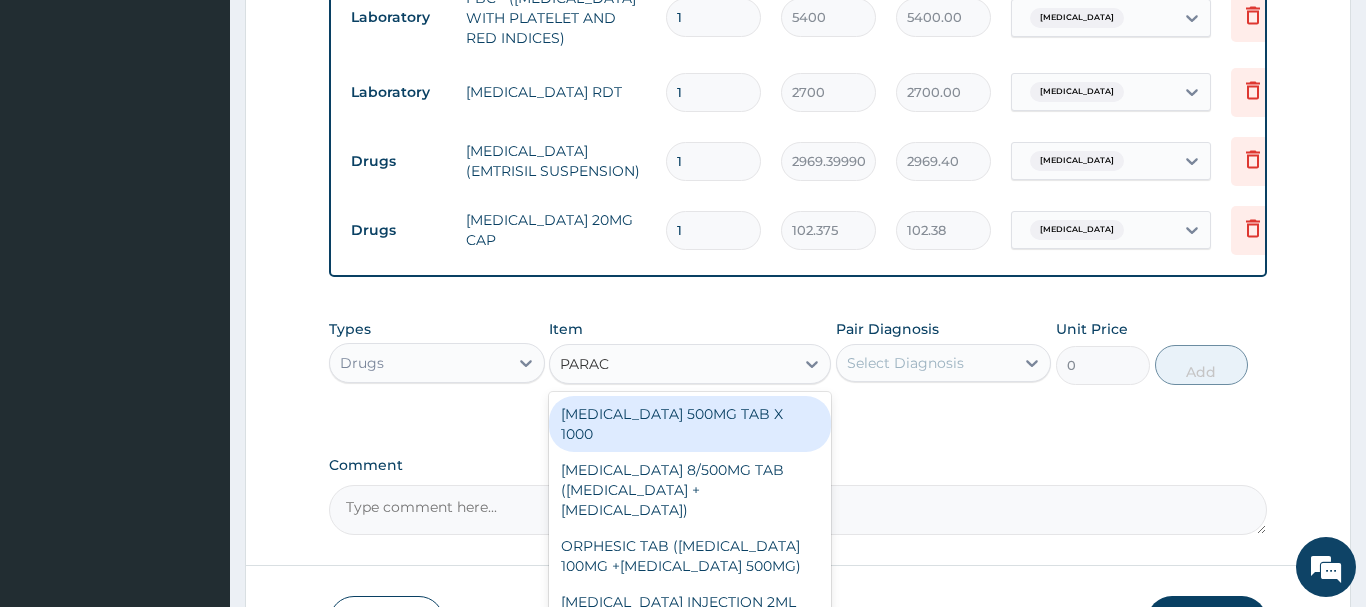 type on "PARACE" 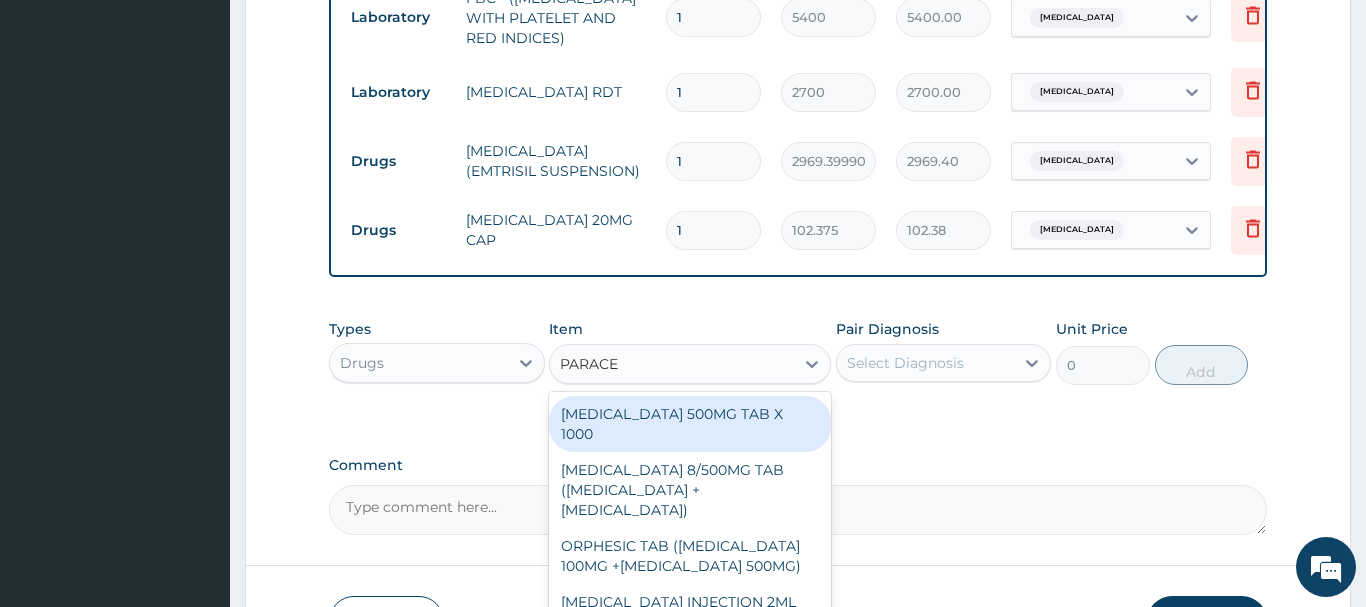 click on "PARACETAMOL 500MG TAB X 1000" at bounding box center (690, 424) 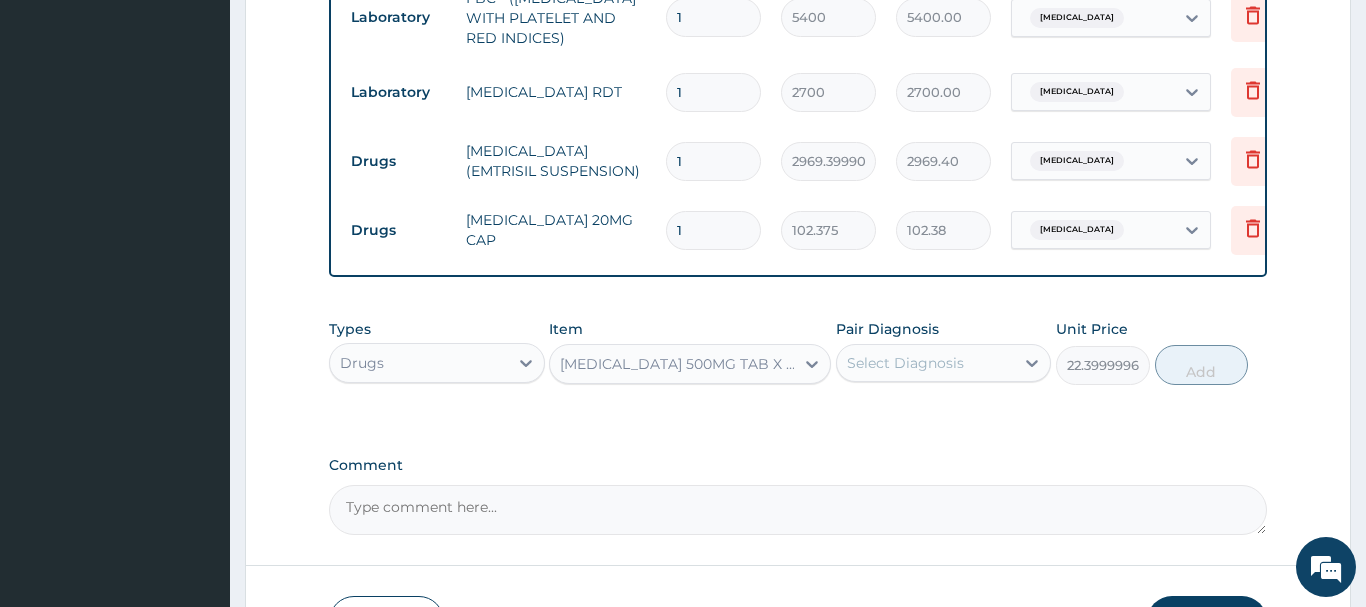 click on "Select Diagnosis" at bounding box center (905, 363) 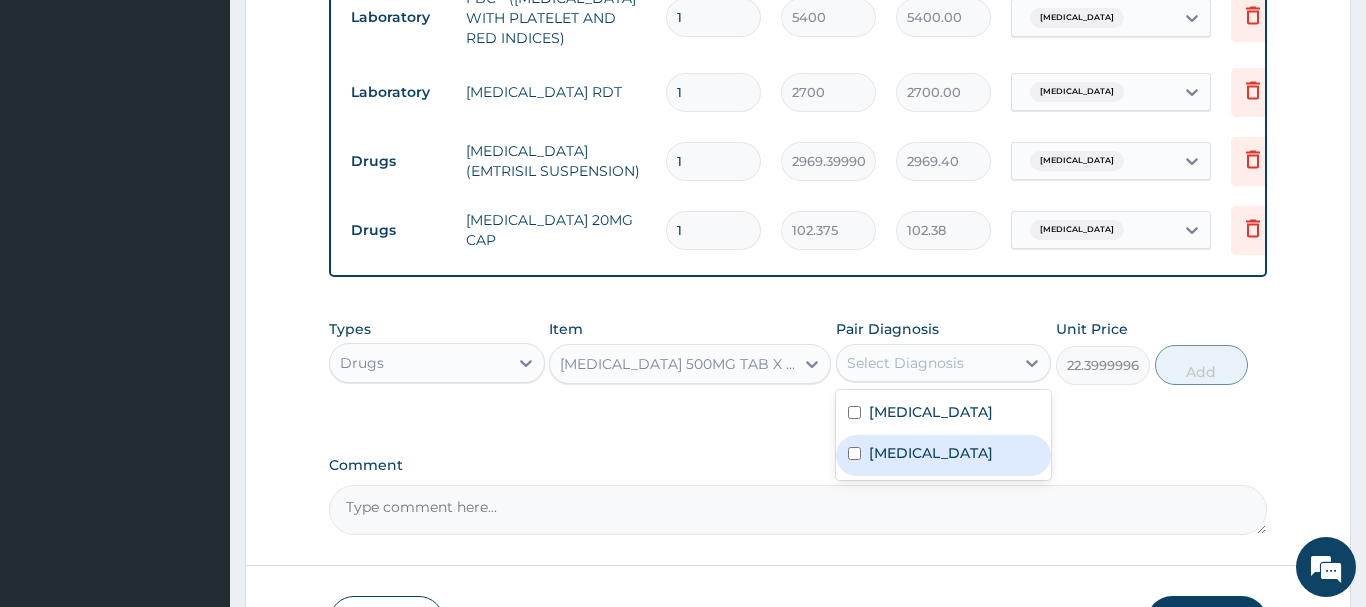 click on "Malaria" at bounding box center (944, 455) 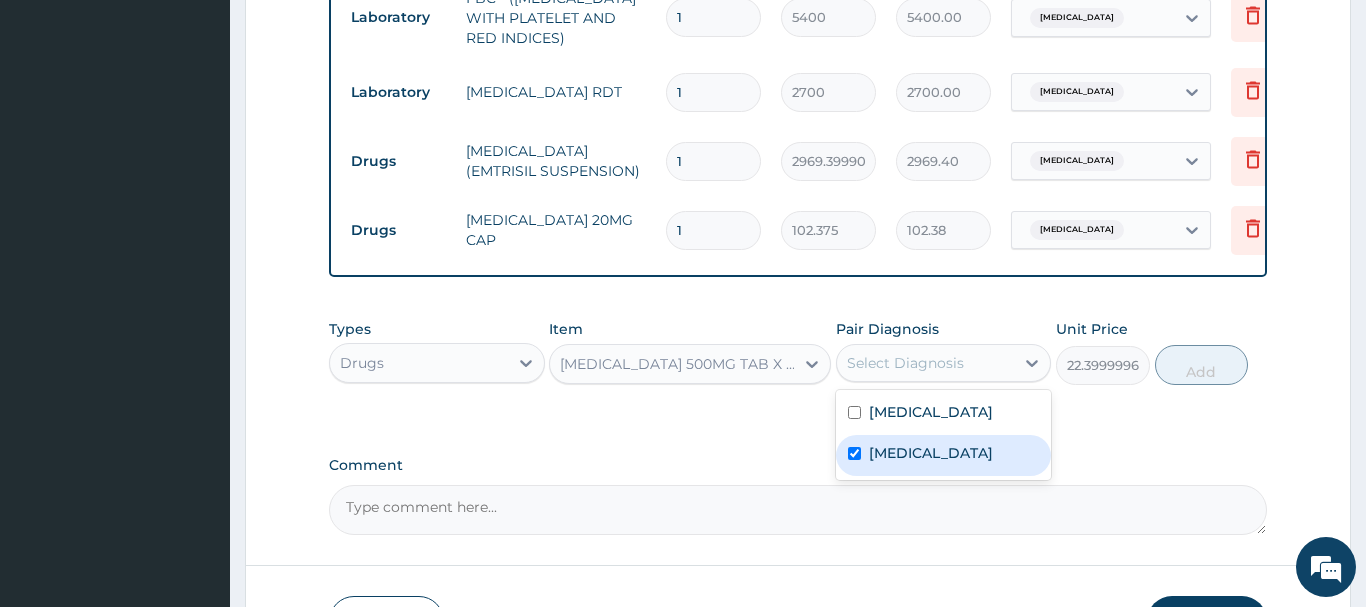 checkbox on "true" 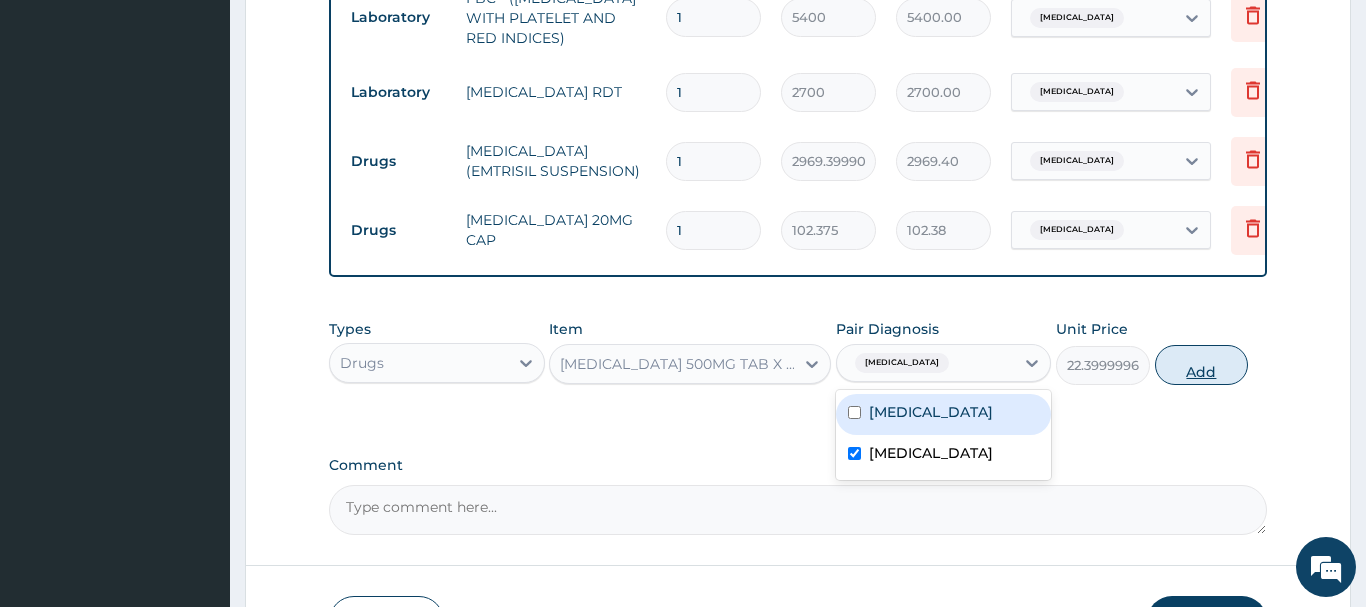 click on "Add" at bounding box center [1202, 365] 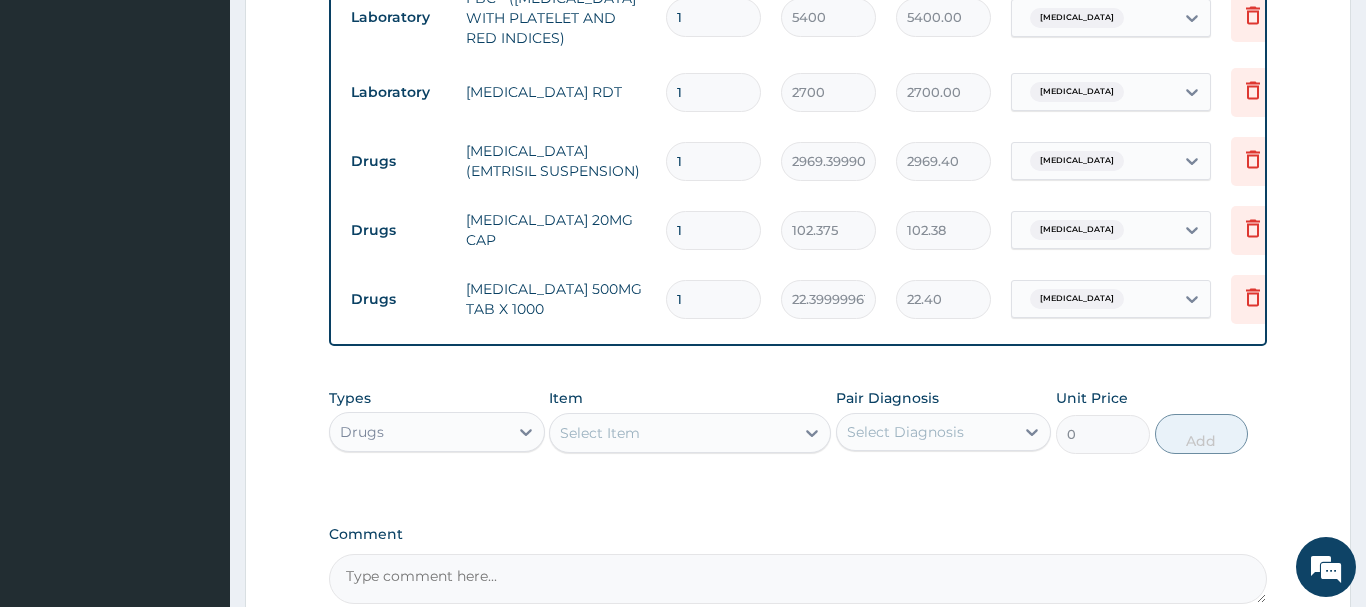 click on "1" at bounding box center (713, 299) 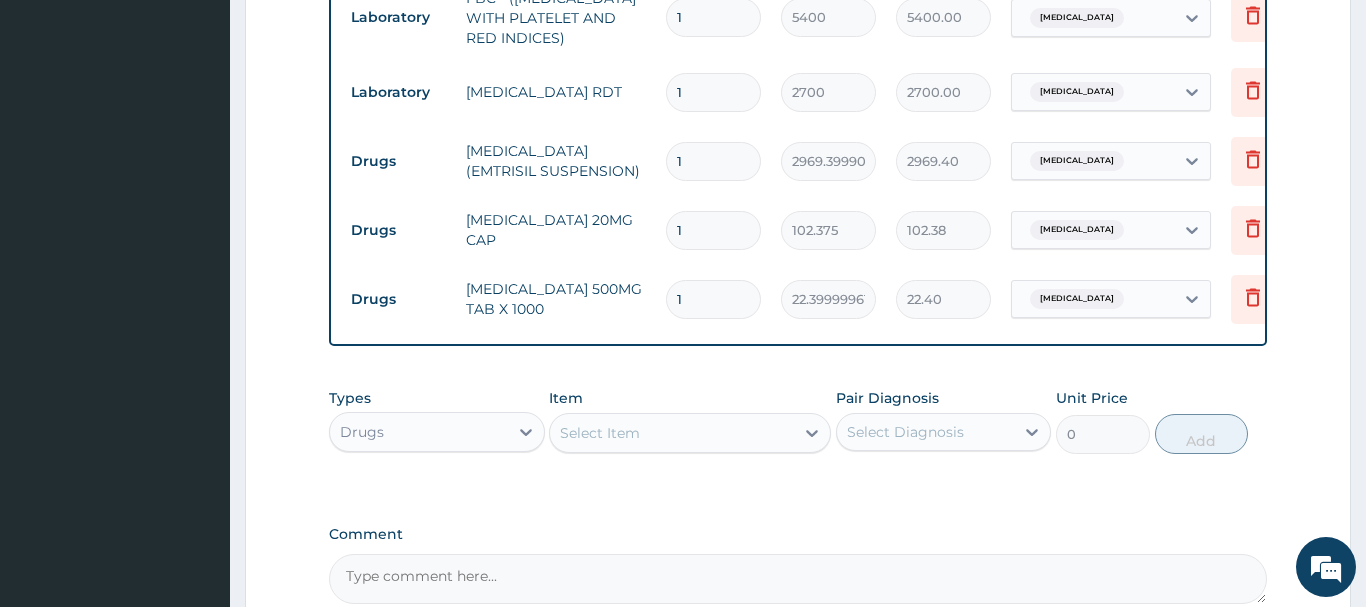 type on "18" 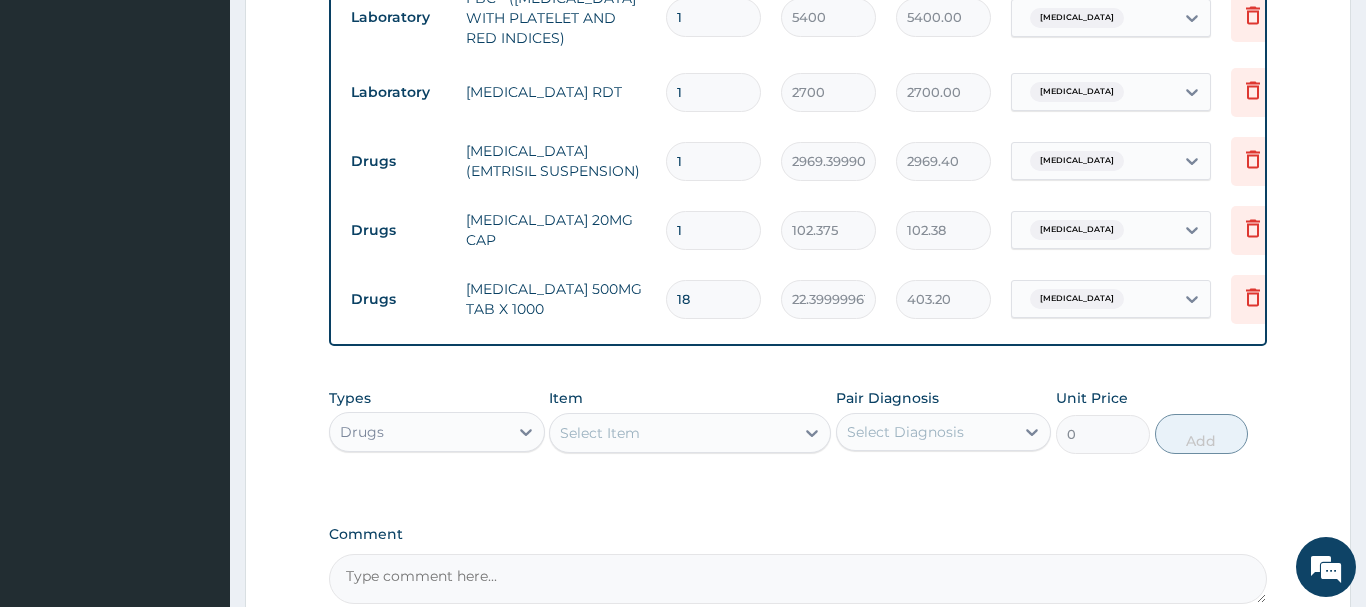type on "18" 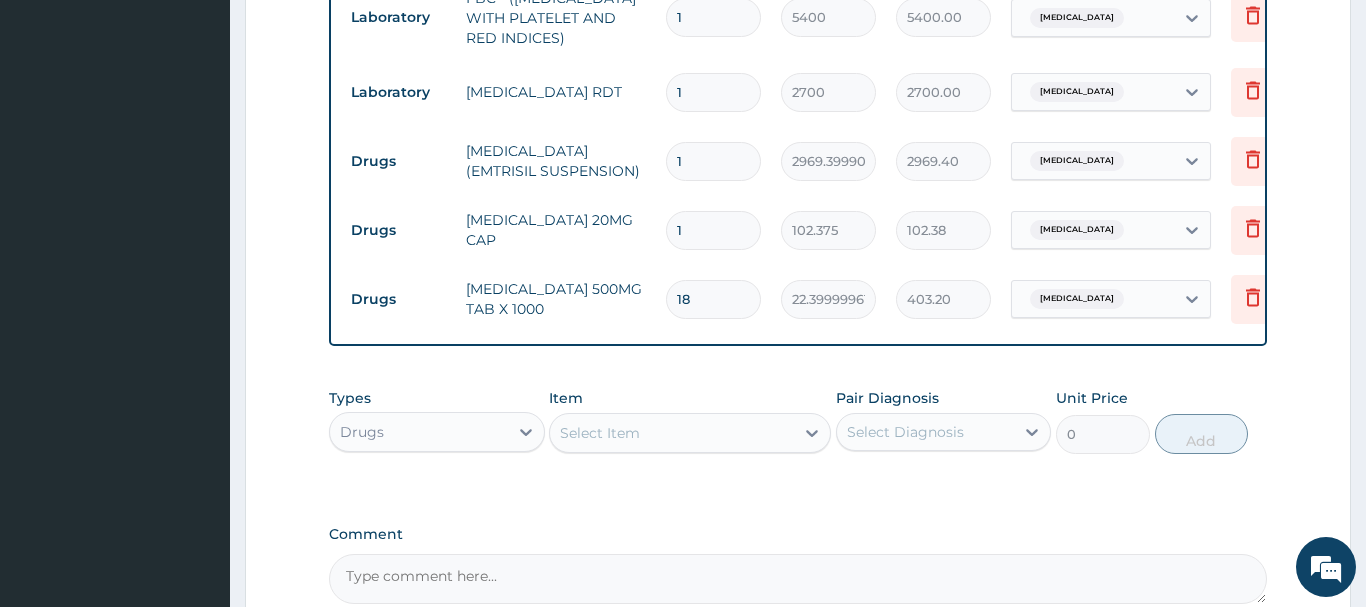 click on "1" at bounding box center (713, 230) 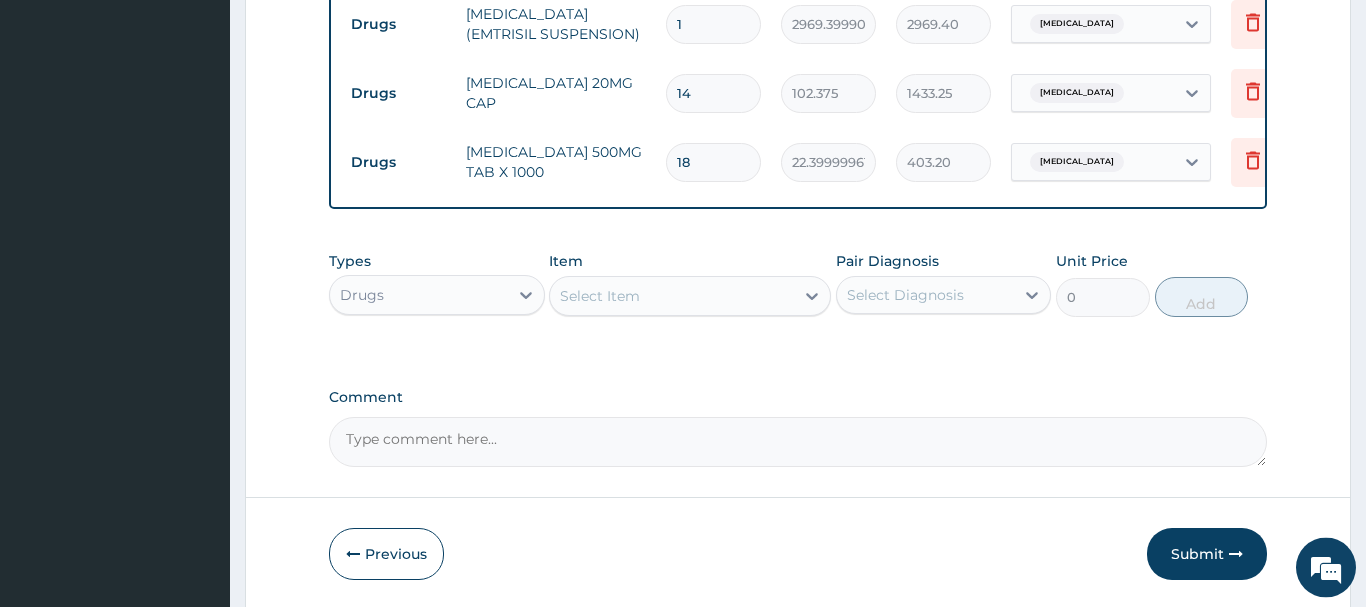 scroll, scrollTop: 1096, scrollLeft: 0, axis: vertical 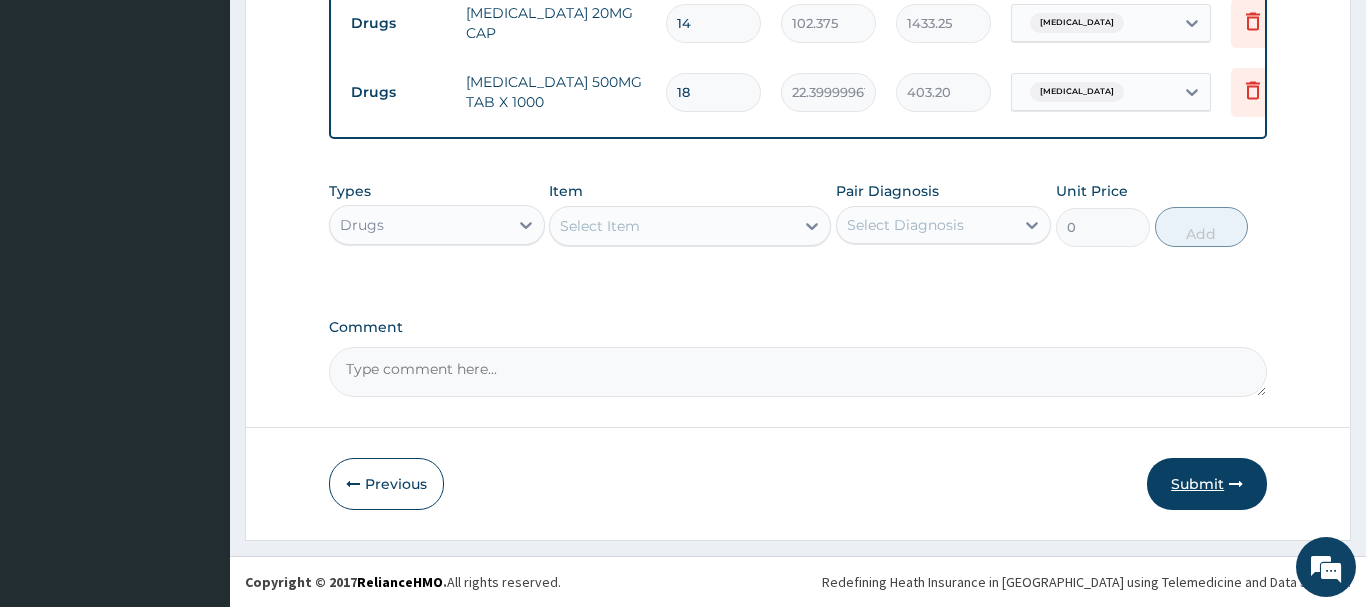 type on "14" 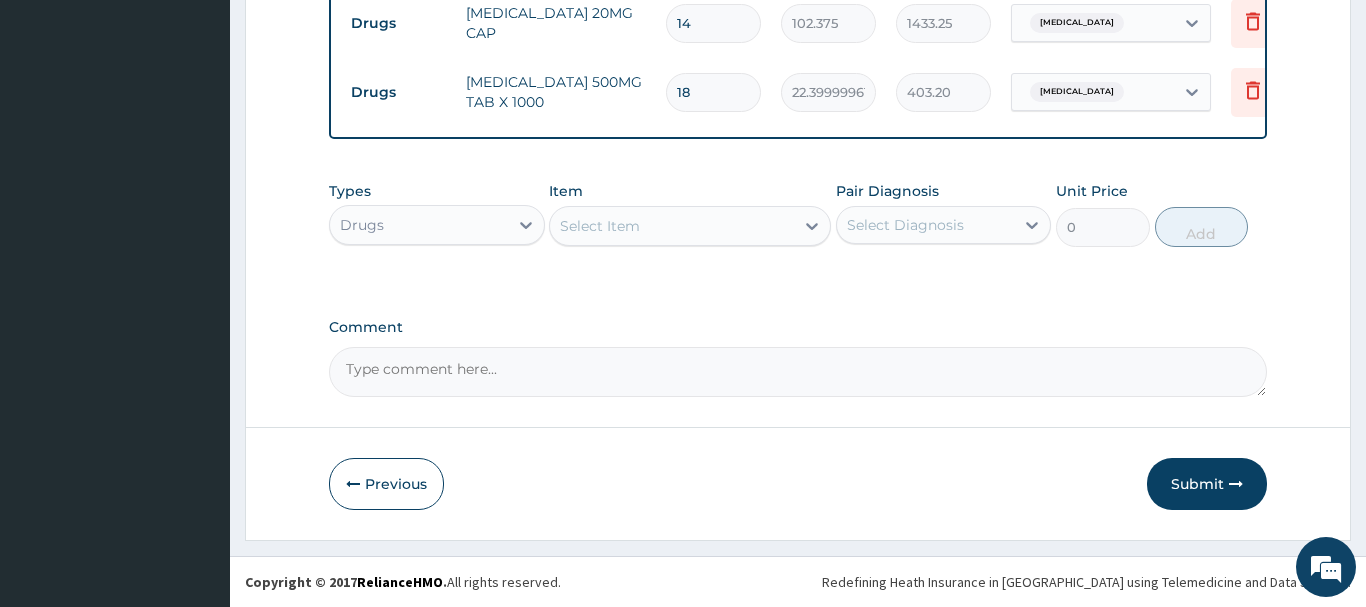 drag, startPoint x: 1208, startPoint y: 488, endPoint x: 1200, endPoint y: 463, distance: 26.24881 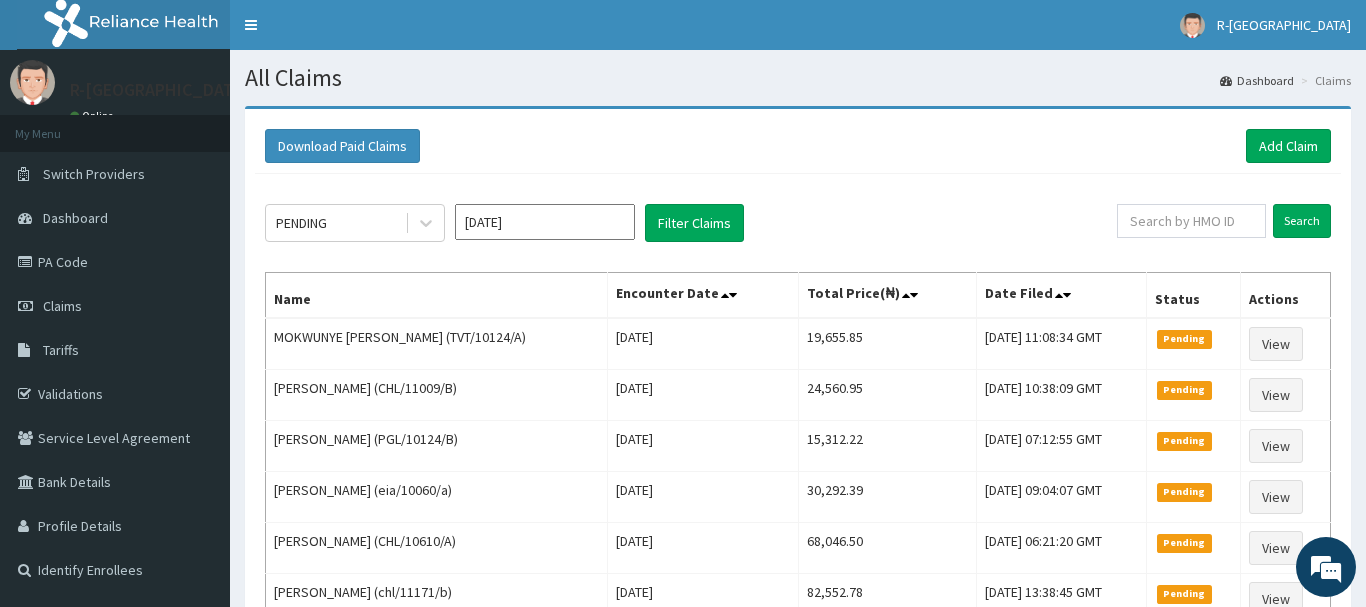 scroll, scrollTop: 0, scrollLeft: 0, axis: both 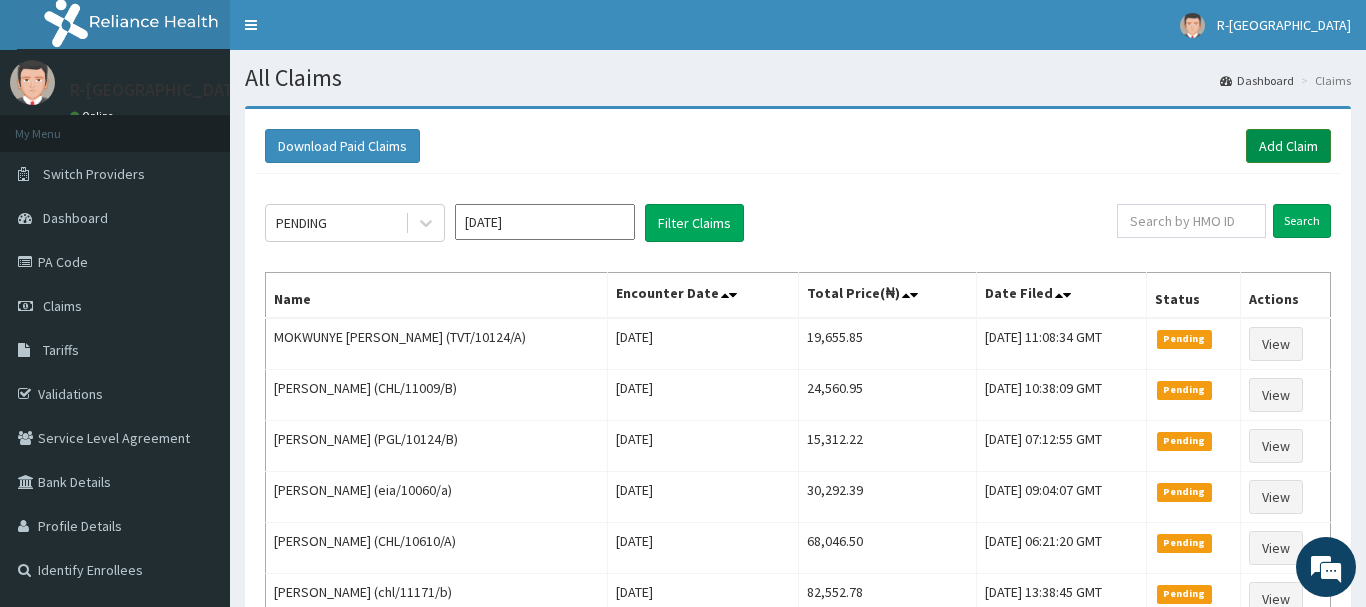 click on "Add Claim" at bounding box center [1288, 146] 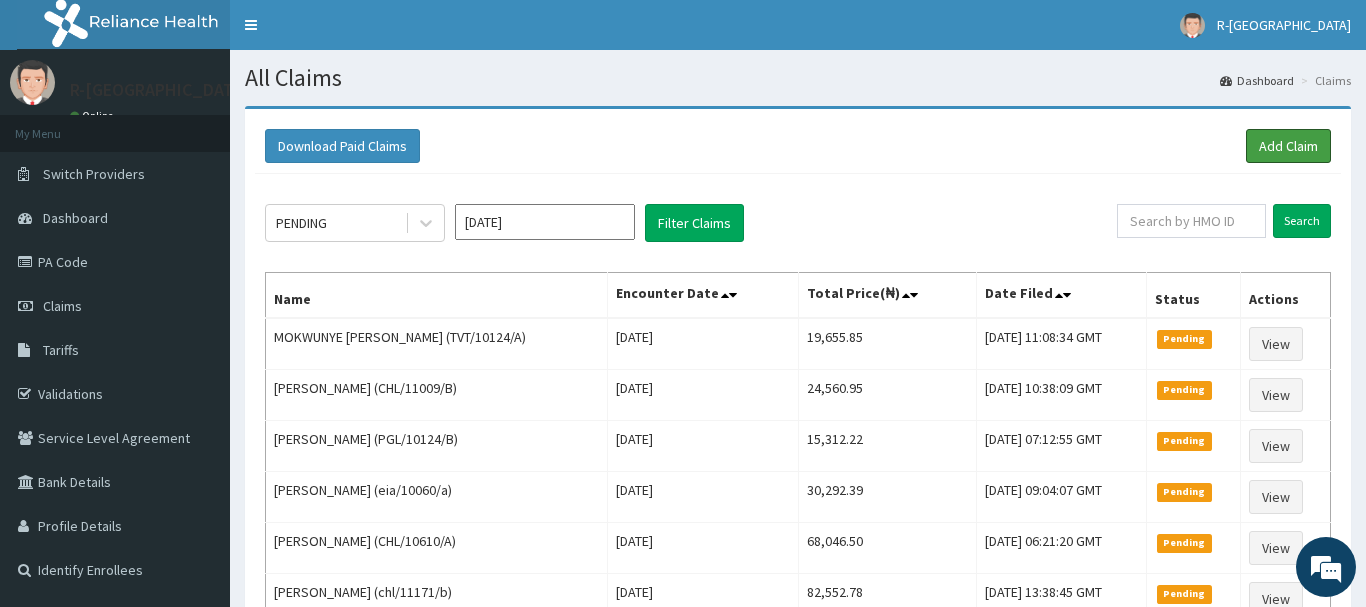 scroll, scrollTop: 0, scrollLeft: 0, axis: both 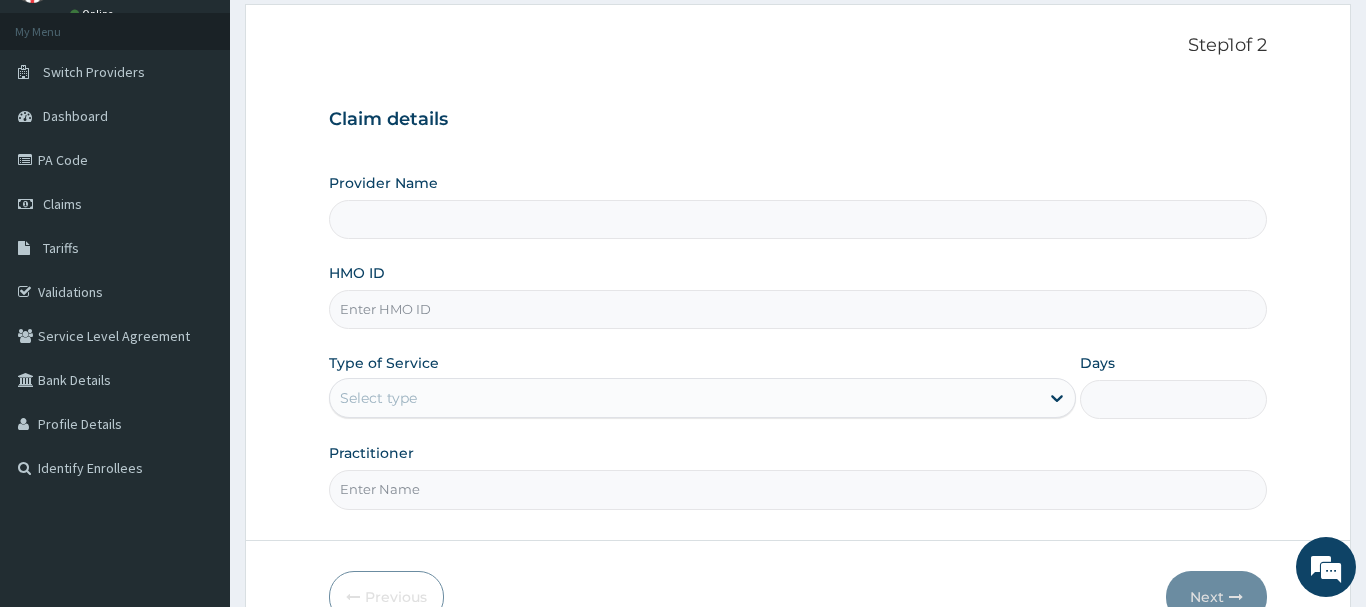 type on "WOL/10026/B" 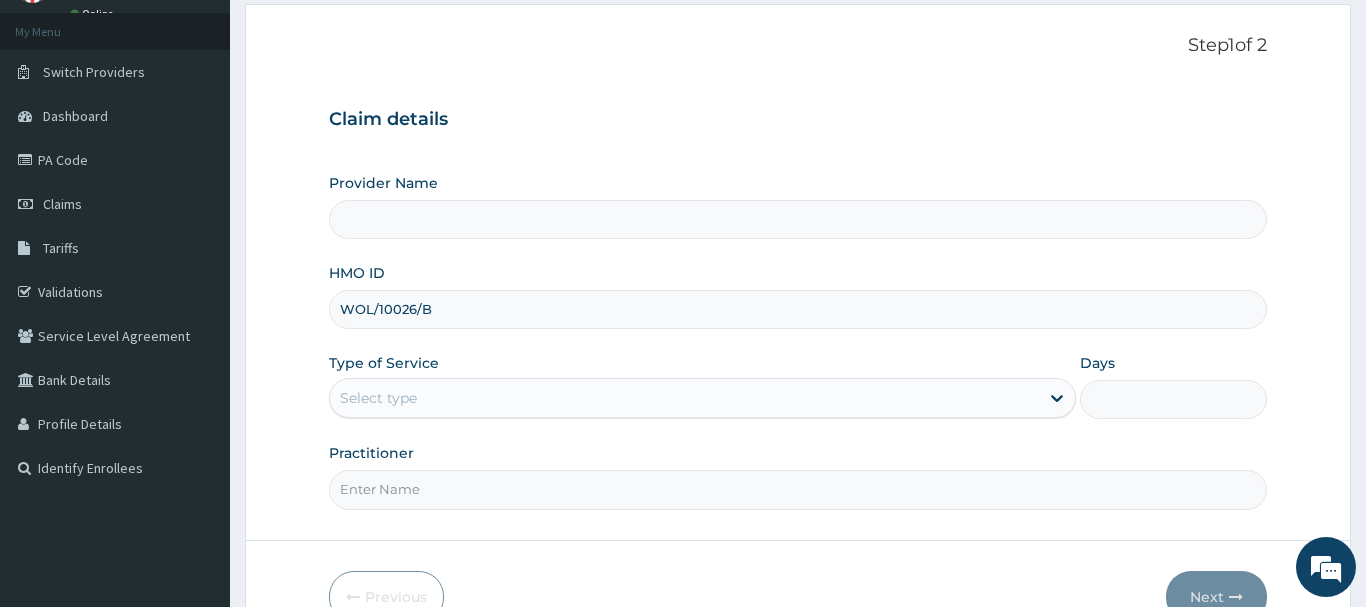 type on "R-Jolad Hospital Nigeria Limited(kupa)" 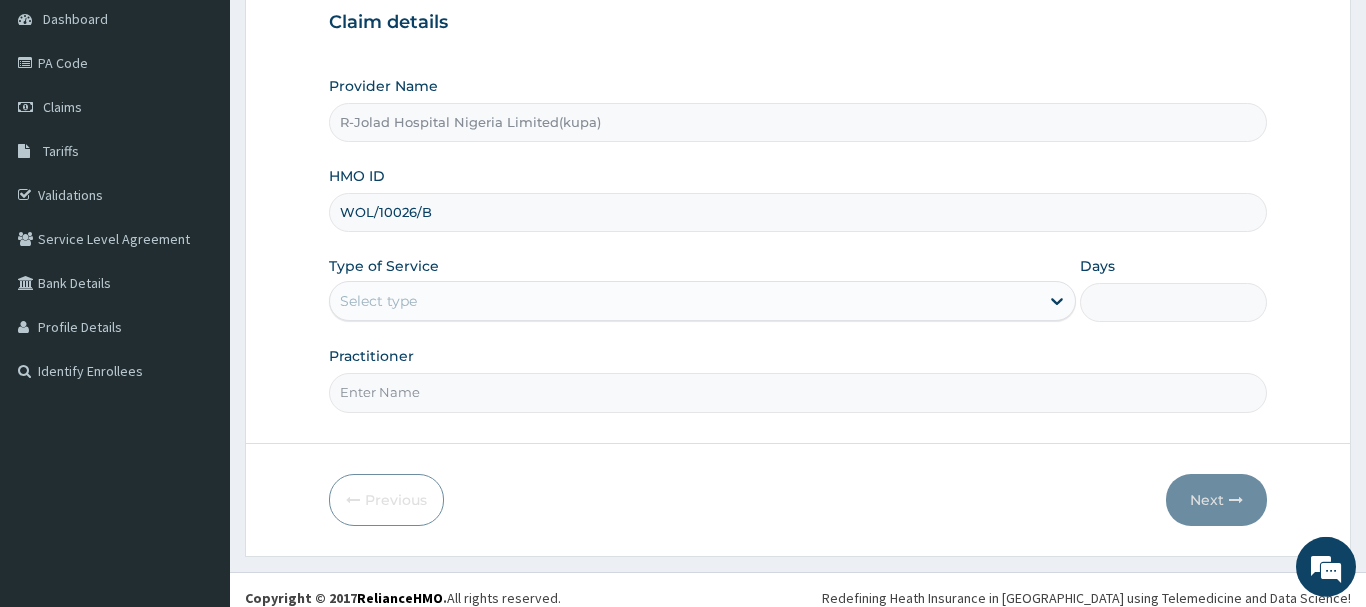 scroll, scrollTop: 215, scrollLeft: 0, axis: vertical 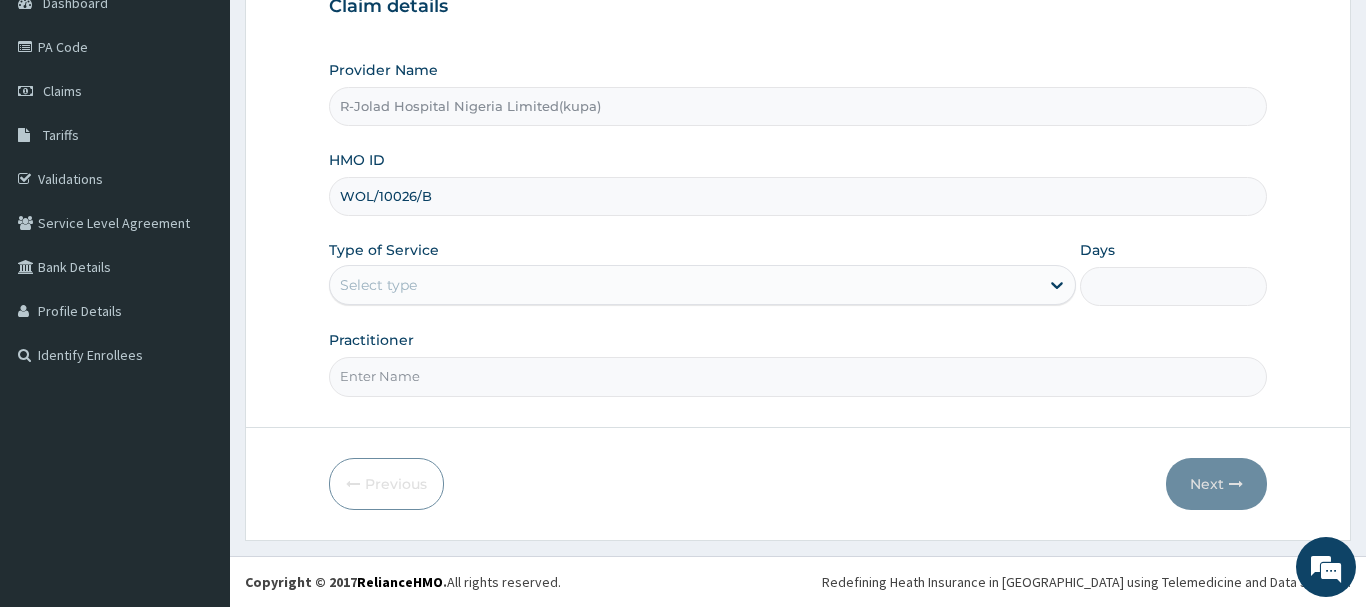 type on "WOL/10026/B" 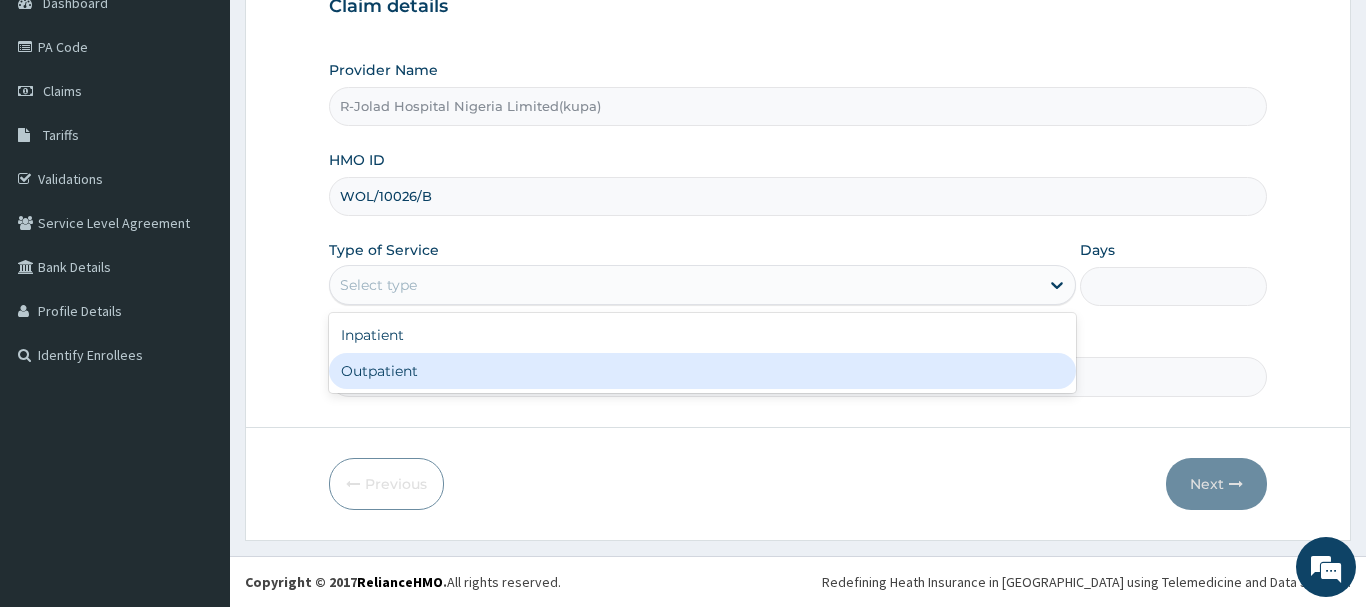drag, startPoint x: 361, startPoint y: 375, endPoint x: 368, endPoint y: 364, distance: 13.038404 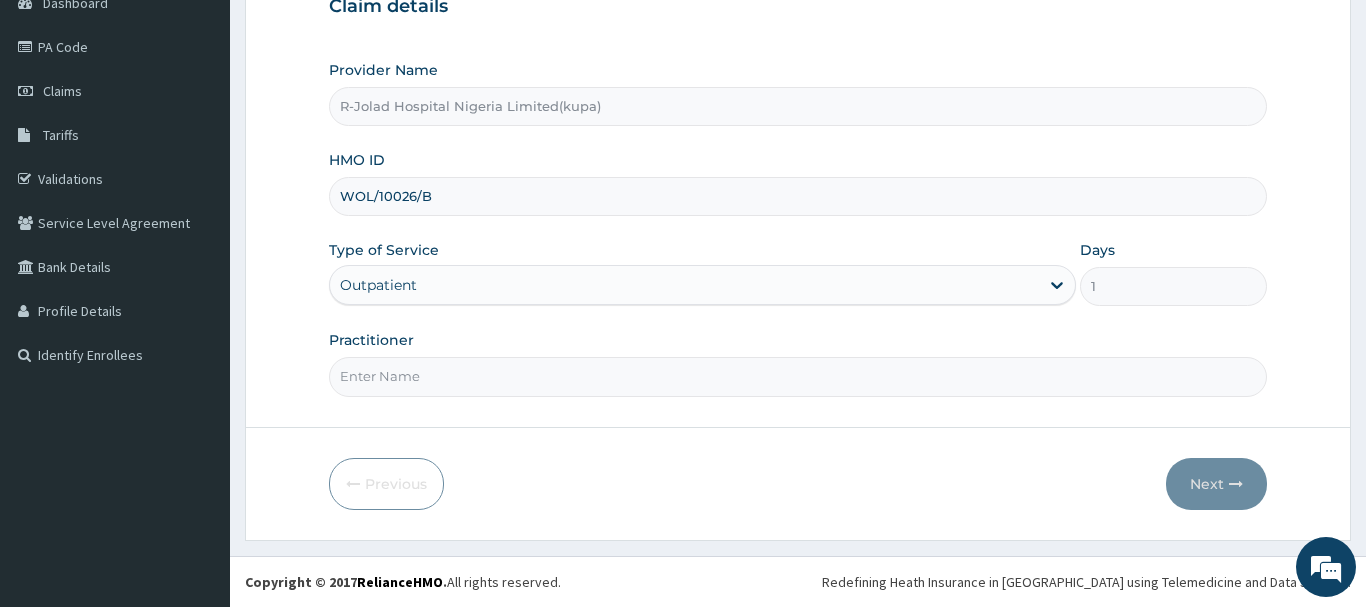 click on "Practitioner" at bounding box center [798, 376] 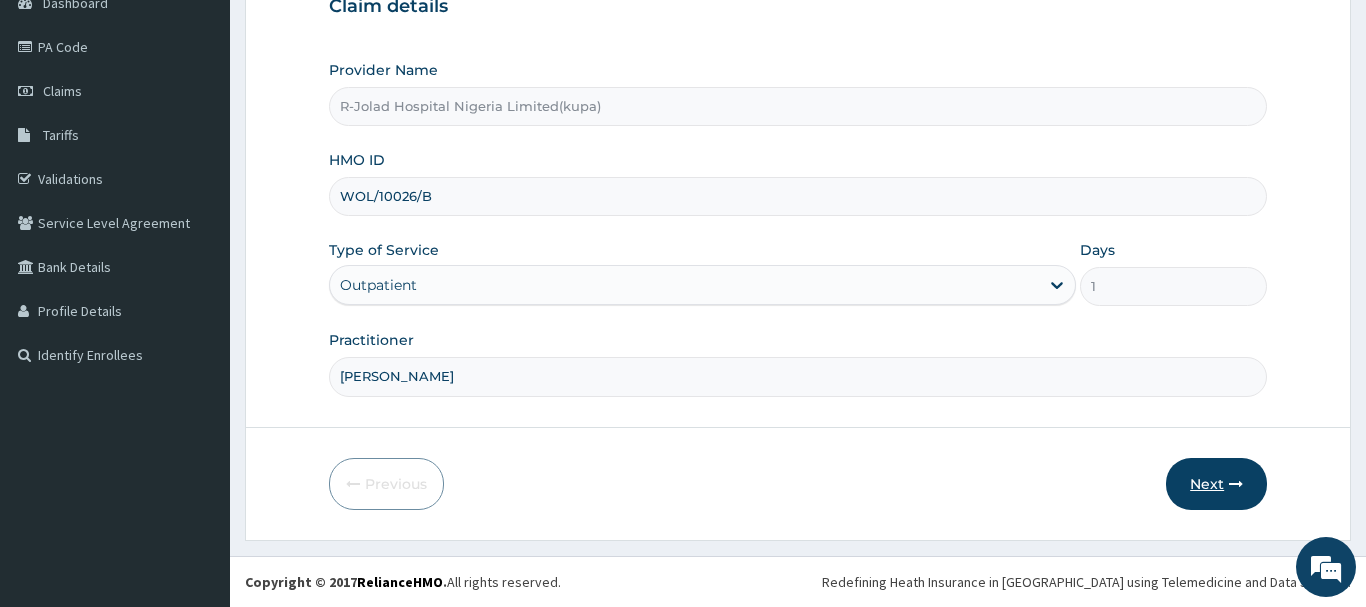 type on "[PERSON_NAME]" 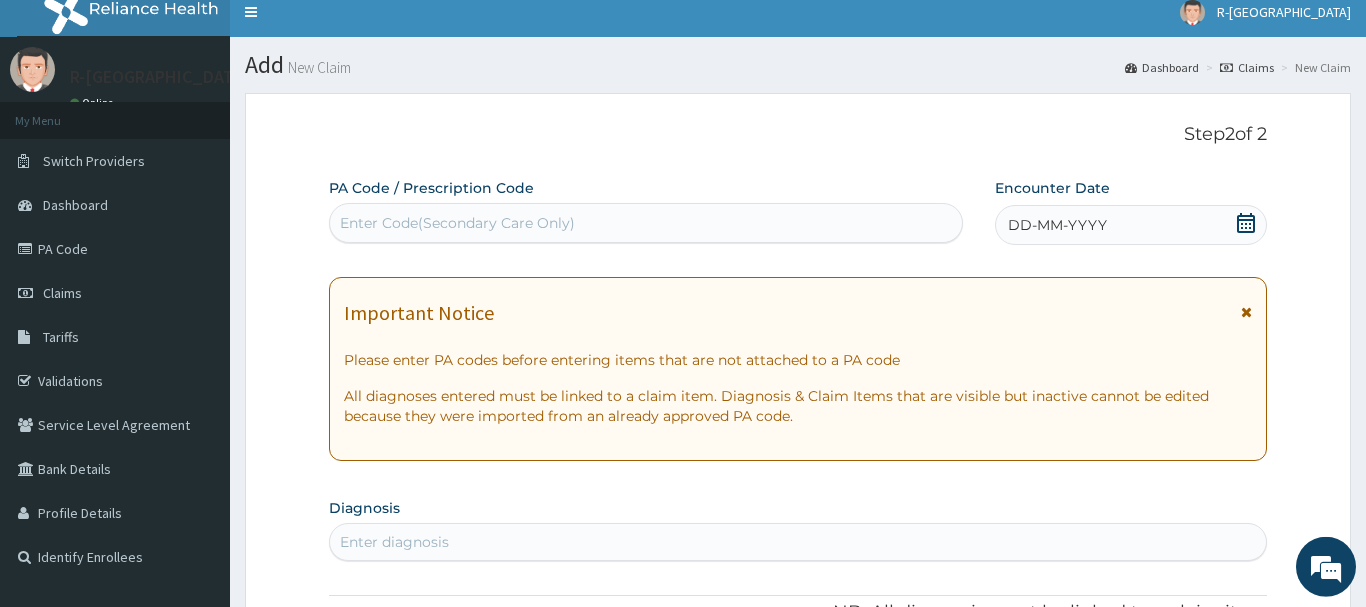 scroll, scrollTop: 11, scrollLeft: 0, axis: vertical 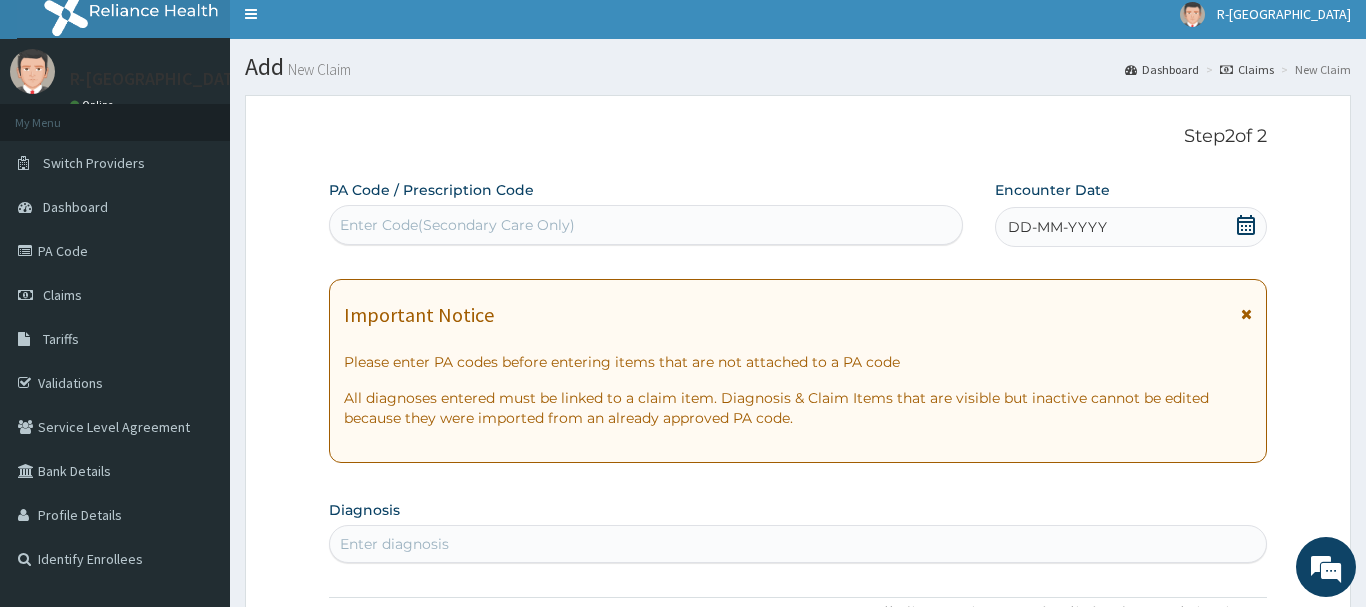 drag, startPoint x: 1246, startPoint y: 227, endPoint x: 1241, endPoint y: 218, distance: 10.29563 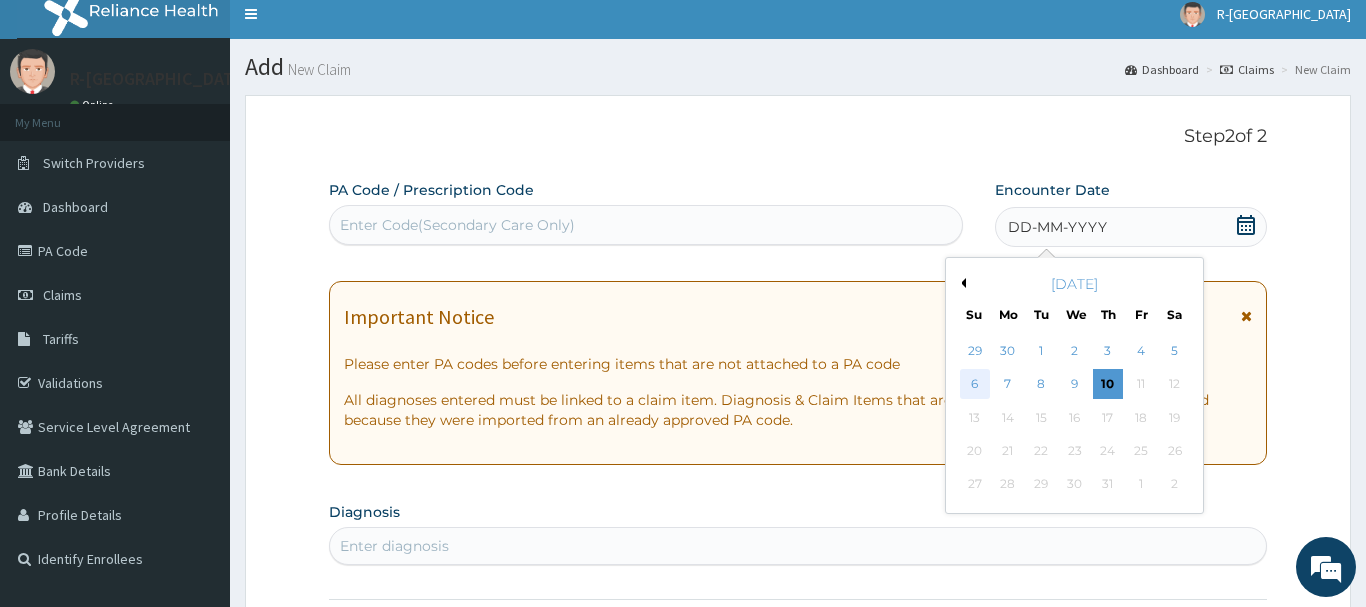 click on "6" at bounding box center (975, 385) 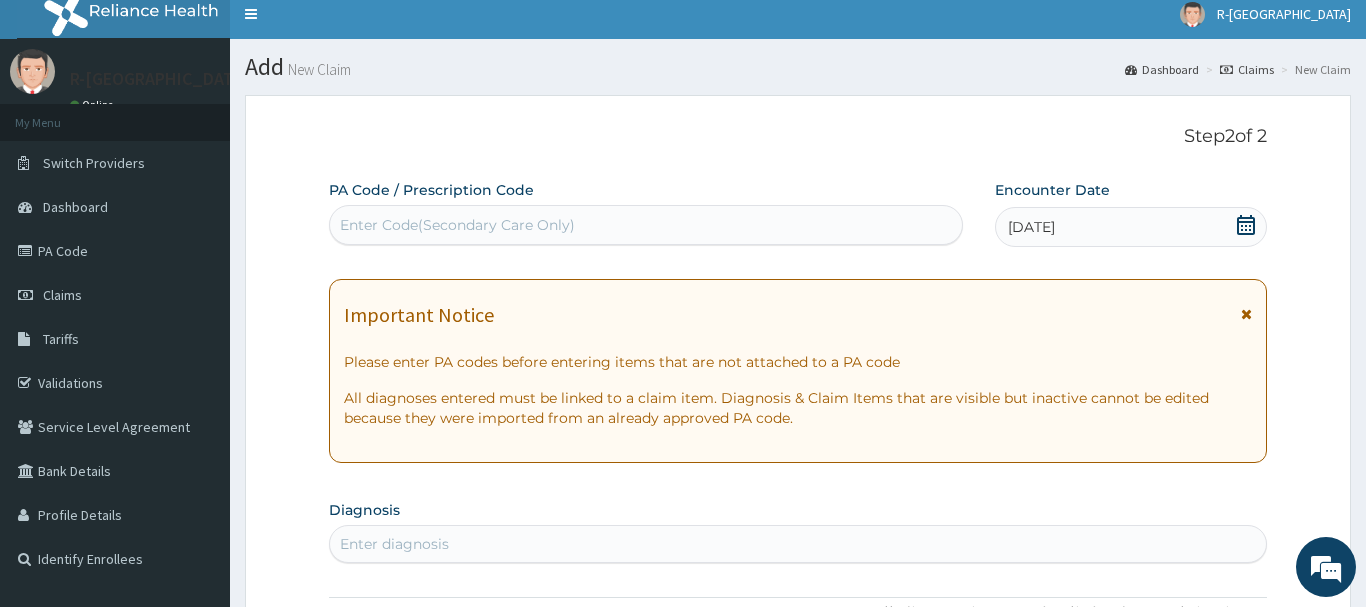 scroll, scrollTop: 317, scrollLeft: 0, axis: vertical 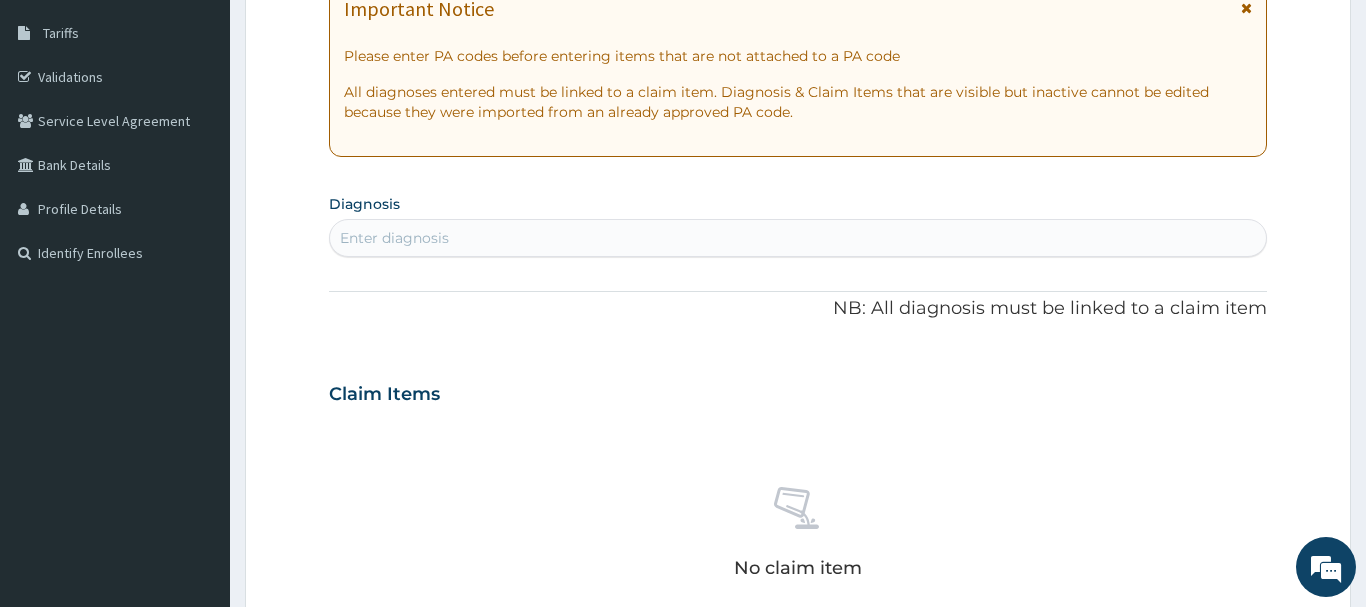 click on "Enter diagnosis" at bounding box center [394, 238] 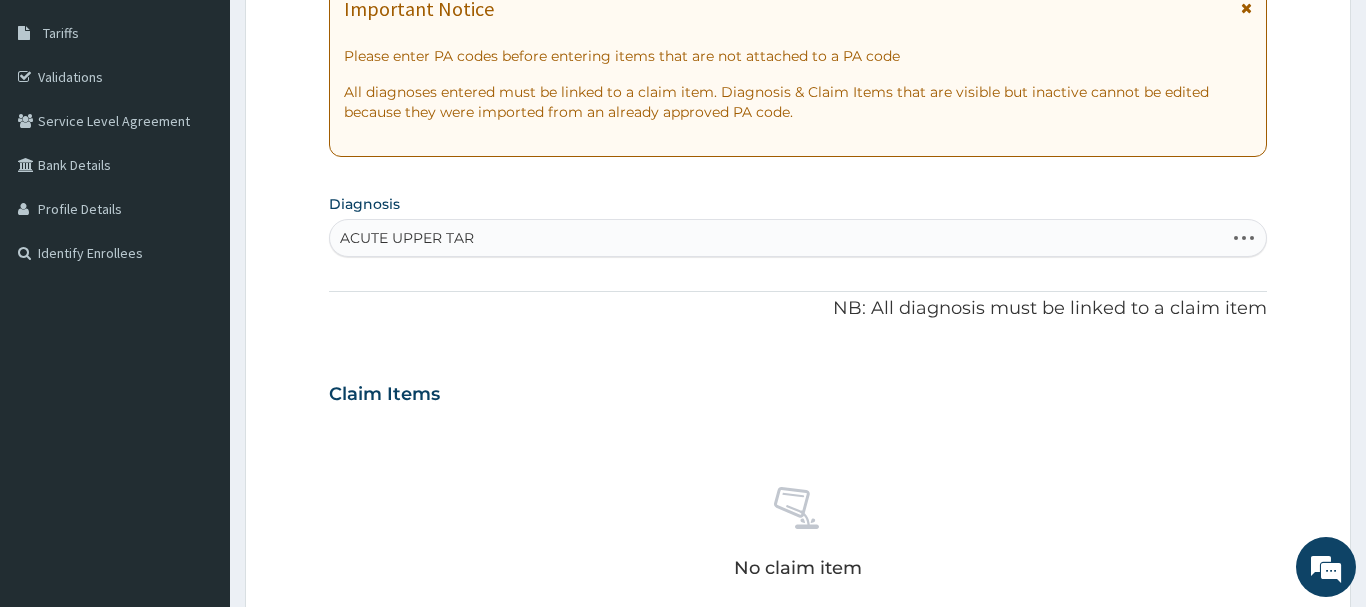 type on "ACUTE UPPER TAR" 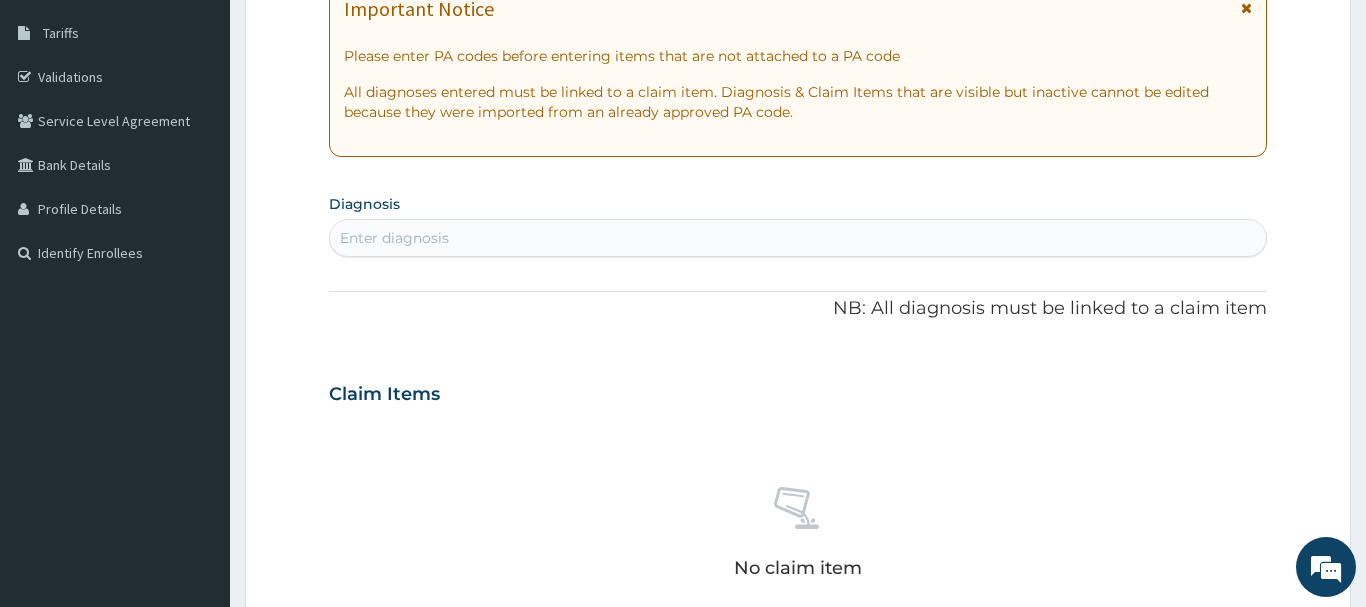 click on "Diagnosis Enter diagnosis" at bounding box center [798, 223] 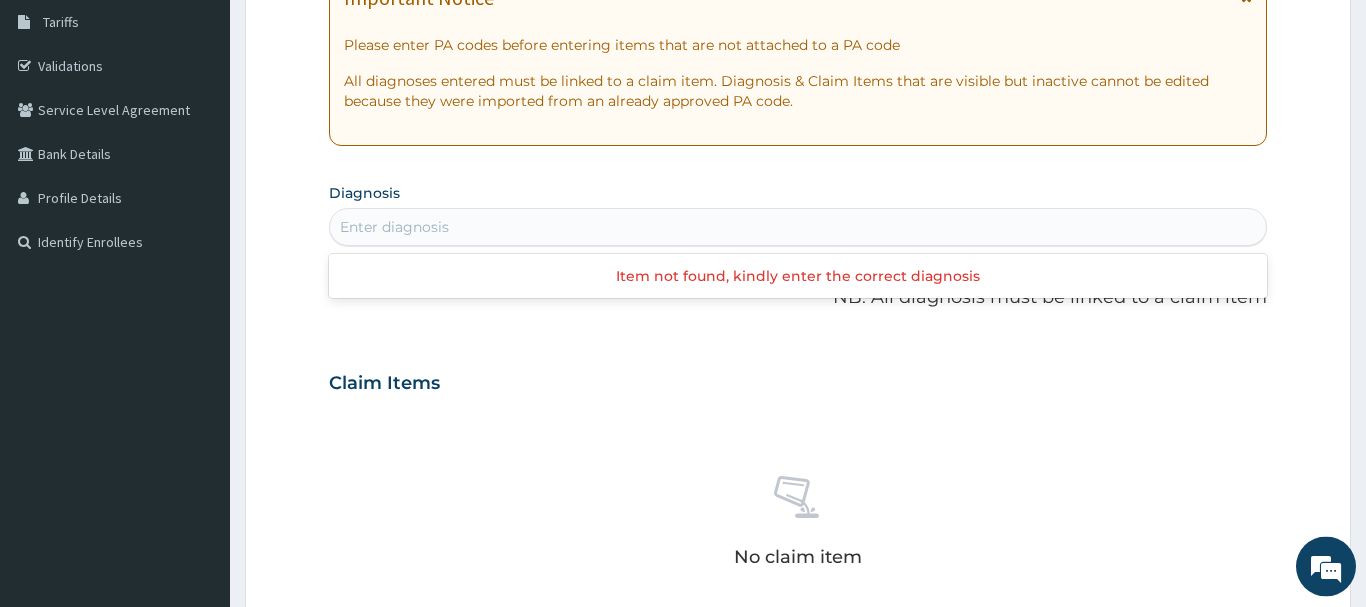 scroll, scrollTop: 217, scrollLeft: 0, axis: vertical 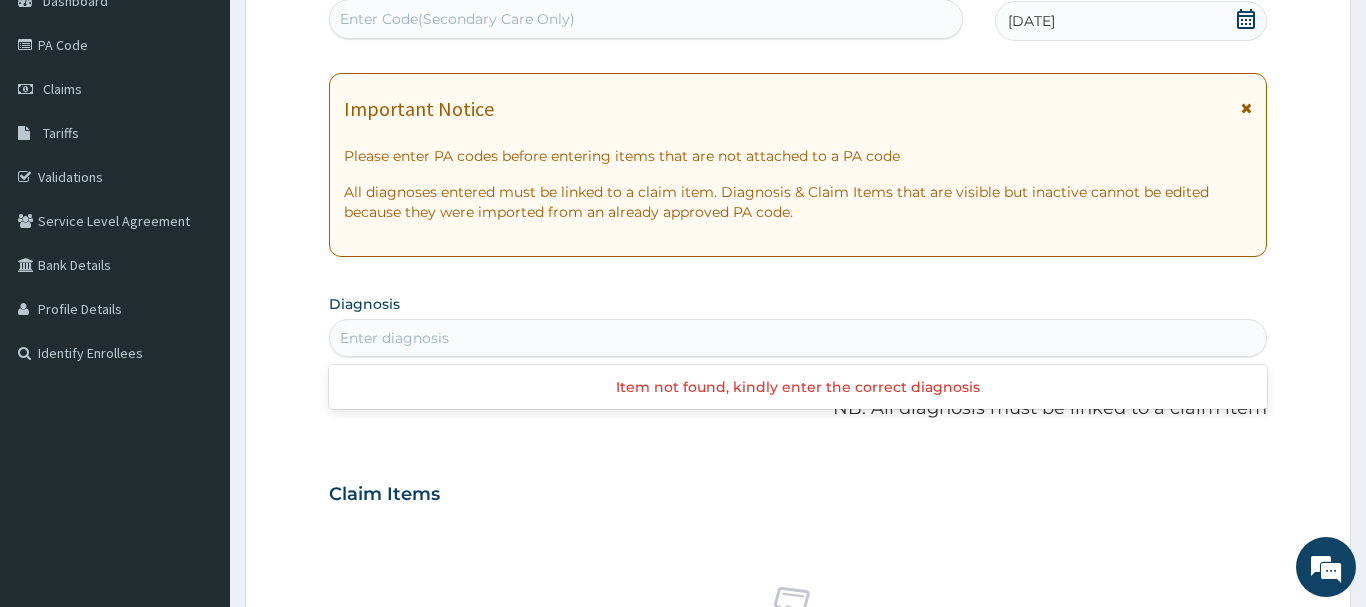 click on "Enter diagnosis" at bounding box center (394, 338) 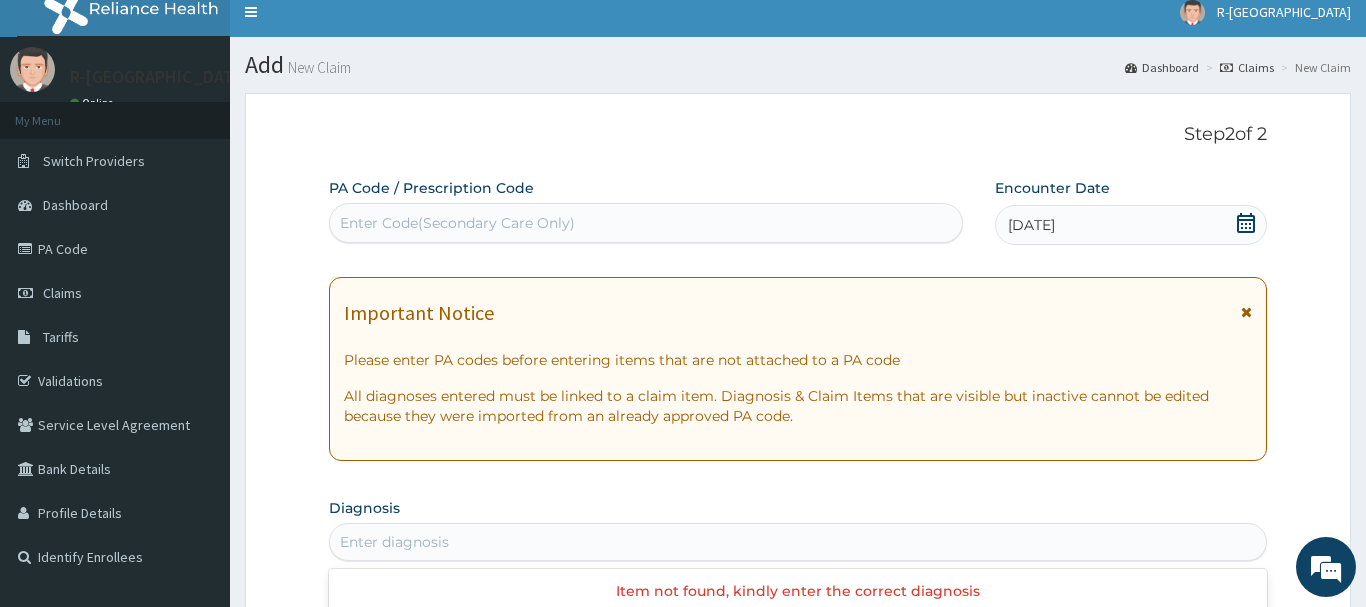 scroll, scrollTop: 319, scrollLeft: 0, axis: vertical 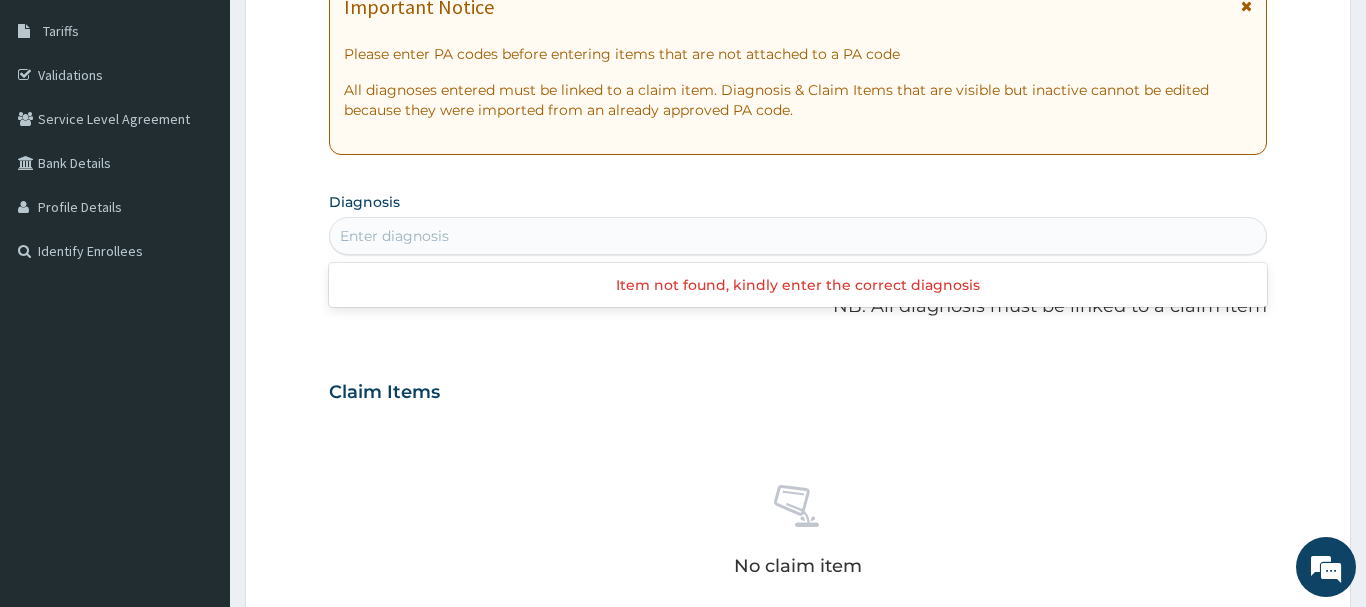 click on "Enter diagnosis" at bounding box center (394, 236) 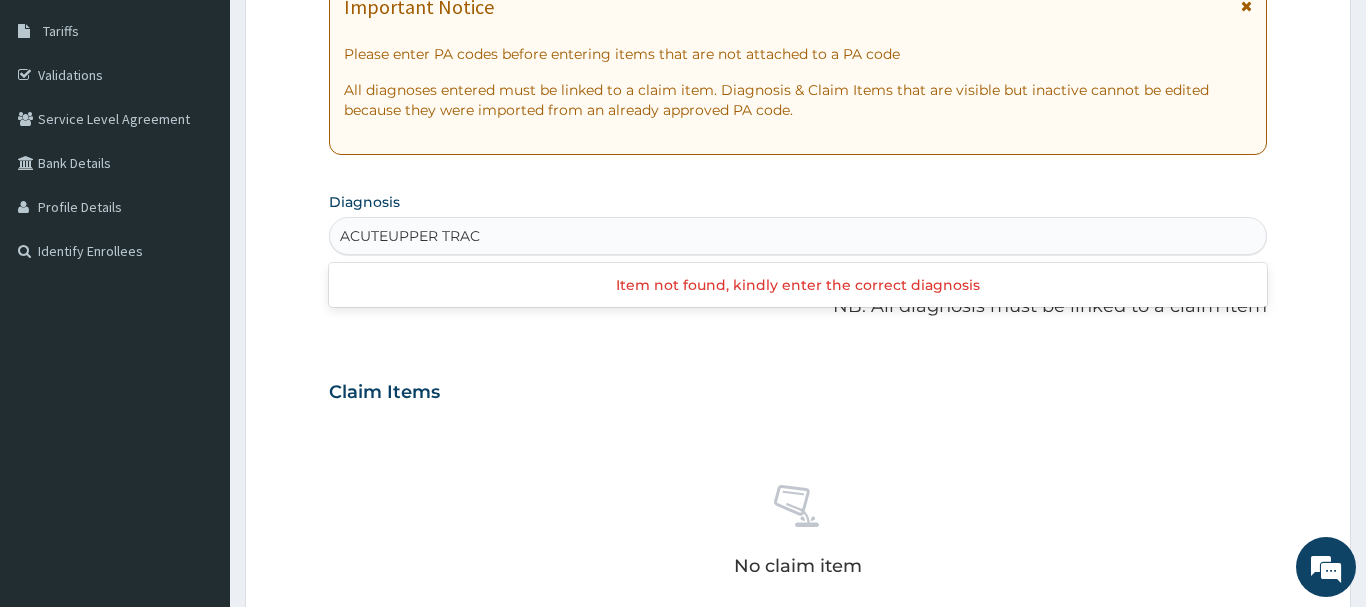 click on "ACUTEUPPER TRAC" at bounding box center [411, 236] 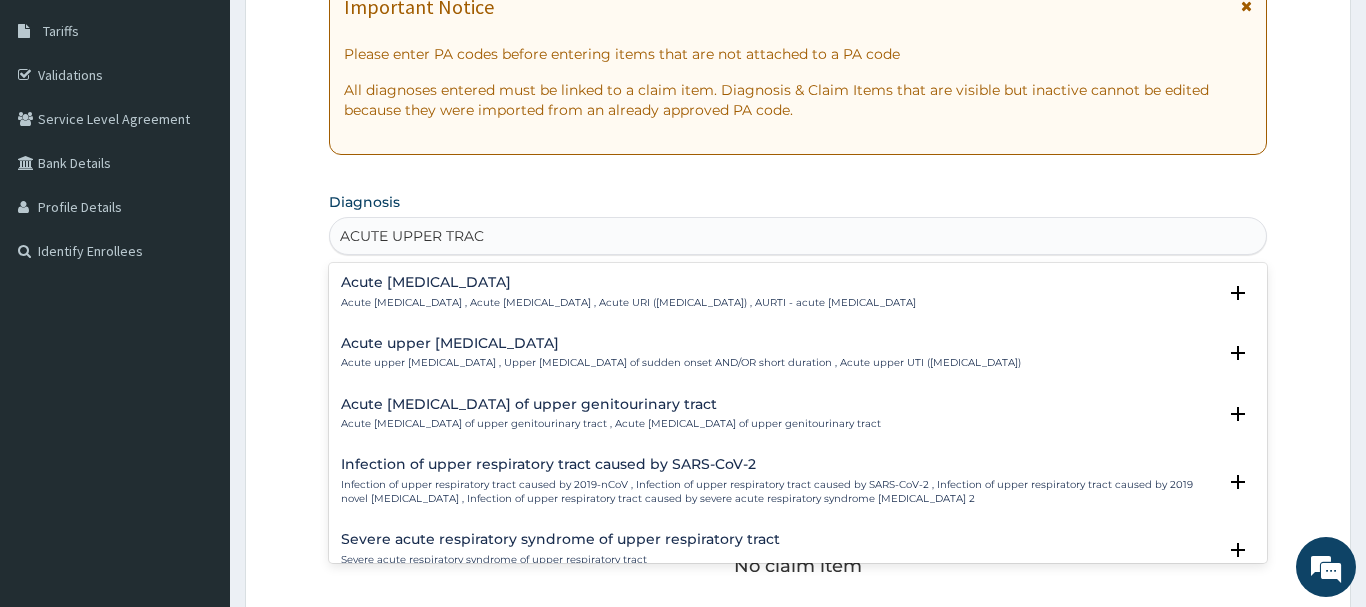 click on "Acute upper respiratory infection Acute upper respiratory infection , Acute upper respiratory tract infection , Acute URI (upper respiratory infection) , AURTI - acute upper respiratory tract infection" at bounding box center (628, 292) 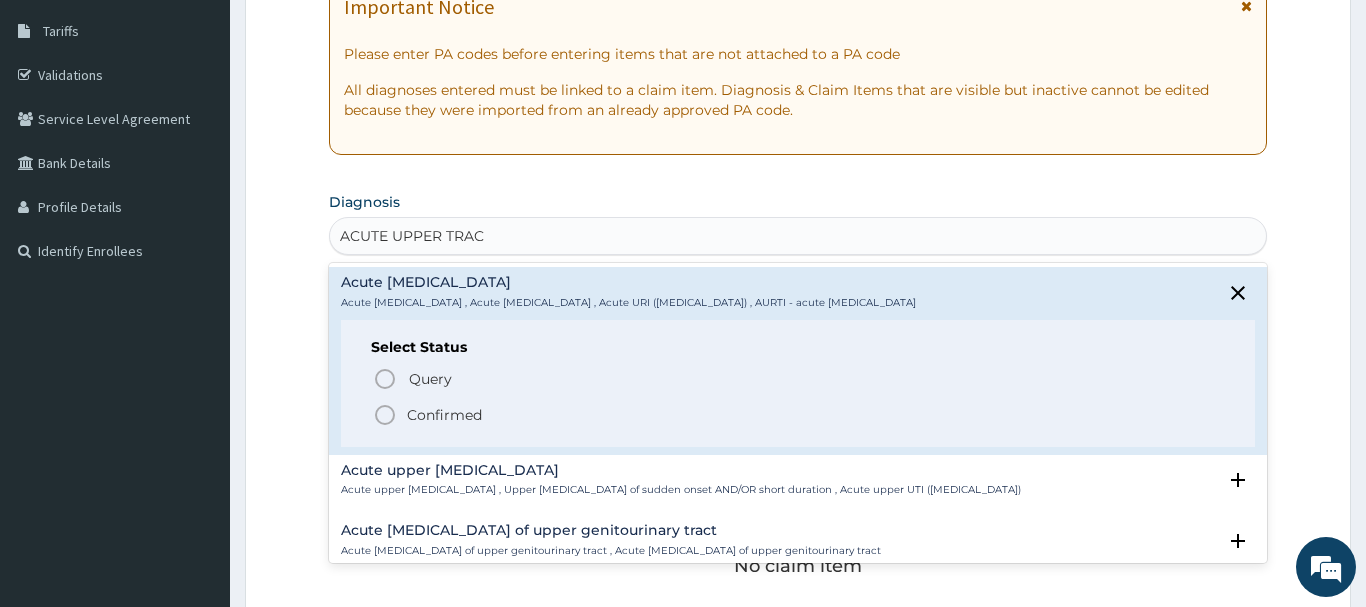 drag, startPoint x: 386, startPoint y: 414, endPoint x: 407, endPoint y: 402, distance: 24.186773 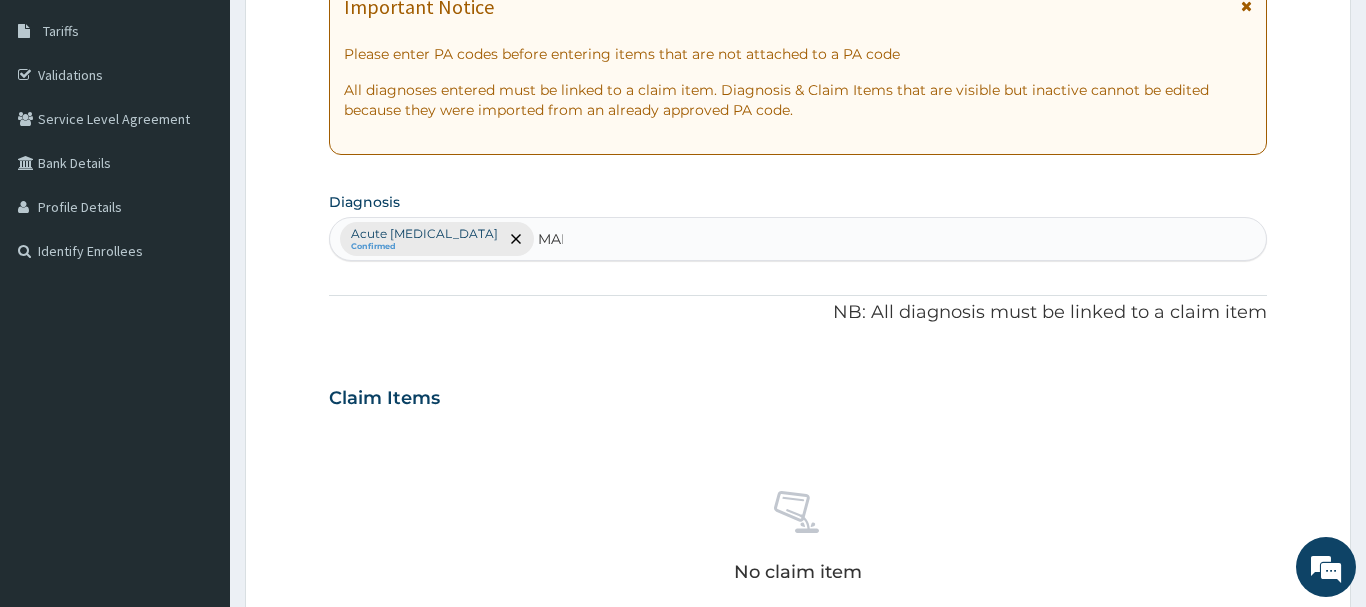 type on "MALA" 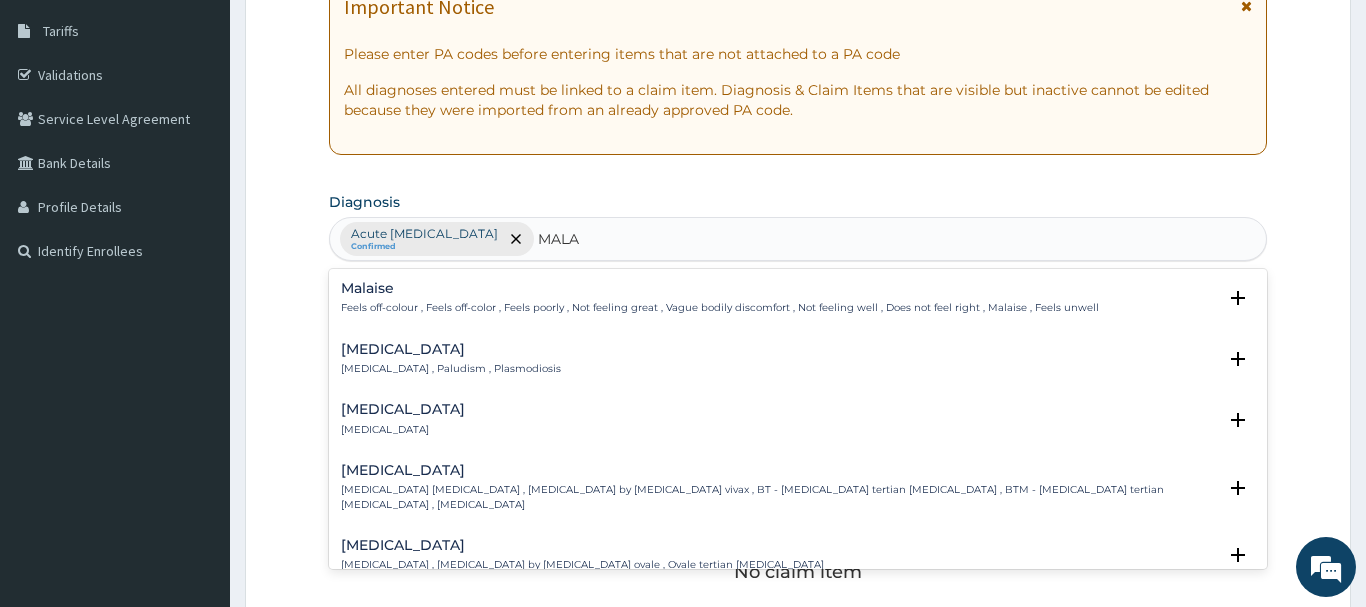 click on "Malaria Malaria , Paludism , Plasmodiosis" at bounding box center (451, 359) 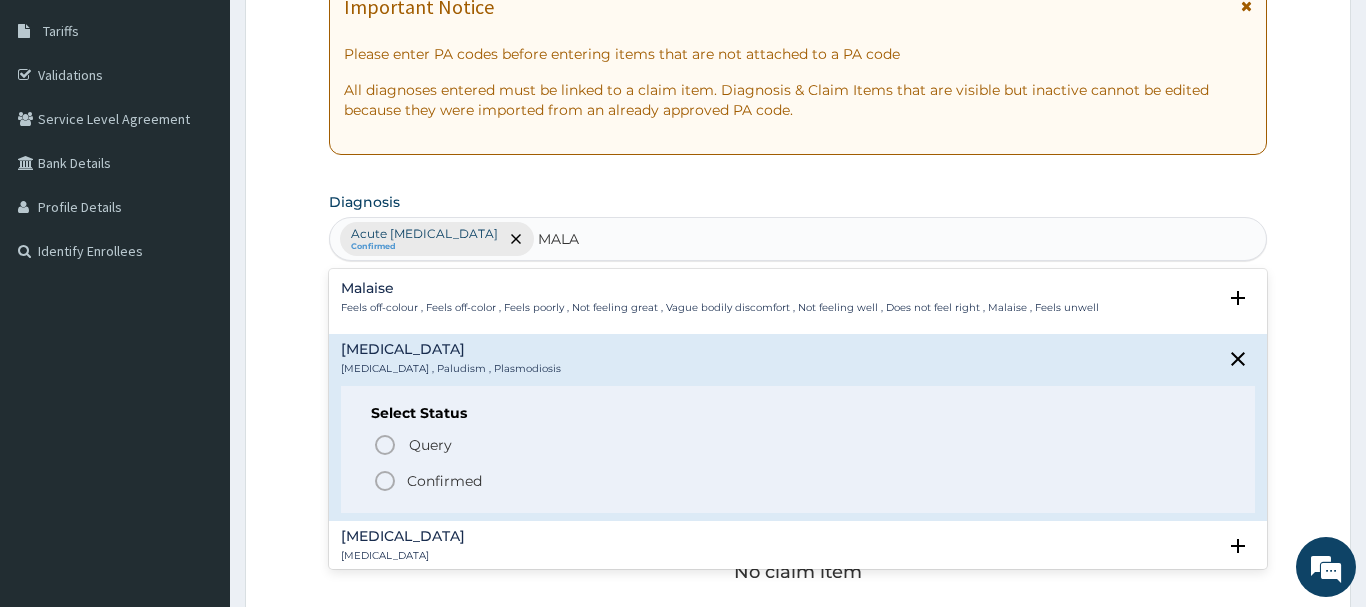 click 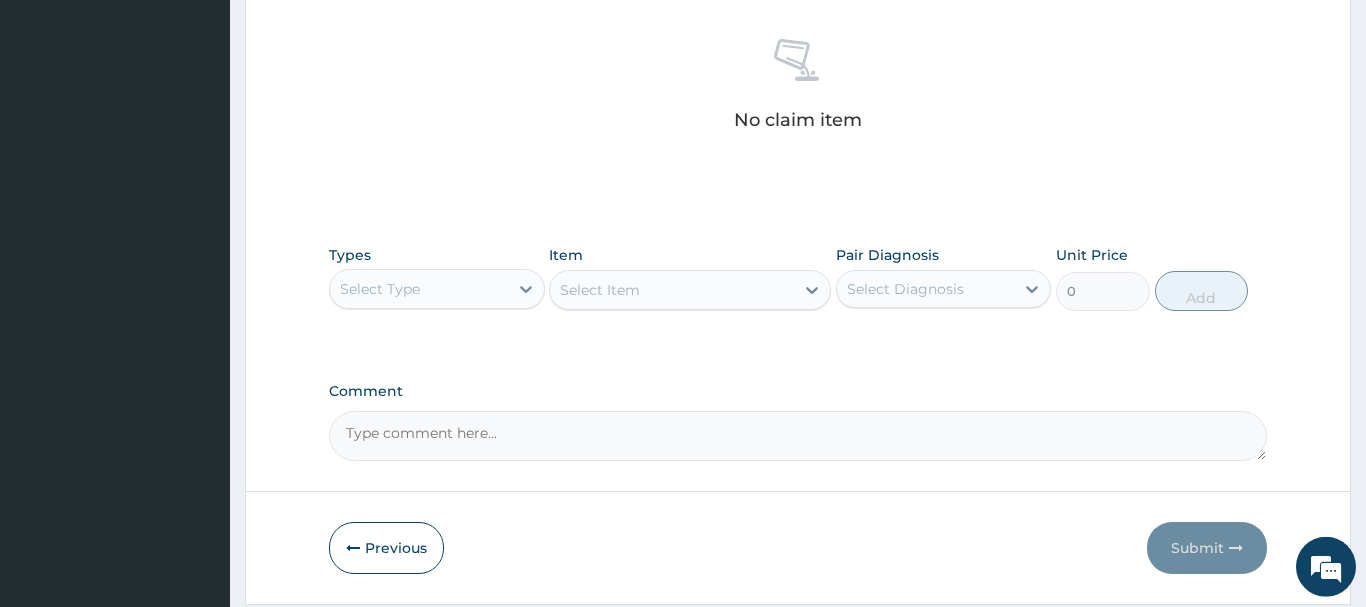 scroll, scrollTop: 829, scrollLeft: 0, axis: vertical 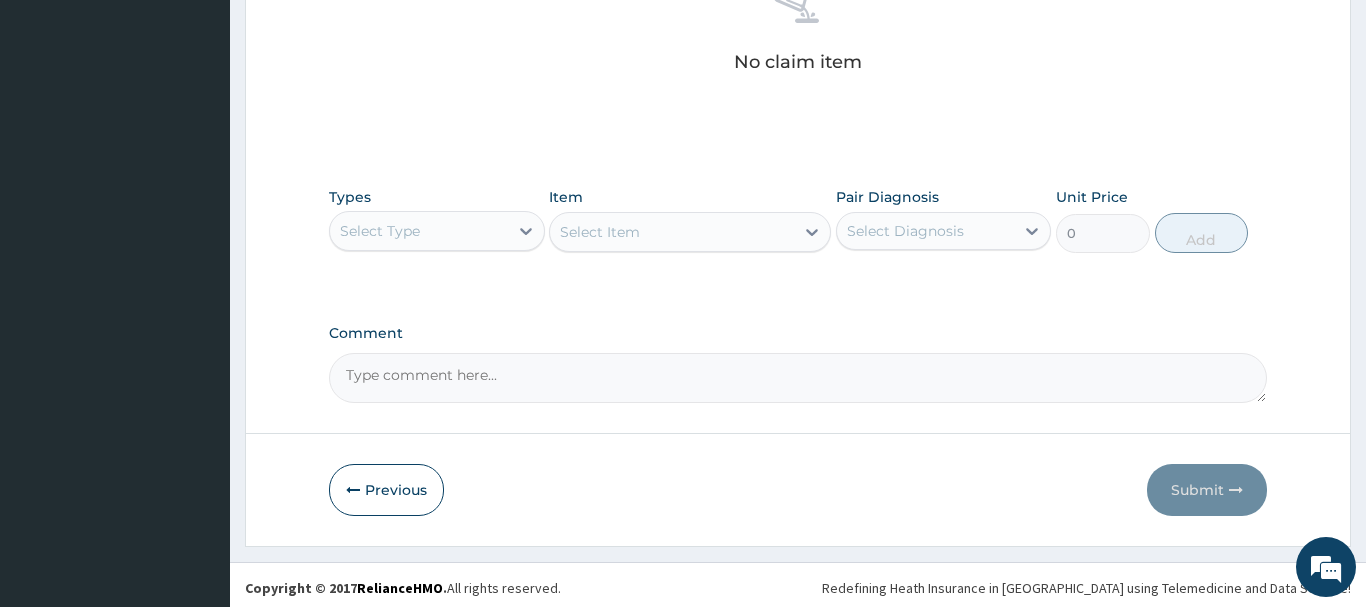 drag, startPoint x: 402, startPoint y: 240, endPoint x: 413, endPoint y: 254, distance: 17.804493 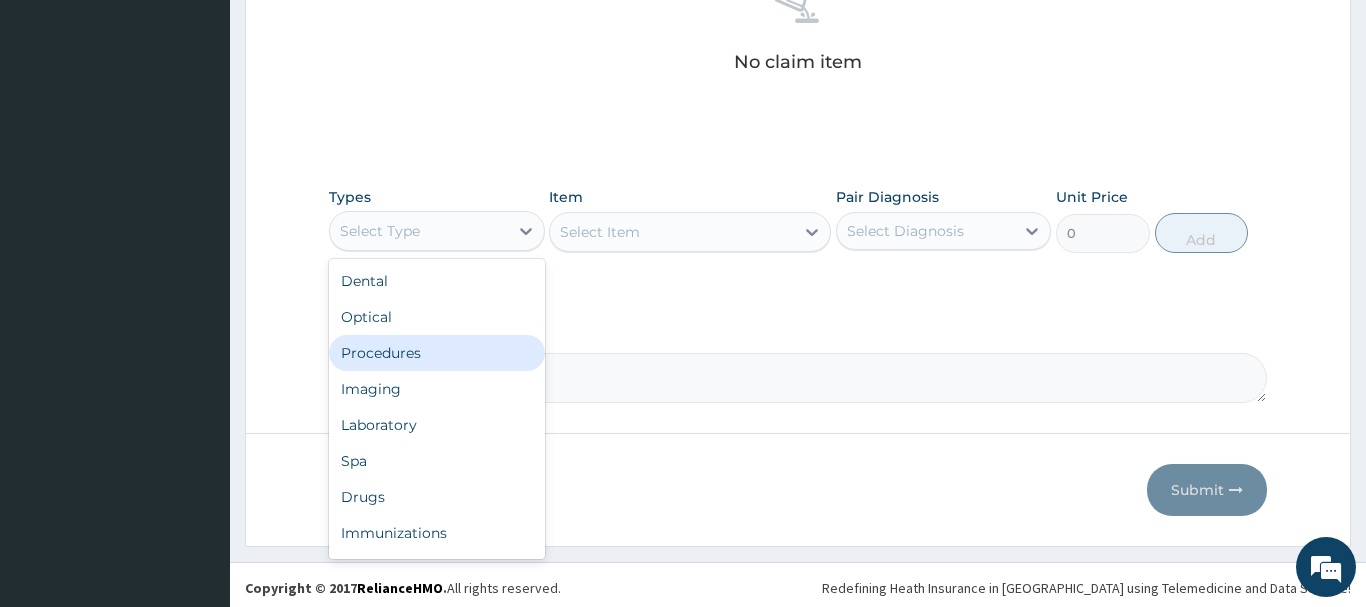 click on "Procedures" at bounding box center [437, 353] 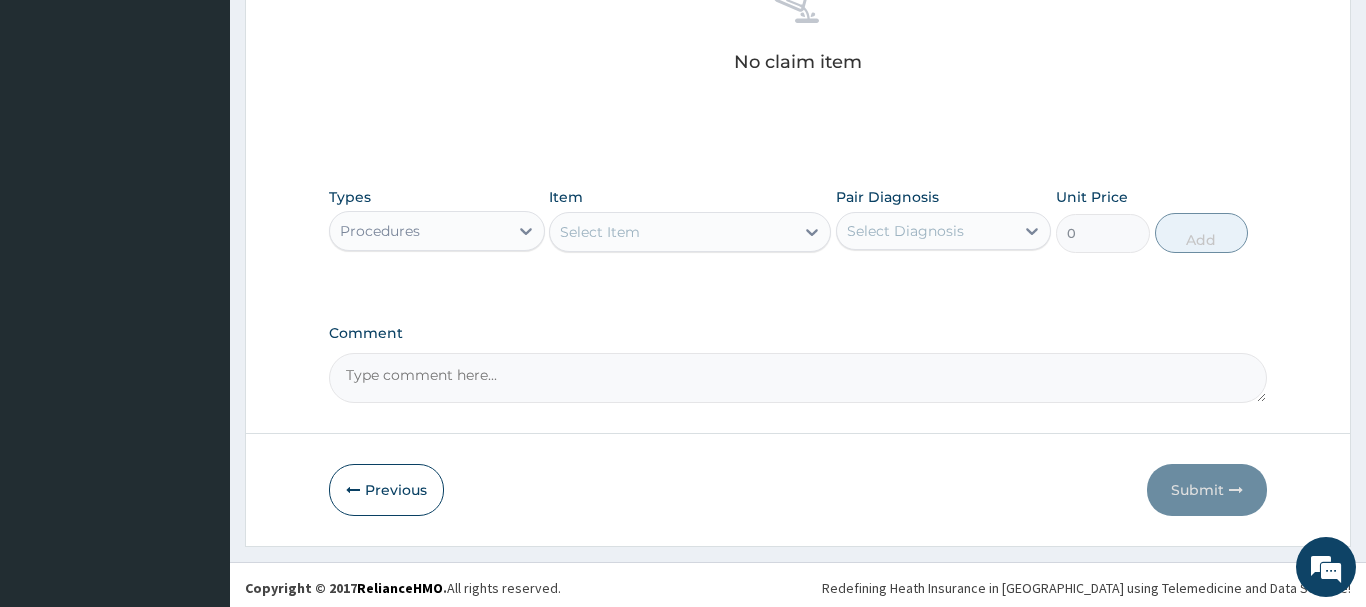 click on "Select Item" at bounding box center [600, 232] 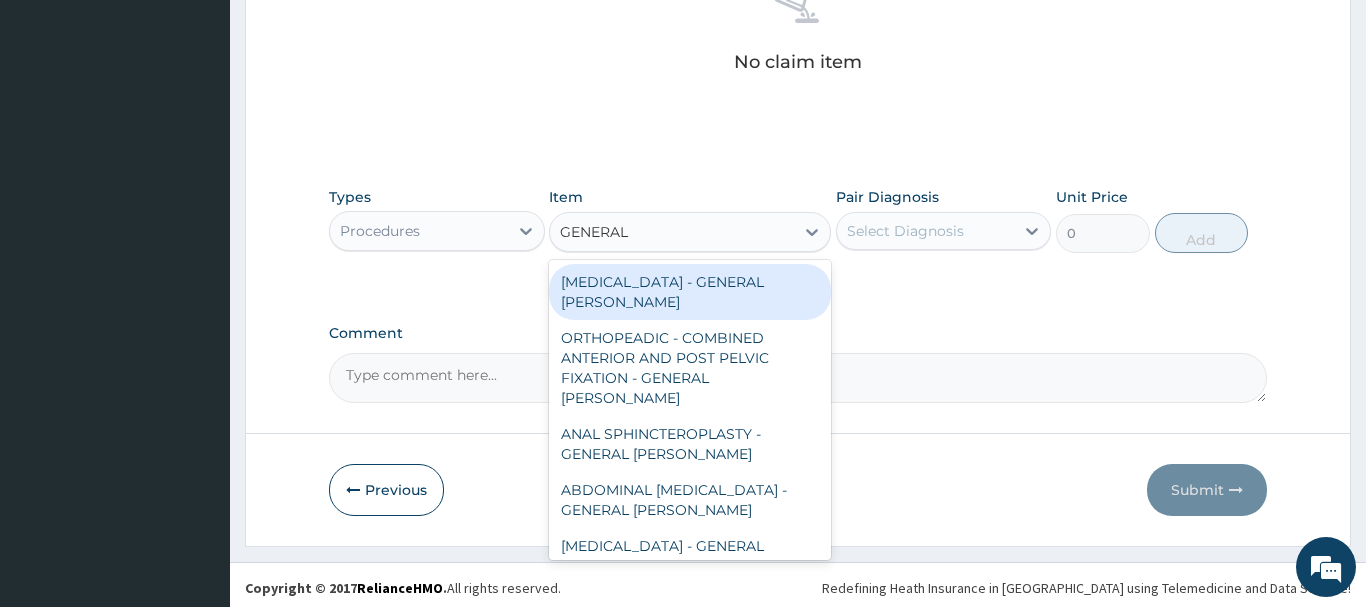 type on "GENERAL C" 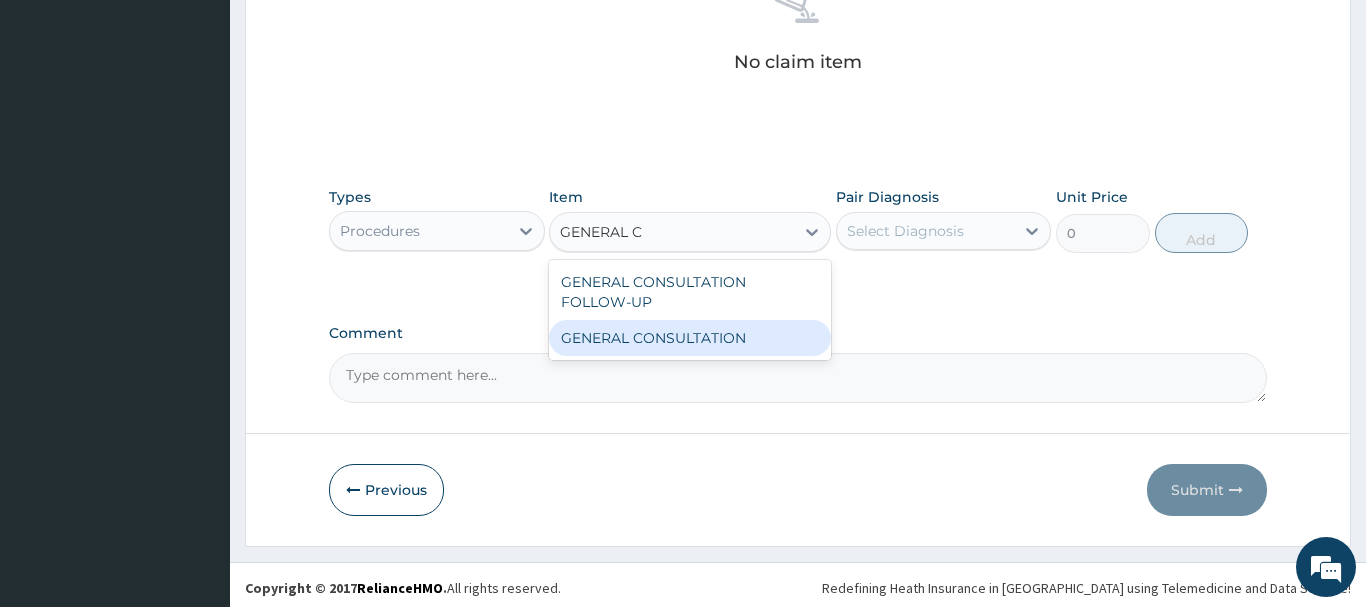 click on "GENERAL CONSULTATION FOLLOW-UP GENERAL CONSULTATION" at bounding box center (690, 310) 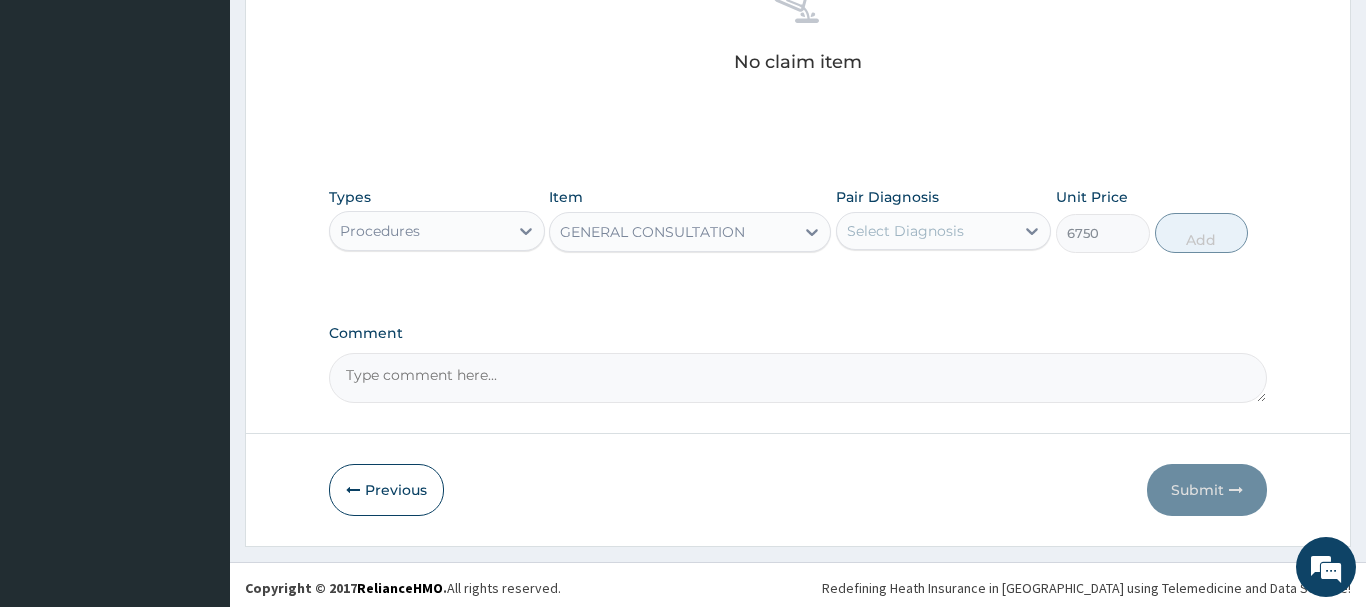 click on "Select Diagnosis" at bounding box center [905, 231] 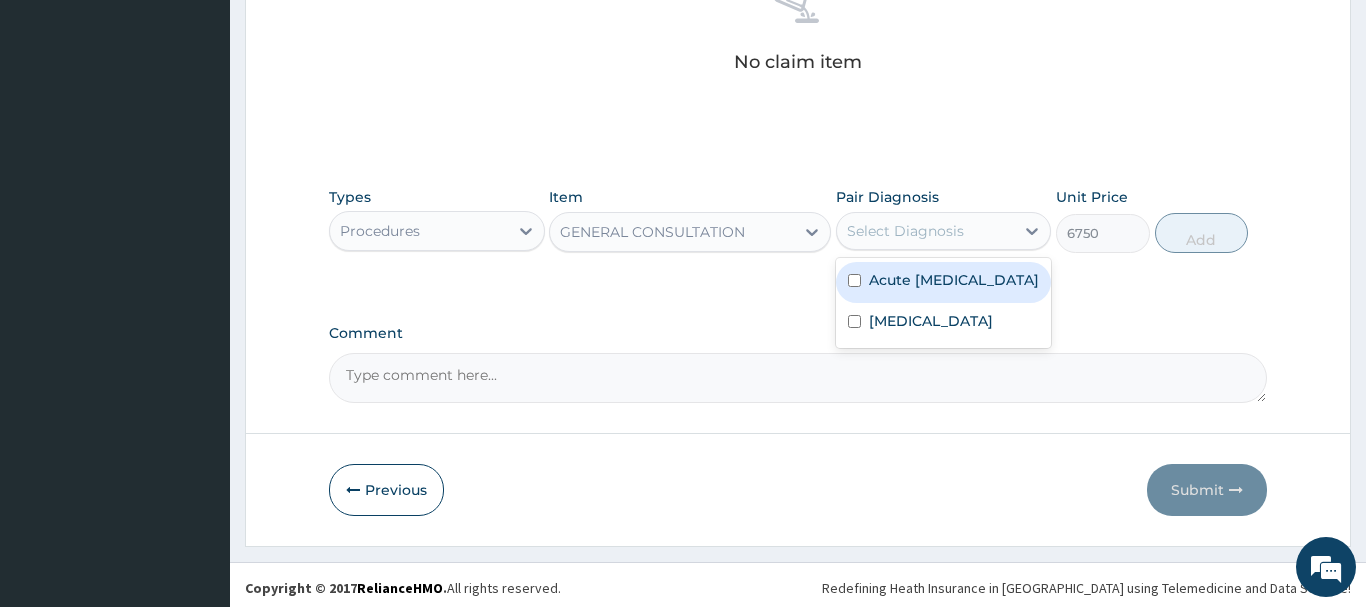 click on "Acute upper respiratory infection" at bounding box center [954, 280] 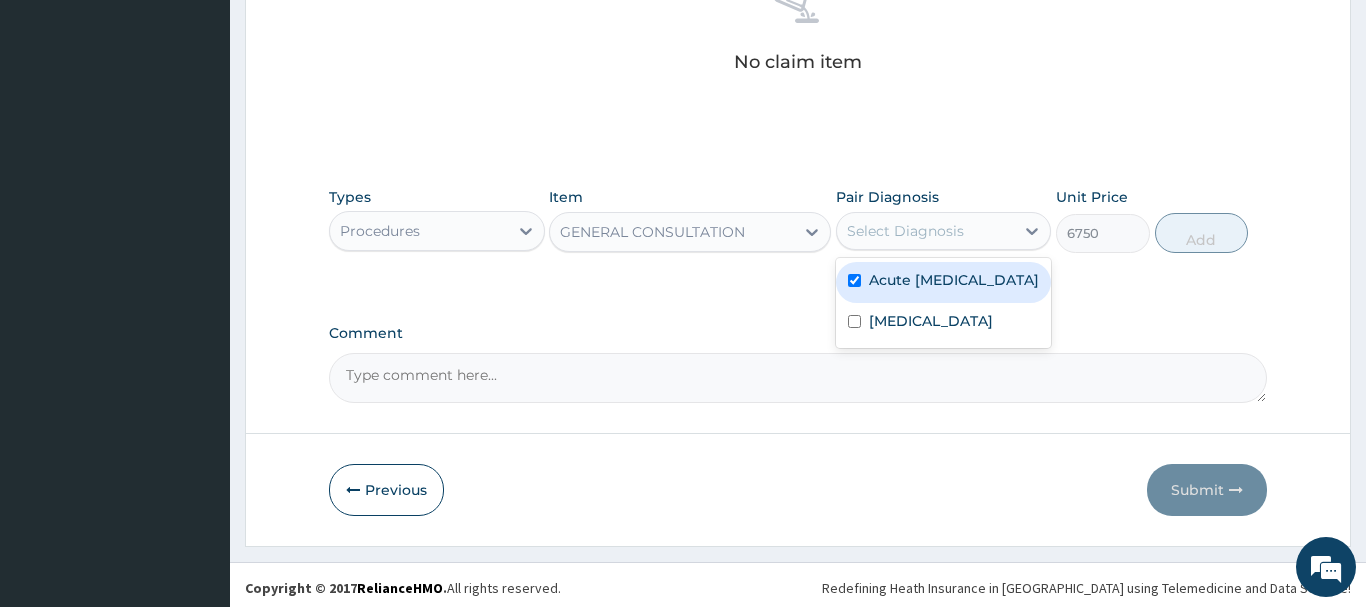 checkbox on "true" 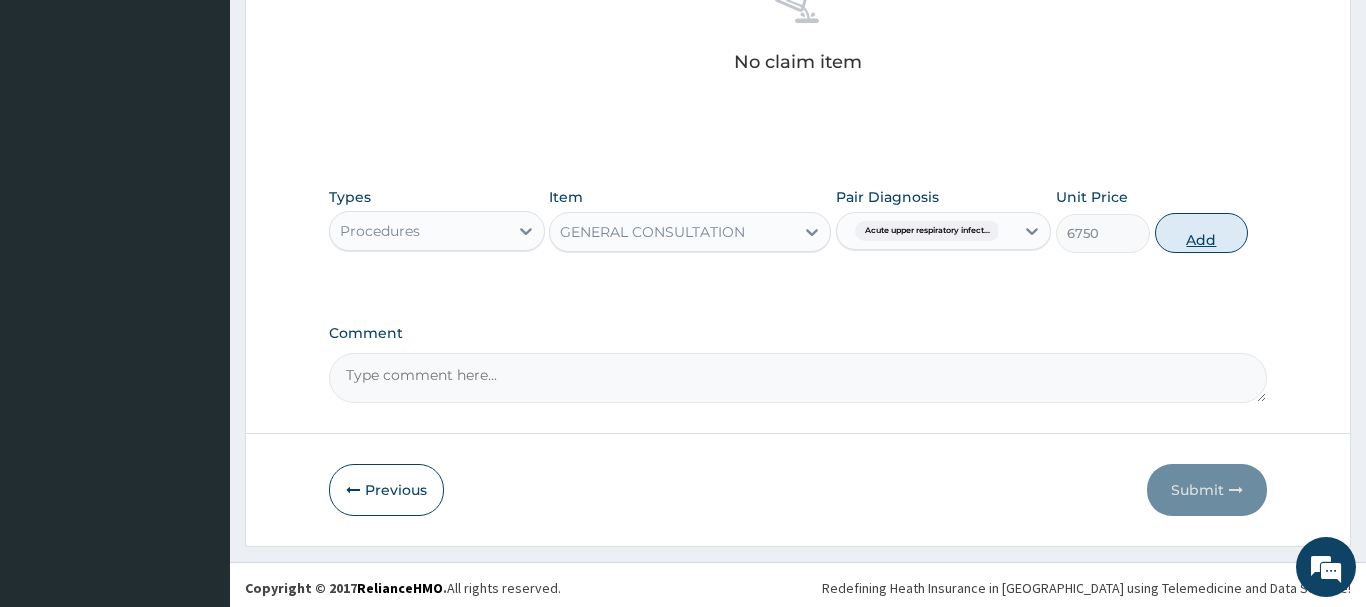 click on "Add" at bounding box center (1202, 233) 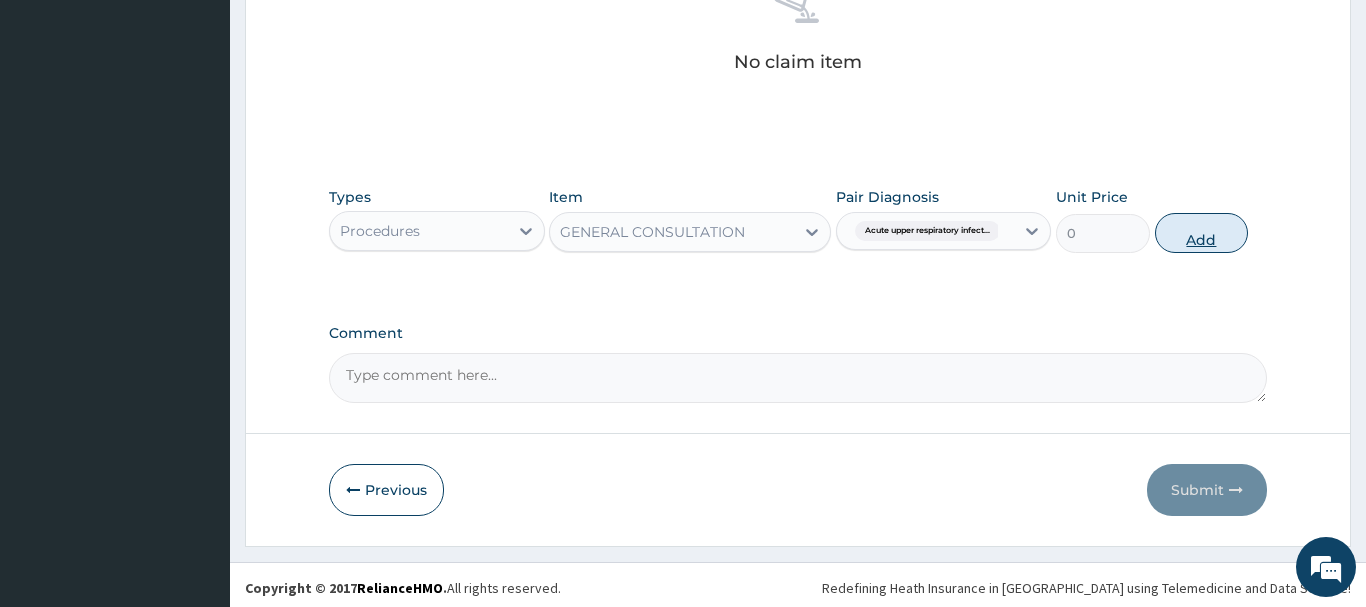 scroll, scrollTop: 740, scrollLeft: 0, axis: vertical 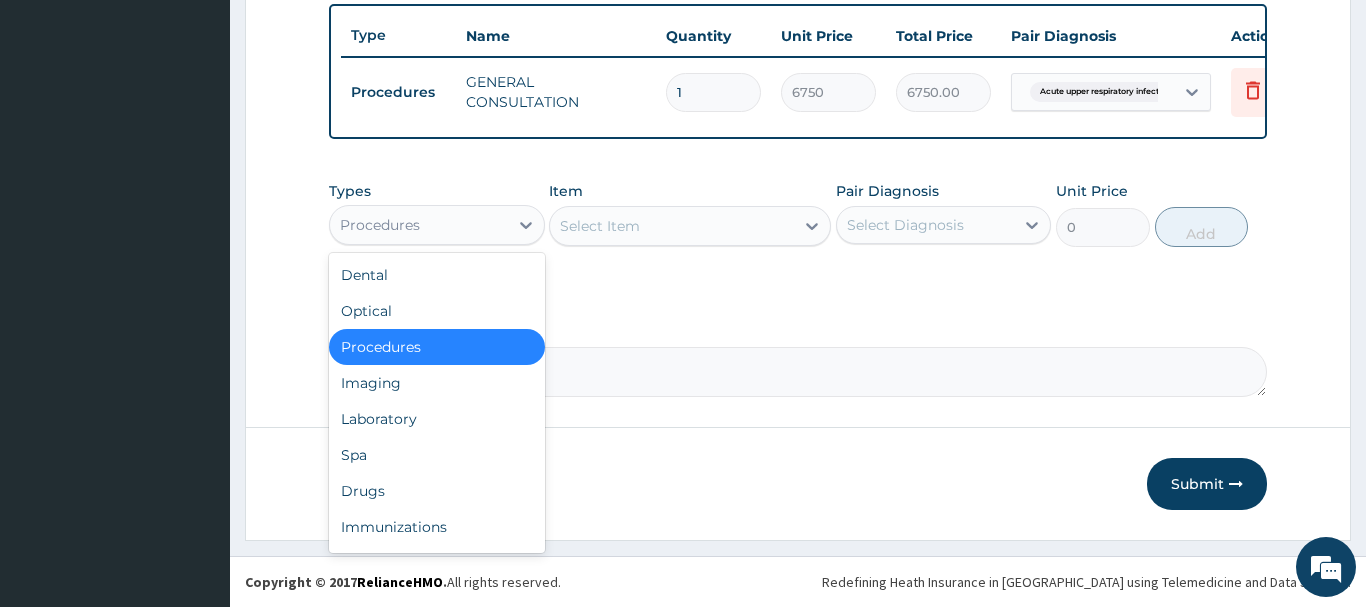 drag, startPoint x: 400, startPoint y: 221, endPoint x: 416, endPoint y: 242, distance: 26.400757 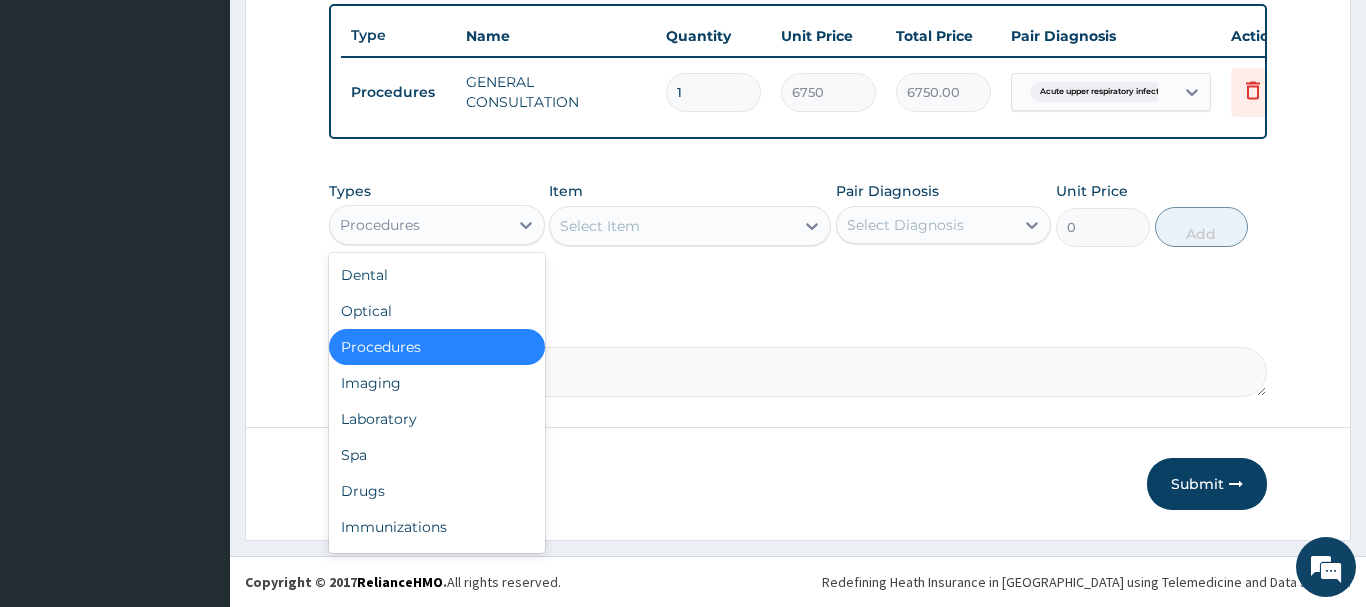 click on "Procedures" at bounding box center [380, 225] 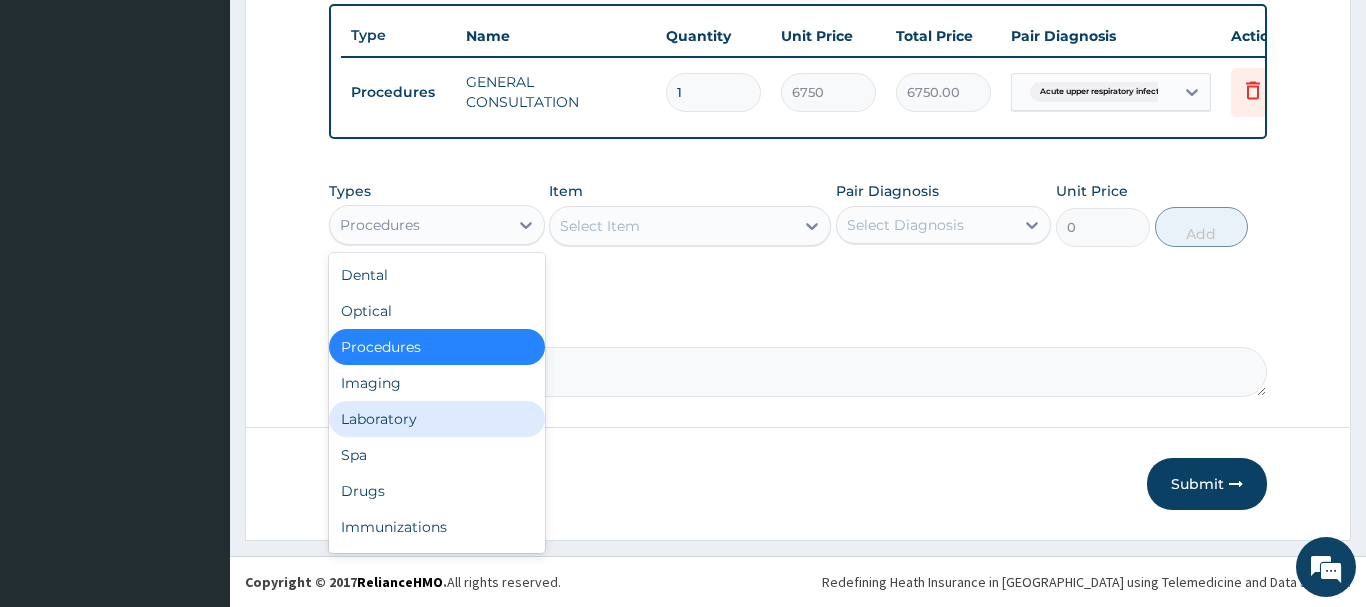 click on "Laboratory" at bounding box center [437, 419] 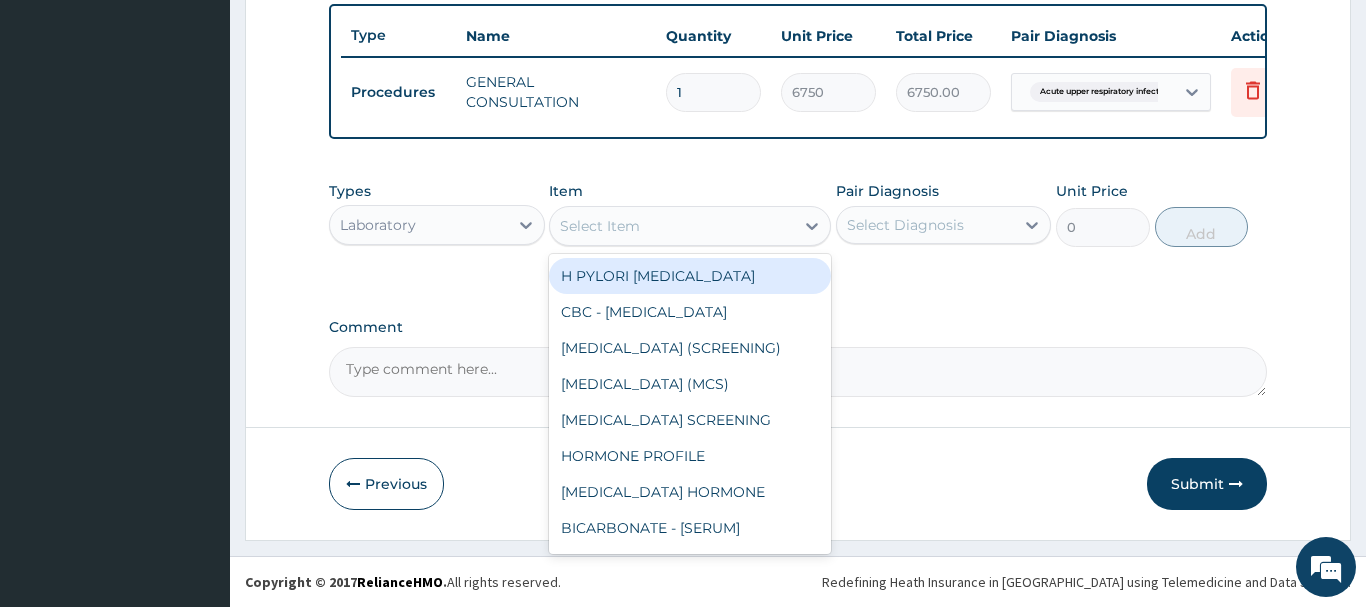 click on "Select Item" at bounding box center (600, 226) 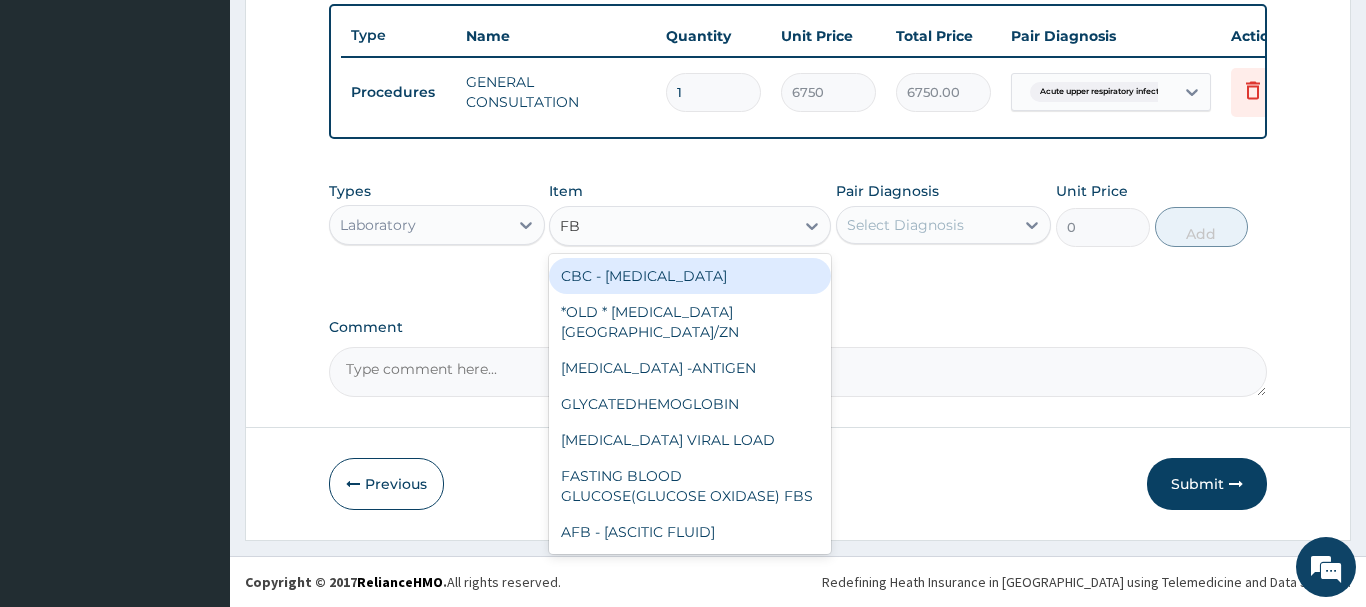 type on "FBC" 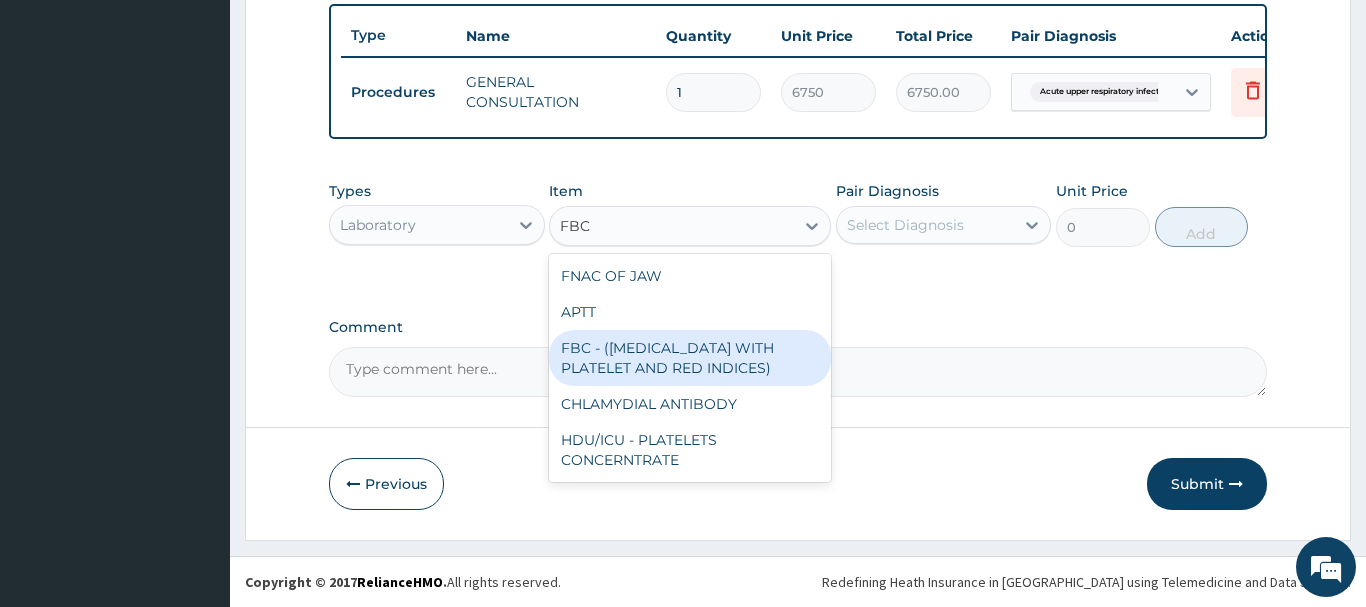 click on "FBC - (FULL BLOOD COUNT WITH PLATELET AND RED INDICES)" at bounding box center [690, 358] 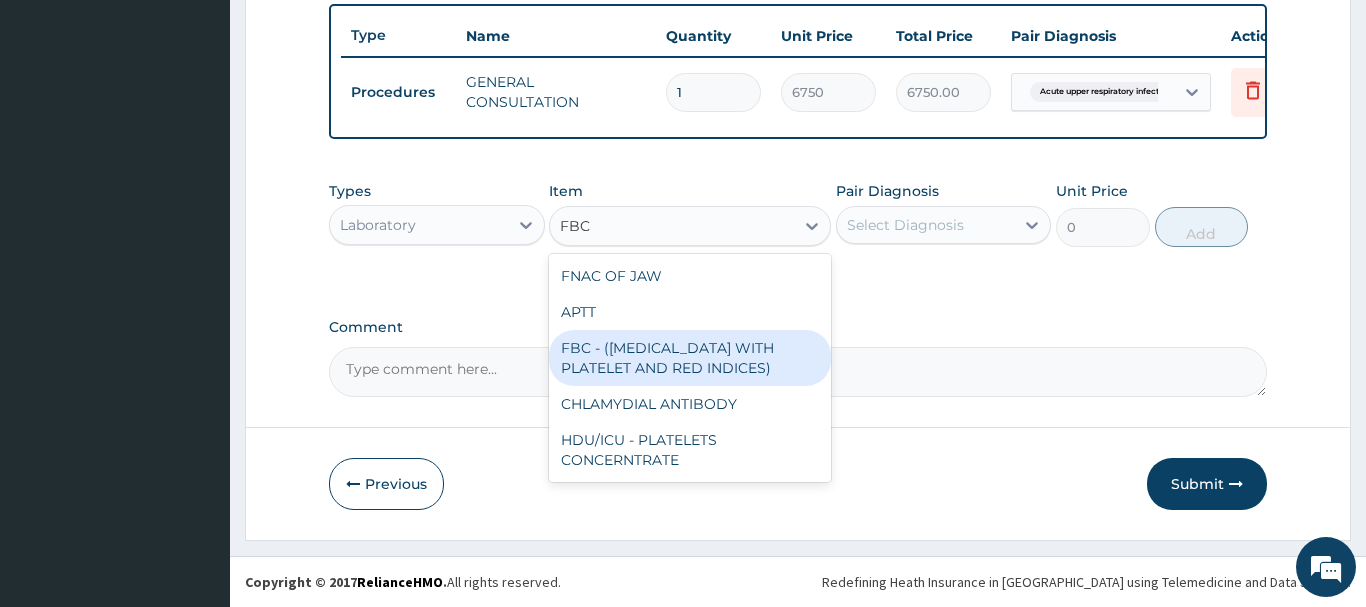 type 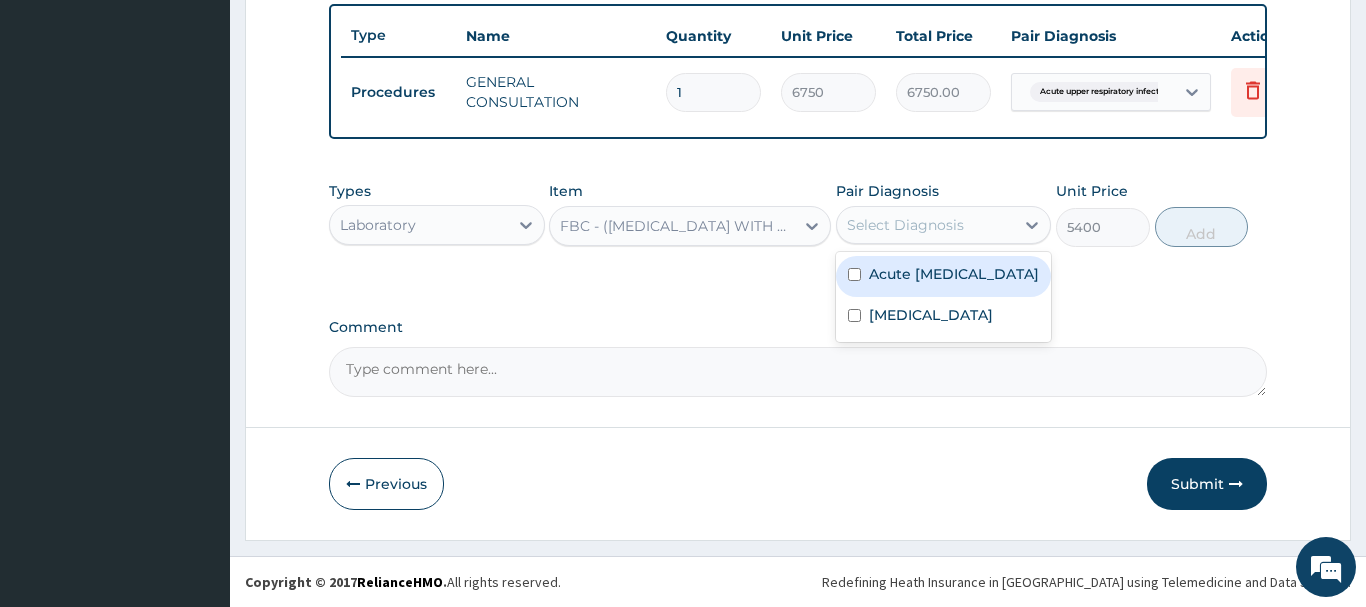 click on "Select Diagnosis" at bounding box center [926, 225] 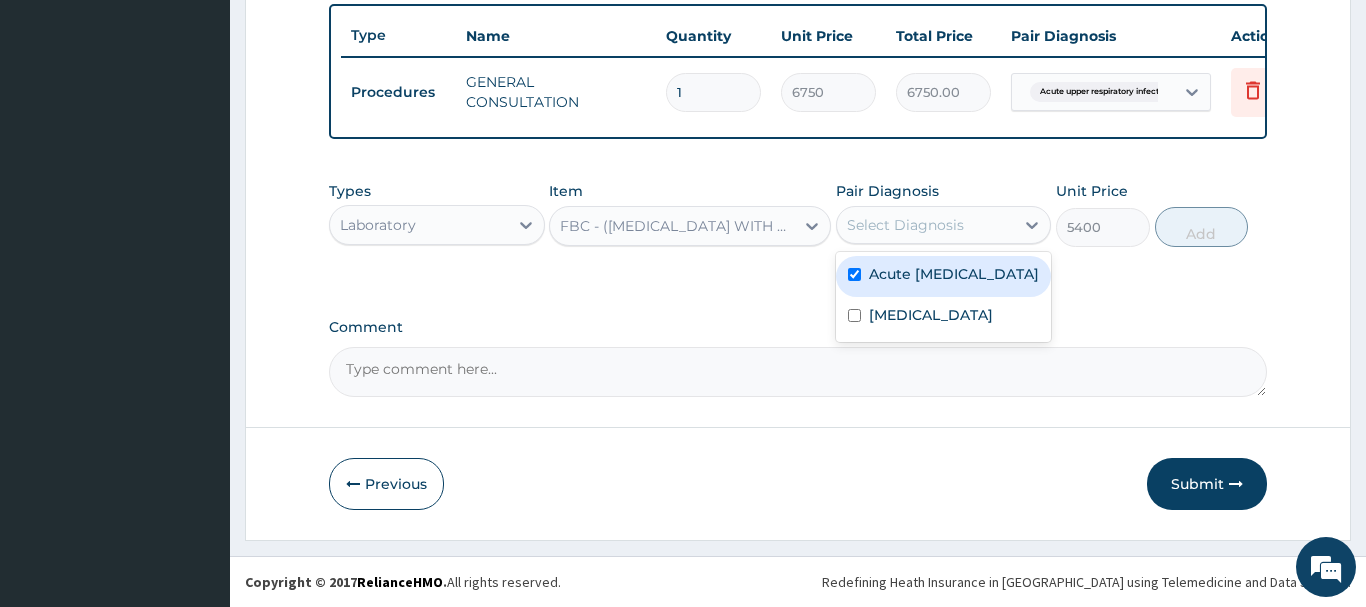 checkbox on "true" 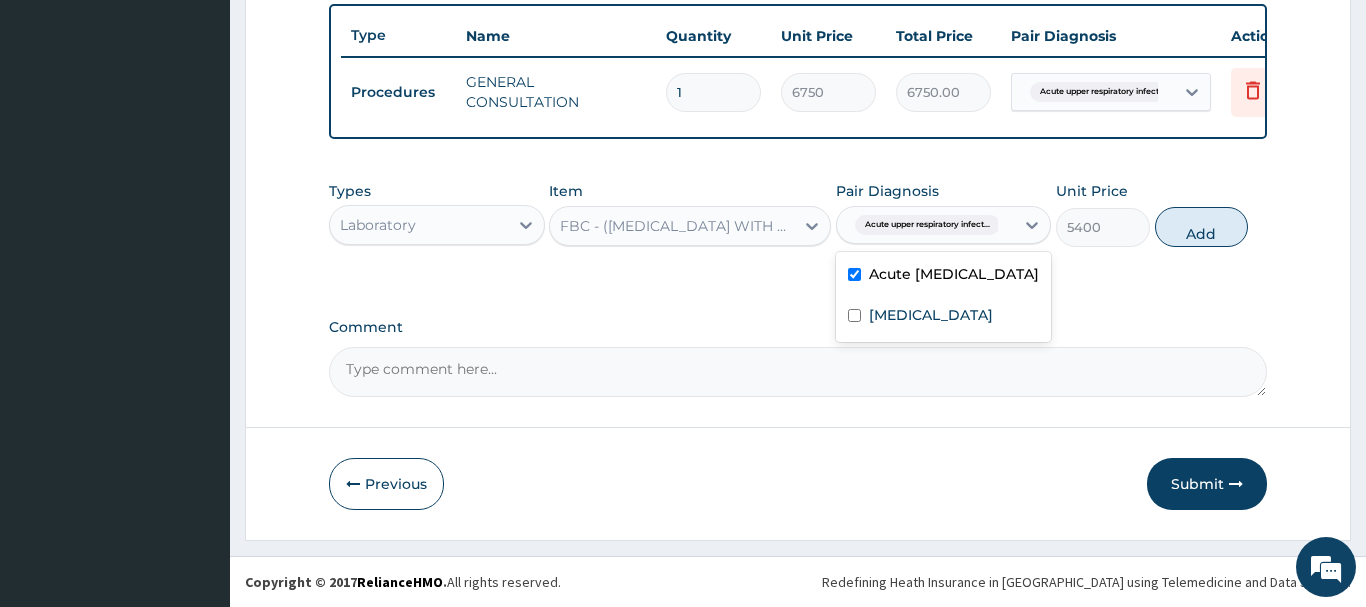 drag, startPoint x: 1181, startPoint y: 211, endPoint x: 948, endPoint y: 281, distance: 243.2879 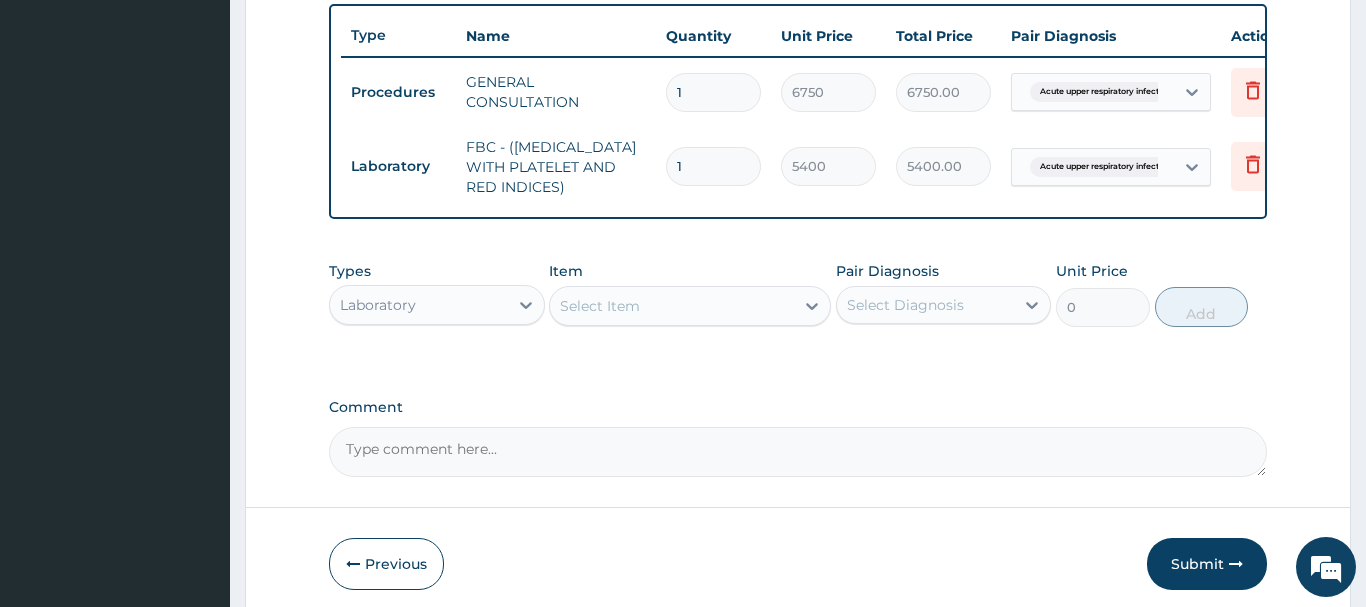click on "Select Item" at bounding box center (672, 306) 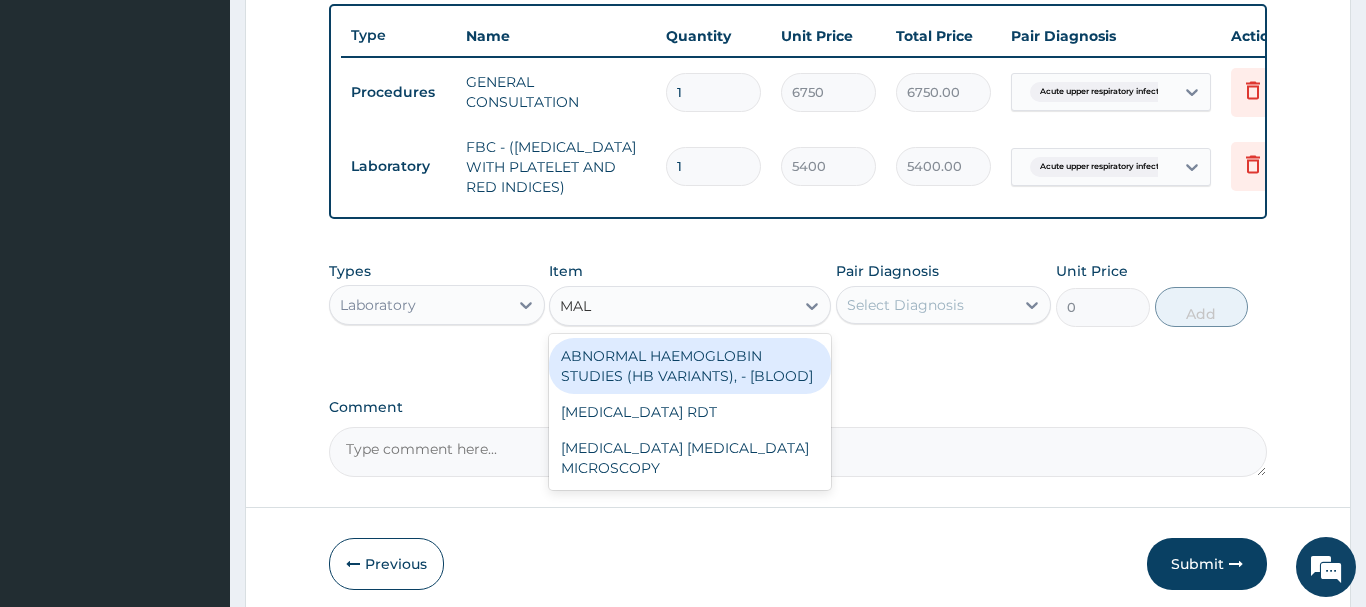 type on "MALA" 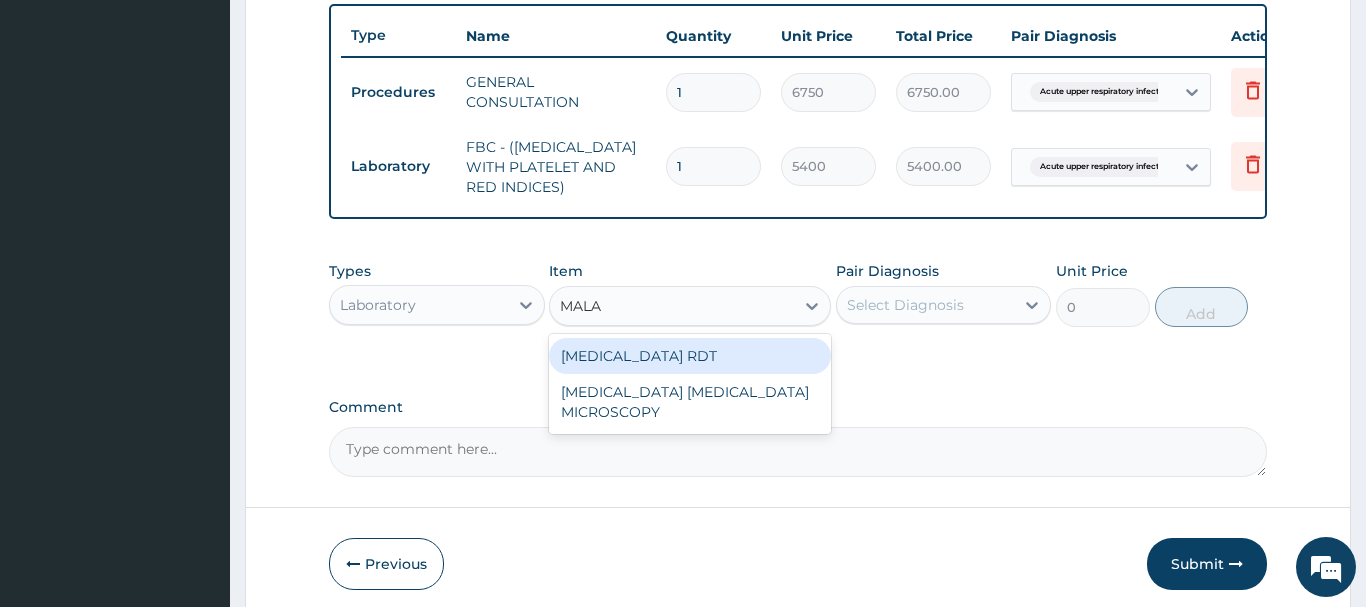 click on "MALARIA RDT" at bounding box center [690, 356] 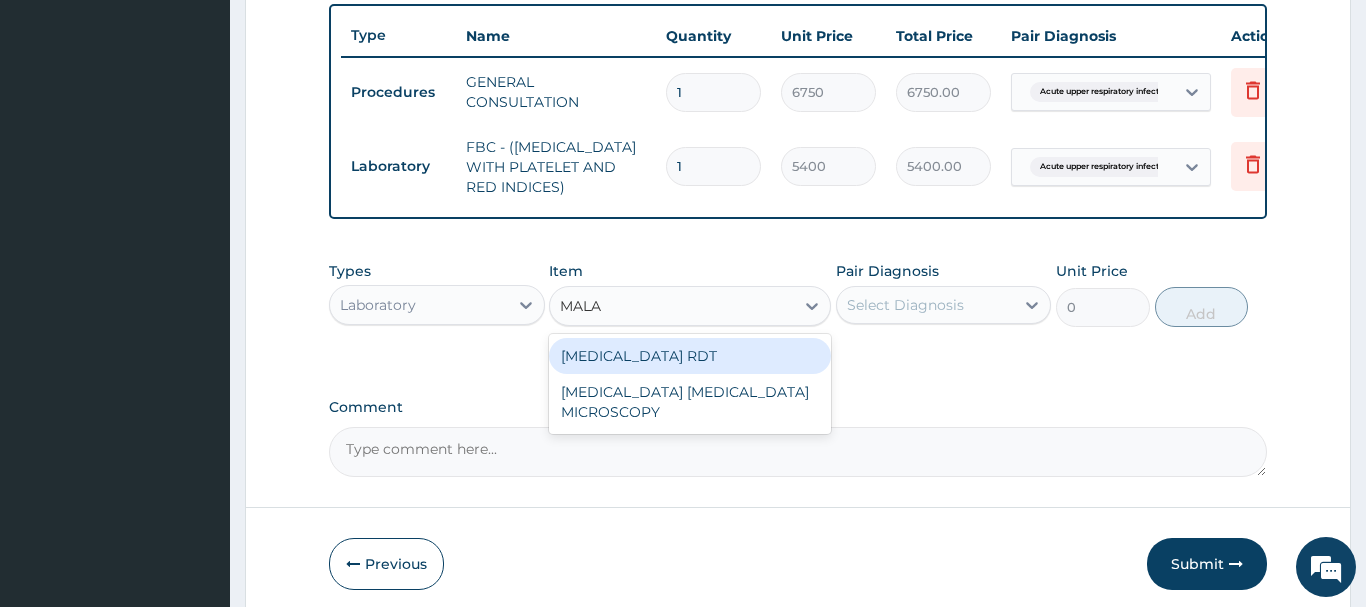 type 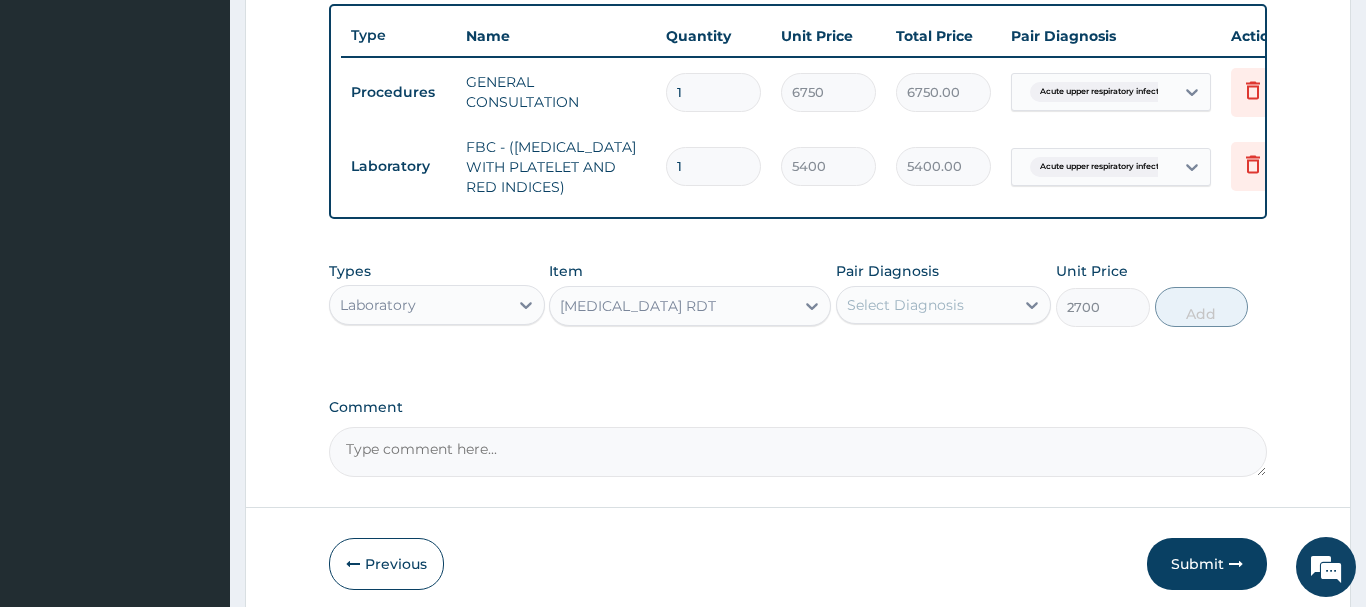 drag, startPoint x: 876, startPoint y: 305, endPoint x: 878, endPoint y: 326, distance: 21.095022 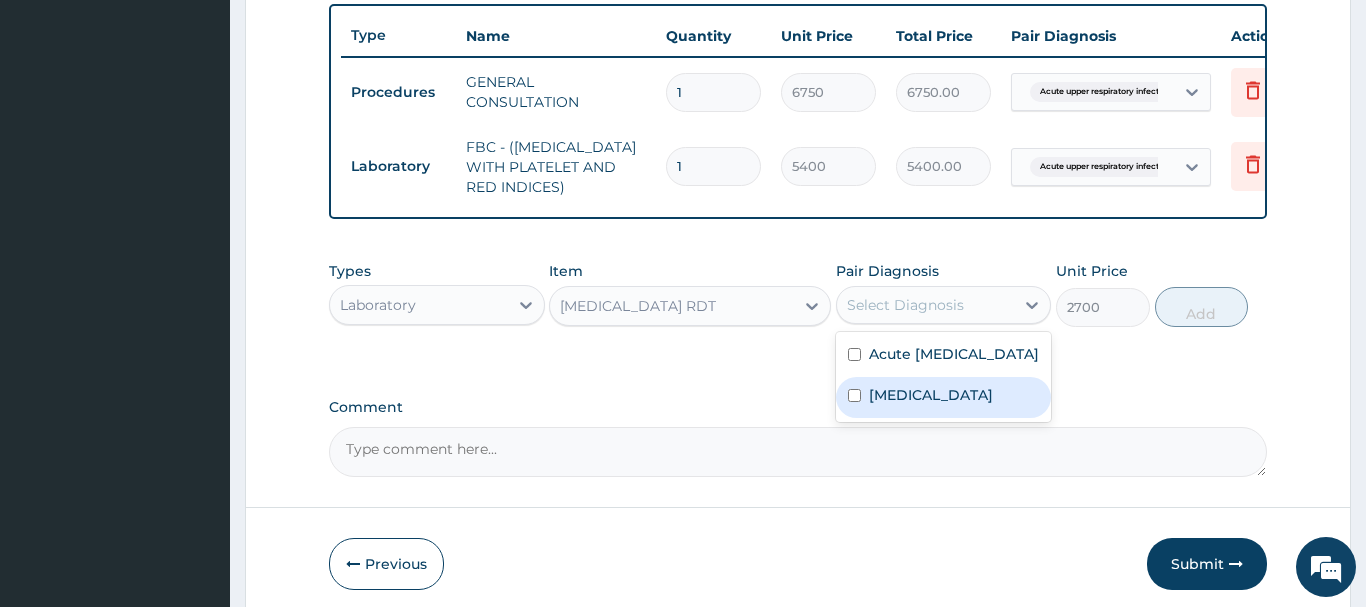 click on "Malaria" at bounding box center [931, 395] 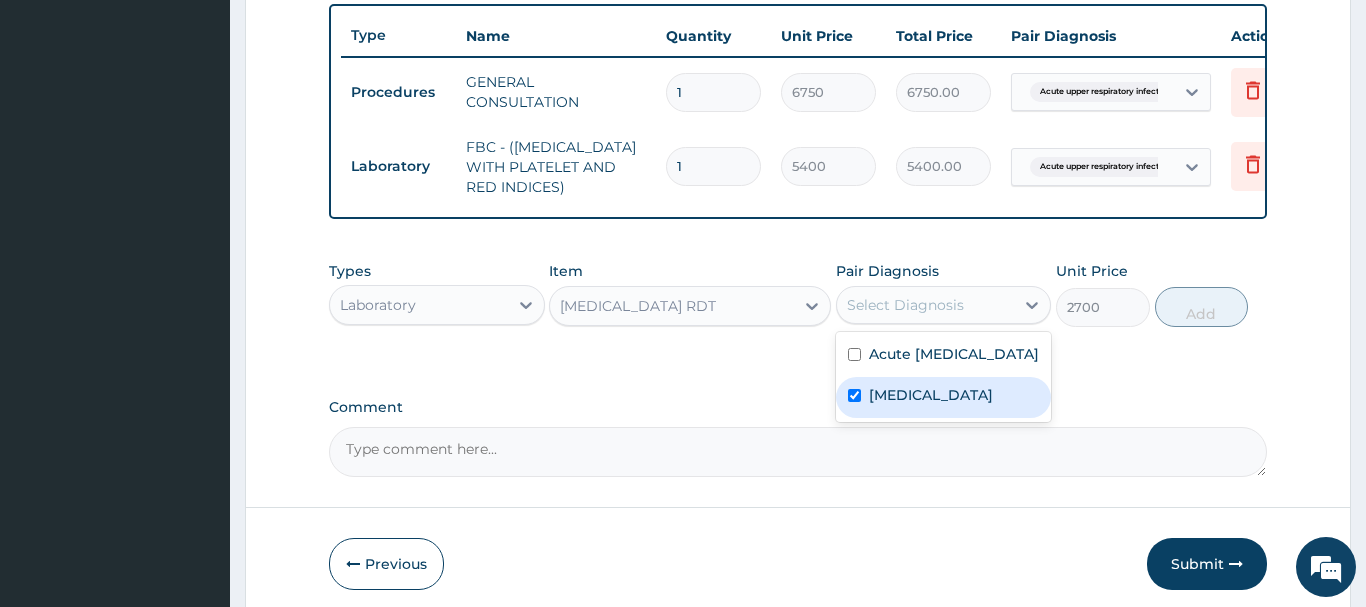 checkbox on "true" 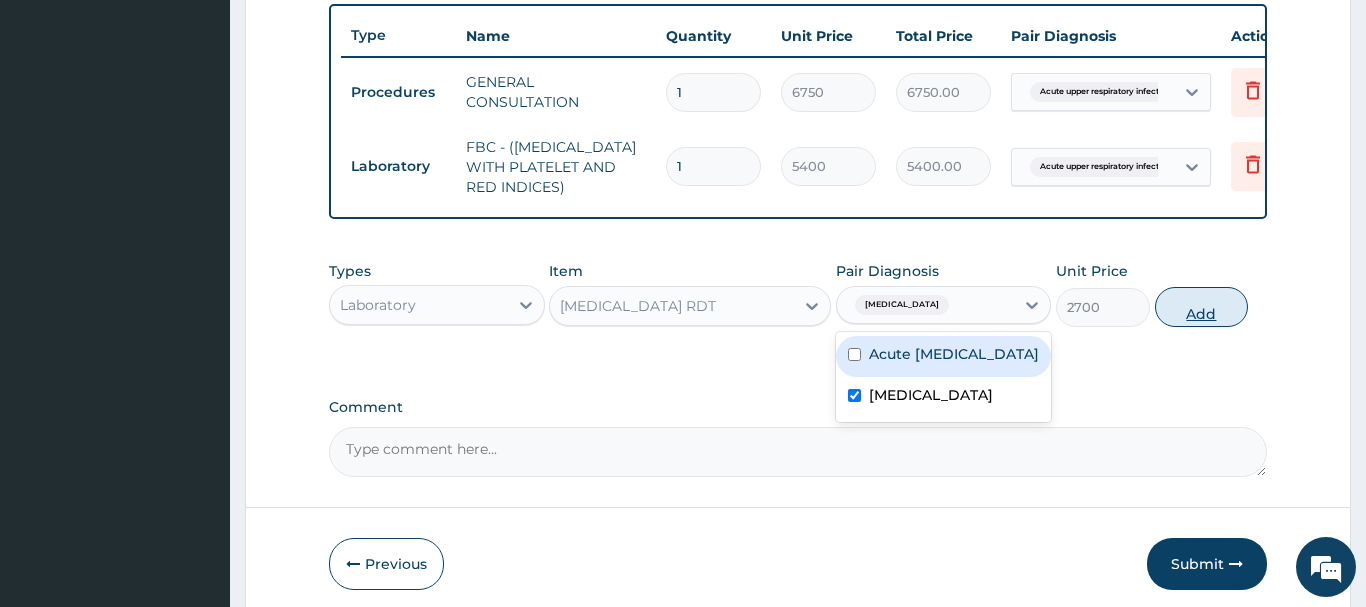 click on "Add" at bounding box center (1202, 307) 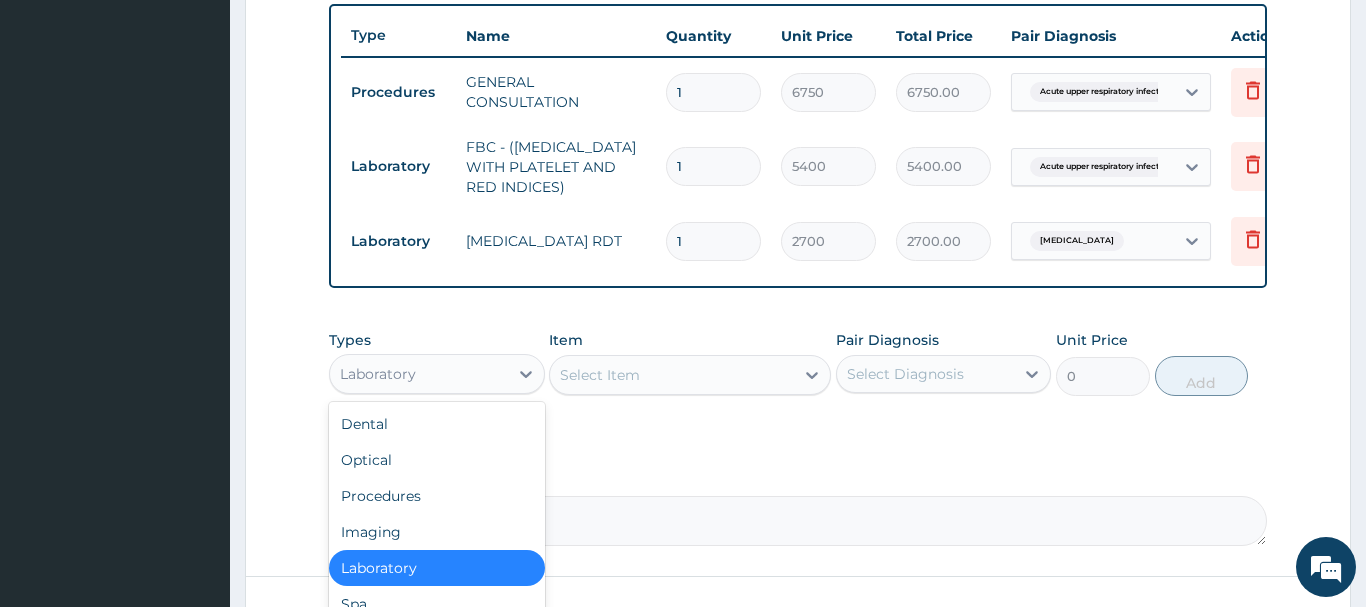 drag, startPoint x: 367, startPoint y: 377, endPoint x: 384, endPoint y: 361, distance: 23.345236 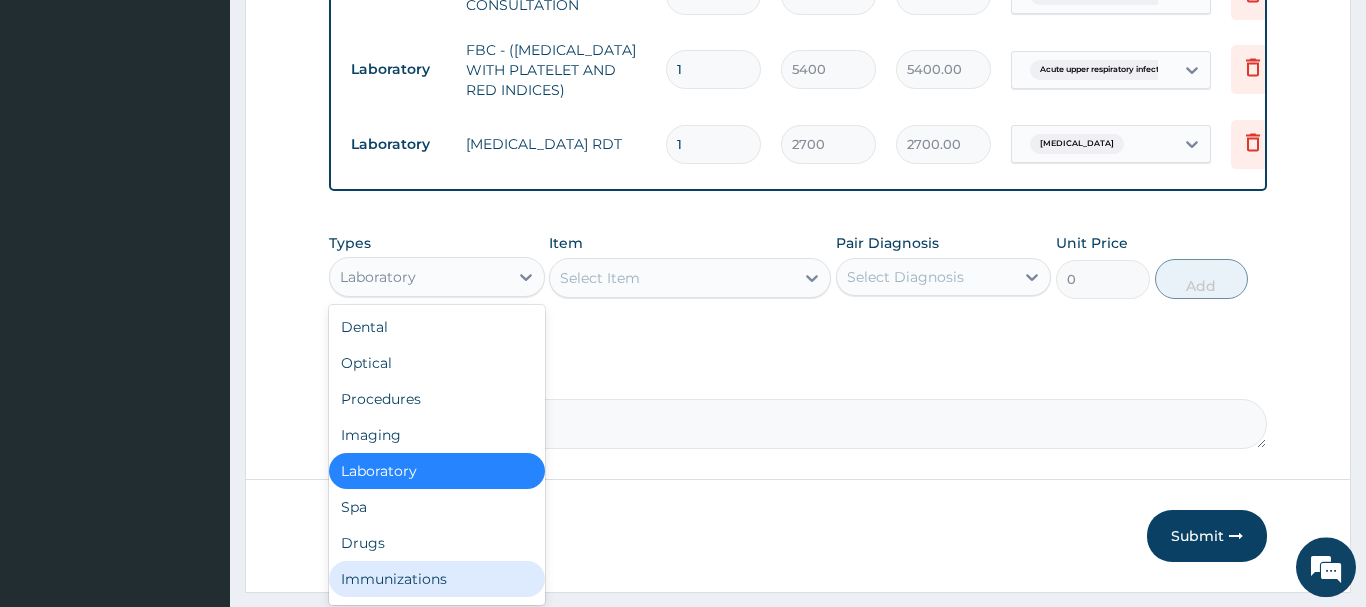 scroll, scrollTop: 889, scrollLeft: 0, axis: vertical 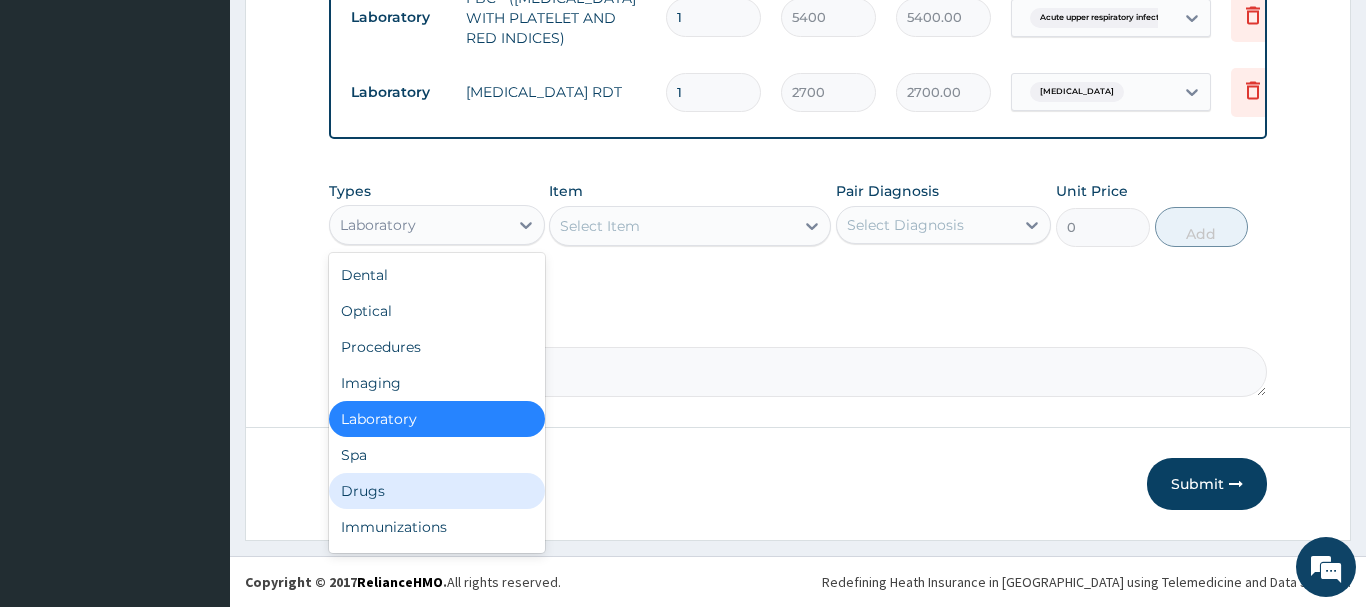 click on "Drugs" at bounding box center (437, 491) 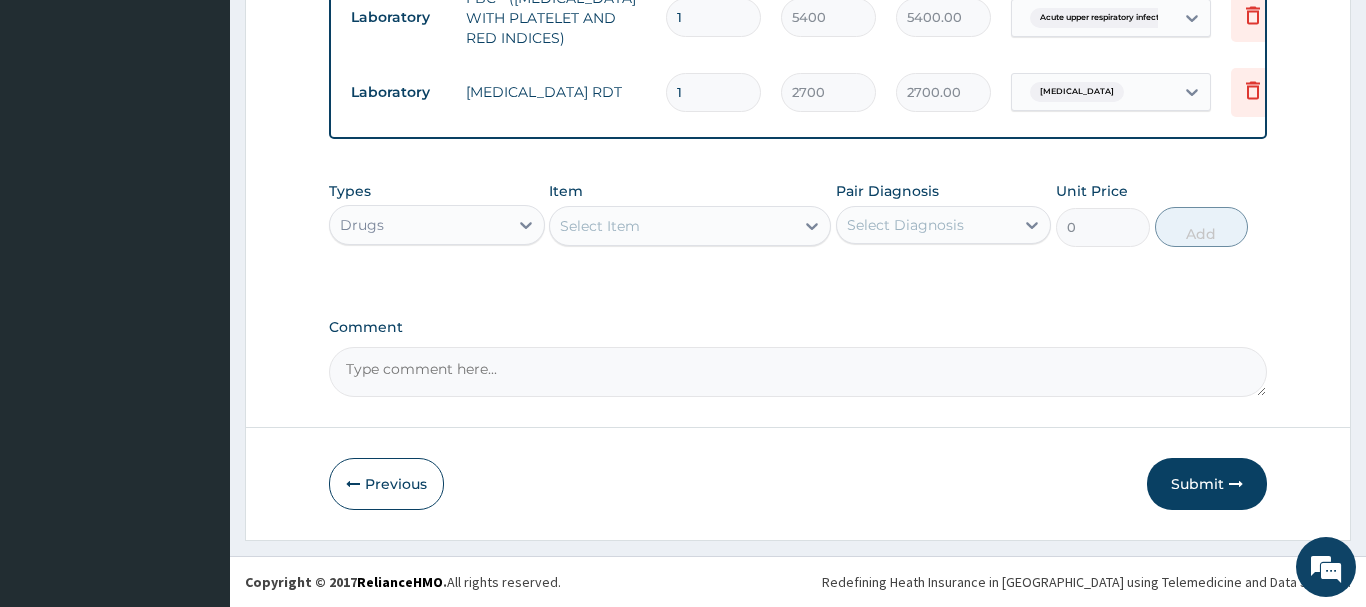 click on "Select Item" at bounding box center (600, 226) 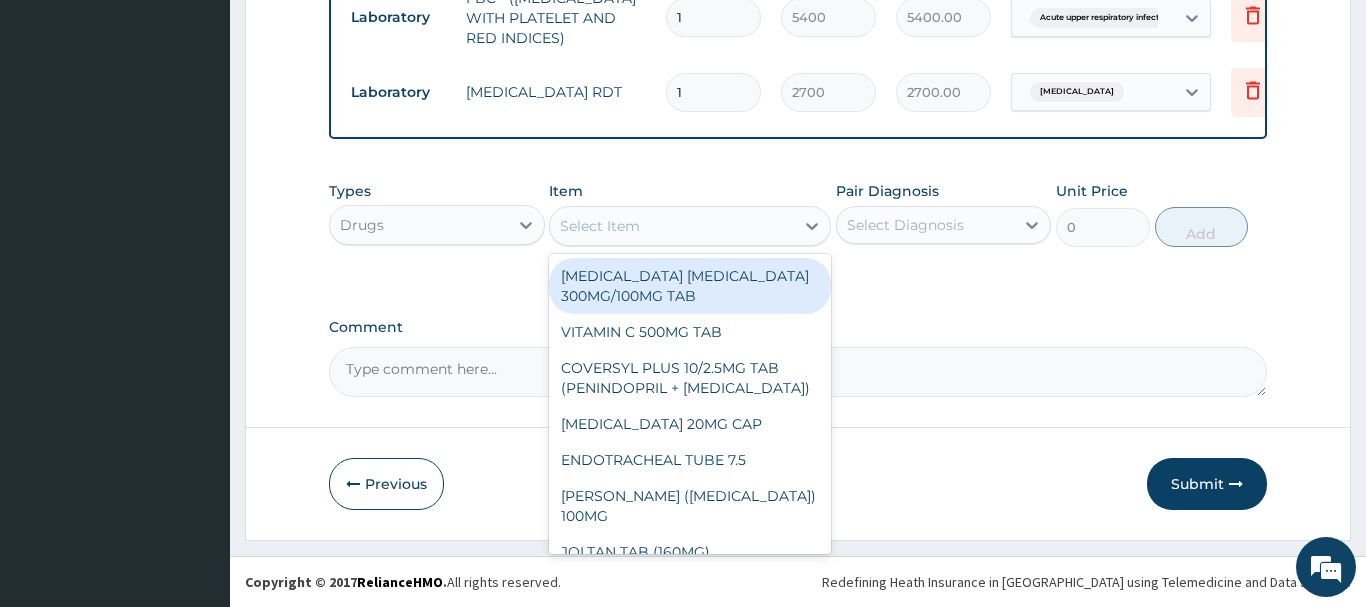 paste on "CIPROFLOXACIN 500M" 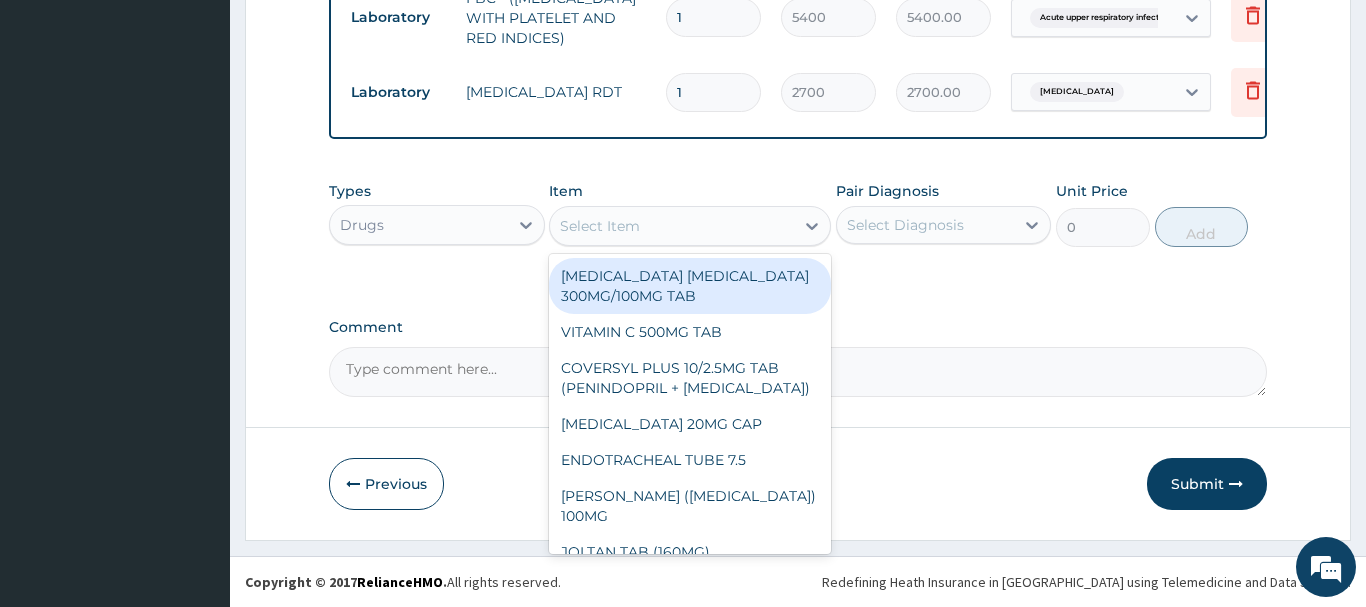 type on "CIPROFLOXACIN 500M" 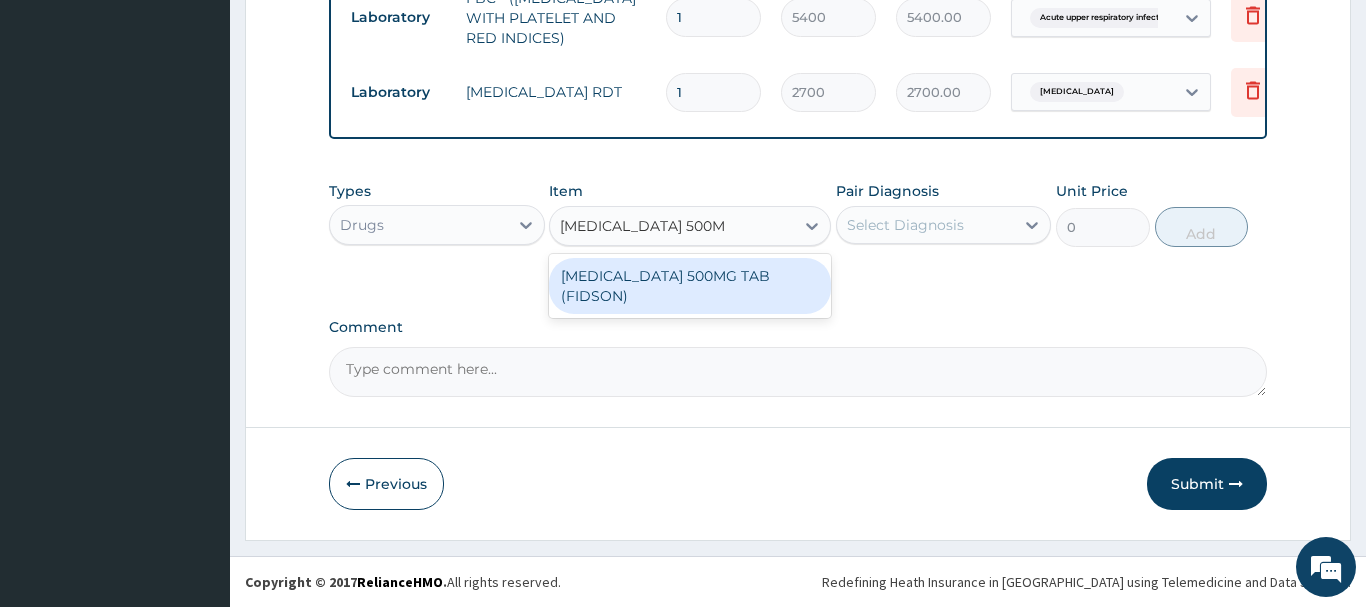 click on "CIPROFLOXACIN 500MG TAB (FIDSON)" at bounding box center [690, 286] 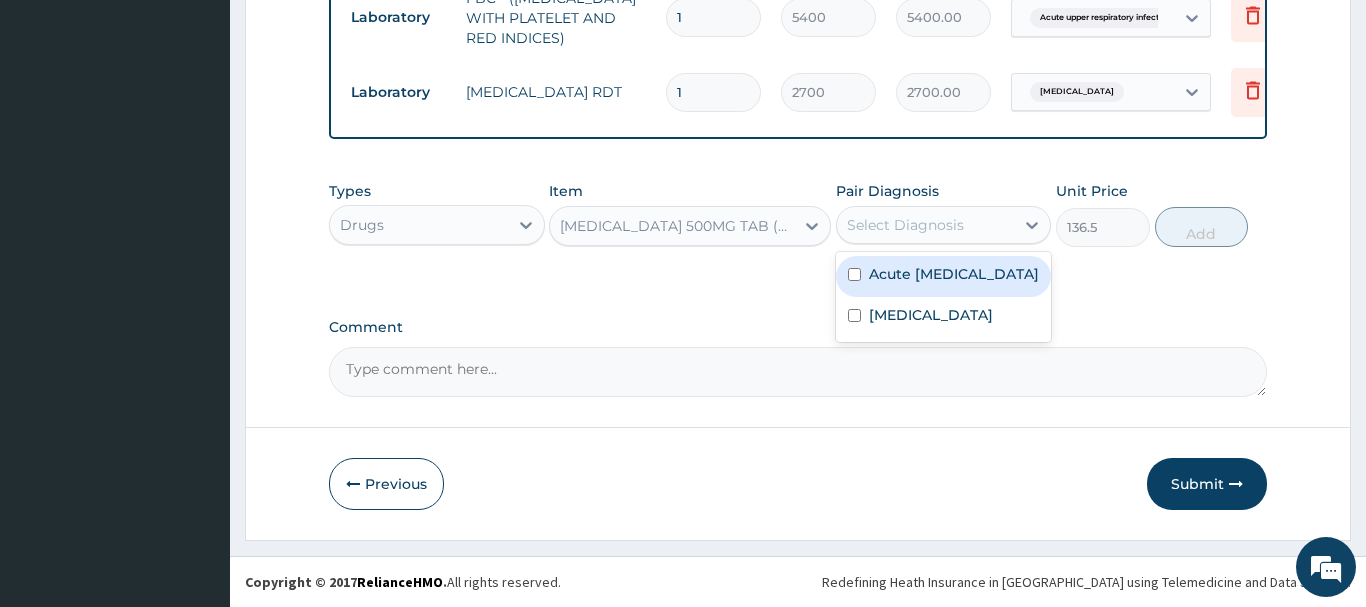 click on "Select Diagnosis" at bounding box center (905, 225) 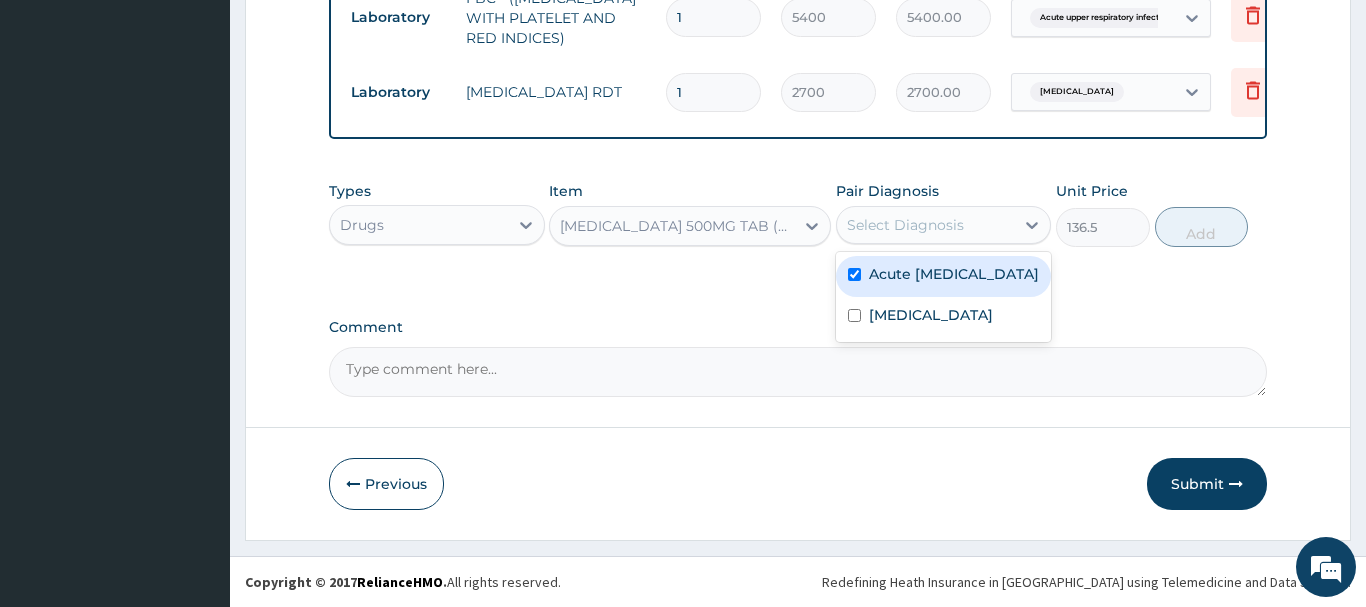 checkbox on "true" 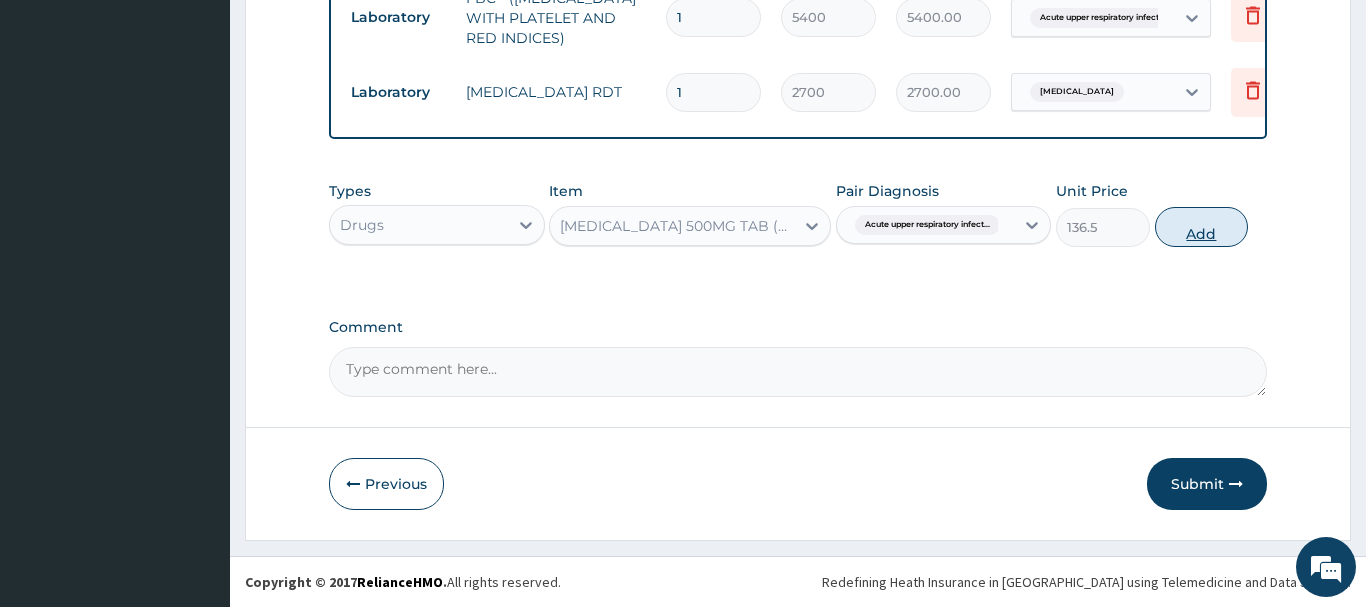 click on "Add" at bounding box center [1202, 227] 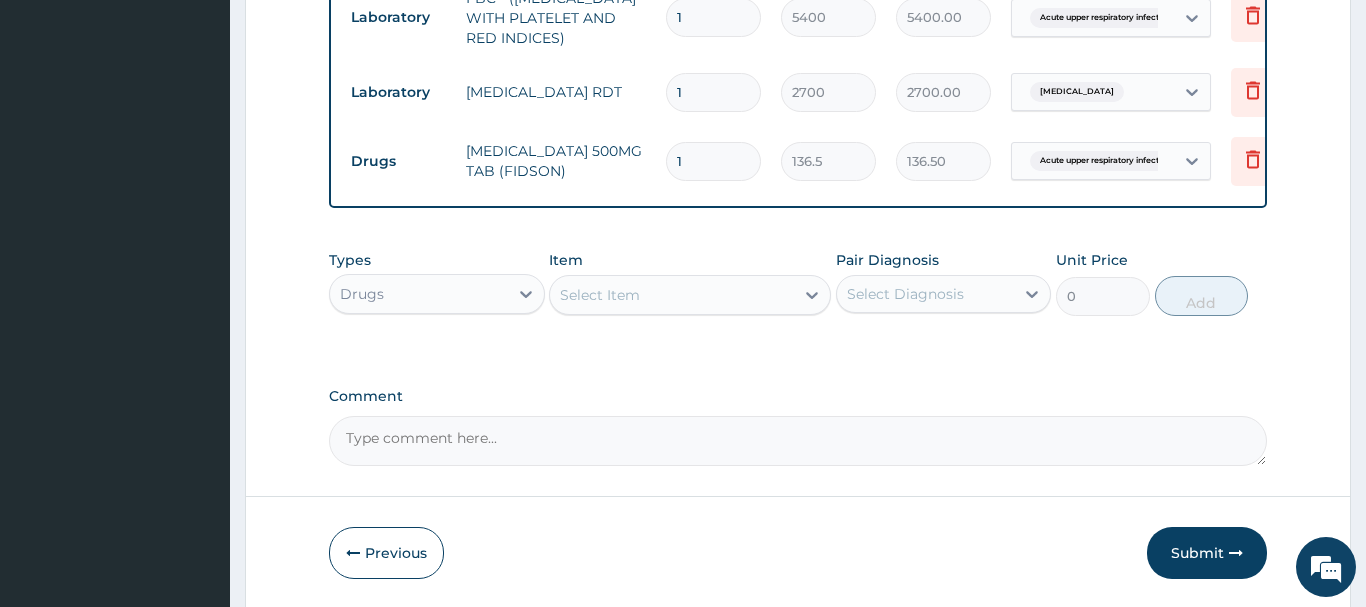 click on "Select Item" at bounding box center (600, 295) 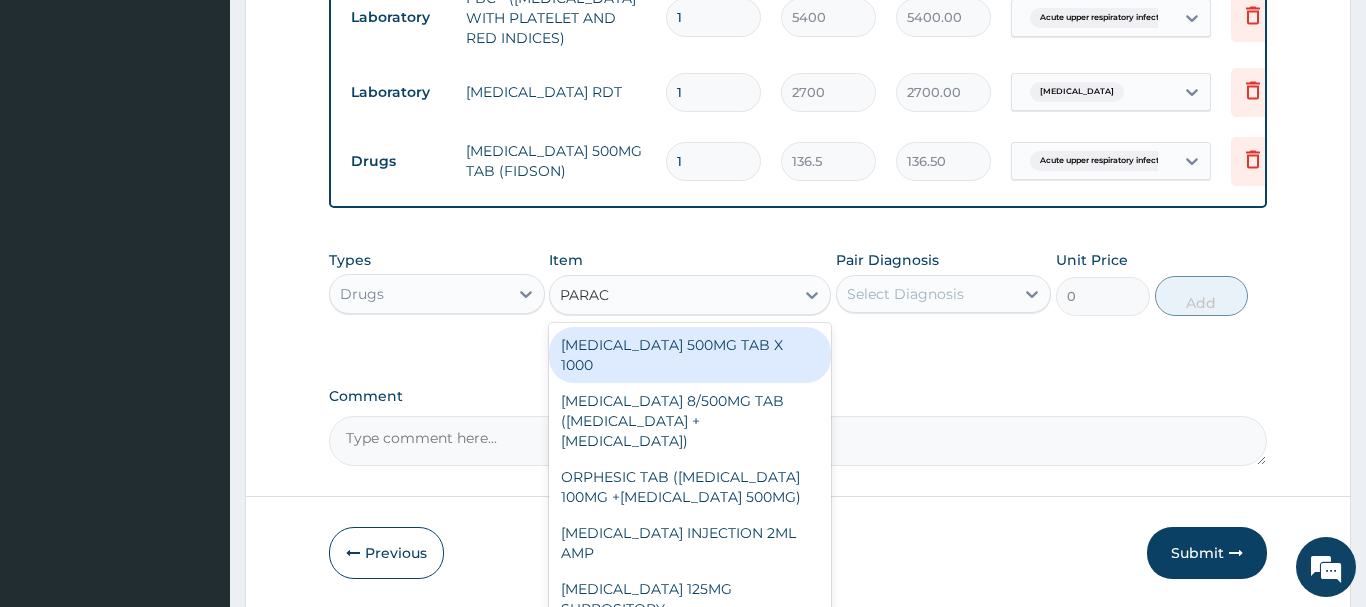 type on "PARACE" 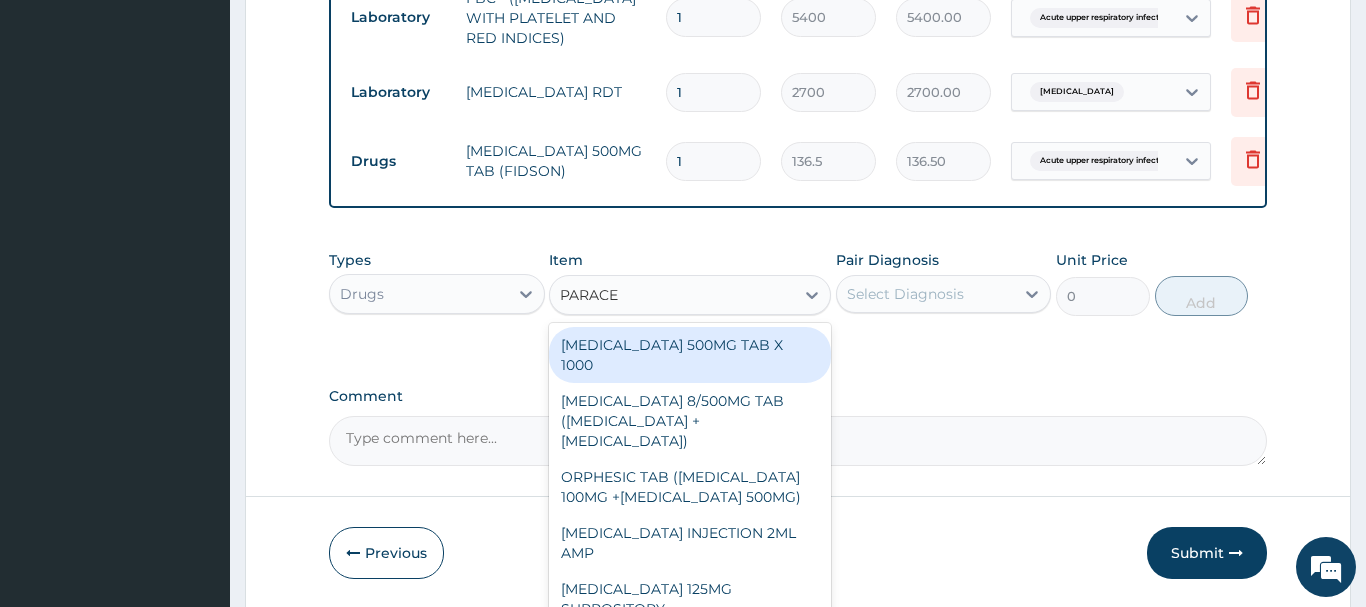 drag, startPoint x: 739, startPoint y: 346, endPoint x: 806, endPoint y: 324, distance: 70.5195 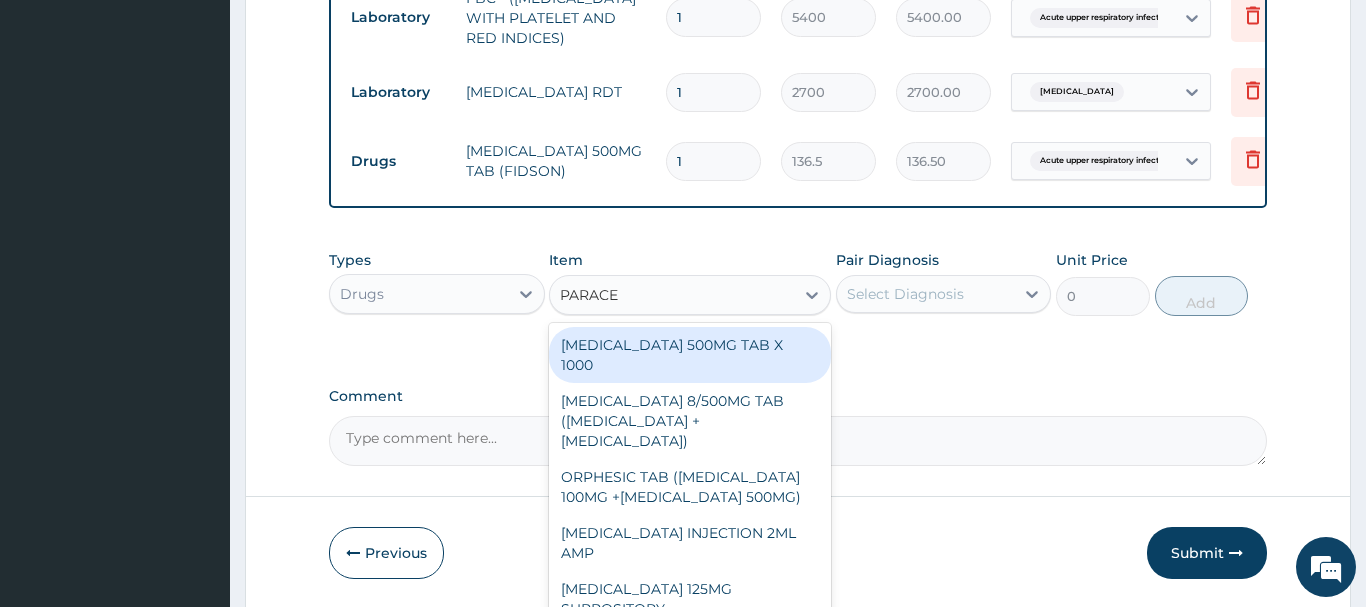 click on "PARACETAMOL 500MG TAB X 1000" at bounding box center (690, 355) 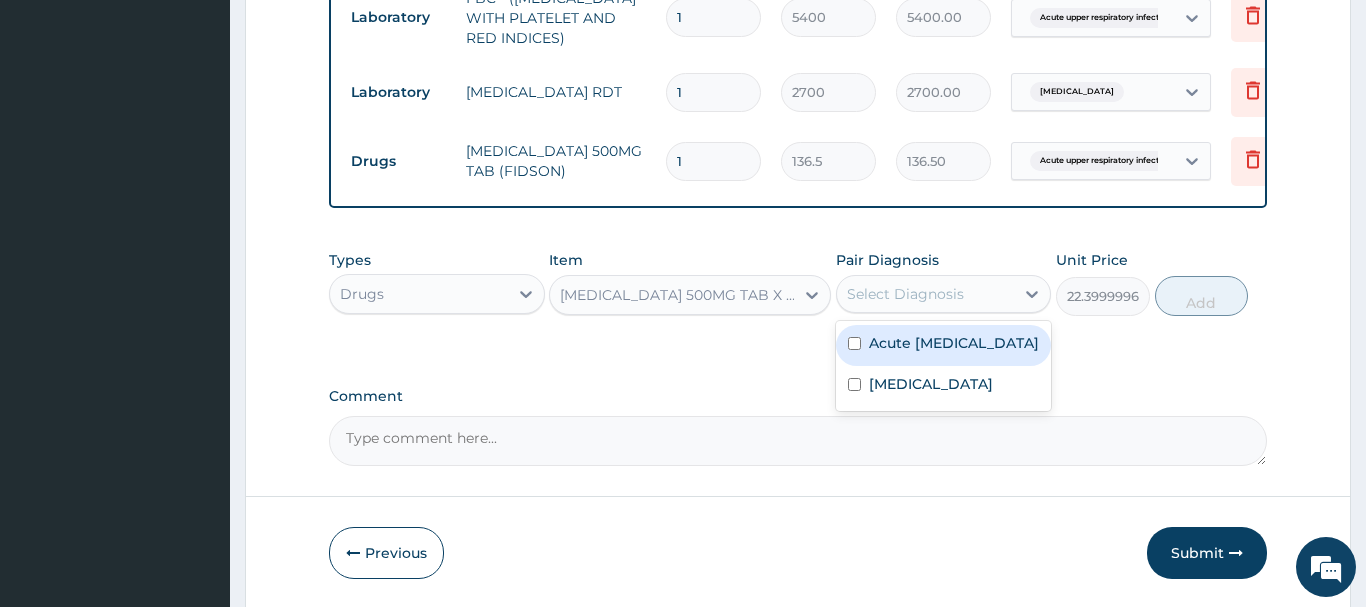 drag, startPoint x: 903, startPoint y: 297, endPoint x: 906, endPoint y: 404, distance: 107.042046 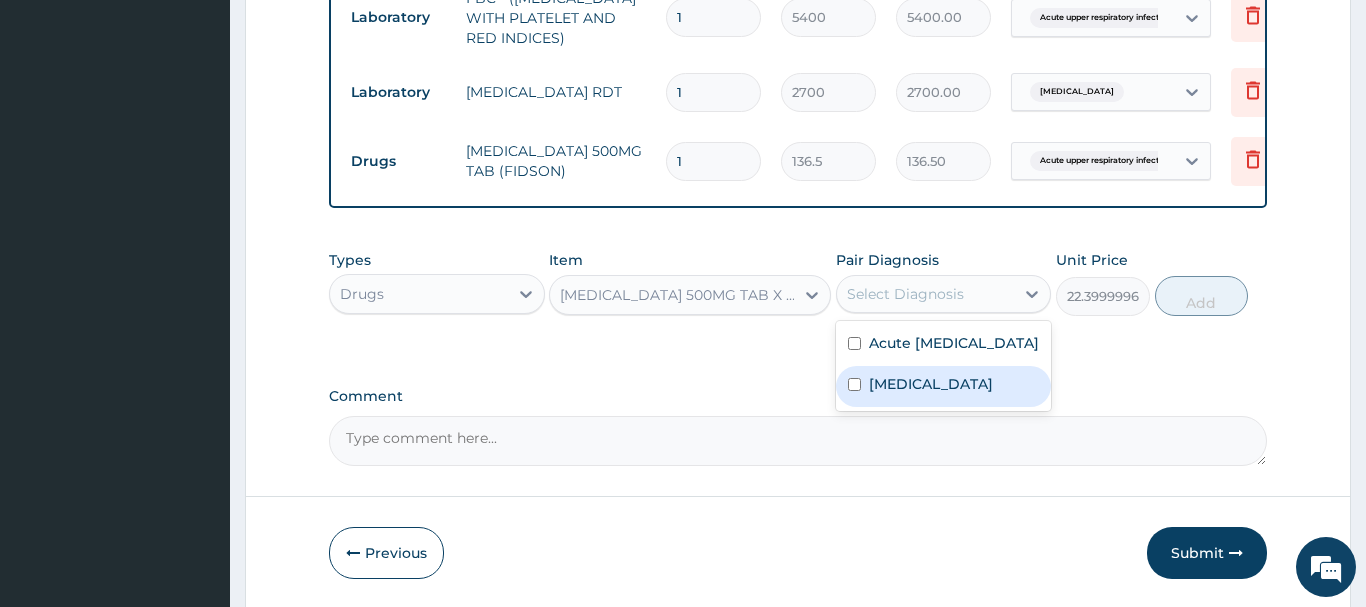 click on "Malaria" at bounding box center (931, 384) 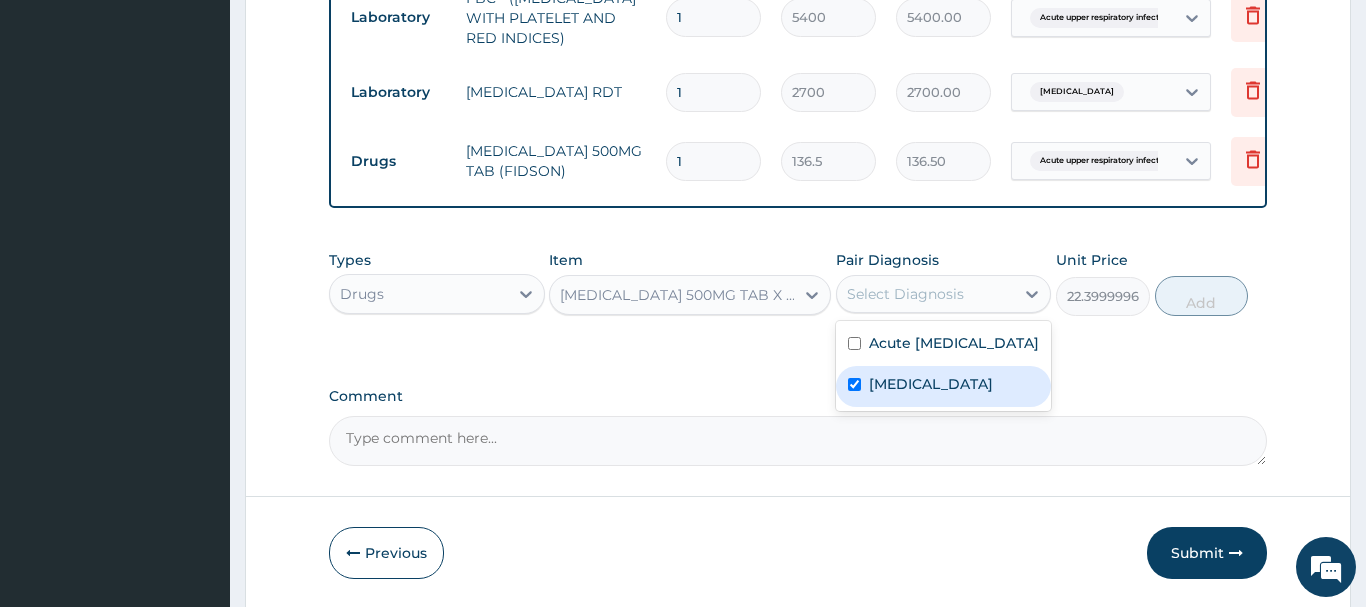 checkbox on "true" 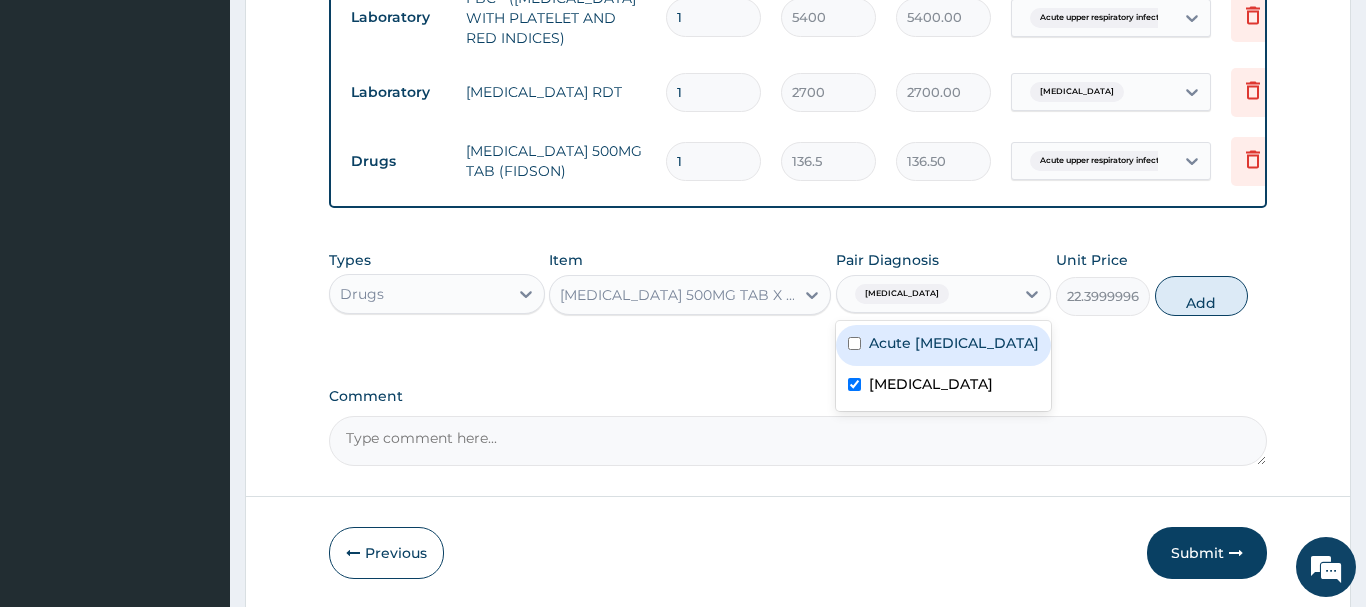 click on "Add" at bounding box center [1202, 296] 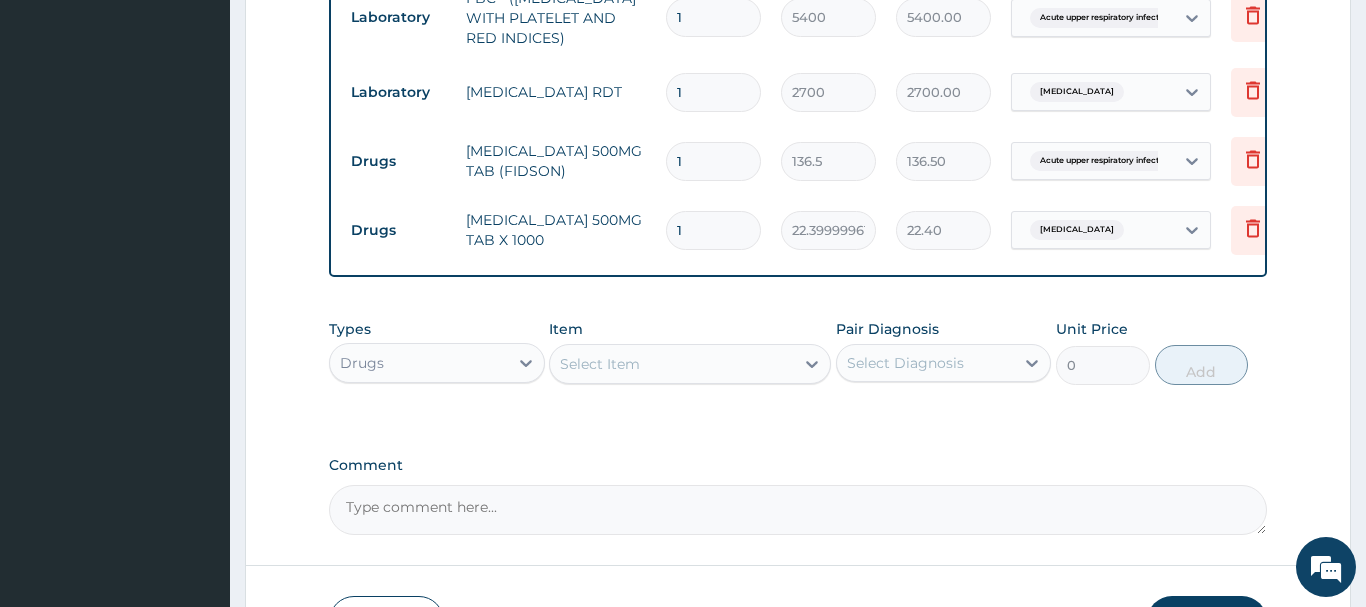 click on "1" at bounding box center [713, 230] 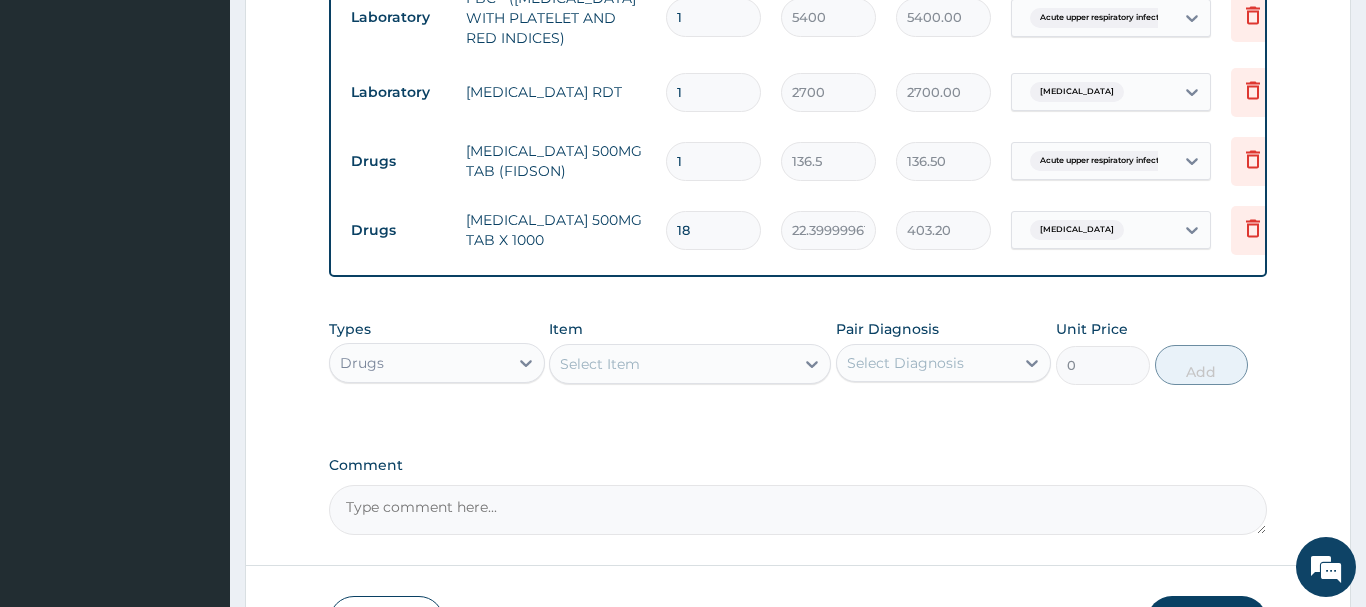 type on "18" 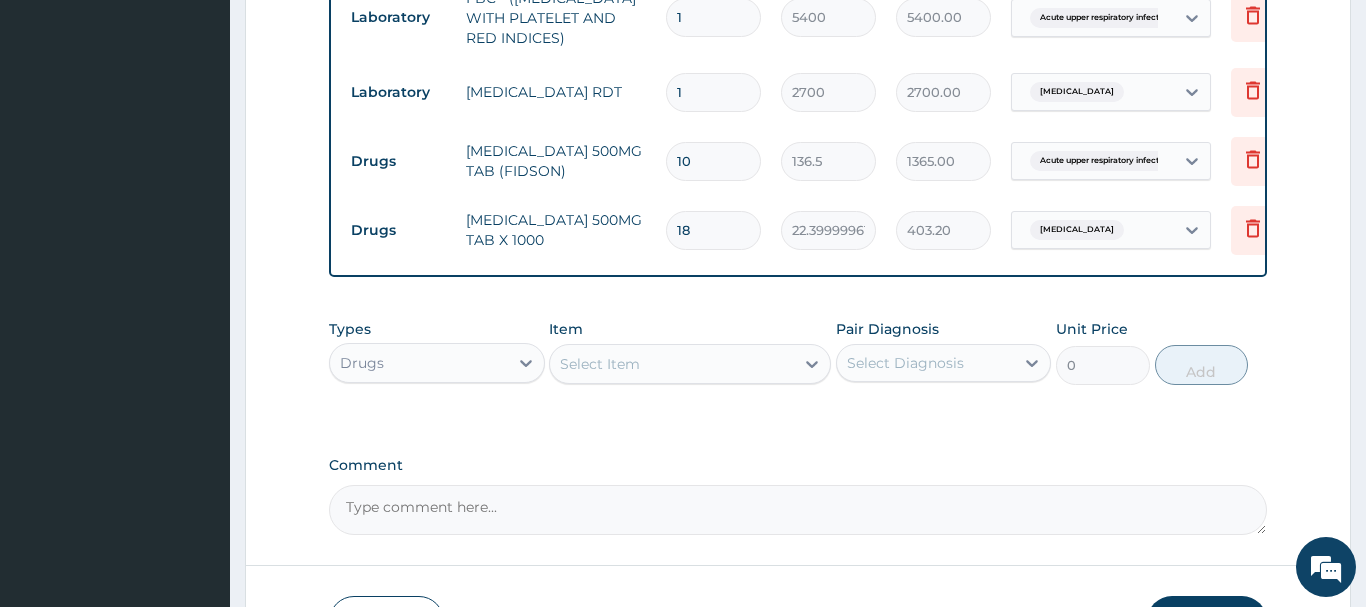 type on "10" 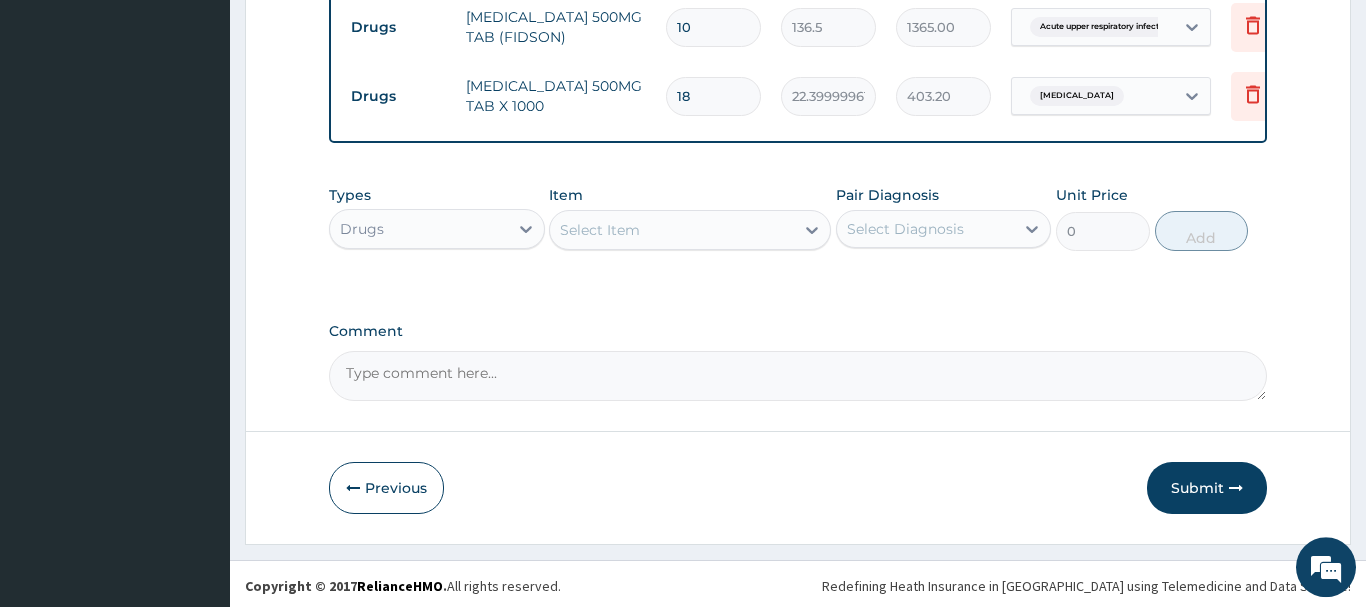 scroll, scrollTop: 1027, scrollLeft: 0, axis: vertical 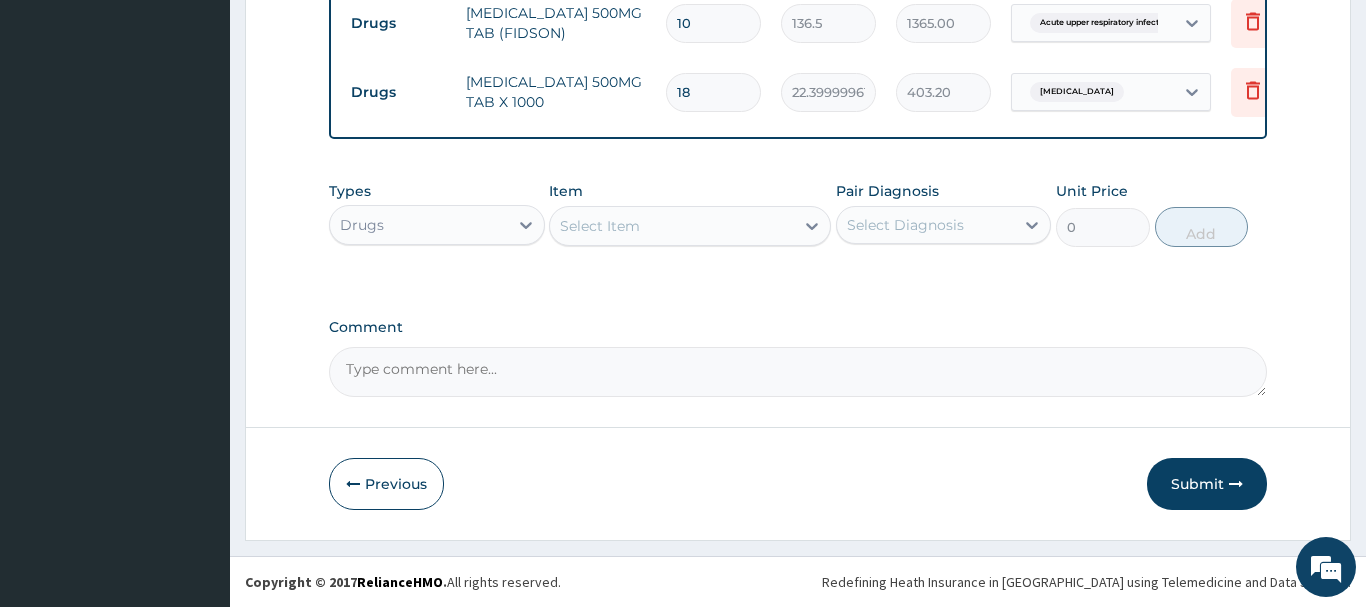 click on "Submit" at bounding box center (1207, 484) 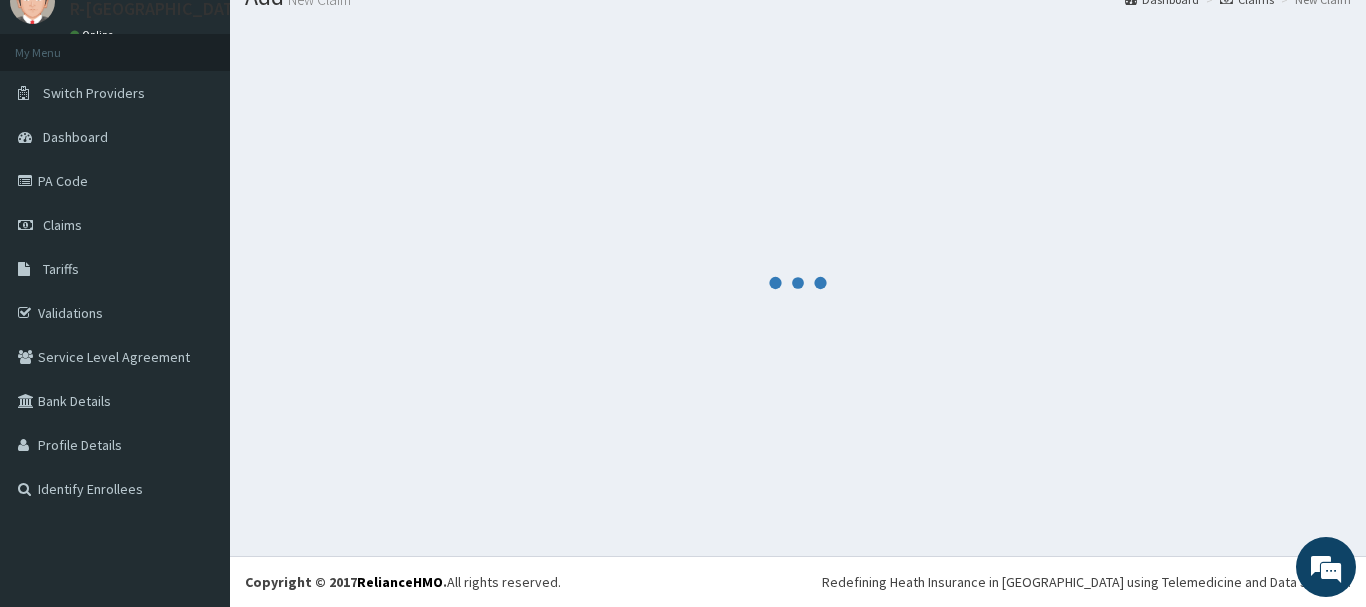 scroll, scrollTop: 81, scrollLeft: 0, axis: vertical 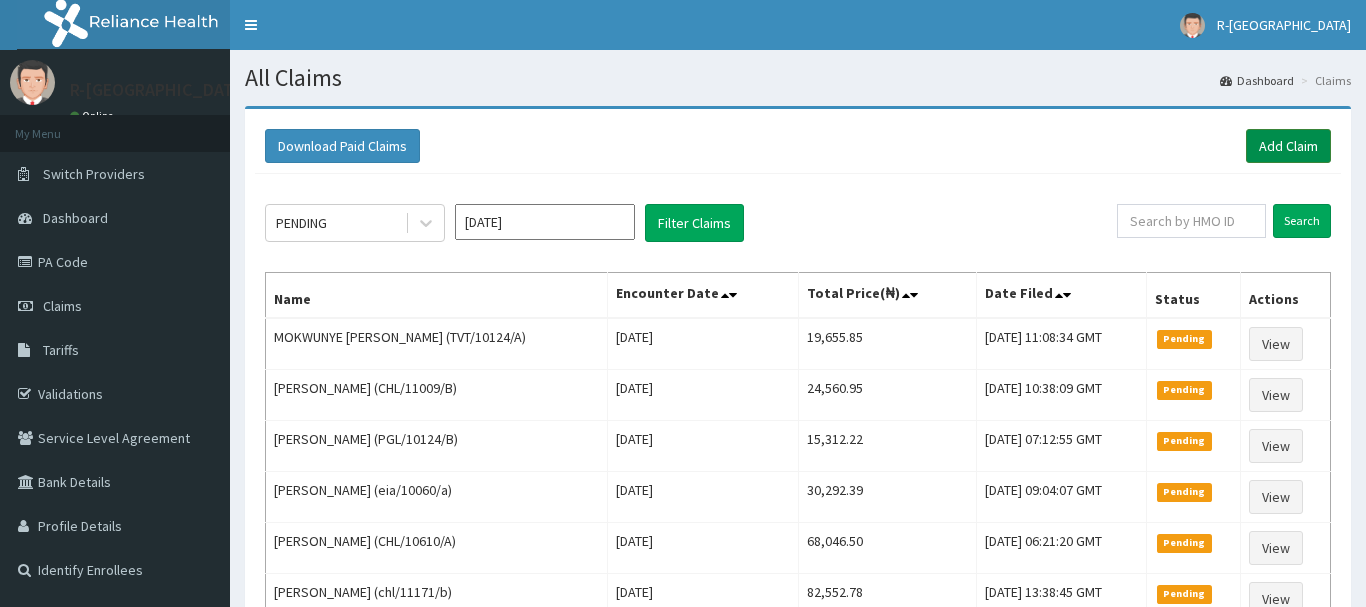 click on "Add Claim" at bounding box center (1288, 146) 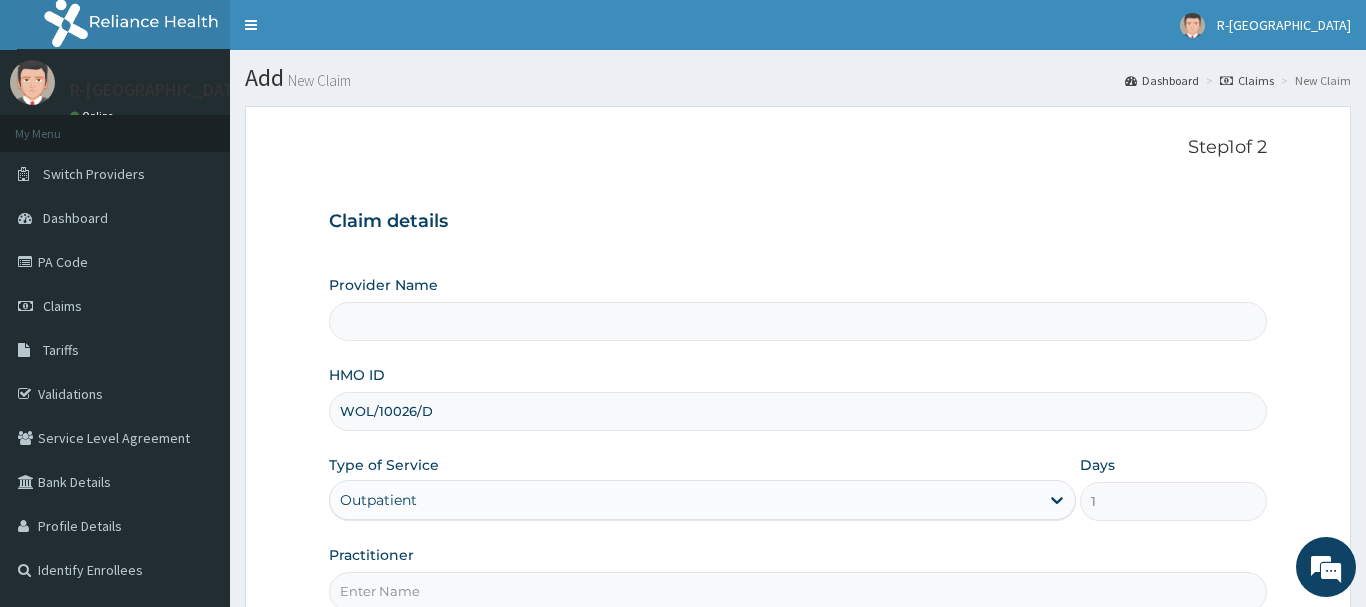 scroll, scrollTop: 204, scrollLeft: 0, axis: vertical 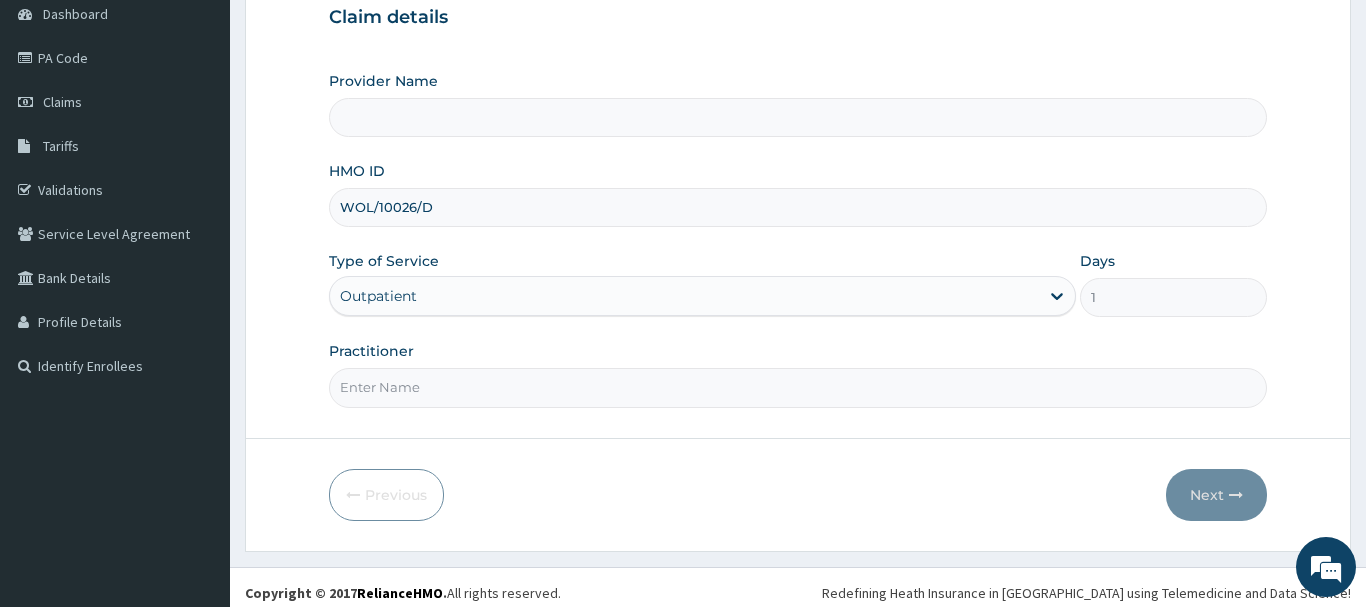 type on "R-Jolad Hospital Nigeria Limited(kupa)" 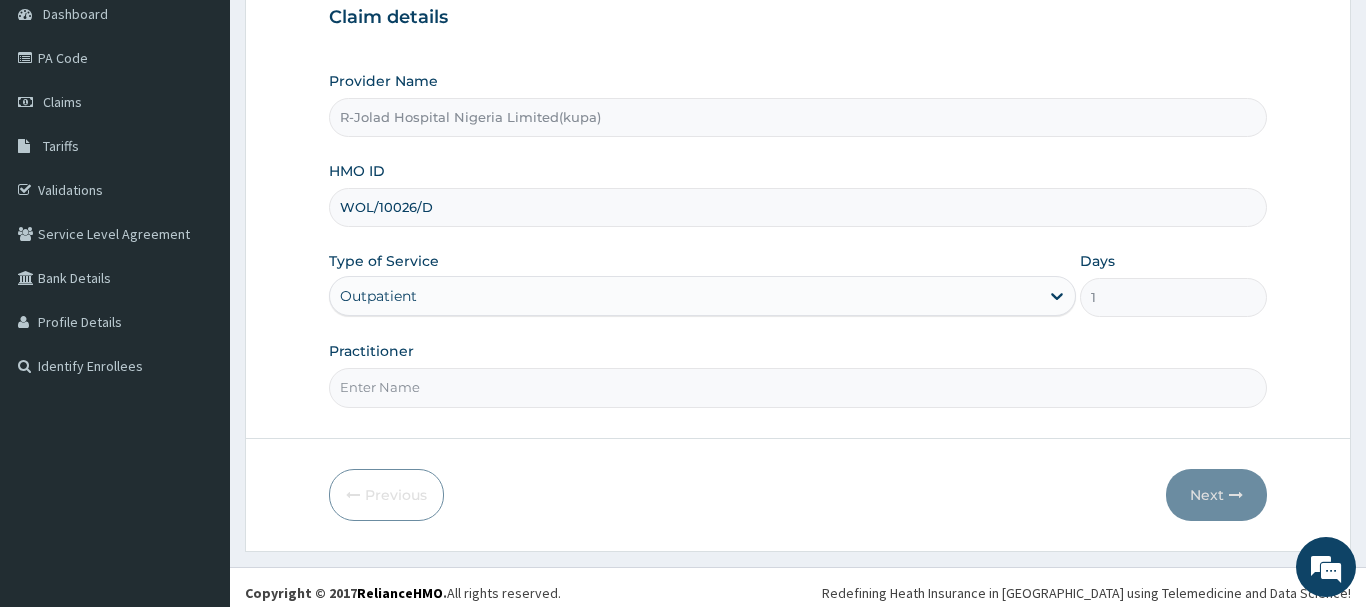 click on "Practitioner" at bounding box center [798, 387] 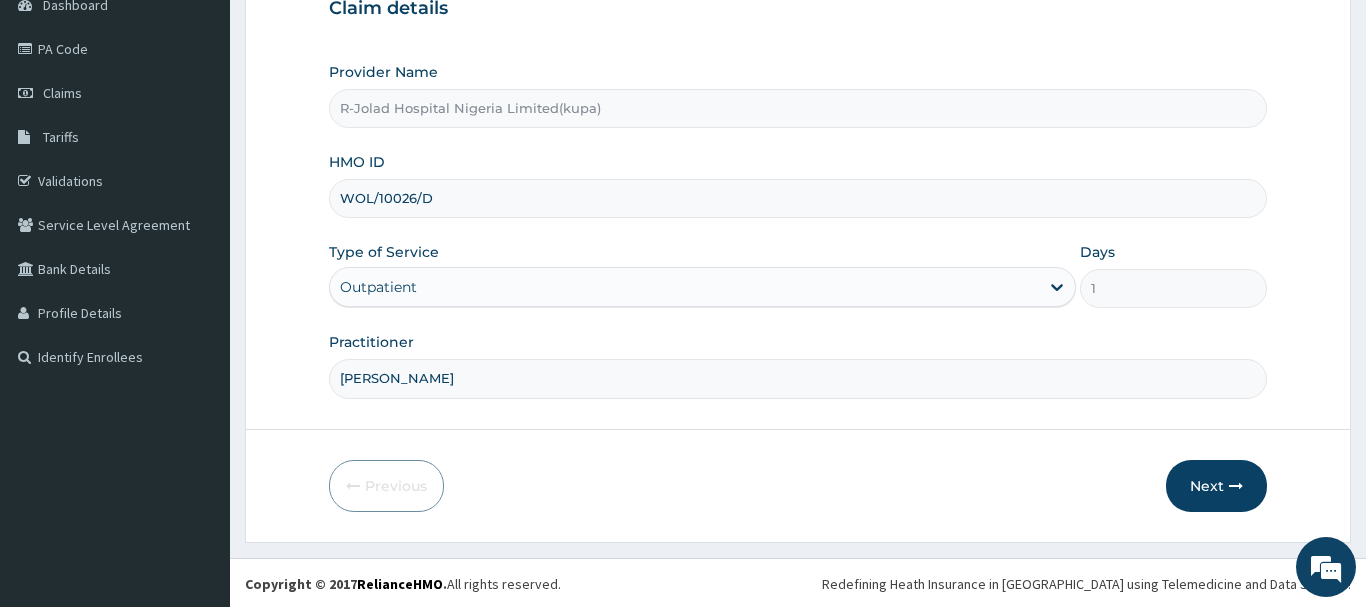 scroll, scrollTop: 215, scrollLeft: 0, axis: vertical 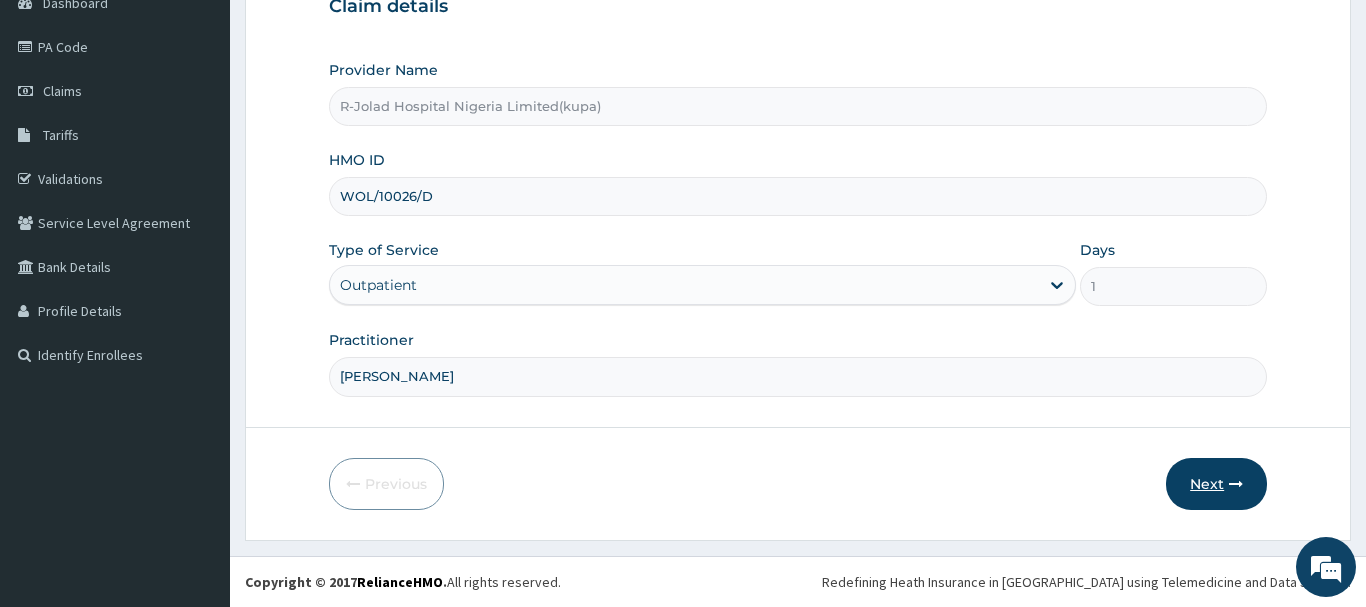 type on "[PERSON_NAME]" 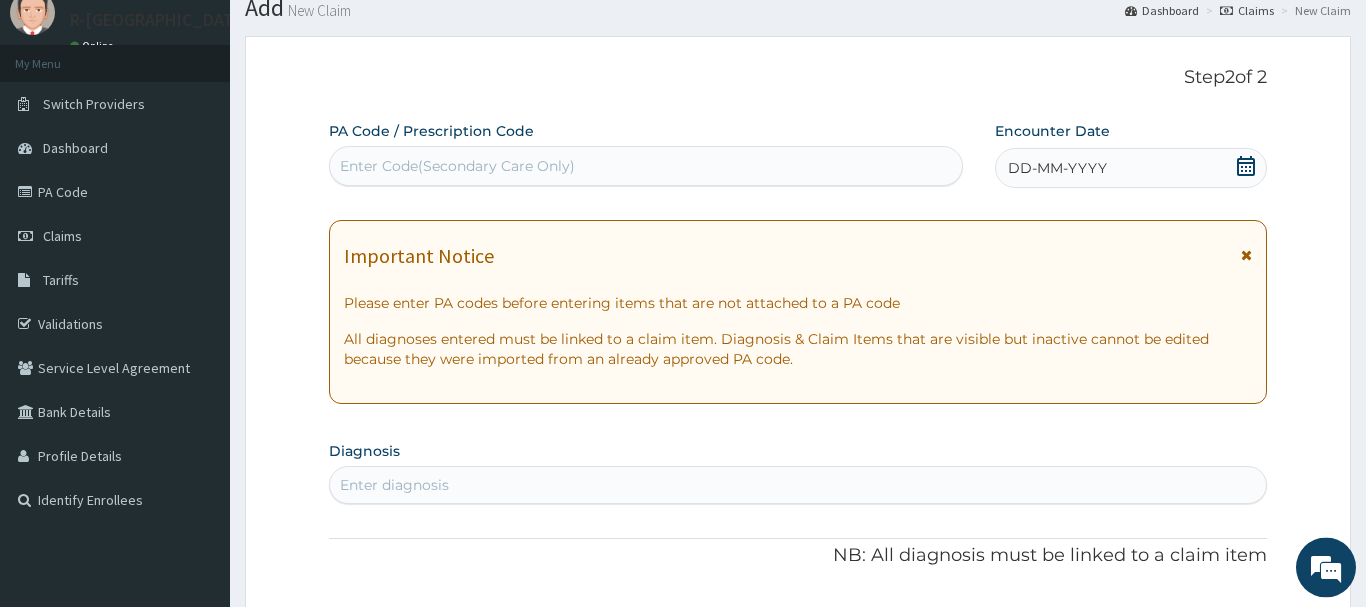 scroll, scrollTop: 11, scrollLeft: 0, axis: vertical 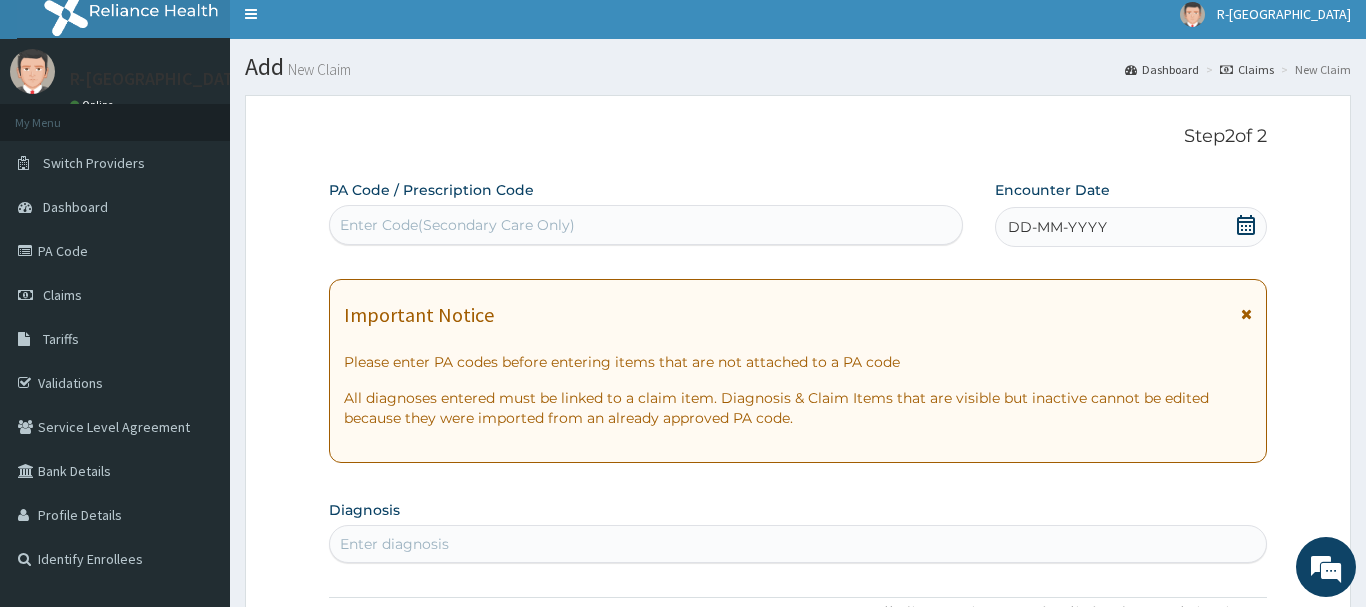 click 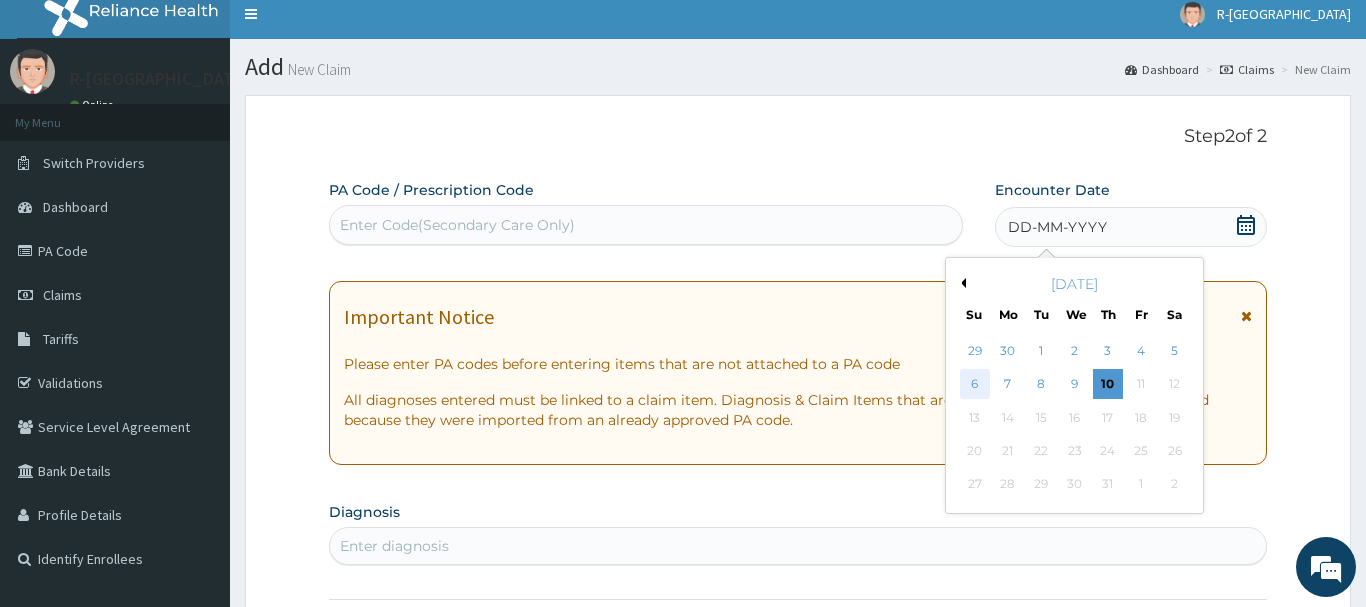 click on "6" at bounding box center [975, 385] 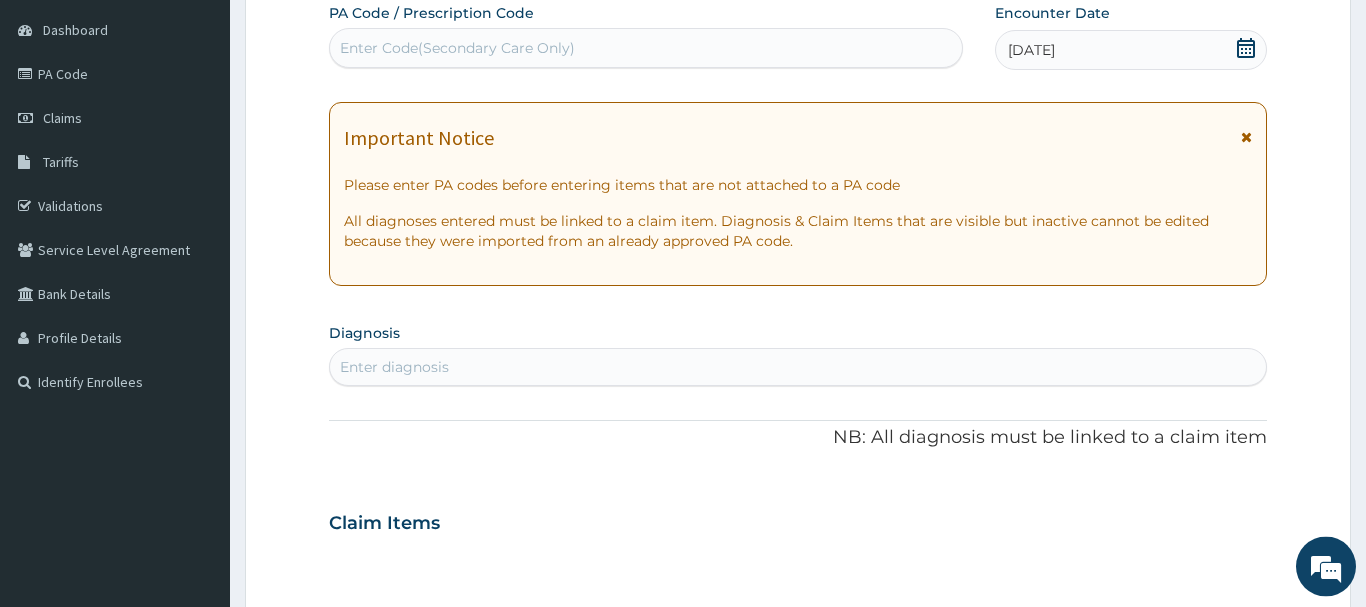 scroll, scrollTop: 317, scrollLeft: 0, axis: vertical 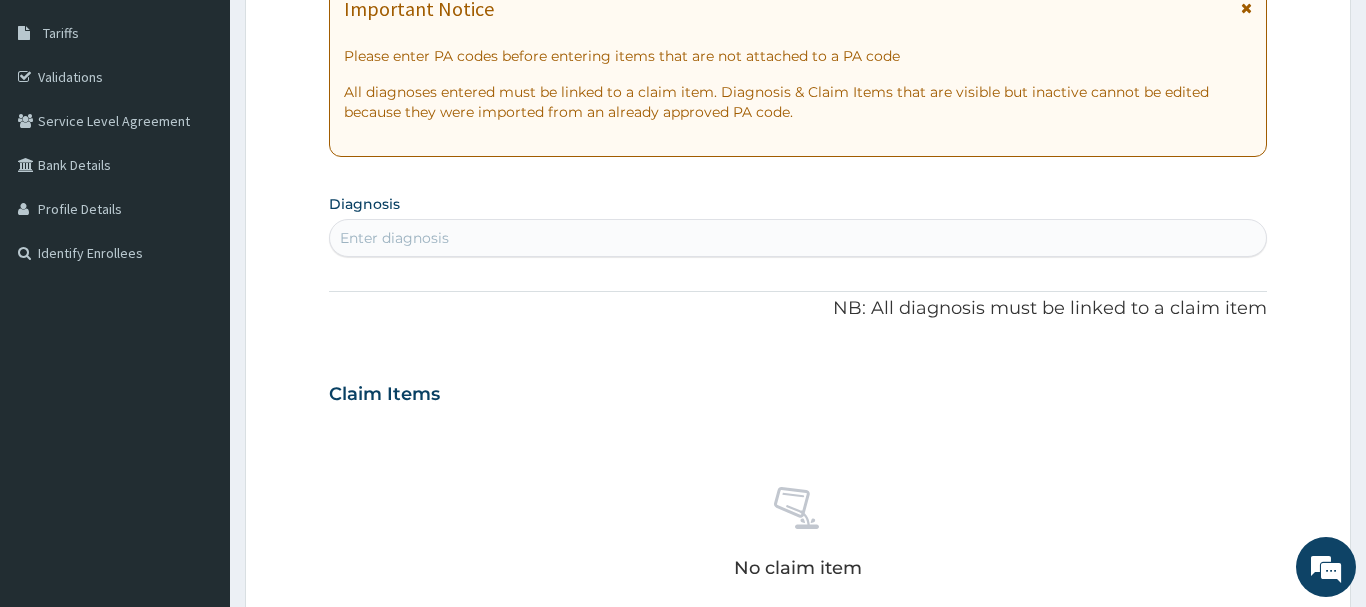 click on "Enter diagnosis" at bounding box center (798, 238) 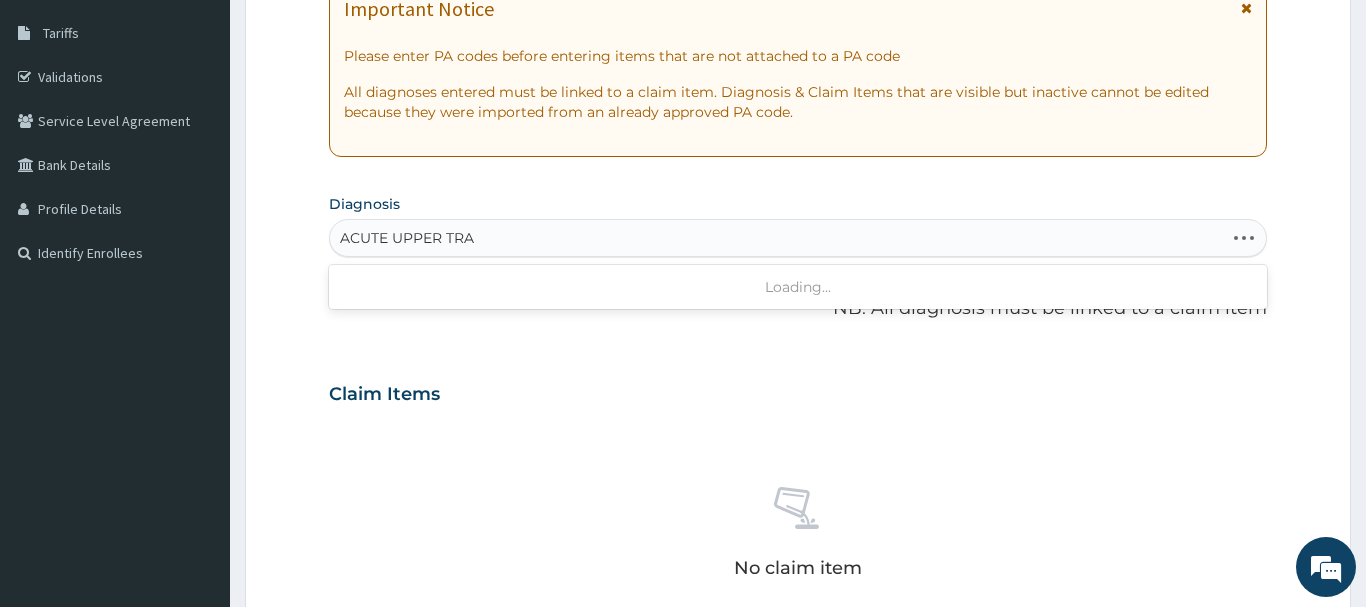 type on "ACUTE UPPER TRAC" 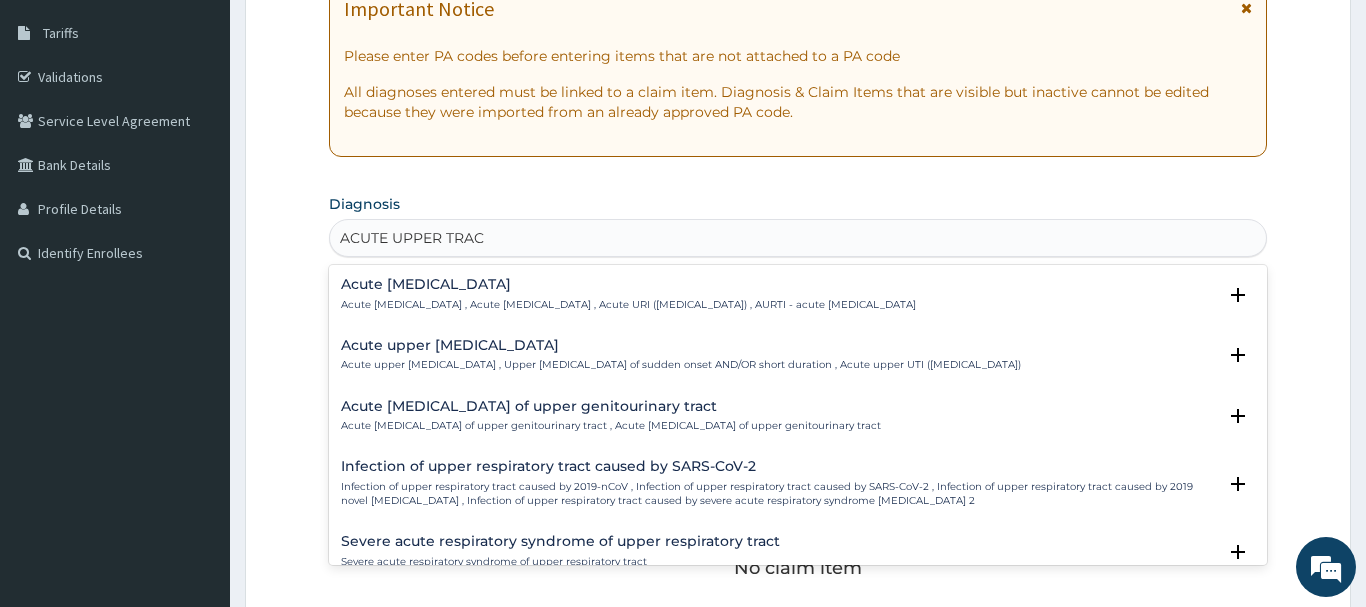 click on "Acute [MEDICAL_DATA]" at bounding box center [628, 284] 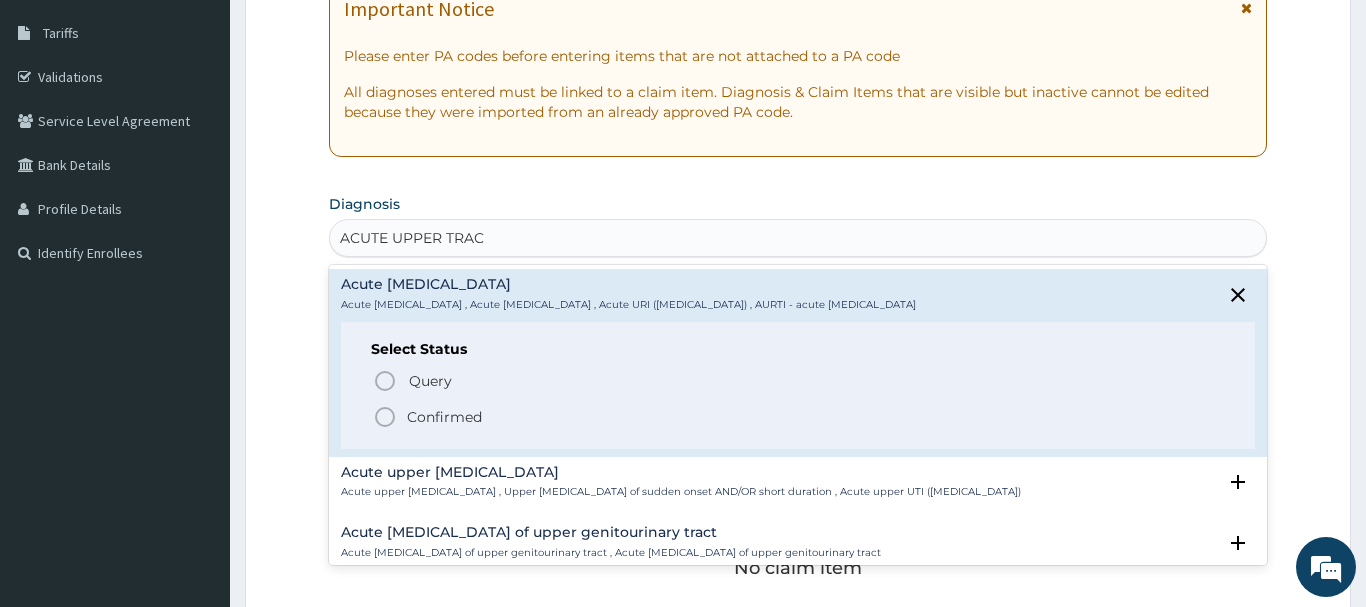 click 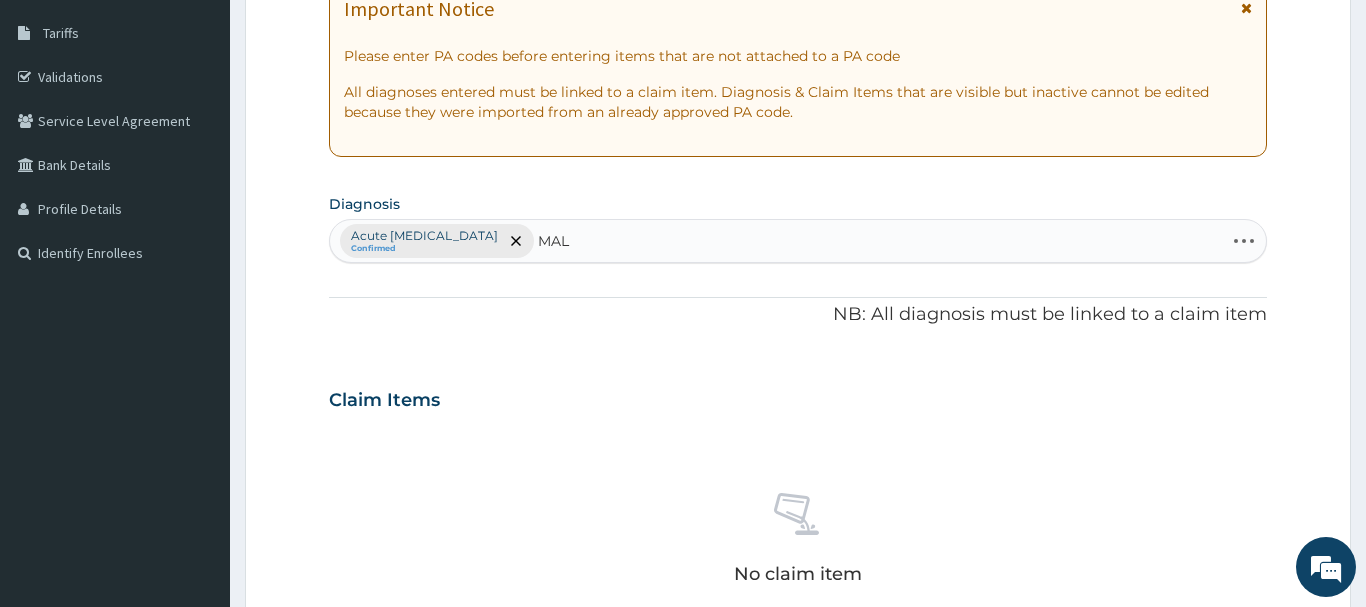 type on "MALA" 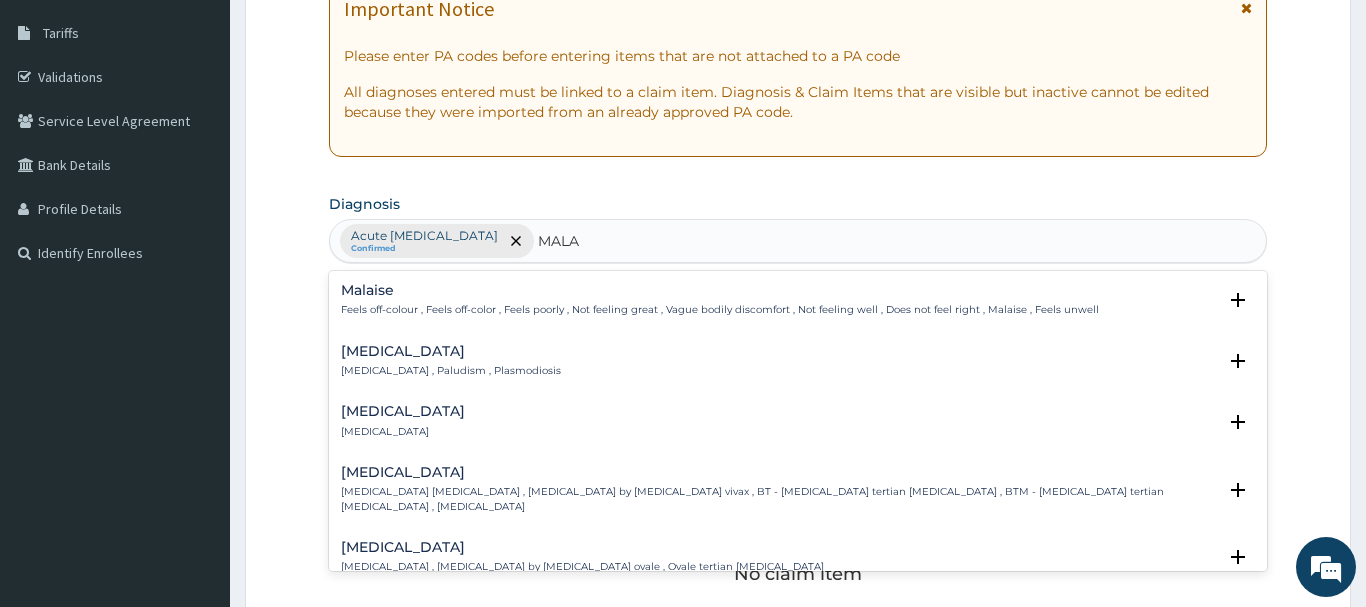 click on "[MEDICAL_DATA] , Paludism , Plasmodiosis" at bounding box center (451, 371) 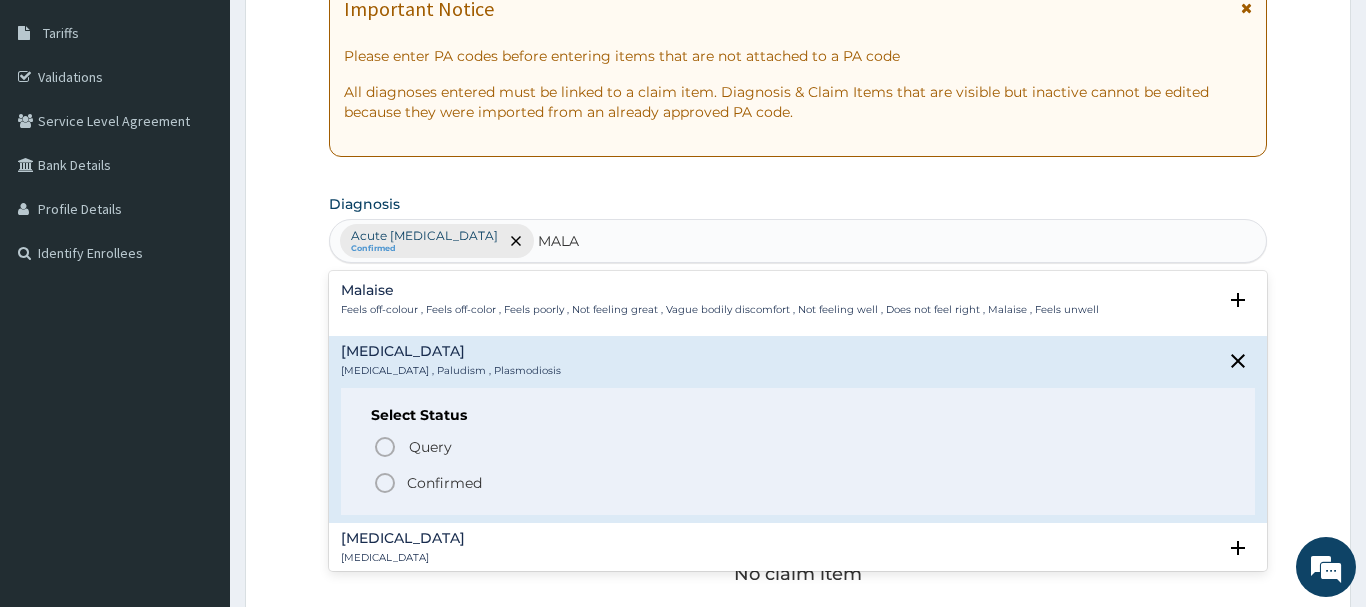 click 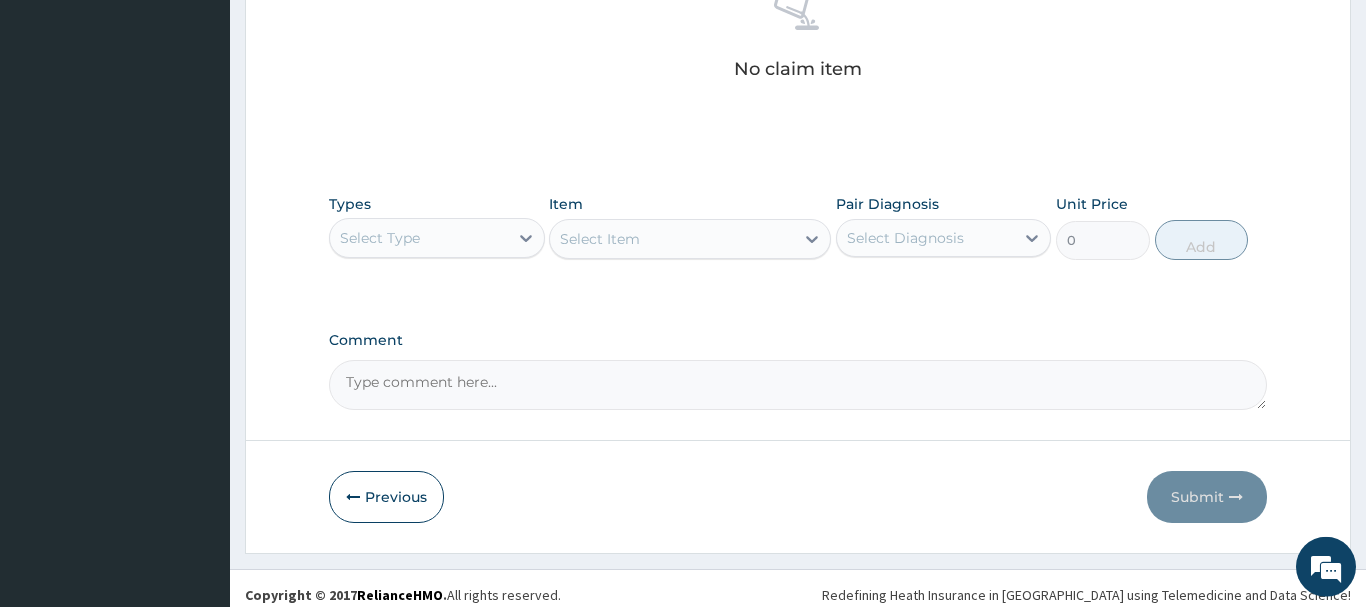 scroll, scrollTop: 827, scrollLeft: 0, axis: vertical 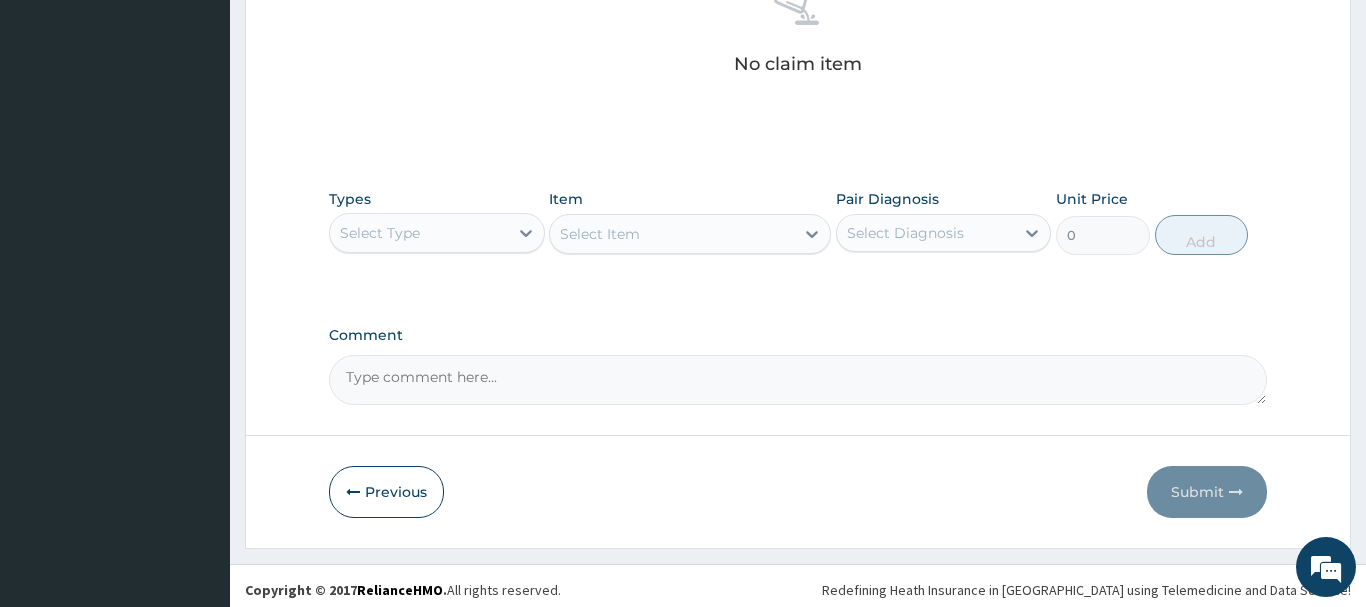 click on "Select Type" at bounding box center (419, 233) 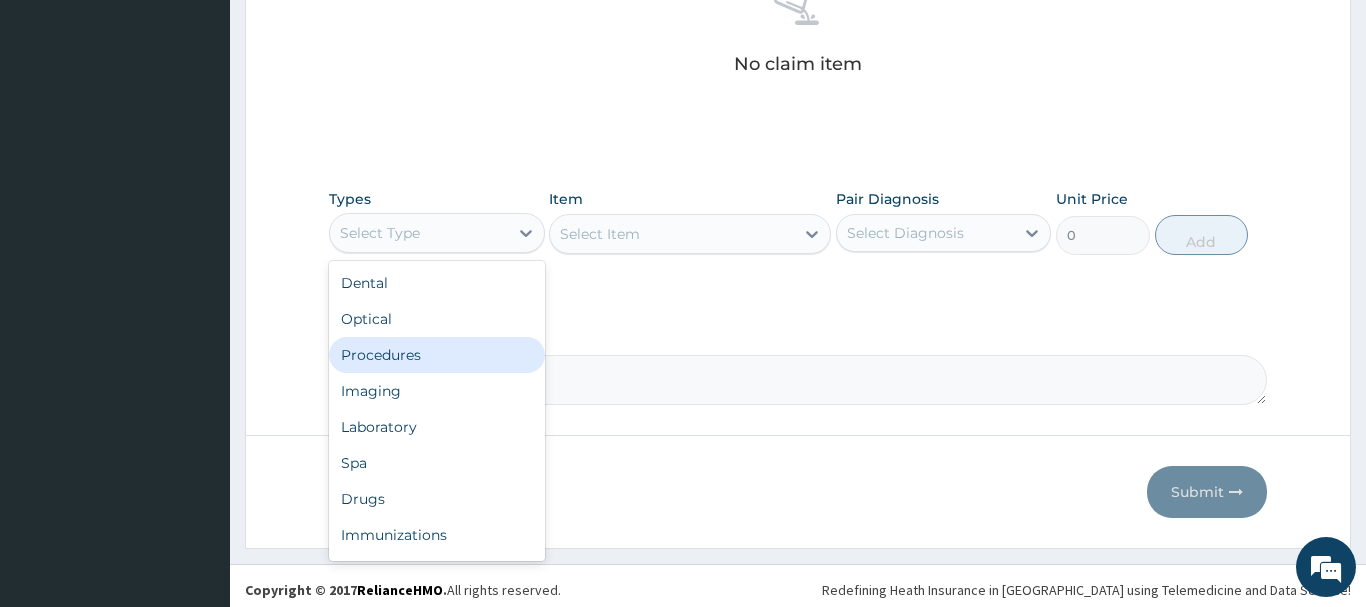 click on "Procedures" at bounding box center [437, 355] 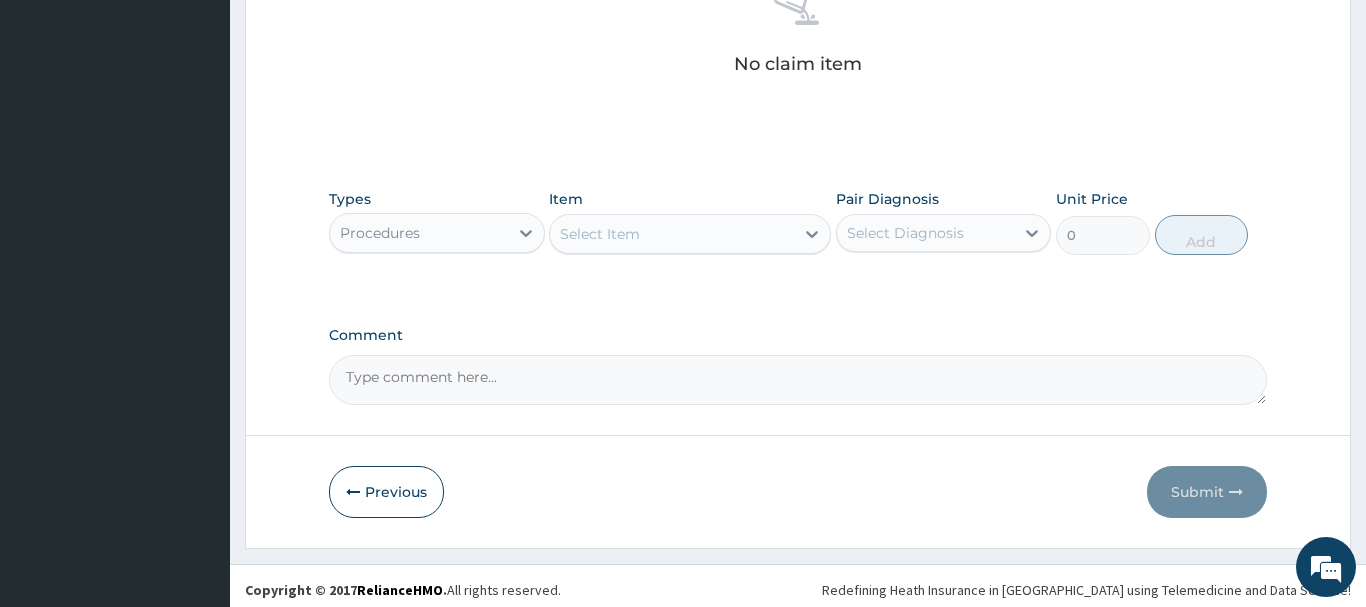 click on "Item Select Item" at bounding box center [690, 222] 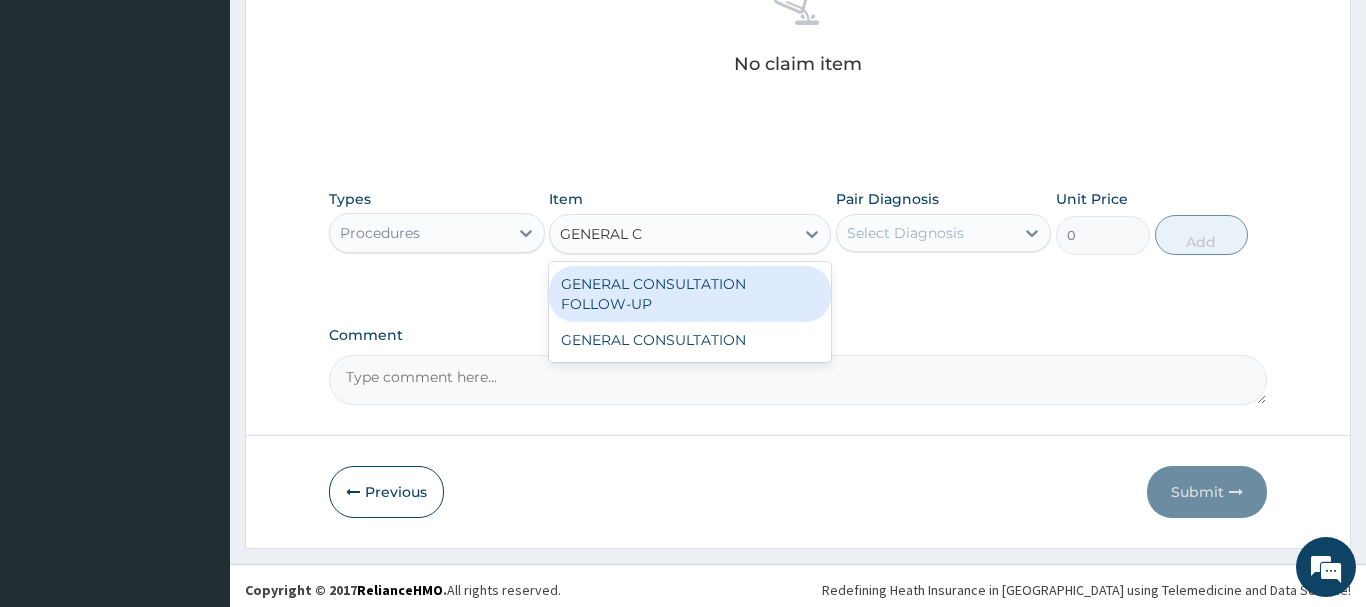 type on "GENERAL CO" 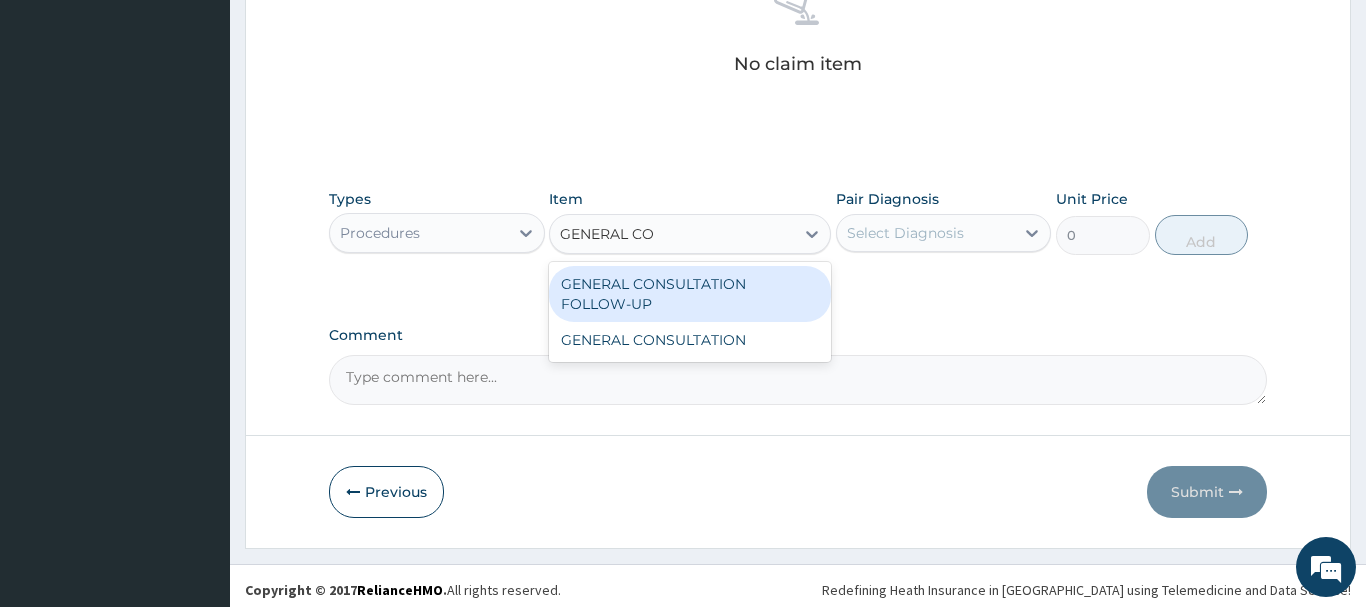 scroll, scrollTop: 725, scrollLeft: 0, axis: vertical 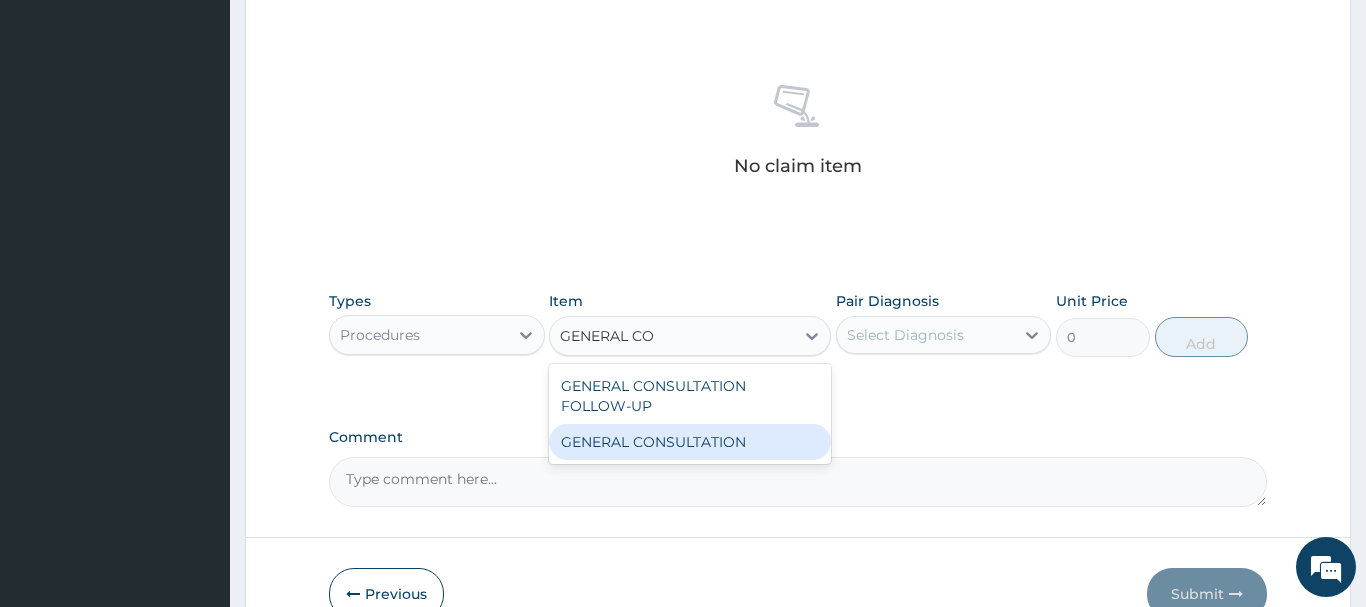 drag, startPoint x: 730, startPoint y: 451, endPoint x: 751, endPoint y: 442, distance: 22.847319 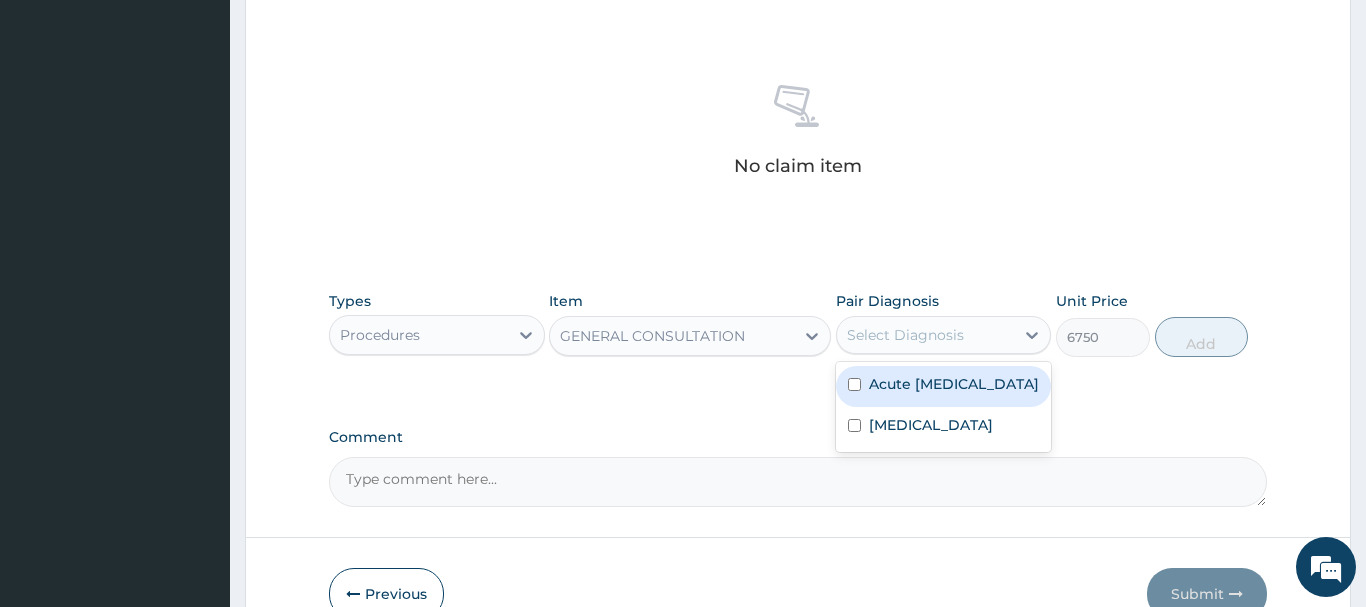 drag, startPoint x: 898, startPoint y: 331, endPoint x: 891, endPoint y: 385, distance: 54.451813 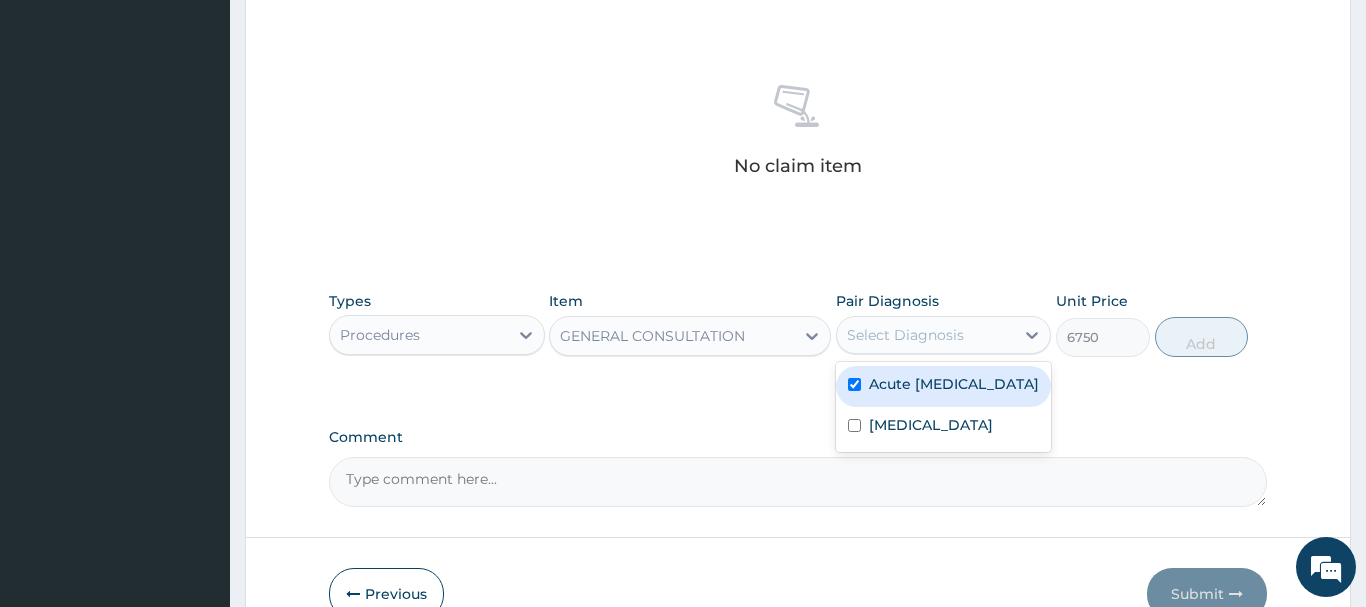 checkbox on "true" 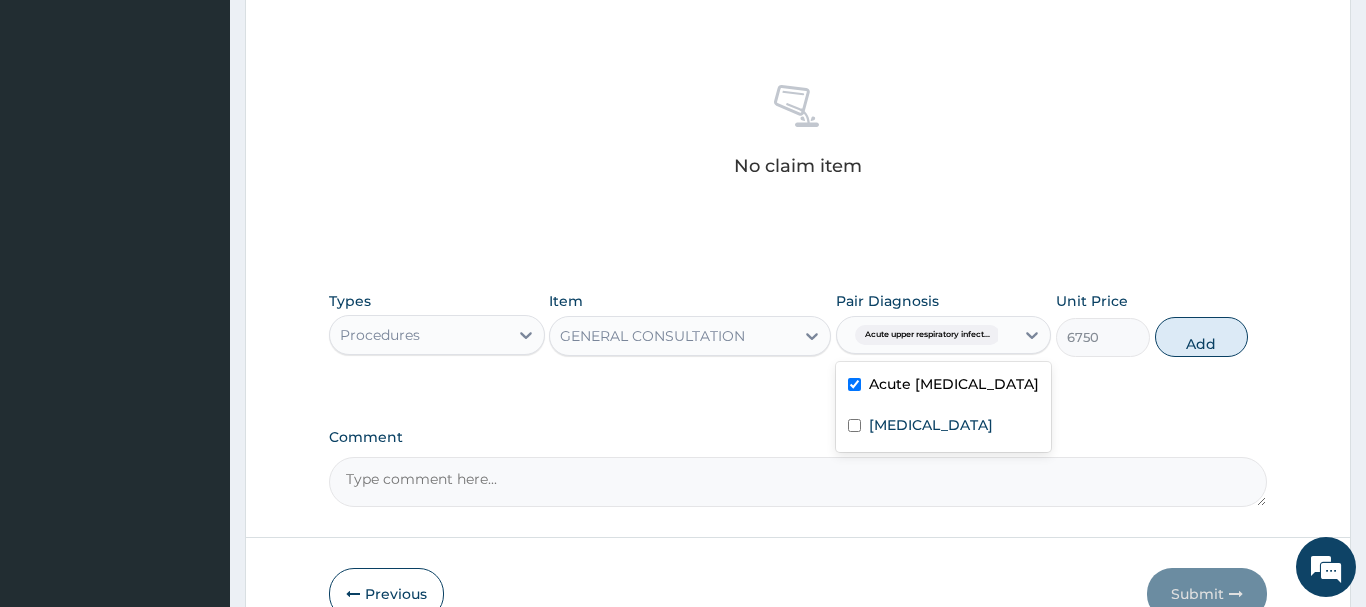drag, startPoint x: 1181, startPoint y: 339, endPoint x: 1039, endPoint y: 320, distance: 143.26549 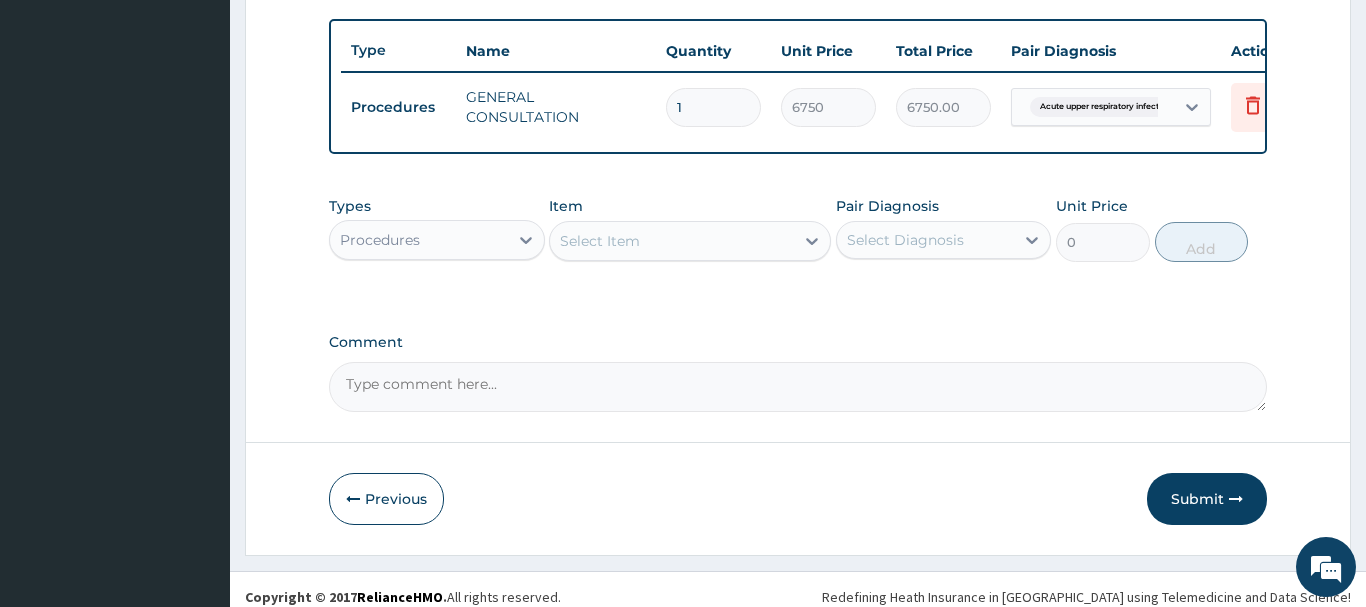 scroll, scrollTop: 740, scrollLeft: 0, axis: vertical 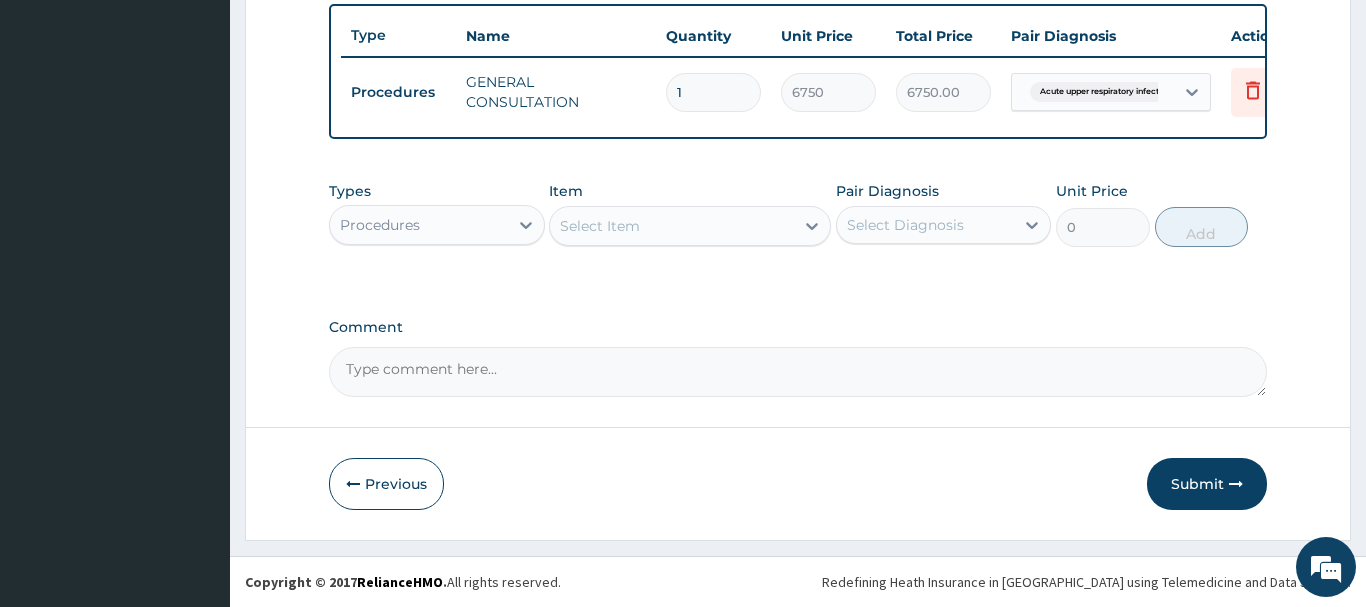 click on "Procedures" at bounding box center (419, 225) 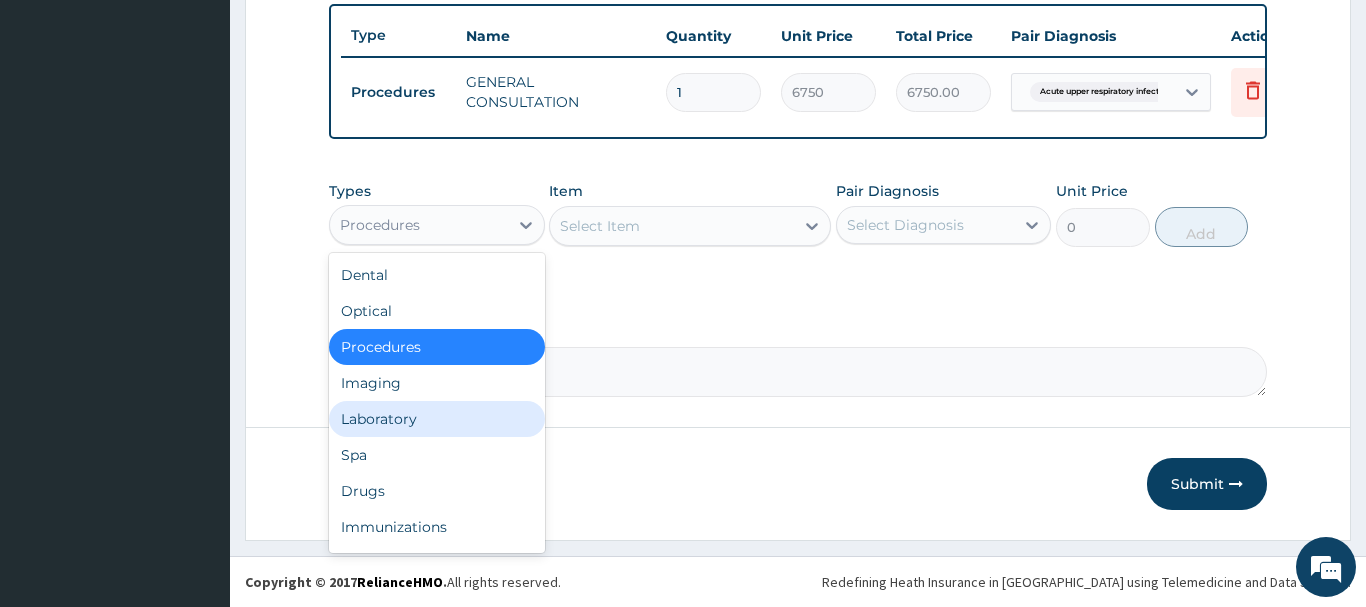 click on "Laboratory" at bounding box center [437, 419] 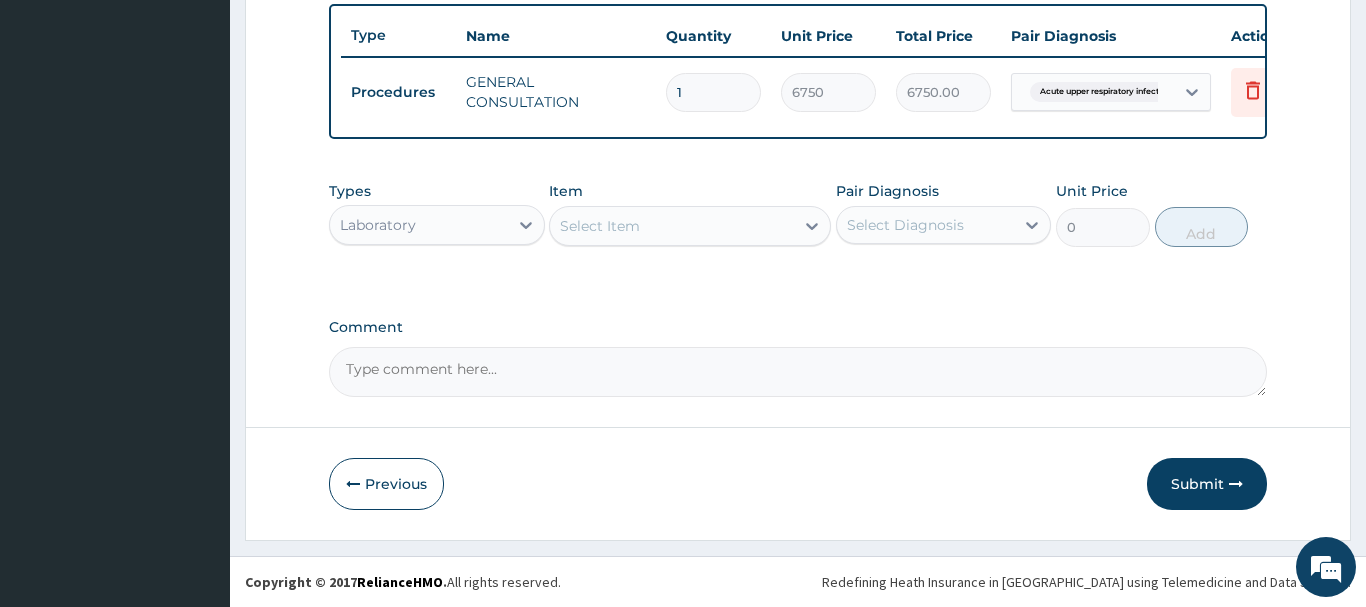click on "Select Item" at bounding box center [600, 226] 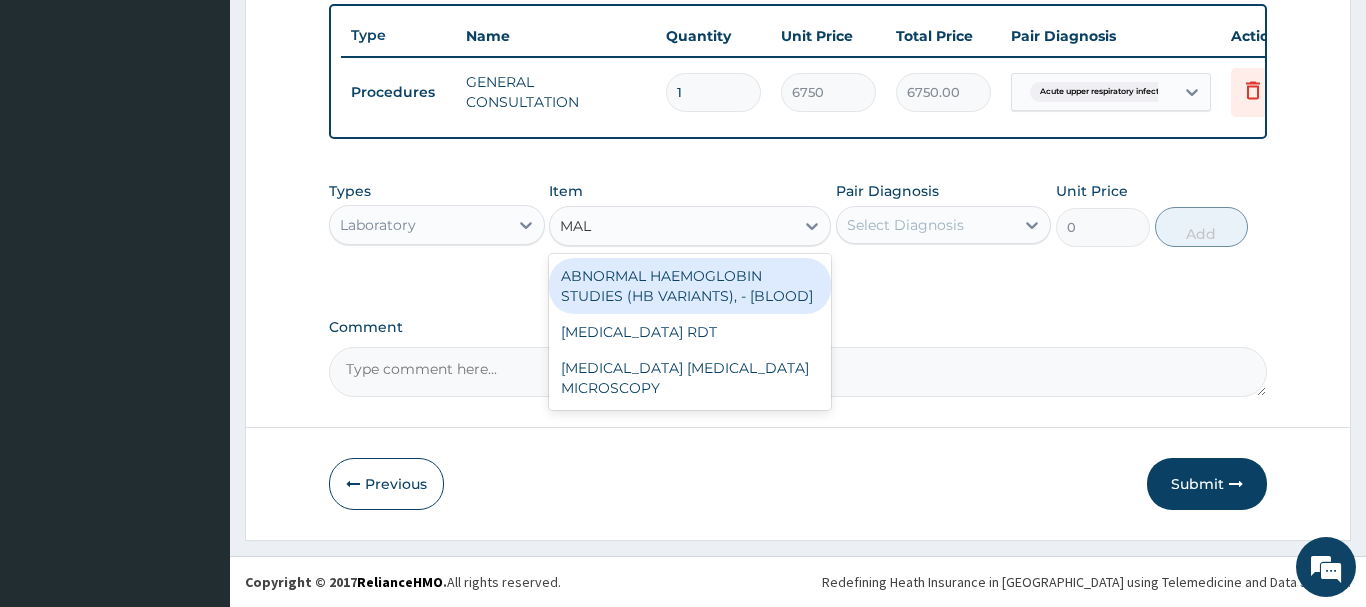 type on "MALA" 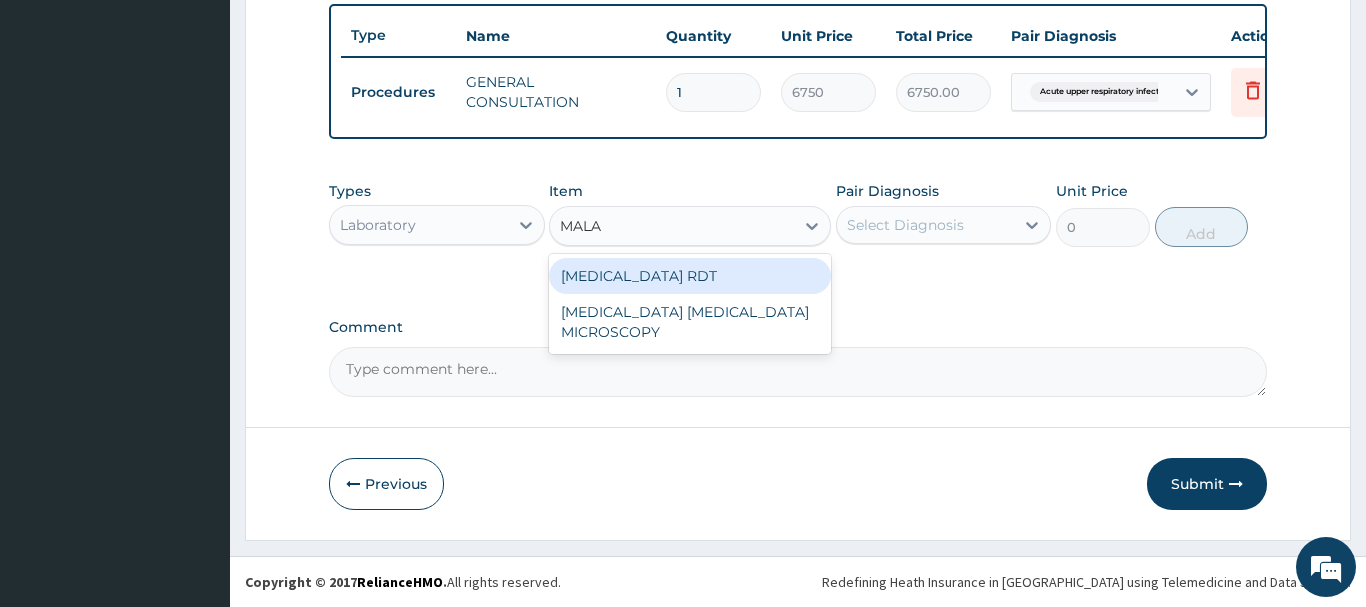 click on "MALARIA RDT" at bounding box center [690, 276] 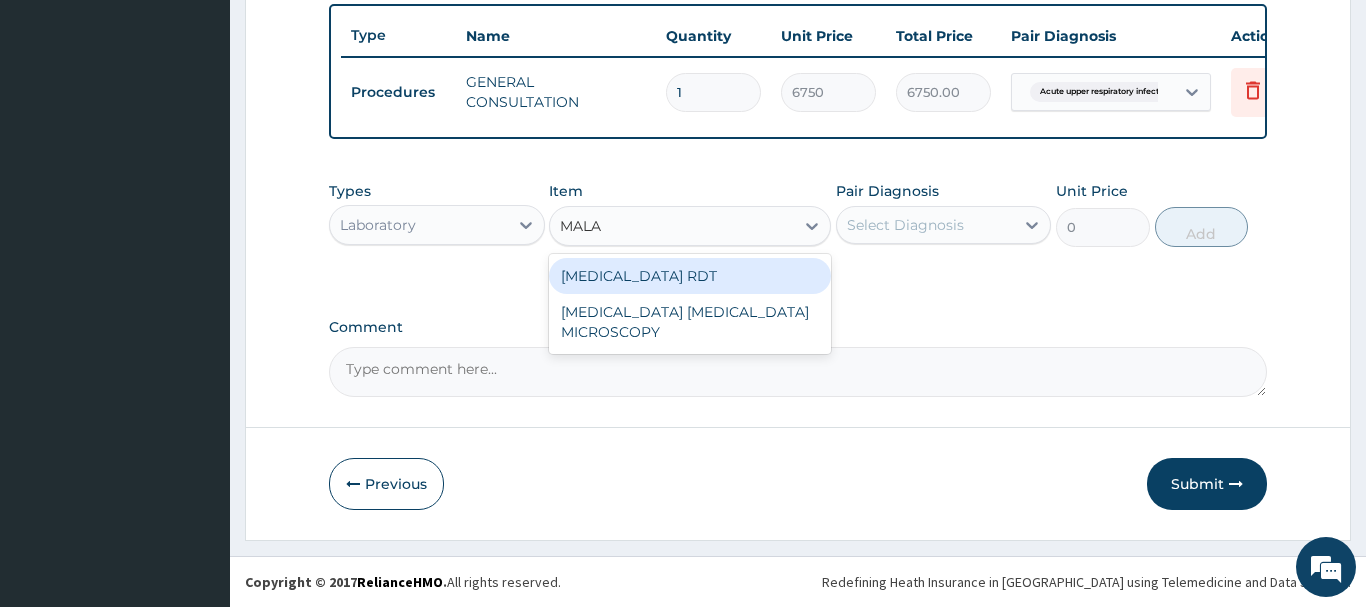 type 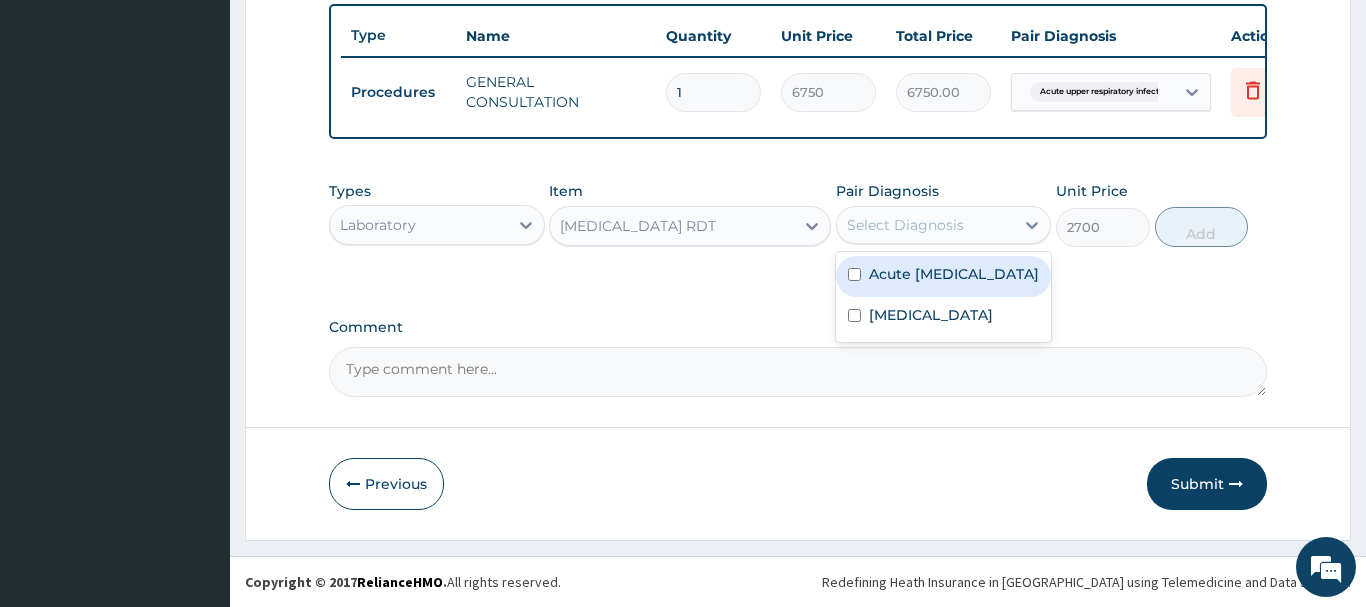 click on "Select Diagnosis" at bounding box center (905, 225) 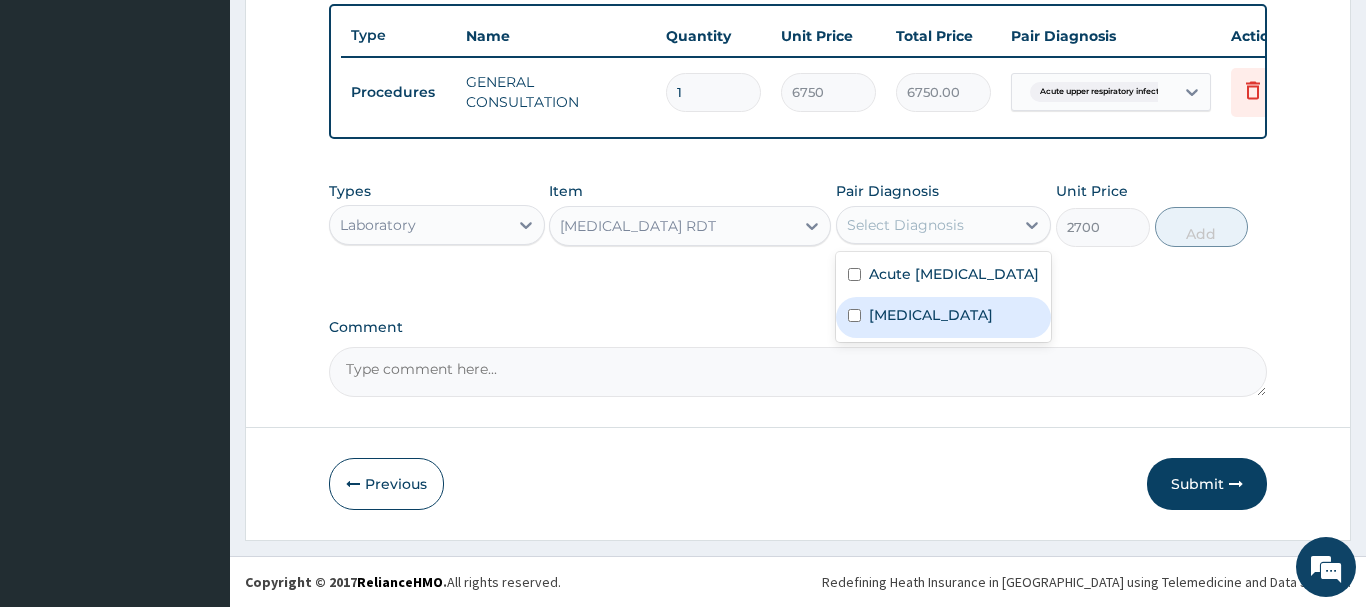 drag, startPoint x: 928, startPoint y: 345, endPoint x: 949, endPoint y: 328, distance: 27.018513 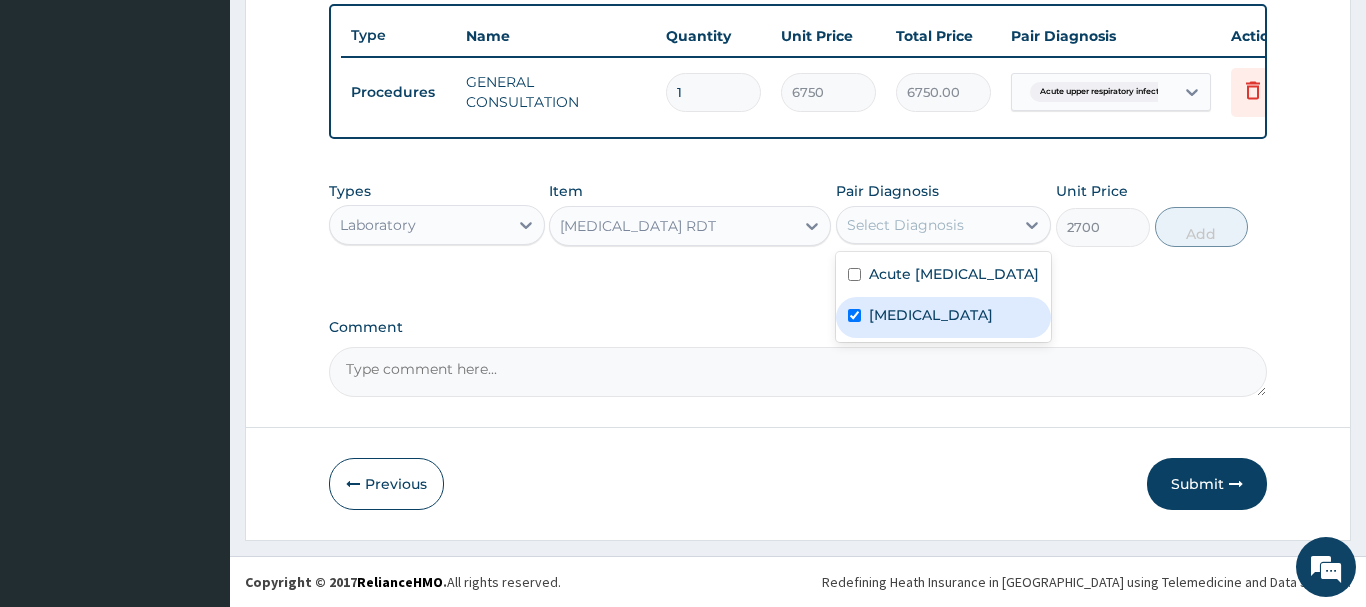 checkbox on "true" 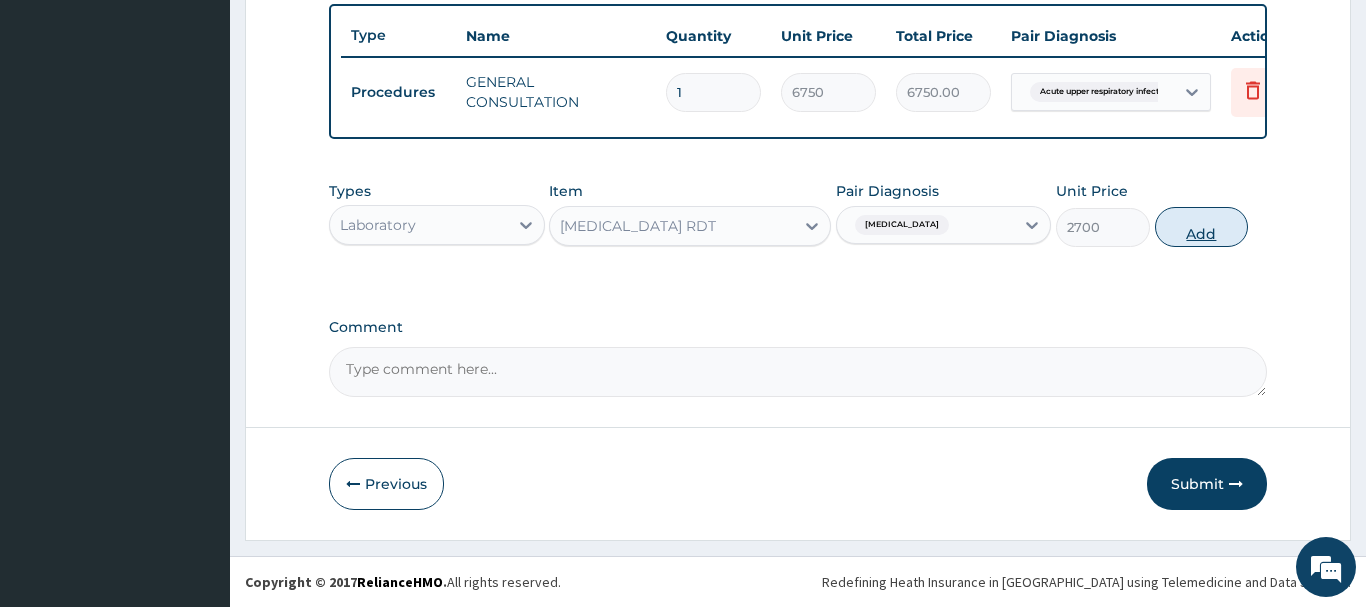 click on "Add" at bounding box center (1202, 227) 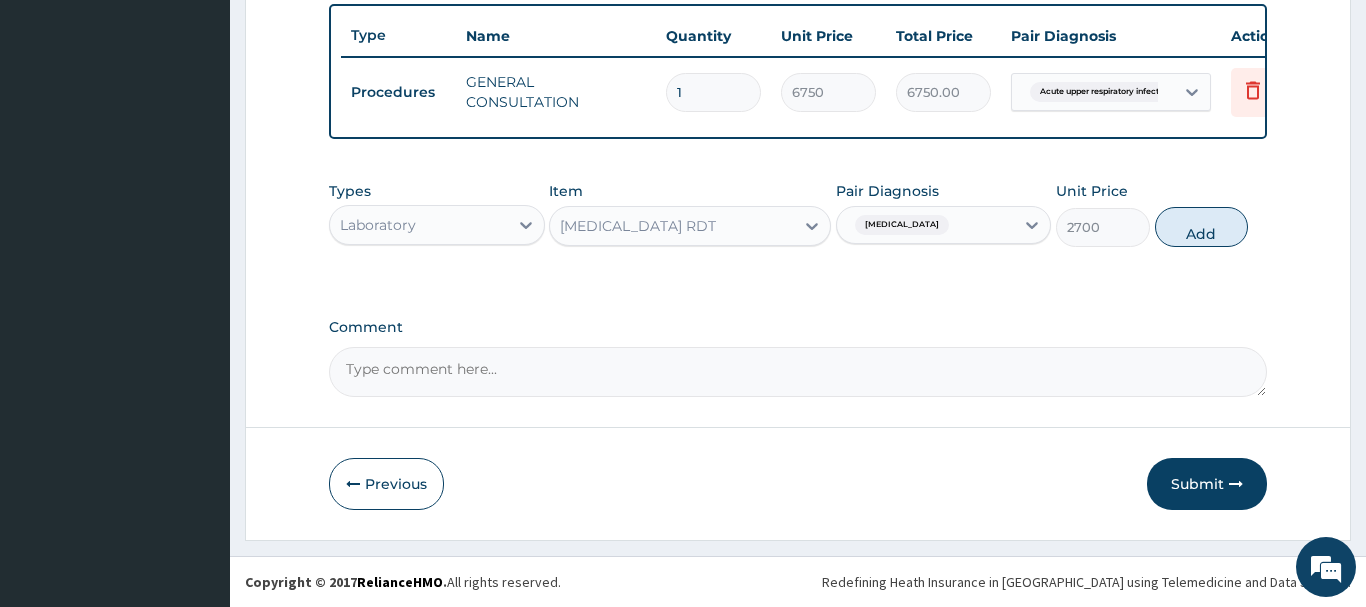 type on "0" 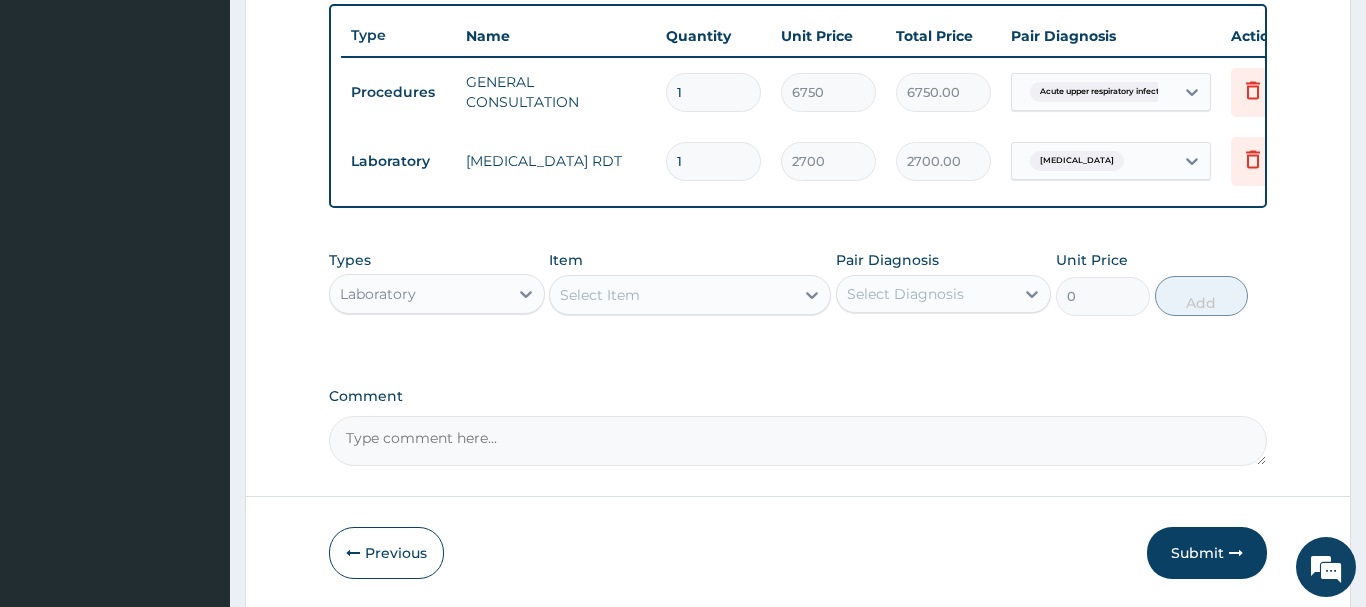 click on "Select Item" at bounding box center [600, 295] 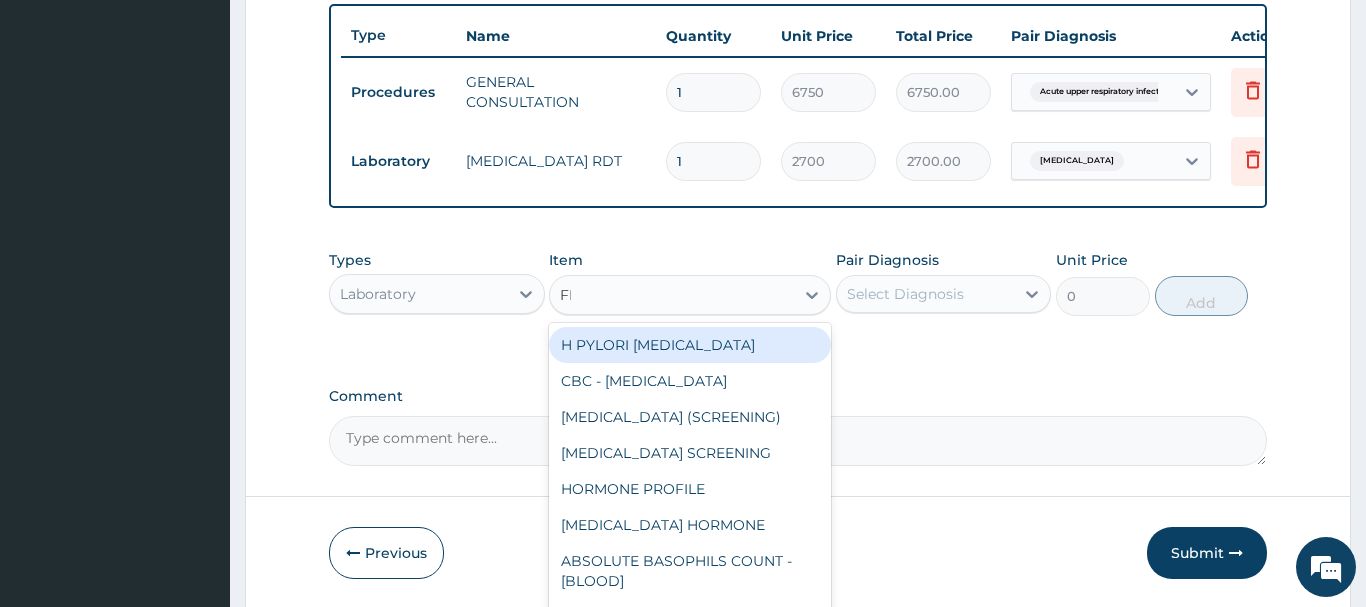 type on "FBC" 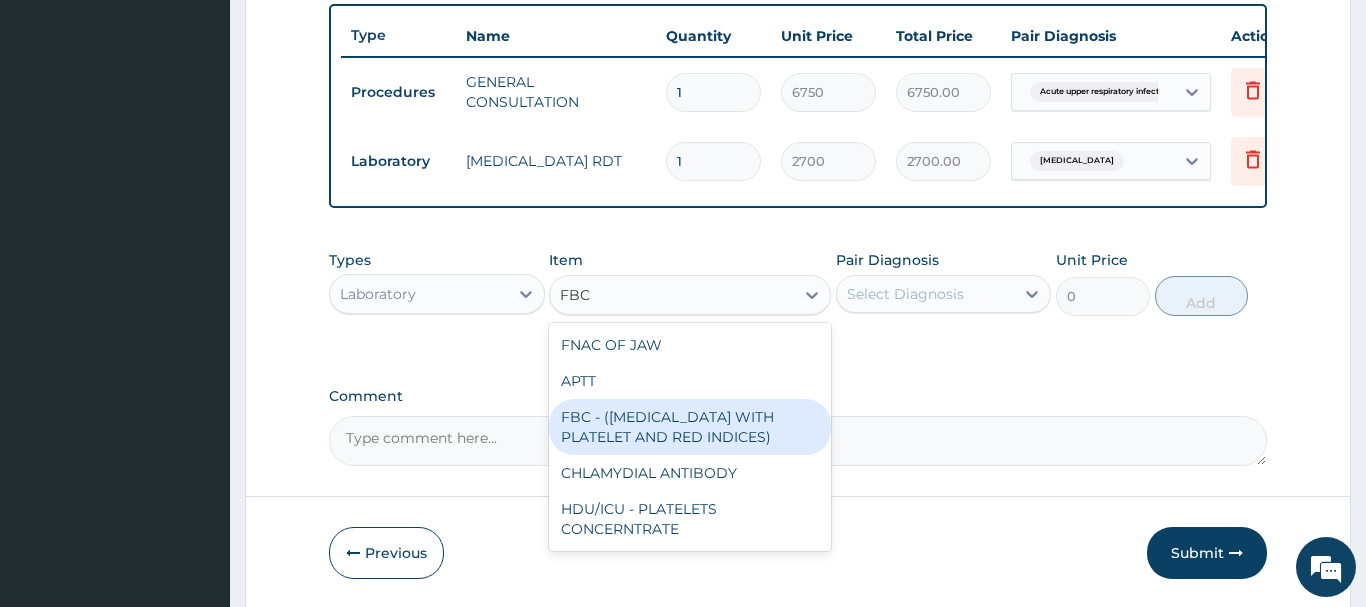 click on "FBC - (FULL BLOOD COUNT WITH PLATELET AND RED INDICES)" at bounding box center [690, 427] 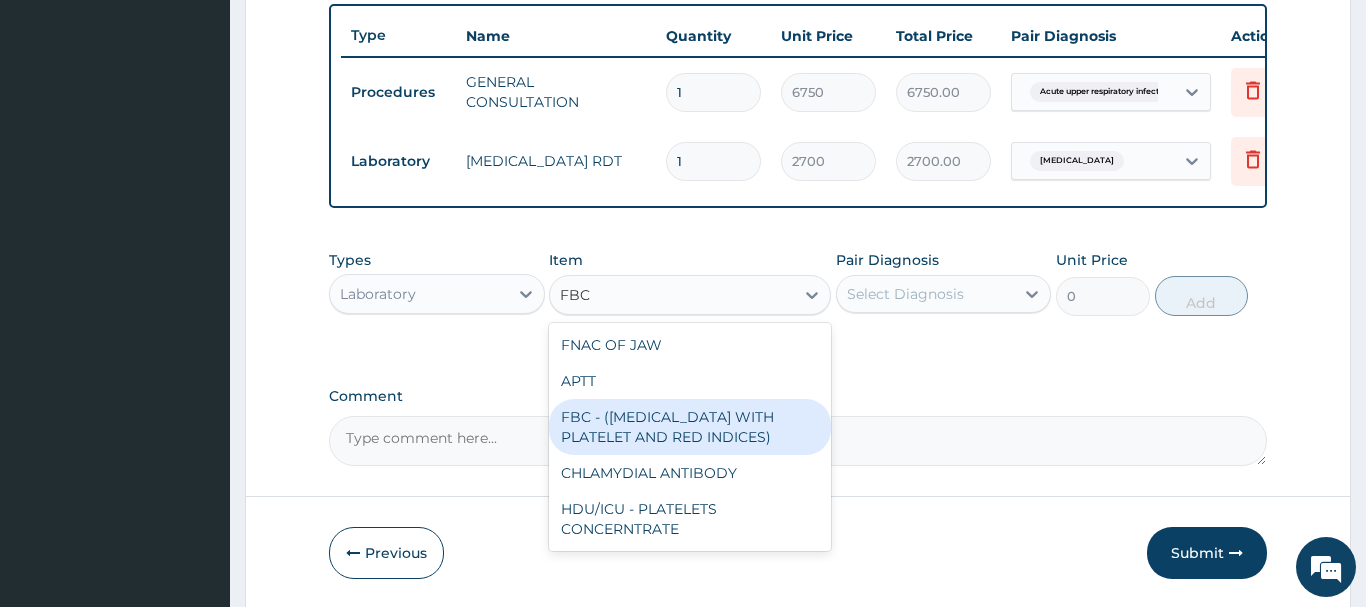 type 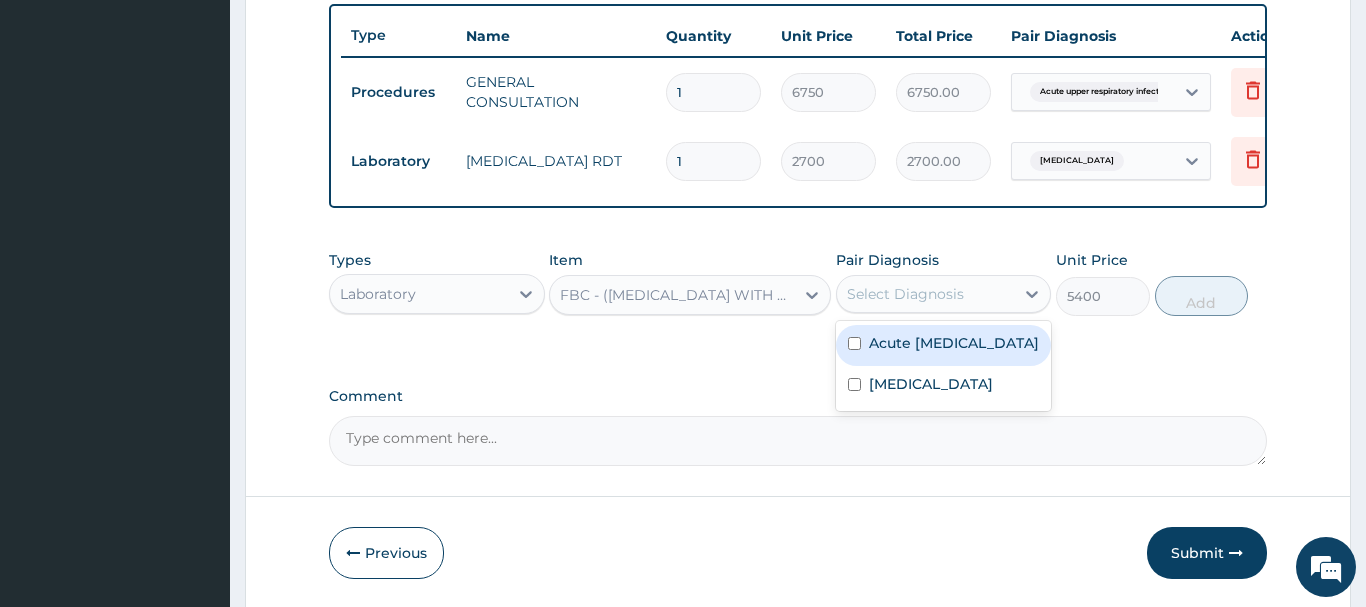 click on "Select Diagnosis" at bounding box center [926, 294] 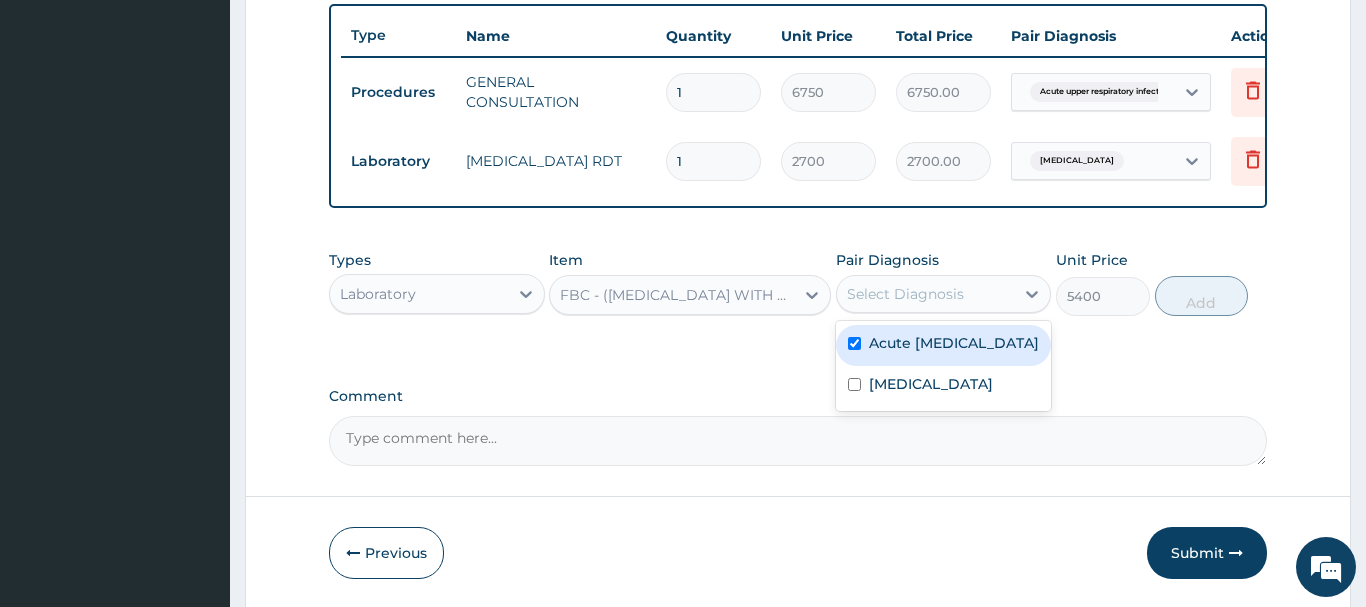 checkbox on "true" 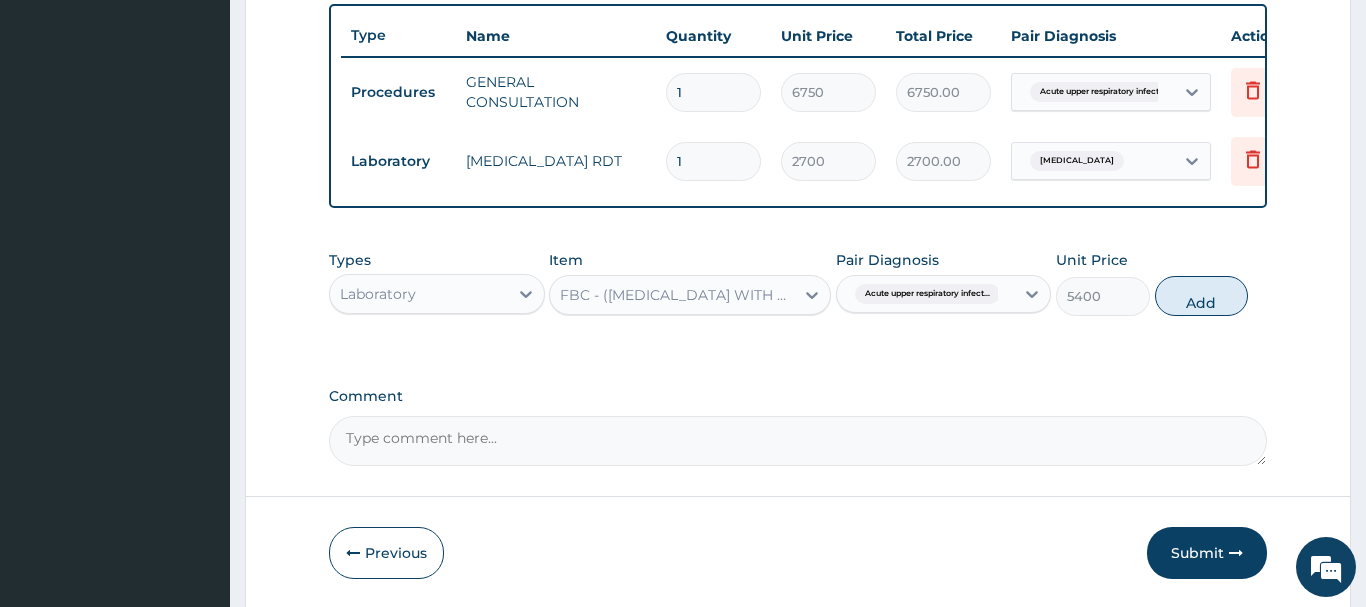 drag, startPoint x: 1202, startPoint y: 299, endPoint x: 1154, endPoint y: 322, distance: 53.225933 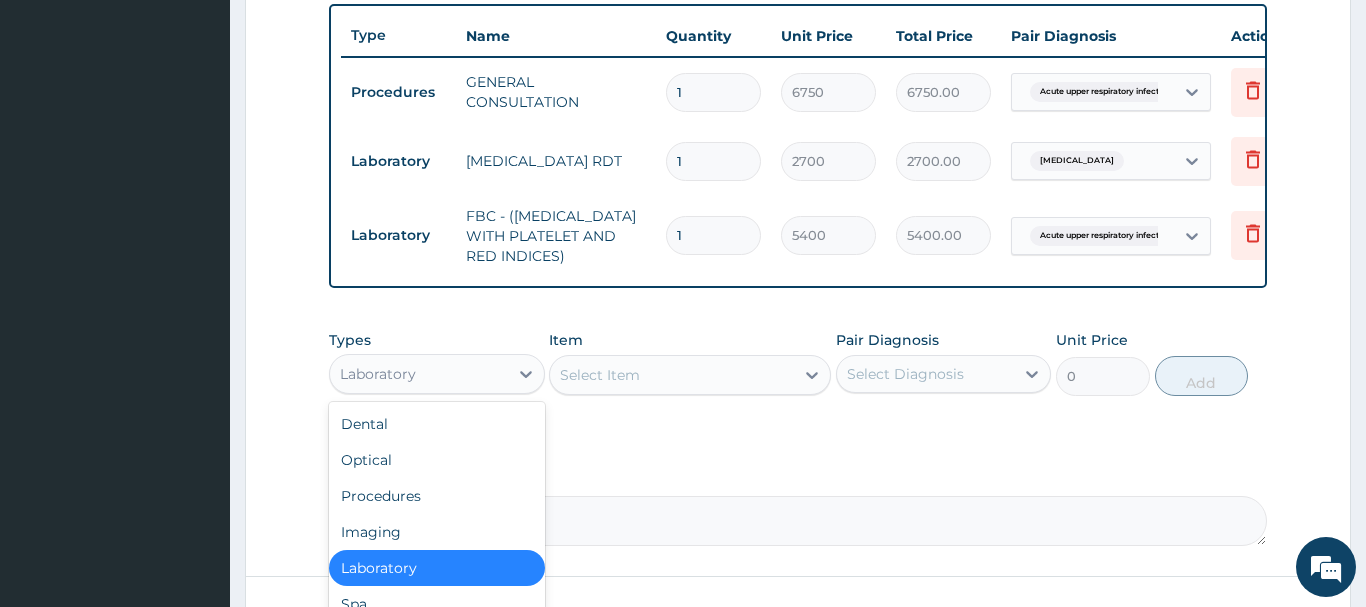 drag, startPoint x: 409, startPoint y: 375, endPoint x: 456, endPoint y: 319, distance: 73.109505 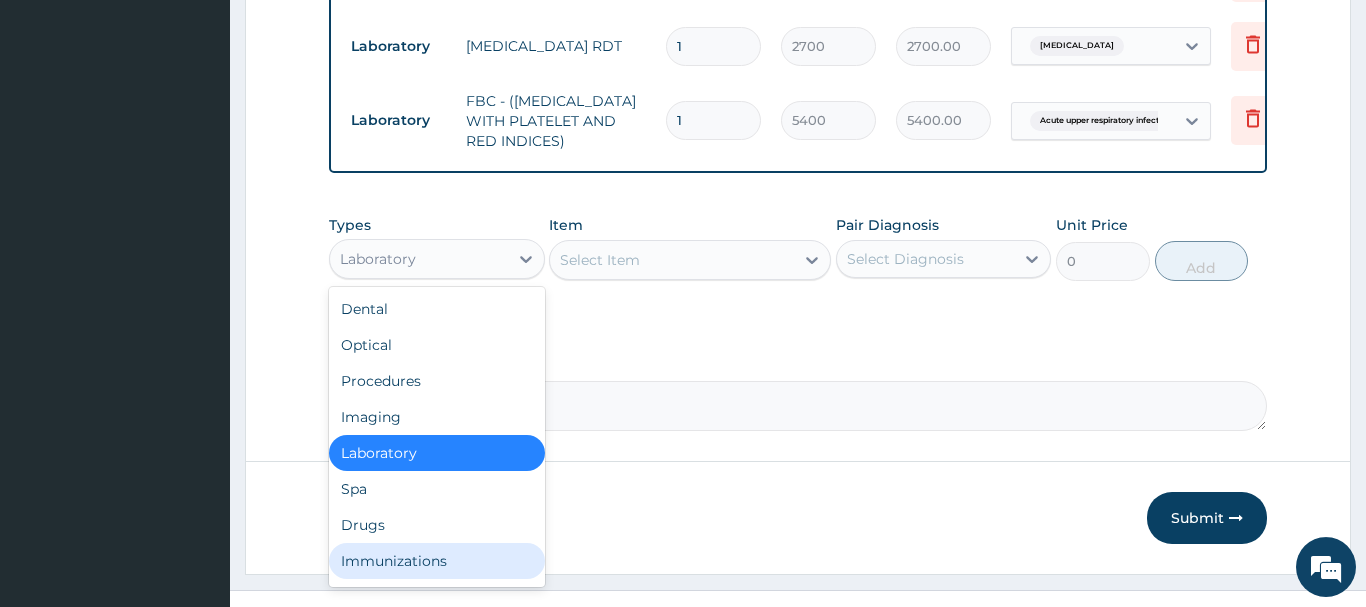 scroll, scrollTop: 889, scrollLeft: 0, axis: vertical 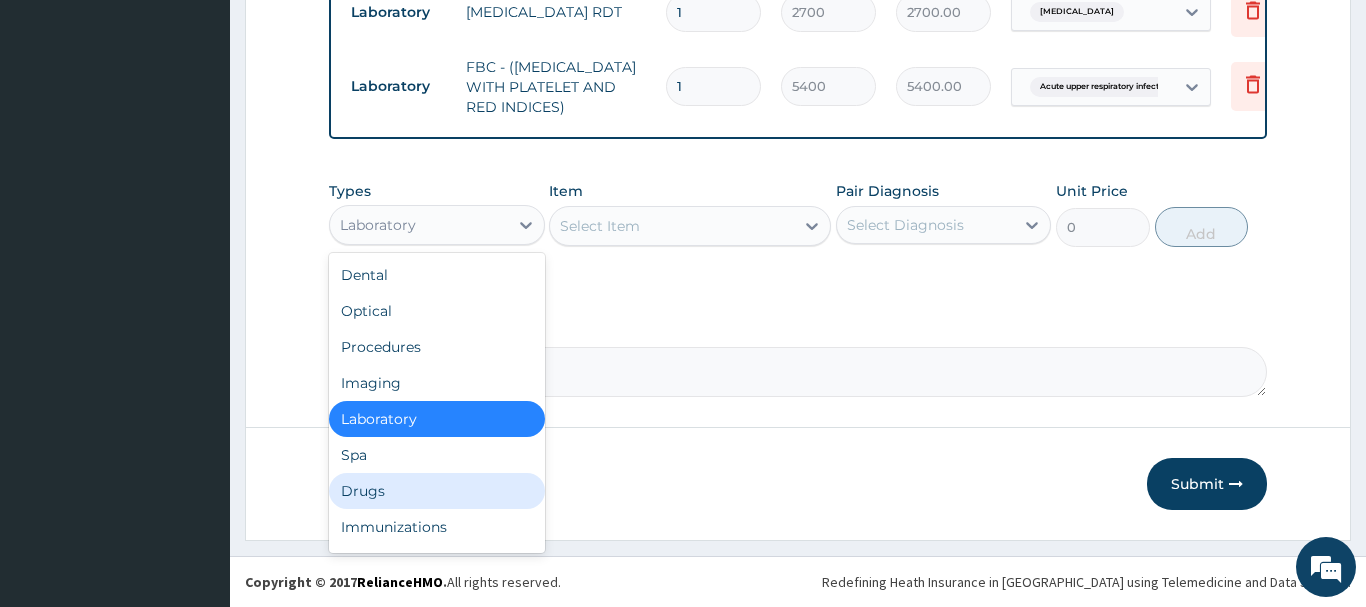 click on "Drugs" at bounding box center [437, 491] 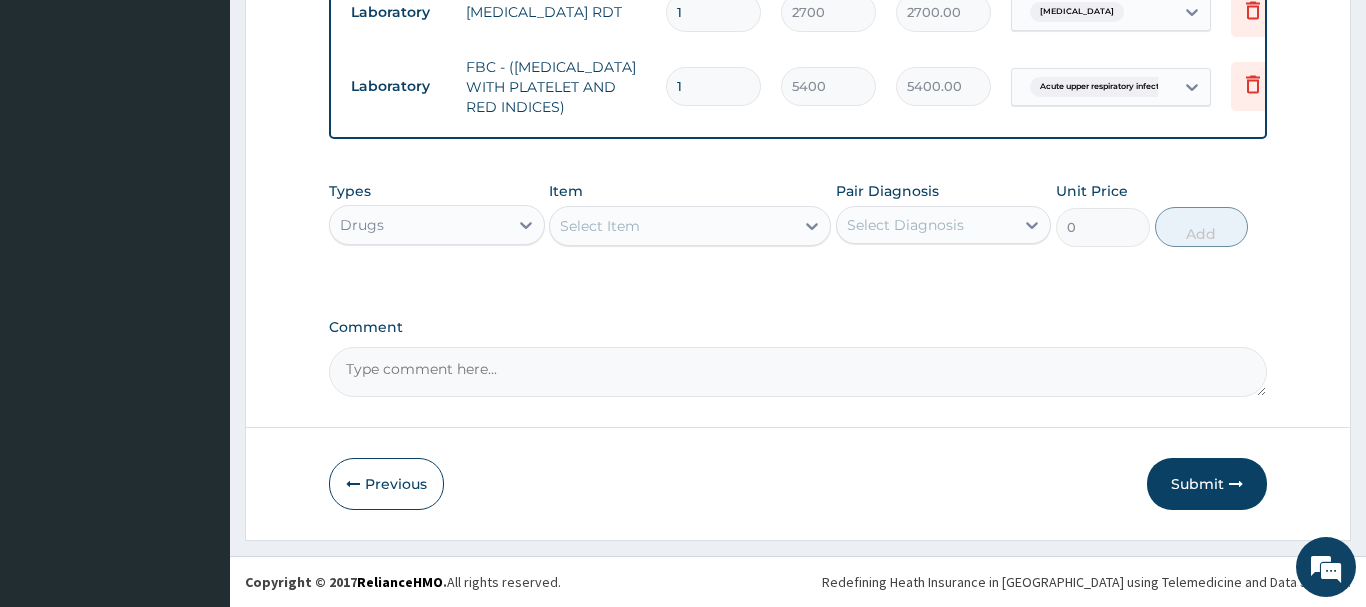 click on "Select Item" at bounding box center (600, 226) 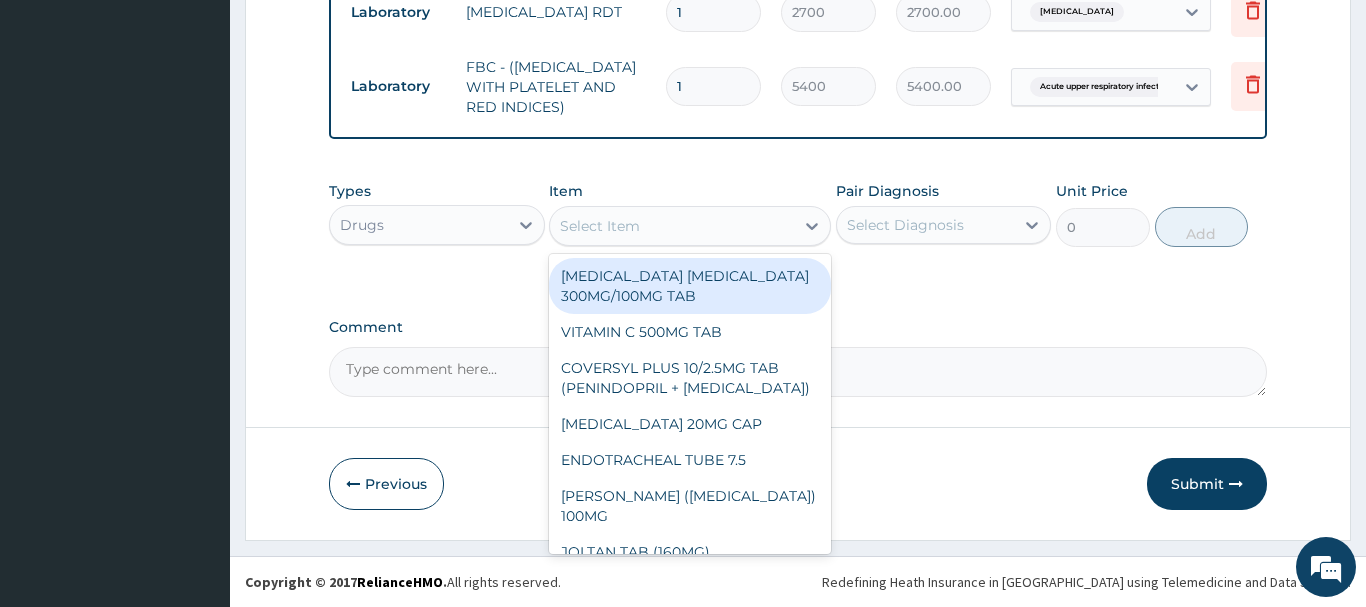 paste on "PARACETAMOL 125MG/5ML SYR" 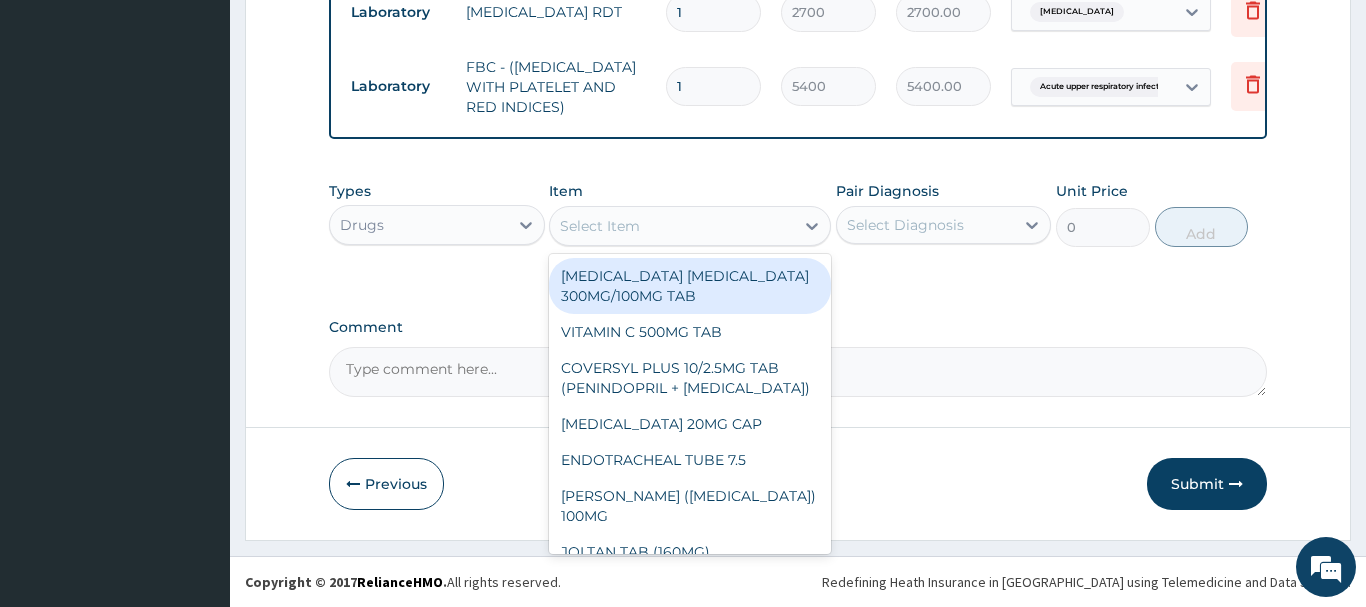 type on "PARACETAMOL 125MG/5ML SYR" 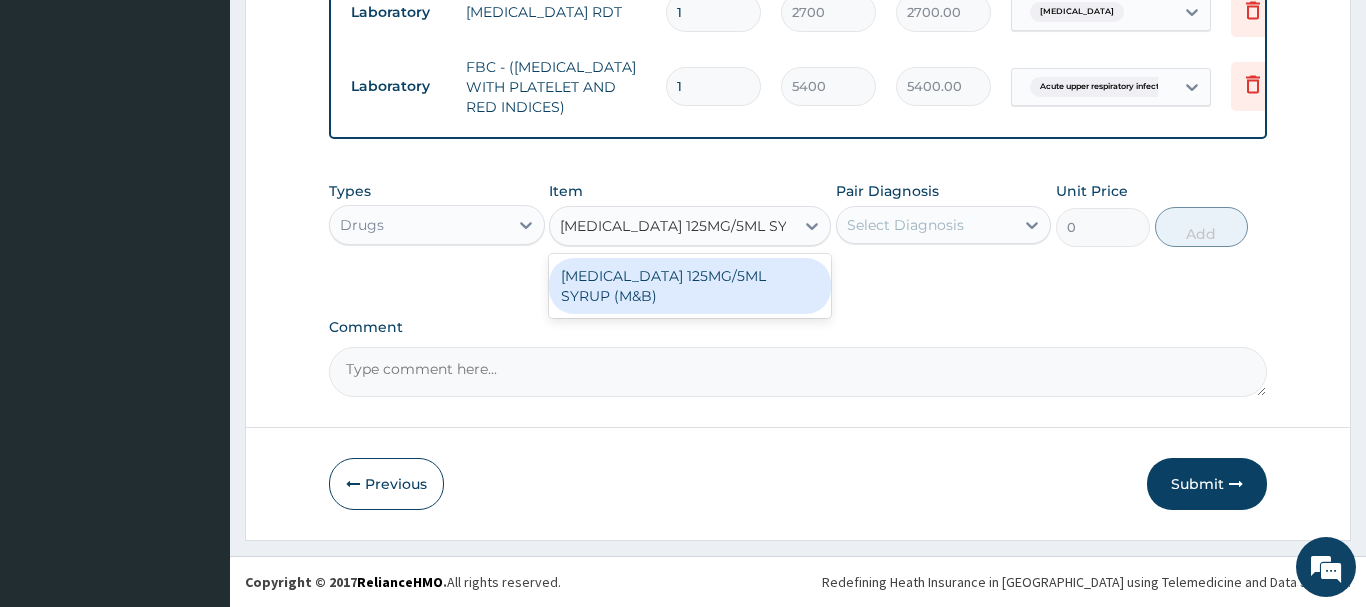click on "PARACETAMOL 125MG/5ML SYRUP (M&B)" at bounding box center [690, 286] 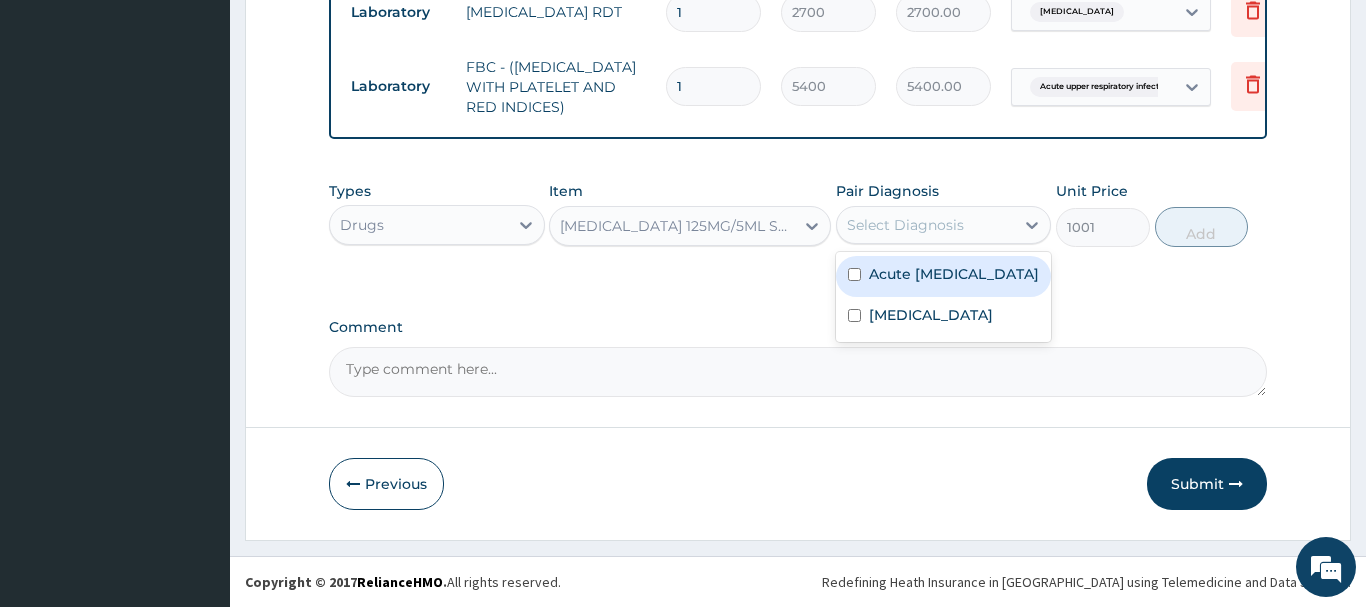 drag, startPoint x: 900, startPoint y: 230, endPoint x: 892, endPoint y: 248, distance: 19.697716 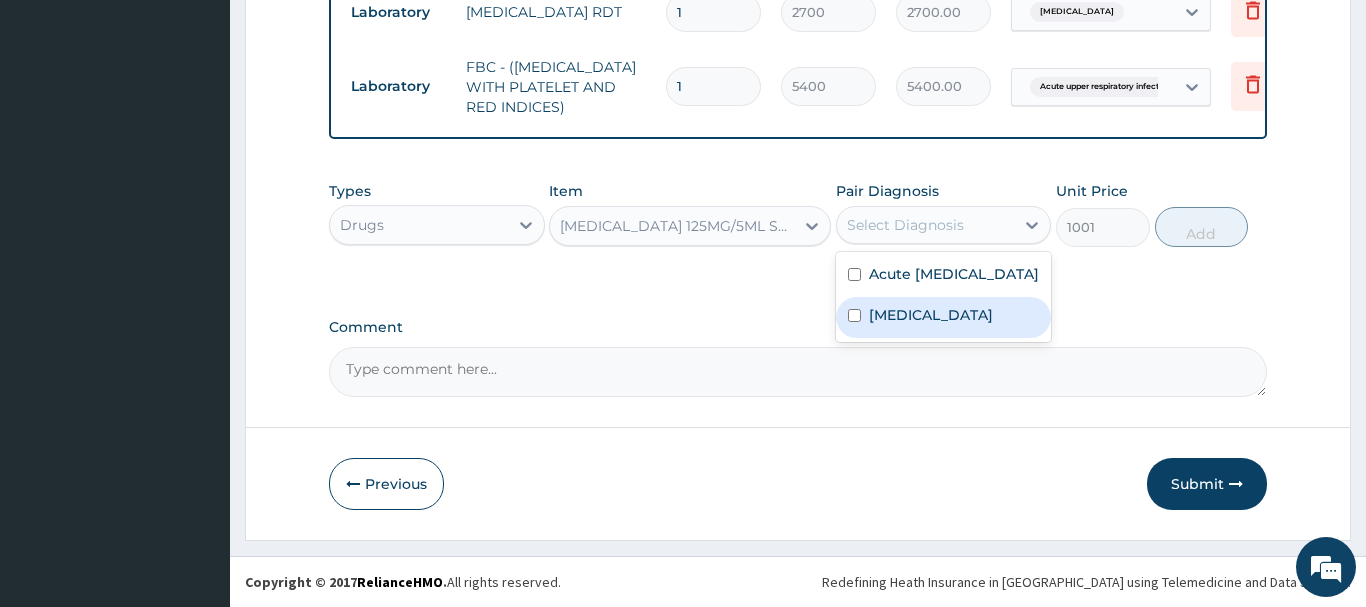 click on "Malaria" at bounding box center [931, 315] 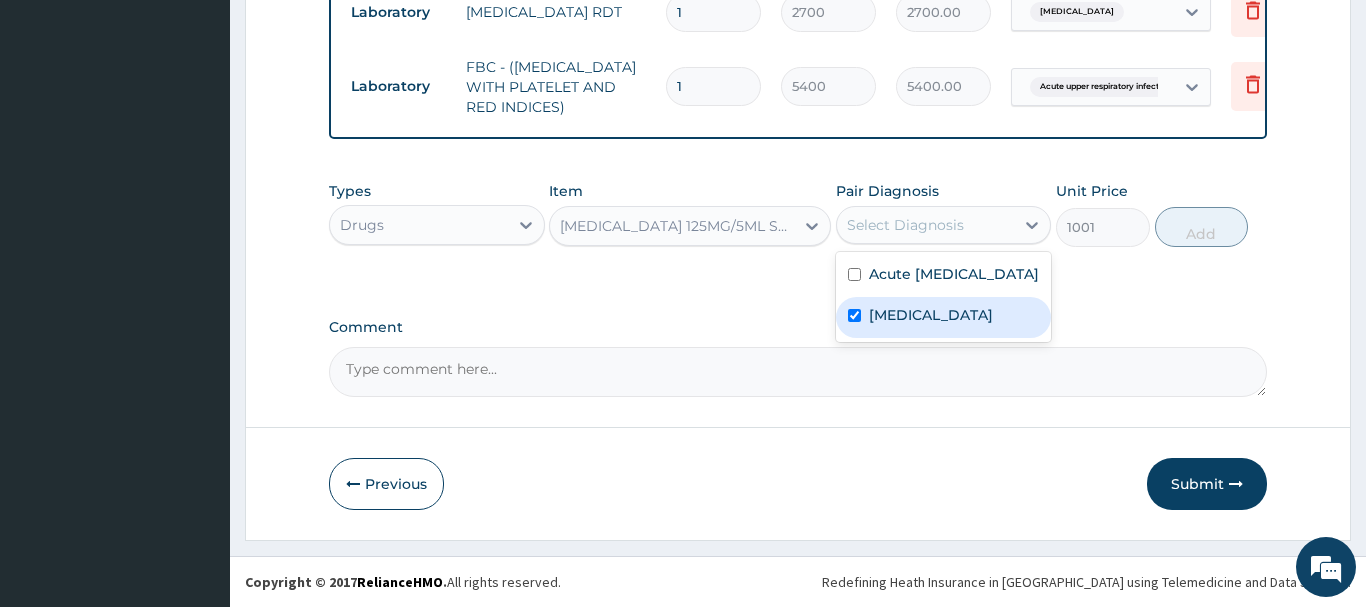 checkbox on "true" 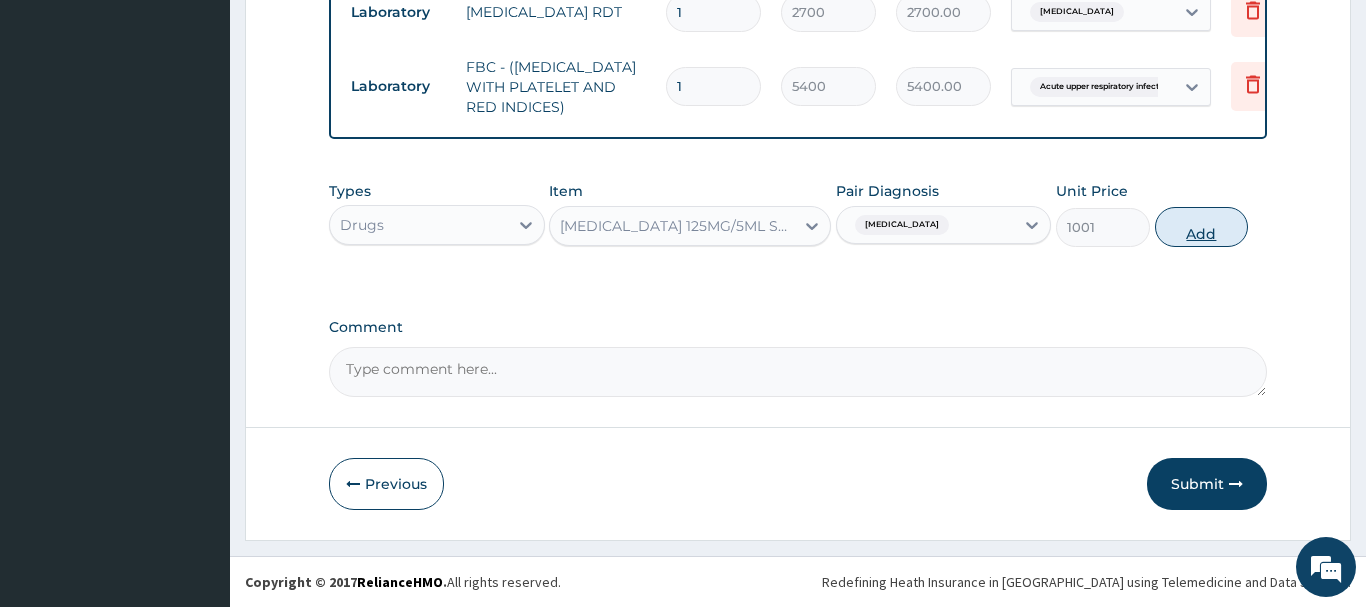 click on "Add" at bounding box center [1202, 227] 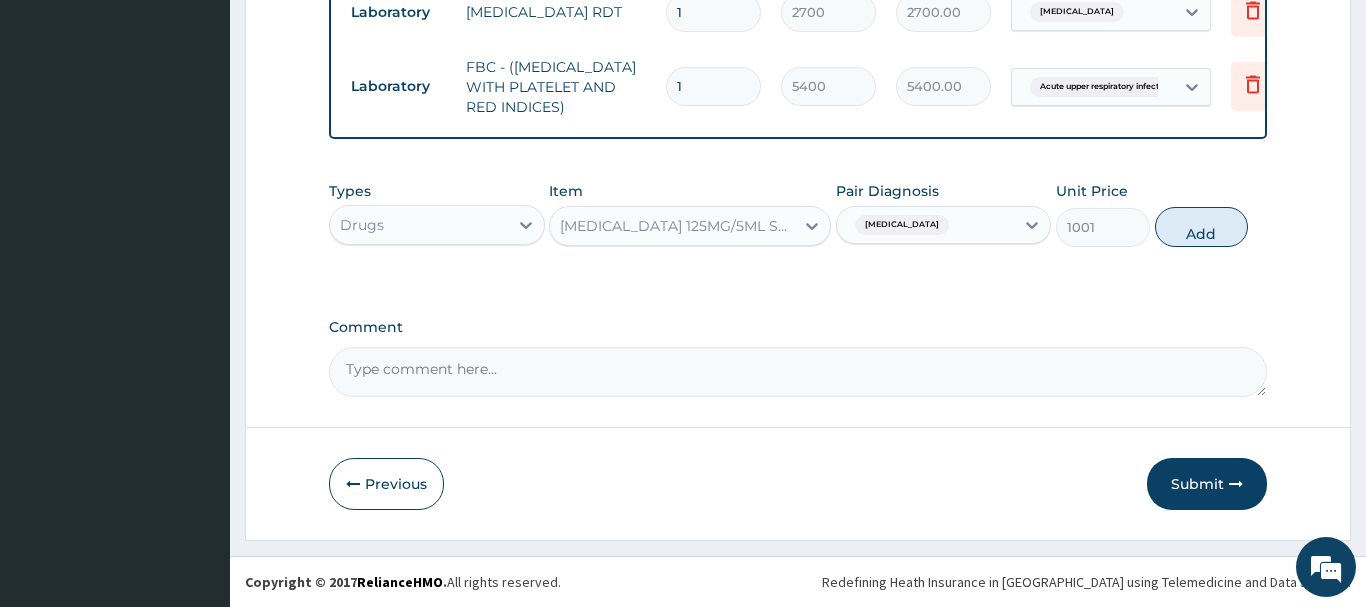 type on "0" 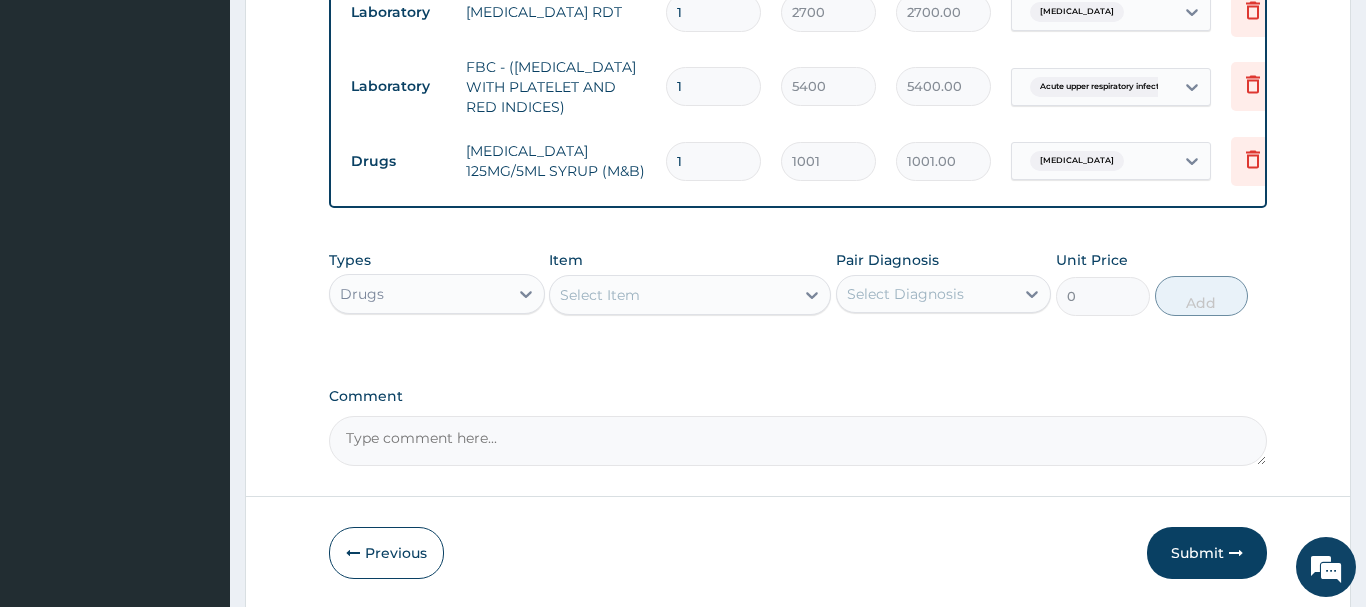 click on "Select Item" at bounding box center [600, 295] 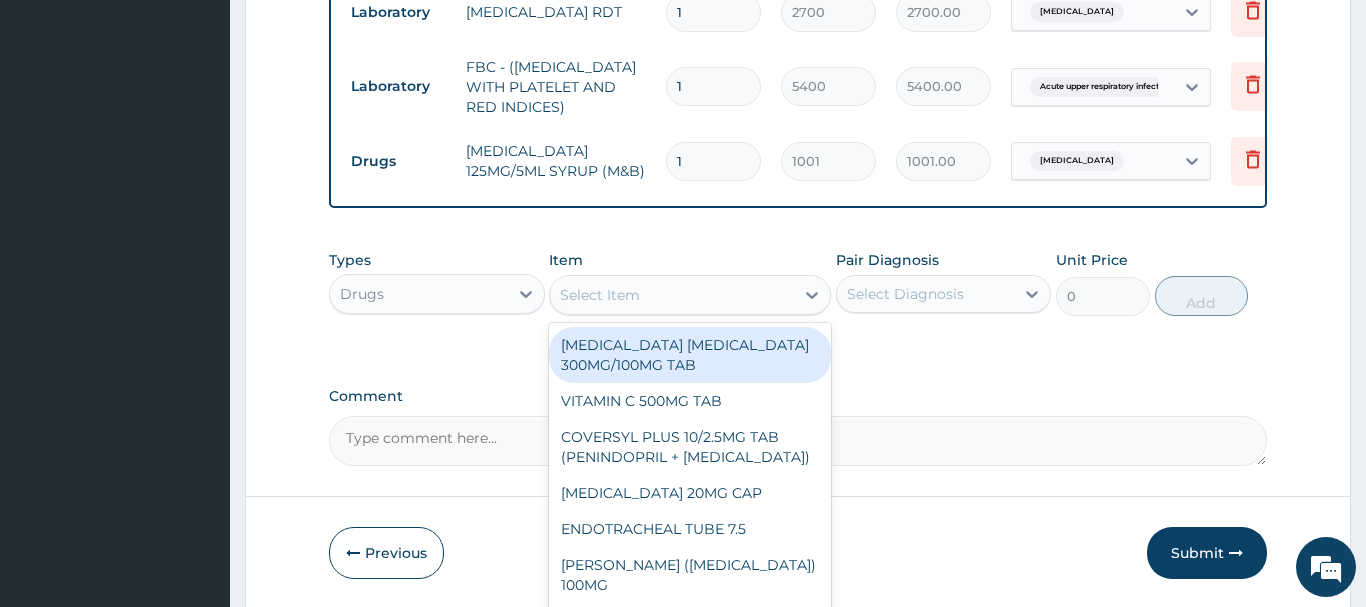 paste on "CHLORPHENIRAMINE SYRU" 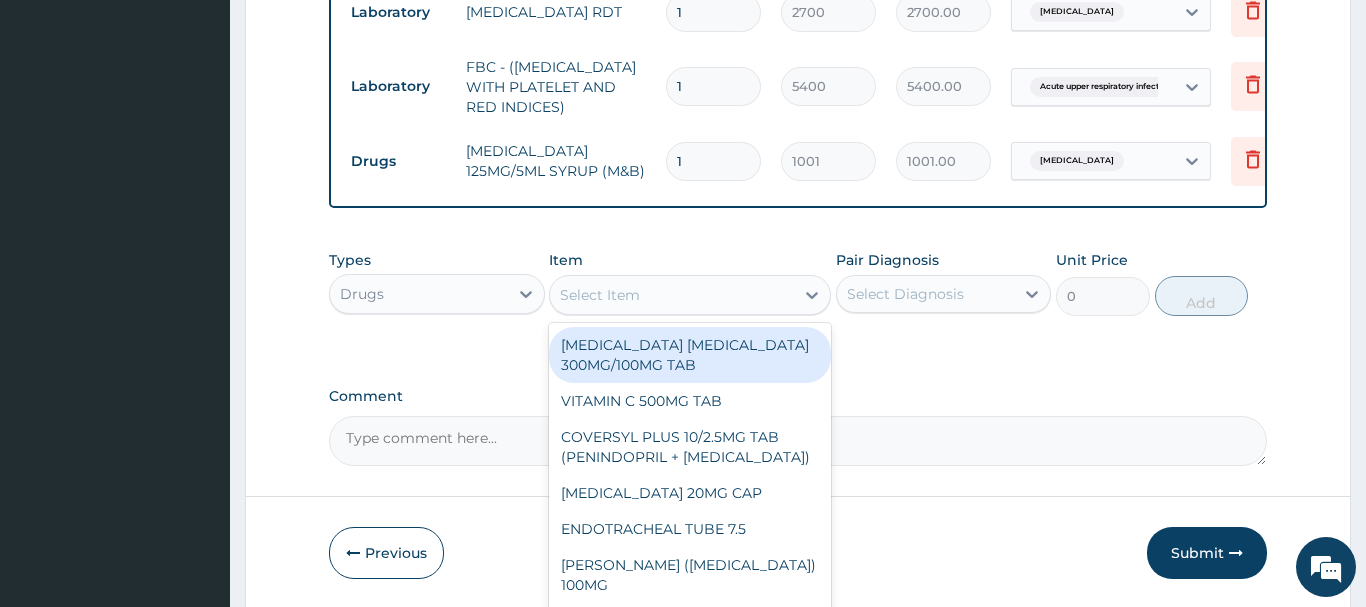 type on "CHLORPHENIRAMINE SYRU" 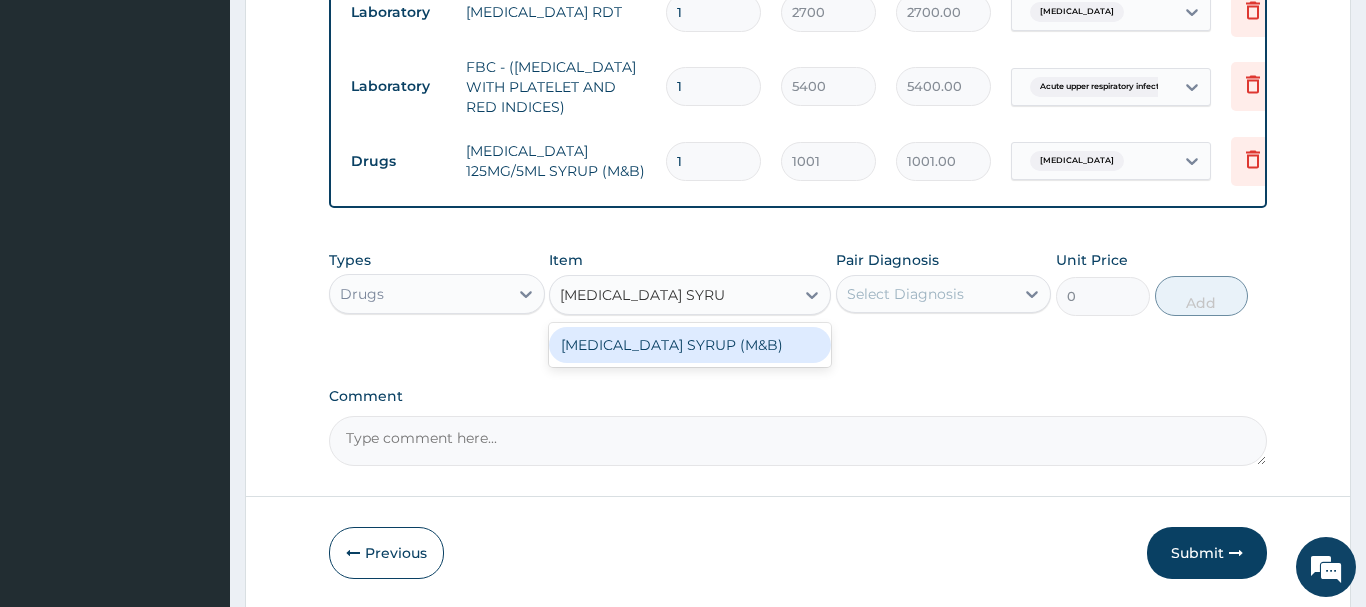 click on "CHLORPHENIRAMINE SYRUP (M&B)" at bounding box center (690, 345) 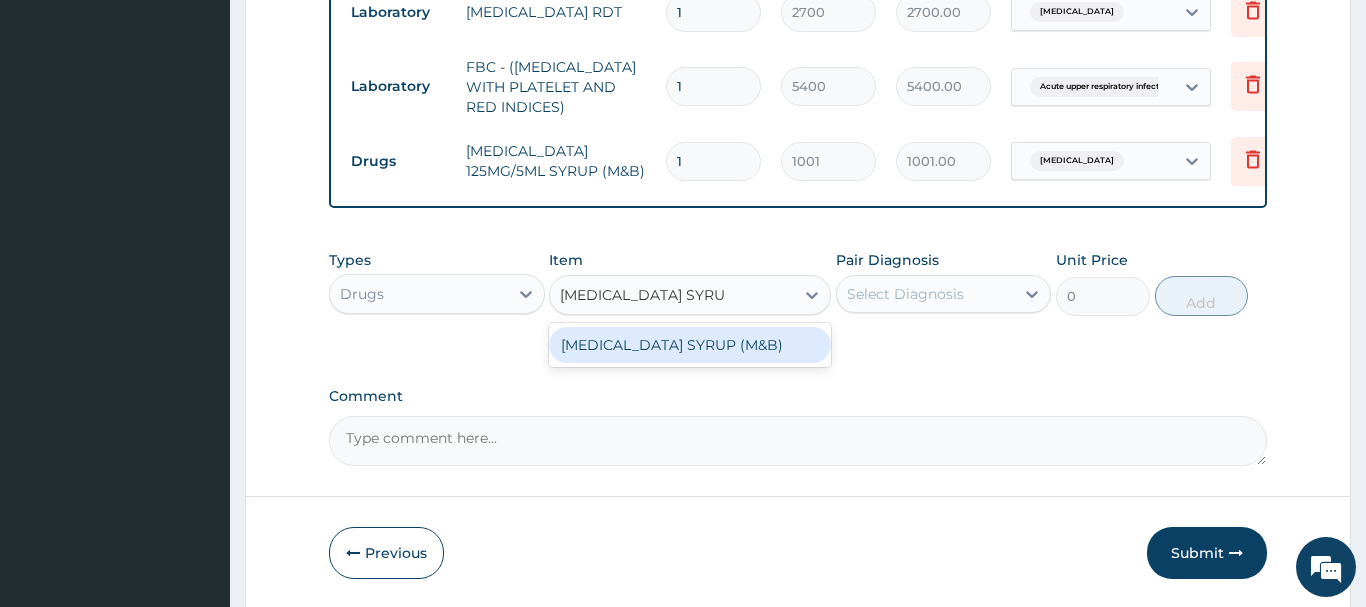 type 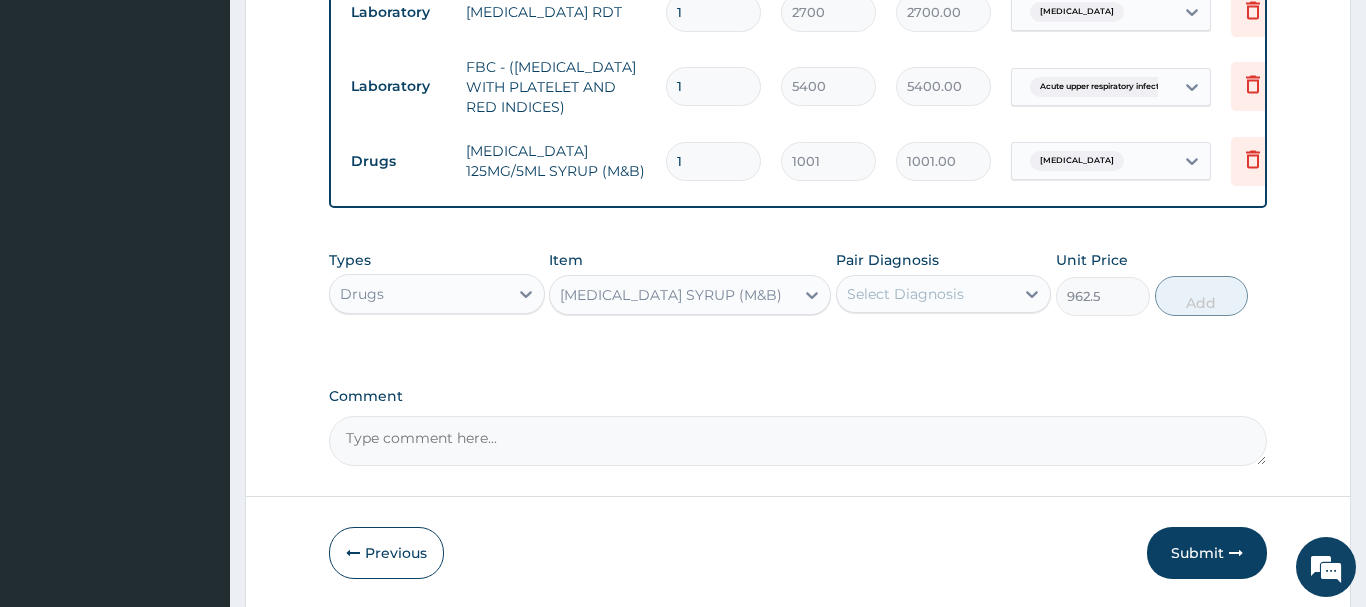 click on "Select Diagnosis" at bounding box center (905, 294) 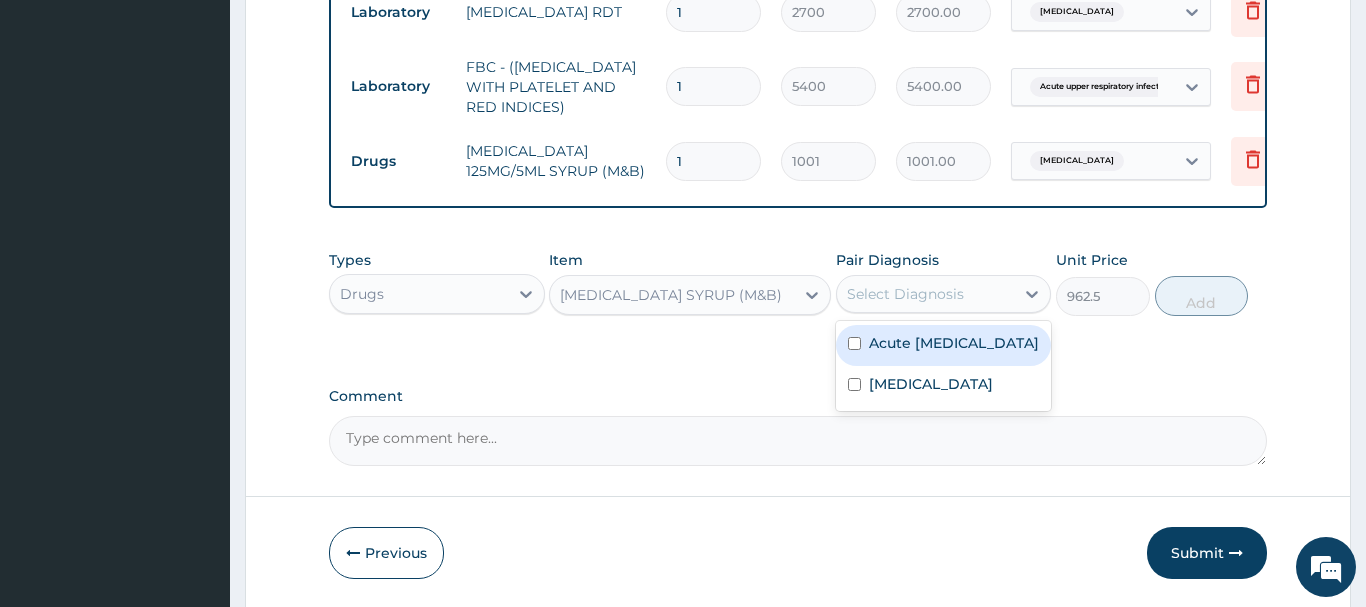 click on "Acute upper respiratory infection" at bounding box center (954, 343) 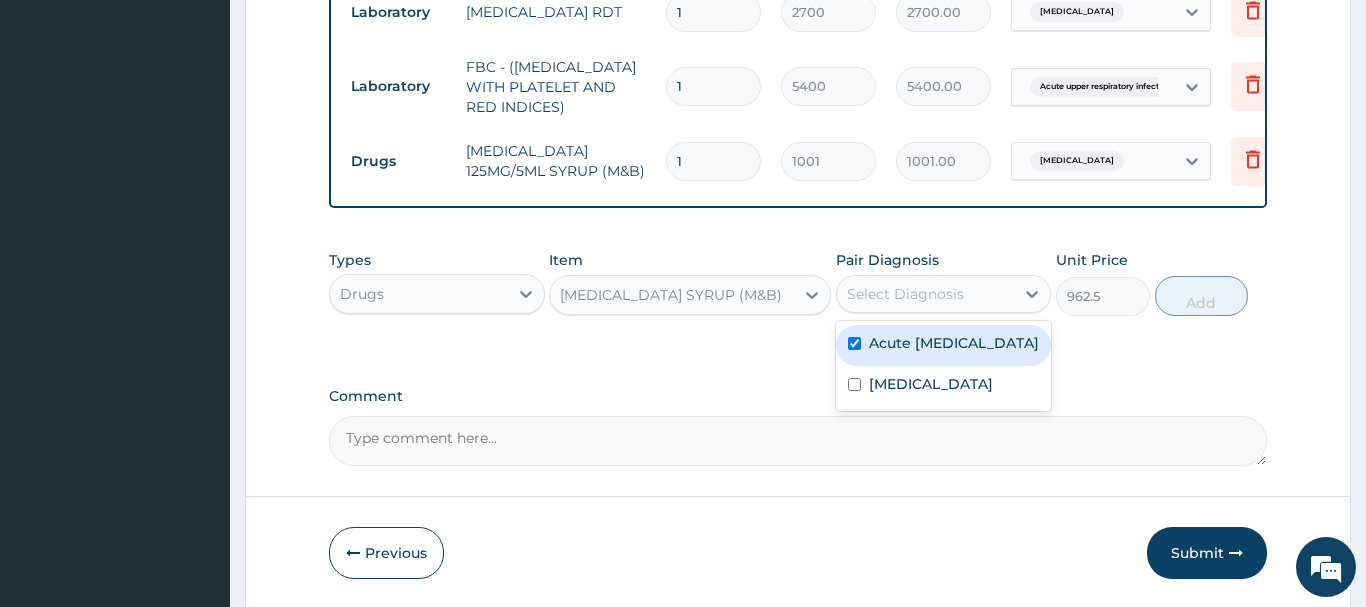 checkbox on "true" 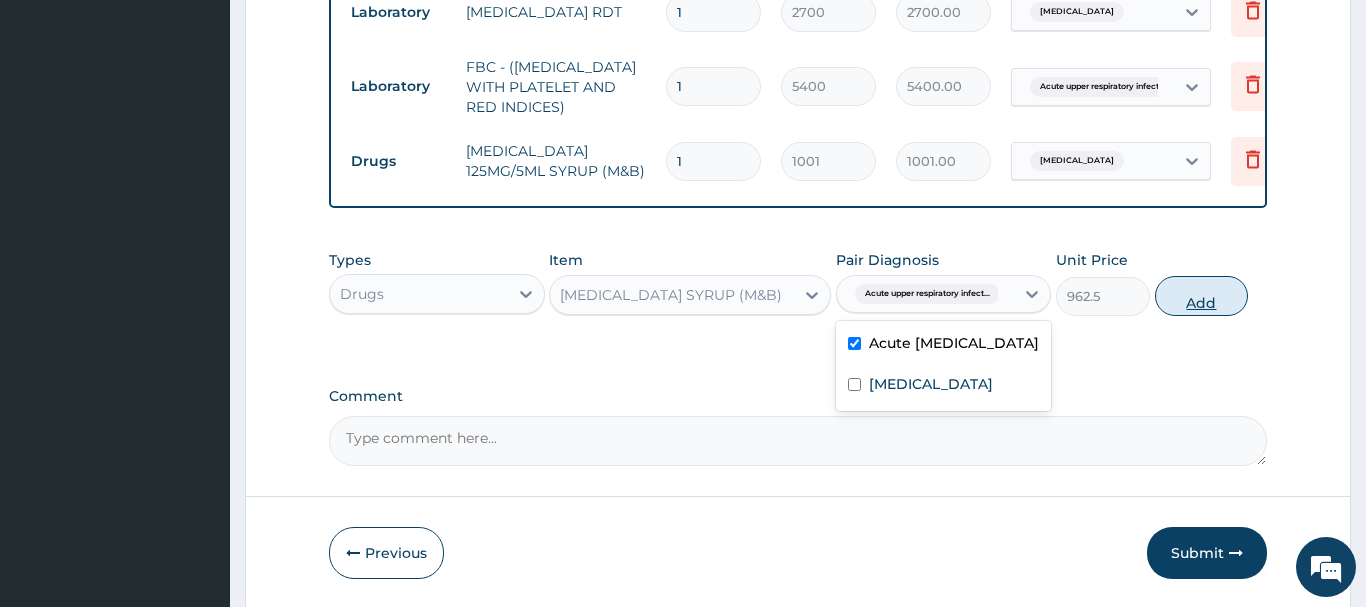 click on "Add" at bounding box center [1202, 296] 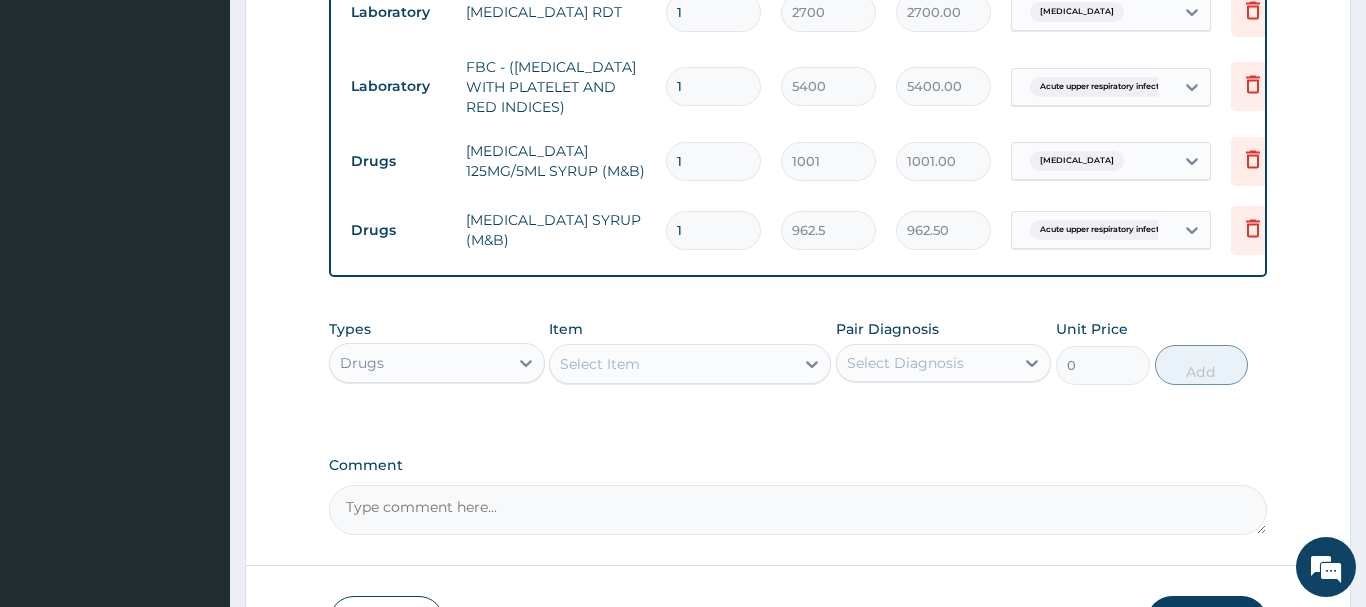 click on "Select Item" at bounding box center (600, 364) 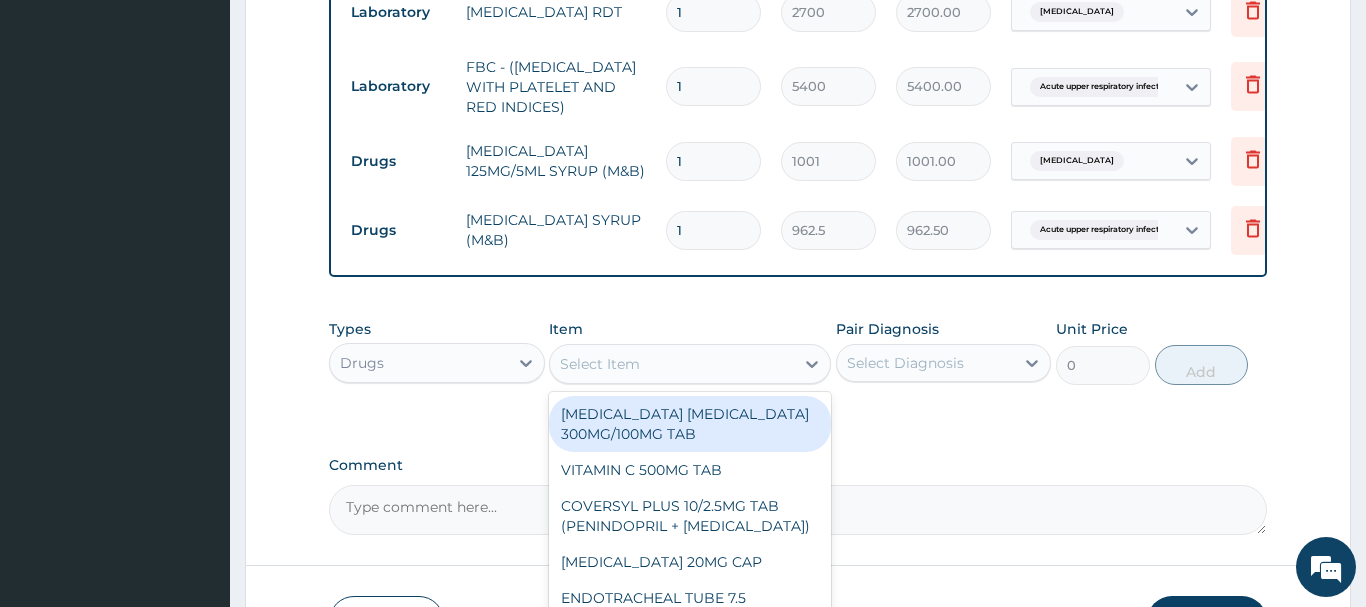 paste on "CEFUROXIME 125MG/5ML SUSP" 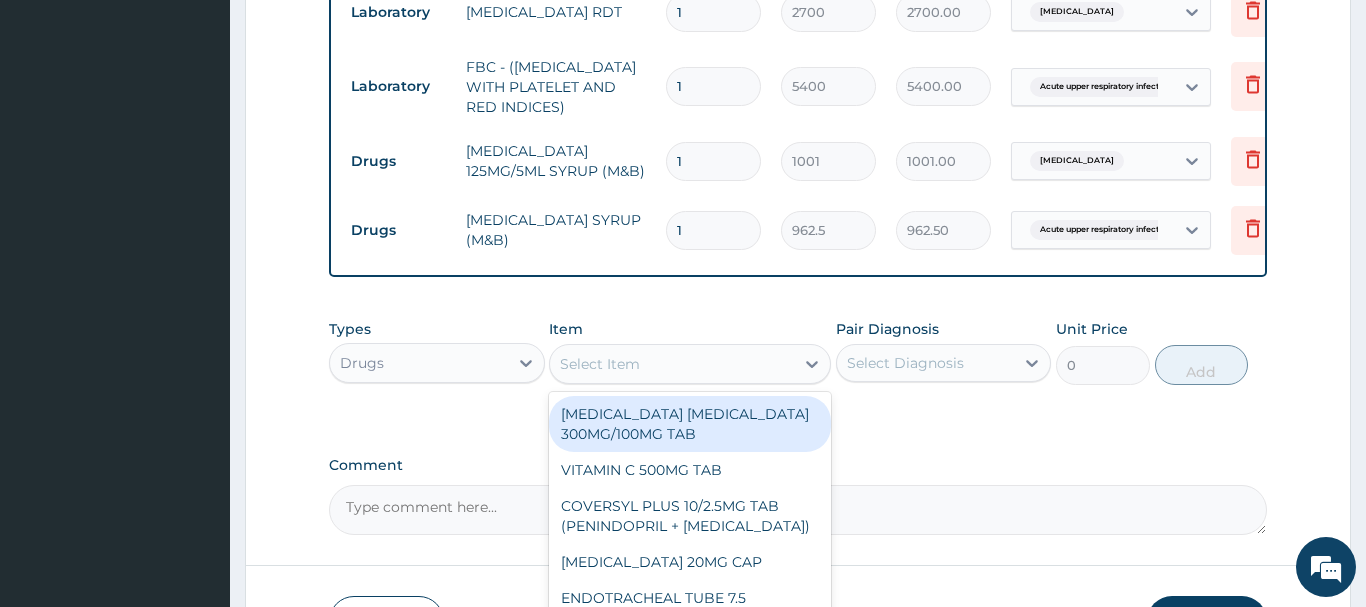 type on "CEFUROXIME 125MG/5ML SUSP" 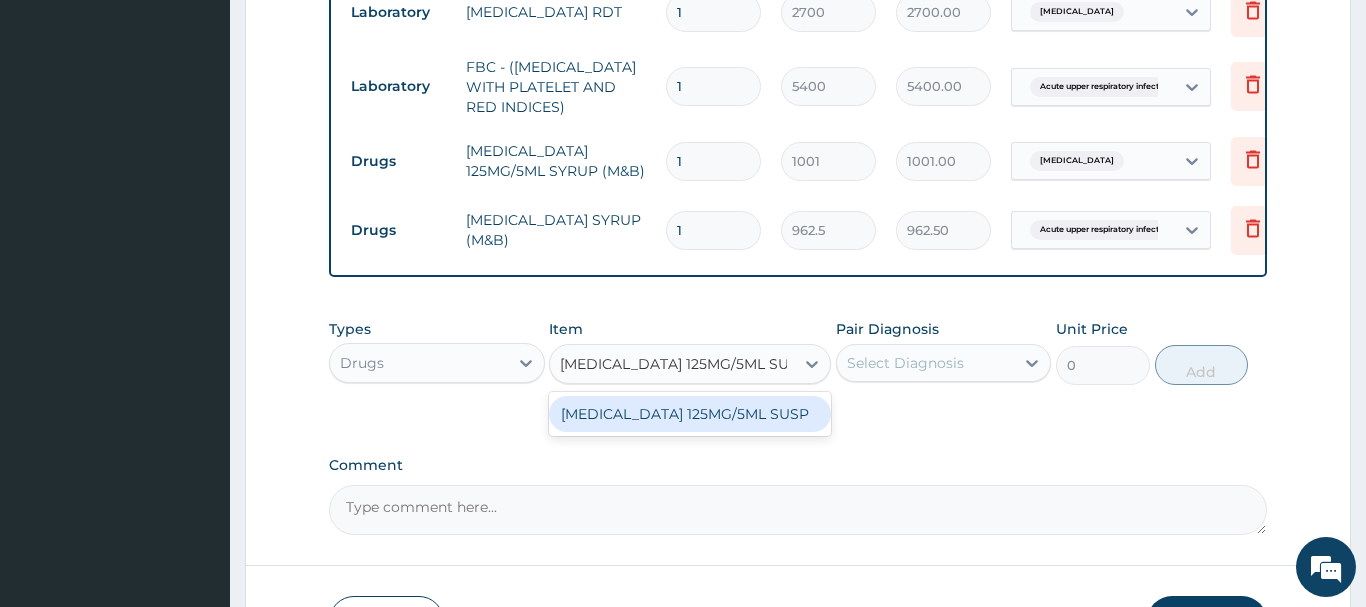 drag, startPoint x: 698, startPoint y: 411, endPoint x: 688, endPoint y: 404, distance: 12.206555 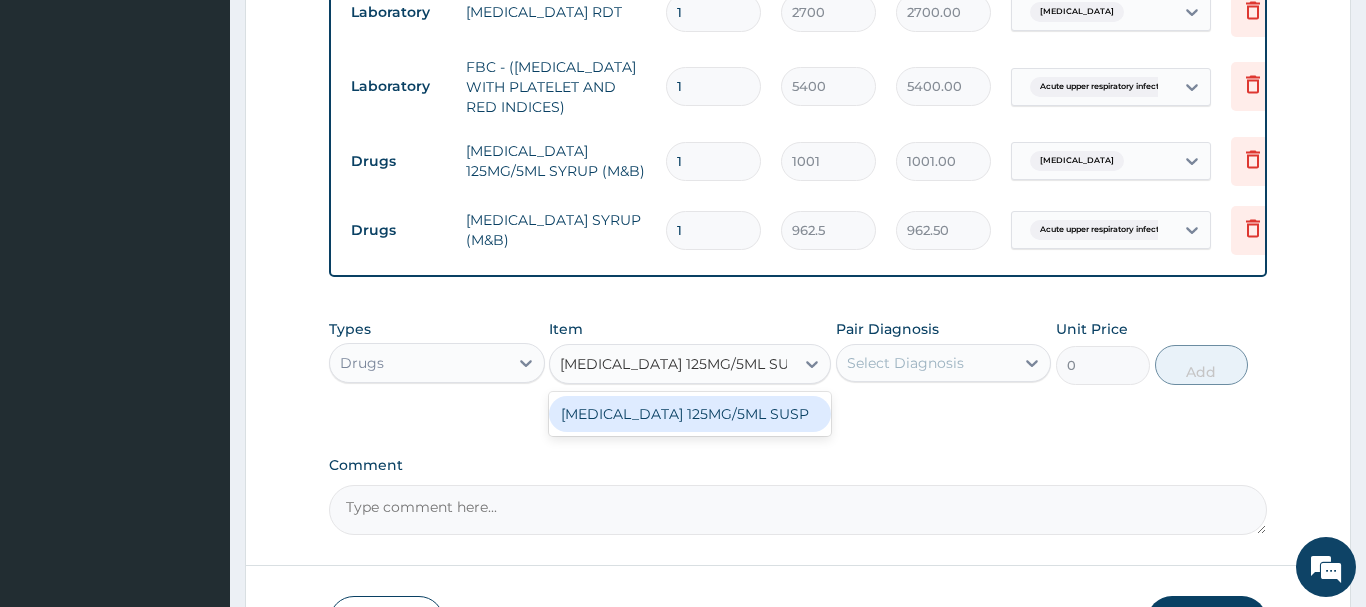 click on "CEFUROXIME 125MG/5ML SUSP" at bounding box center [690, 414] 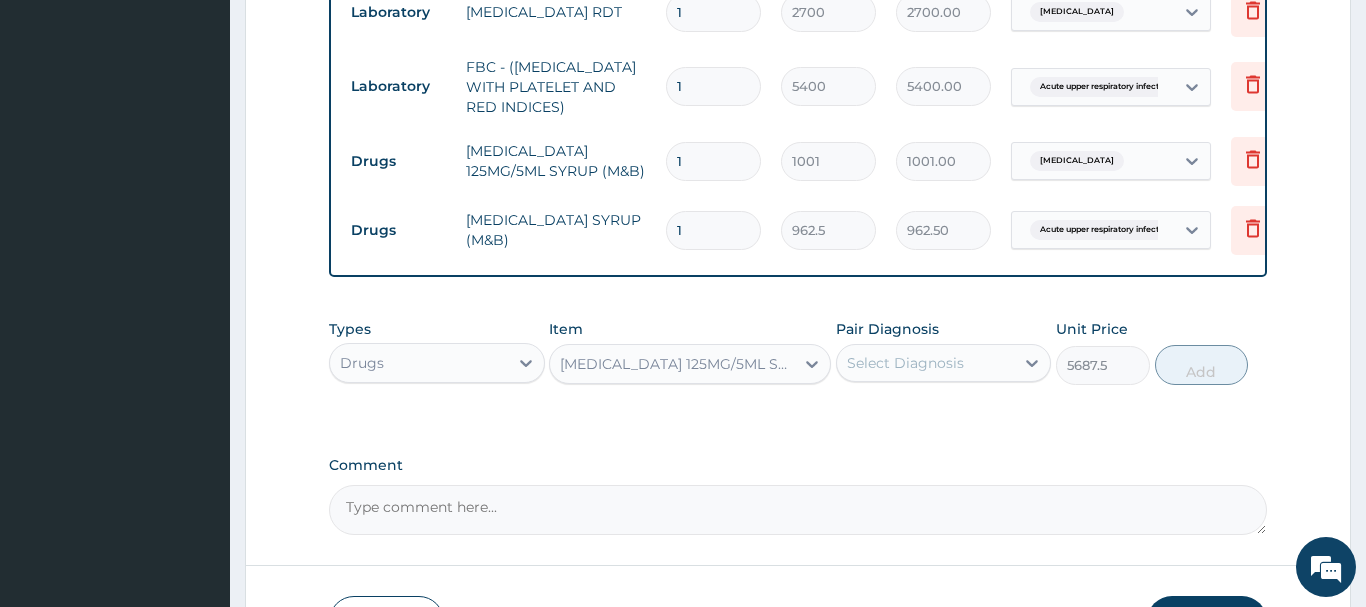 click on "Select Diagnosis" at bounding box center (926, 363) 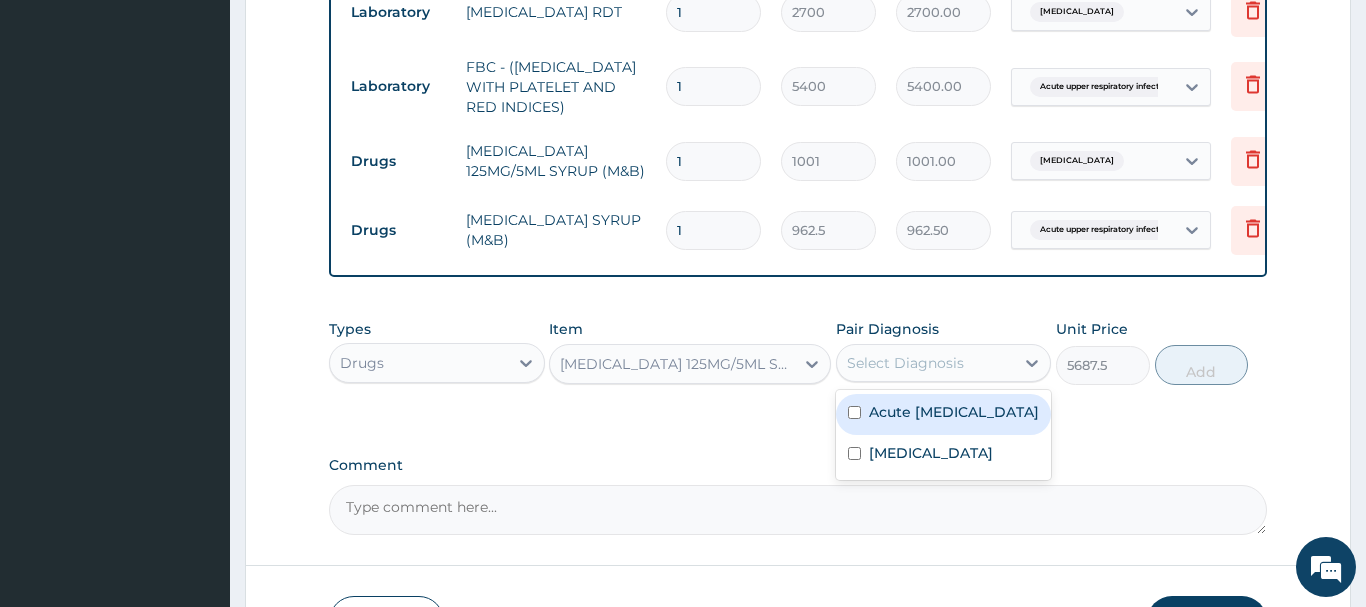 click on "Acute upper respiratory infection" at bounding box center (954, 412) 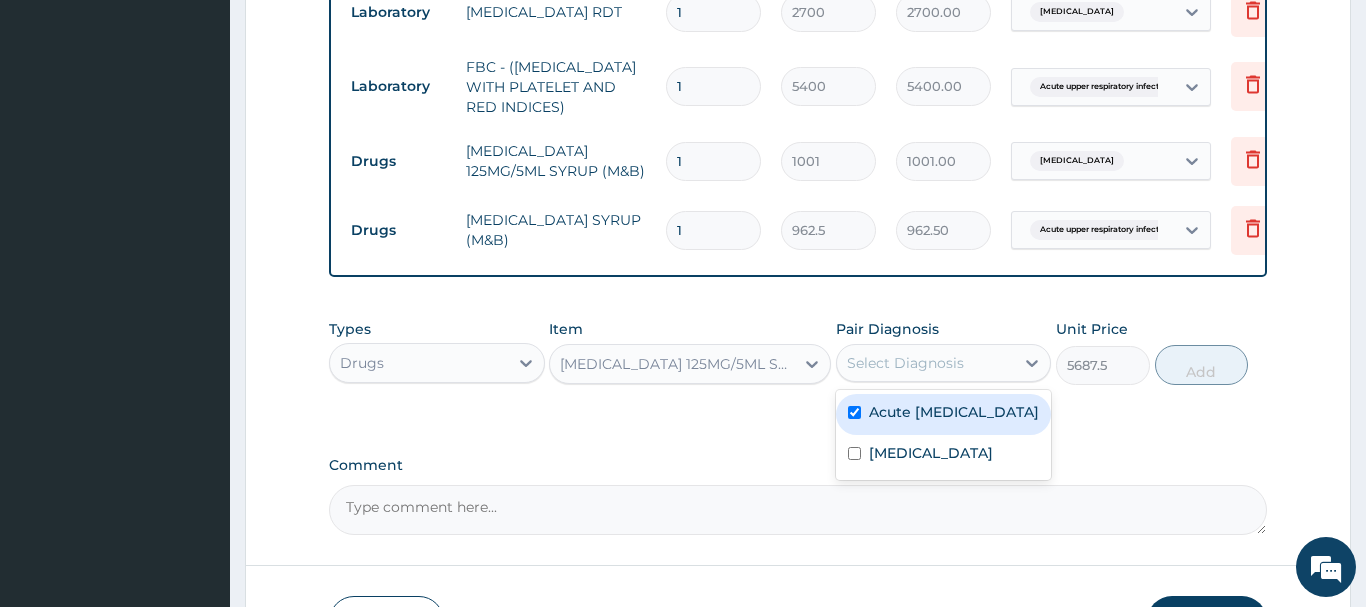 checkbox on "true" 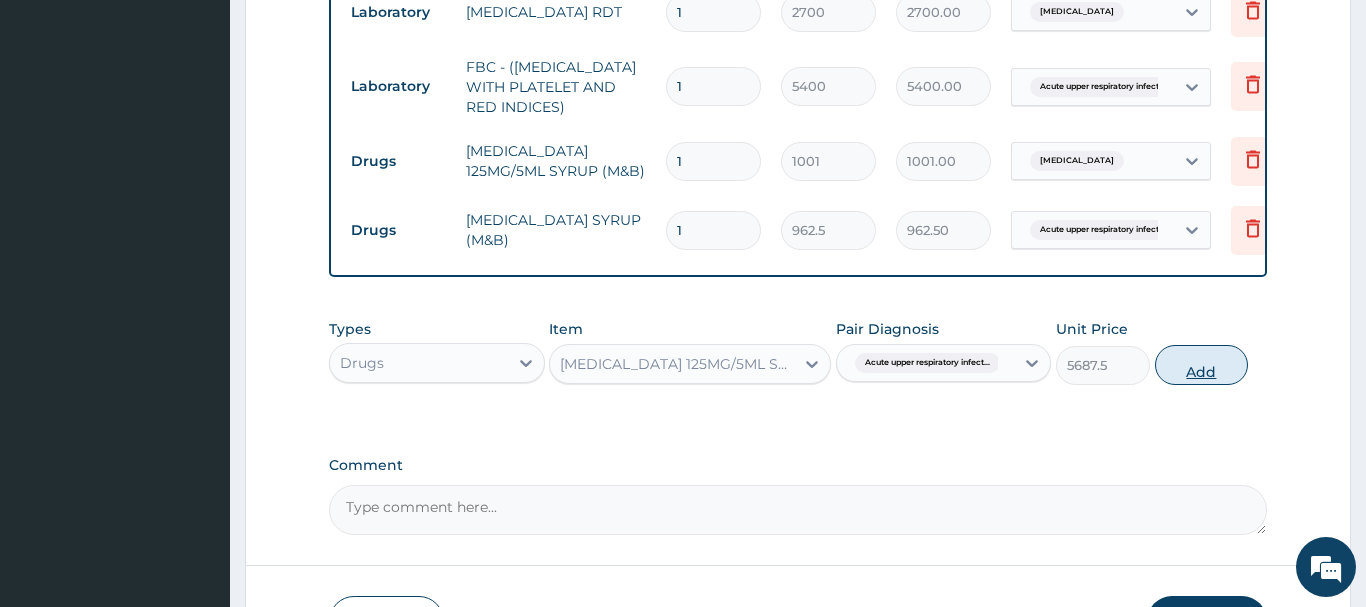 click on "Add" at bounding box center (1202, 365) 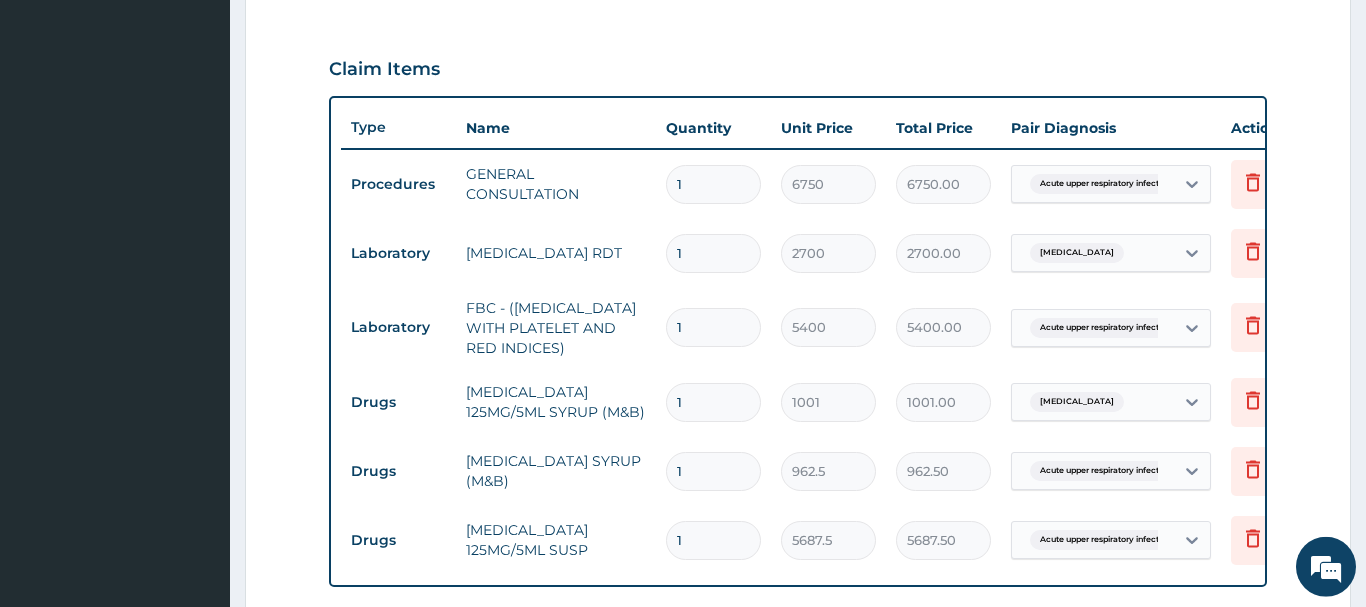 scroll, scrollTop: 787, scrollLeft: 0, axis: vertical 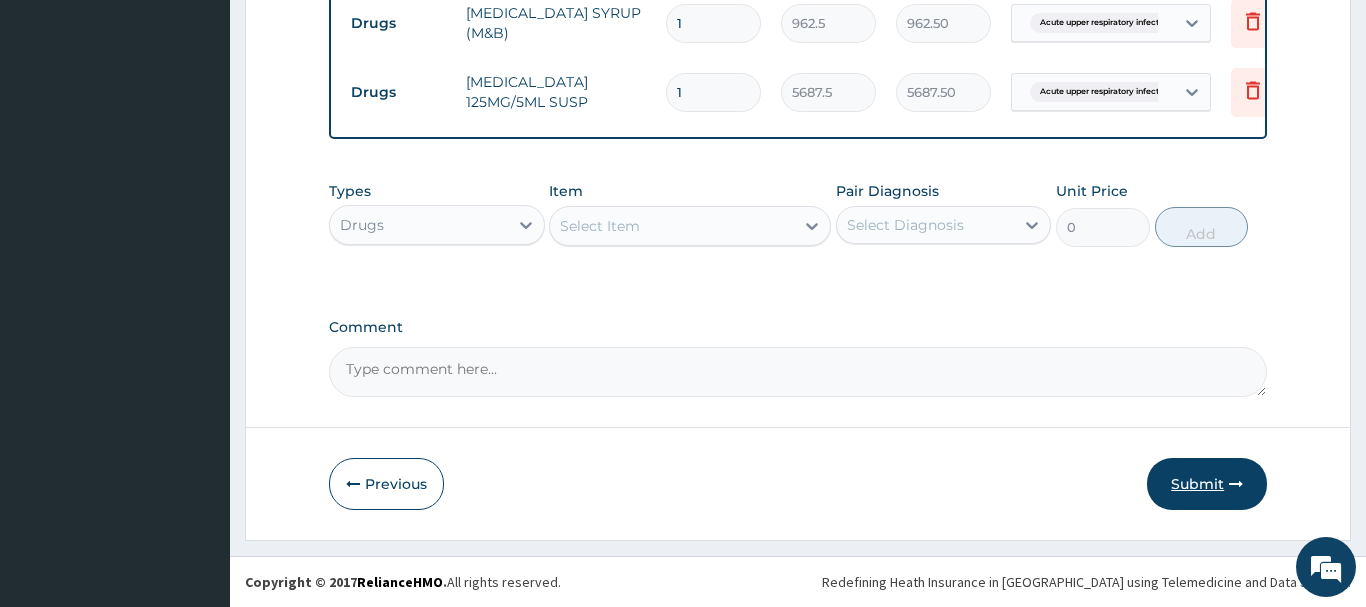 click on "Submit" at bounding box center [1207, 484] 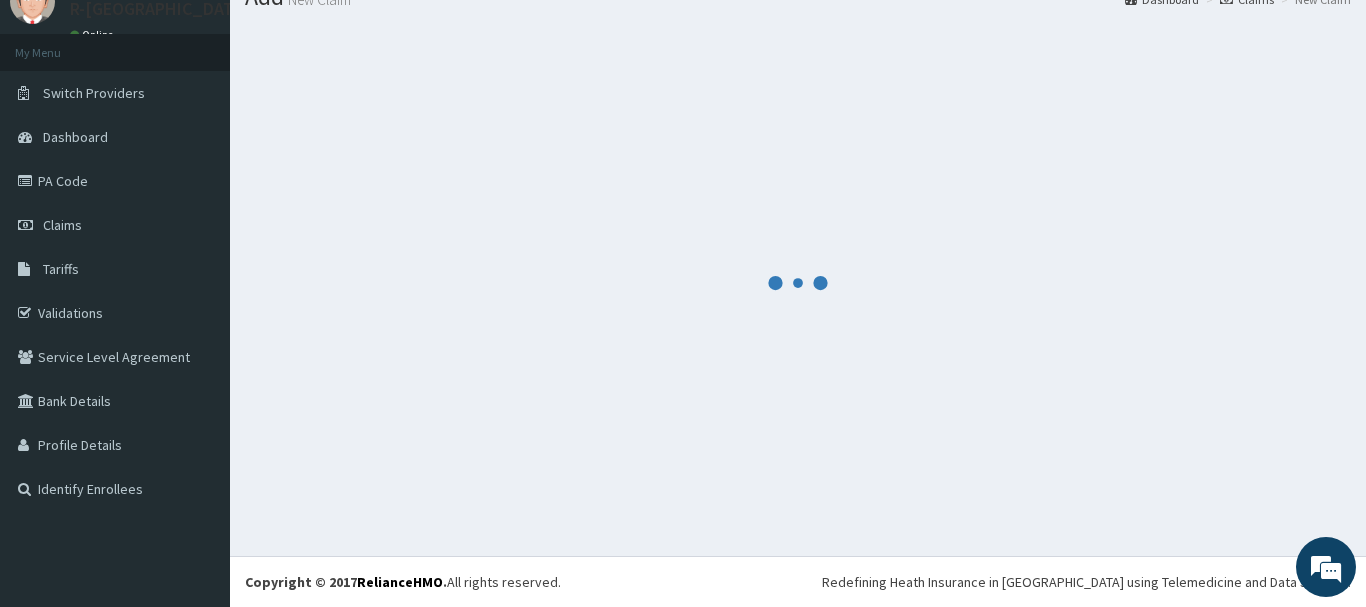 scroll, scrollTop: 81, scrollLeft: 0, axis: vertical 